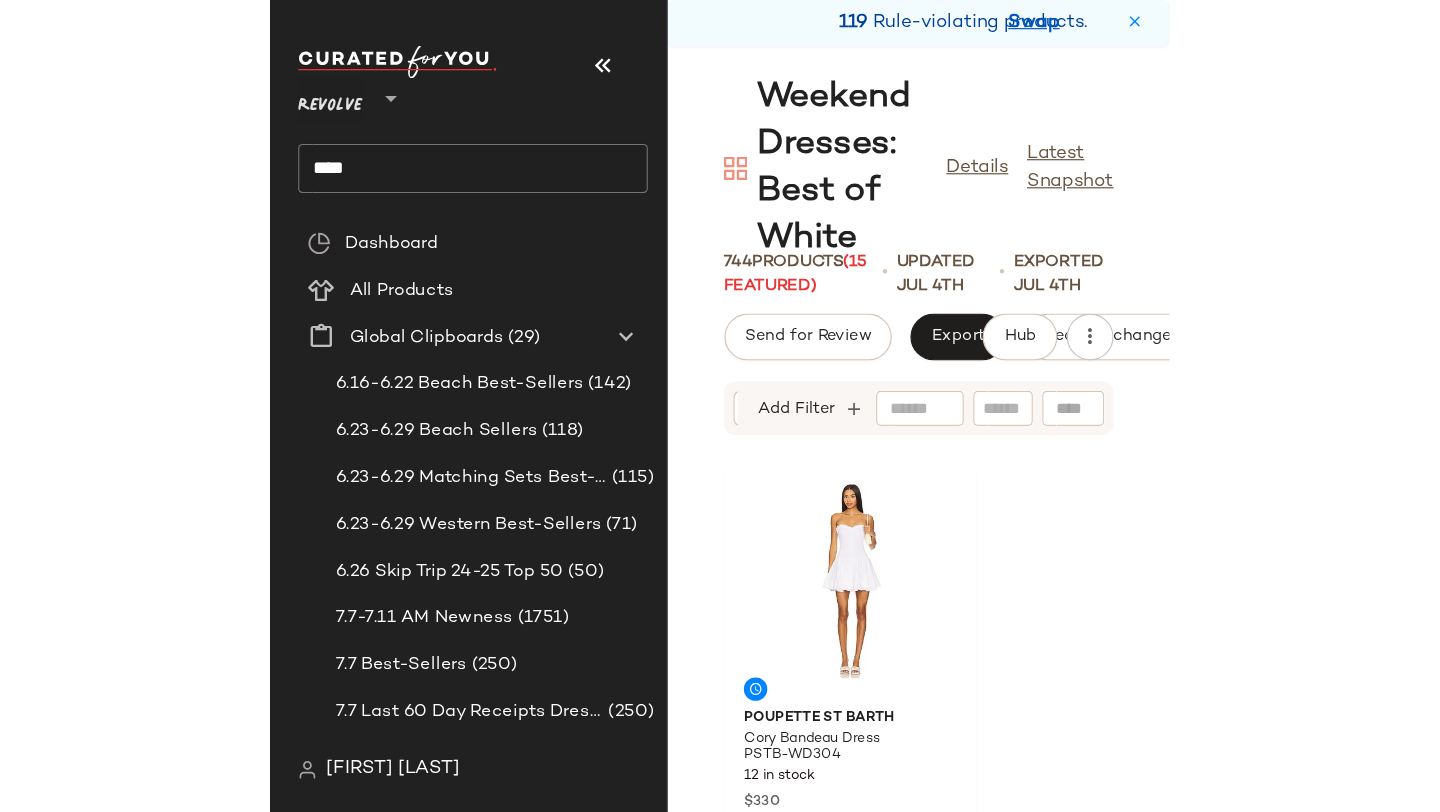 scroll, scrollTop: 0, scrollLeft: 0, axis: both 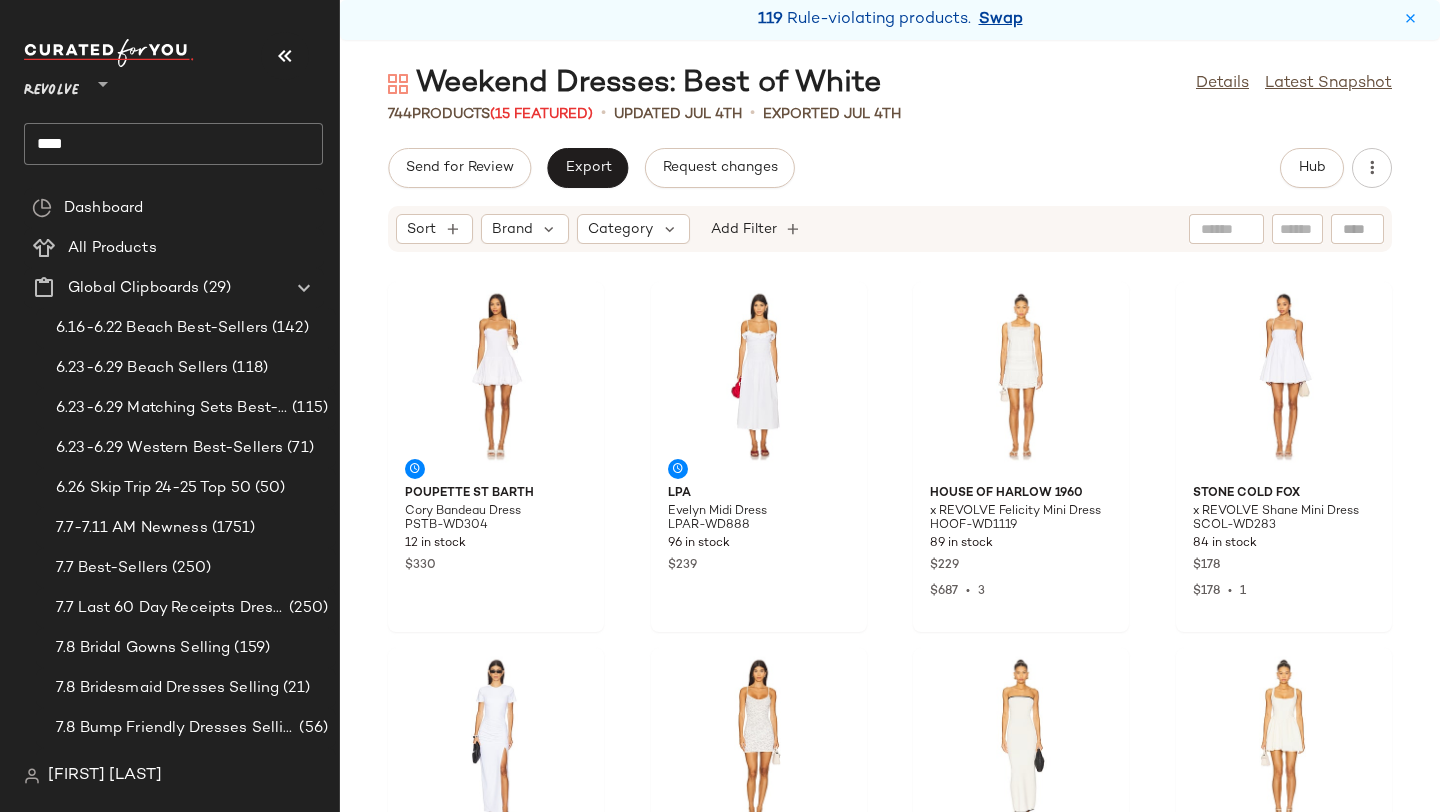click on "Swap" at bounding box center (1001, 20) 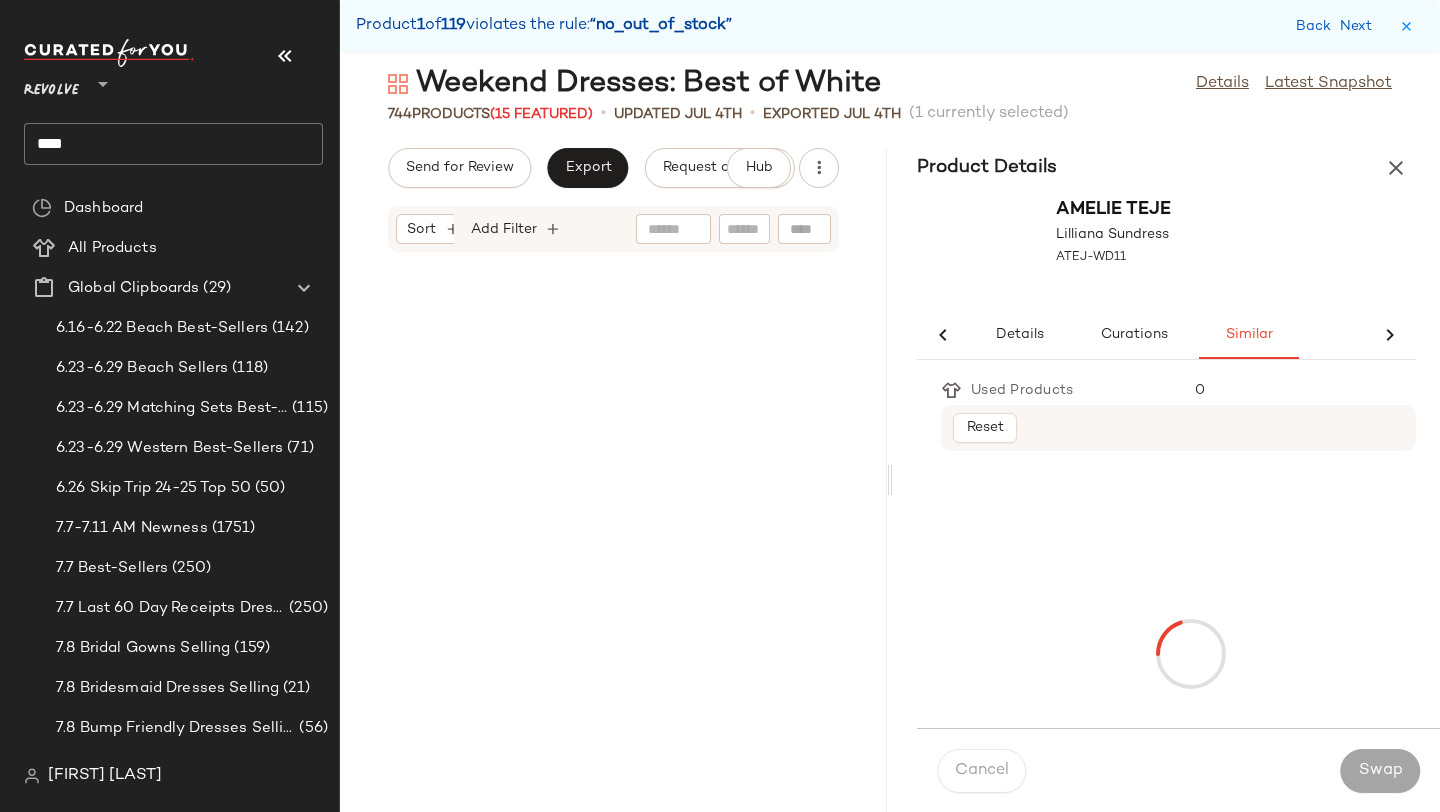 scroll, scrollTop: 0, scrollLeft: 0, axis: both 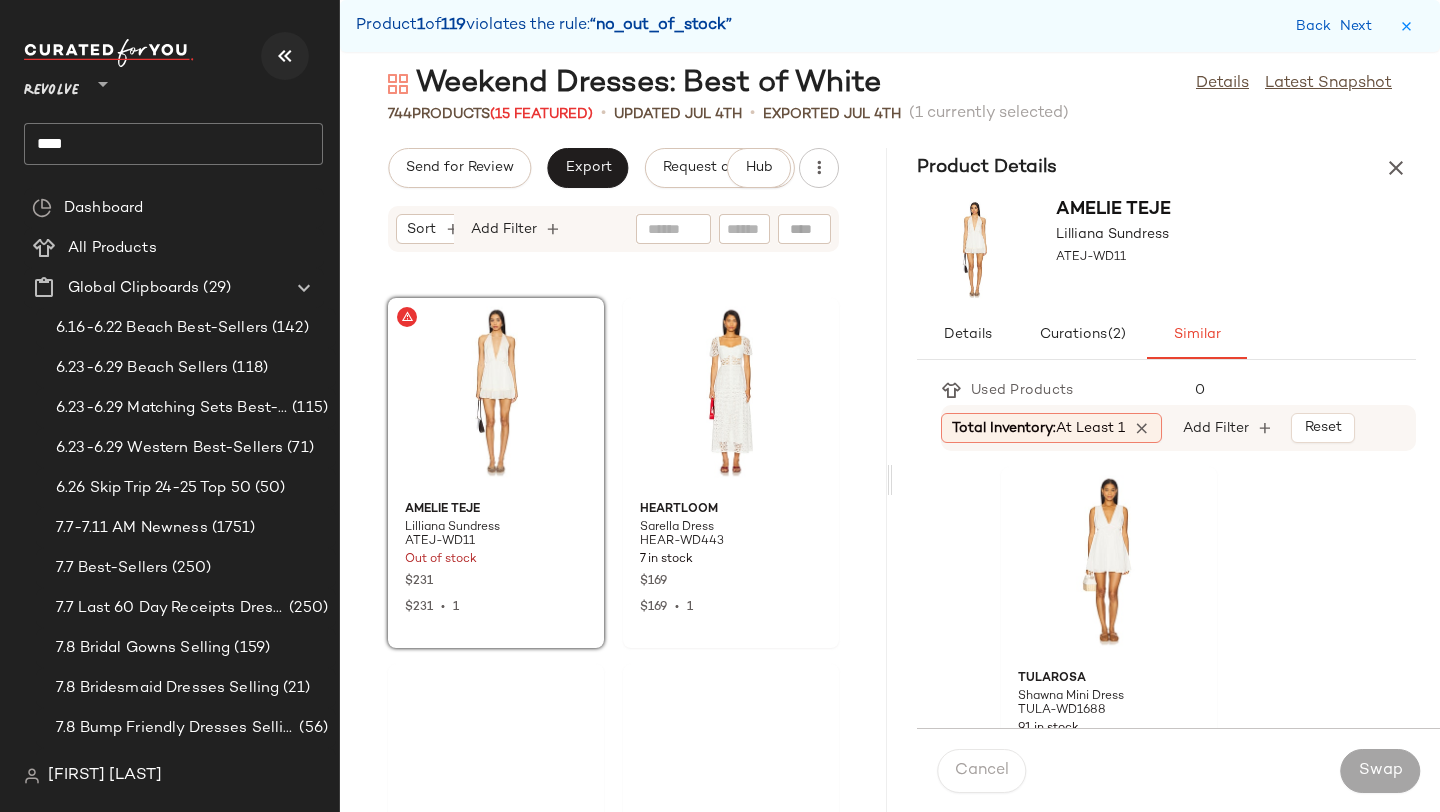 click at bounding box center (285, 56) 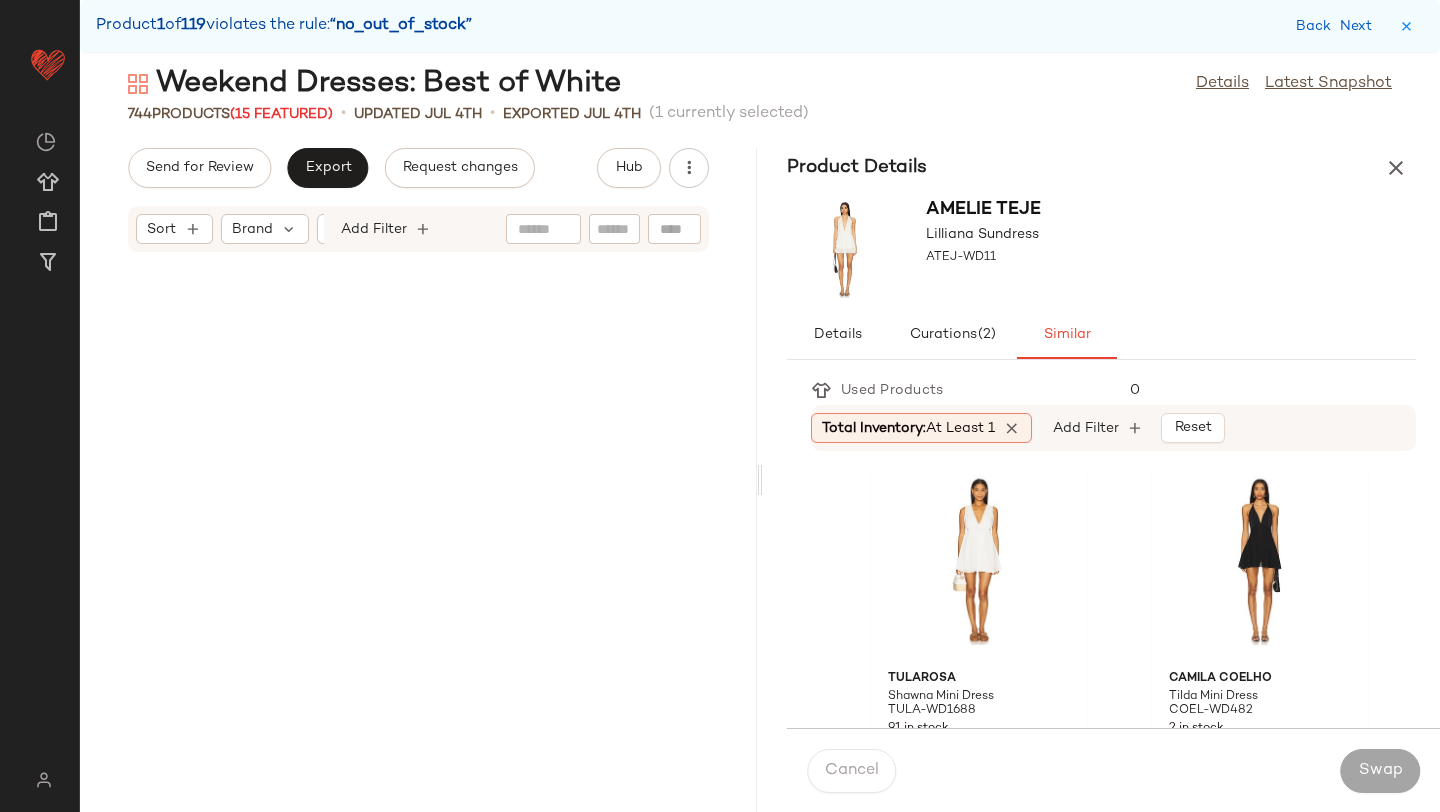 scroll, scrollTop: 4392, scrollLeft: 0, axis: vertical 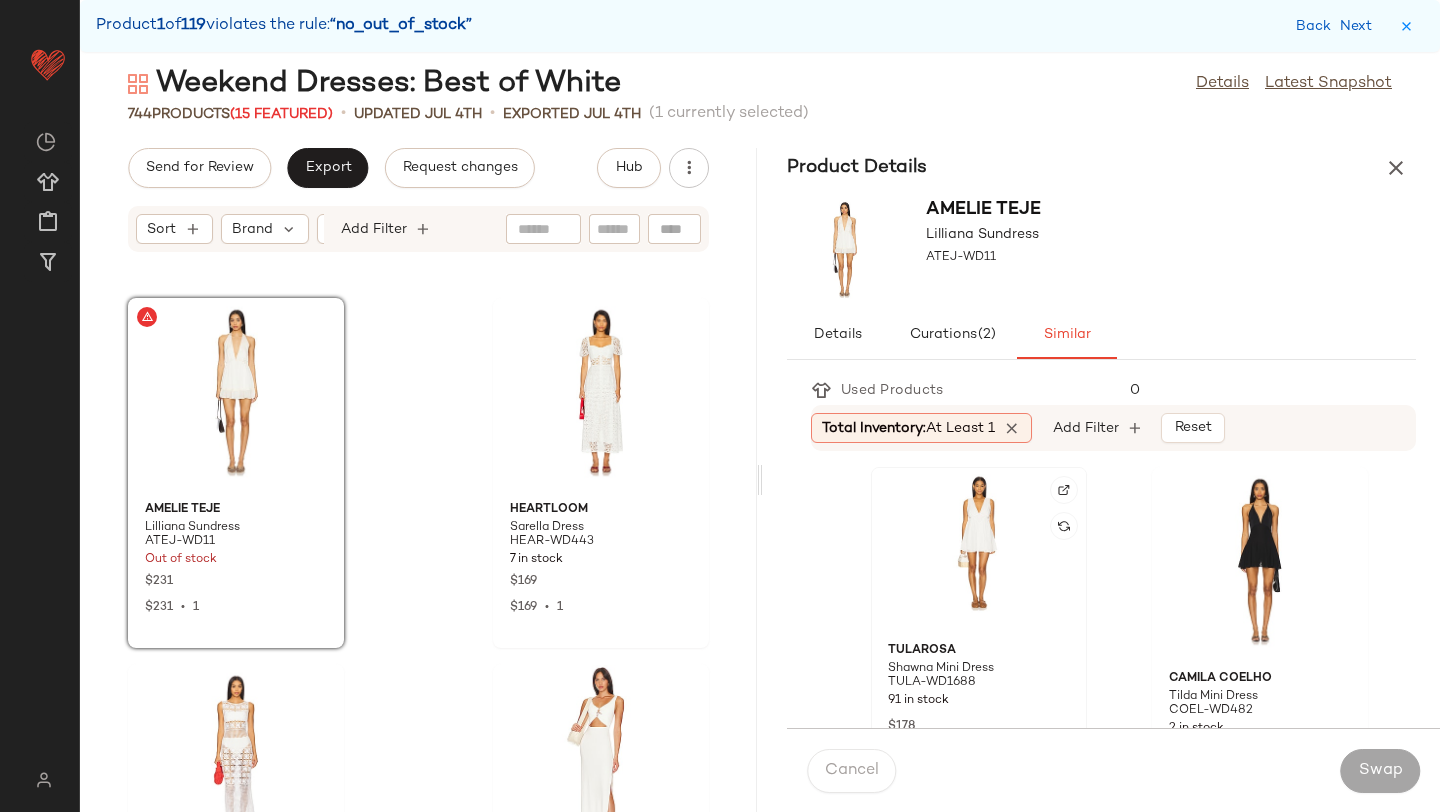 click 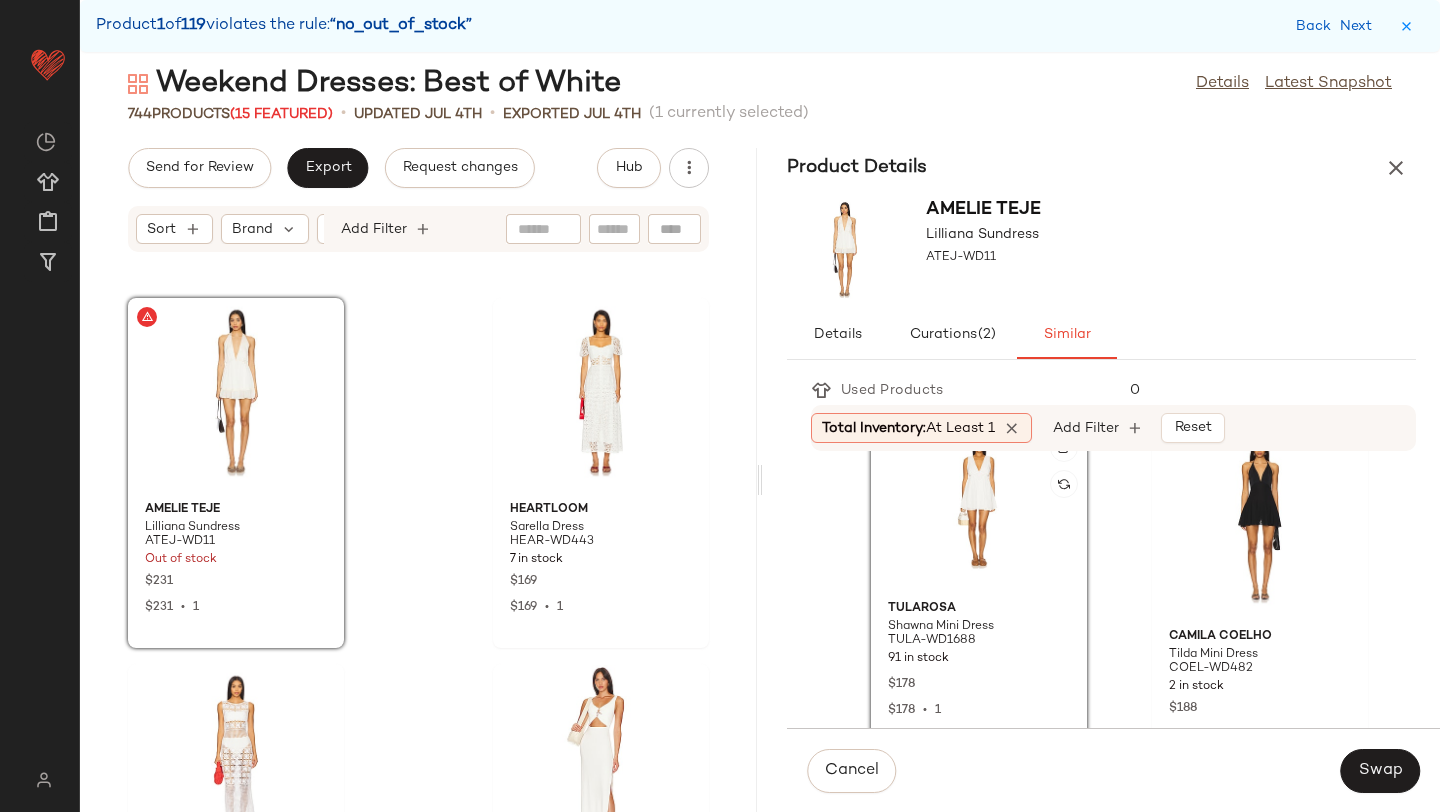 scroll, scrollTop: 48, scrollLeft: 0, axis: vertical 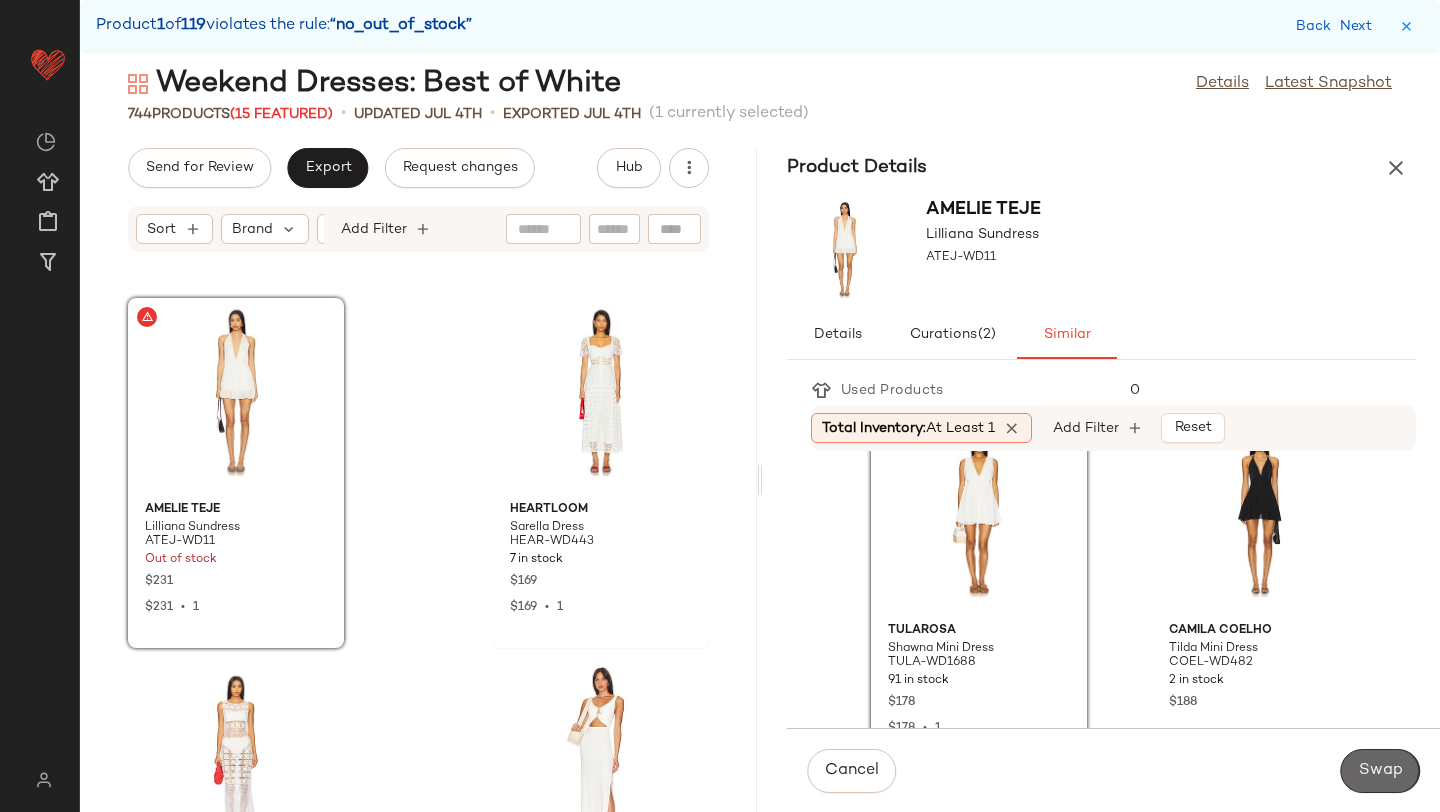 click on "Swap" 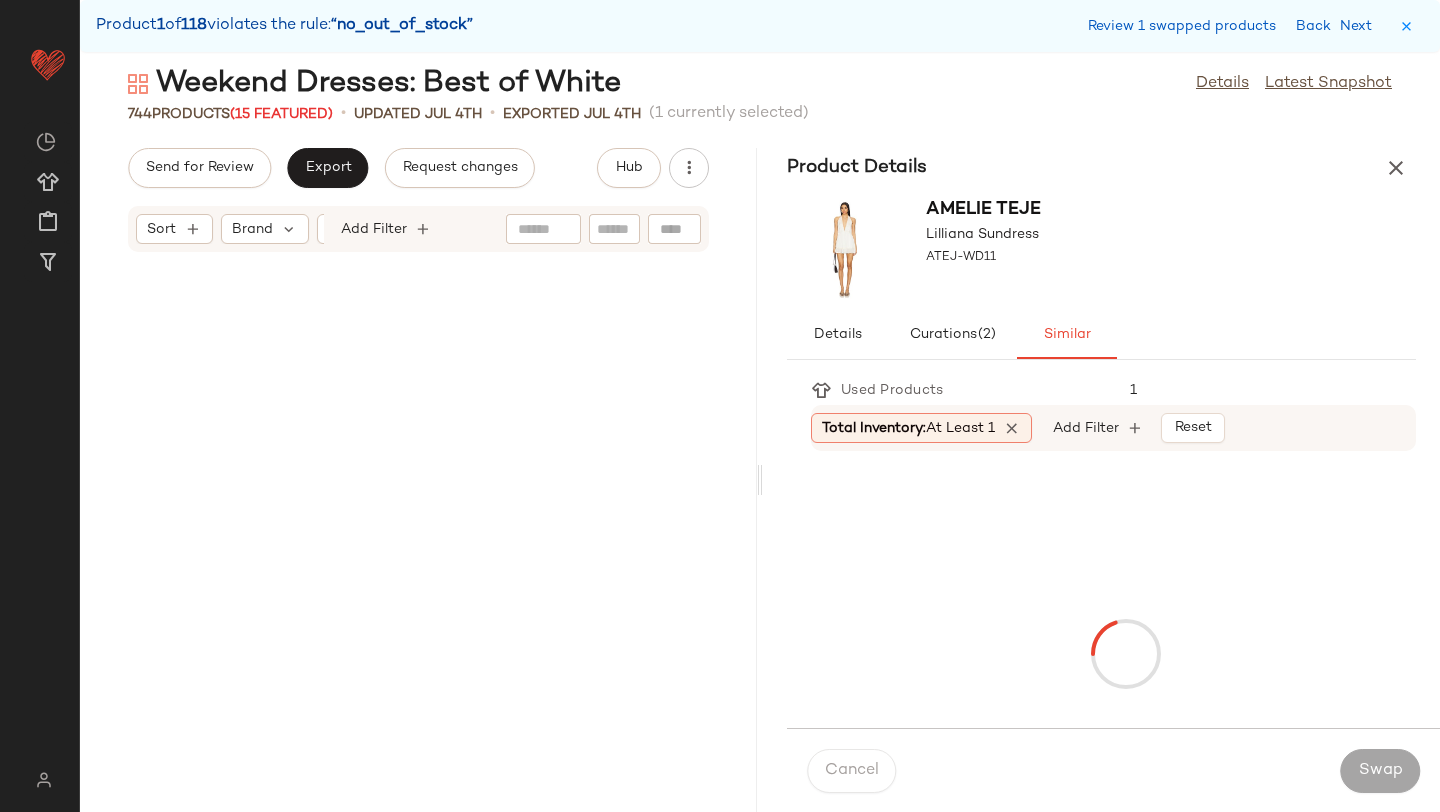scroll, scrollTop: 6222, scrollLeft: 0, axis: vertical 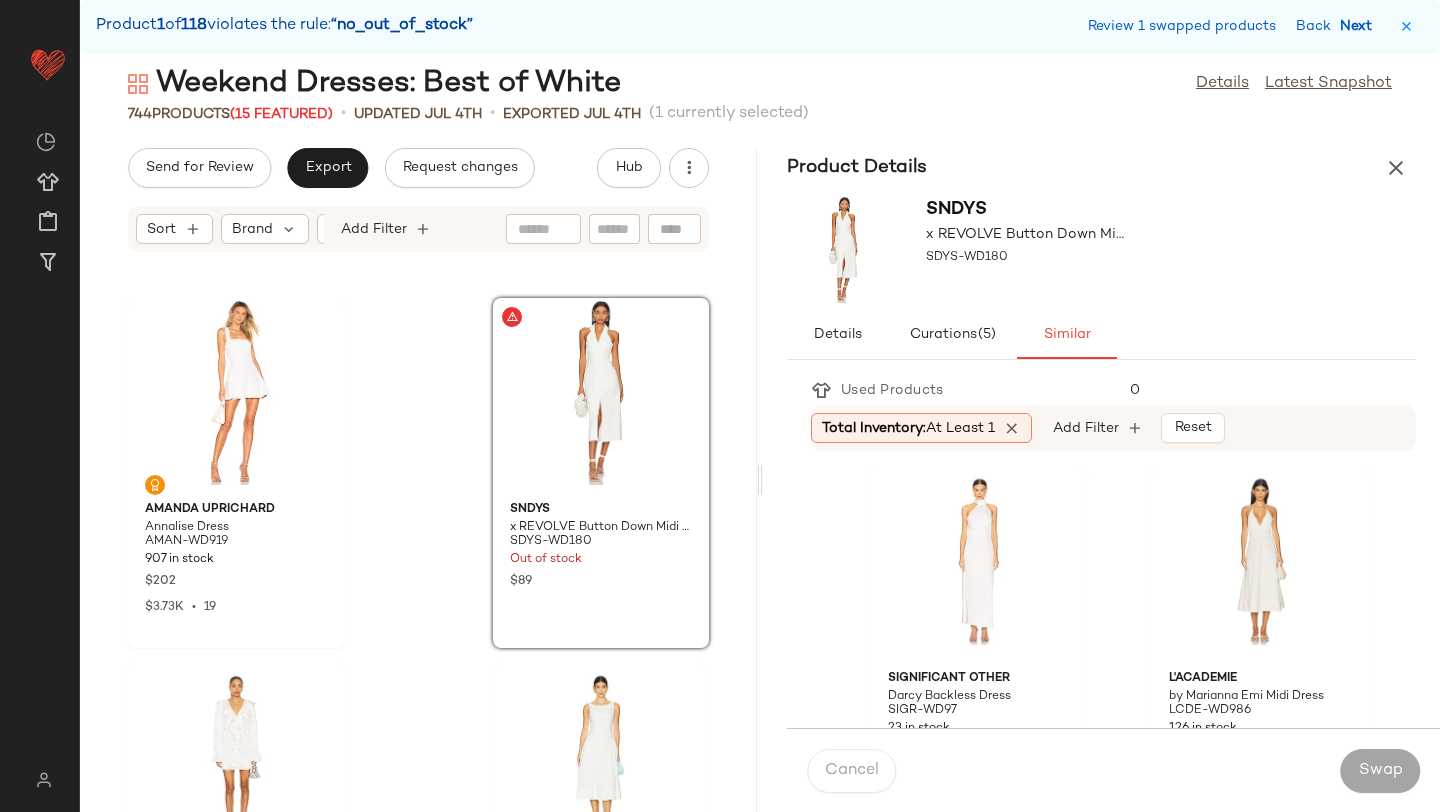 click on "Next" at bounding box center [1360, 26] 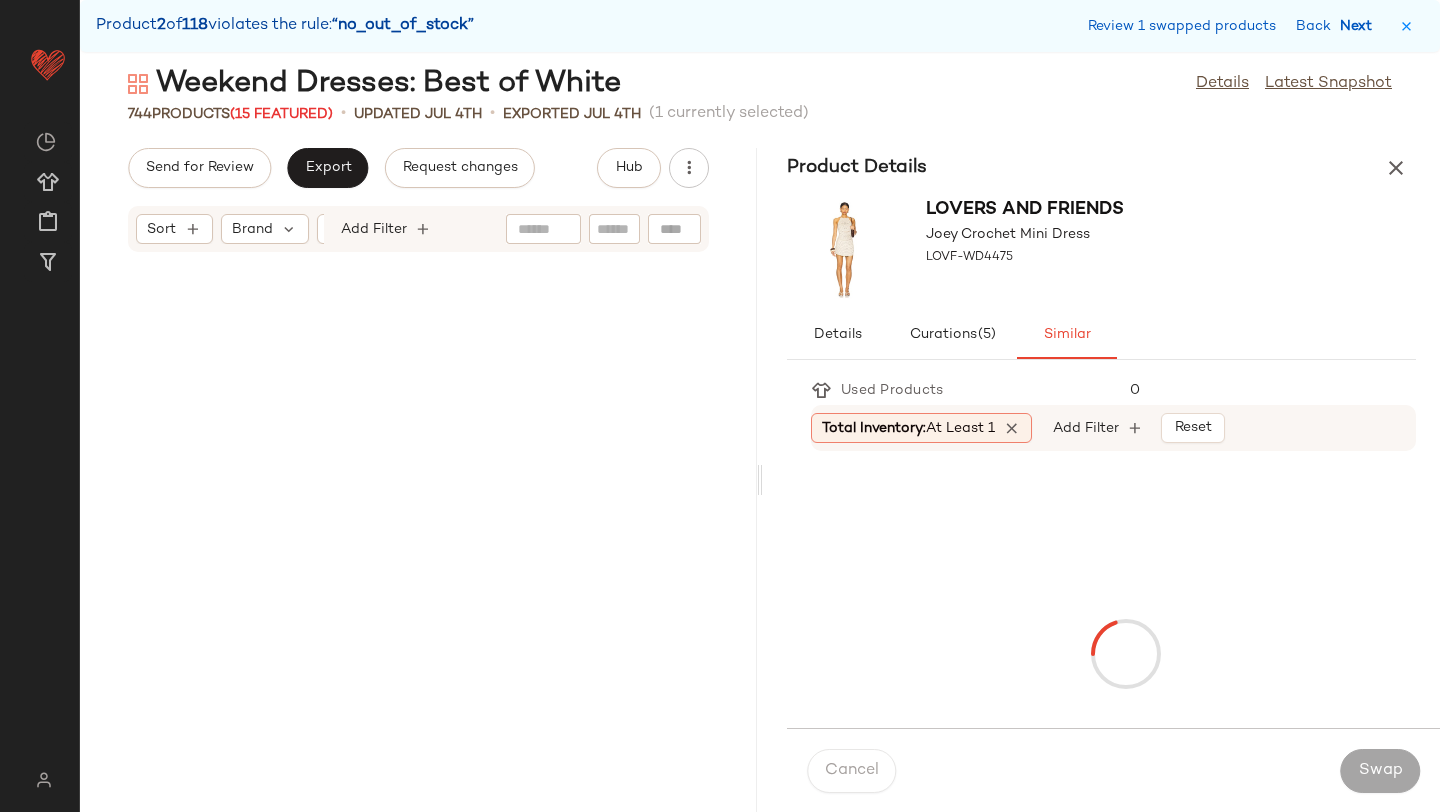 scroll, scrollTop: 12078, scrollLeft: 0, axis: vertical 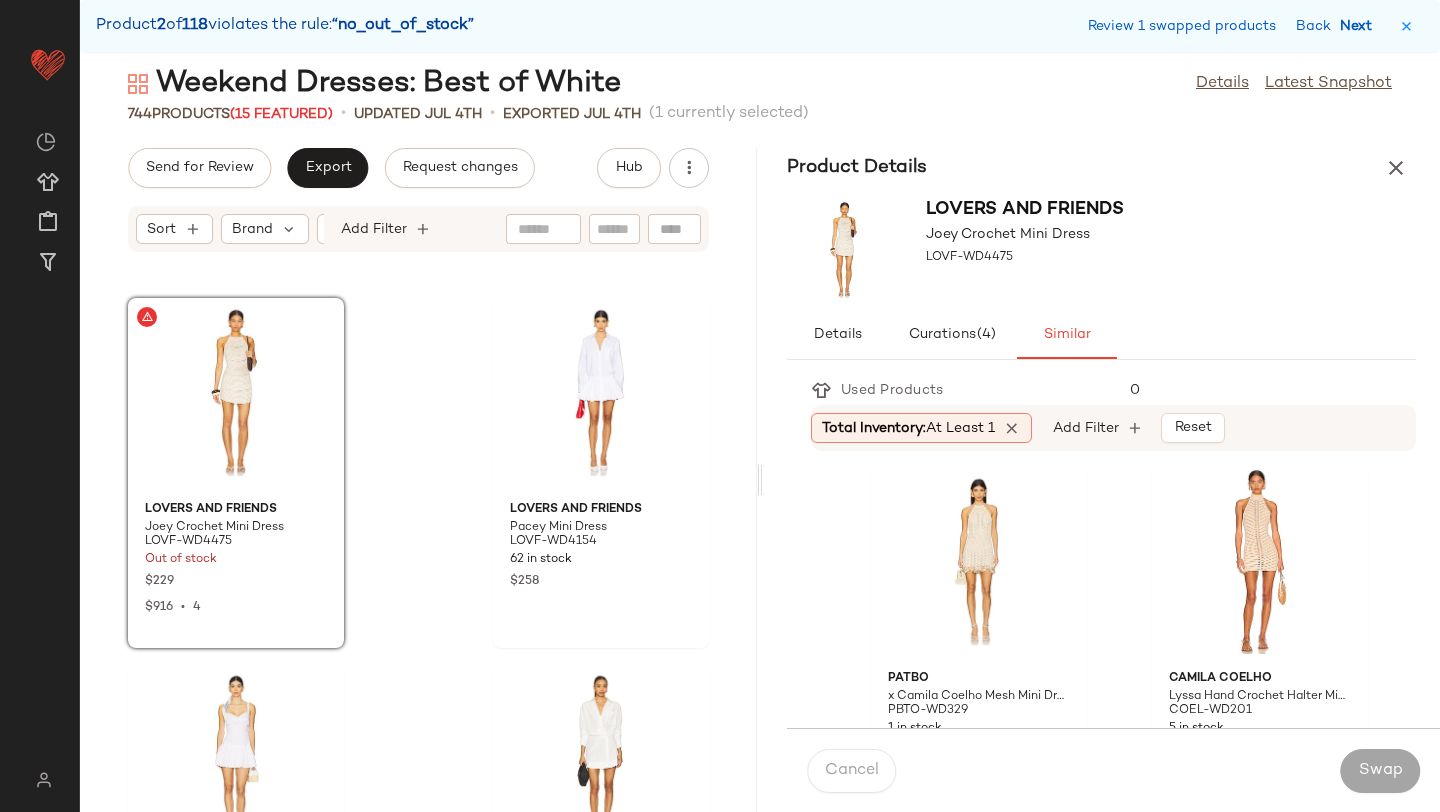 click on "Next" at bounding box center [1360, 26] 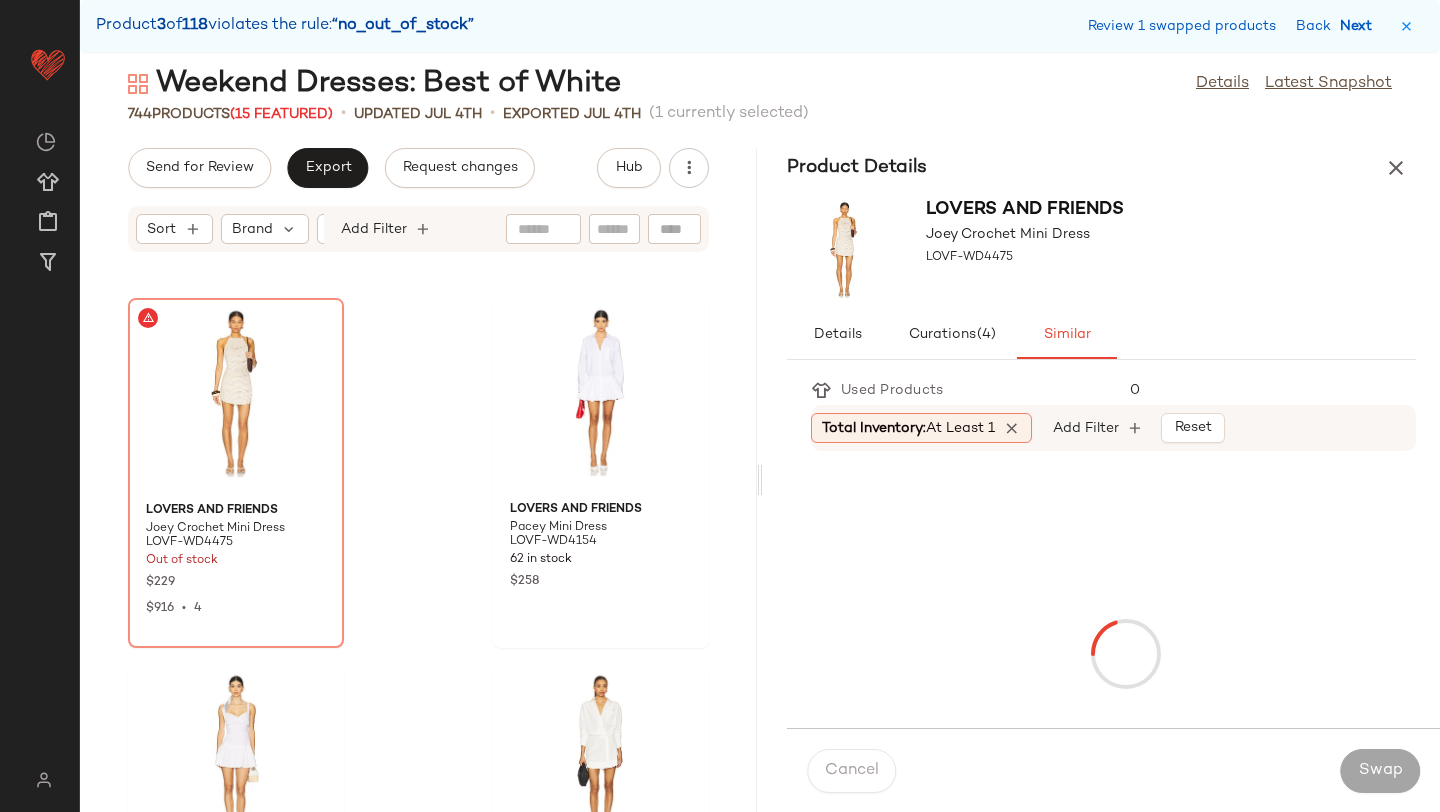 scroll, scrollTop: 17934, scrollLeft: 0, axis: vertical 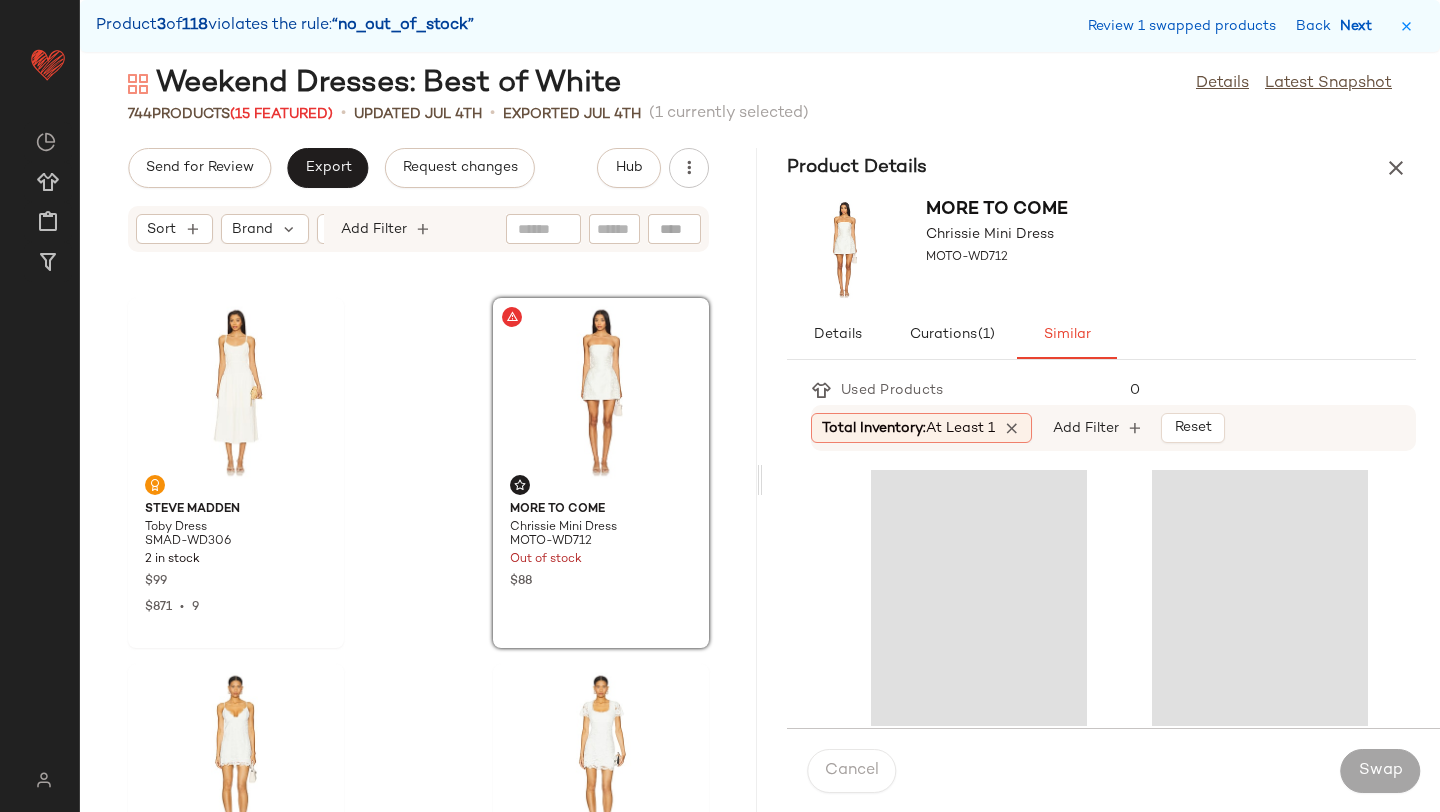 click on "Next" at bounding box center (1360, 26) 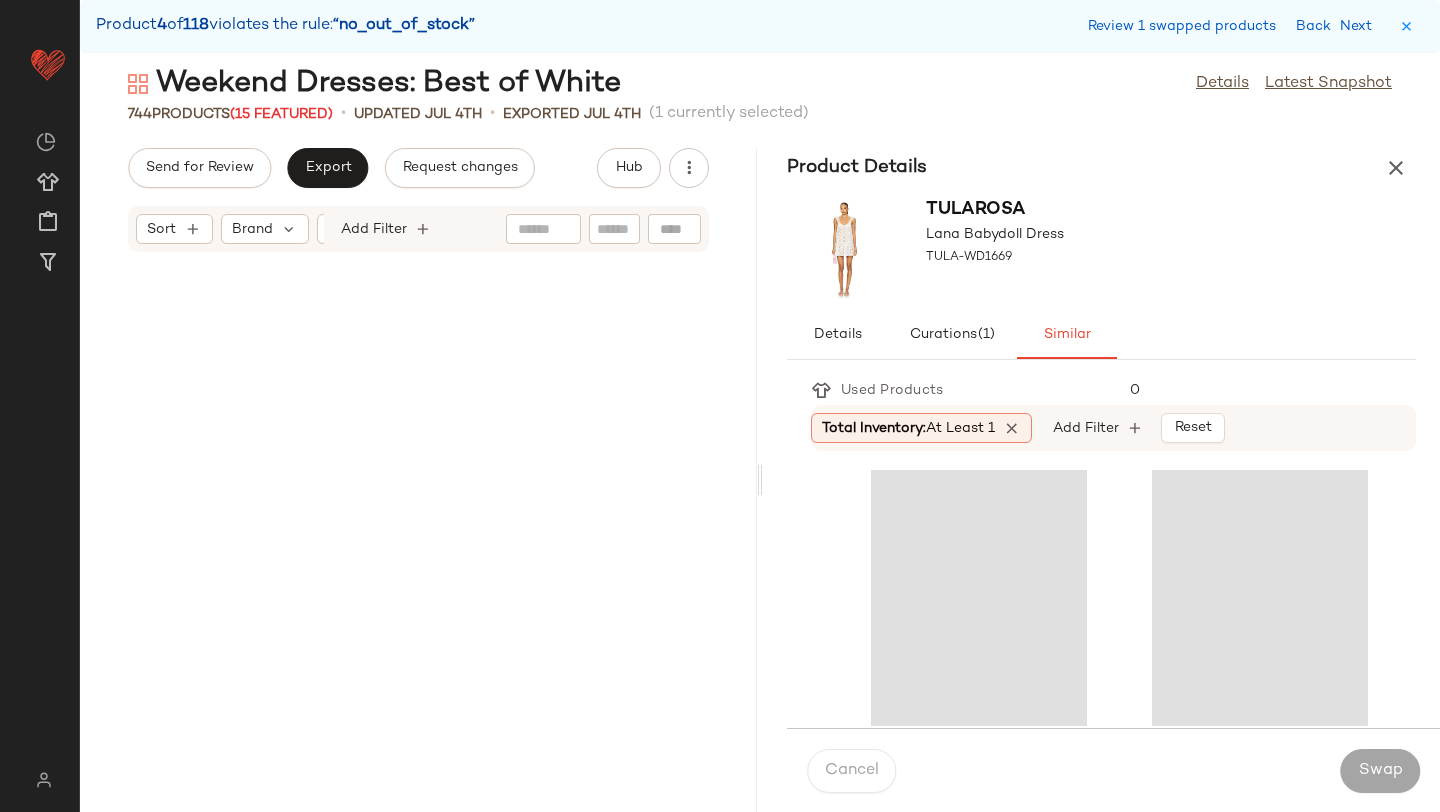 scroll, scrollTop: 21960, scrollLeft: 0, axis: vertical 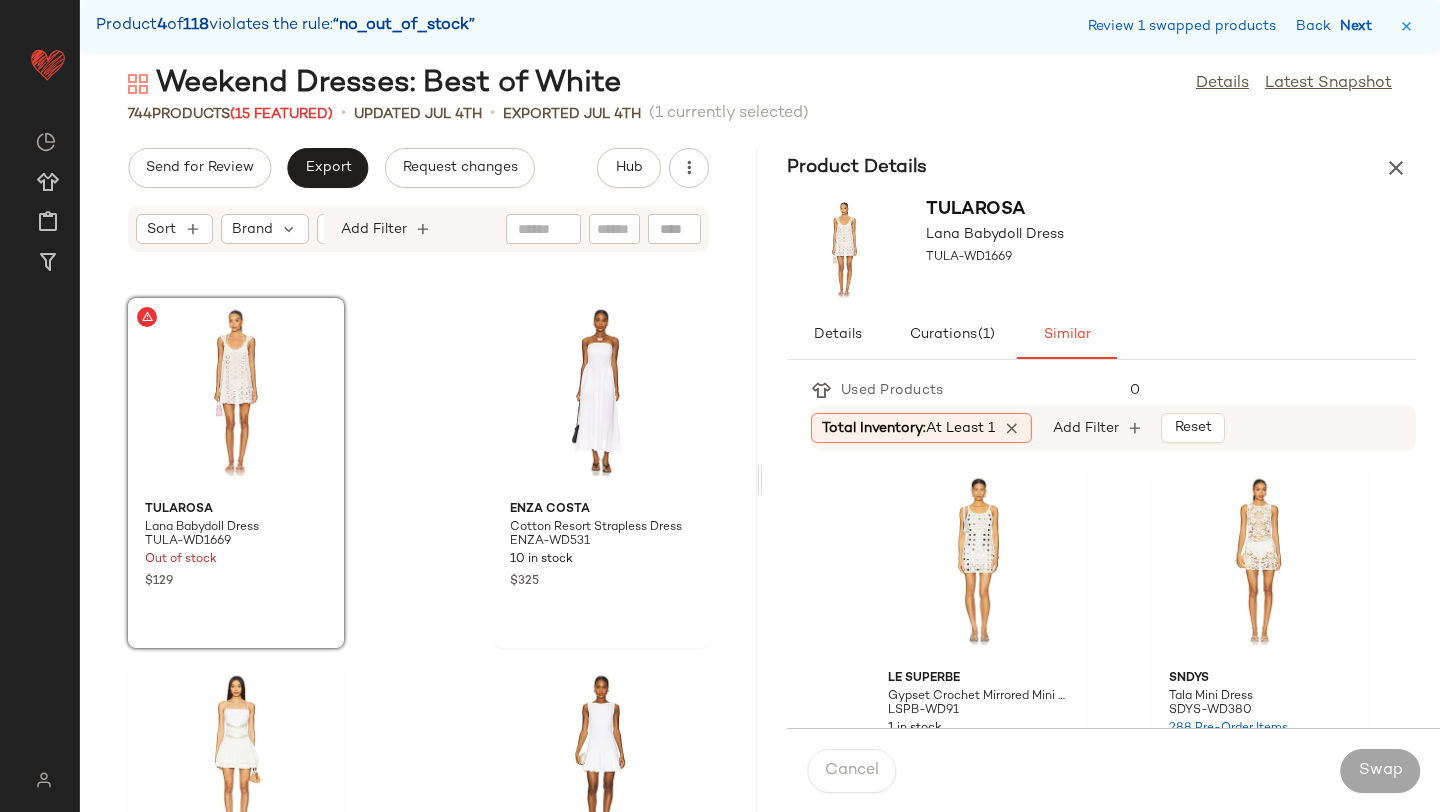 click on "Next" at bounding box center (1360, 26) 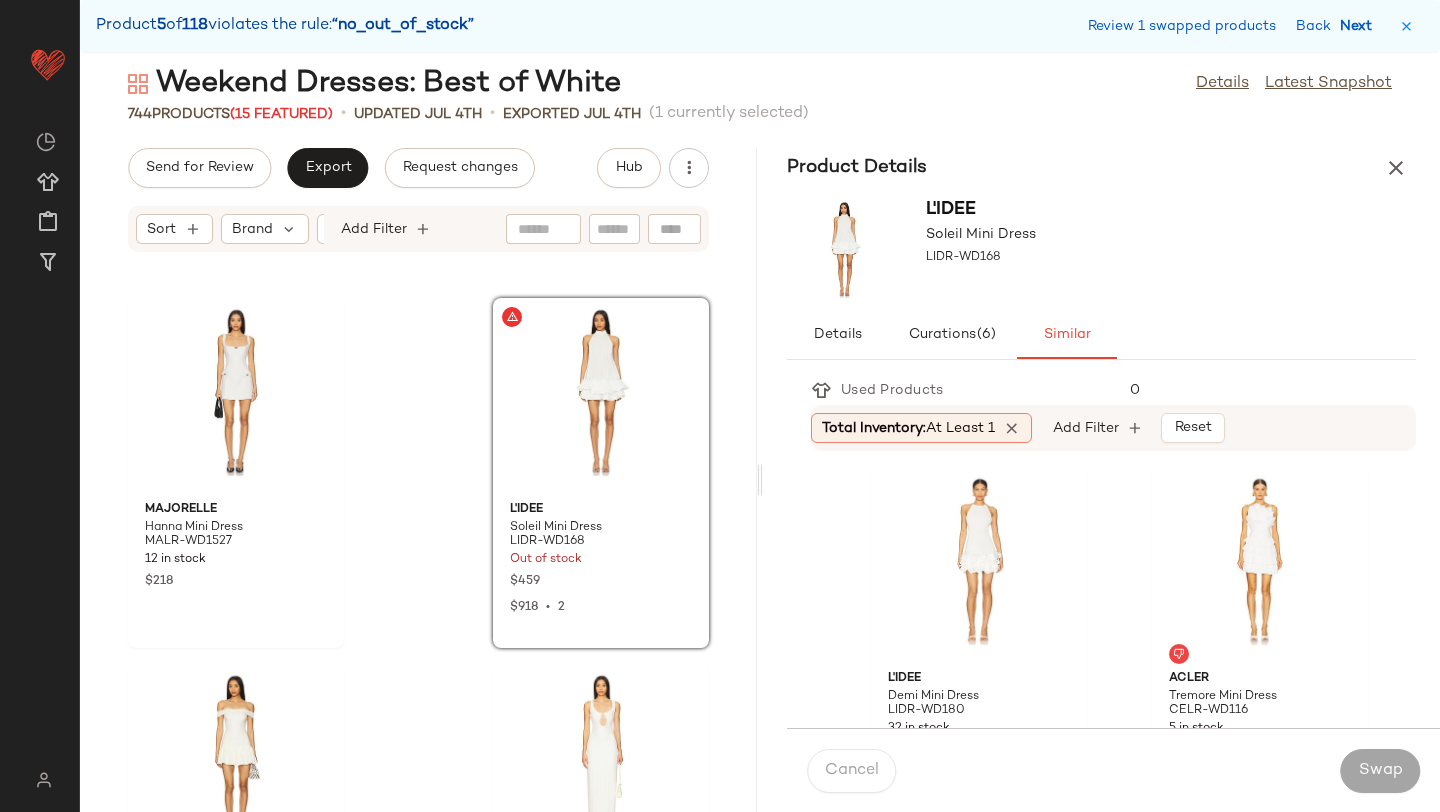 click on "Next" at bounding box center [1360, 26] 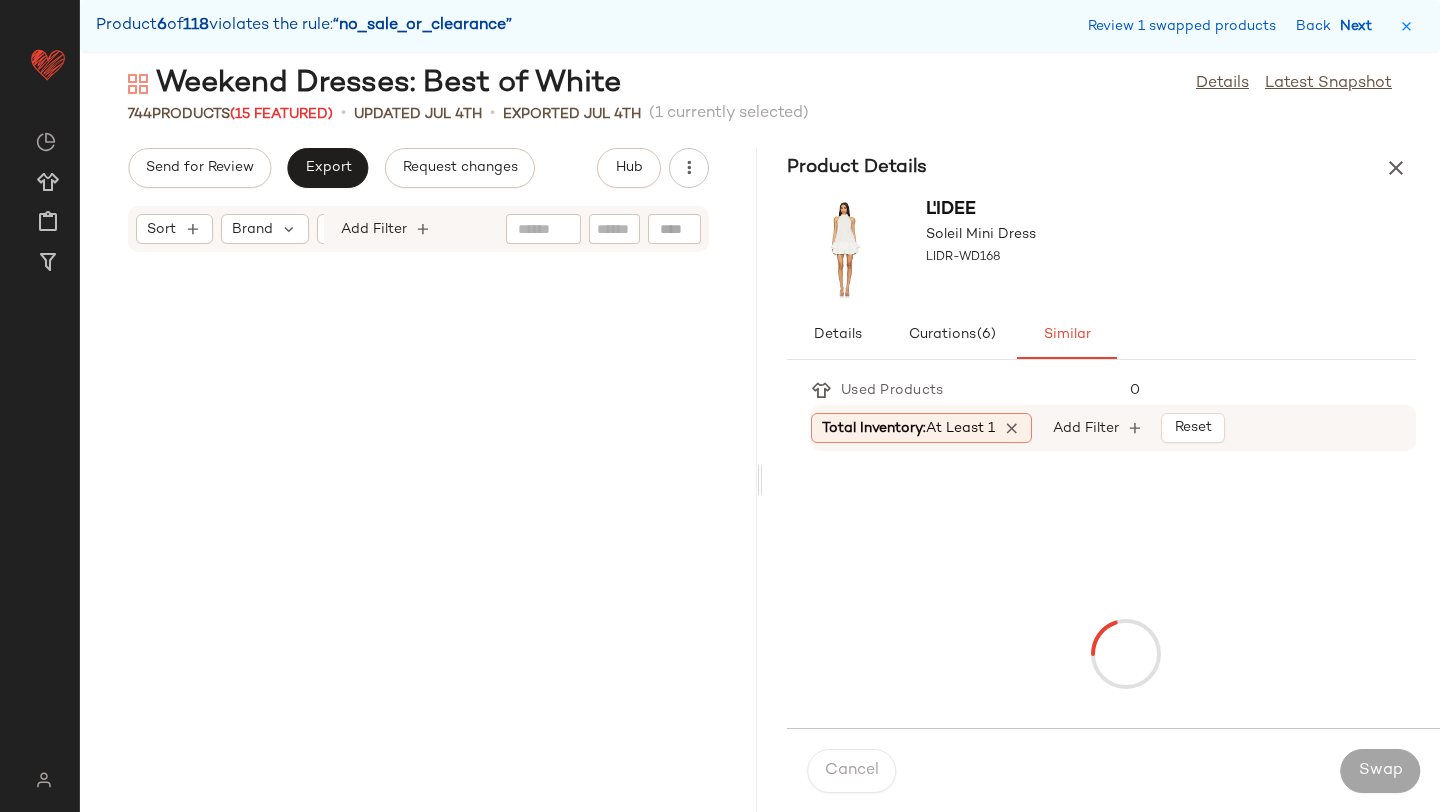 scroll, scrollTop: 26352, scrollLeft: 0, axis: vertical 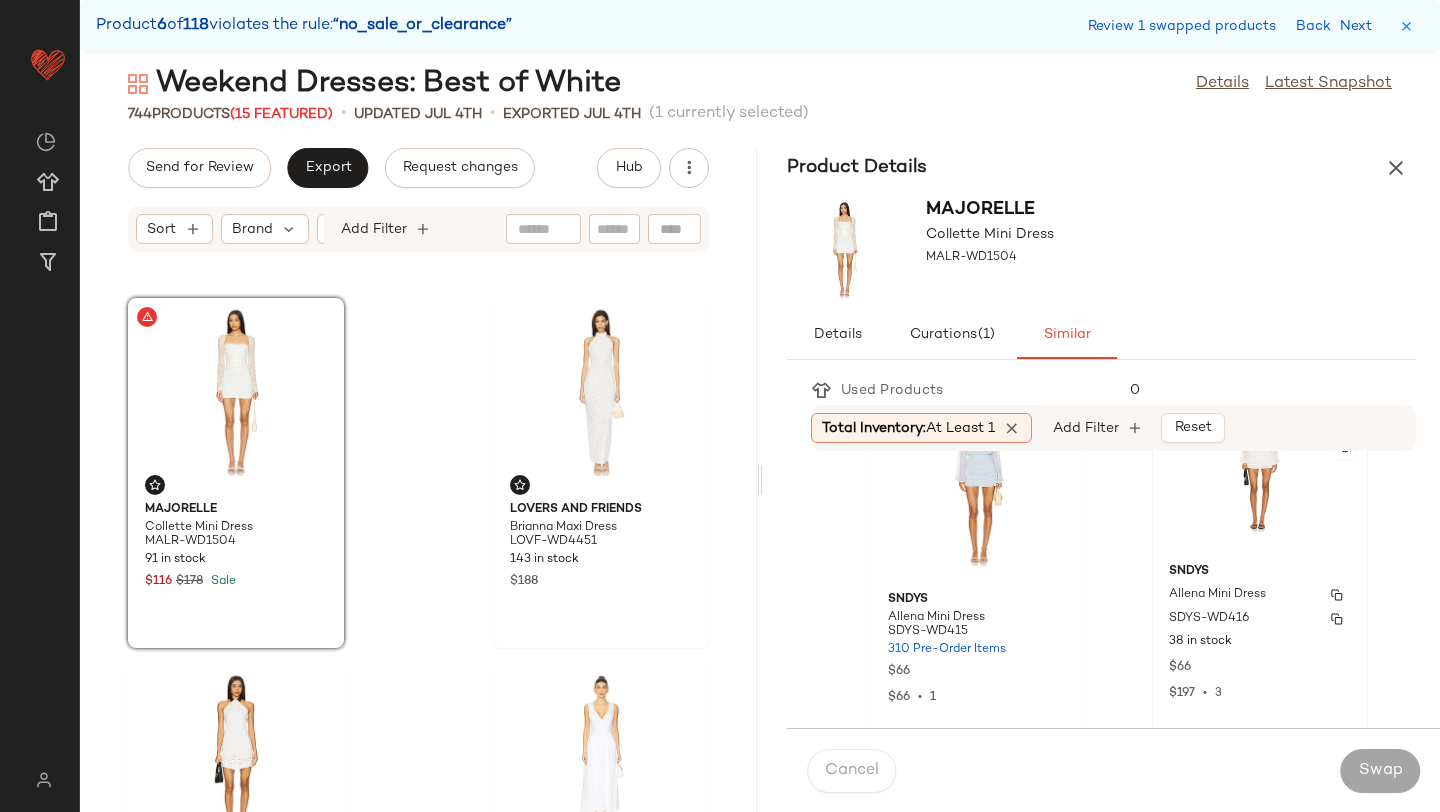 click on "SNDYS Allena Mini Dress SDYS-WD416 38 in stock $66 $197  •  3" 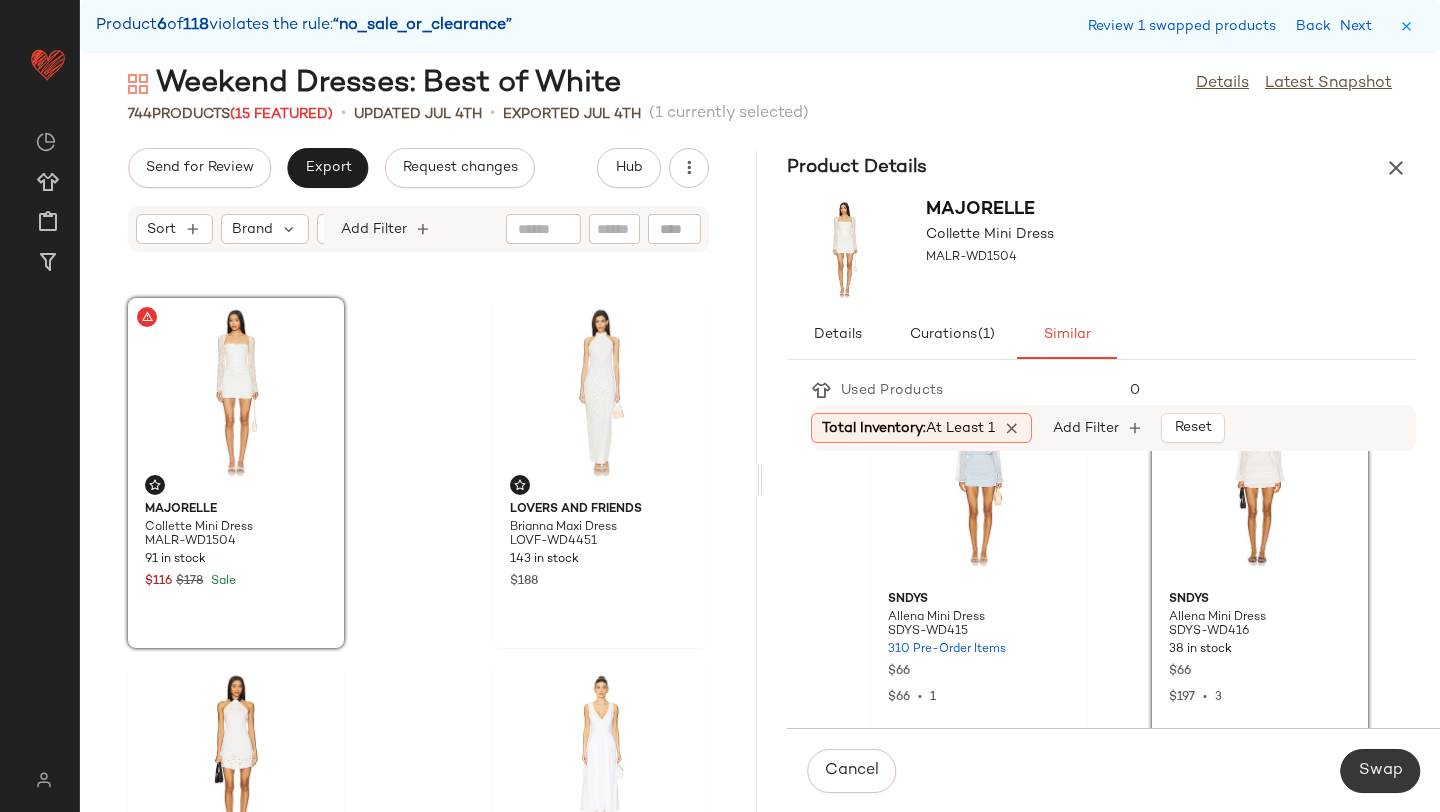 click on "Swap" 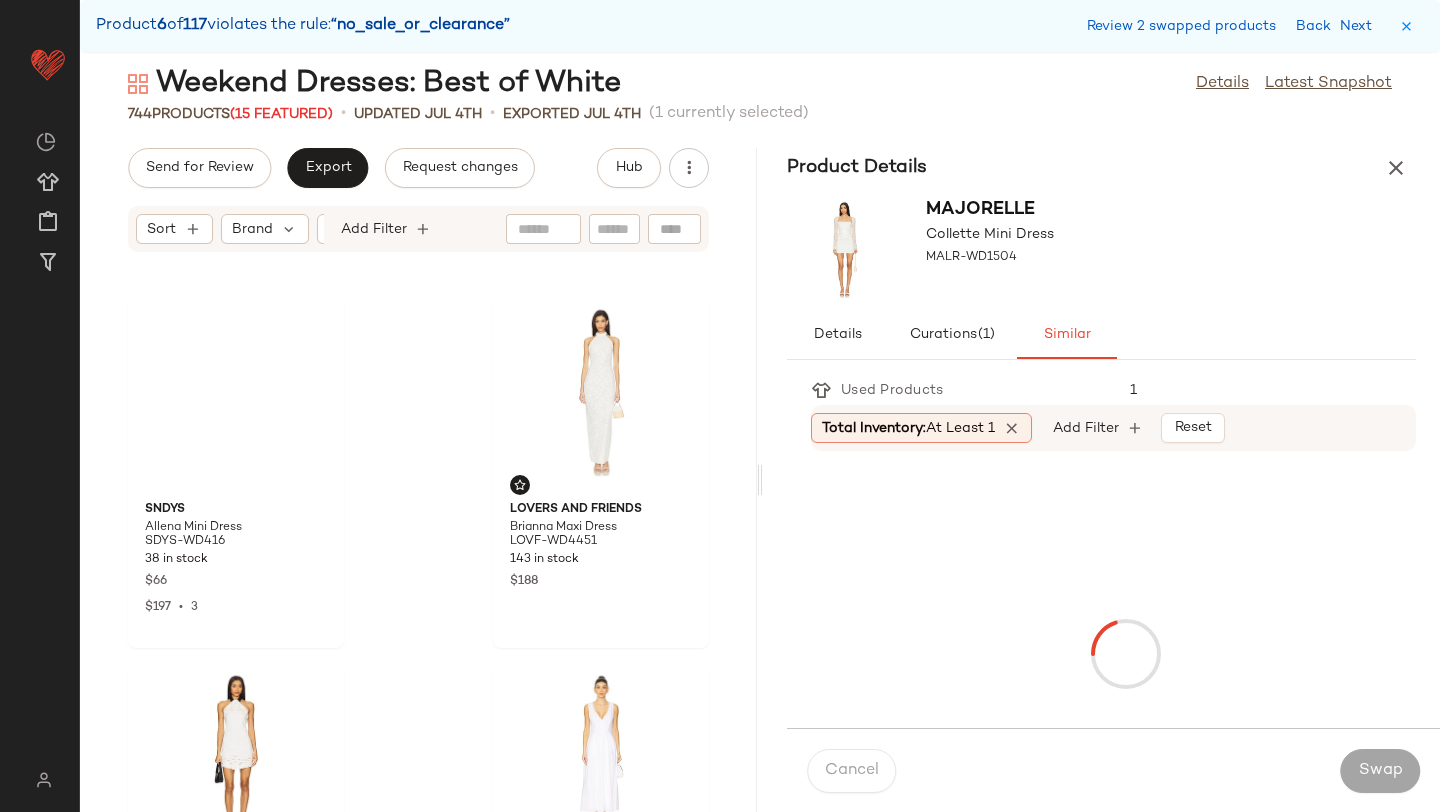 scroll, scrollTop: 27084, scrollLeft: 0, axis: vertical 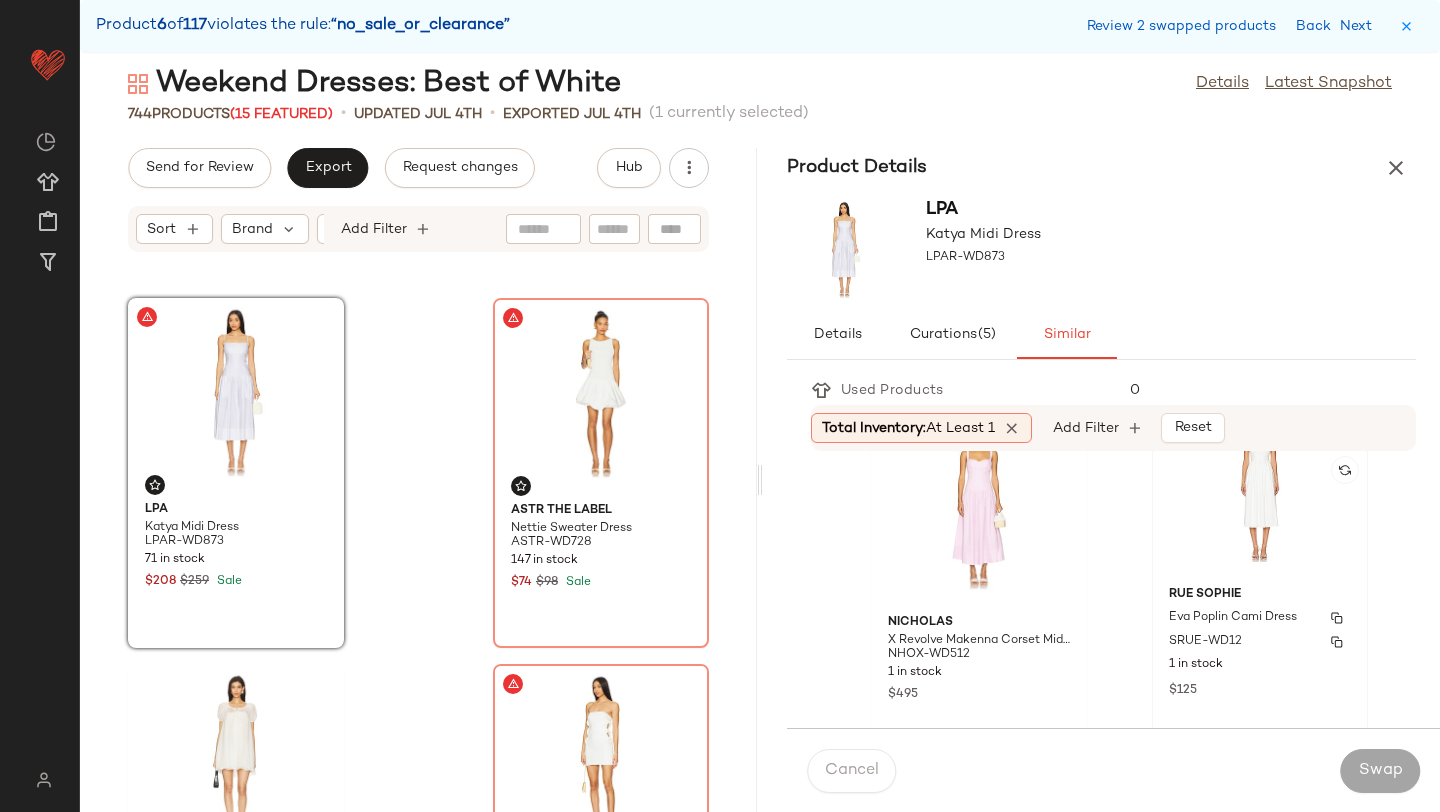 click on "Rue Sophie" at bounding box center [1260, 595] 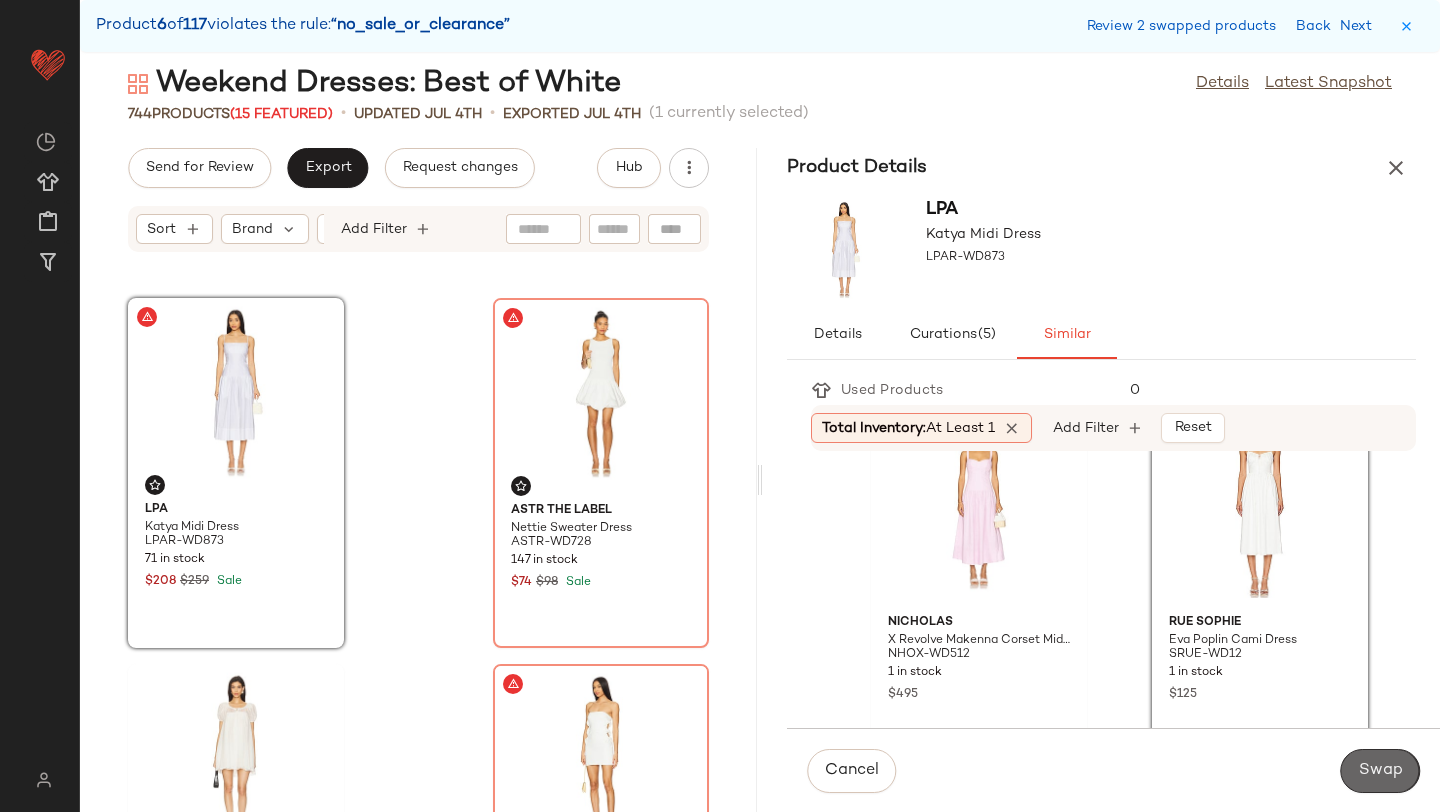 click on "Swap" 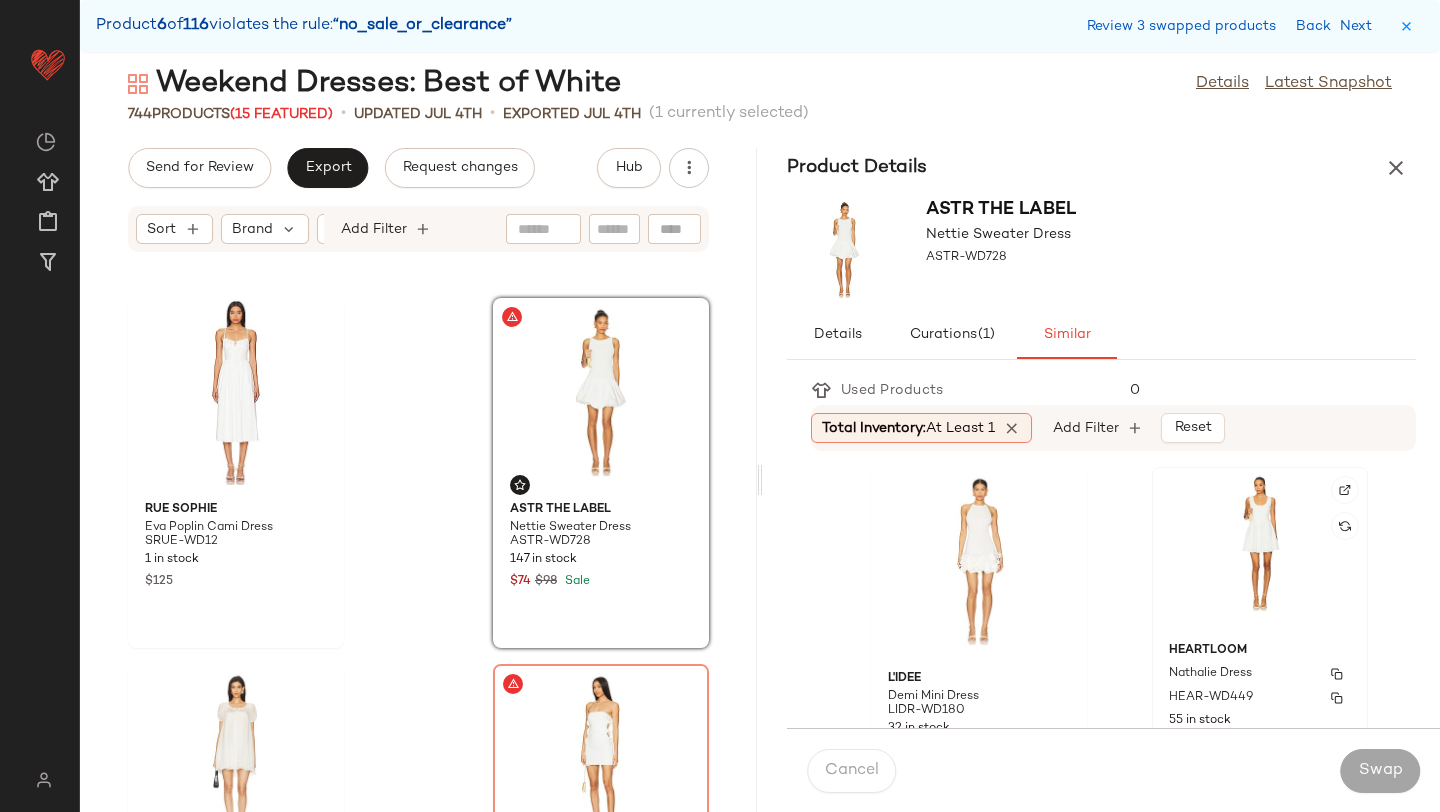 click on "HEARTLOOM Nathalie Dress HEAR-WD449 55 in stock $139 $389  •  3" 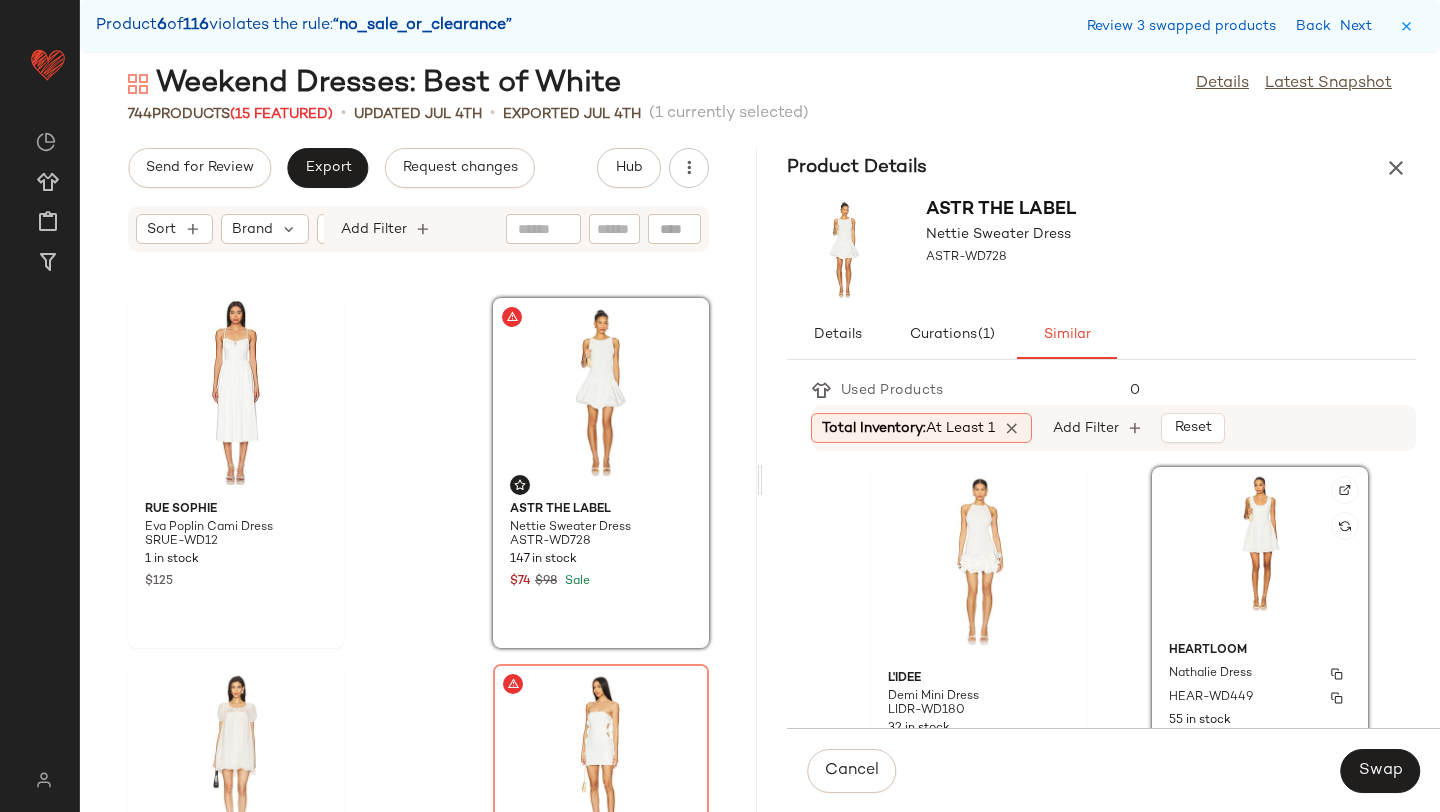scroll, scrollTop: 147, scrollLeft: 0, axis: vertical 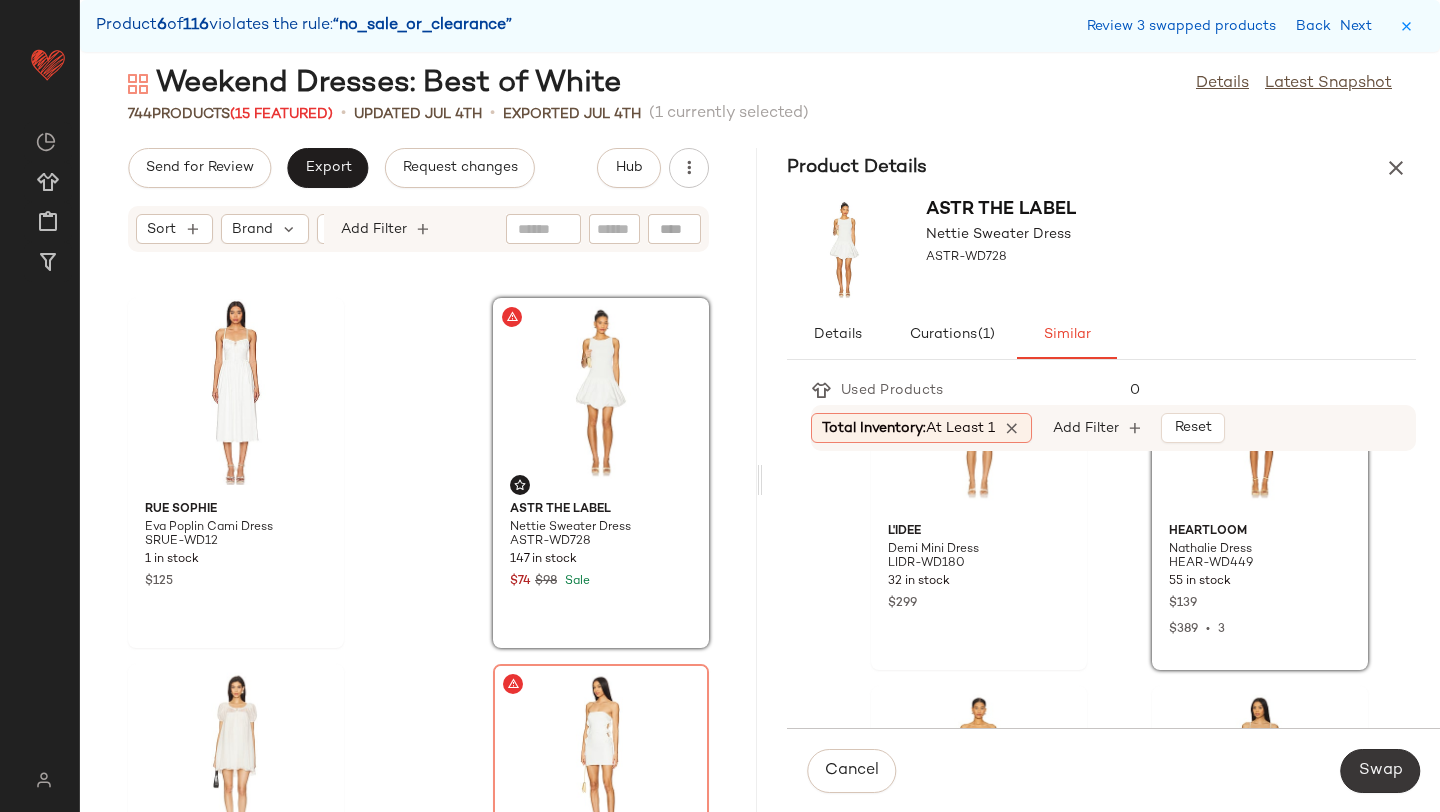 click on "Swap" 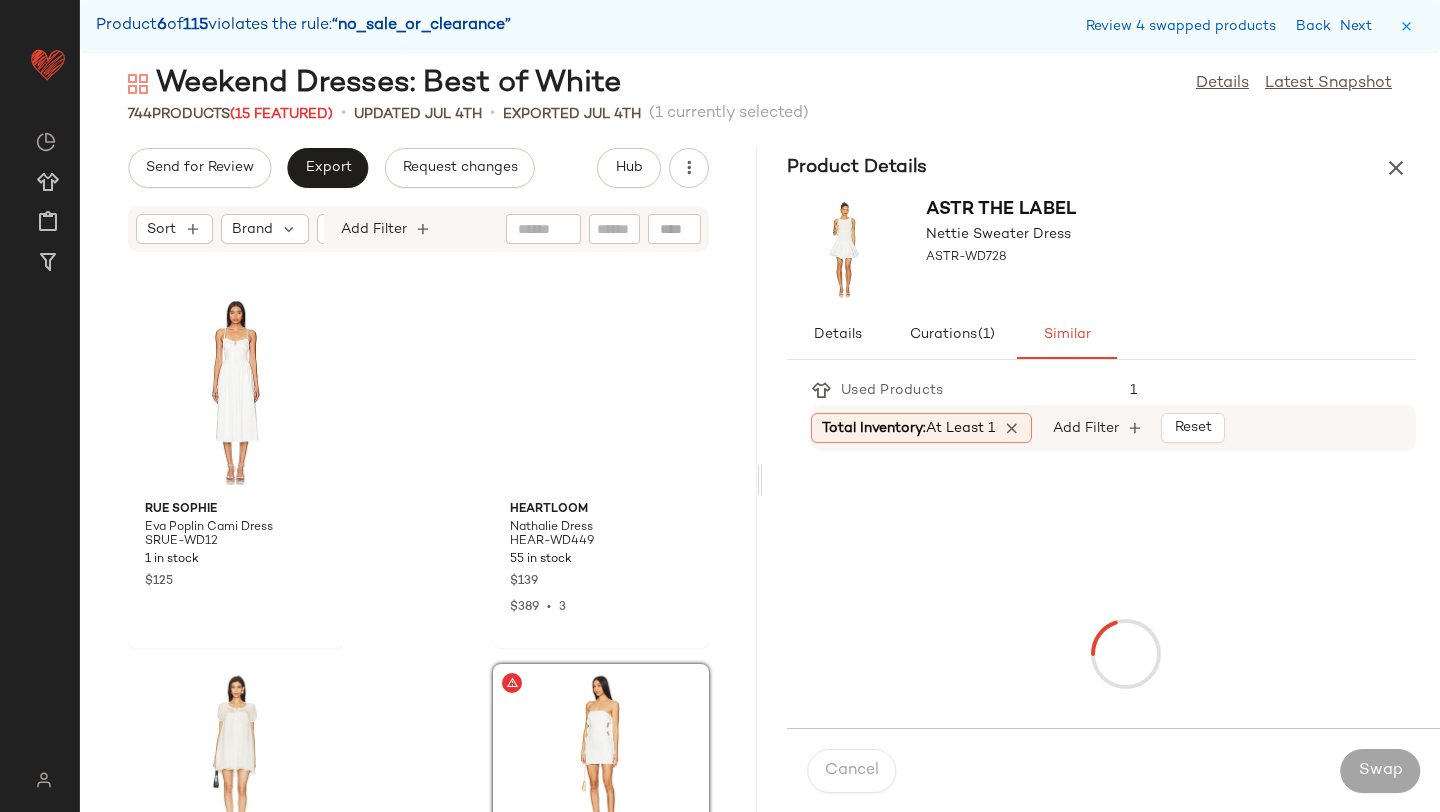 scroll, scrollTop: 27450, scrollLeft: 0, axis: vertical 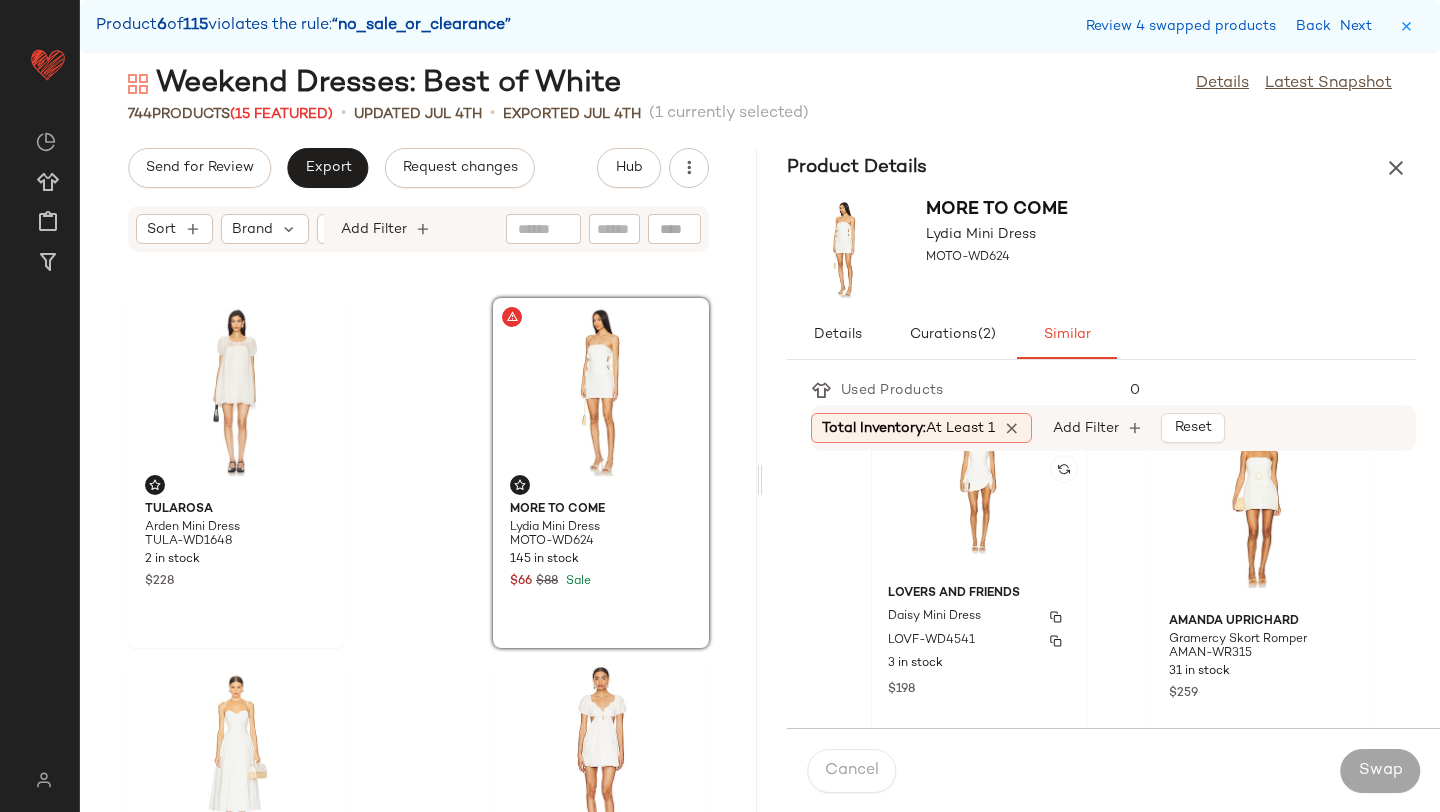 click on "Lovers and Friends" at bounding box center (979, 594) 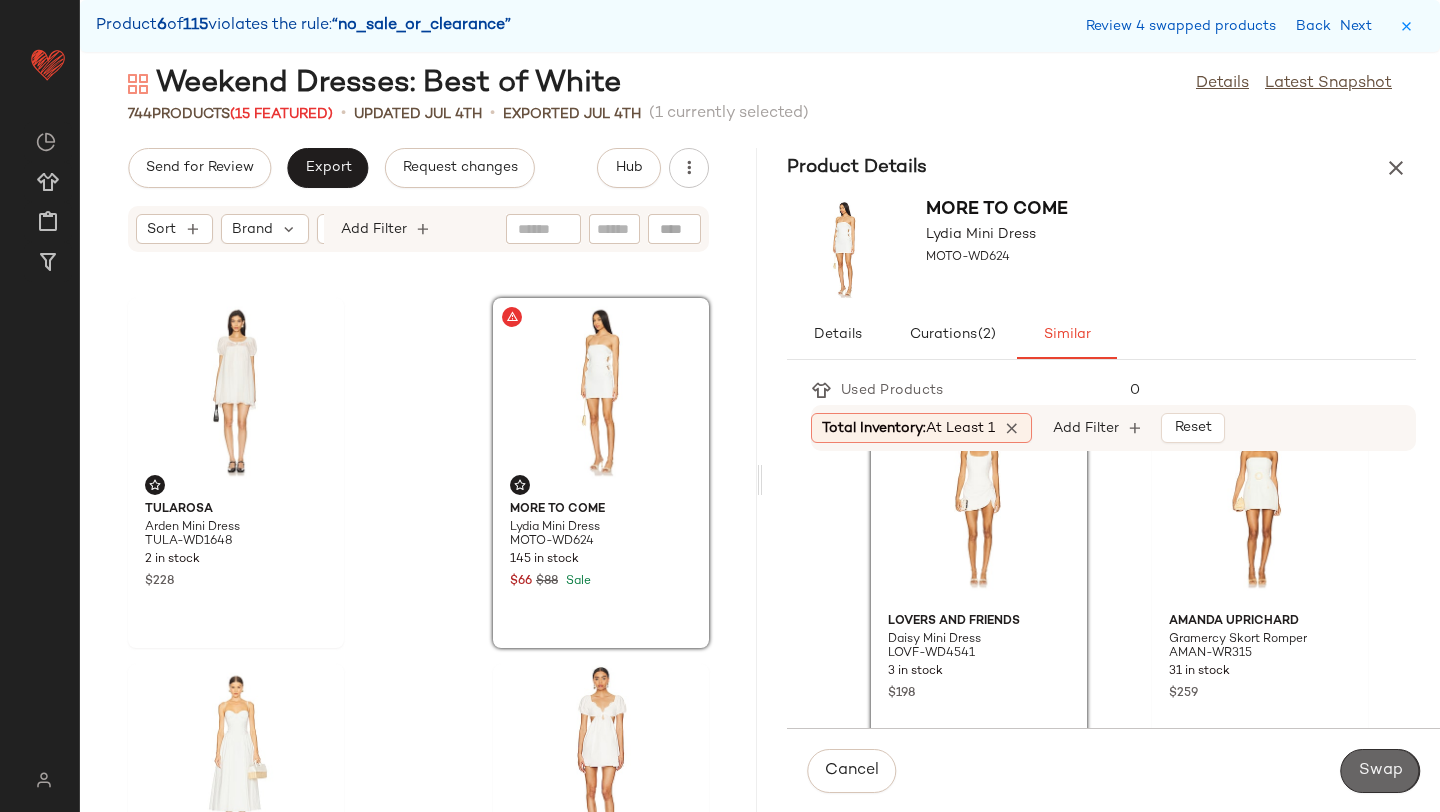 click on "Swap" at bounding box center (1380, 771) 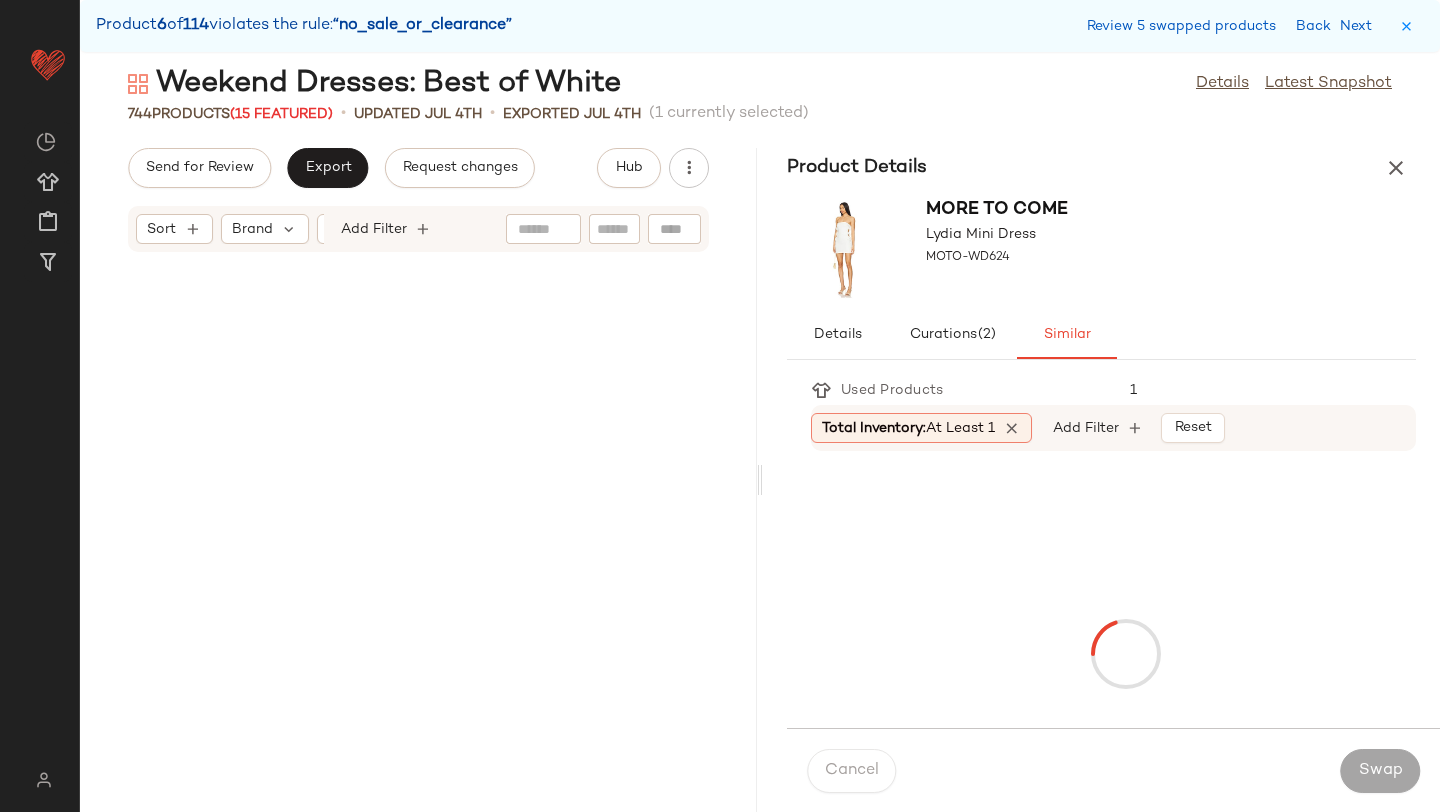 scroll, scrollTop: 28914, scrollLeft: 0, axis: vertical 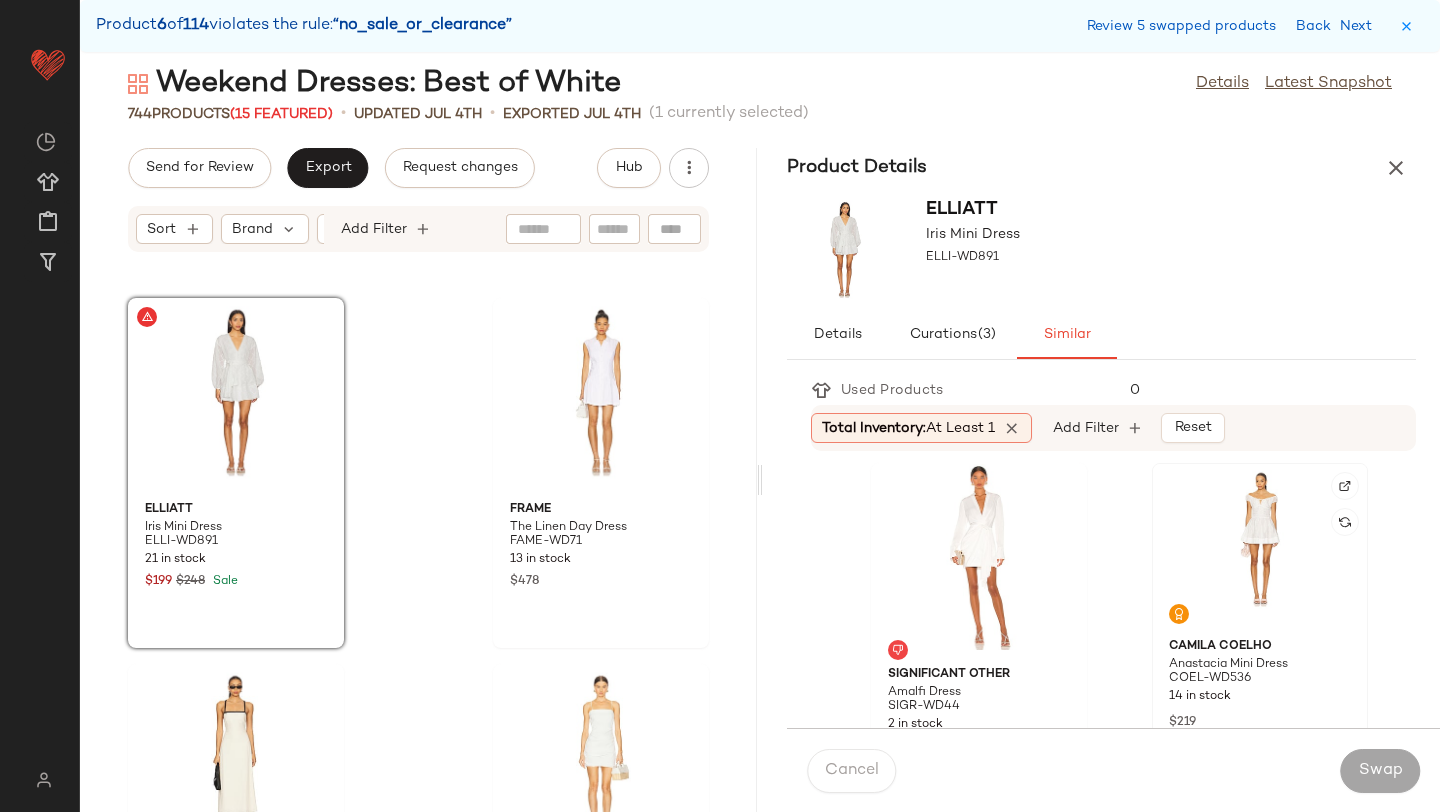 click 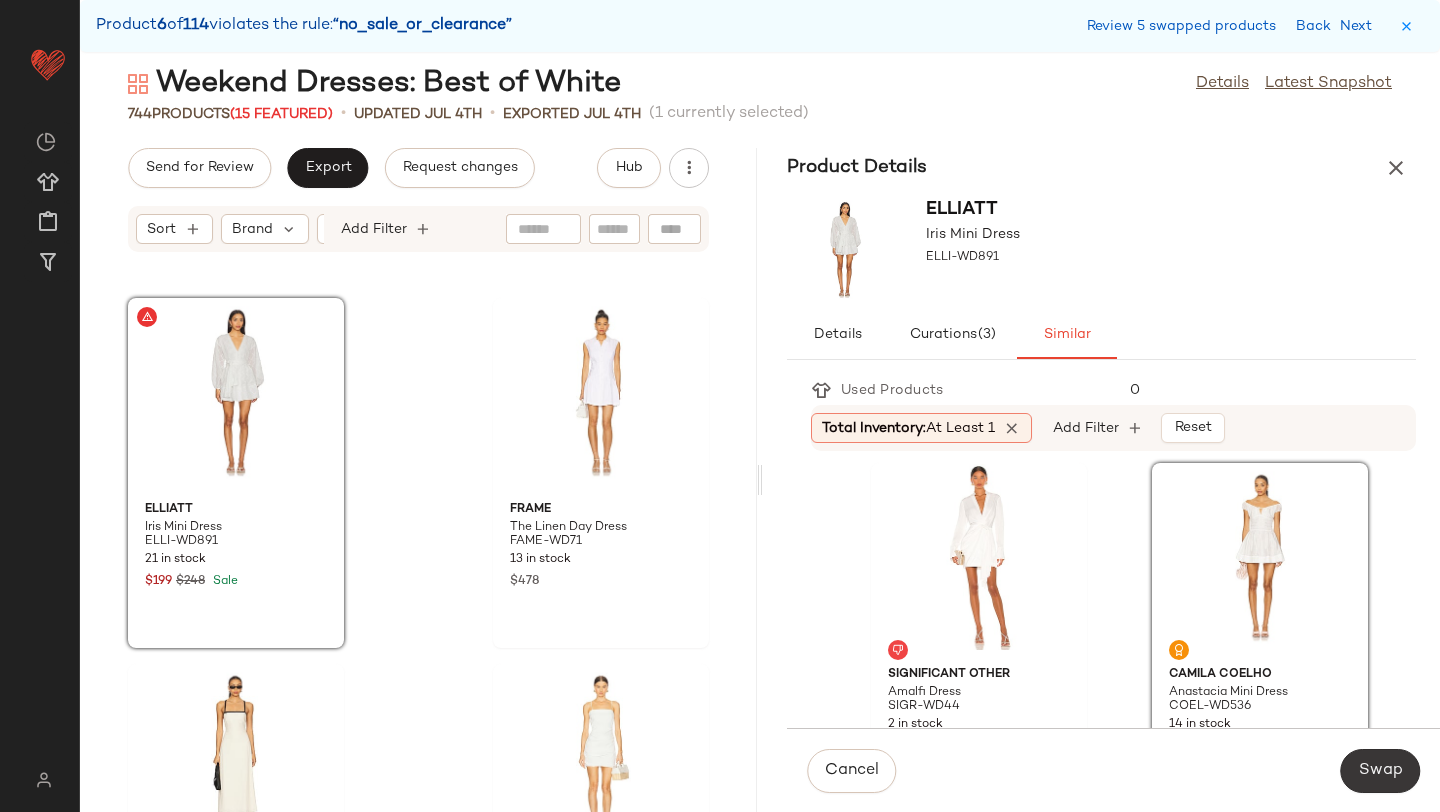 click on "Swap" 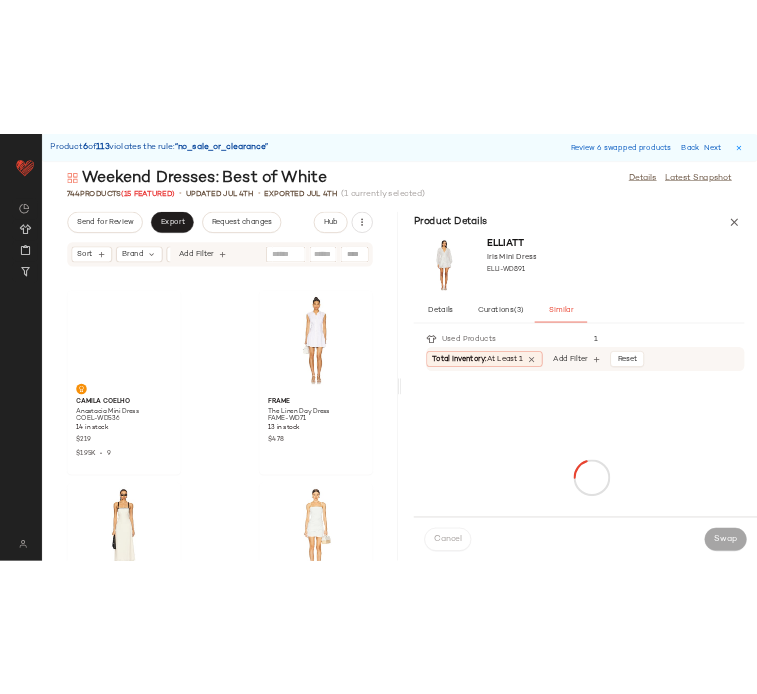 scroll, scrollTop: 32208, scrollLeft: 0, axis: vertical 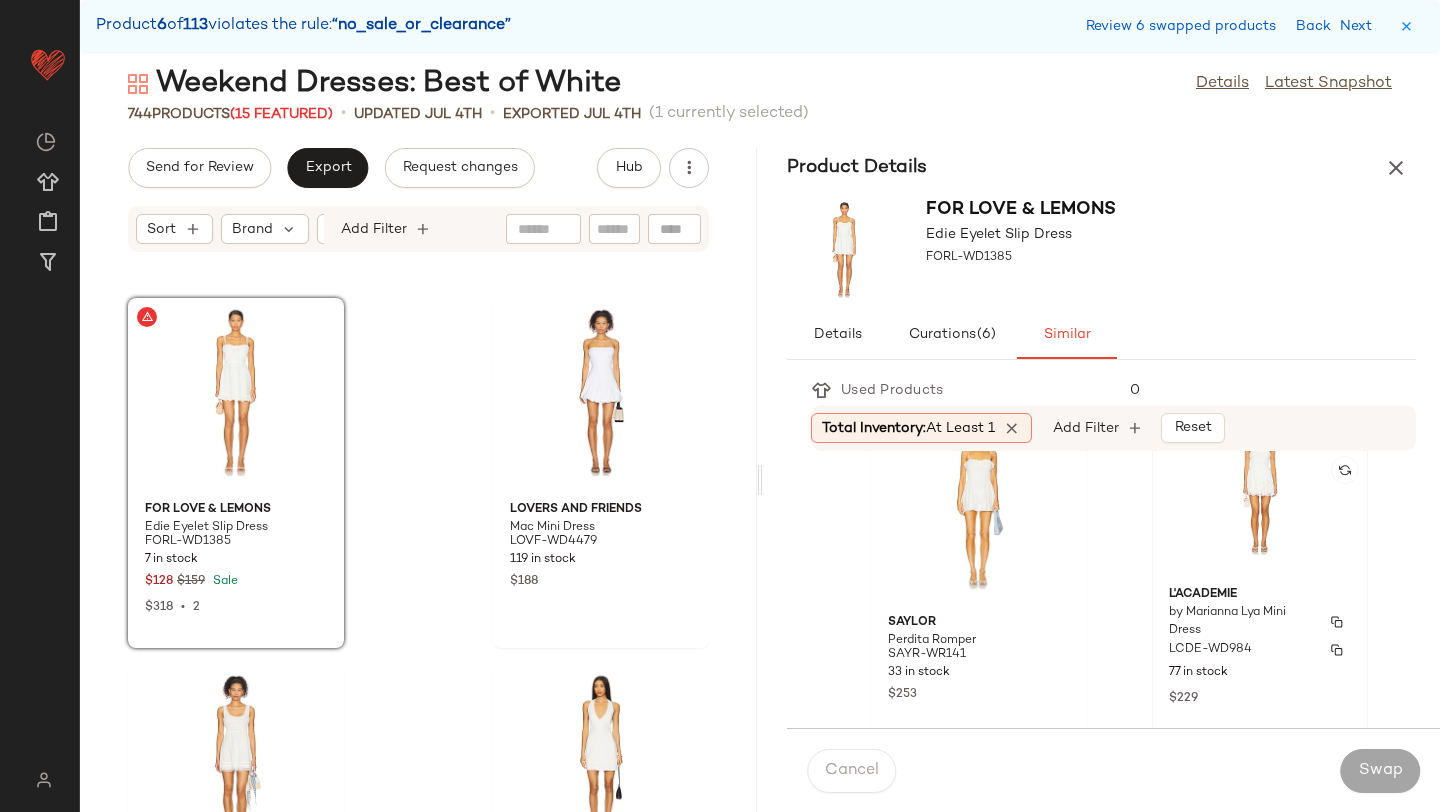 click on "LCDE-WD984" at bounding box center [1210, 650] 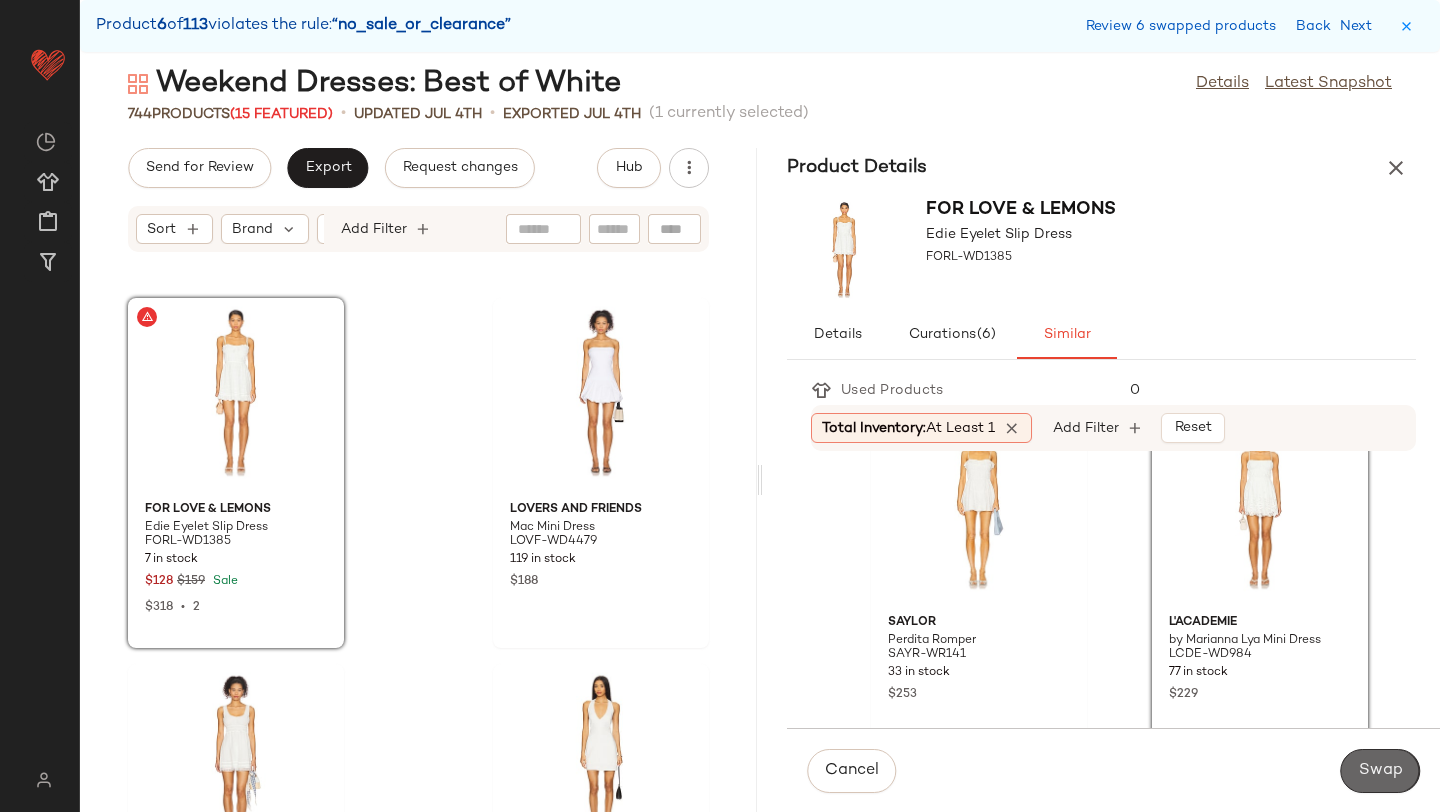 click on "Swap" 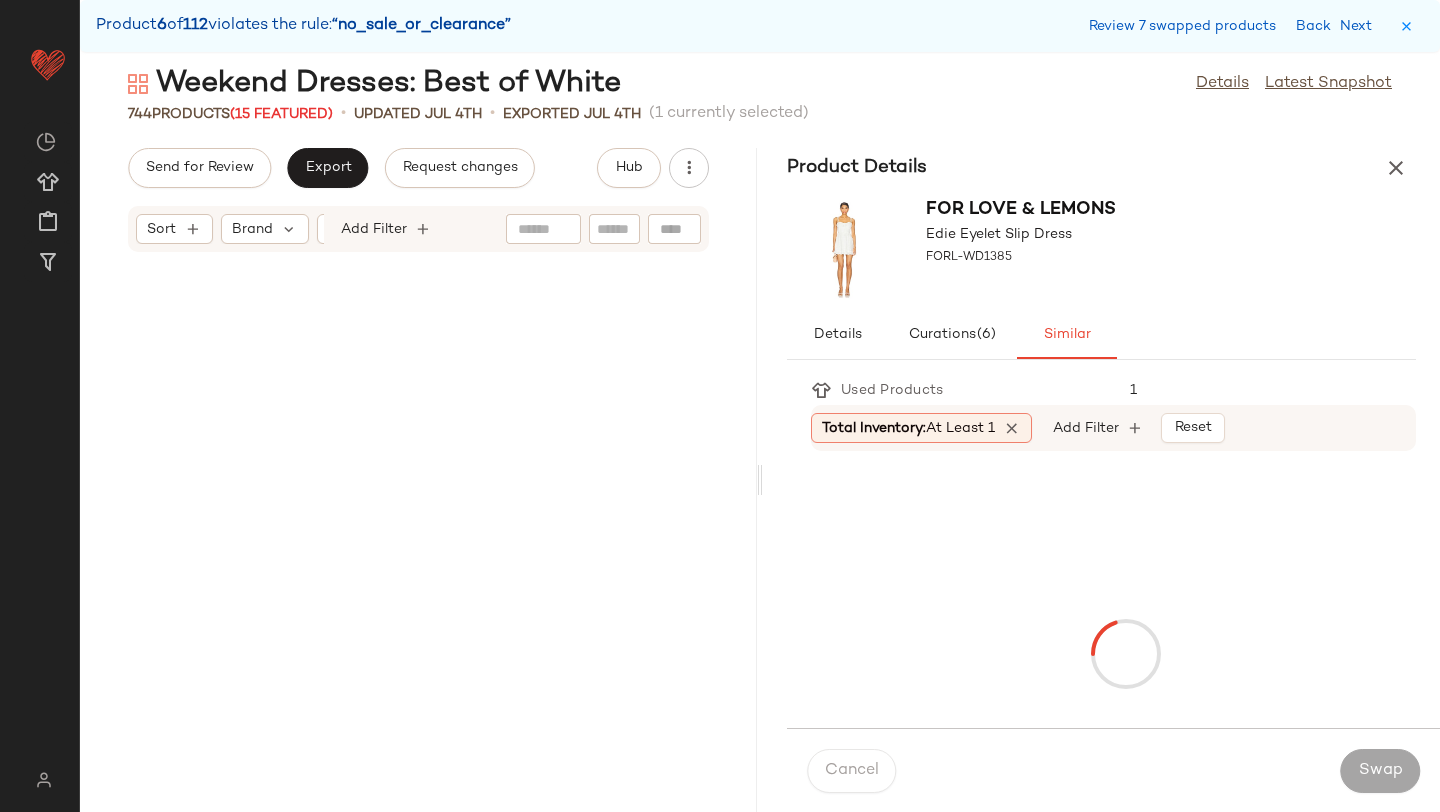 scroll, scrollTop: 33306, scrollLeft: 0, axis: vertical 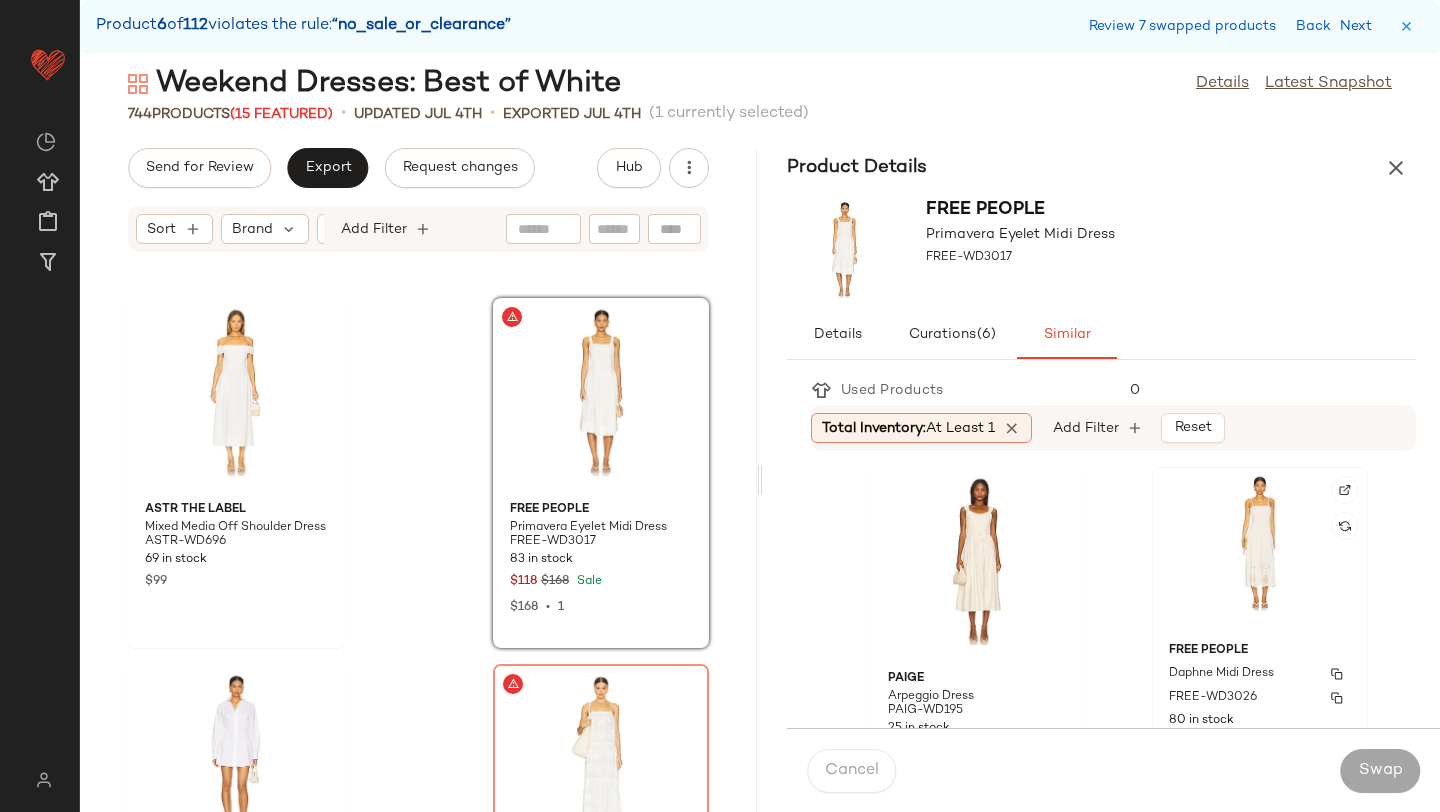 click on "Free People Daphne Midi Dress FREE-WD3026 80 in stock $228" 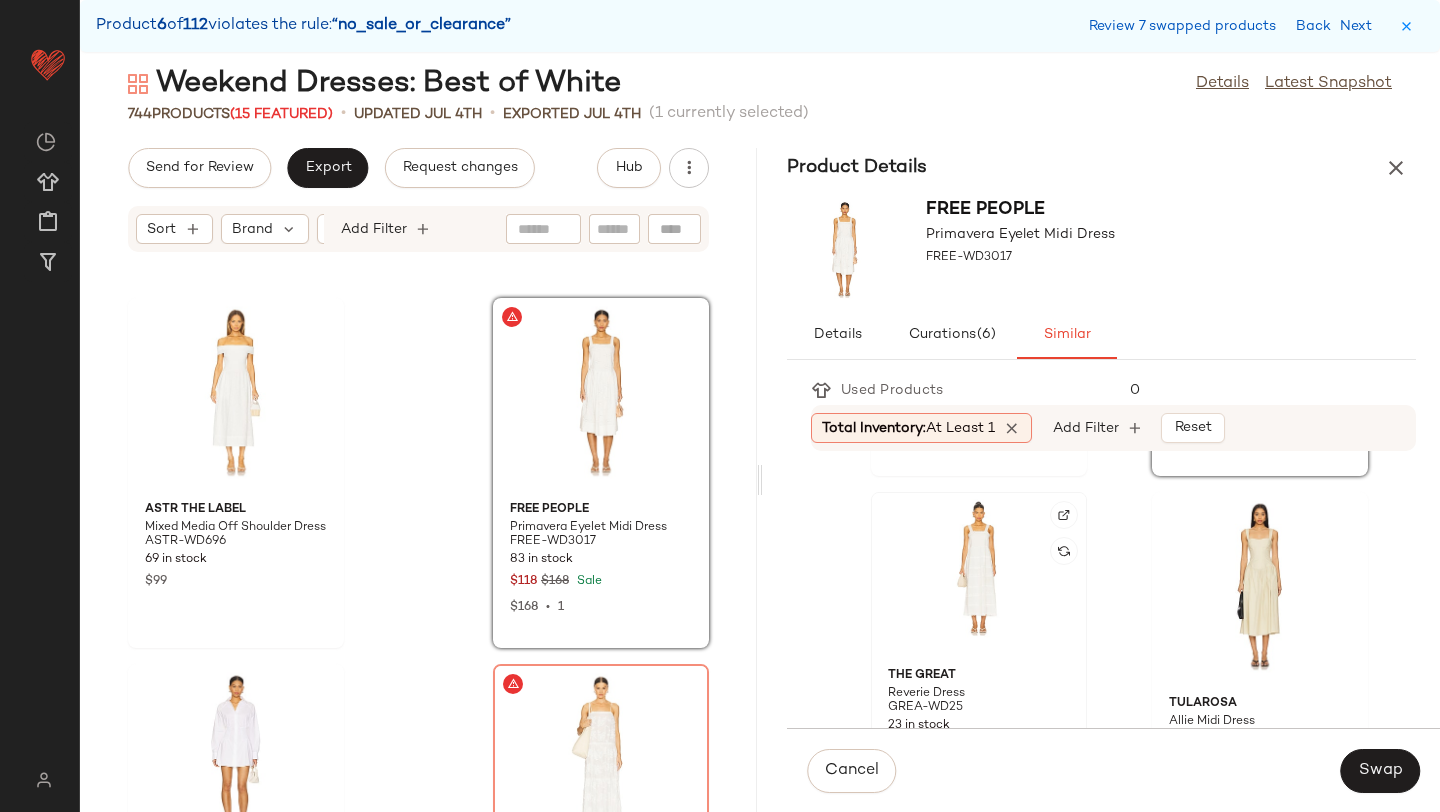 click 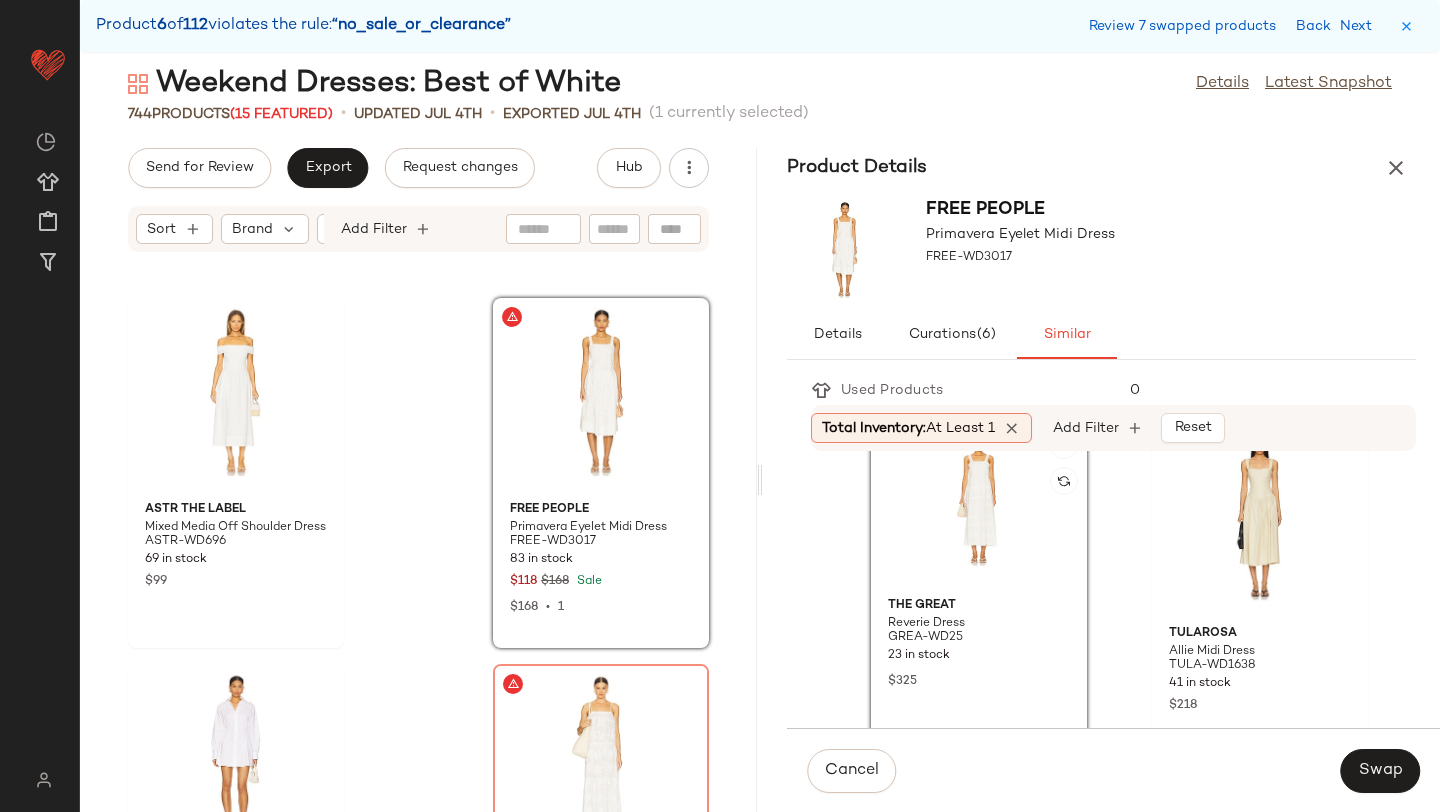 scroll, scrollTop: 415, scrollLeft: 0, axis: vertical 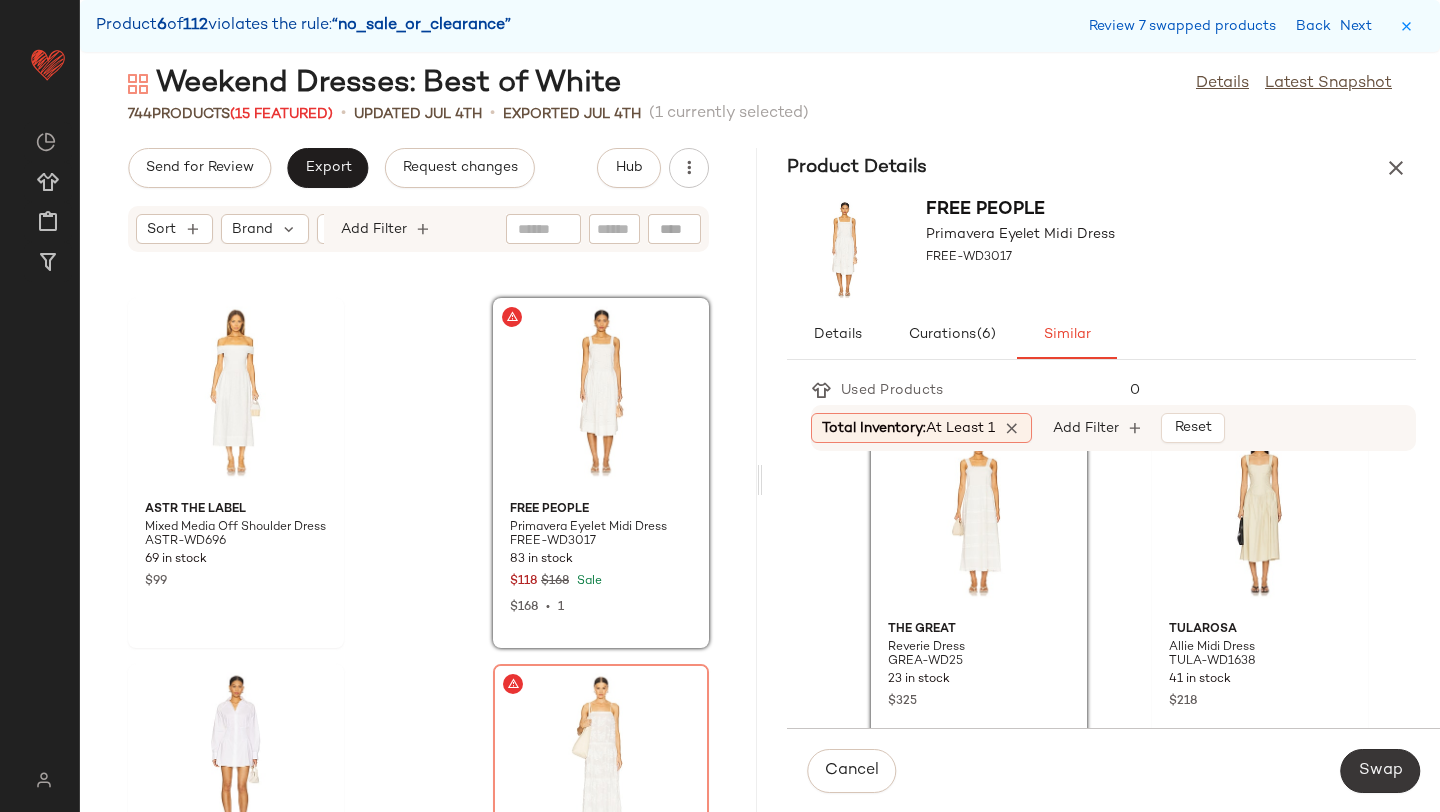 click on "Swap" 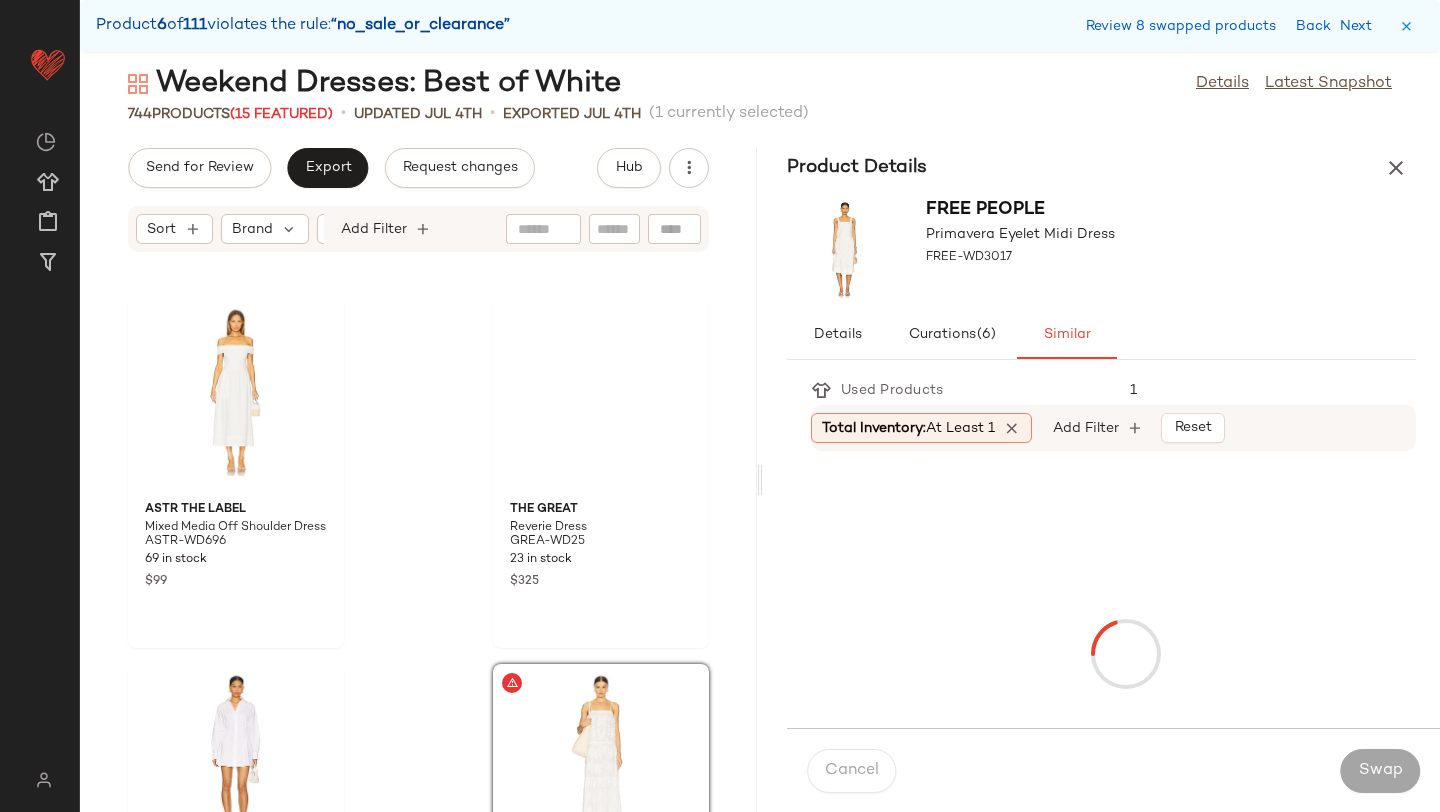 scroll, scrollTop: 33672, scrollLeft: 0, axis: vertical 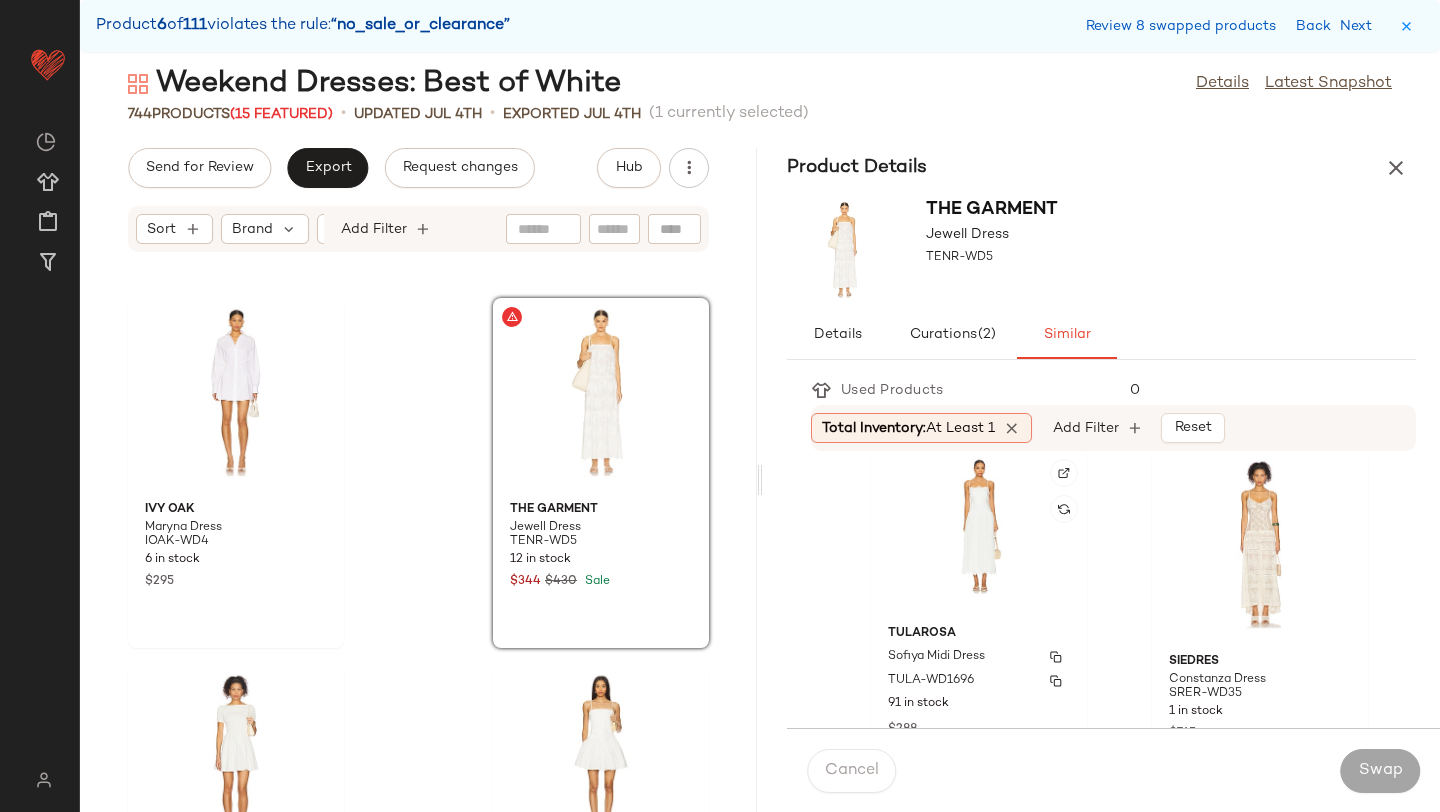 click on "Tularosa Sofiya Midi Dress TULA-WD1696 91 in stock $288" 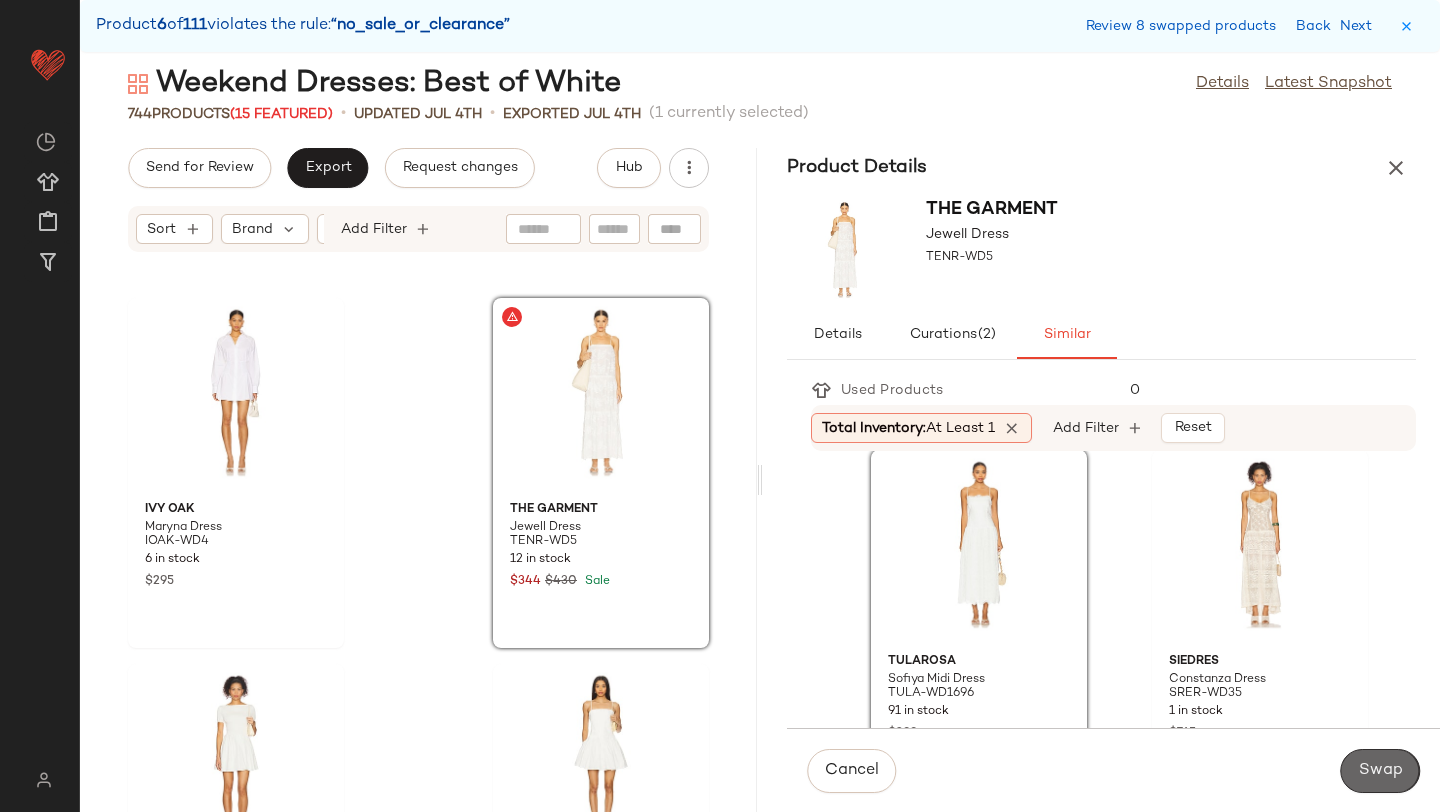 click on "Swap" at bounding box center (1380, 771) 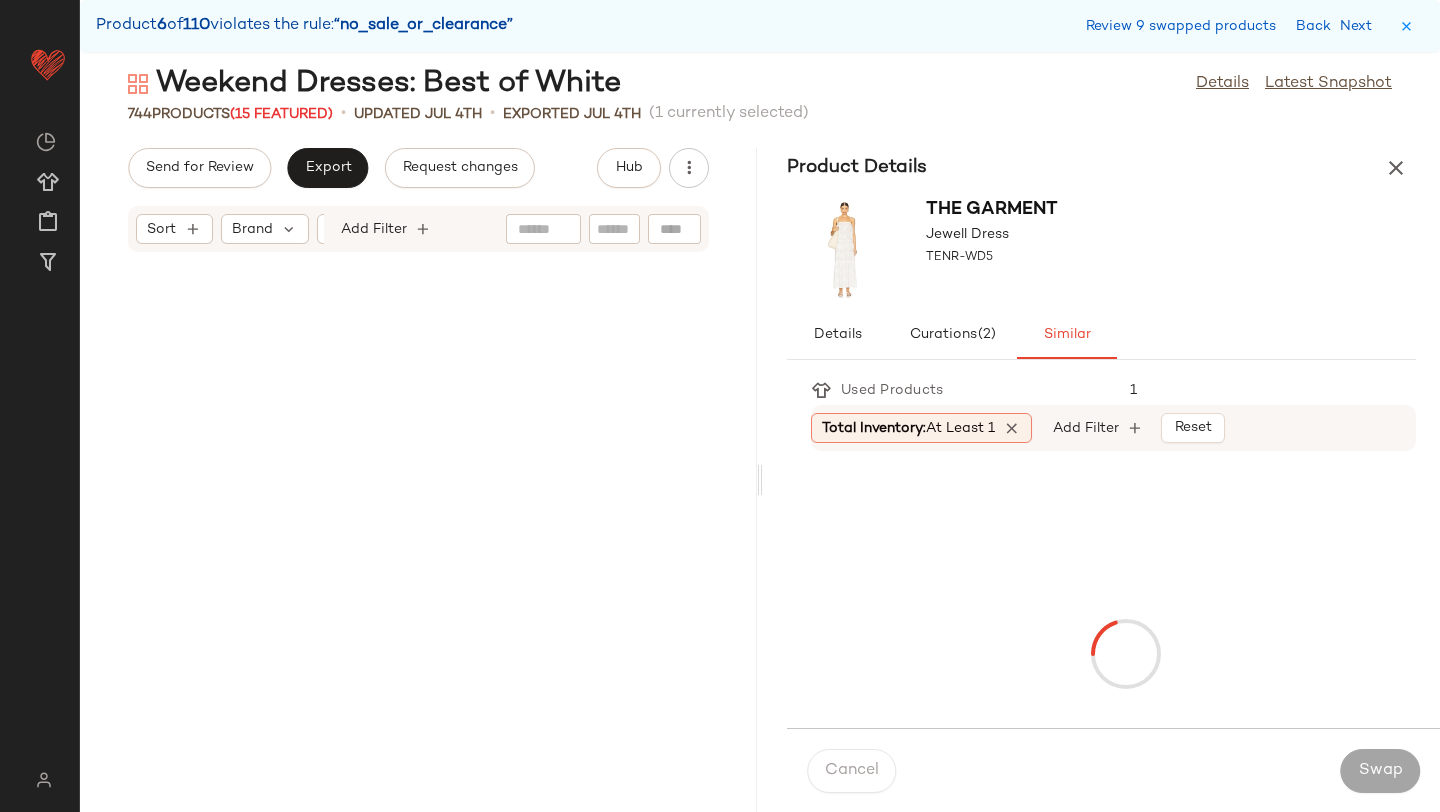 scroll, scrollTop: 34404, scrollLeft: 0, axis: vertical 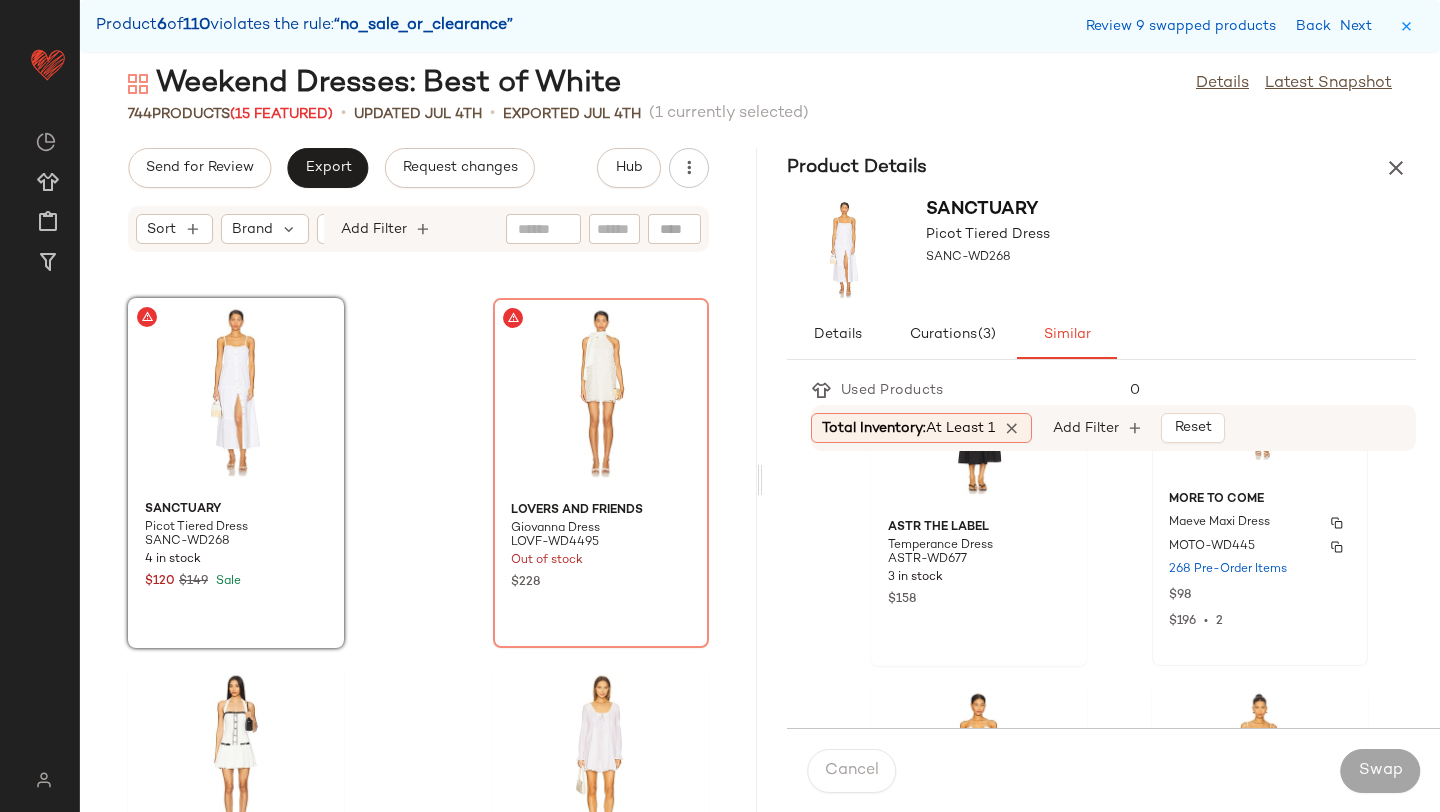 click on "$196  •  2" at bounding box center [1260, 621] 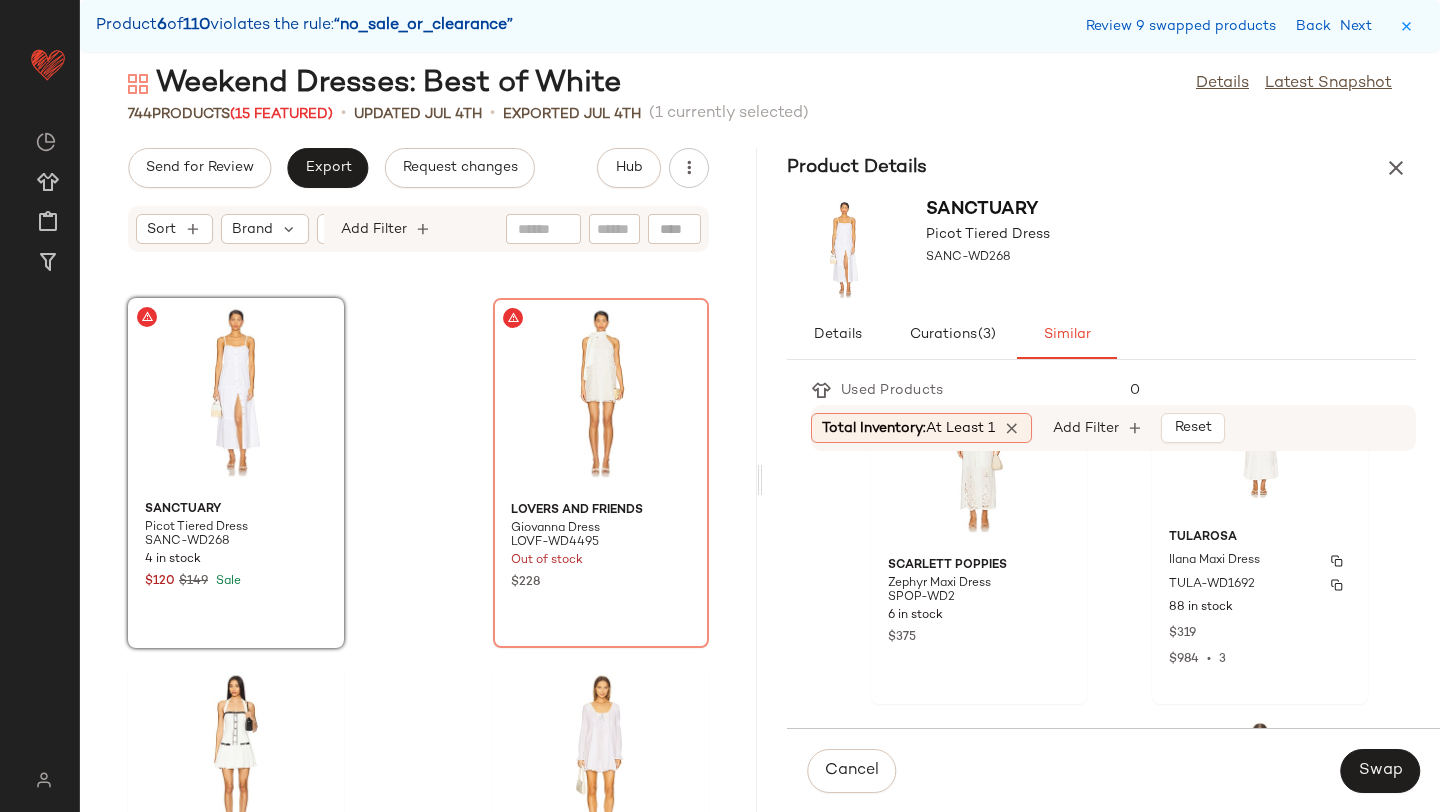 scroll, scrollTop: 368, scrollLeft: 0, axis: vertical 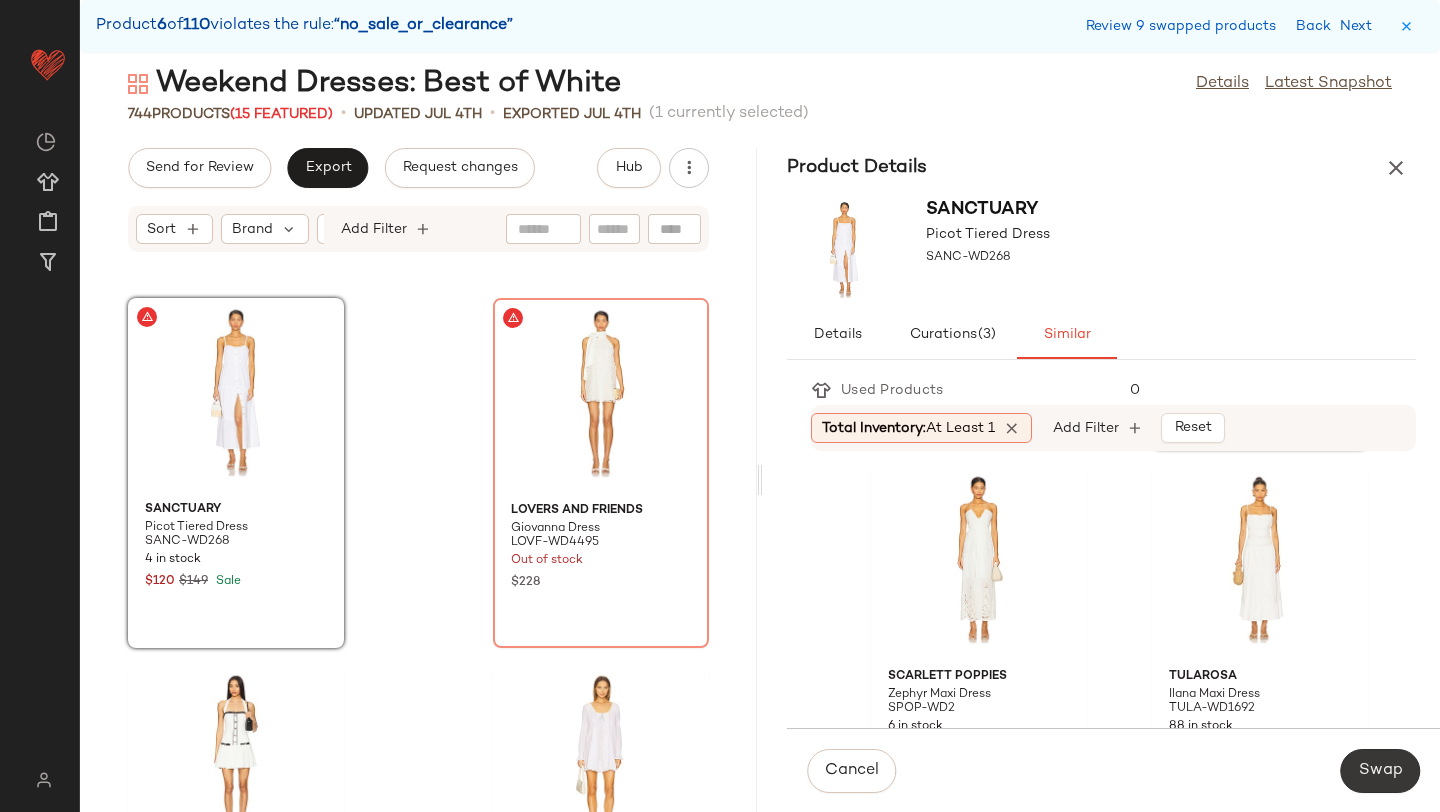 click on "Swap" 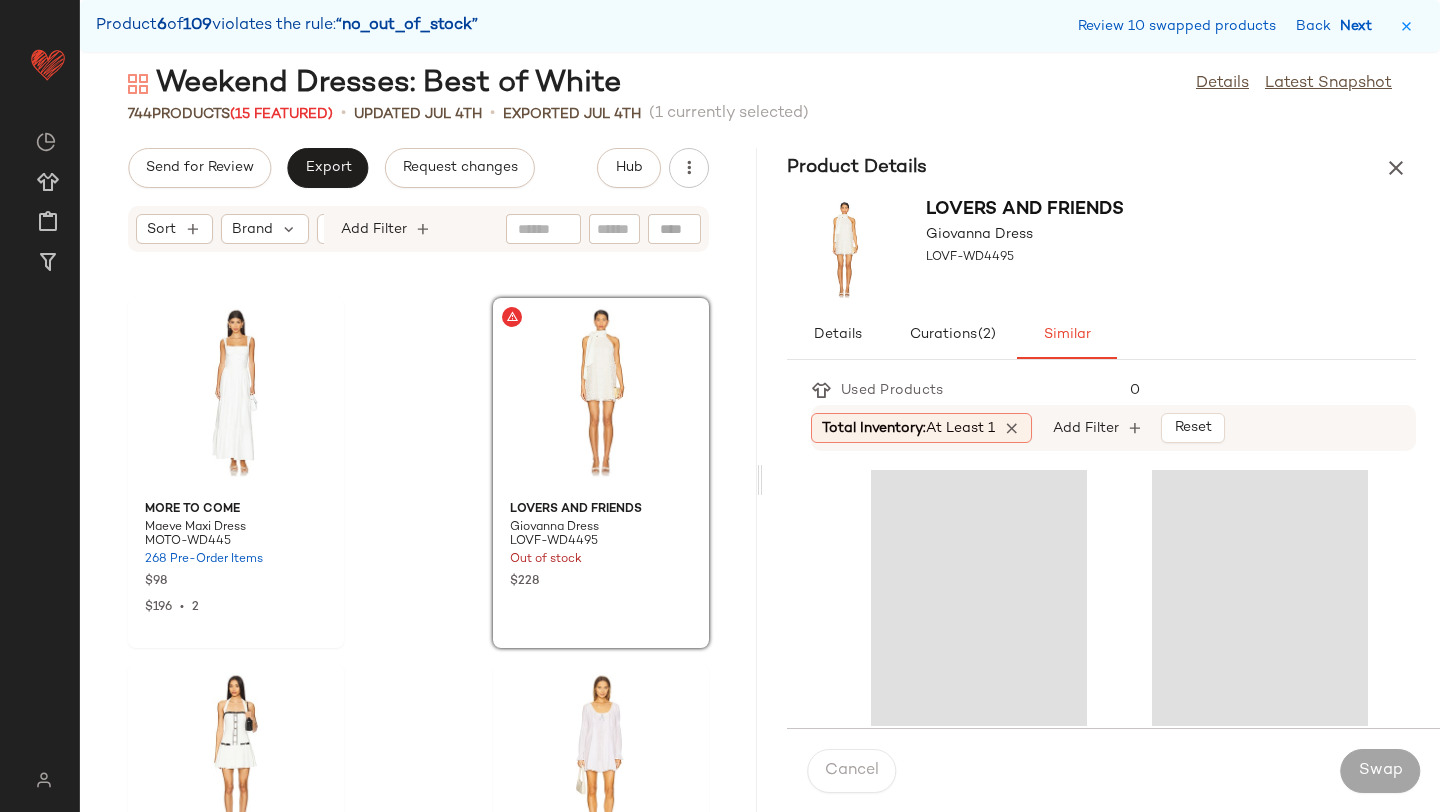 click on "Next" at bounding box center (1360, 26) 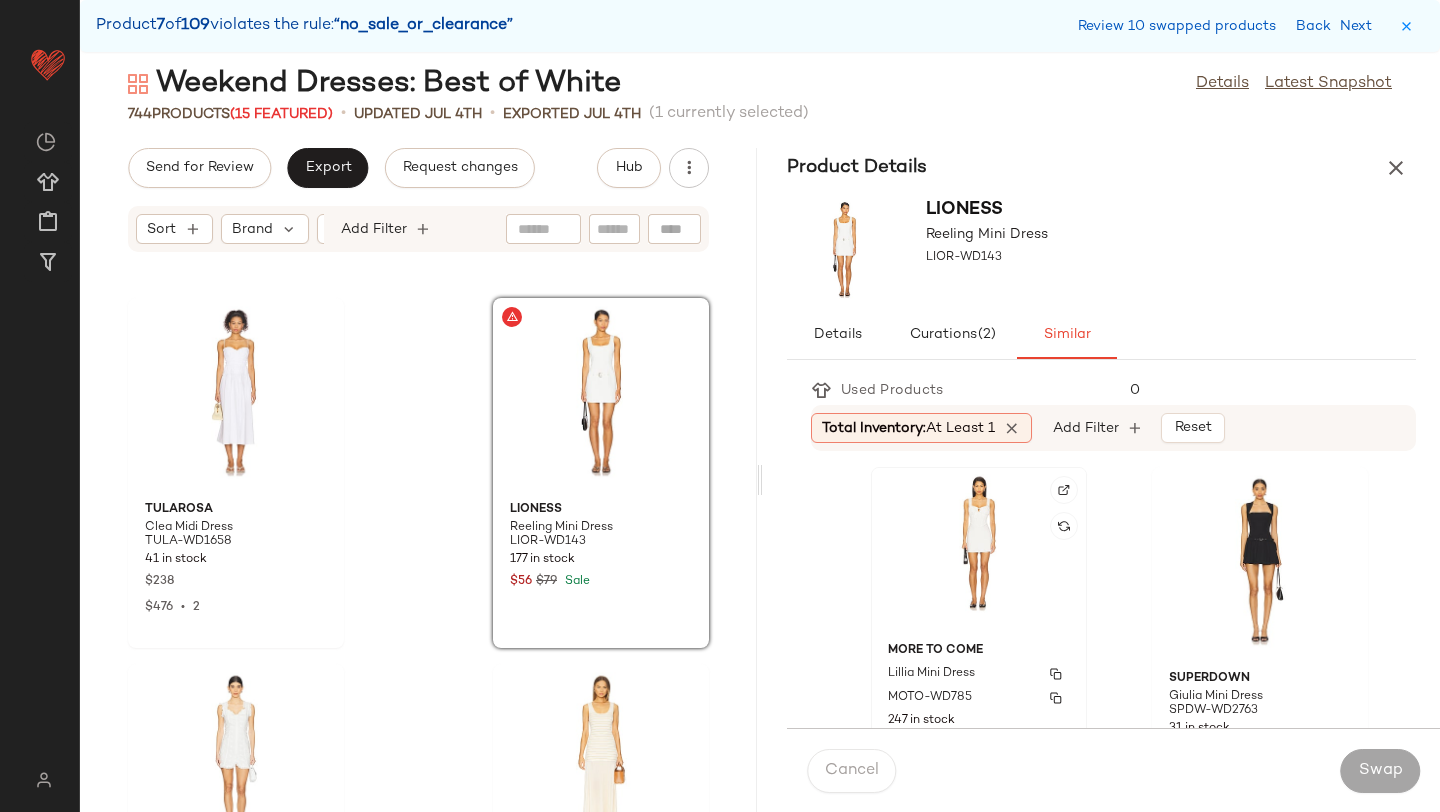 click on "MORE TO COME Lillia Mini Dress MOTO-WD785 247 in stock $84" 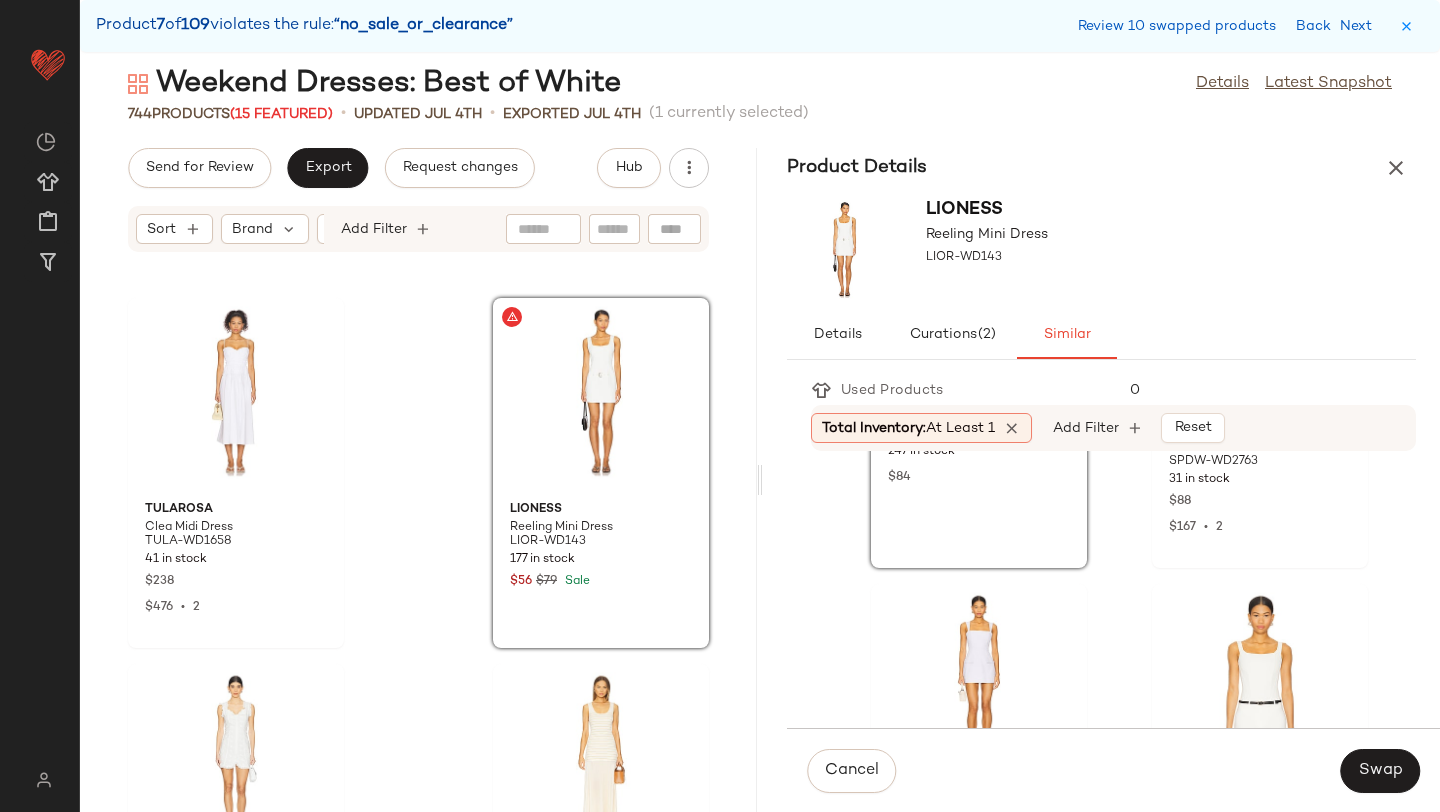 scroll, scrollTop: 388, scrollLeft: 0, axis: vertical 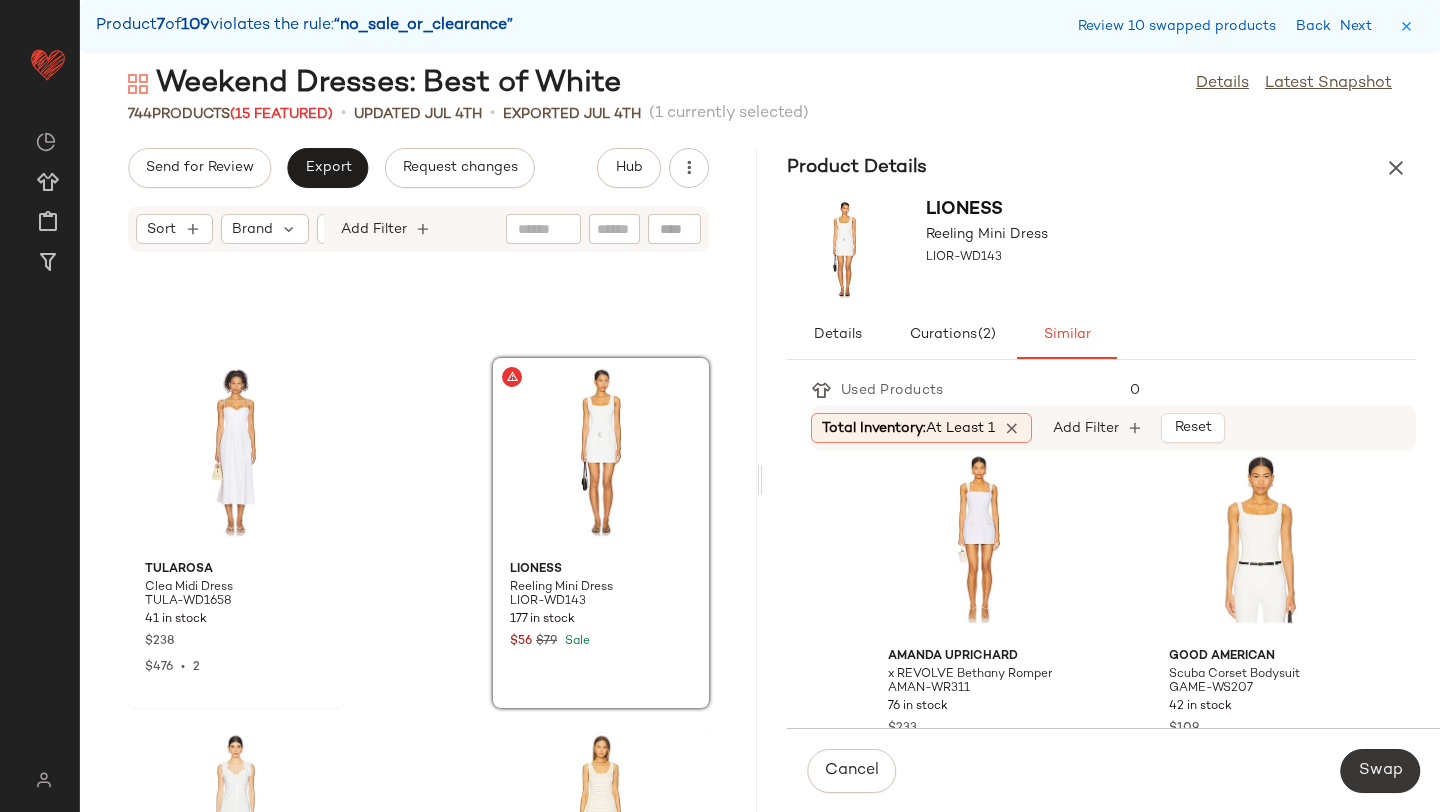 click on "Swap" at bounding box center [1380, 771] 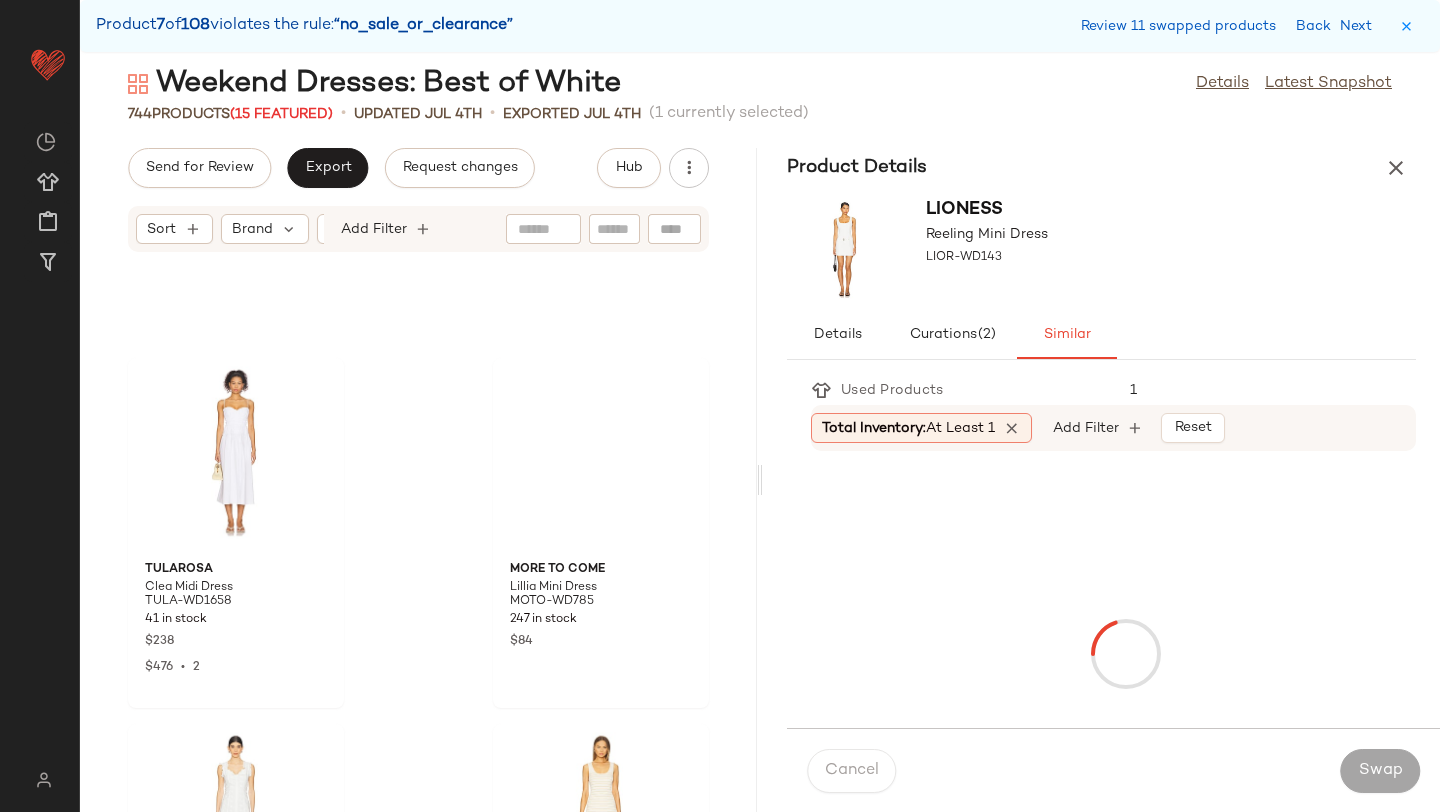 scroll, scrollTop: 38064, scrollLeft: 0, axis: vertical 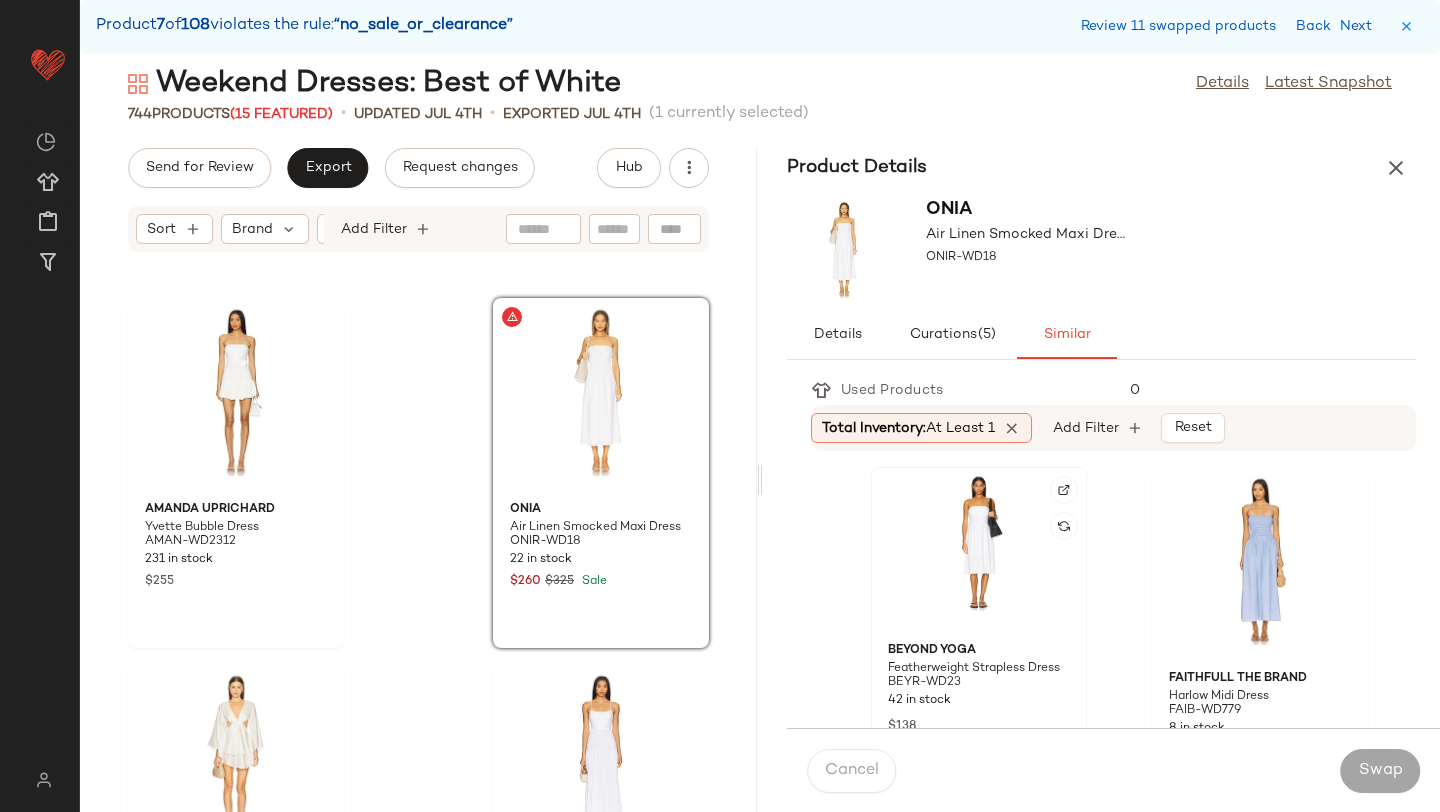 click 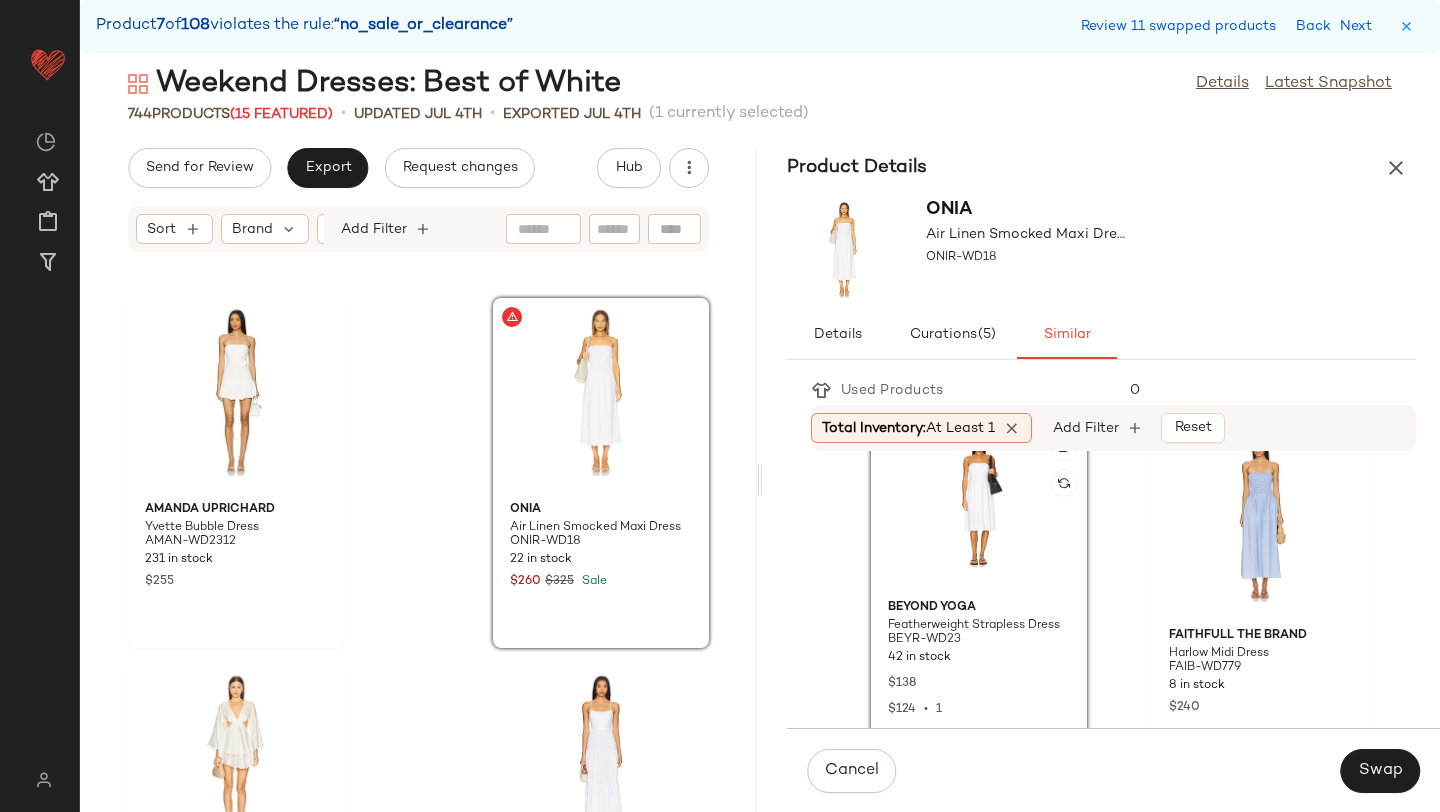 scroll, scrollTop: 61, scrollLeft: 0, axis: vertical 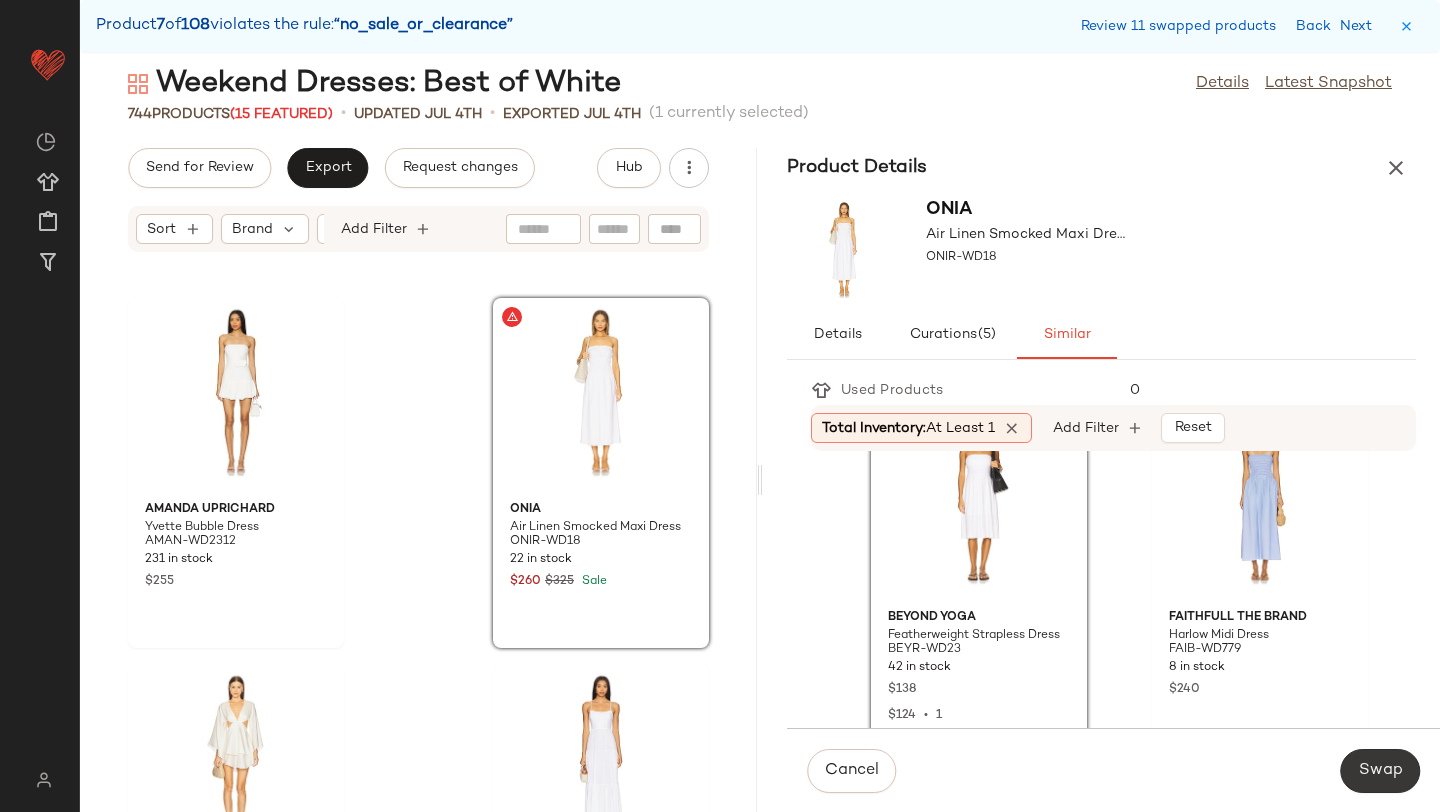 click on "Swap" at bounding box center [1380, 771] 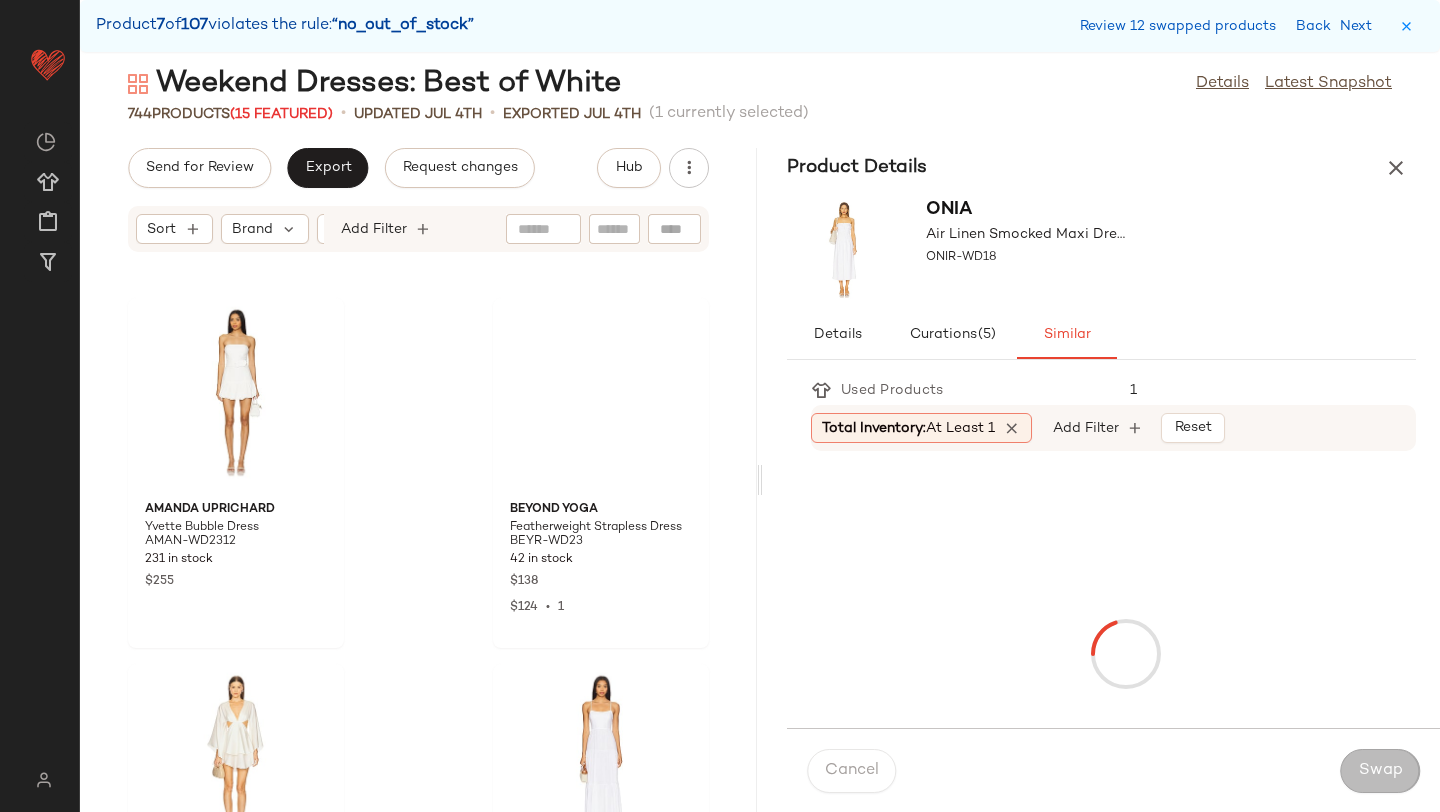 scroll, scrollTop: 39162, scrollLeft: 0, axis: vertical 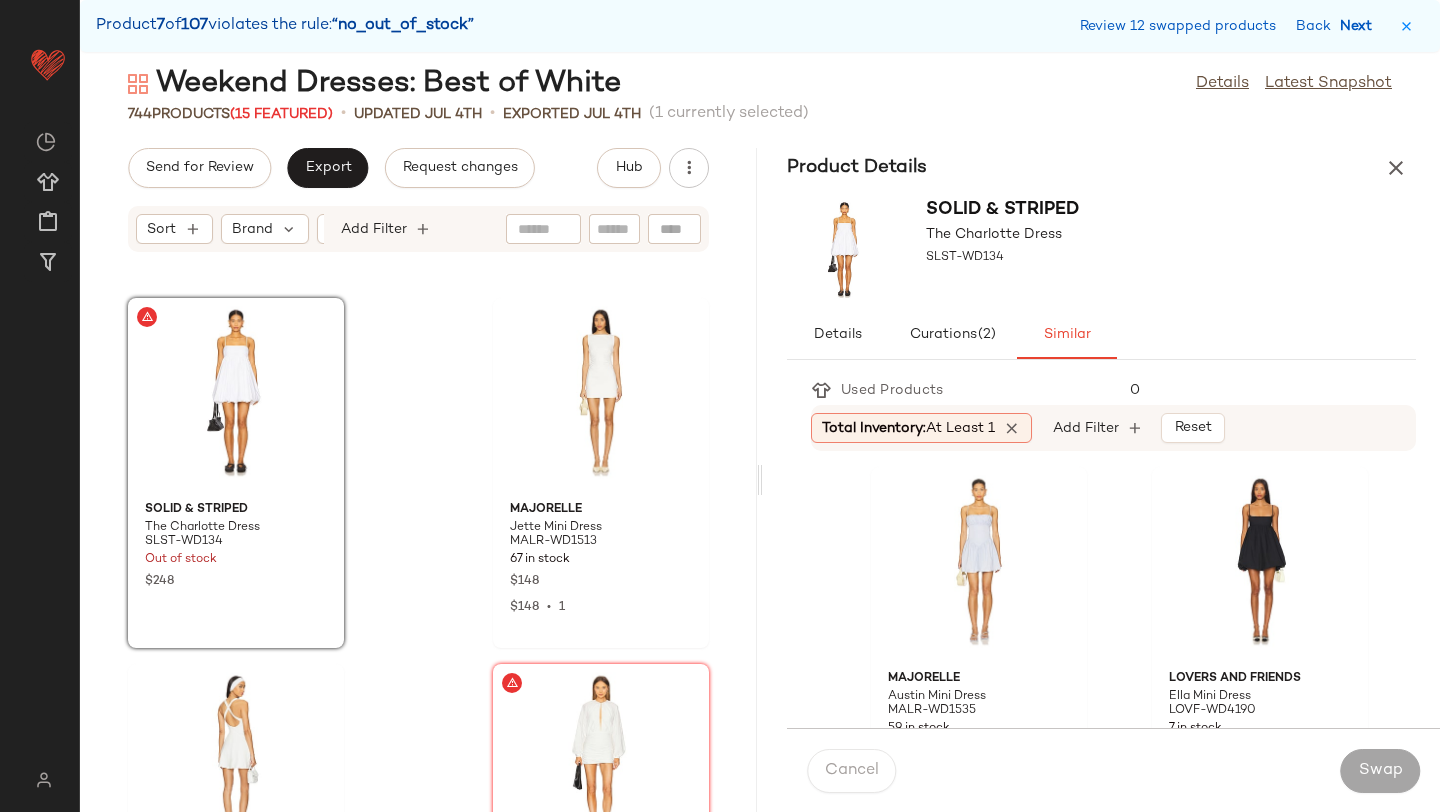 click on "Next" at bounding box center [1360, 26] 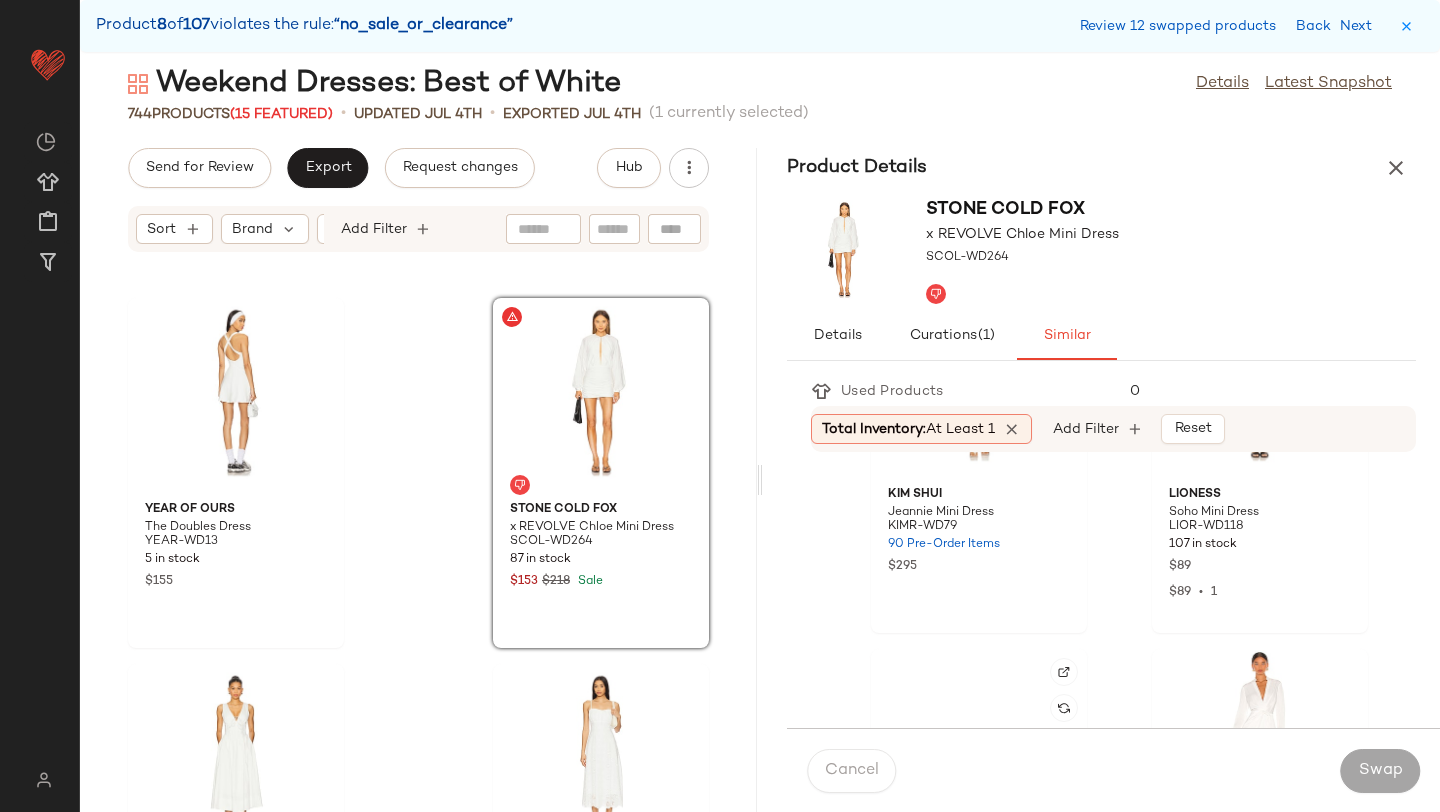 scroll, scrollTop: 379, scrollLeft: 0, axis: vertical 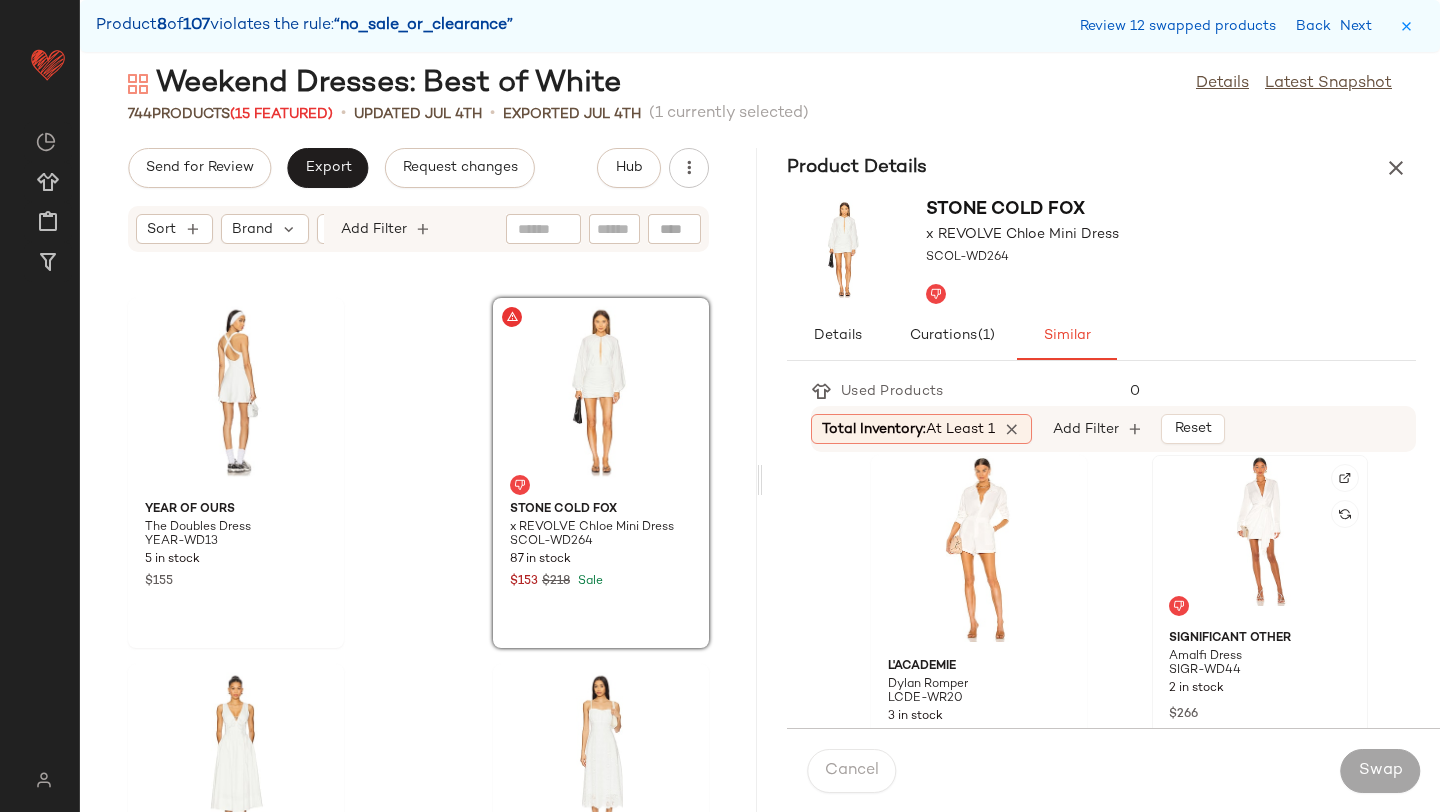 click 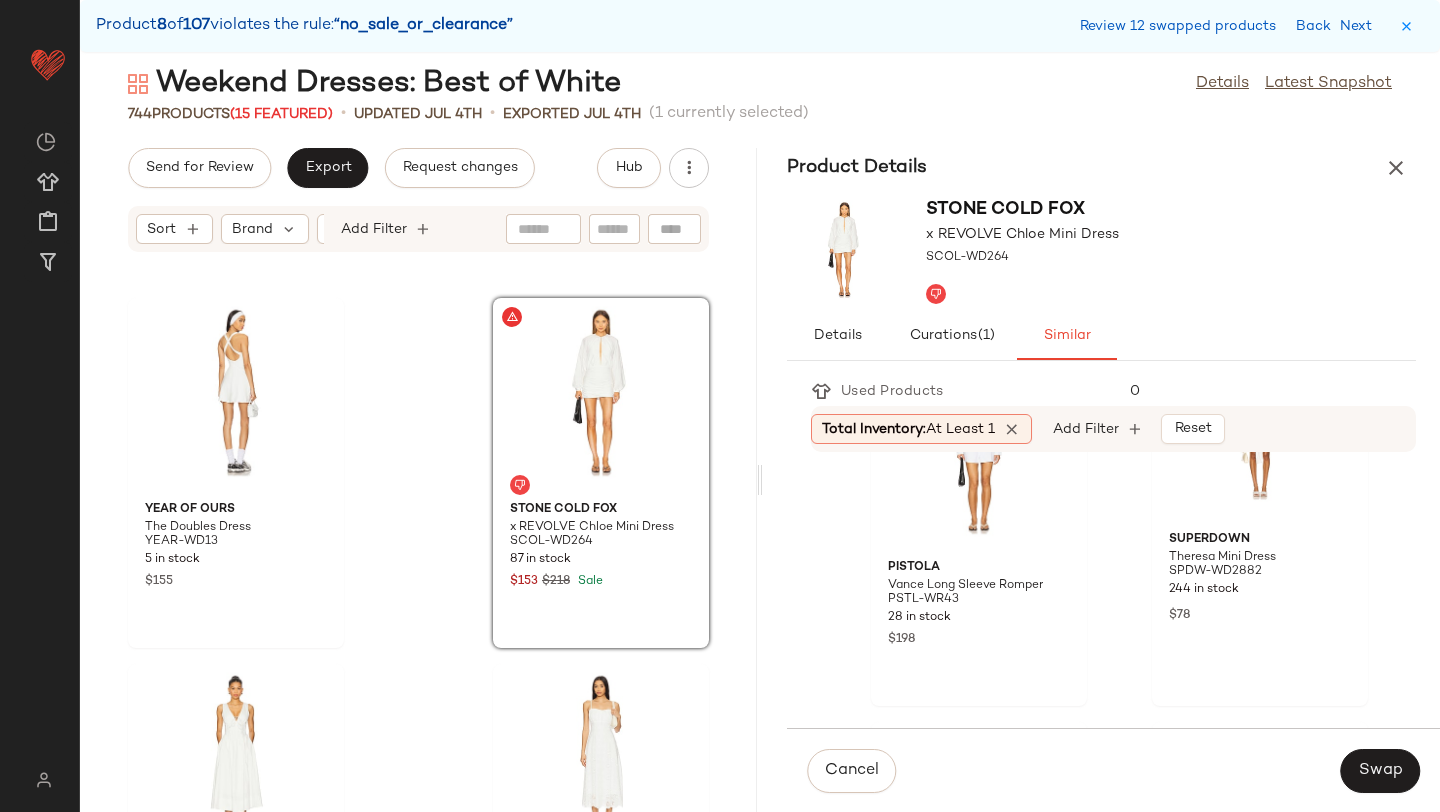 scroll, scrollTop: 1105, scrollLeft: 0, axis: vertical 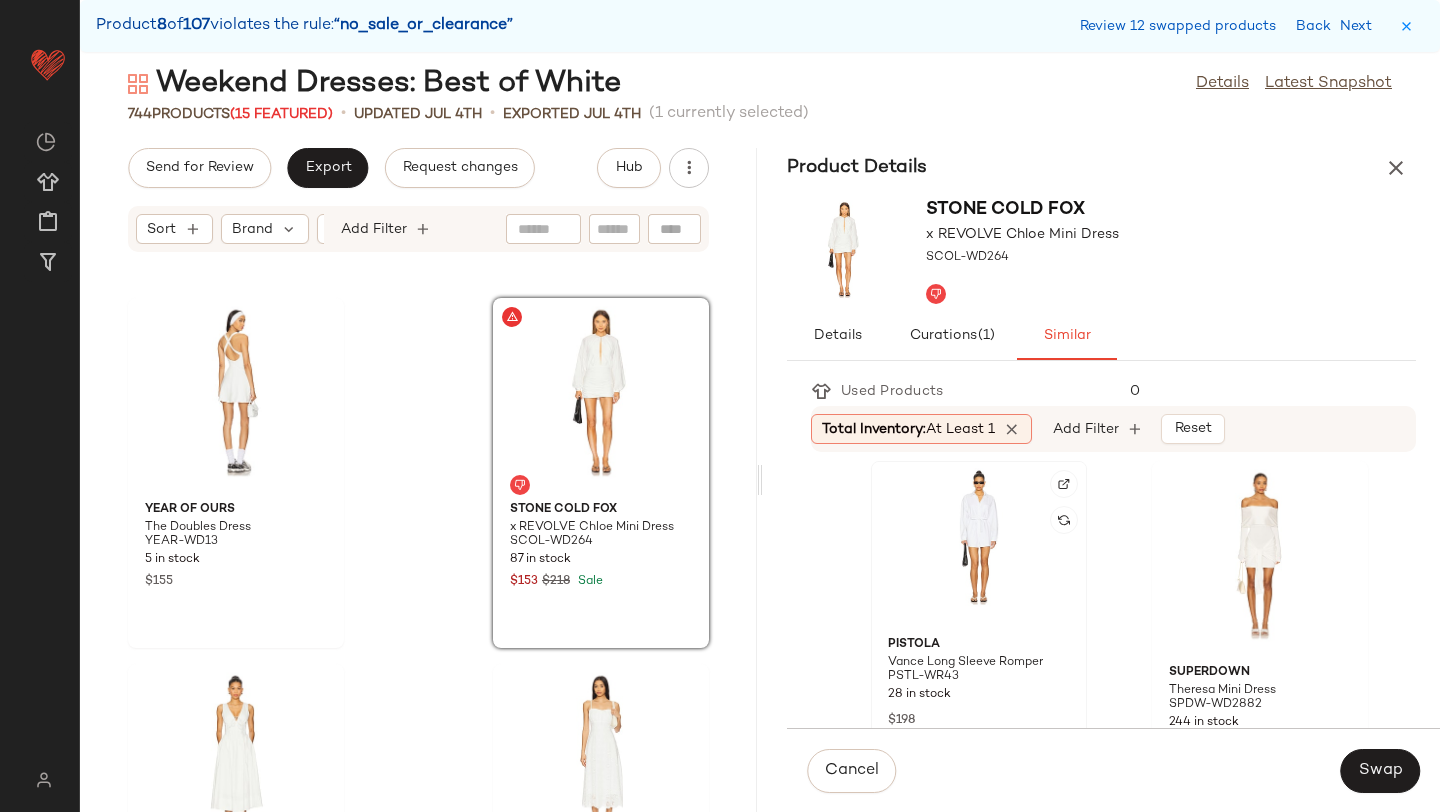 click 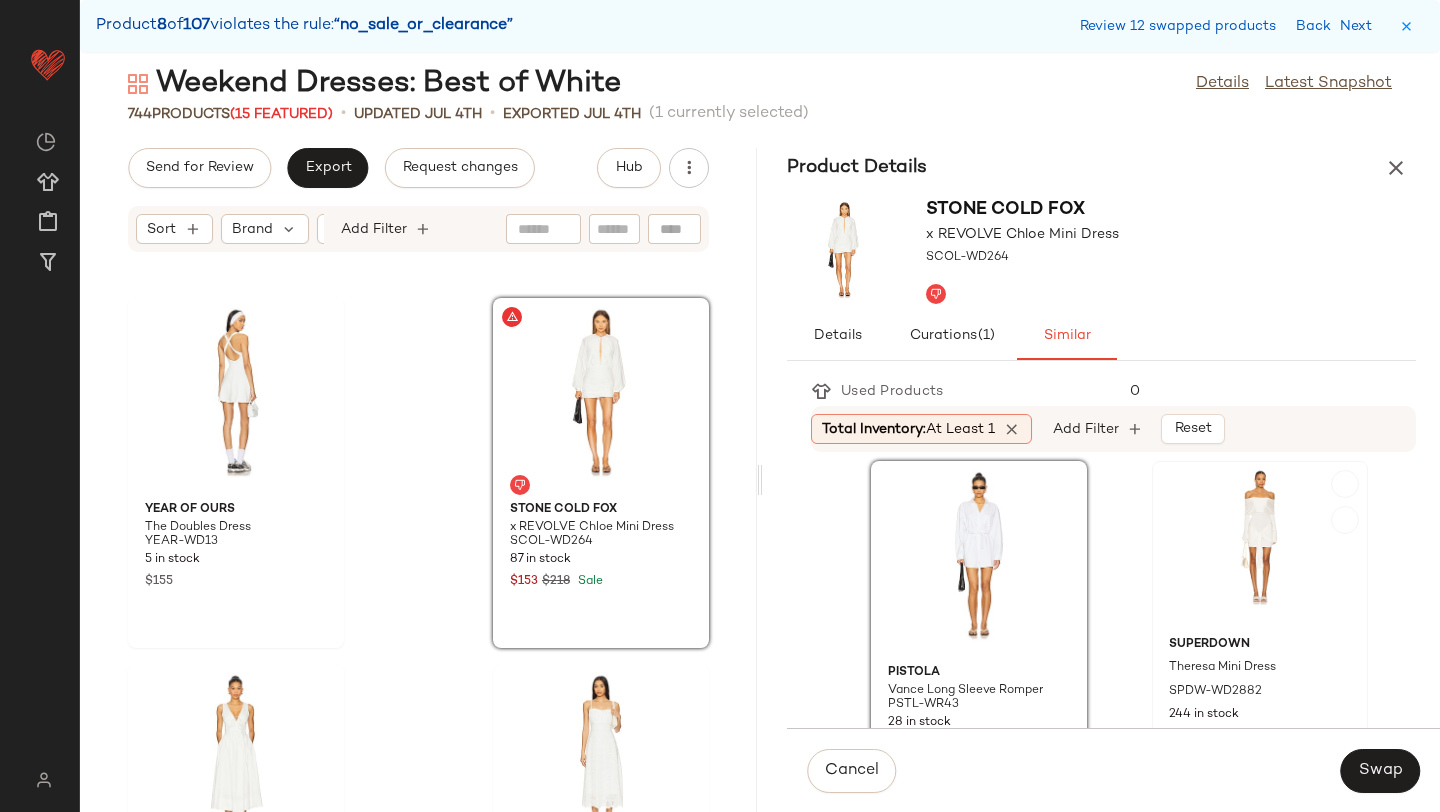click on "Theresa Mini Dress" at bounding box center (1260, 668) 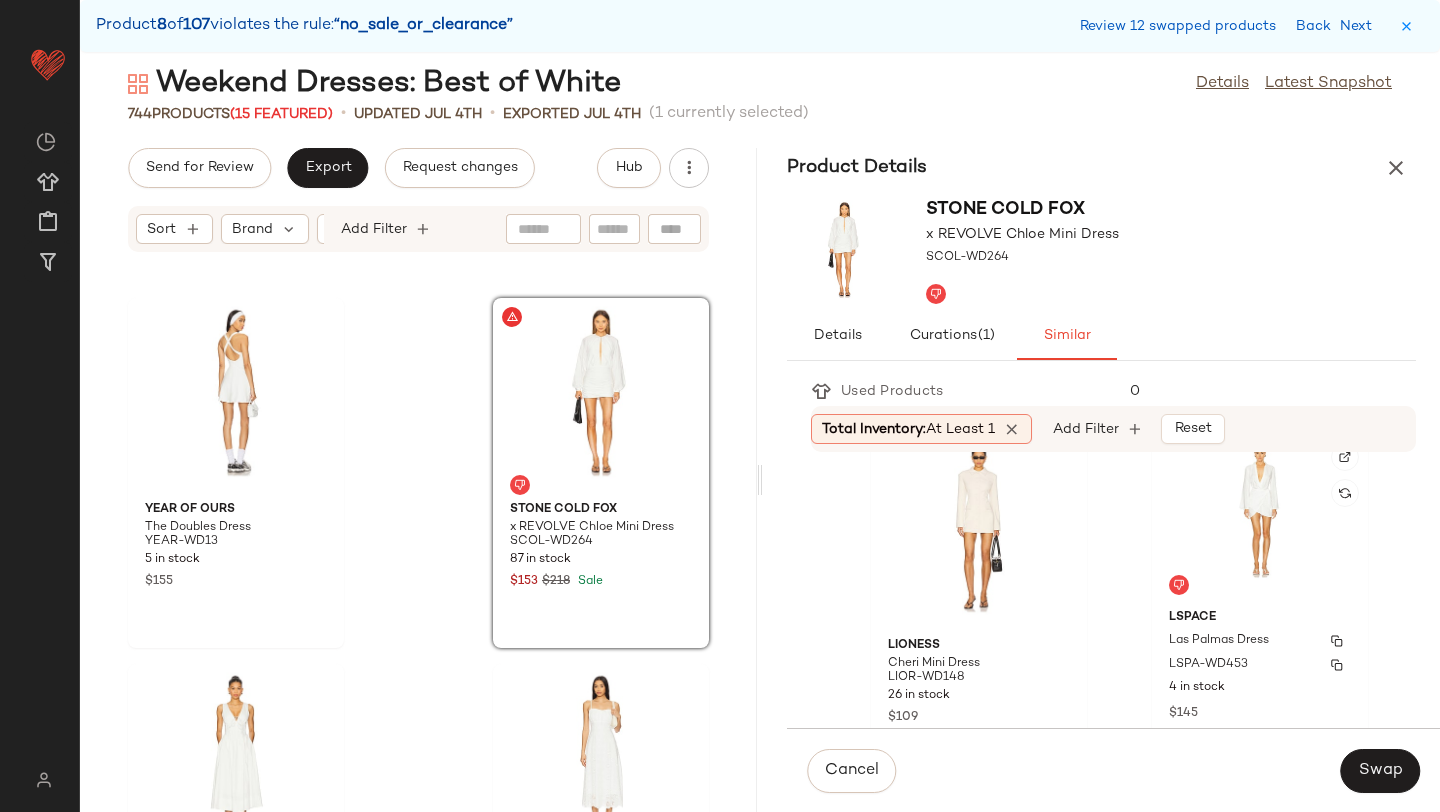 scroll, scrollTop: 1512, scrollLeft: 0, axis: vertical 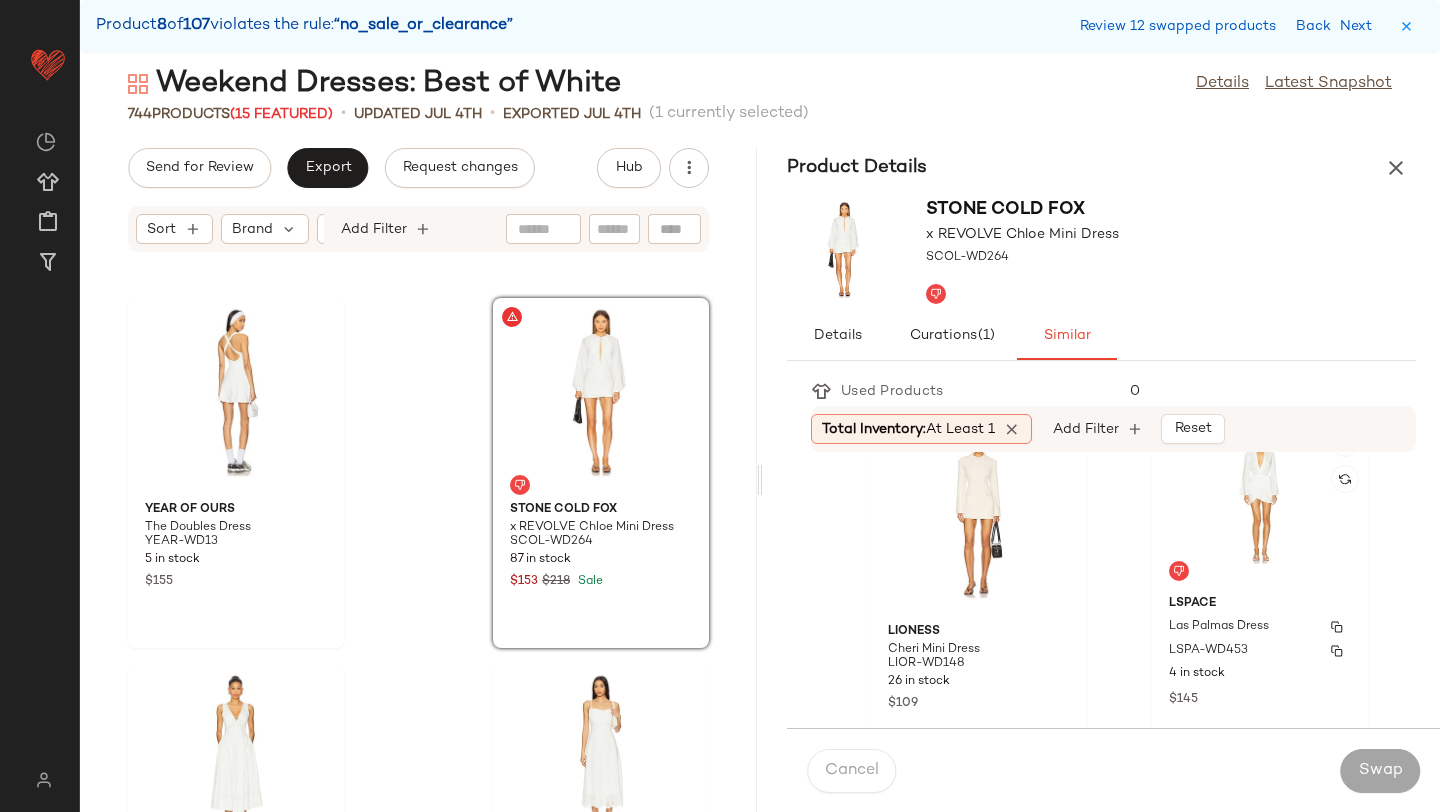 click on "LSPACE Las Palmas Dress LSPA-WD453 4 in stock $145" 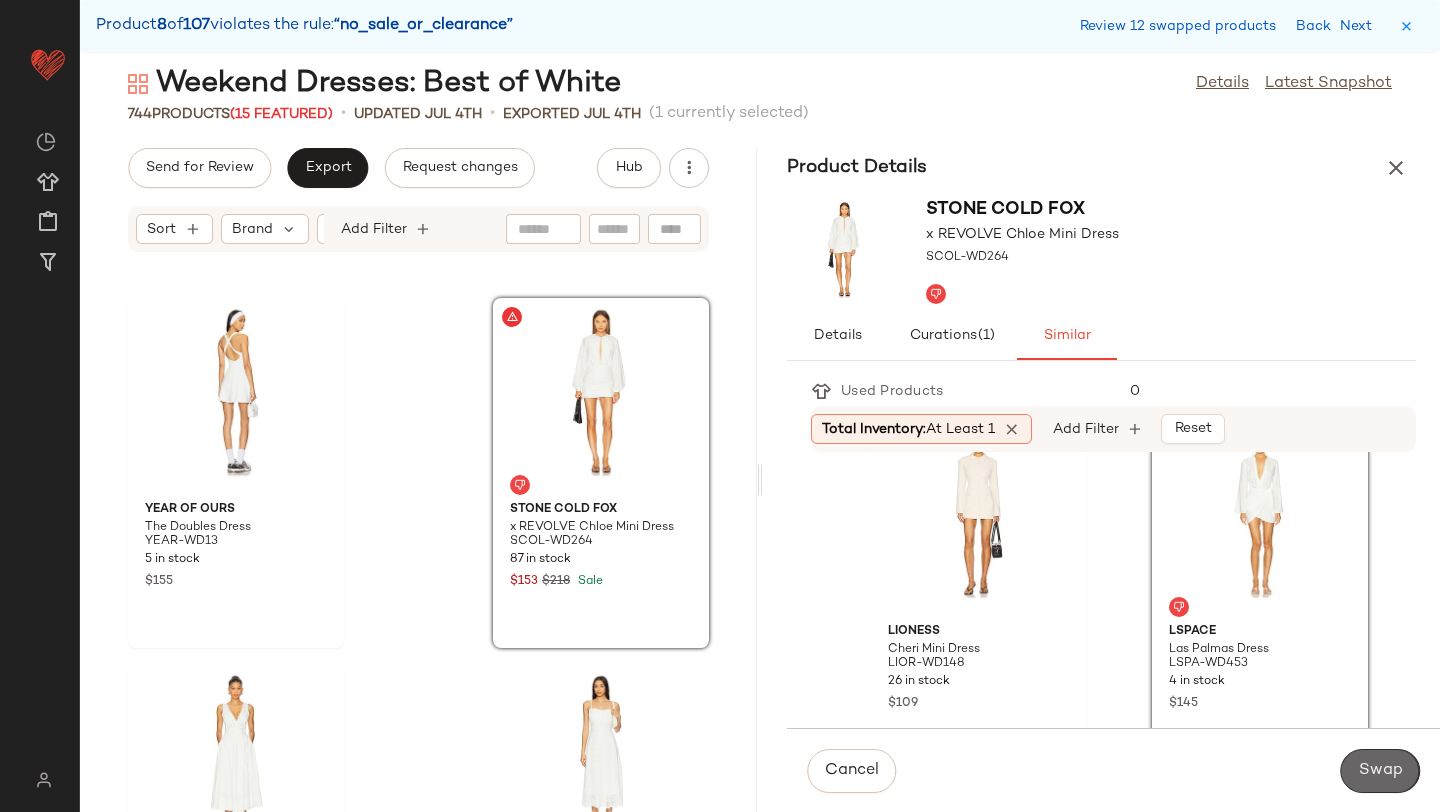 click on "Swap" 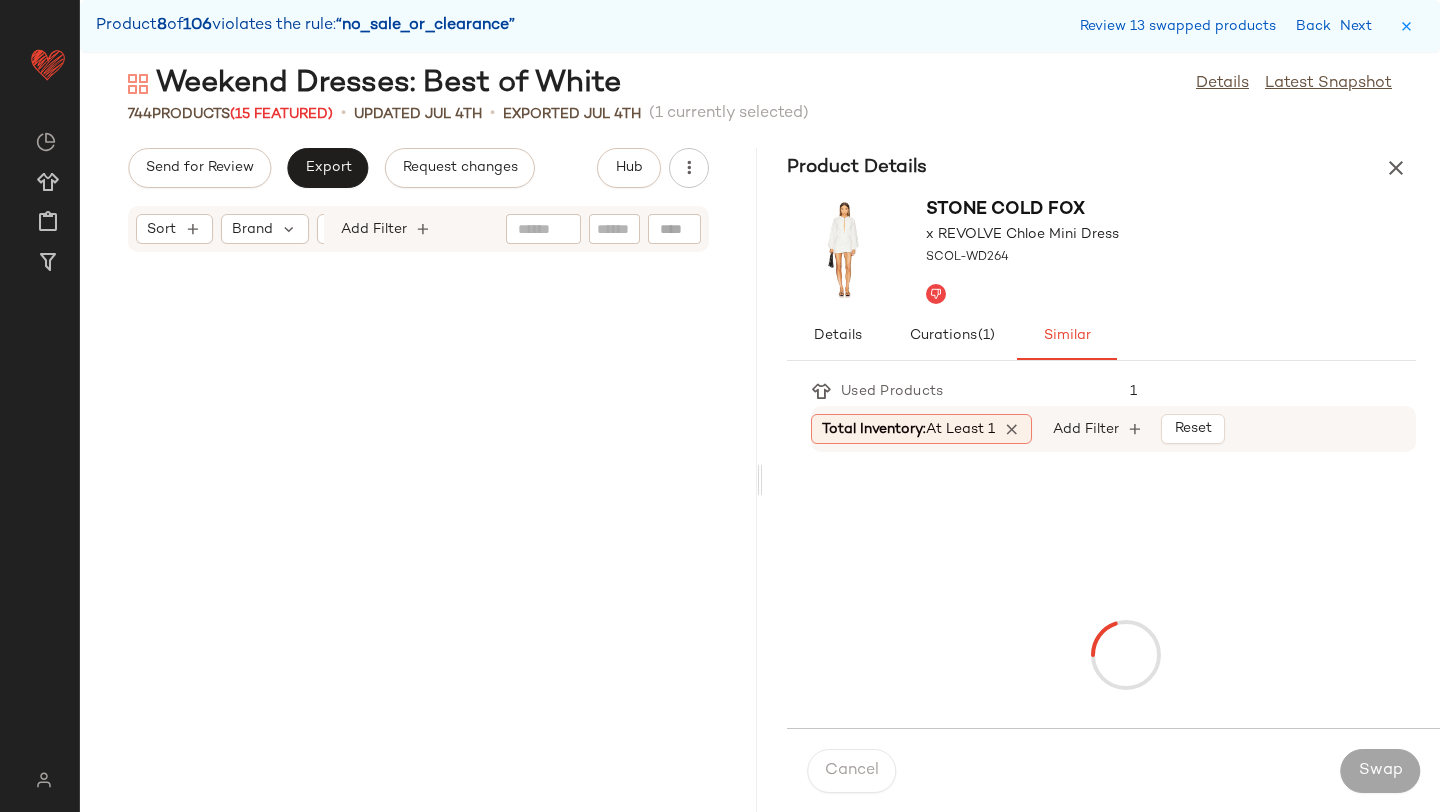 scroll, scrollTop: 40626, scrollLeft: 0, axis: vertical 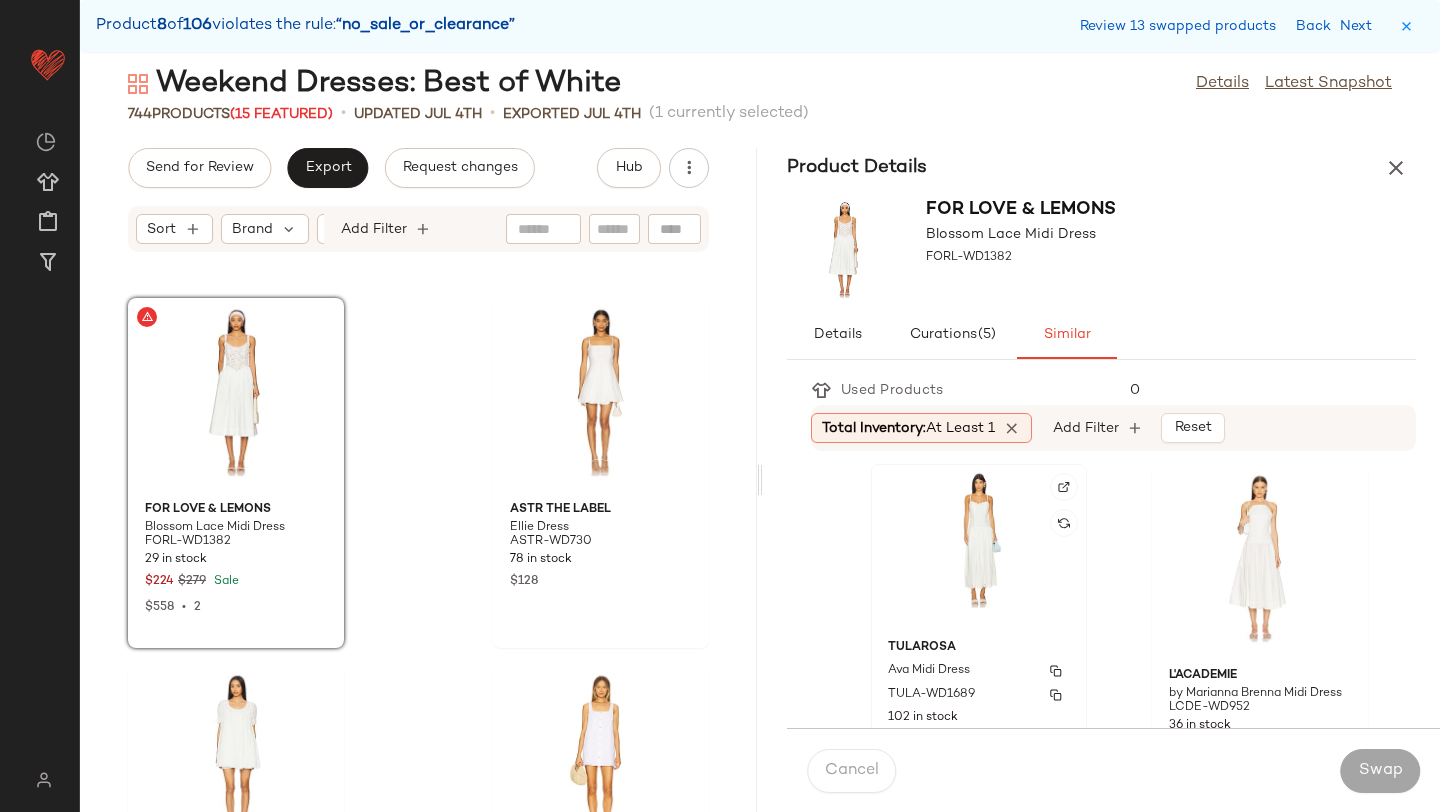 click 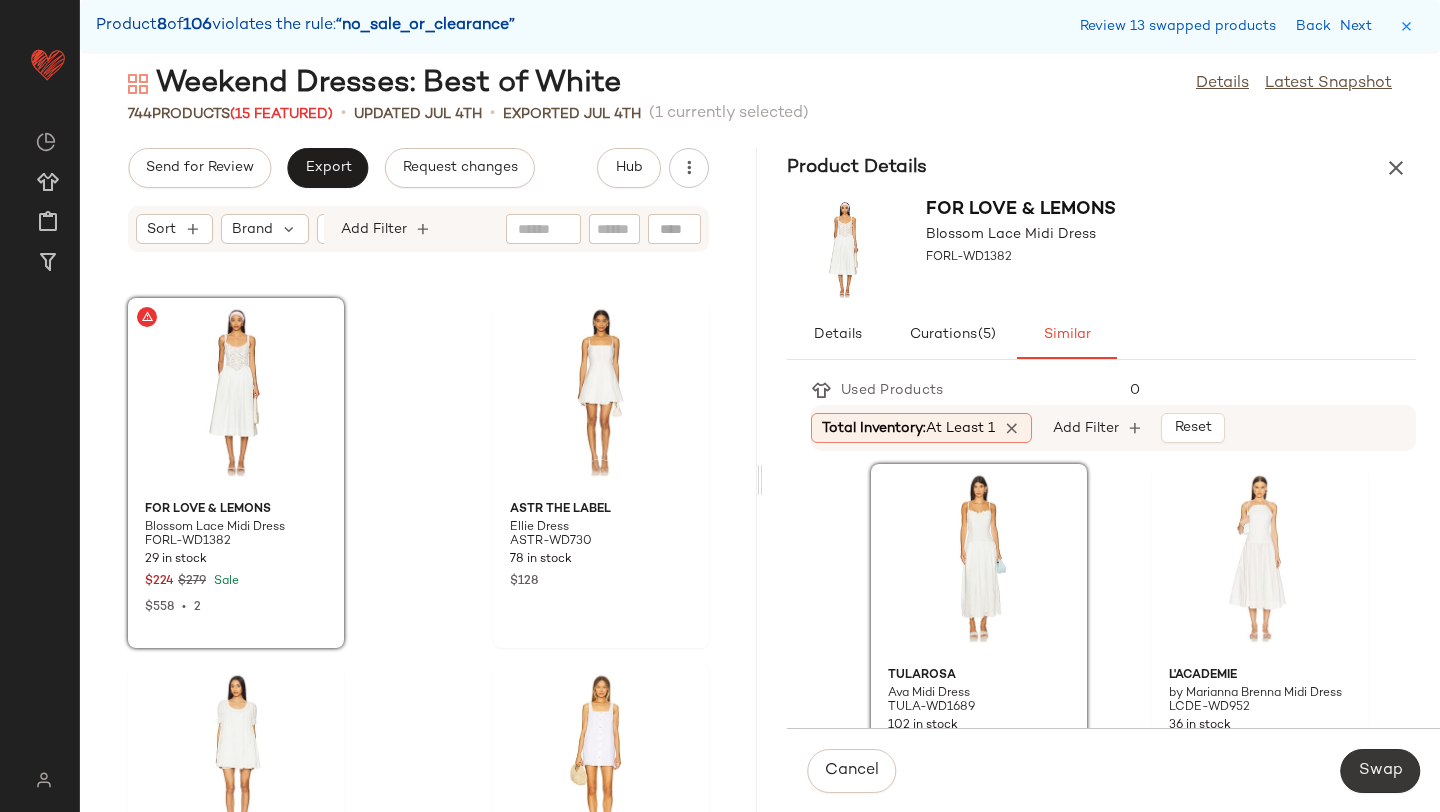 click on "Swap" at bounding box center [1380, 771] 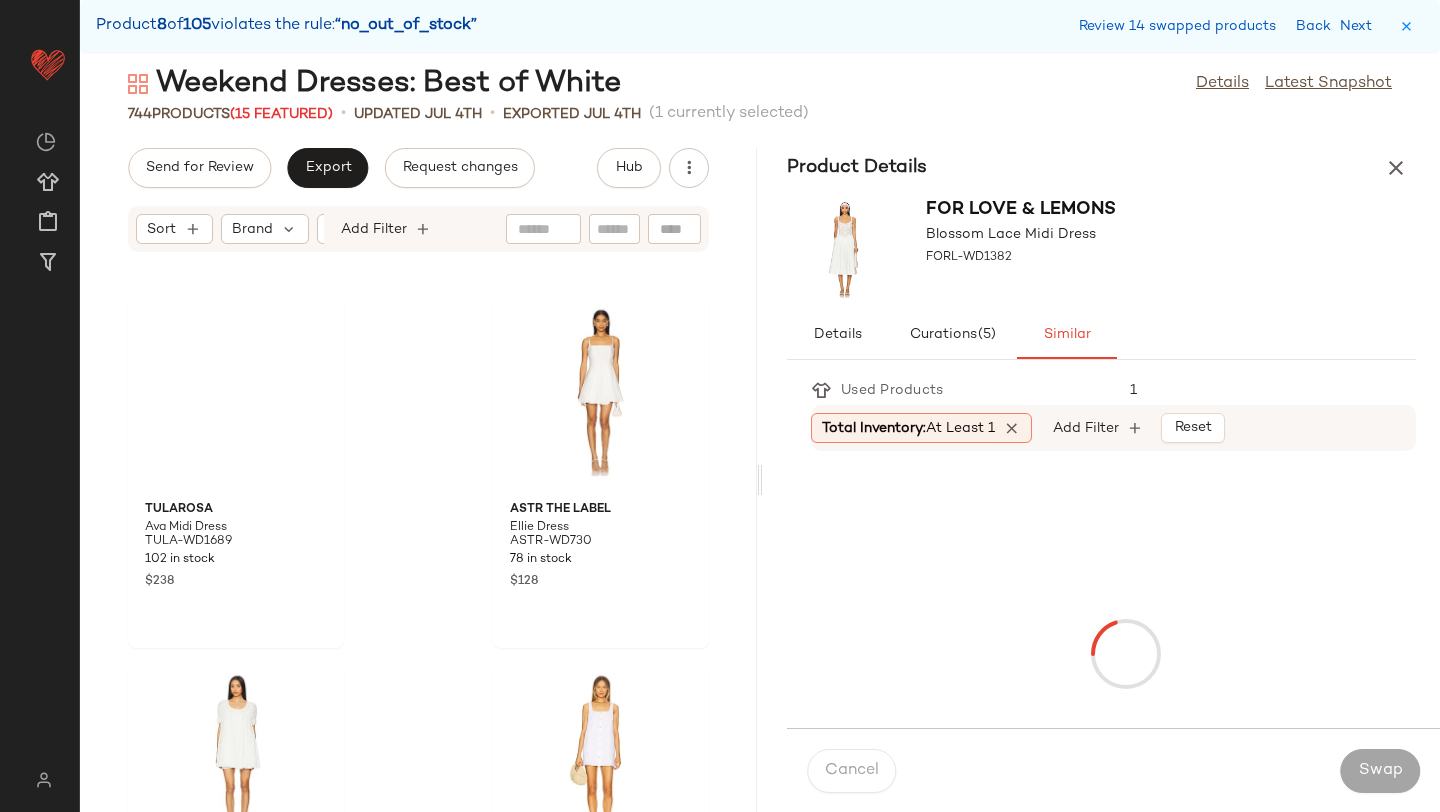 scroll, scrollTop: 41358, scrollLeft: 0, axis: vertical 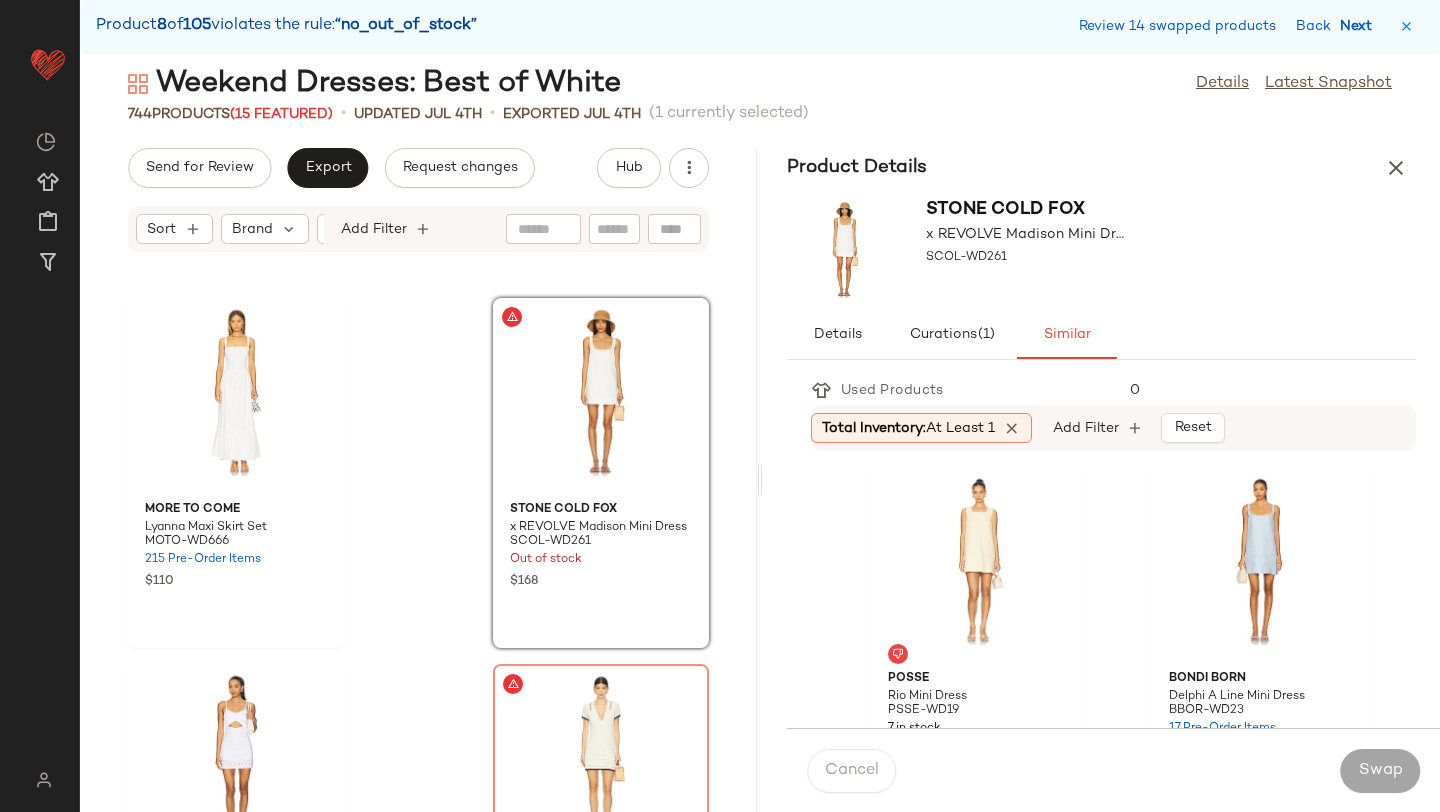 click on "Next" at bounding box center (1360, 26) 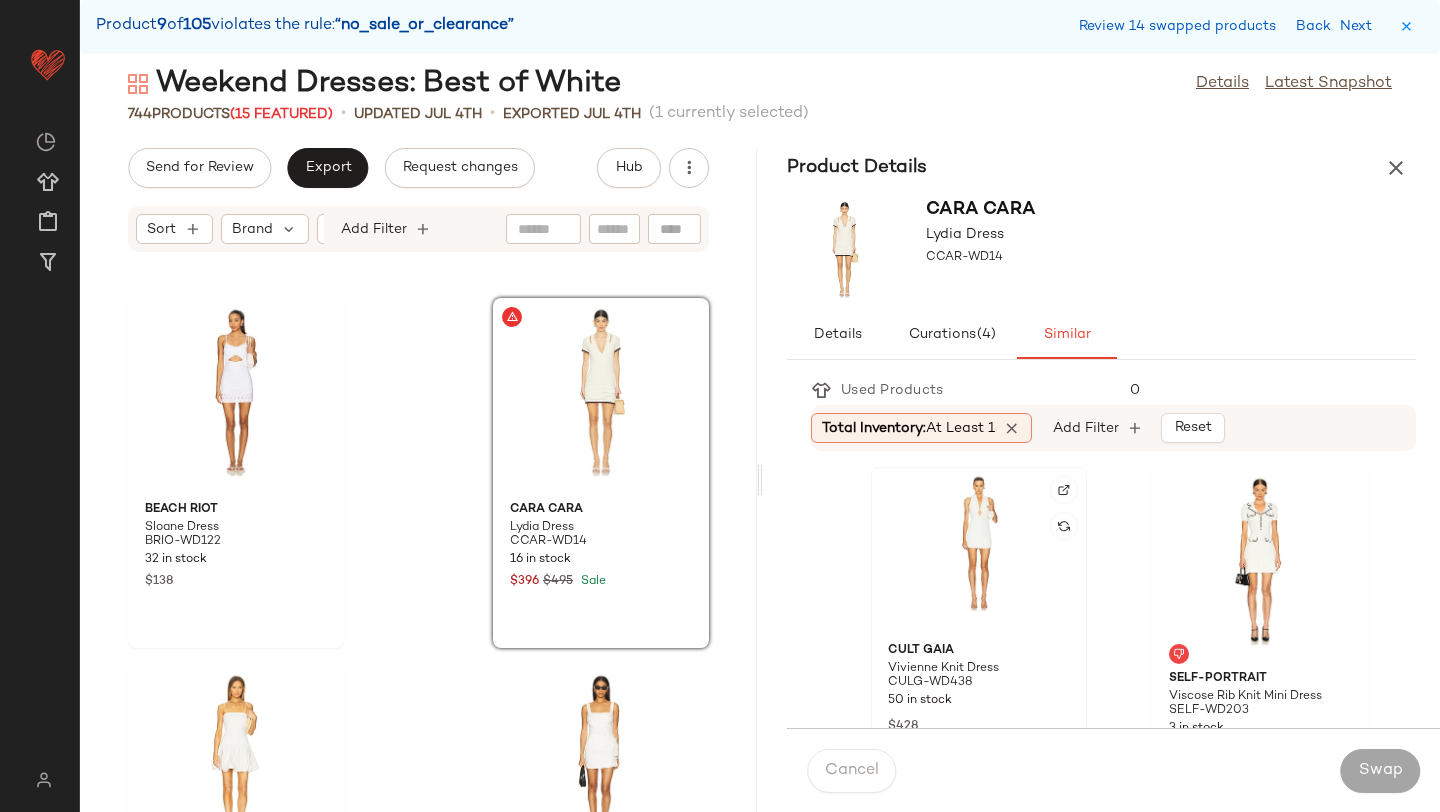 click 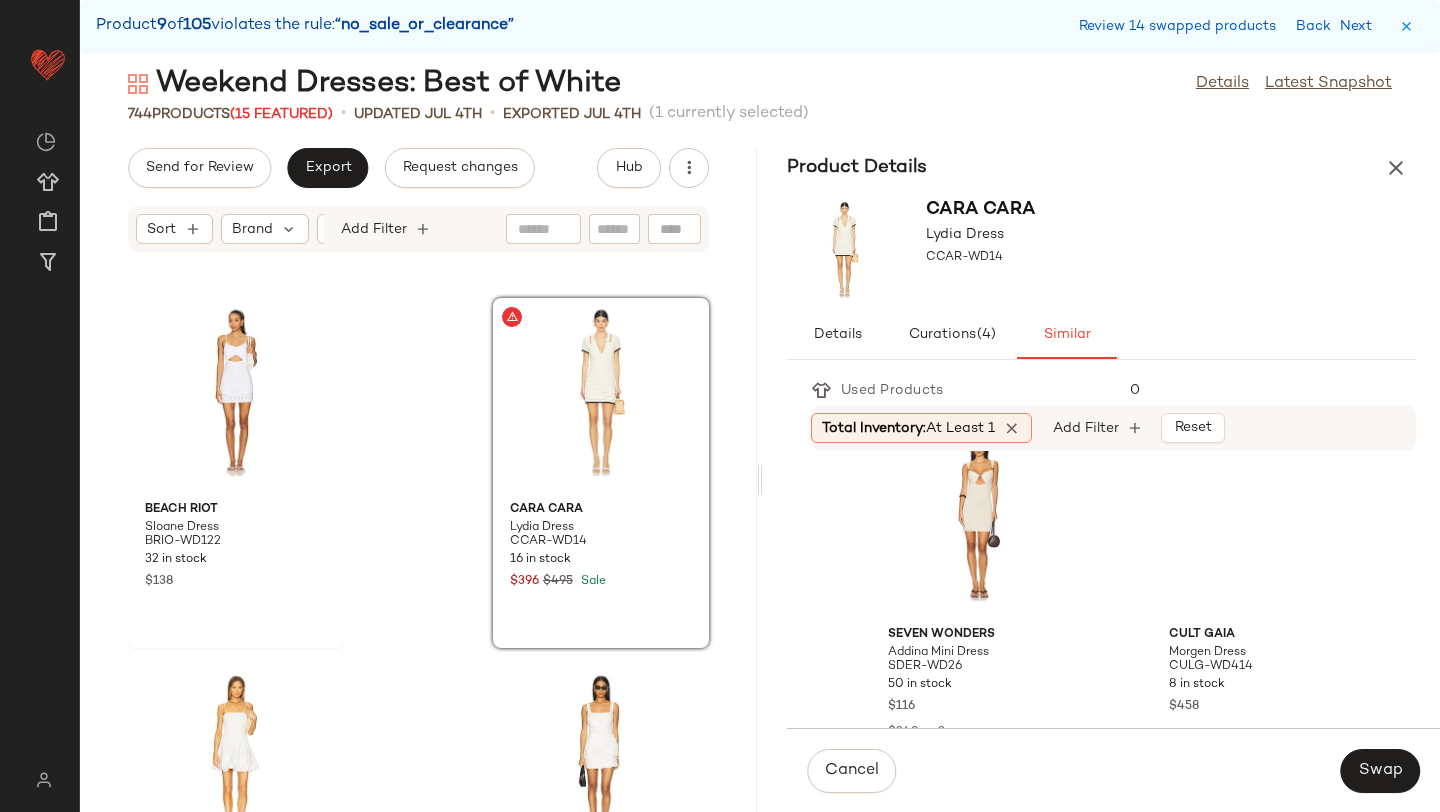 scroll, scrollTop: 1522, scrollLeft: 0, axis: vertical 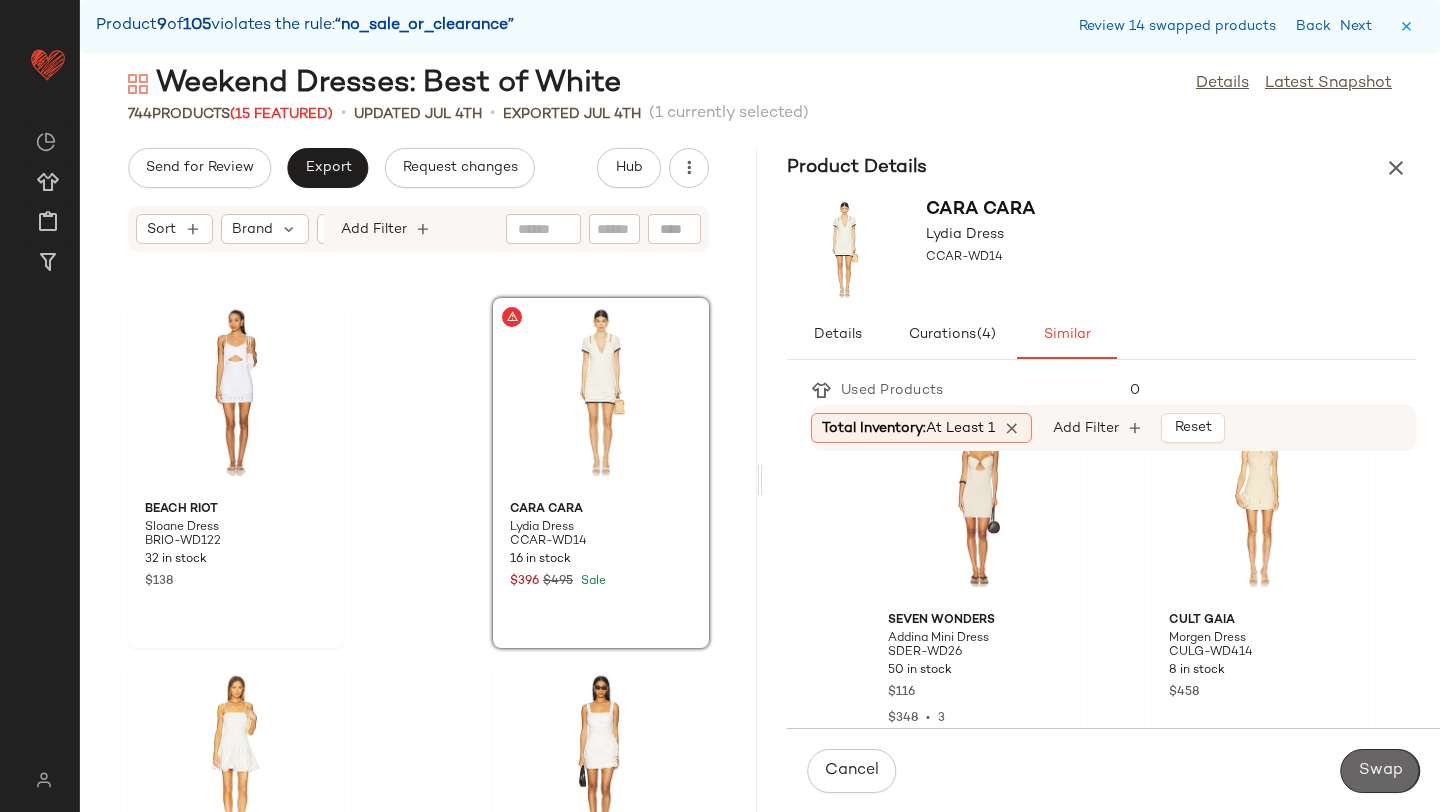 click on "Swap" at bounding box center [1380, 771] 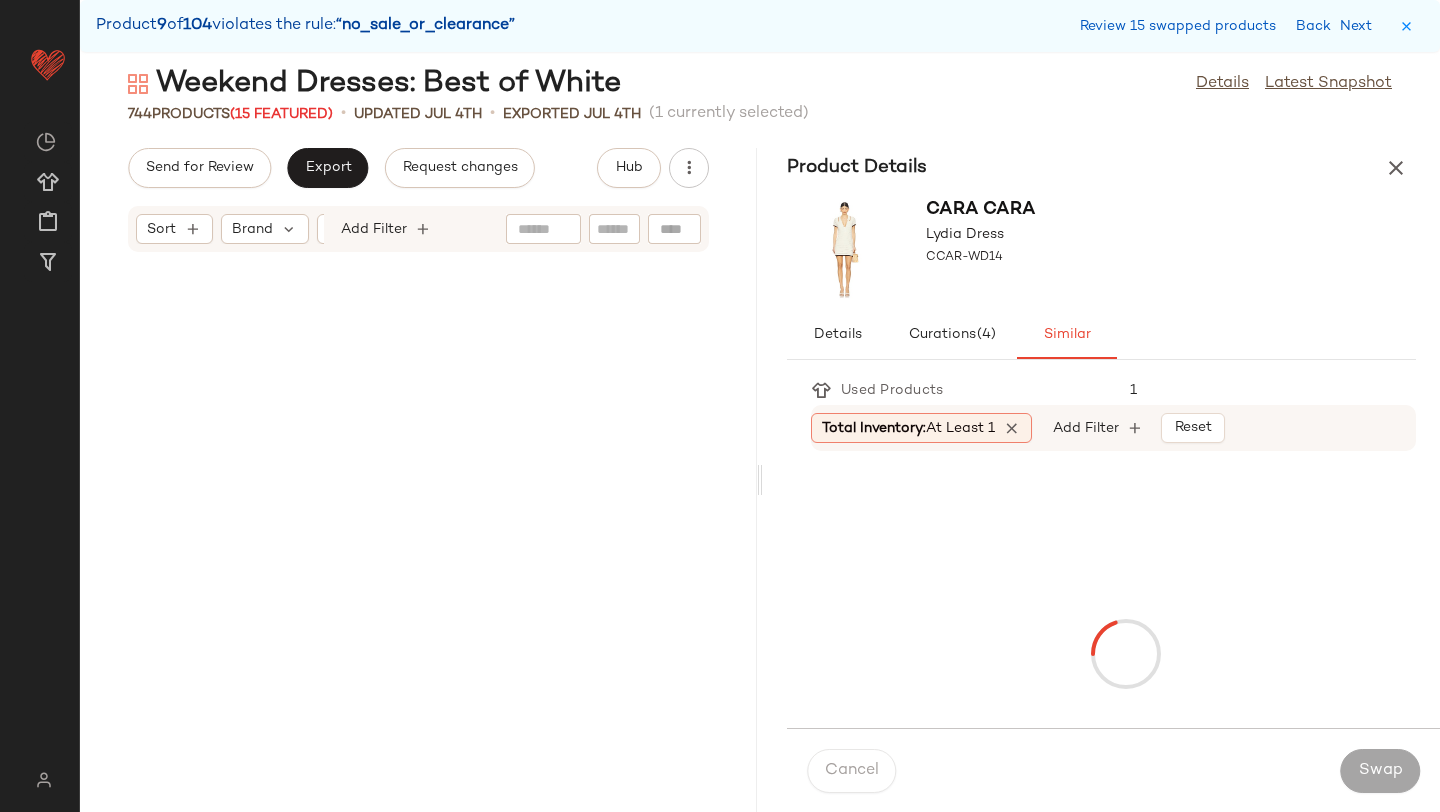 scroll, scrollTop: 43188, scrollLeft: 0, axis: vertical 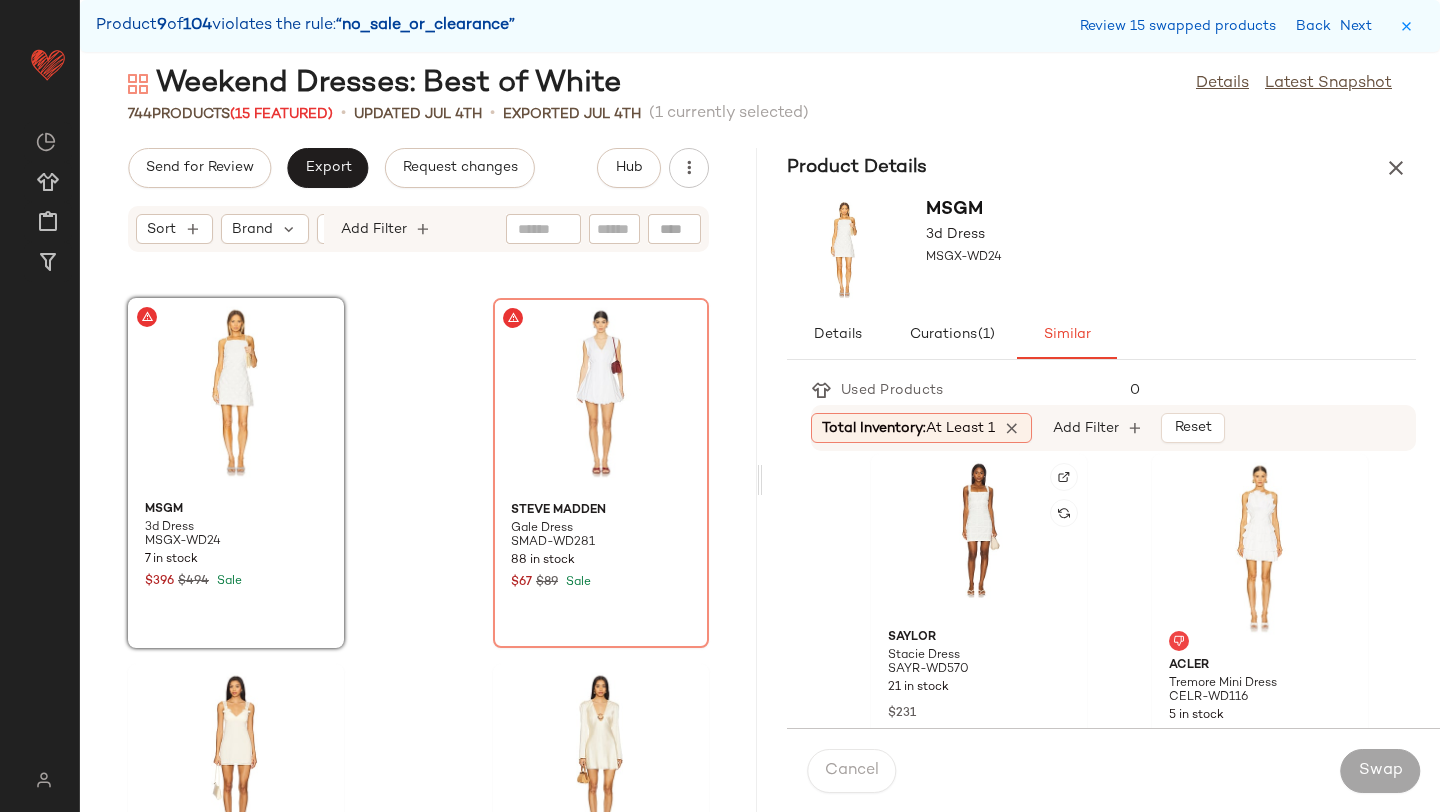 click 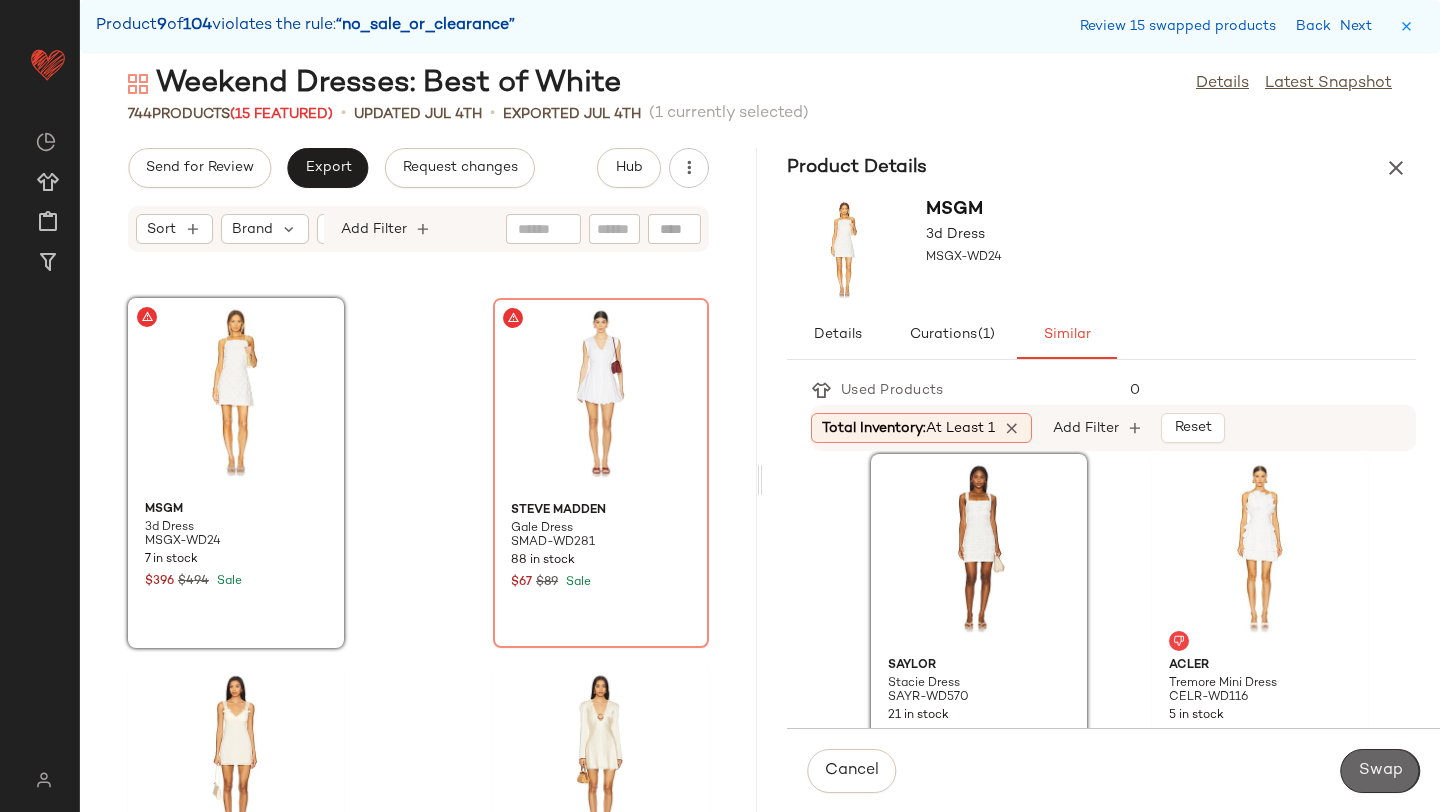 click on "Swap" at bounding box center [1380, 771] 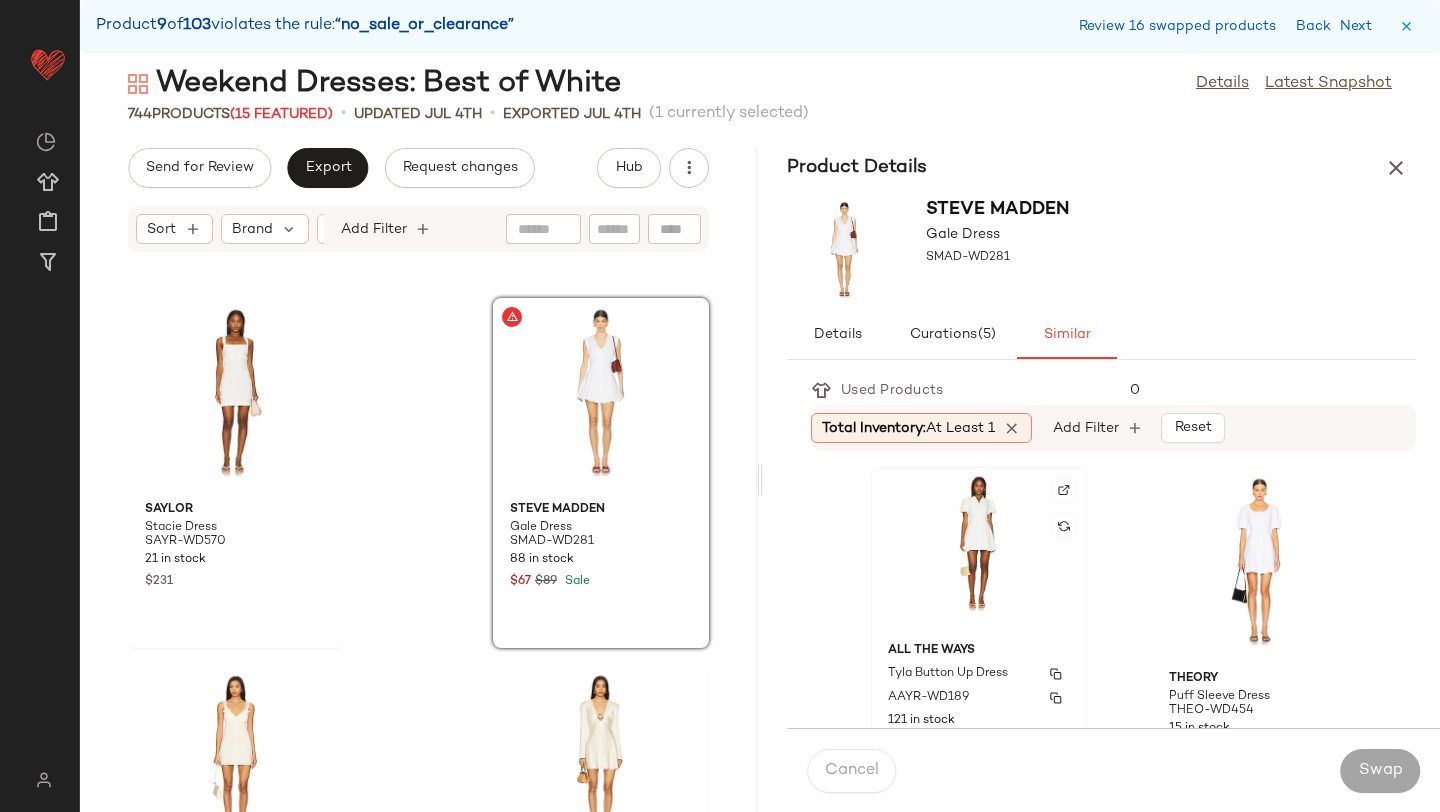 click on "ALL THE WAYS Tyla Button Up Dress AAYR-WD189 121 in stock $84" 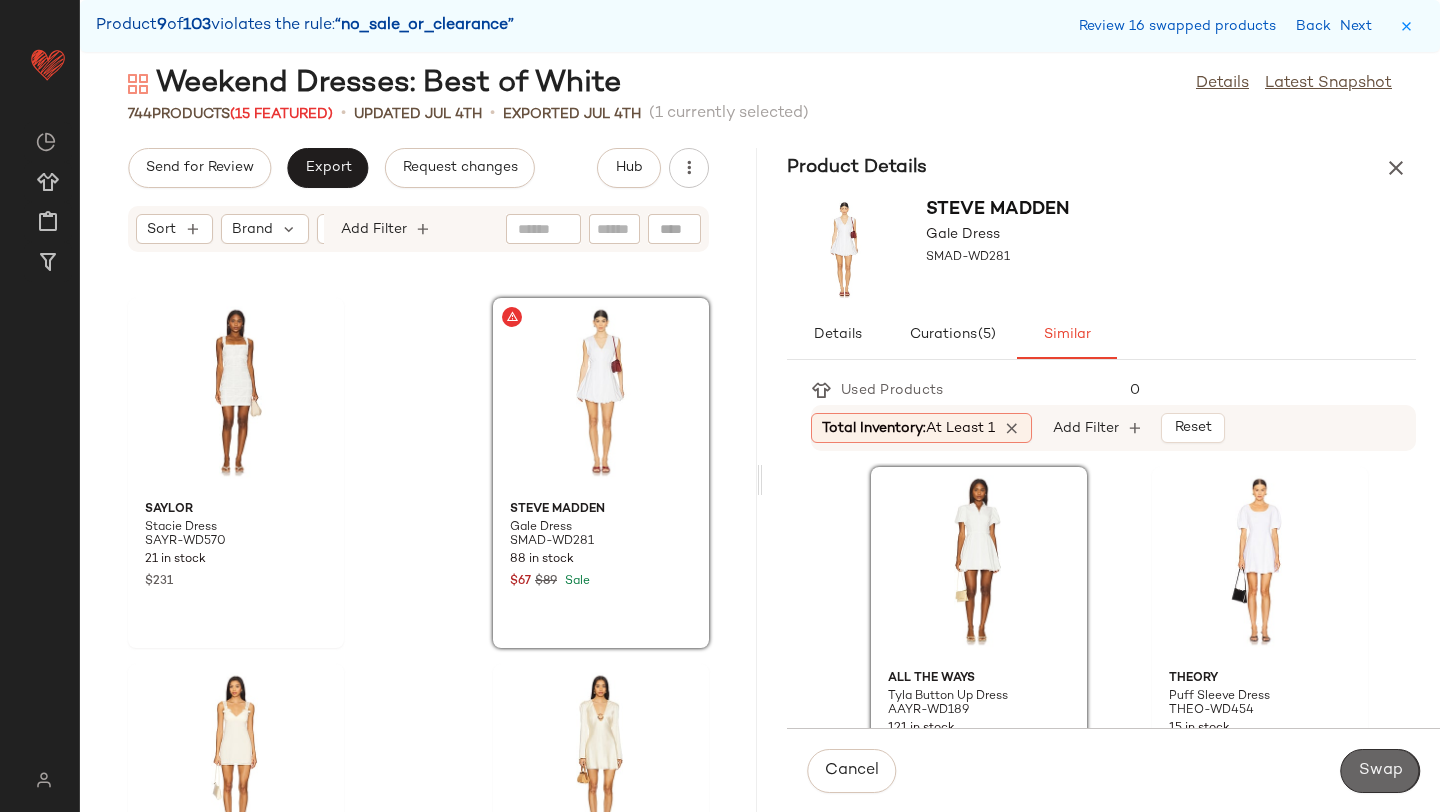 click on "Swap" 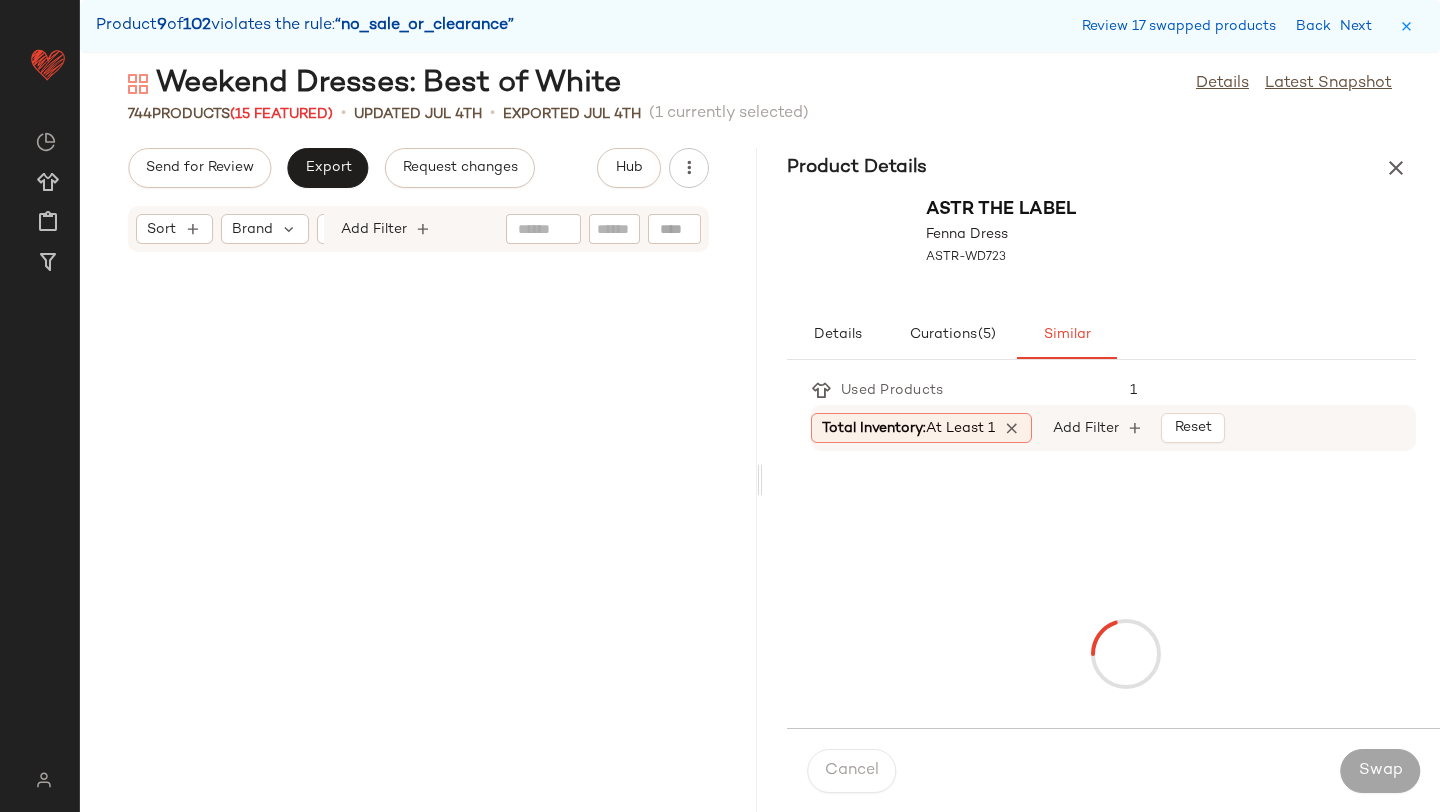 scroll, scrollTop: 43920, scrollLeft: 0, axis: vertical 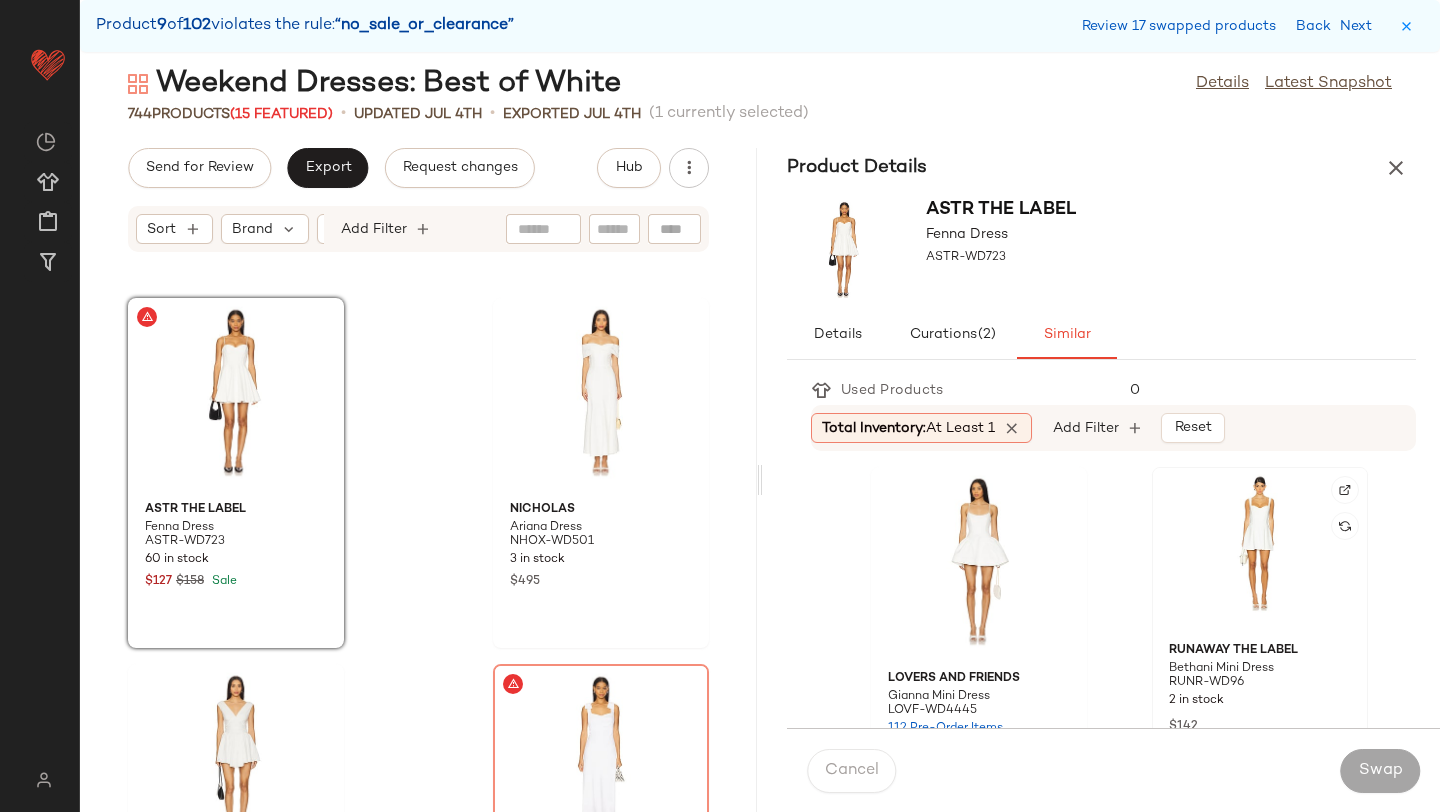 click 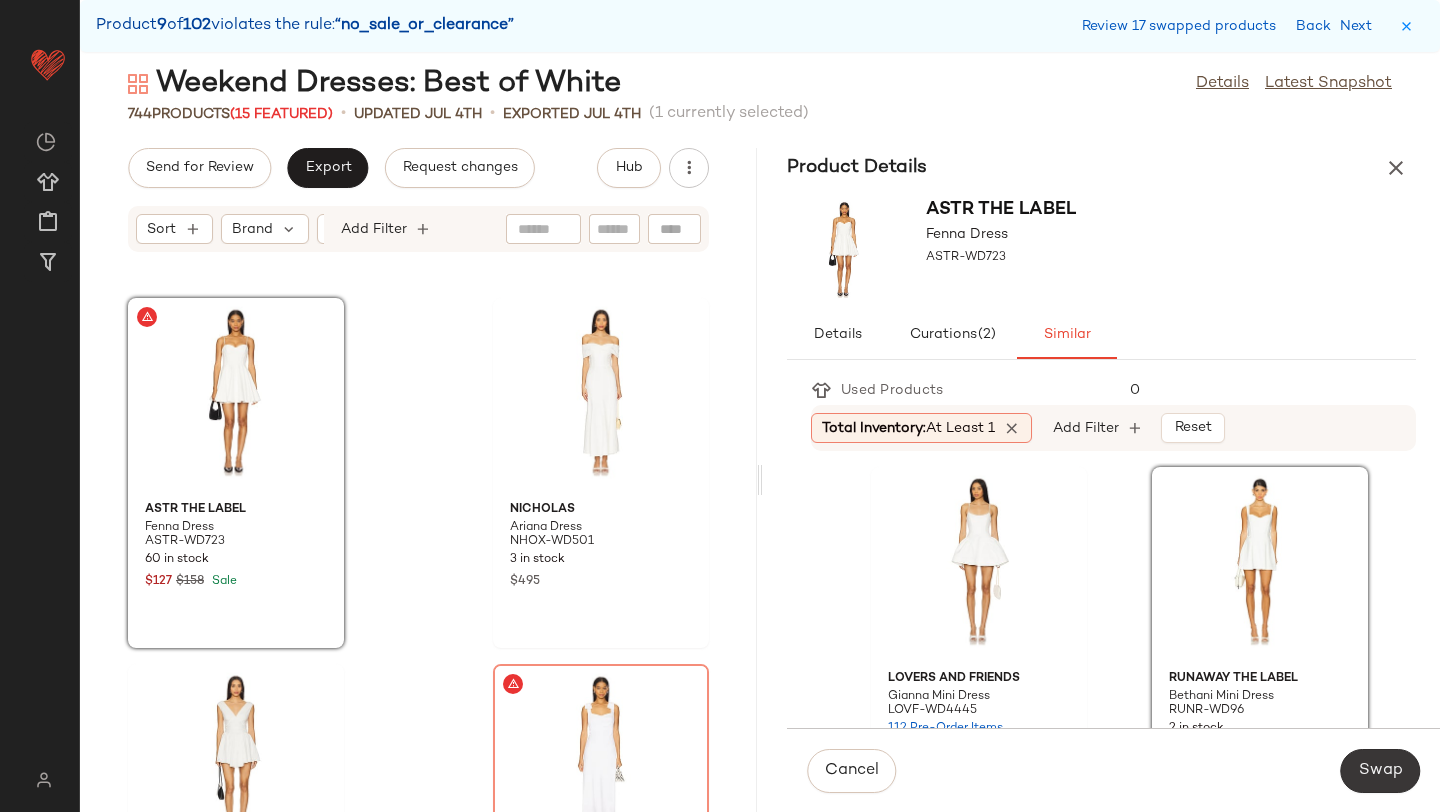 click on "Swap" 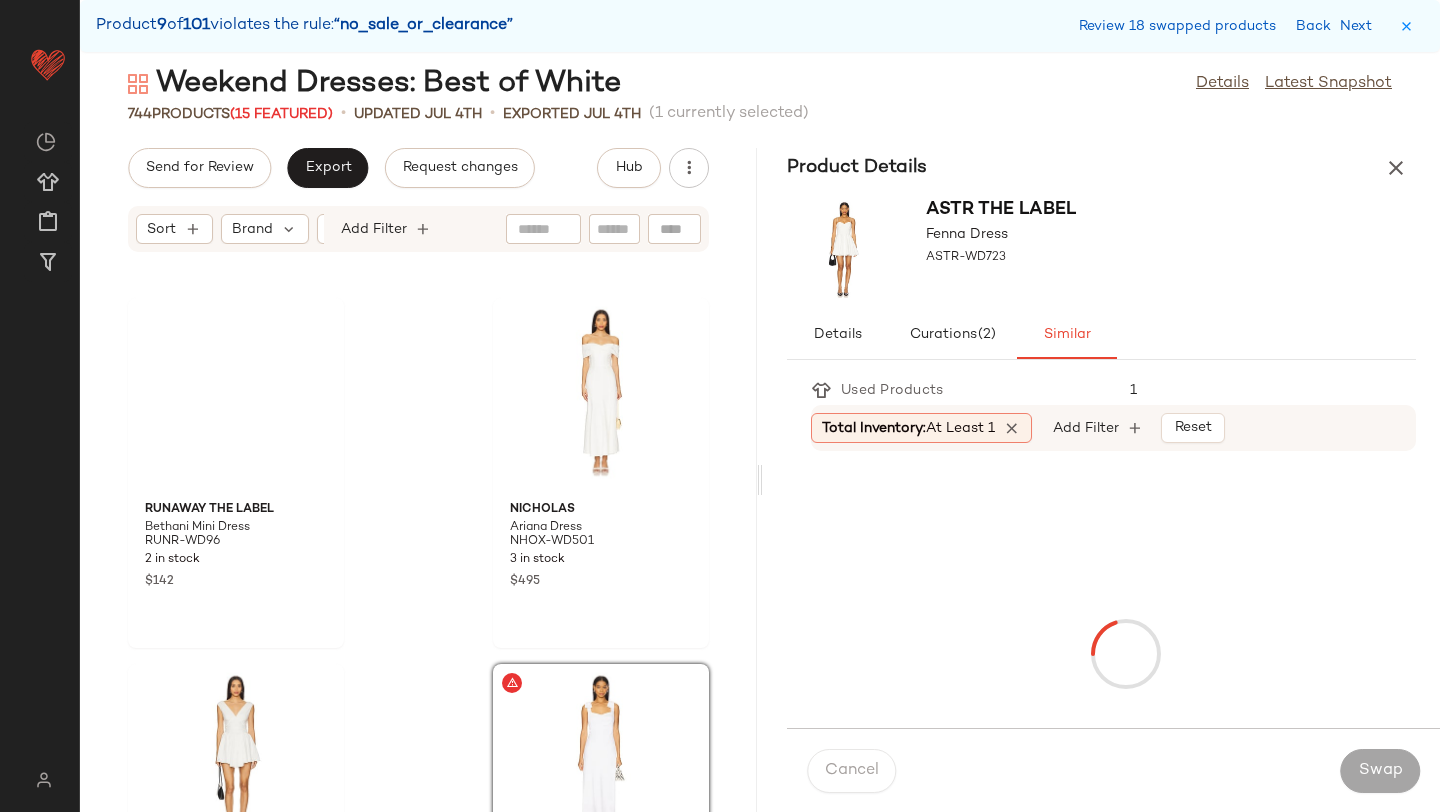 scroll, scrollTop: 44286, scrollLeft: 0, axis: vertical 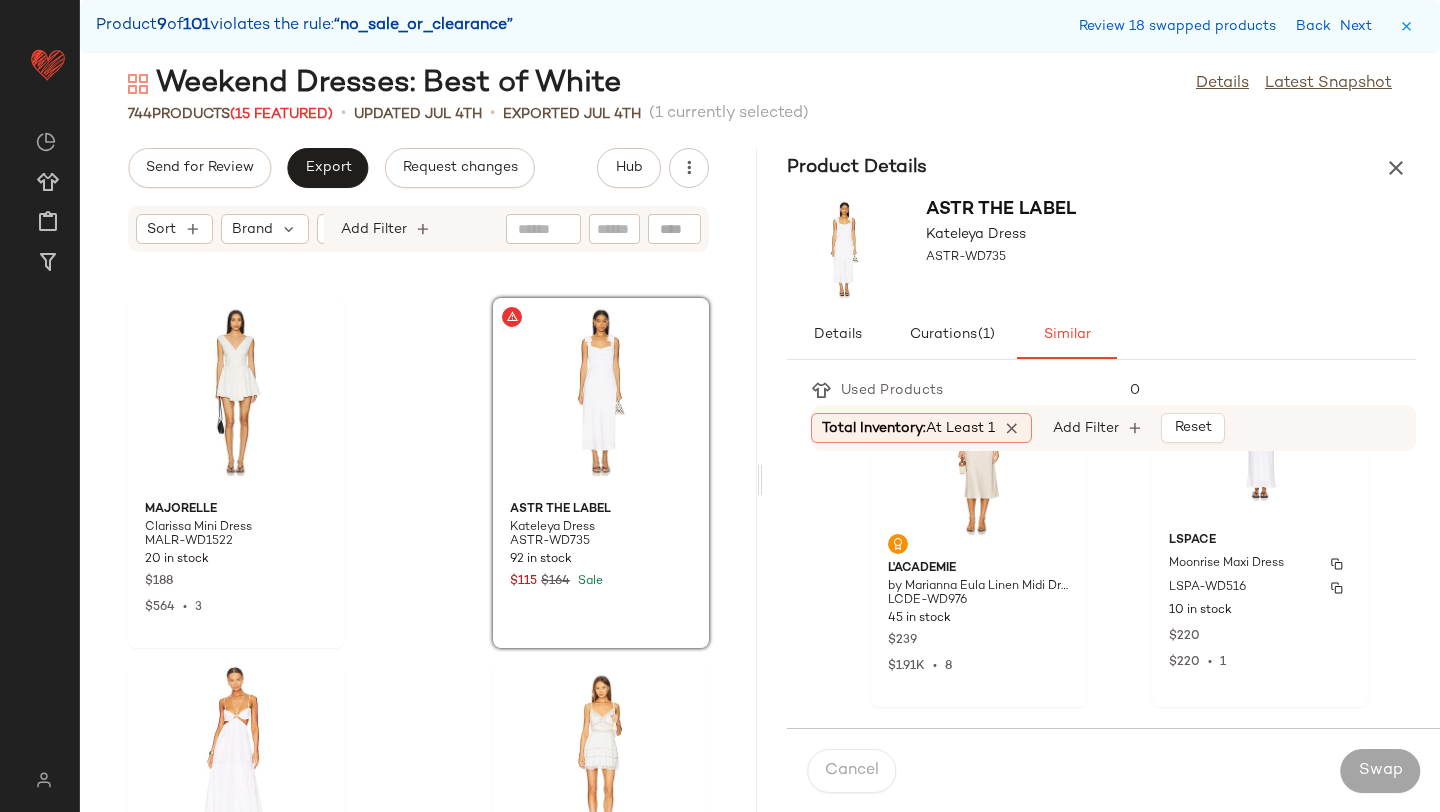 click on "$220  •  1" at bounding box center (1260, 662) 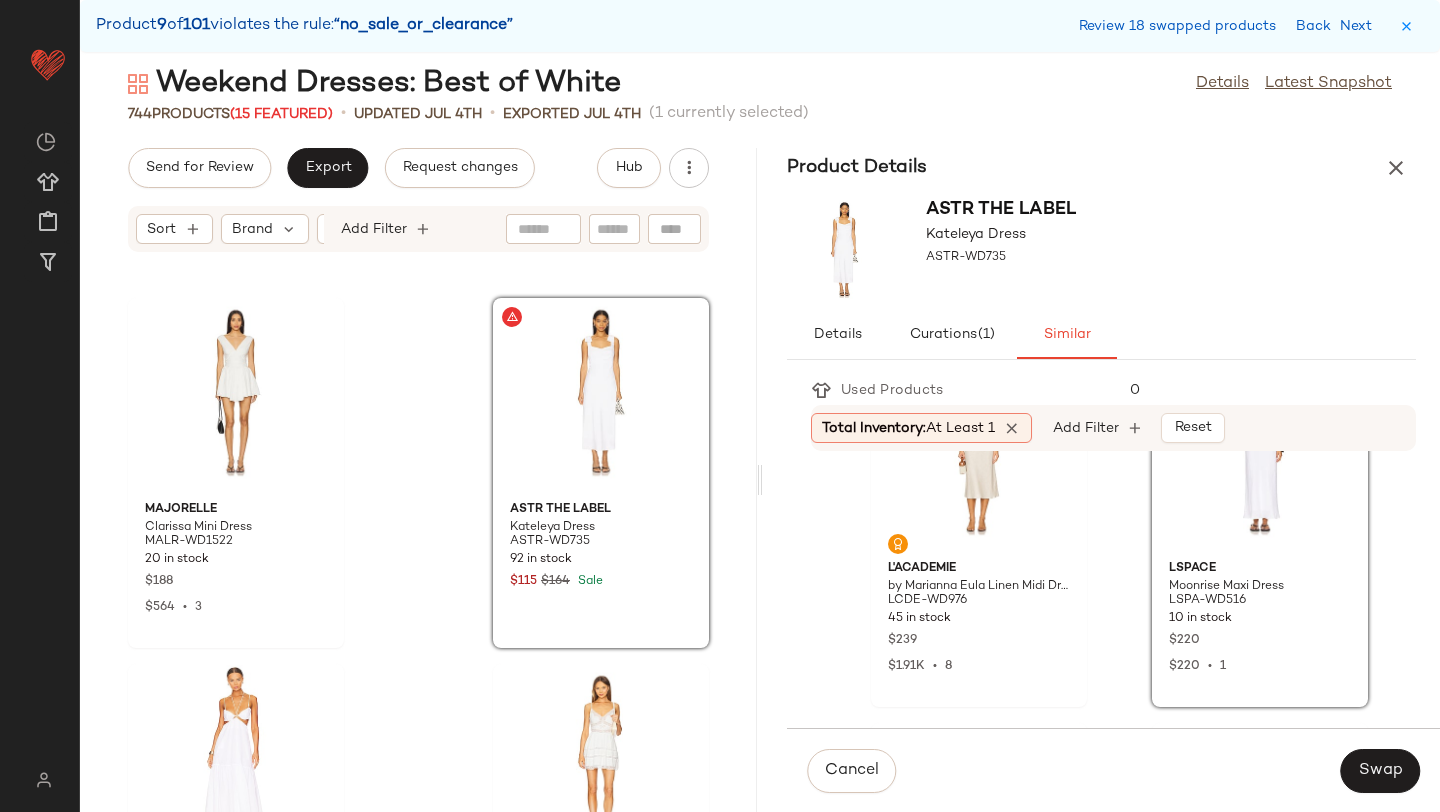 click on "Cancel   Swap" at bounding box center (1113, 770) 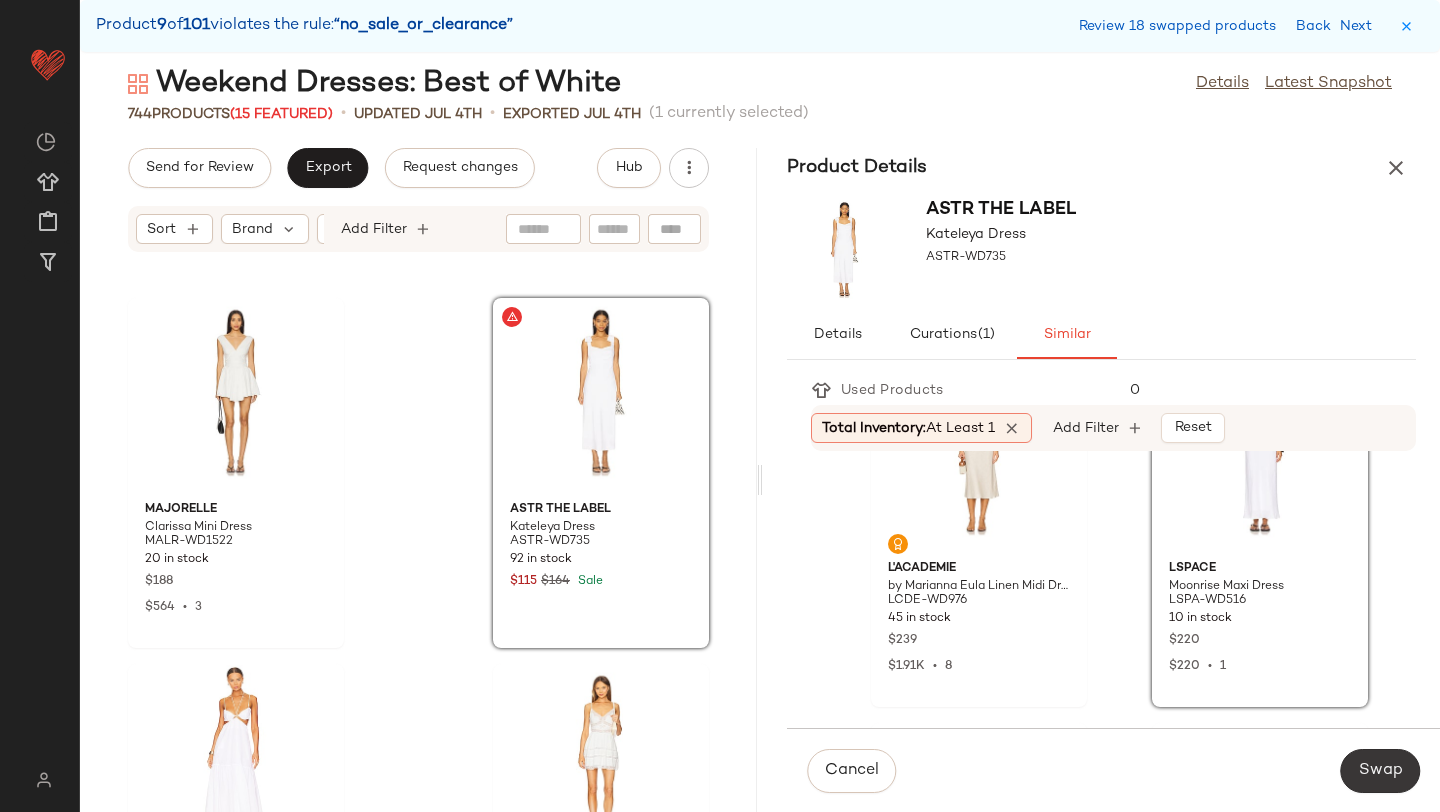 click on "Swap" 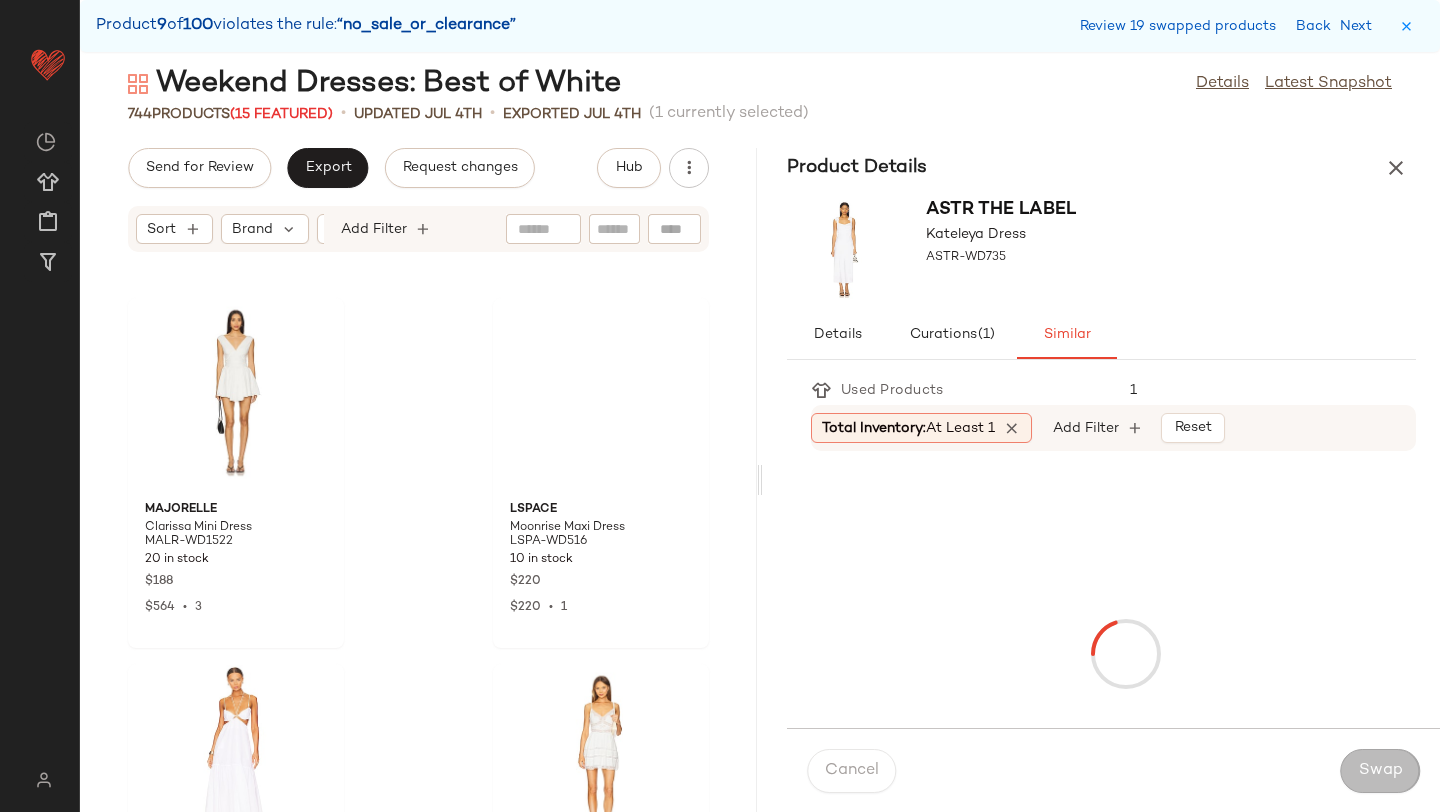 scroll, scrollTop: 45750, scrollLeft: 0, axis: vertical 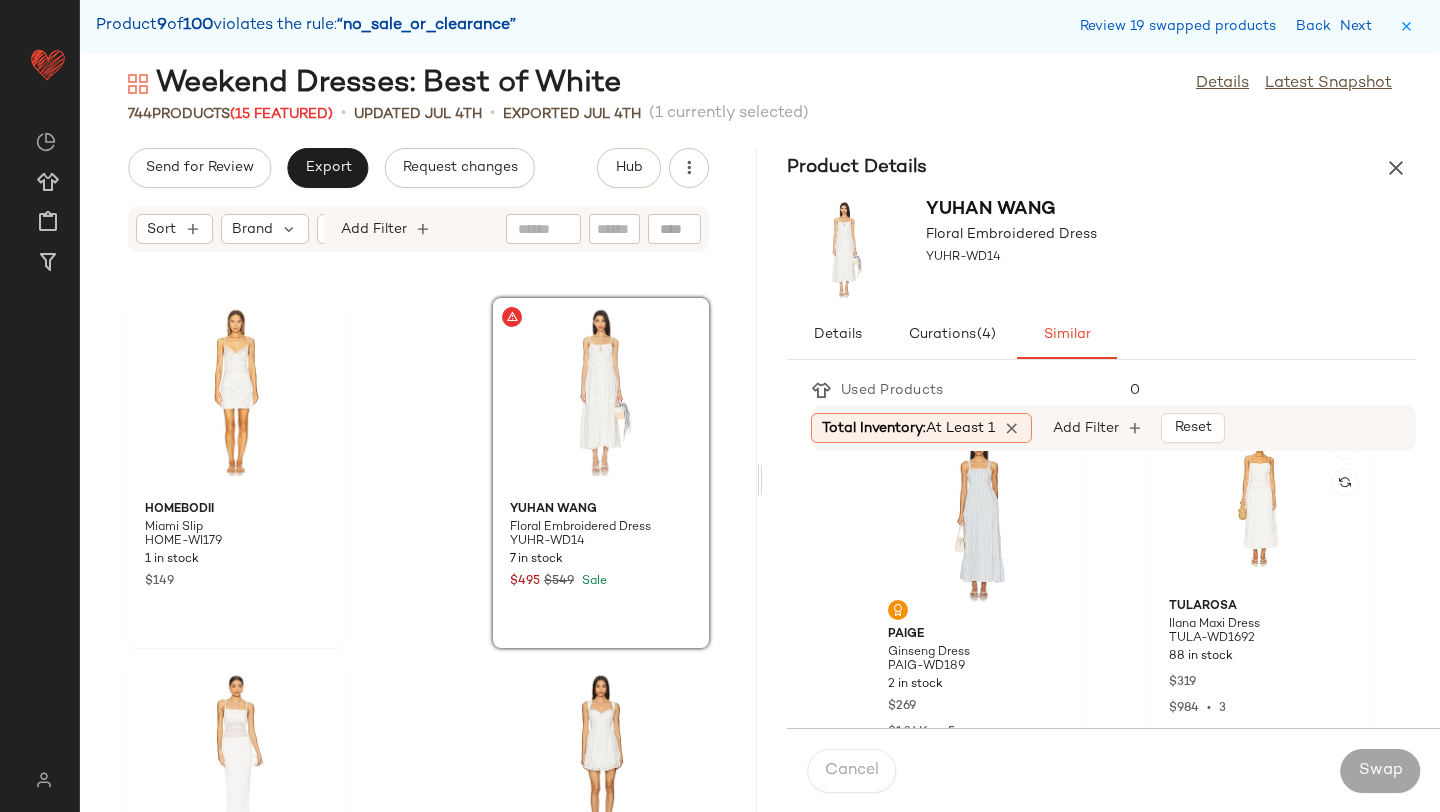 click 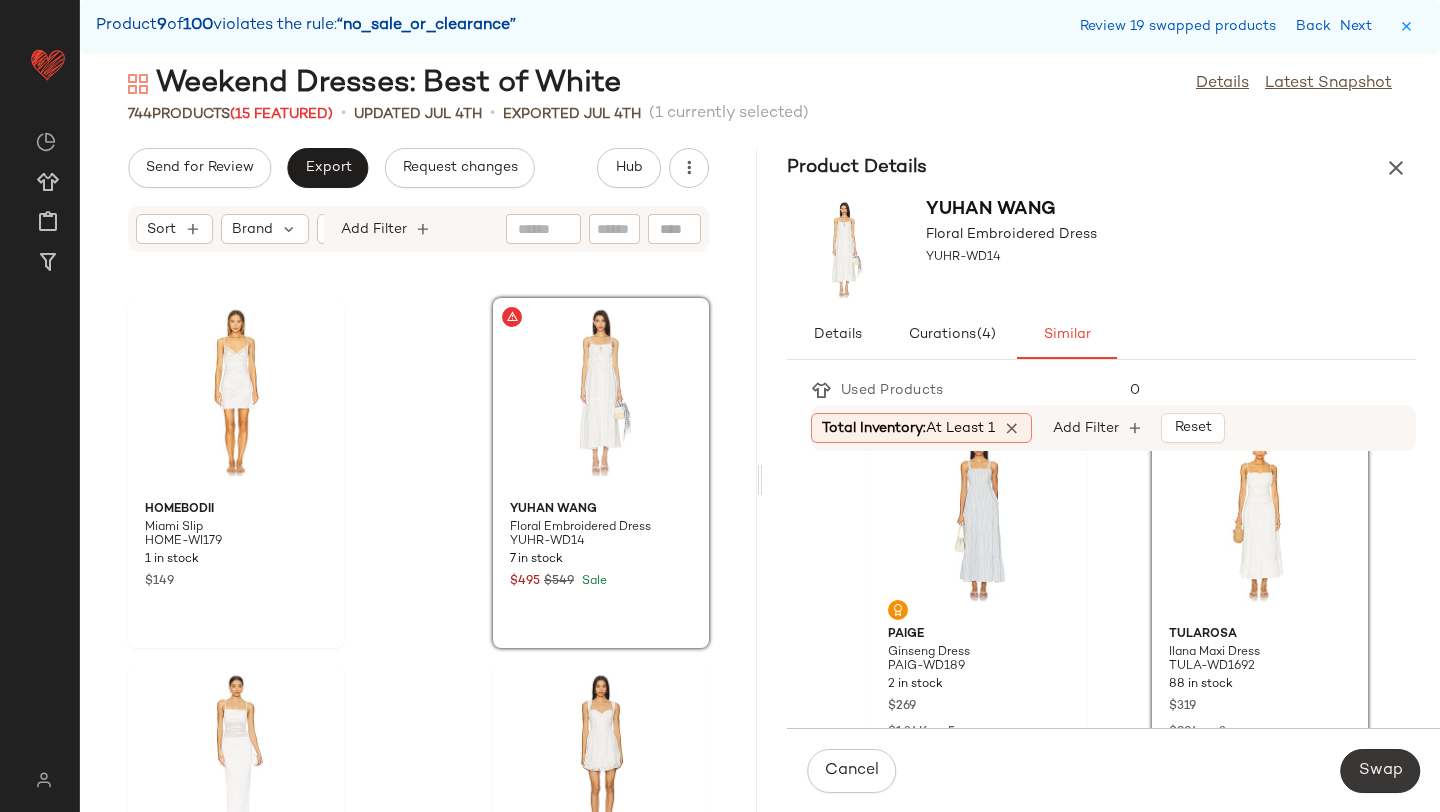 click on "Swap" at bounding box center (1380, 771) 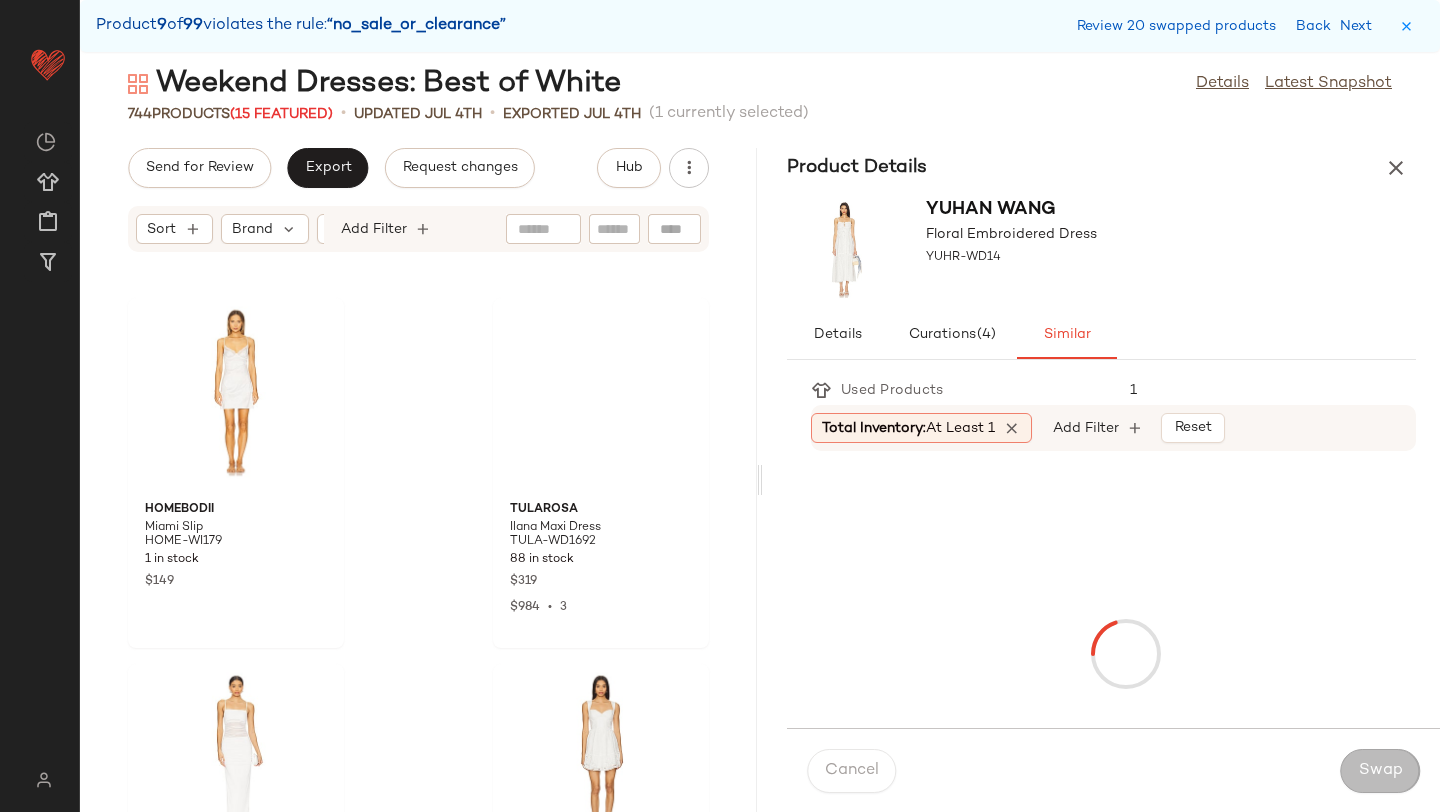 scroll, scrollTop: 46482, scrollLeft: 0, axis: vertical 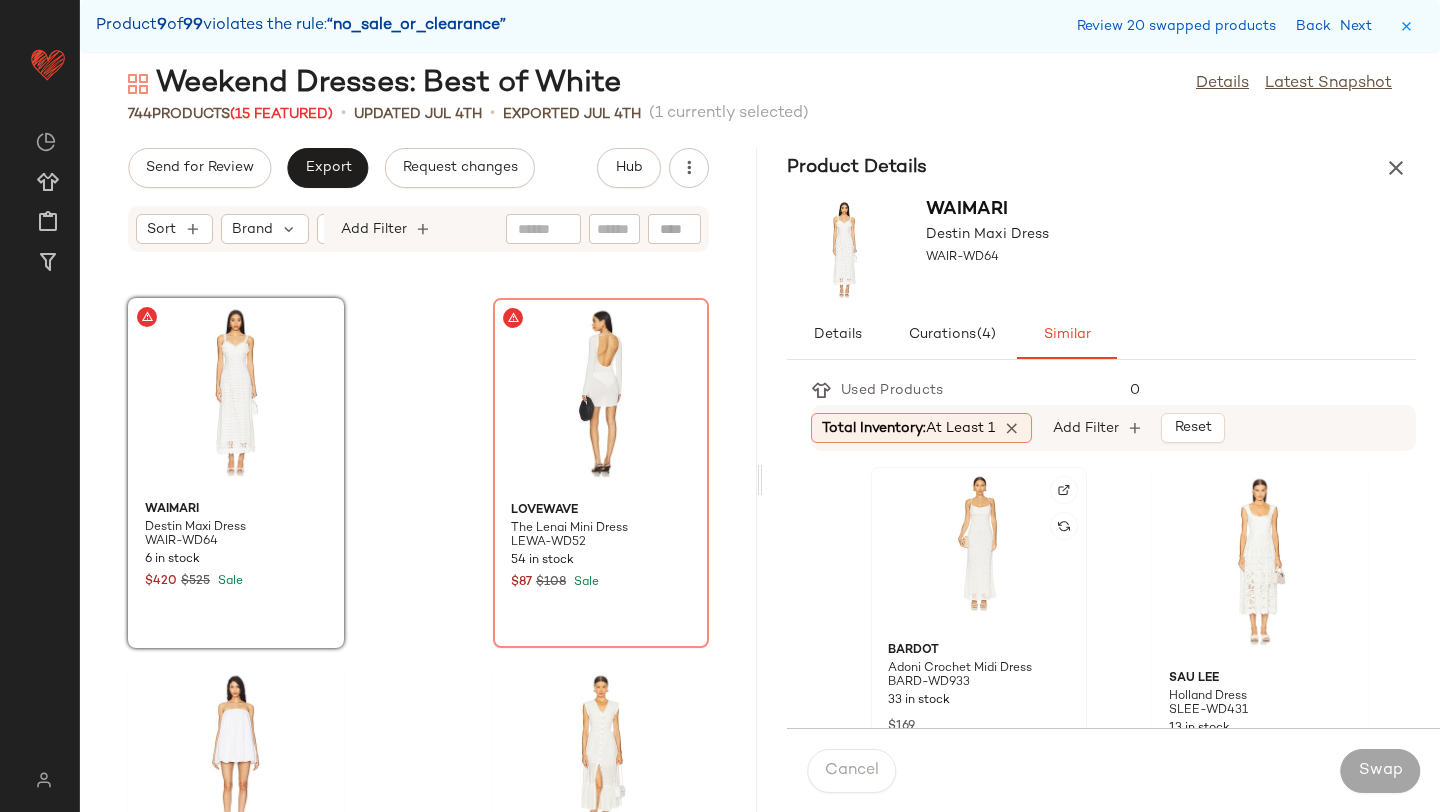 click 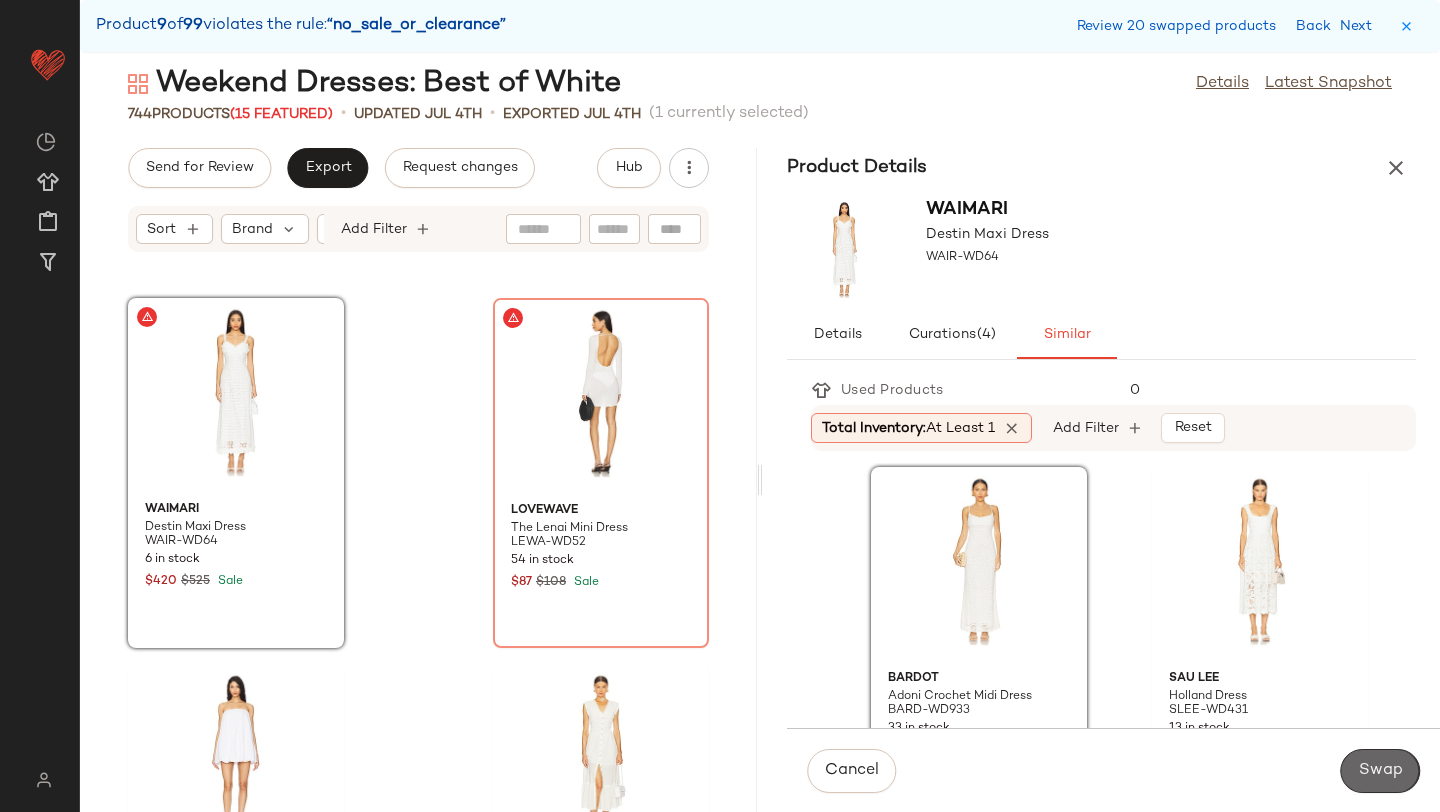 click on "Swap" at bounding box center (1380, 771) 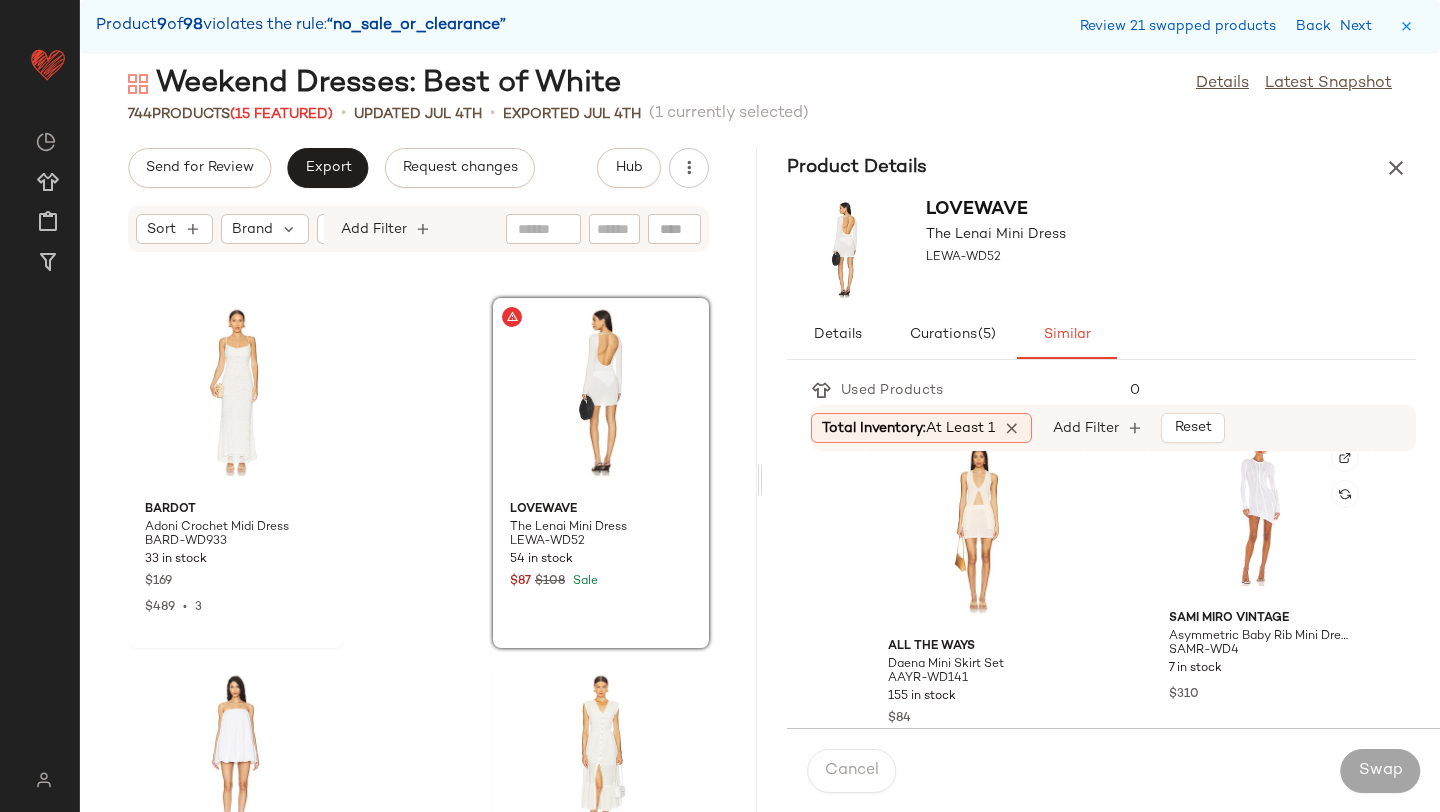 scroll, scrollTop: 746, scrollLeft: 0, axis: vertical 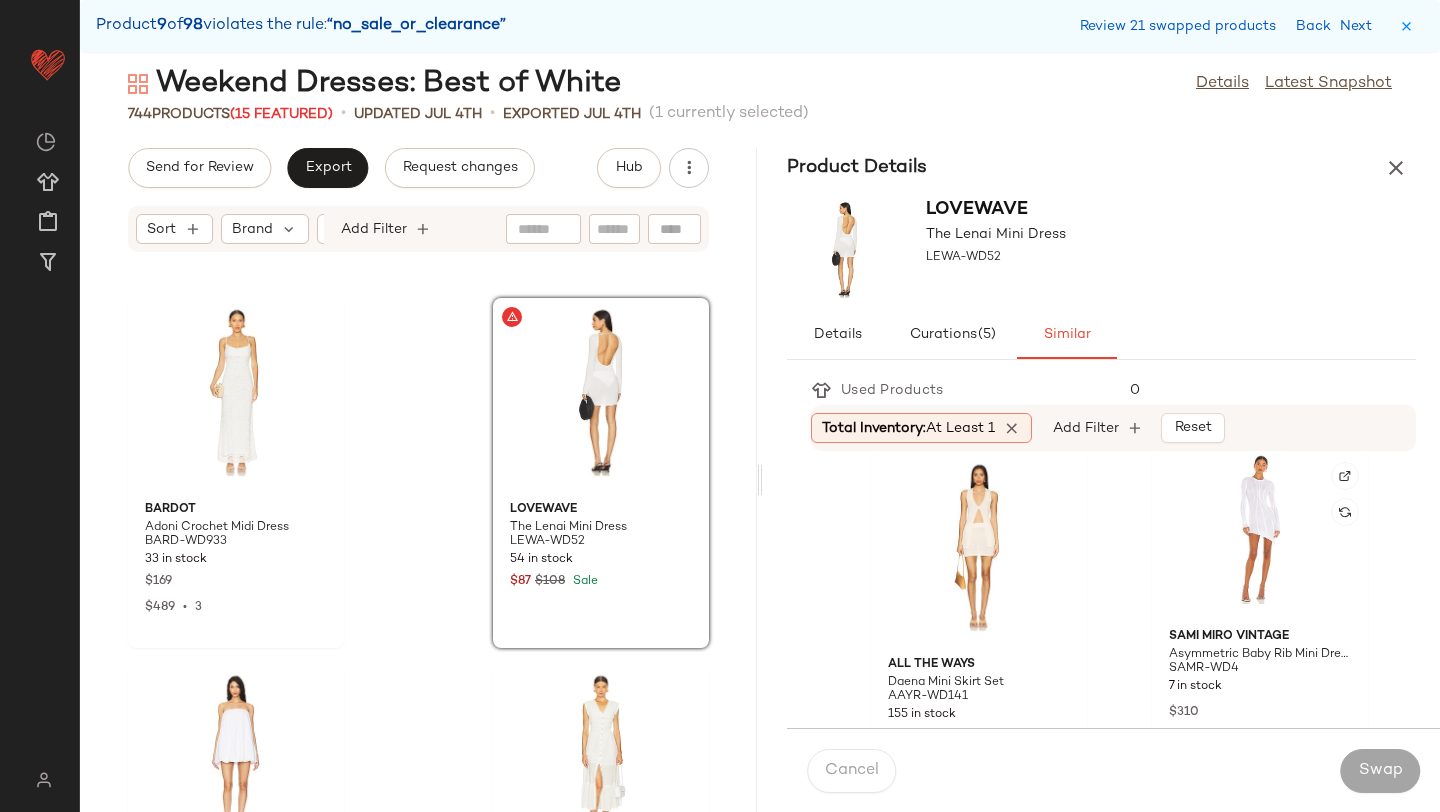 click 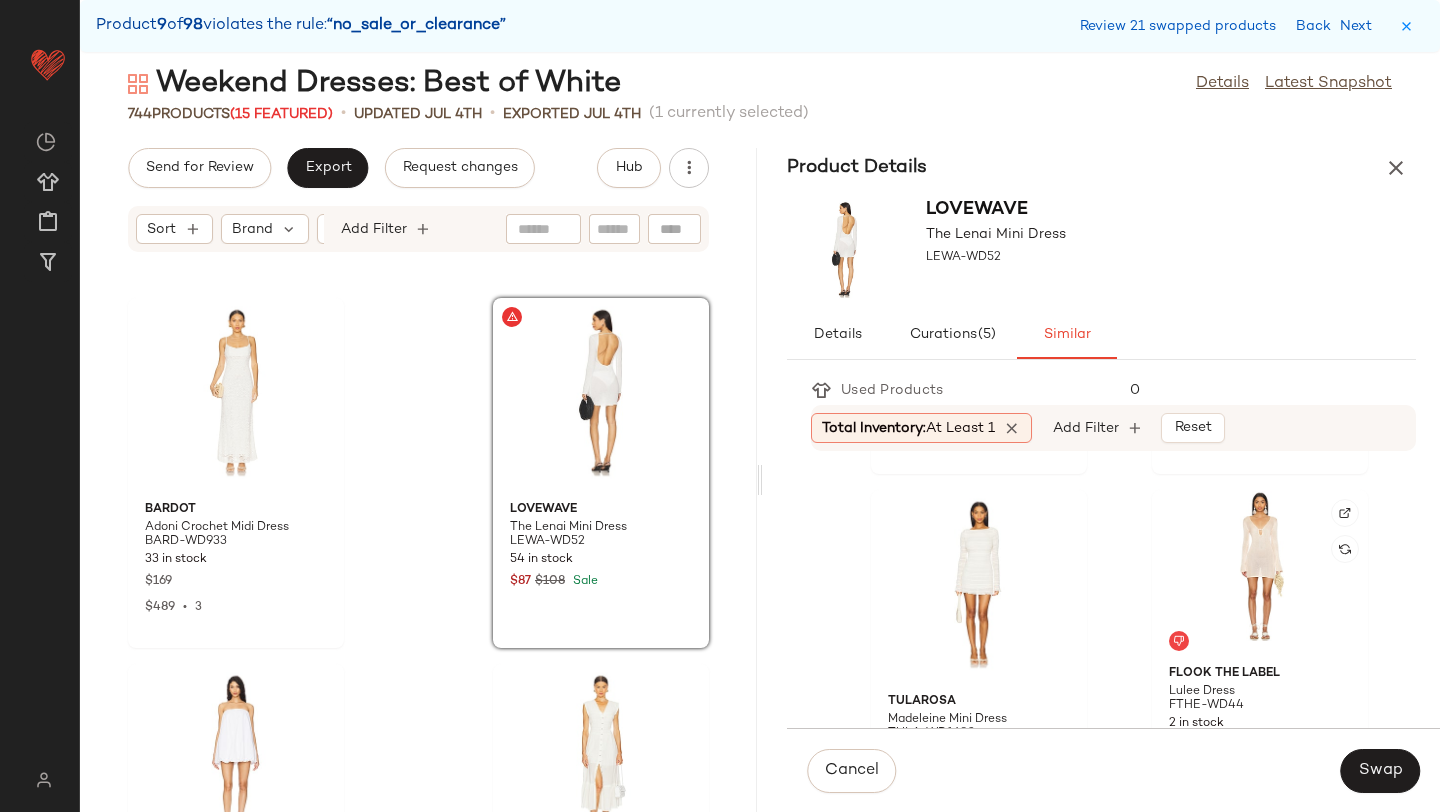scroll, scrollTop: 1471, scrollLeft: 0, axis: vertical 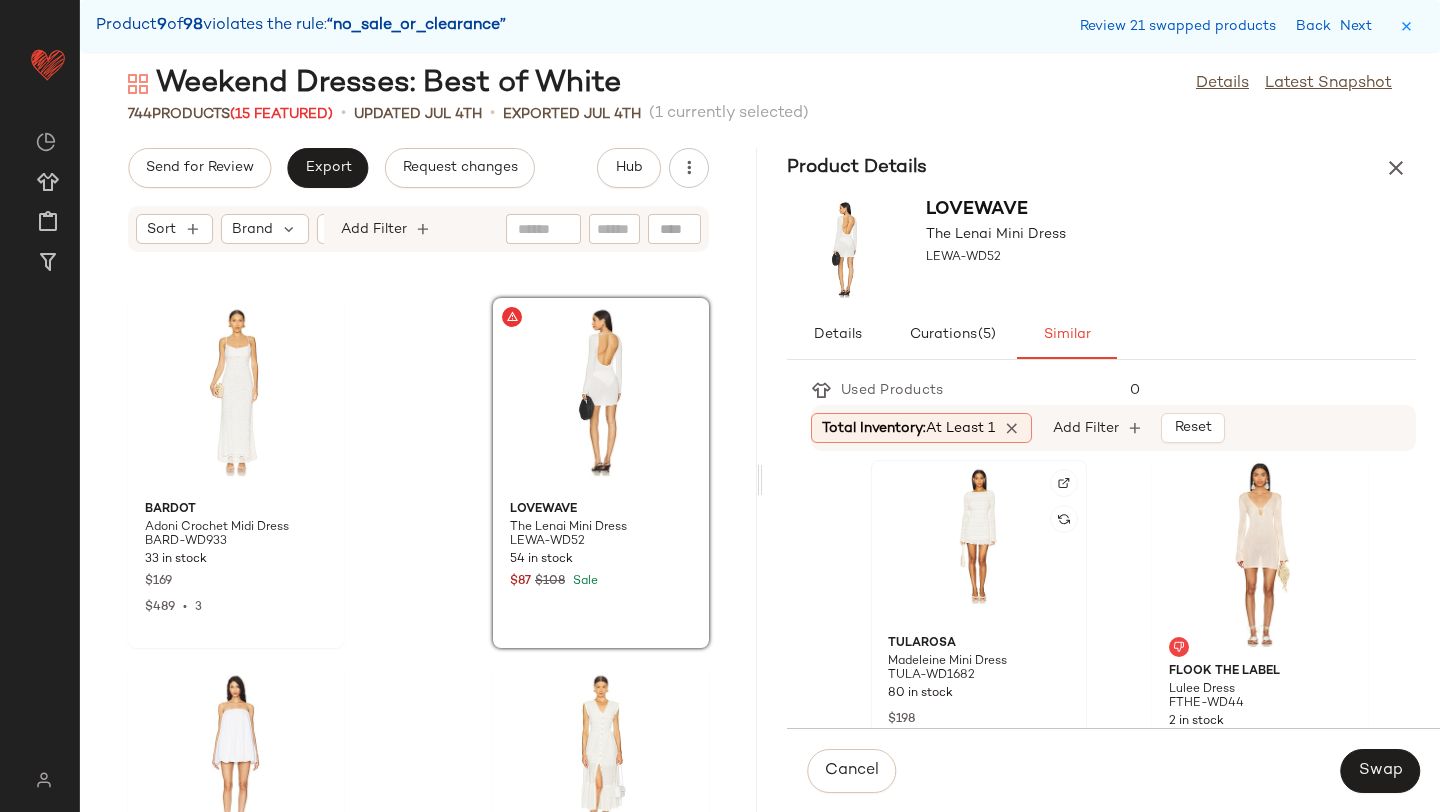click 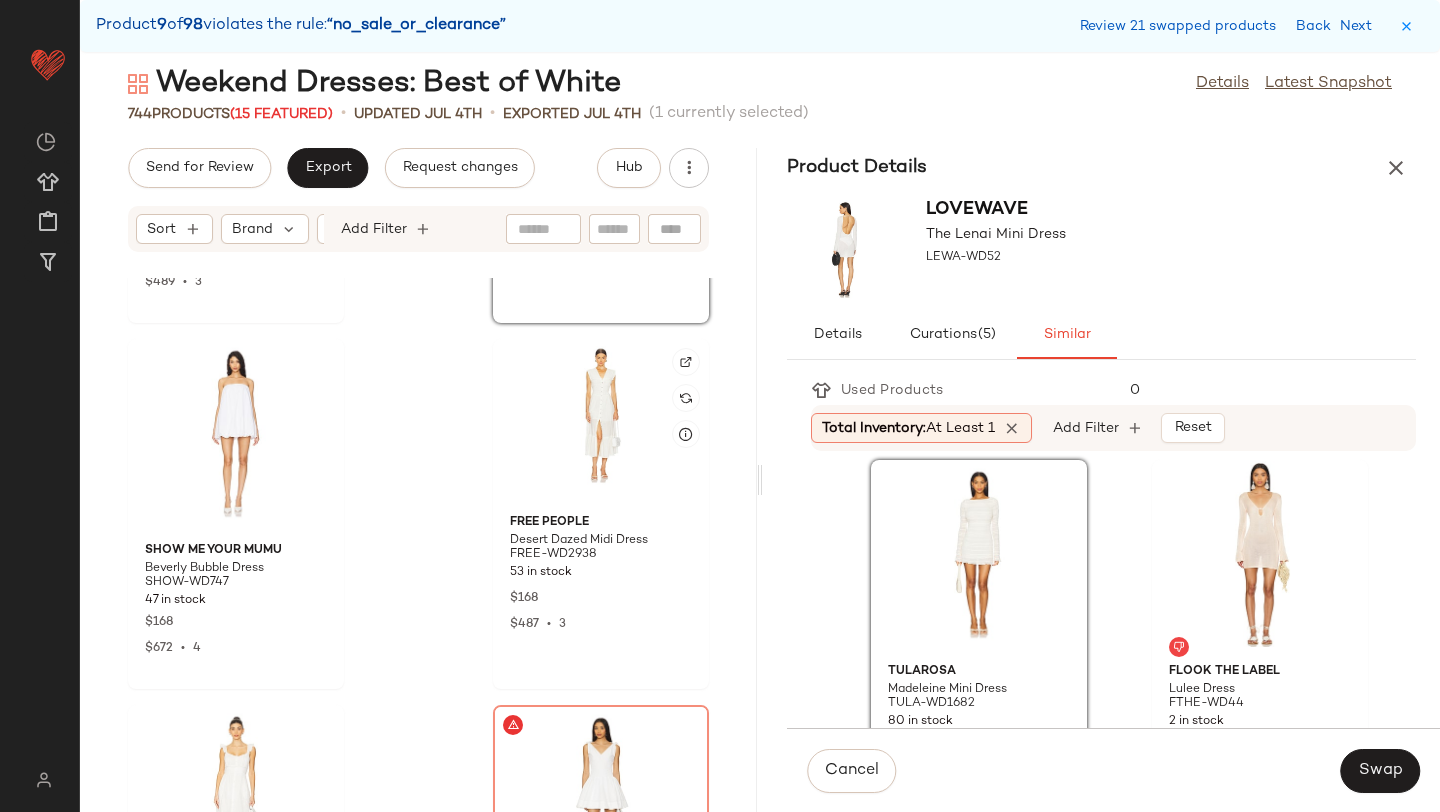 scroll, scrollTop: 46808, scrollLeft: 0, axis: vertical 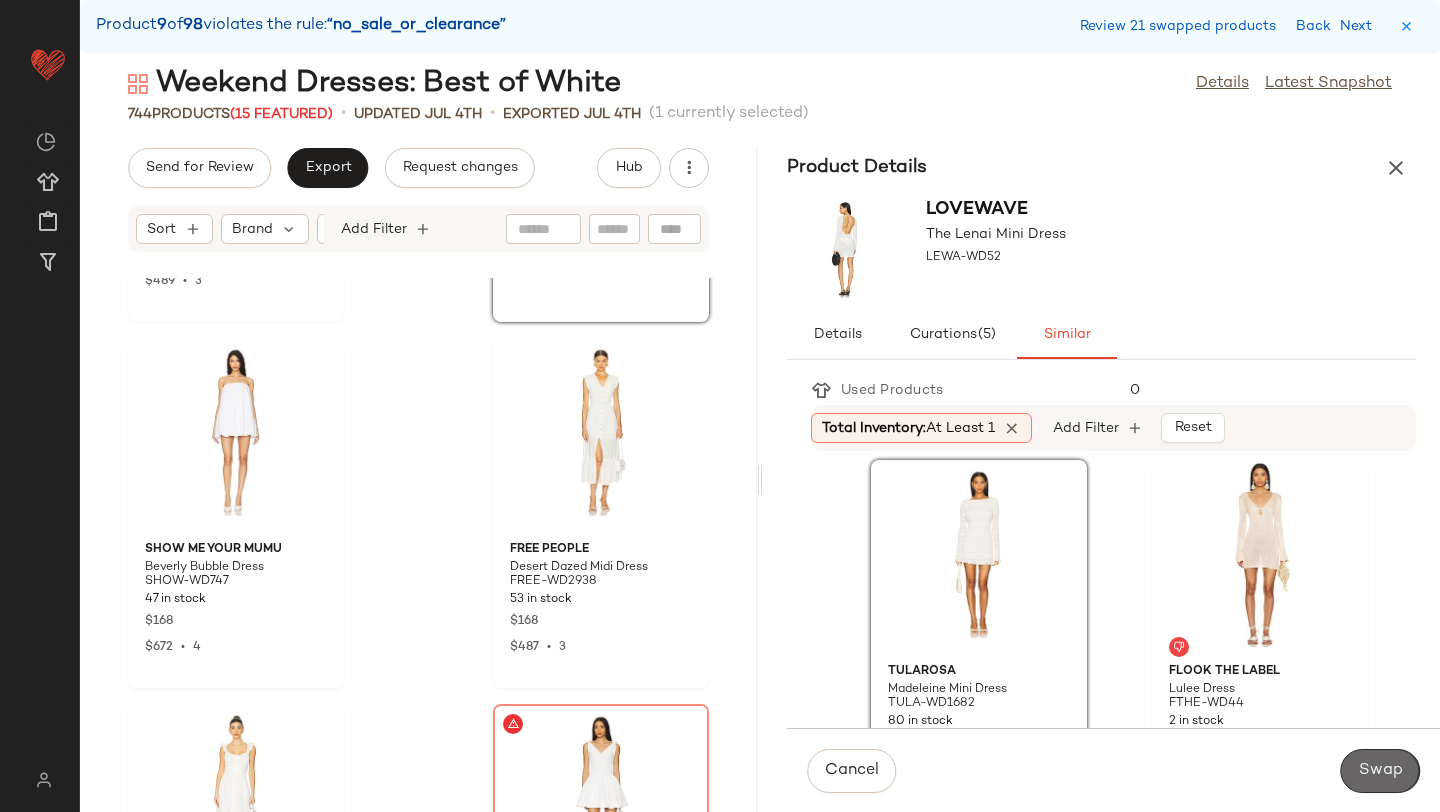 click on "Swap" at bounding box center (1380, 771) 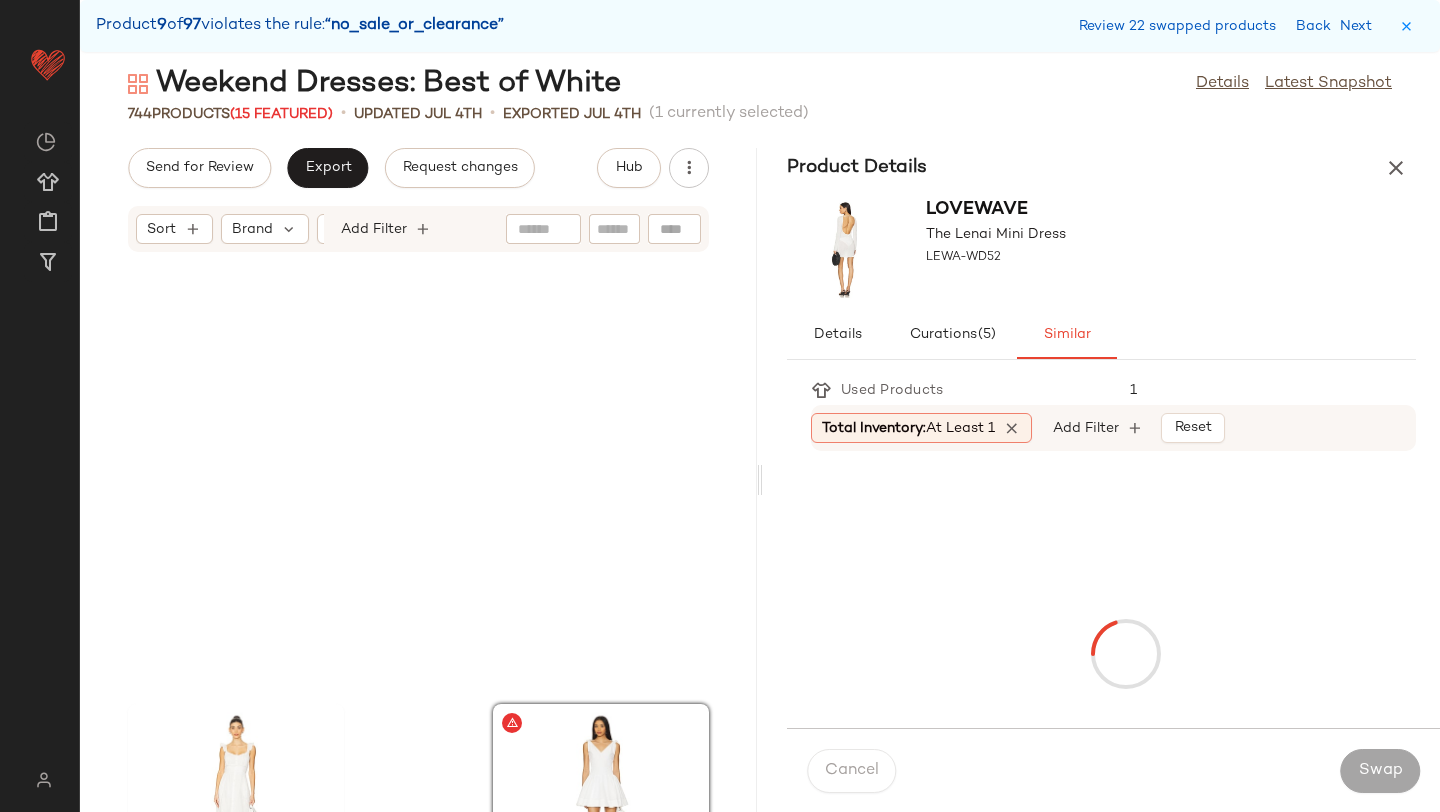 scroll, scrollTop: 47214, scrollLeft: 0, axis: vertical 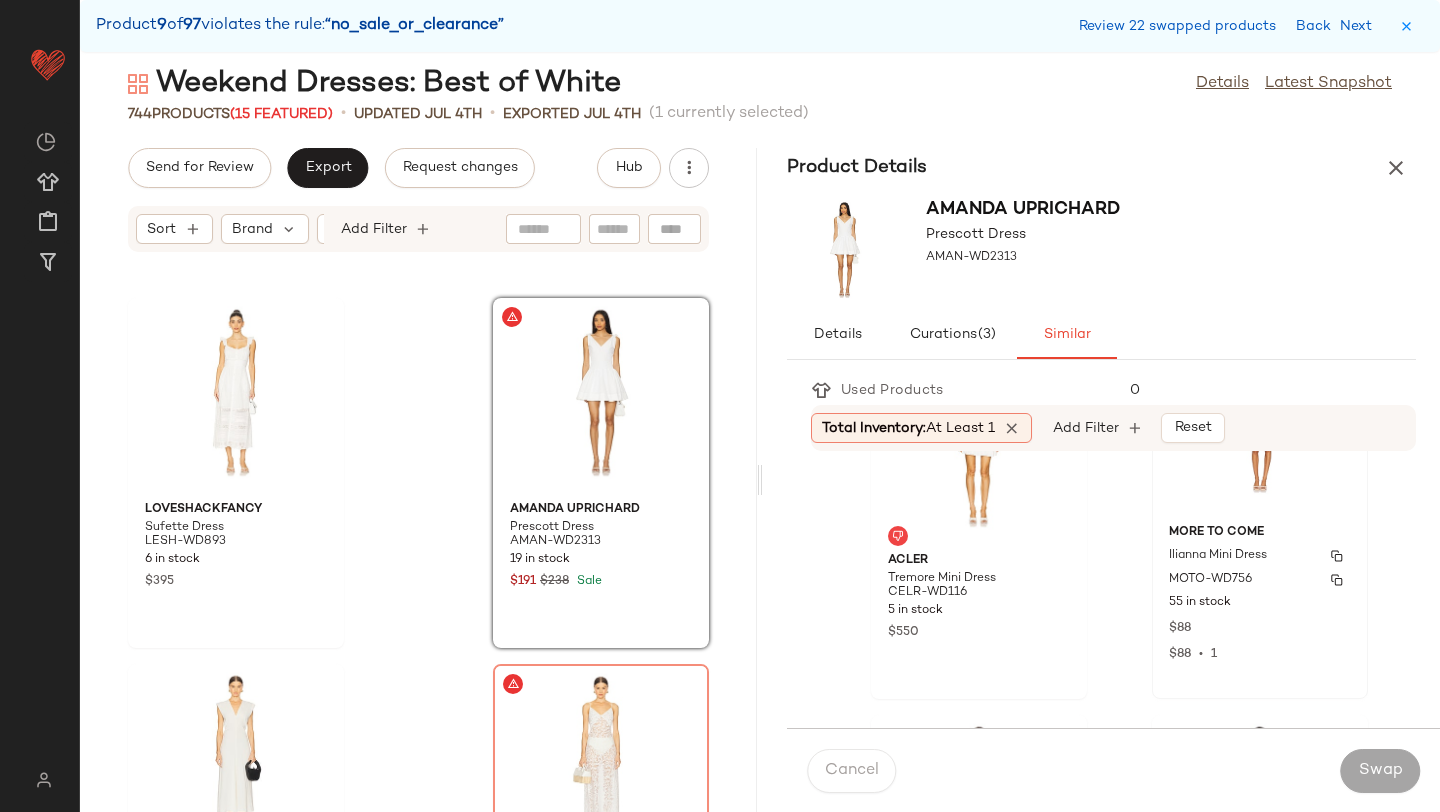click on "MOTO-WD756" at bounding box center [1210, 580] 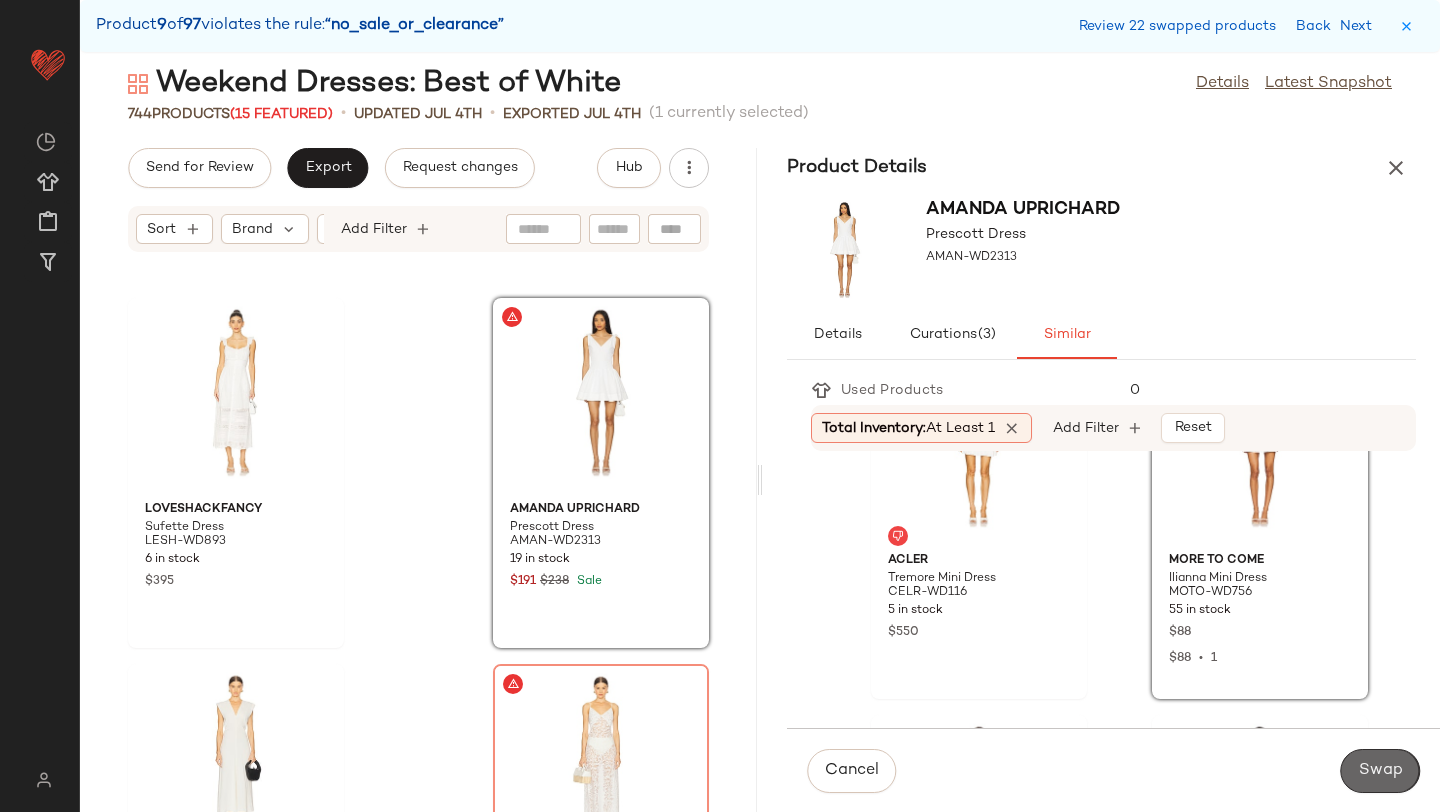 click on "Swap" at bounding box center [1380, 771] 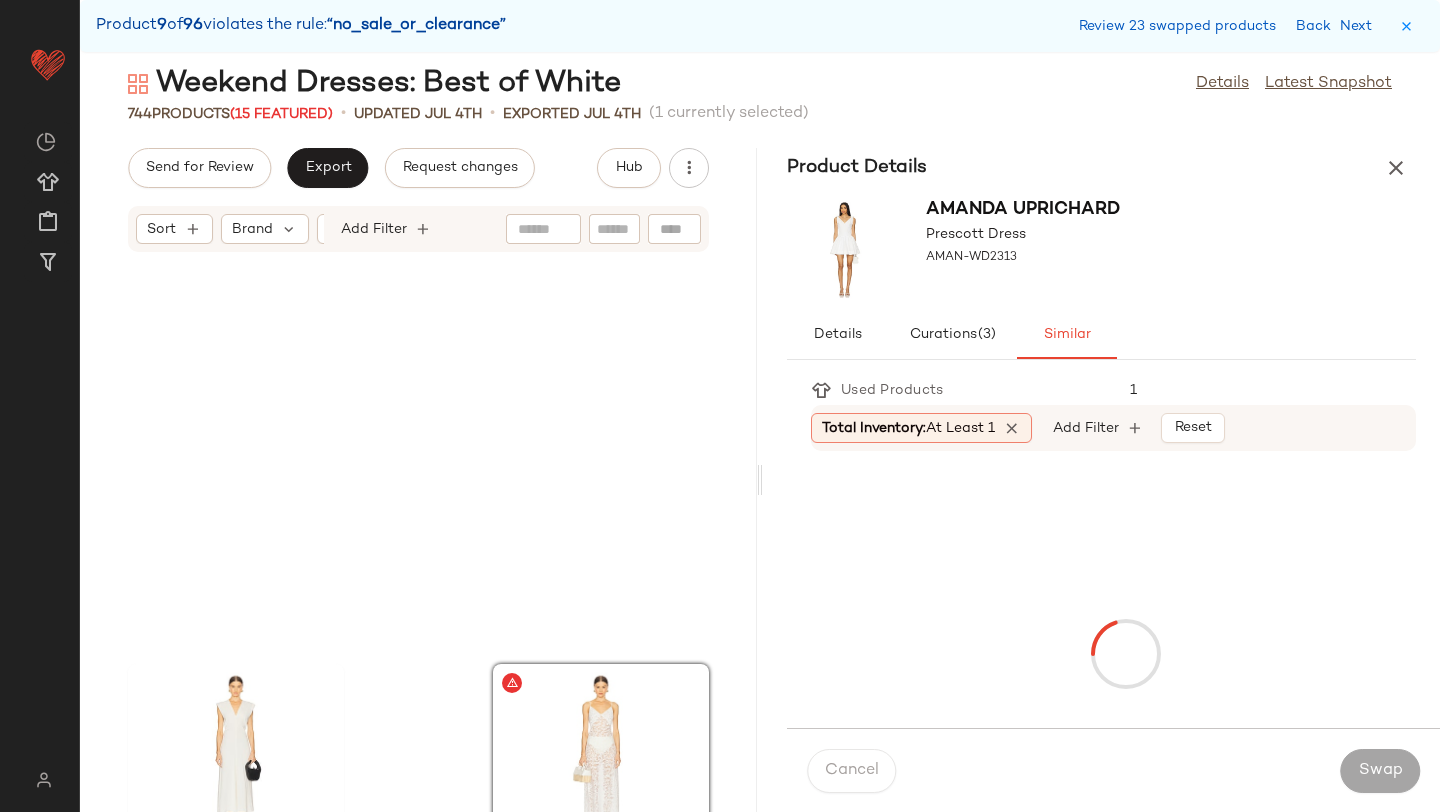 scroll, scrollTop: 47580, scrollLeft: 0, axis: vertical 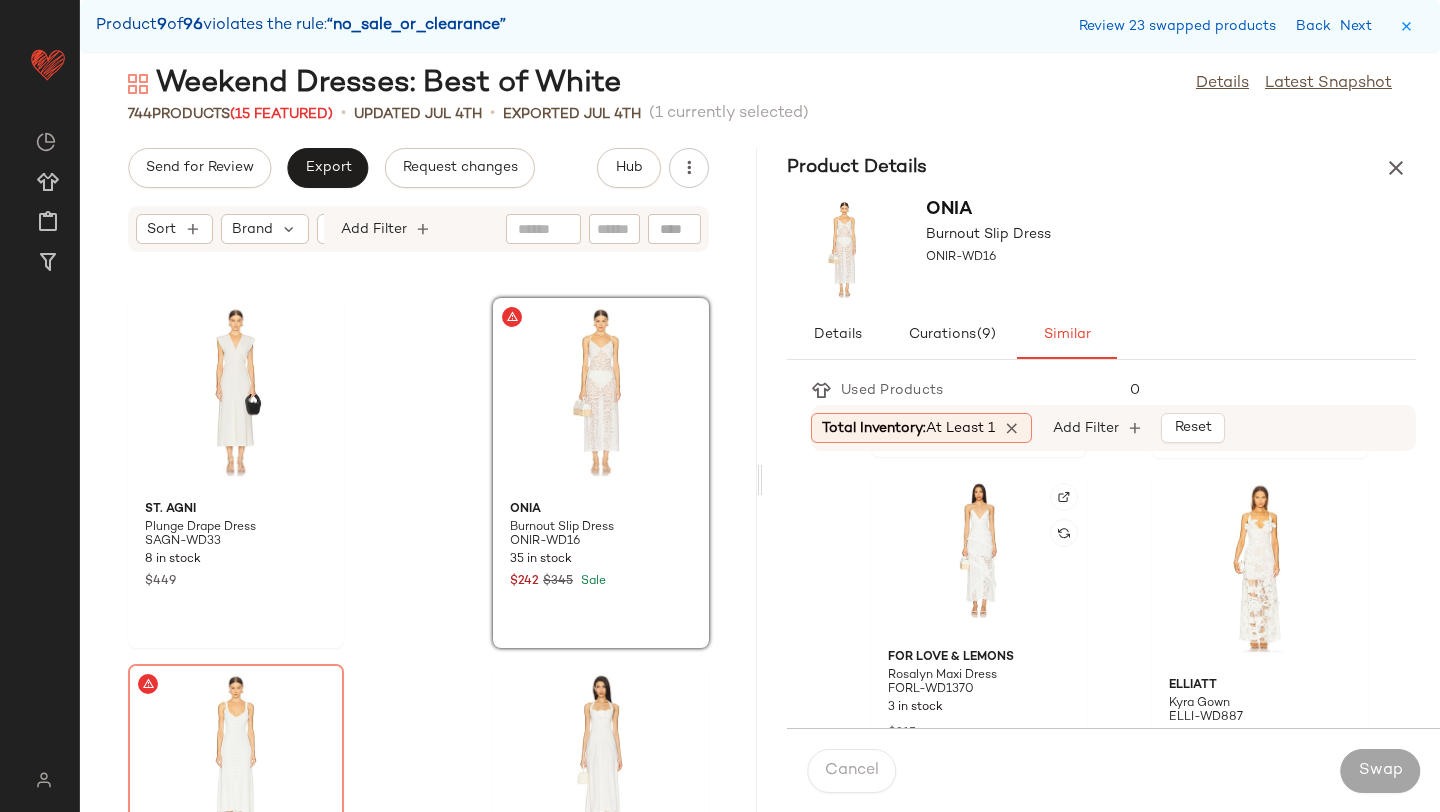 click 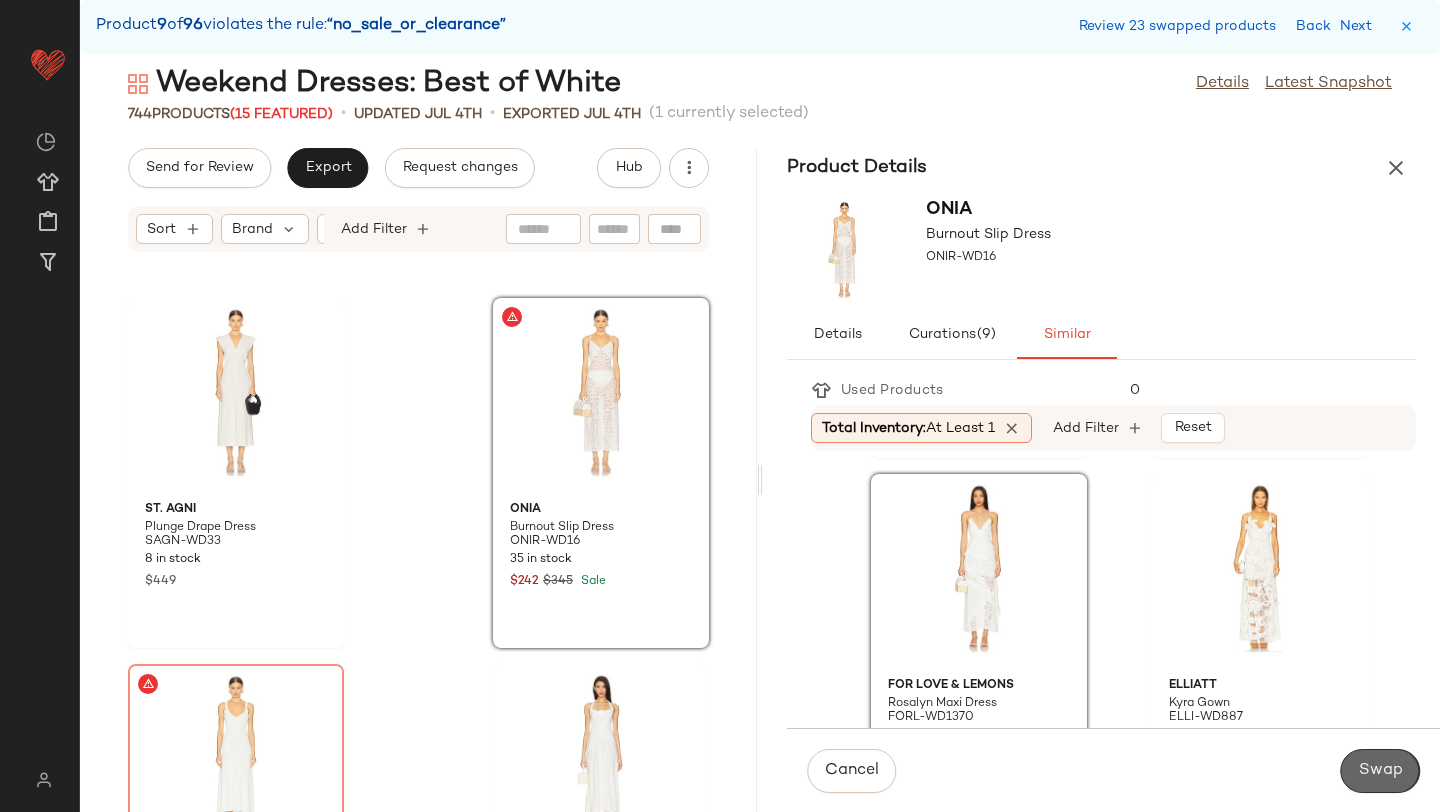 click on "Swap" at bounding box center [1380, 771] 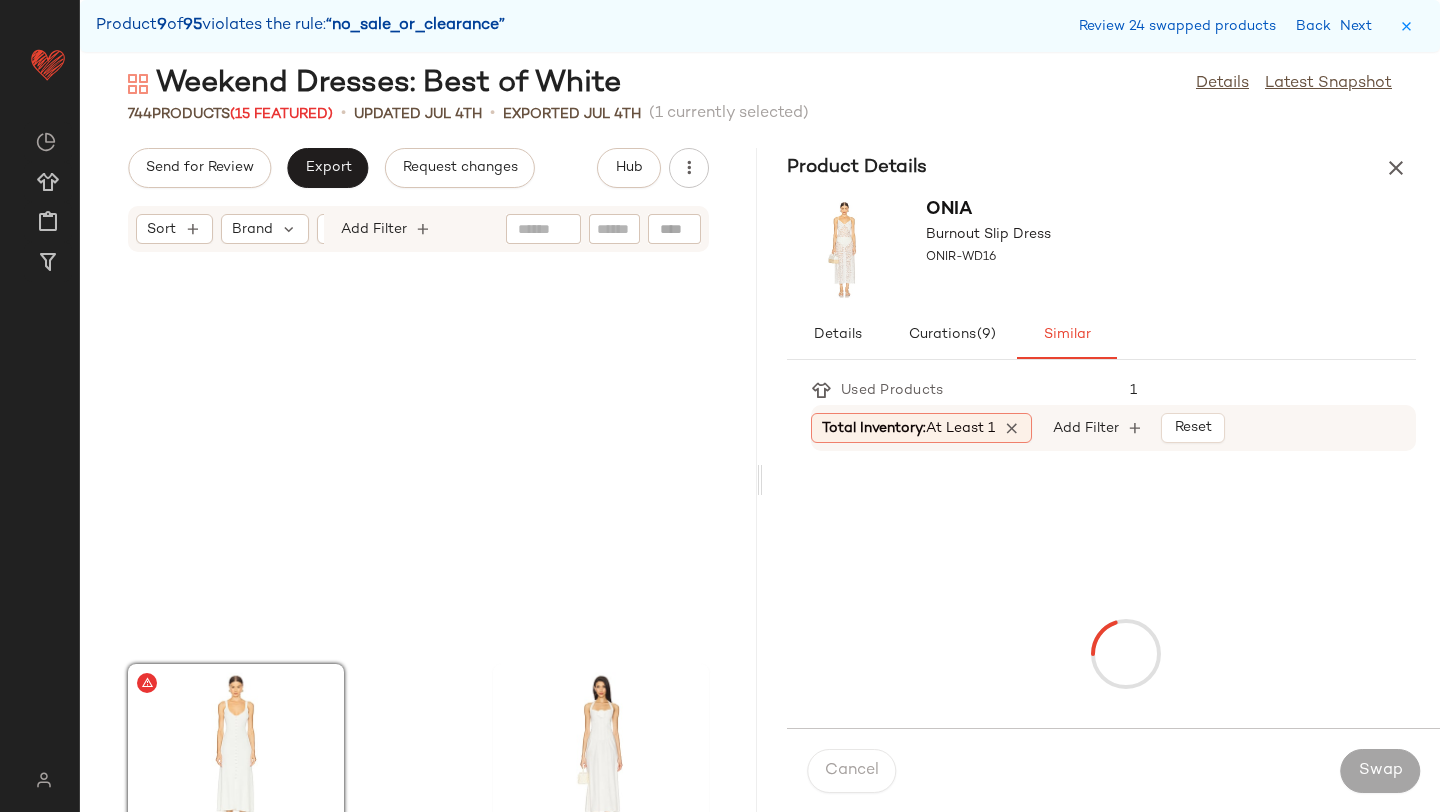 scroll, scrollTop: 47946, scrollLeft: 0, axis: vertical 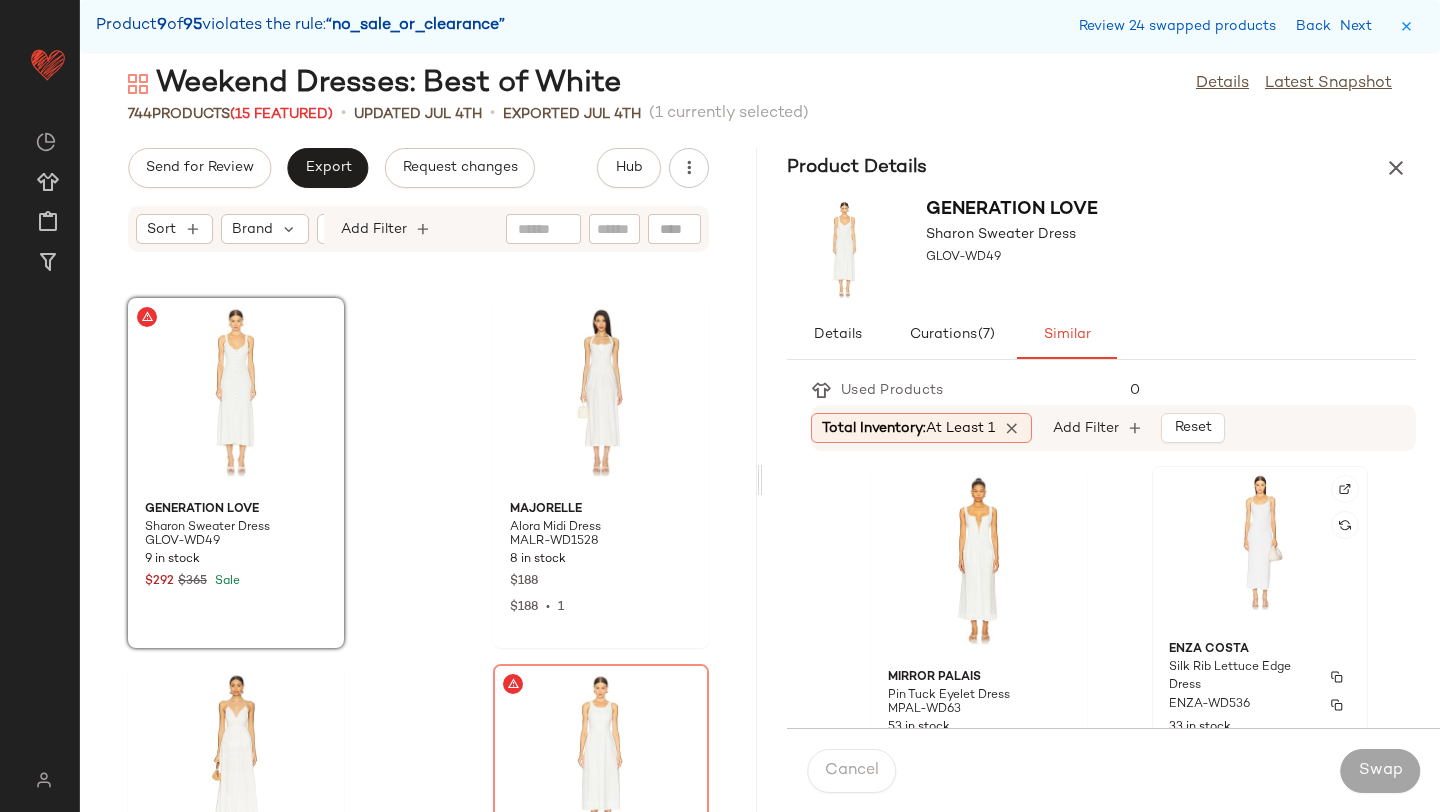 click on "Silk Rib Lettuce Edge Dress" at bounding box center [1242, 677] 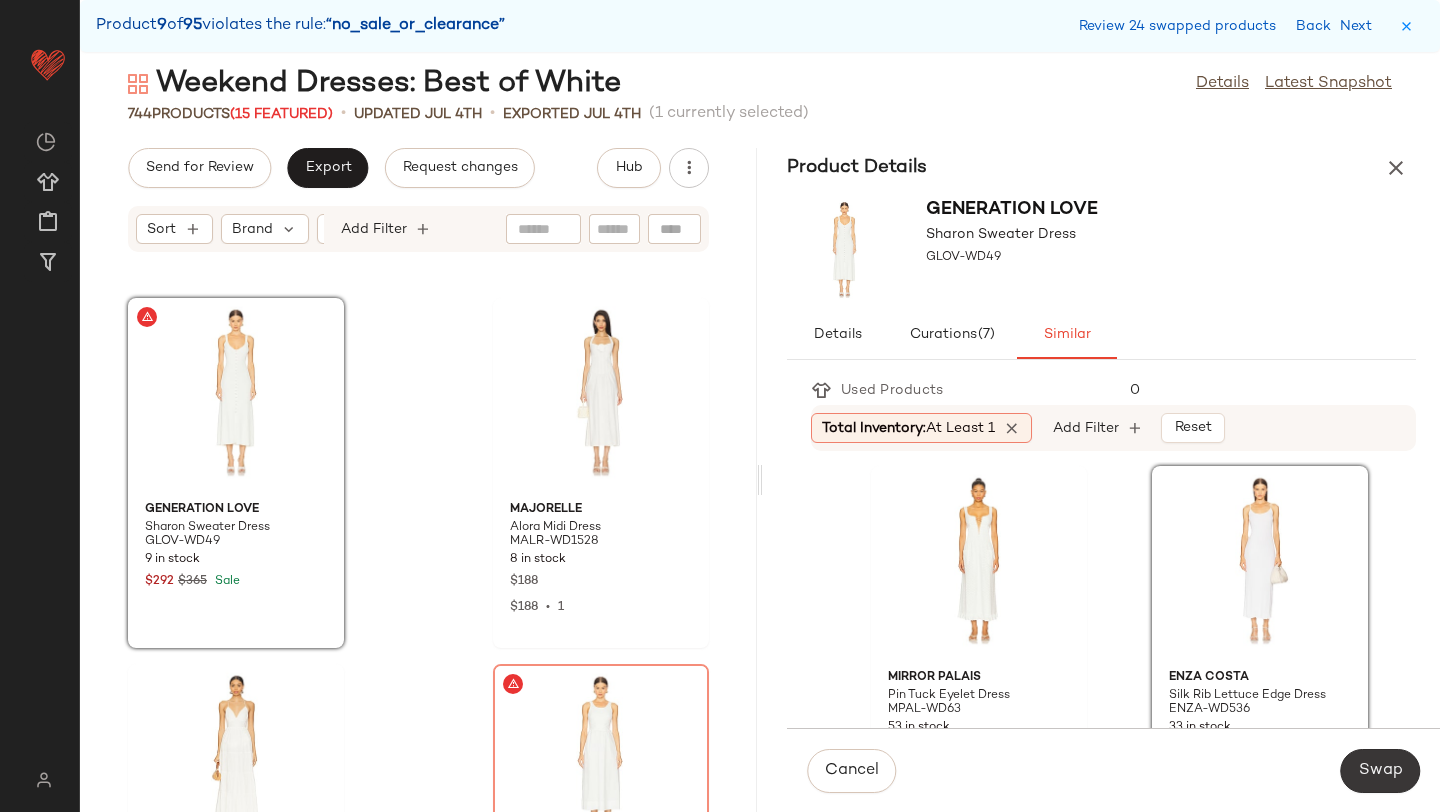 click on "Swap" 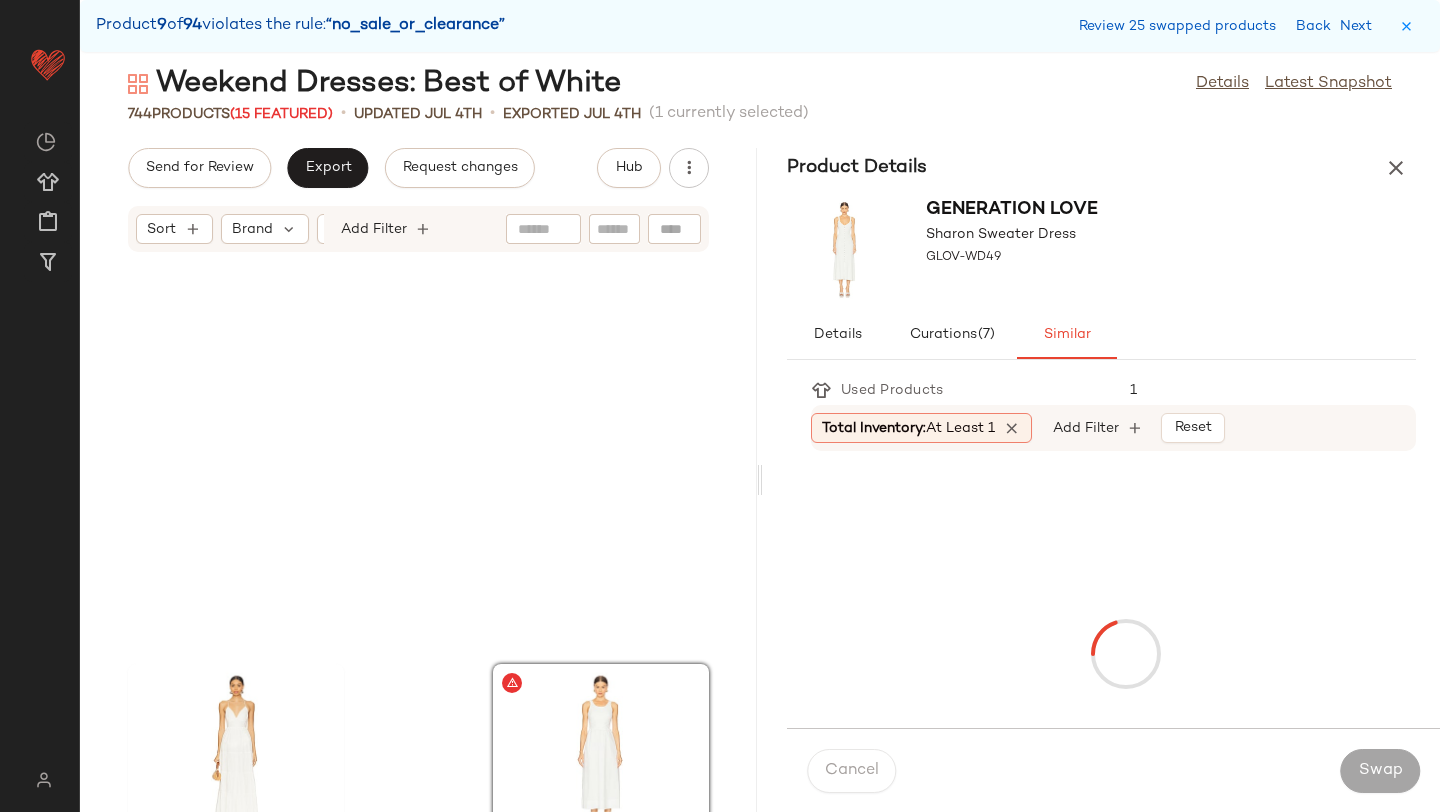 scroll, scrollTop: 48312, scrollLeft: 0, axis: vertical 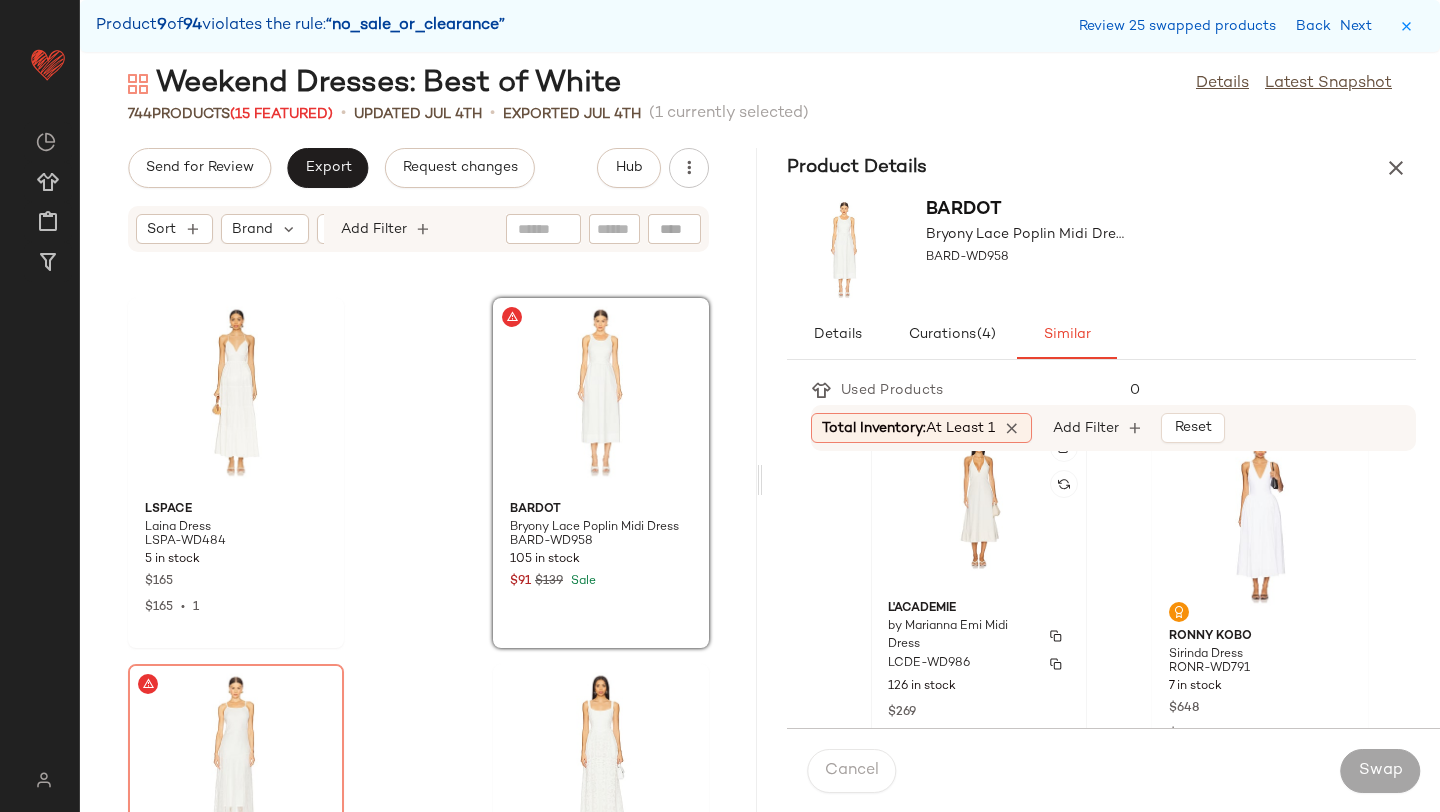 click on "L'Academie by Marianna Emi Midi Dress LCDE-WD986 126 in stock $269" 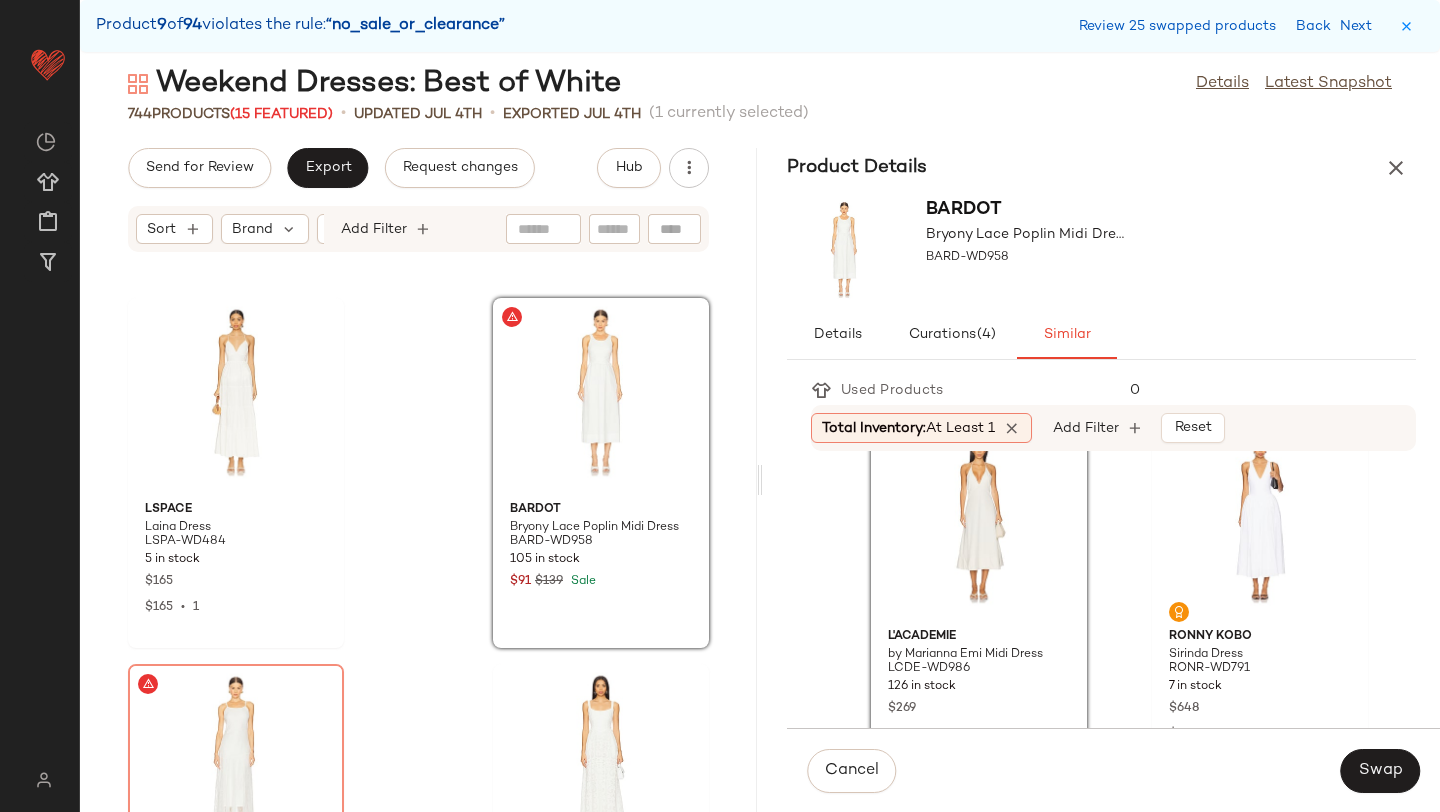 click on "Cancel   Swap" at bounding box center (1113, 770) 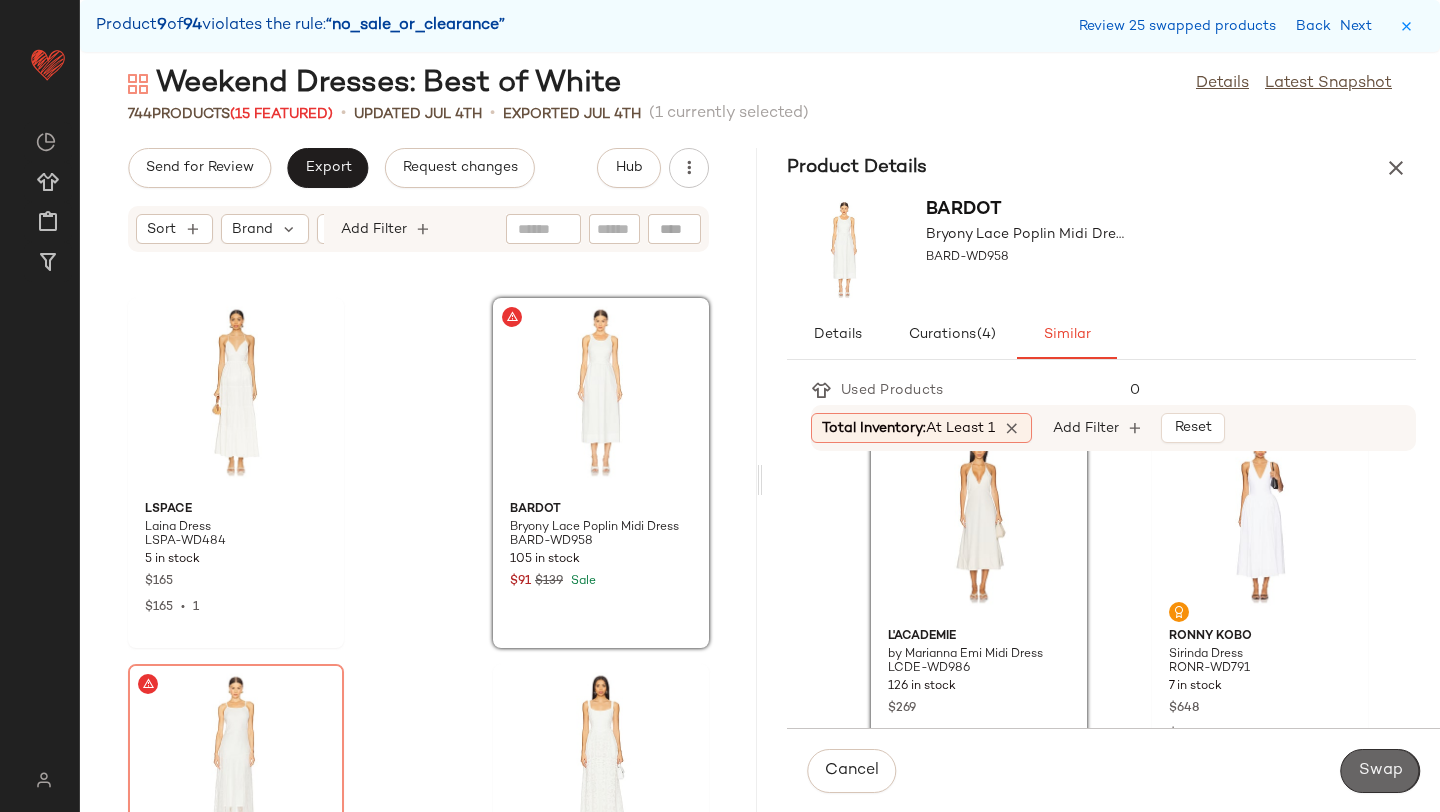 click on "Swap" 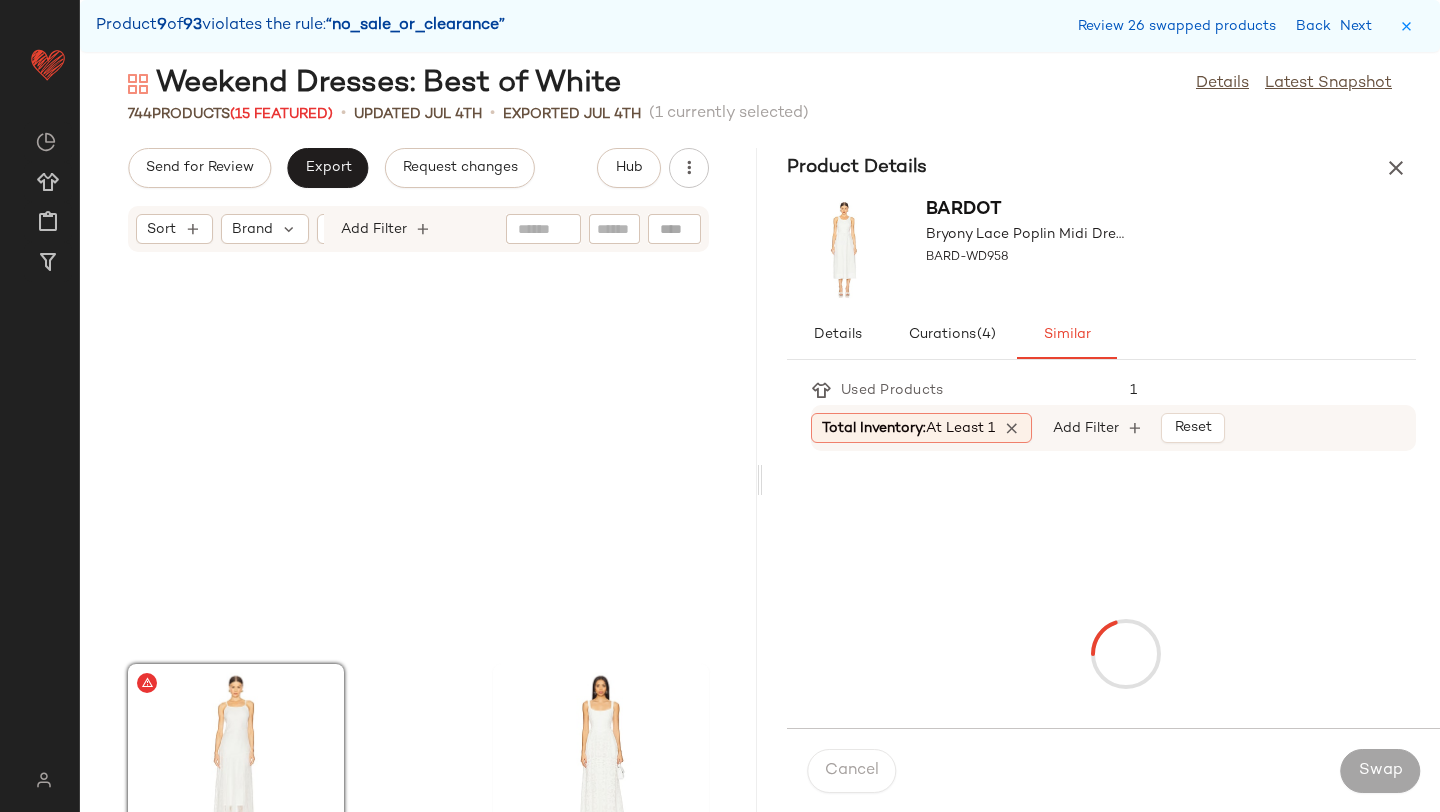 scroll, scrollTop: 48678, scrollLeft: 0, axis: vertical 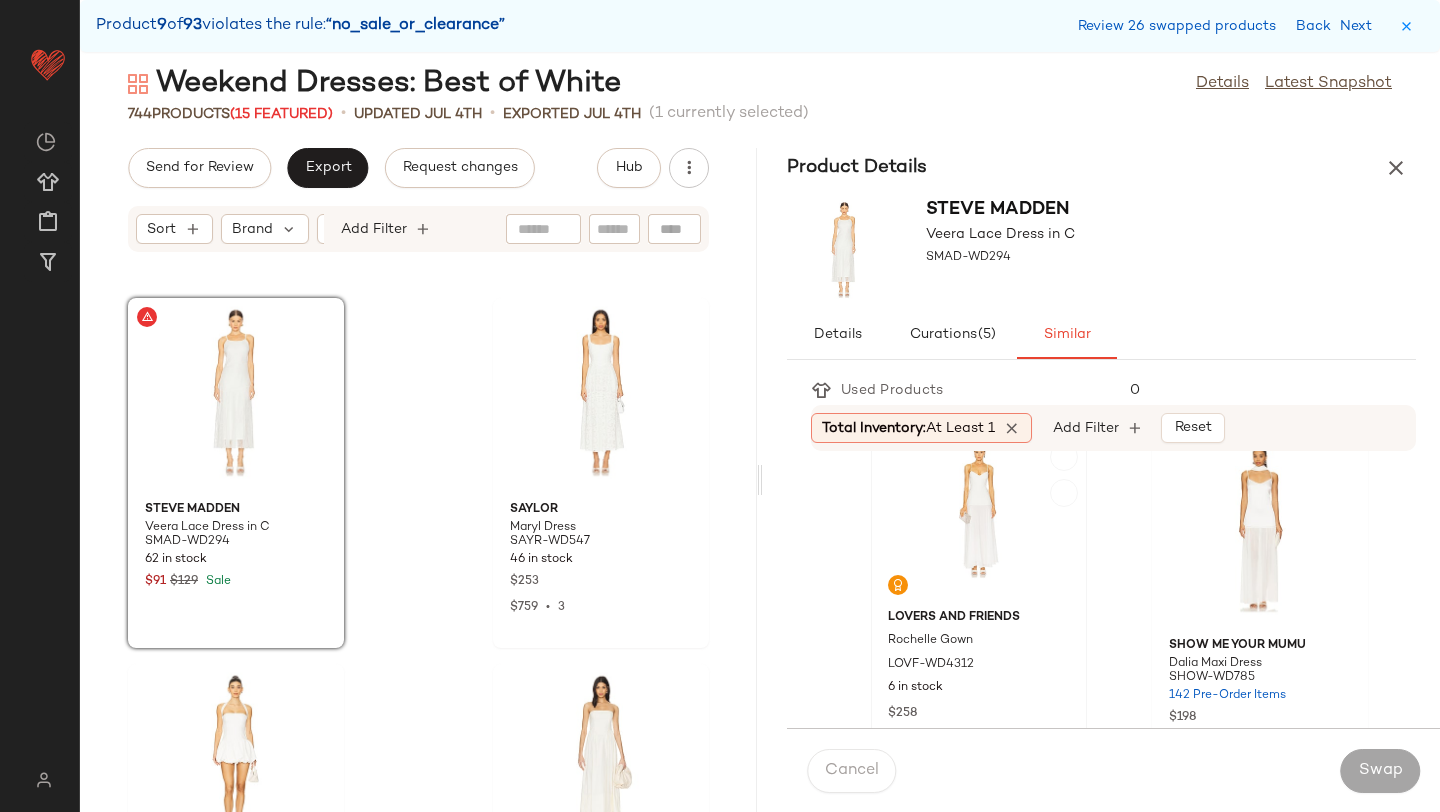 click 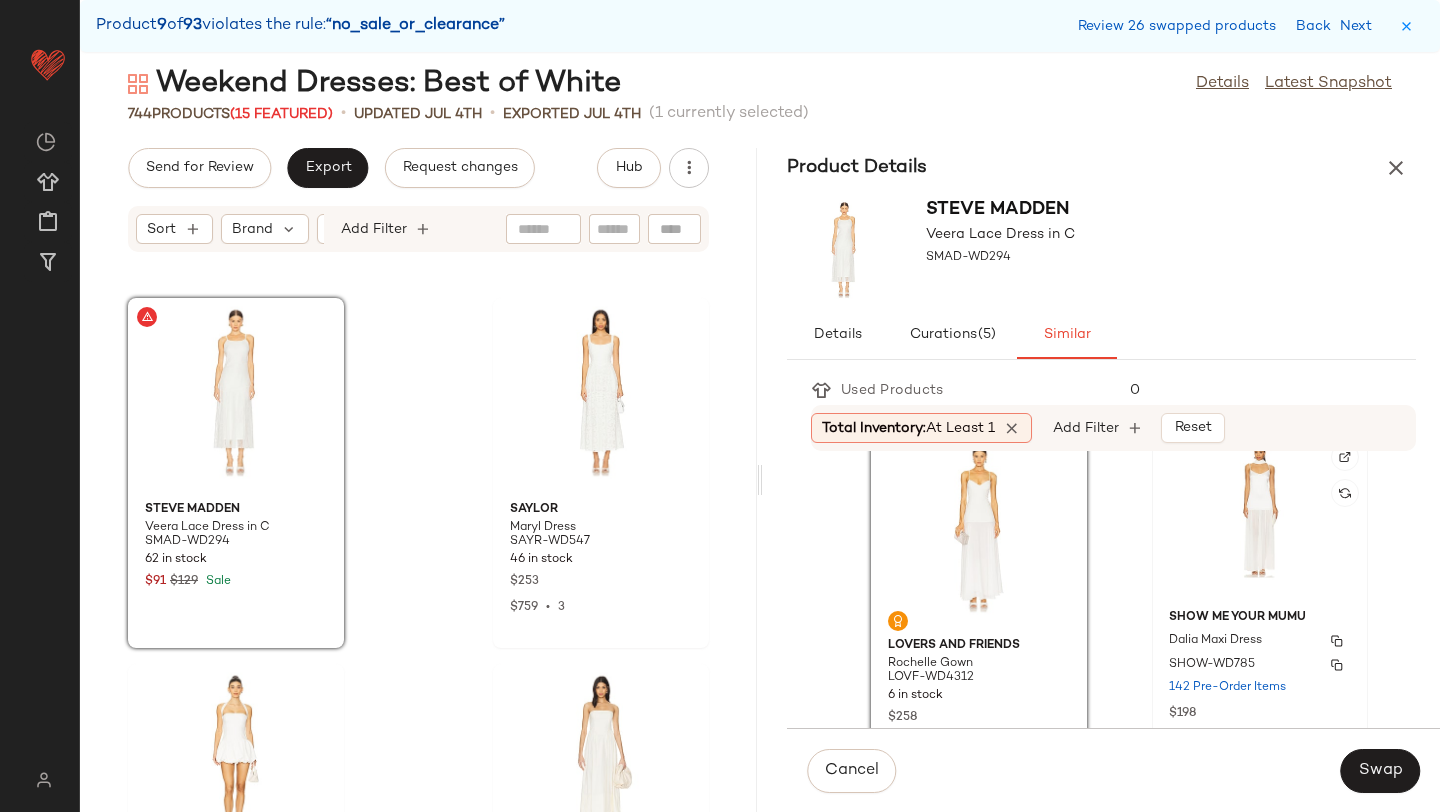 click on "Dalia Maxi Dress" at bounding box center [1215, 641] 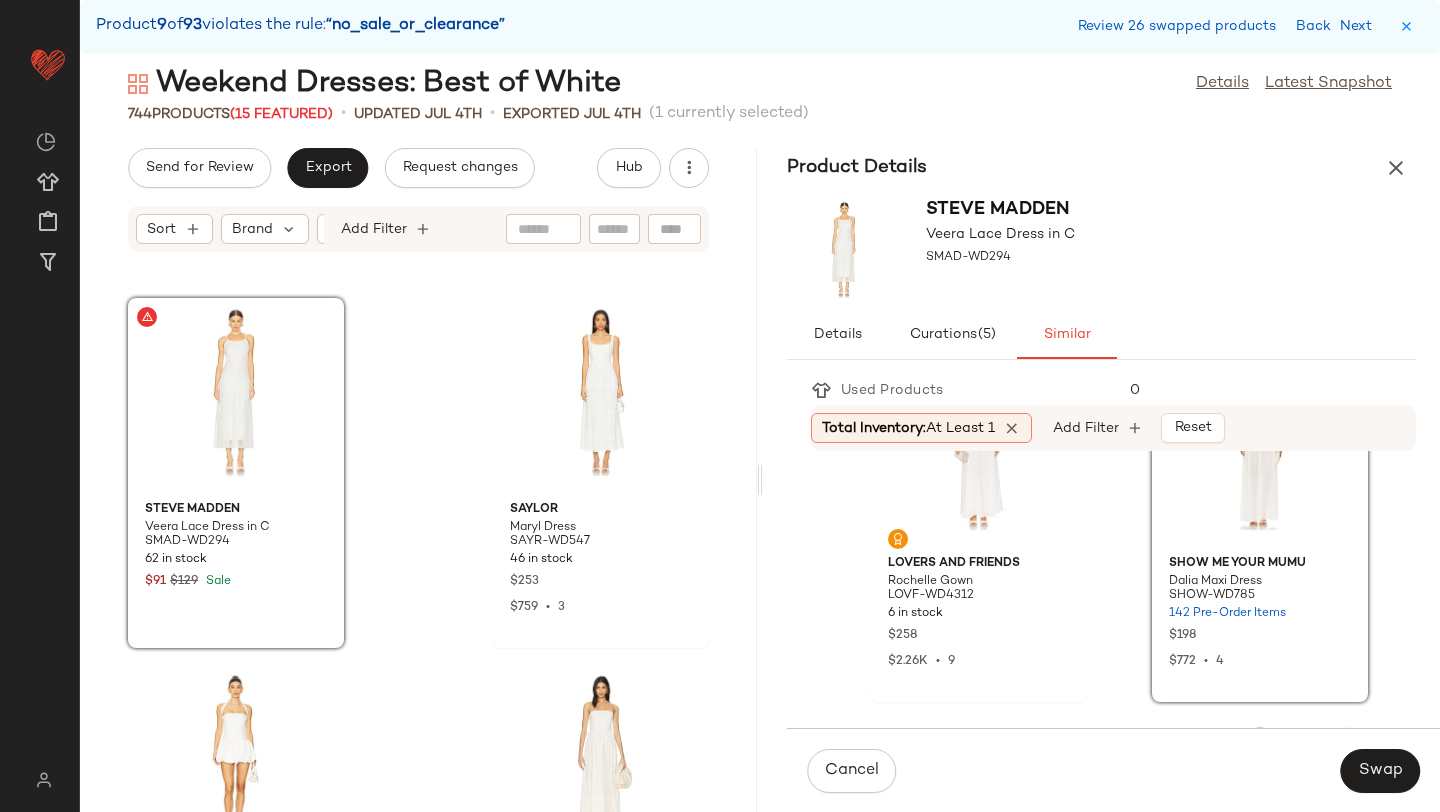 scroll, scrollTop: 769, scrollLeft: 0, axis: vertical 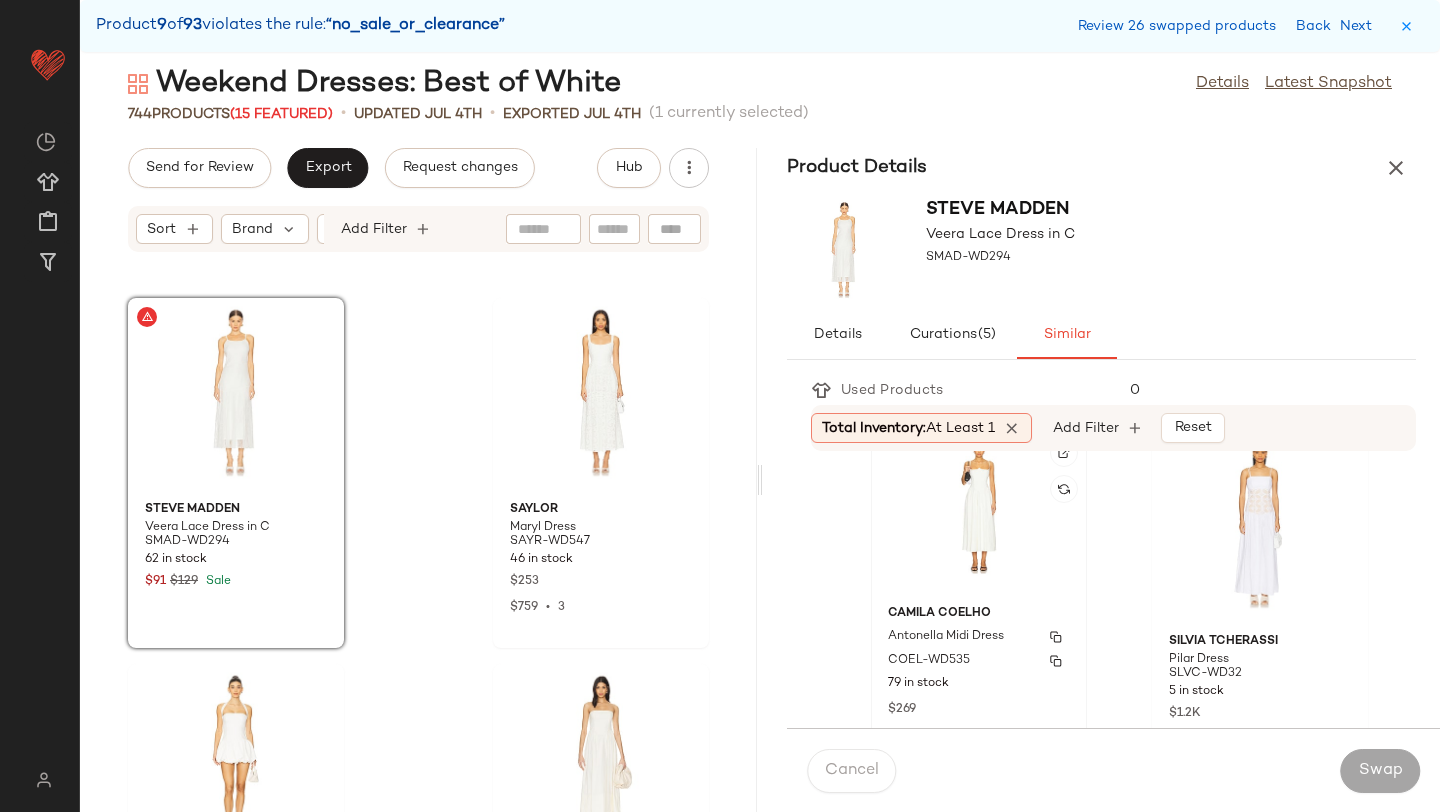 click on "Camila Coelho Antonella Midi Dress COEL-WD535 79 in stock $269" 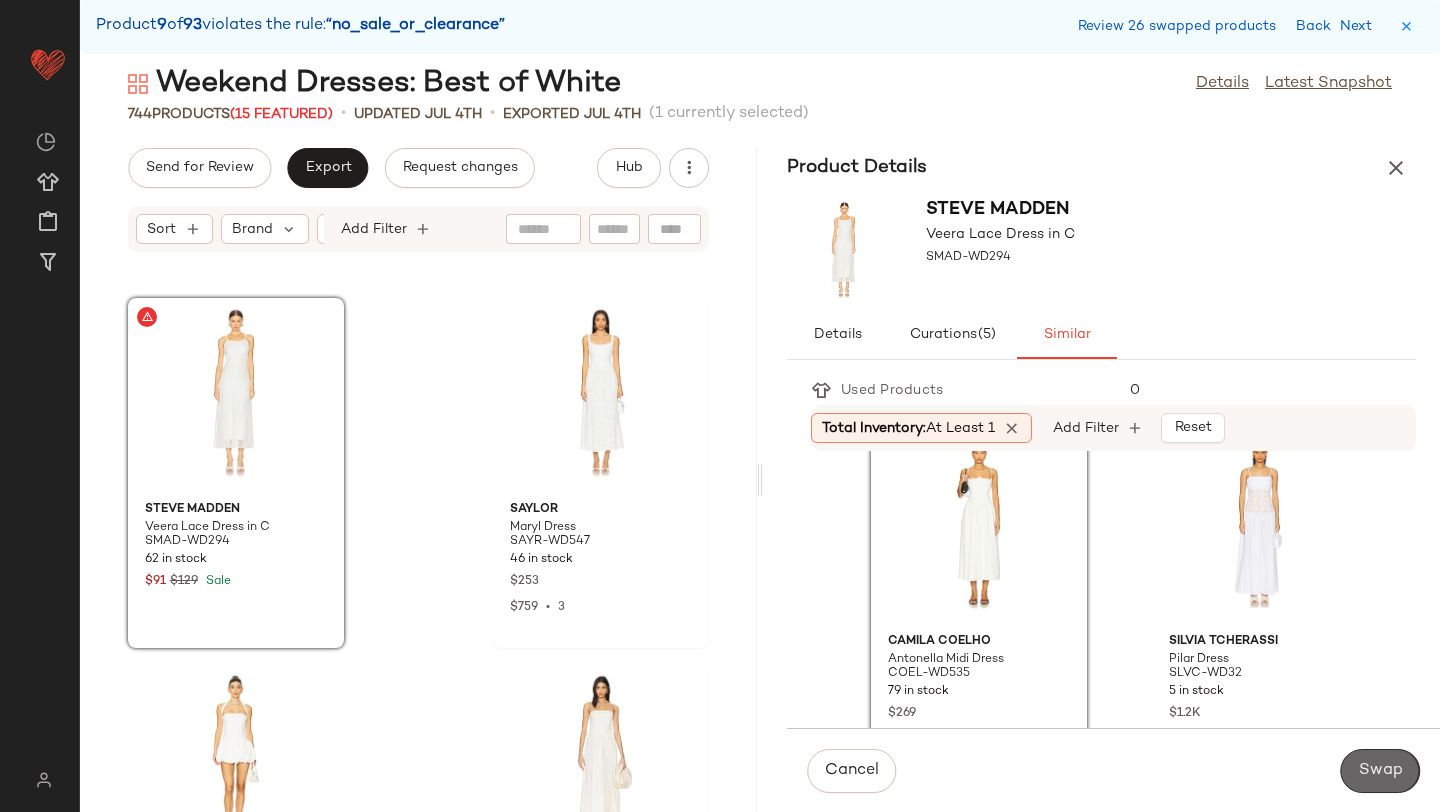 click on "Swap" 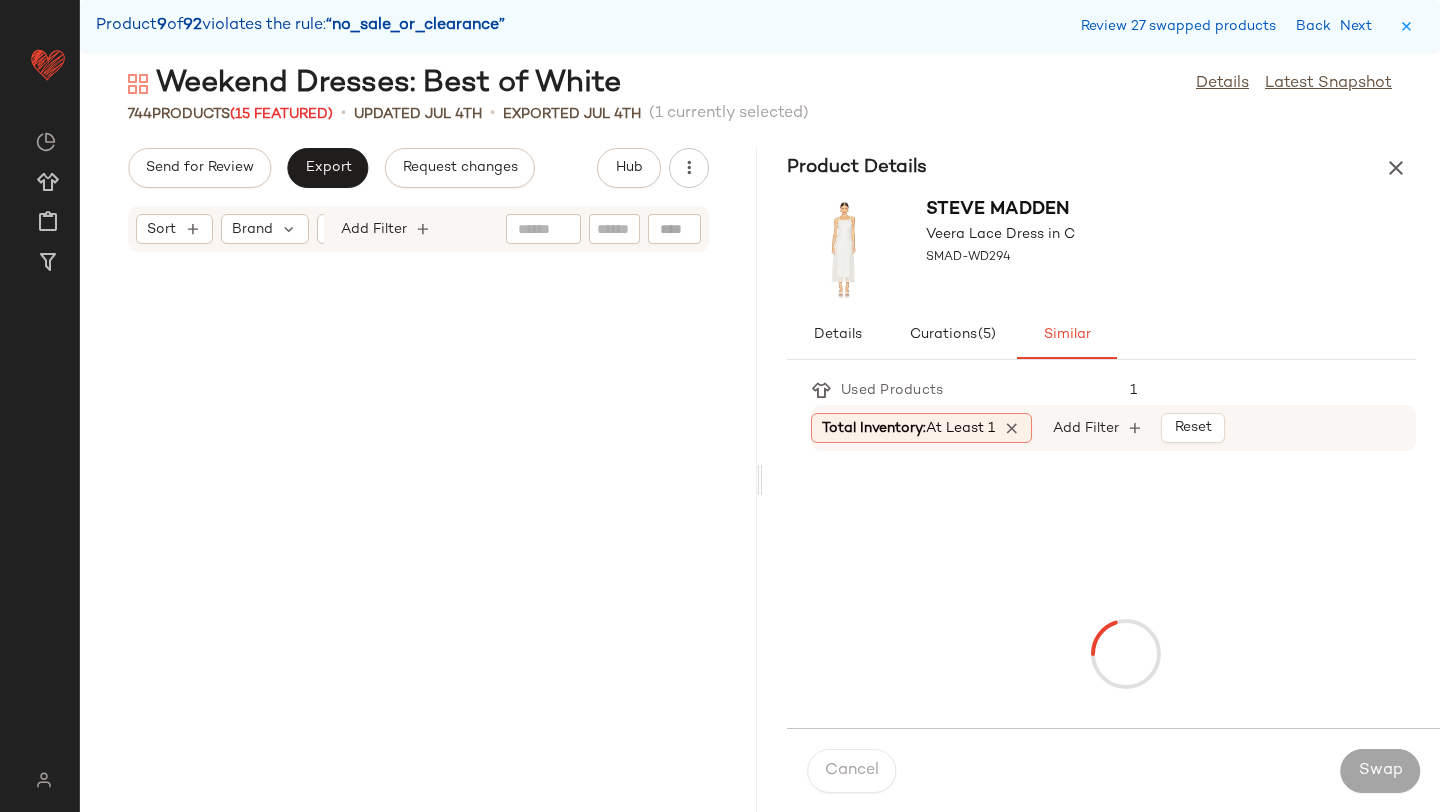 scroll, scrollTop: 49410, scrollLeft: 0, axis: vertical 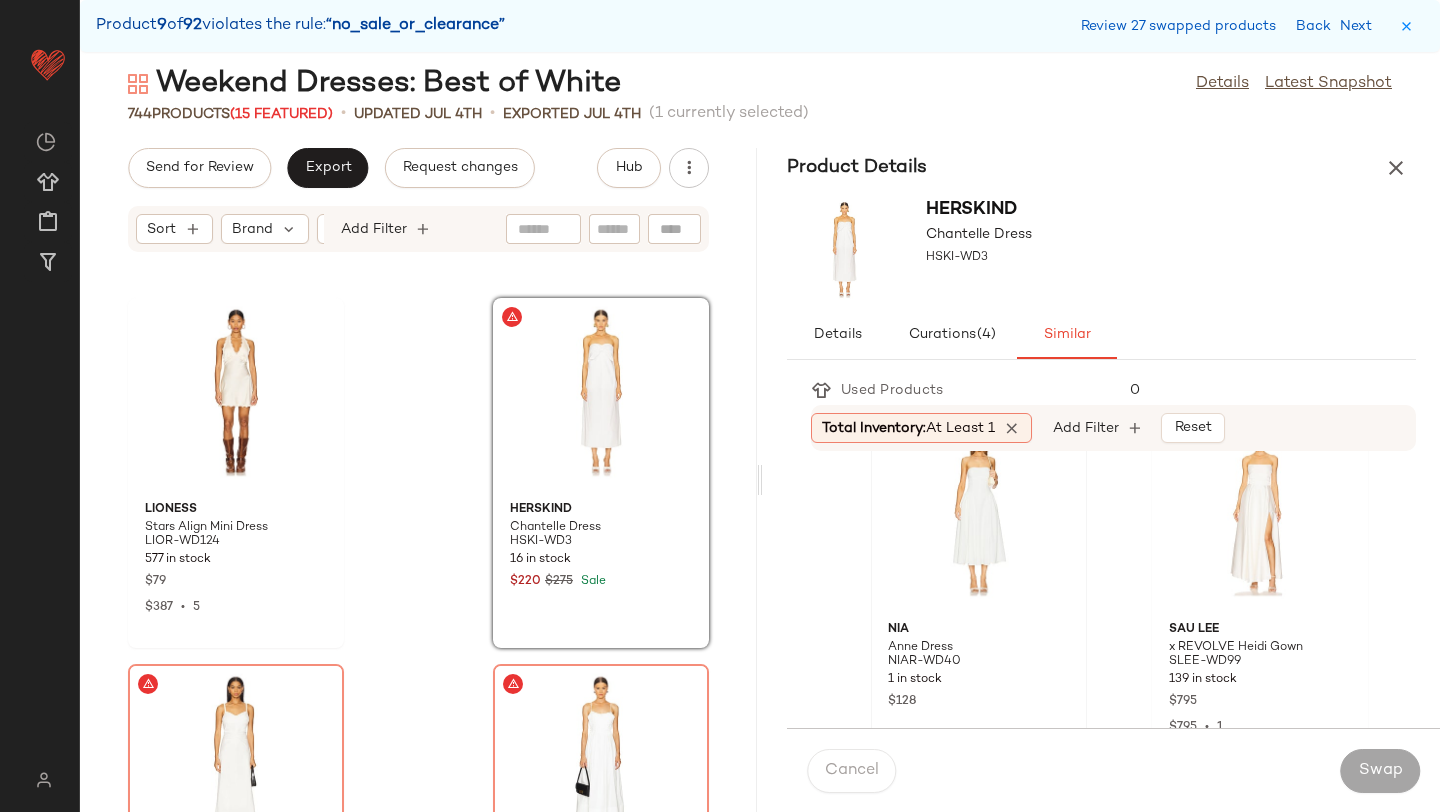 click on "Anne Dress" at bounding box center (979, 648) 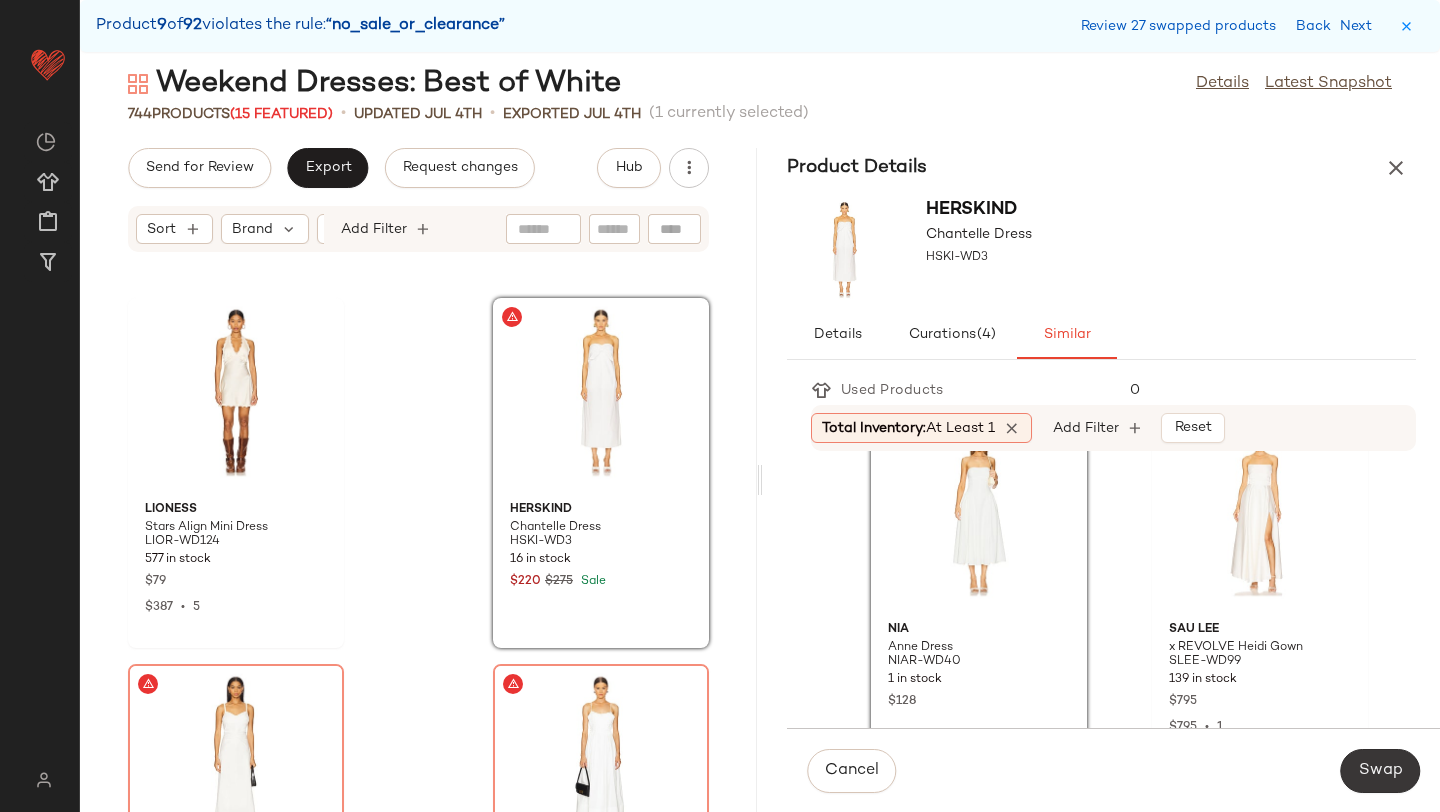click on "Swap" 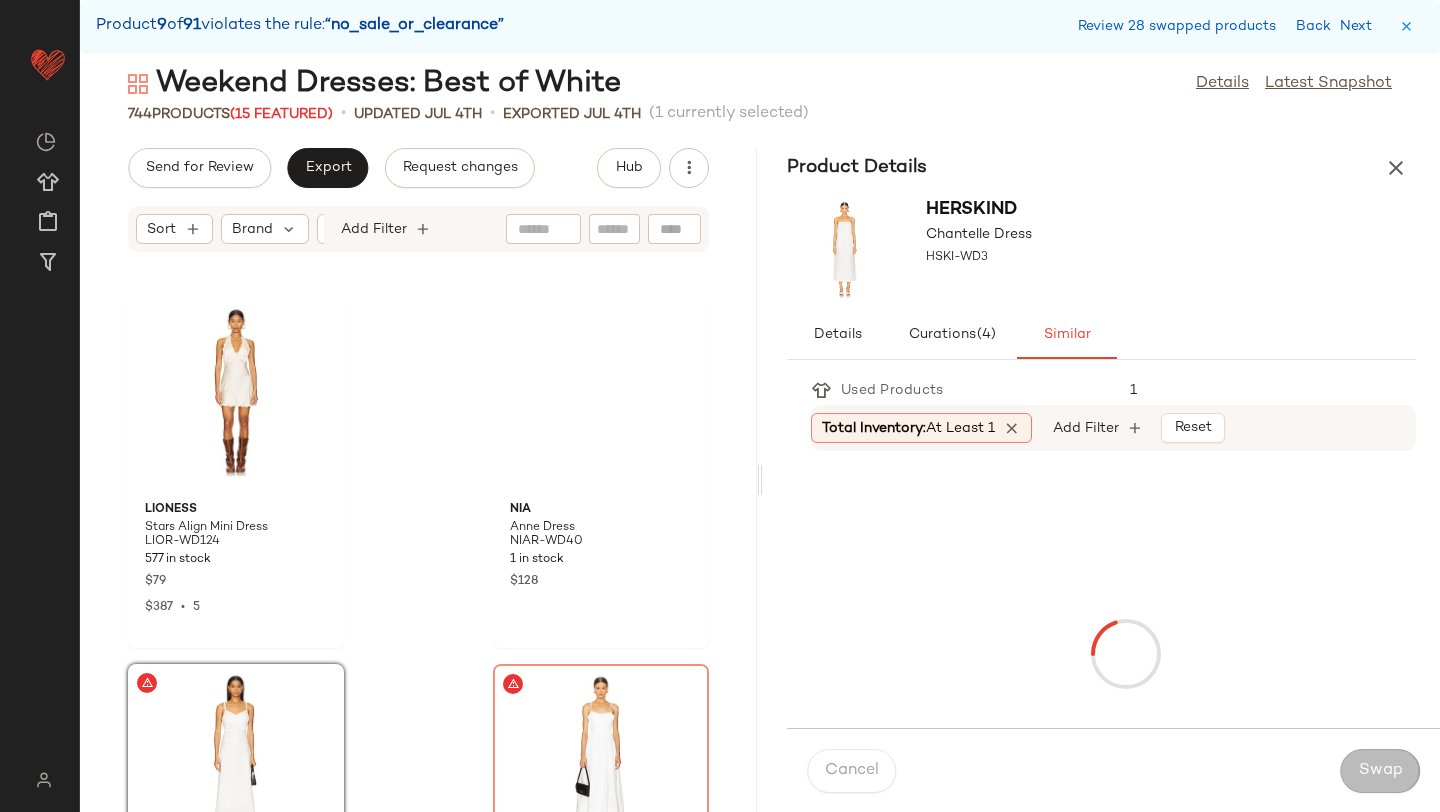 scroll, scrollTop: 49776, scrollLeft: 0, axis: vertical 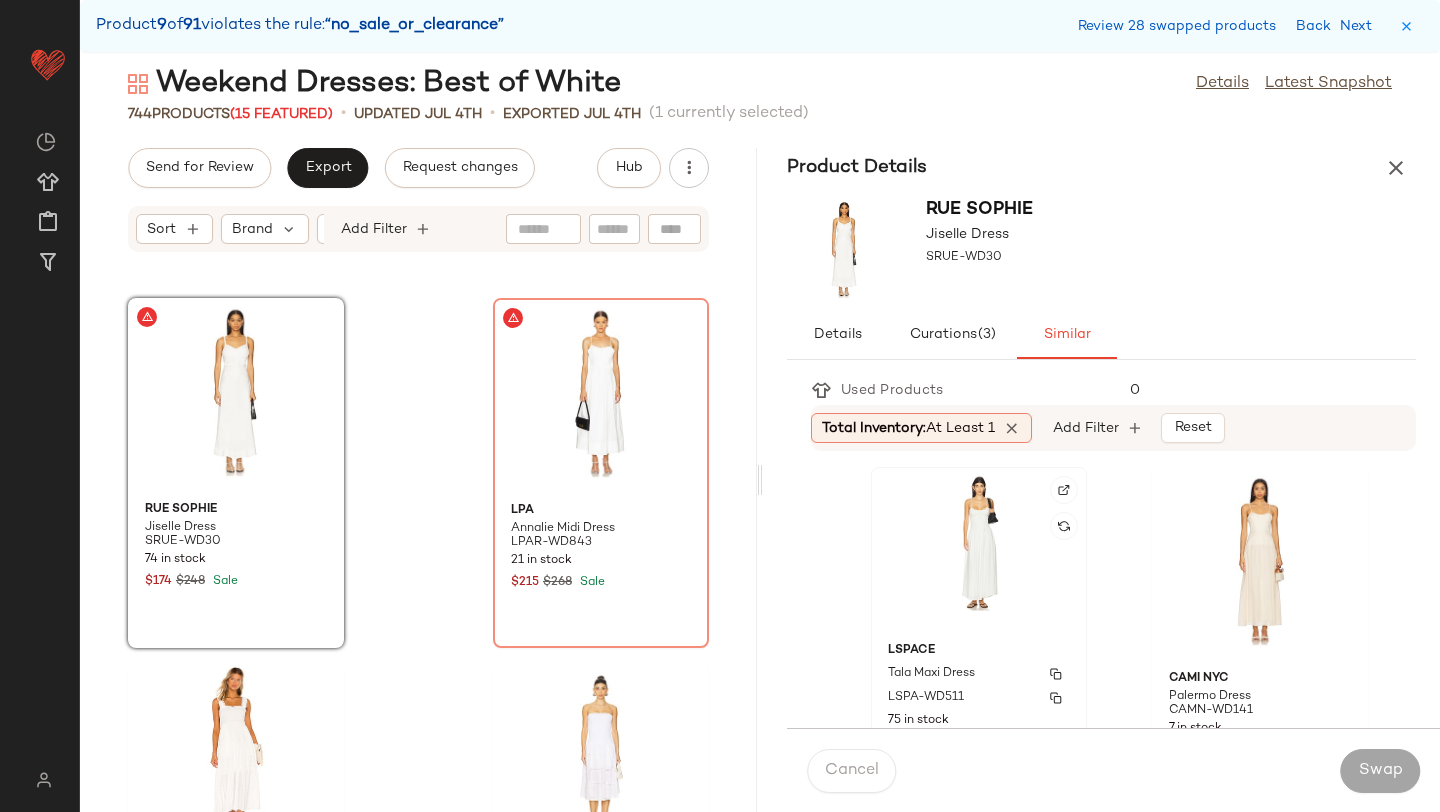 click on "LSPACE" at bounding box center [979, 651] 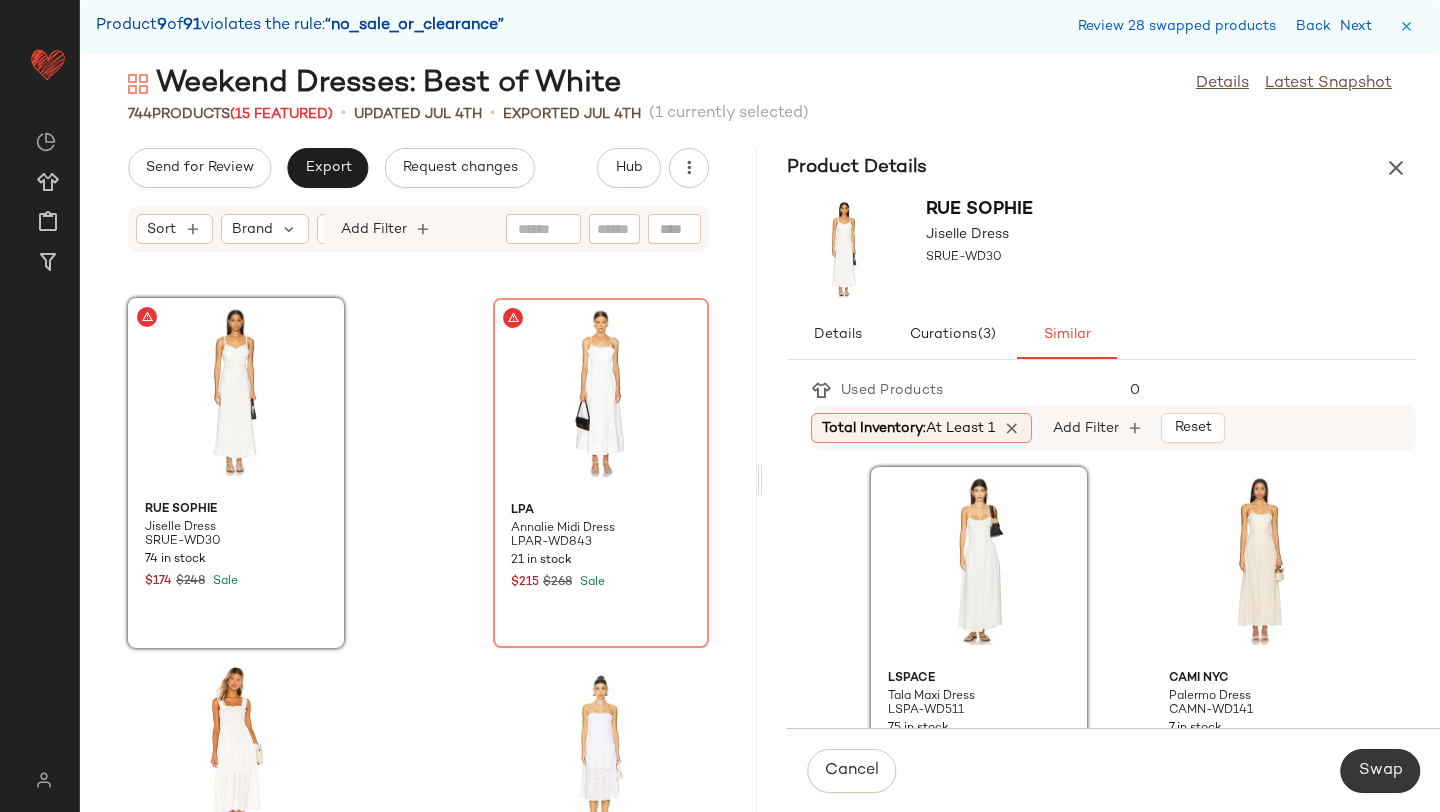 click on "Swap" 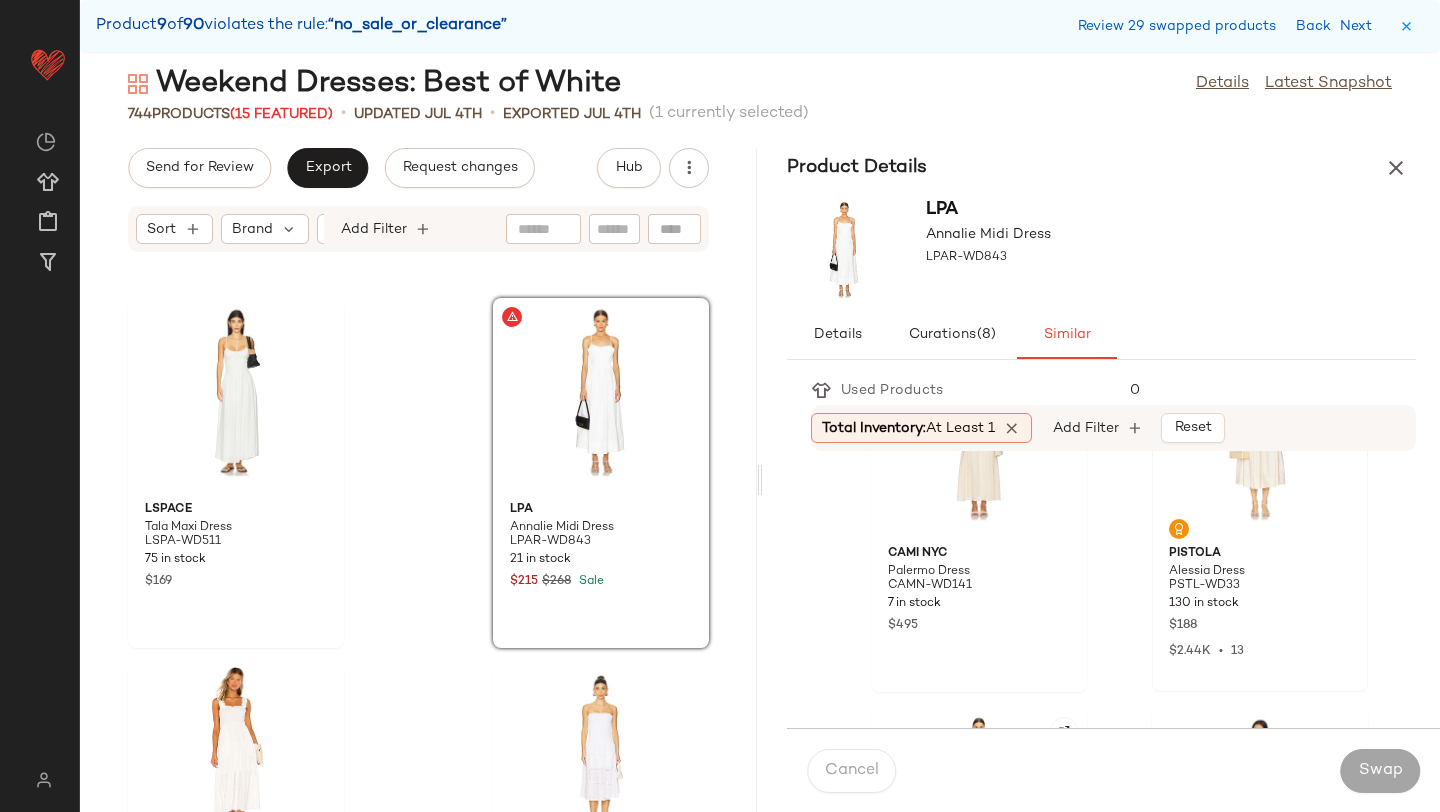 scroll, scrollTop: 93, scrollLeft: 0, axis: vertical 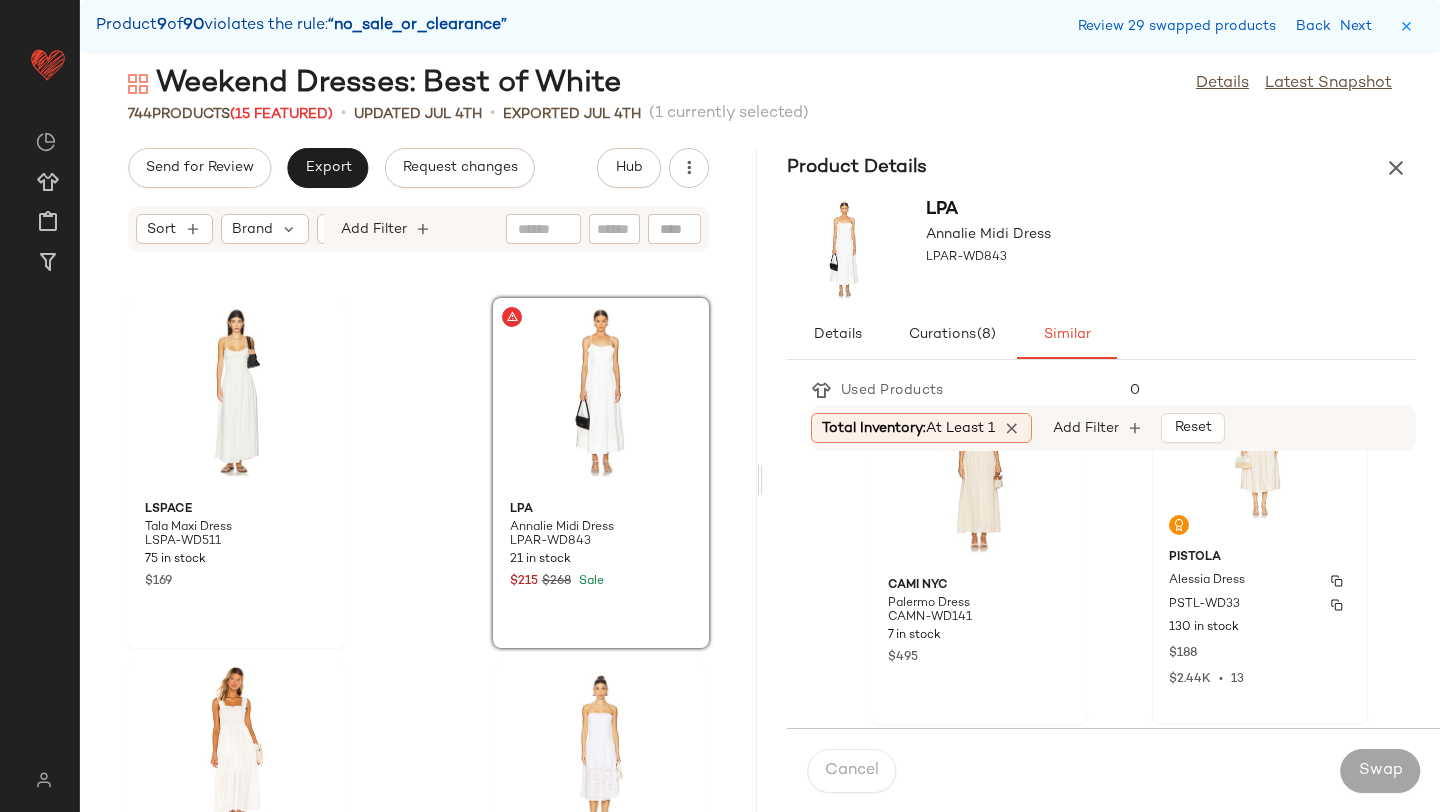 click on "PSTL-WD33" at bounding box center [1204, 605] 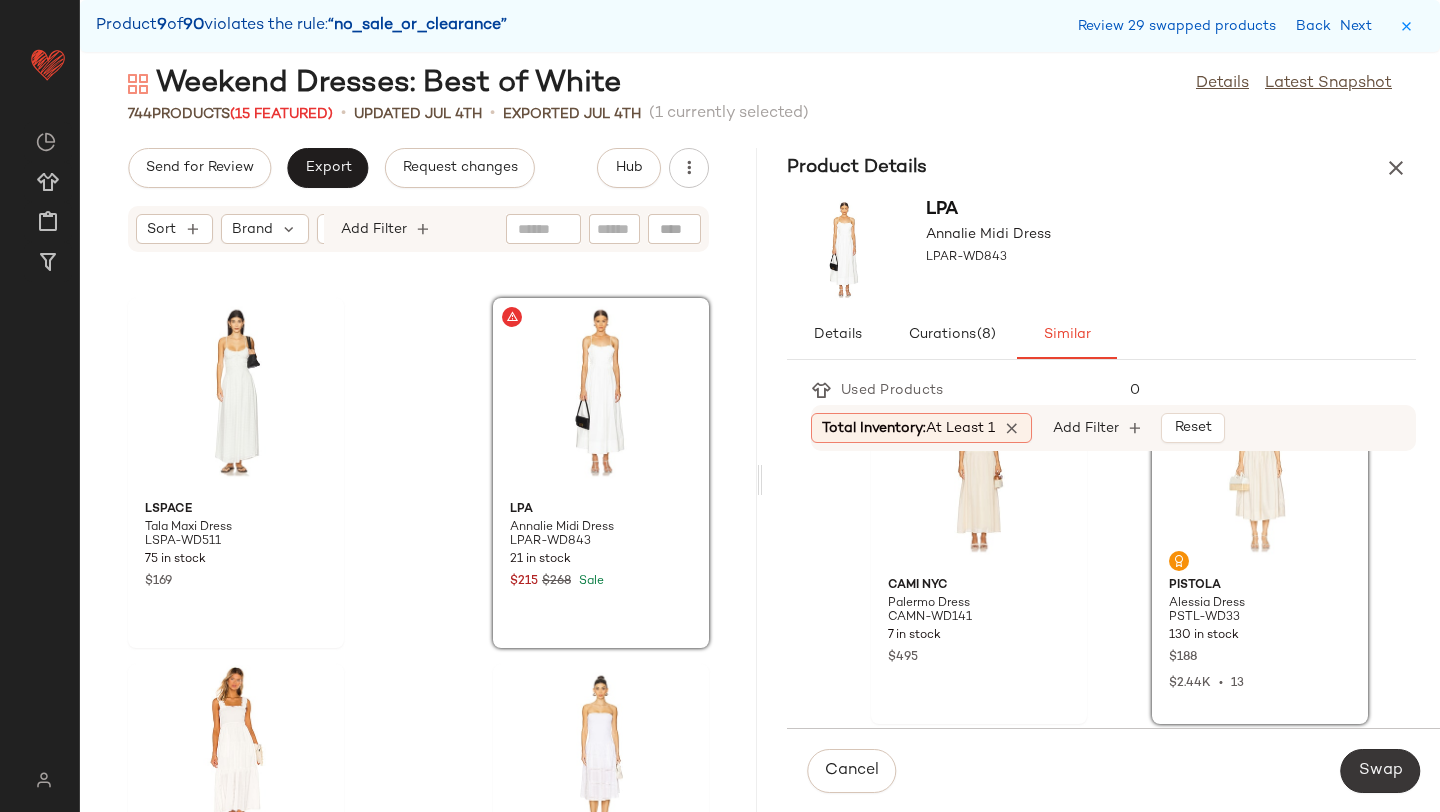 click on "Swap" 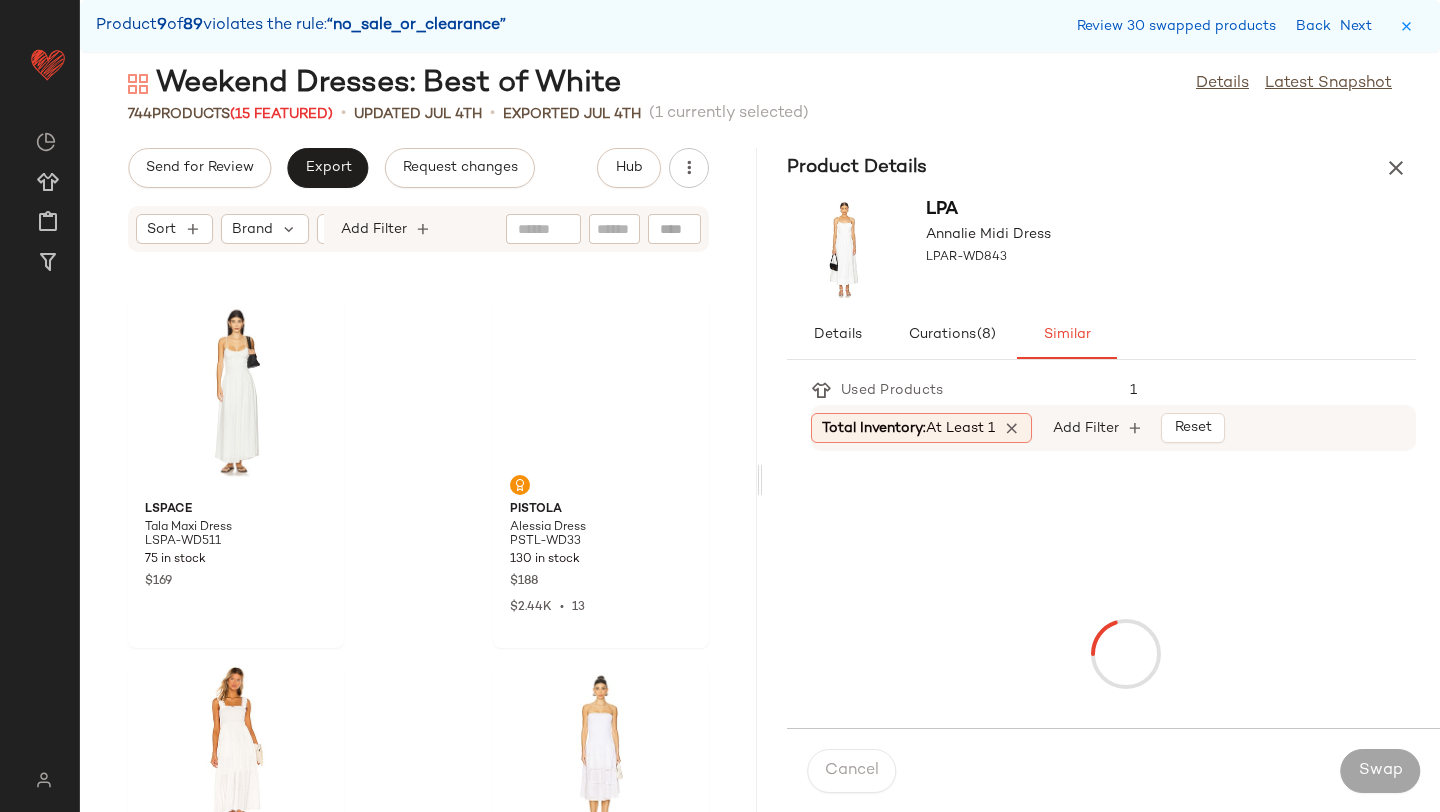 scroll, scrollTop: 50508, scrollLeft: 0, axis: vertical 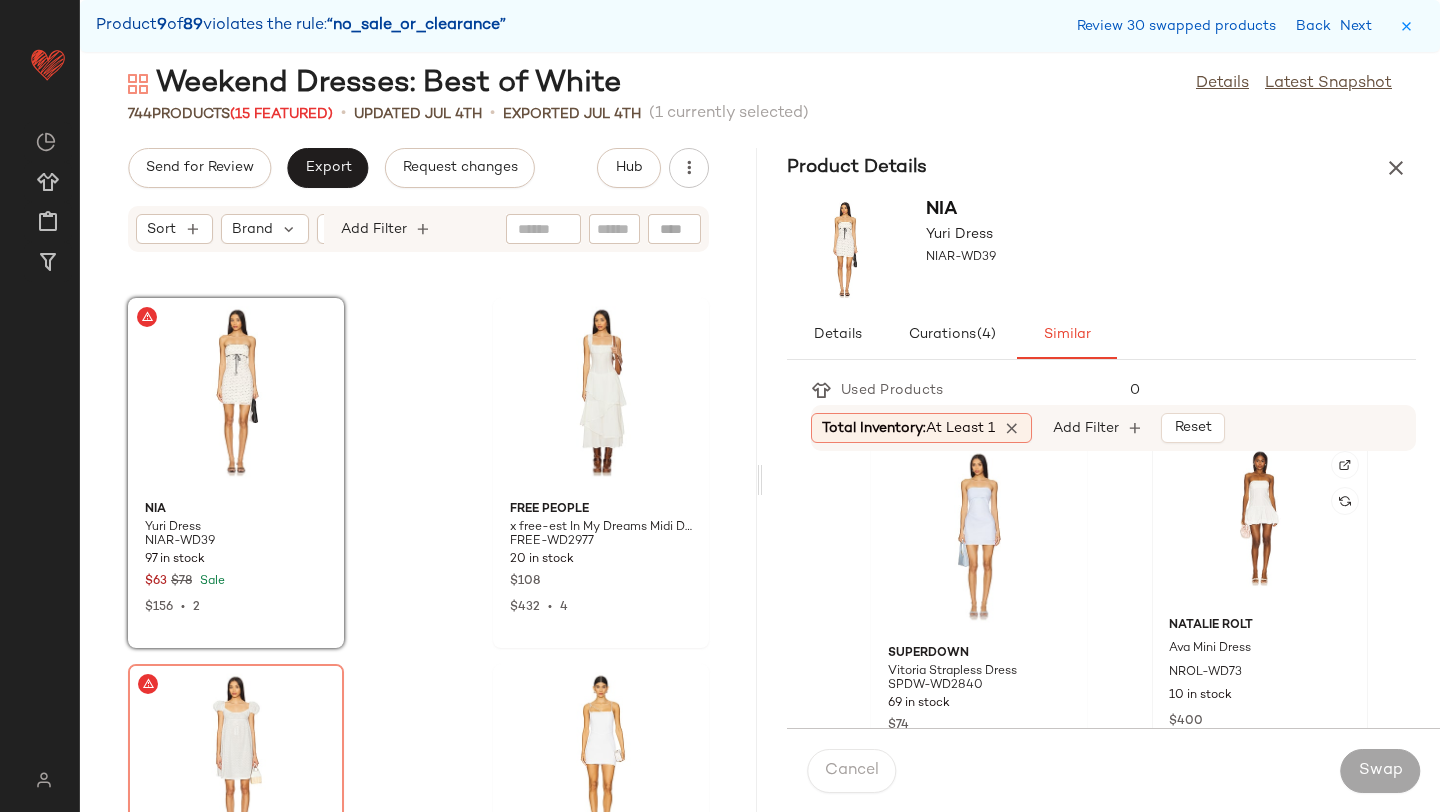 click on "Natalie Rolt Ava Mini Dress NROL-WD73 10 in stock $400" 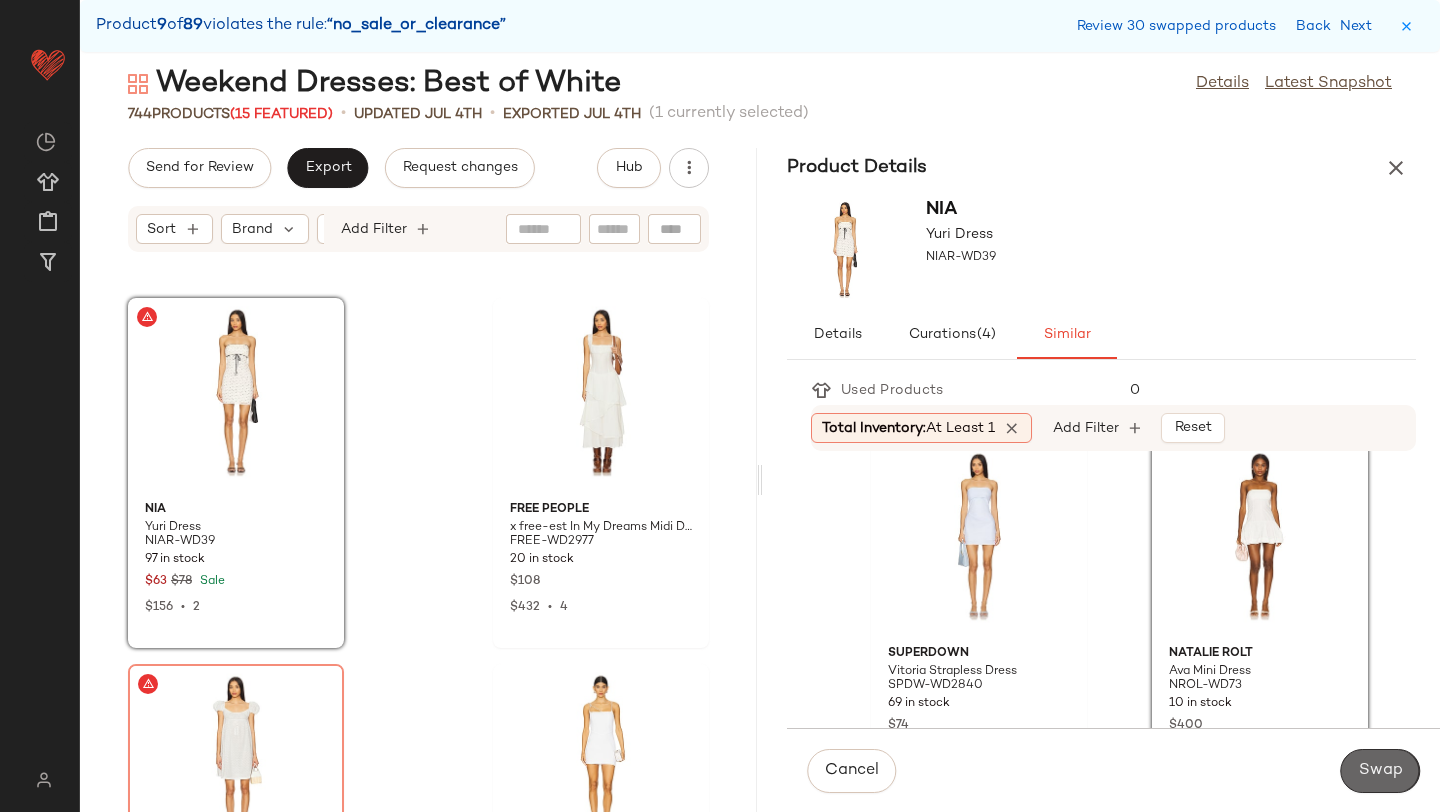 click on "Swap" 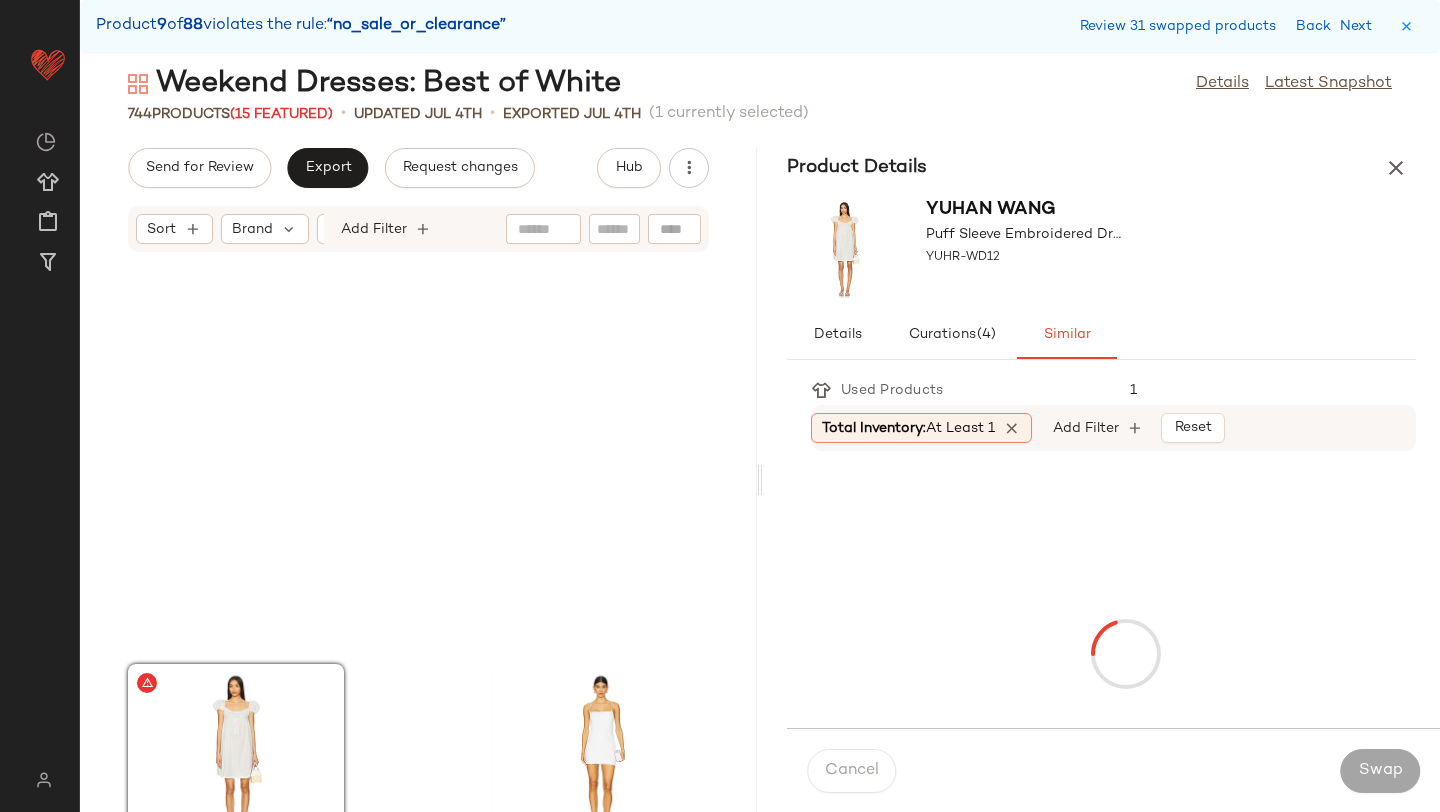 scroll, scrollTop: 50874, scrollLeft: 0, axis: vertical 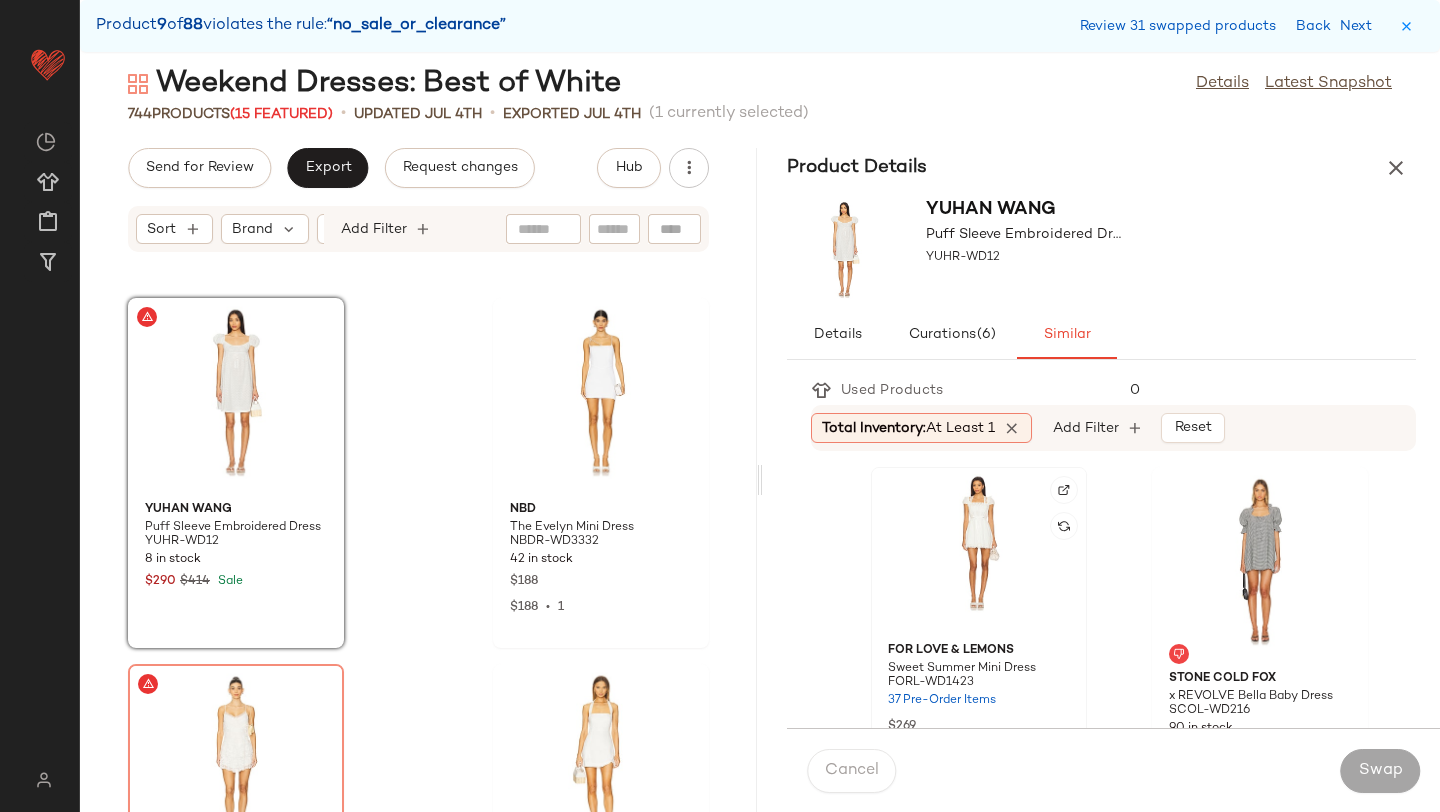 click 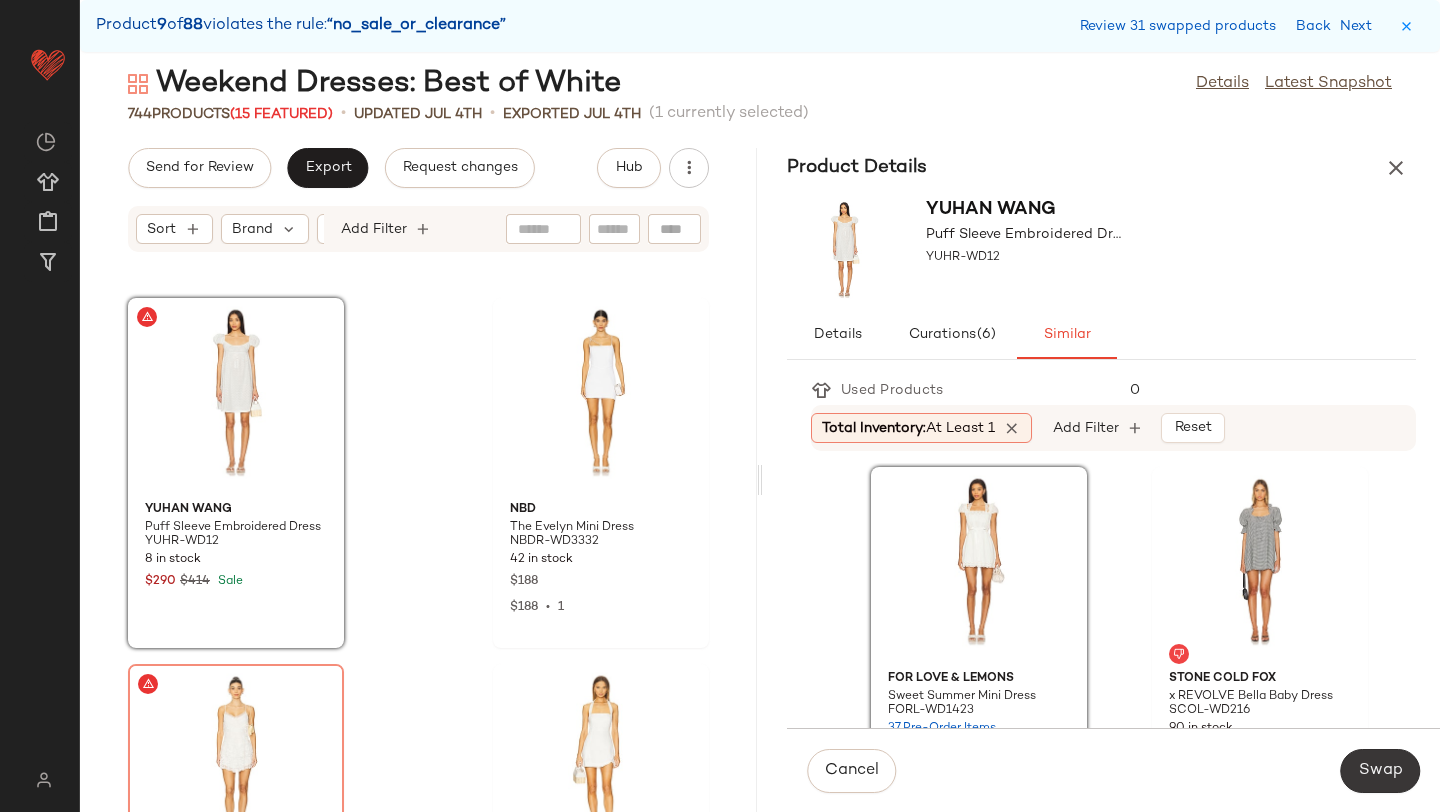 click on "Swap" at bounding box center [1380, 771] 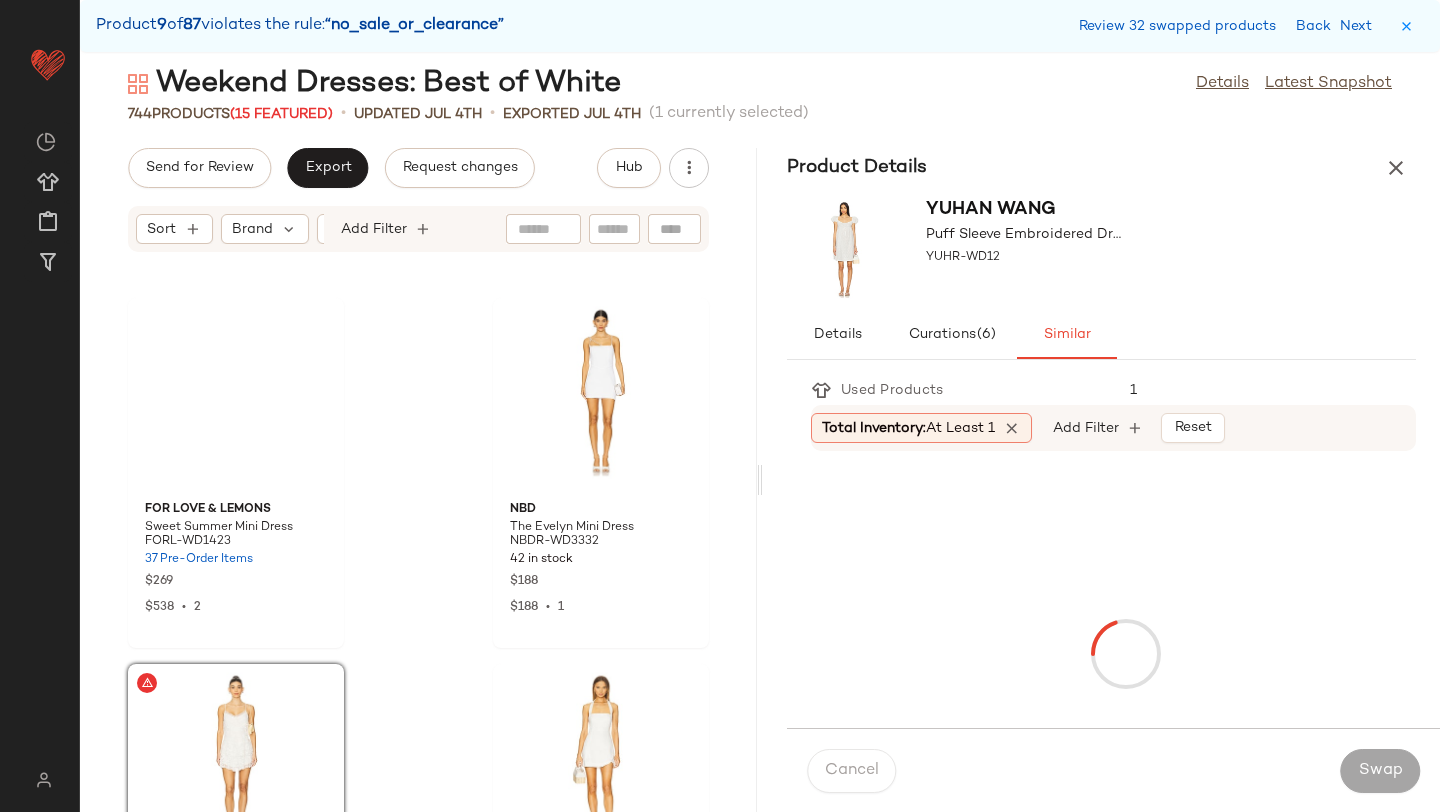 scroll, scrollTop: 51240, scrollLeft: 0, axis: vertical 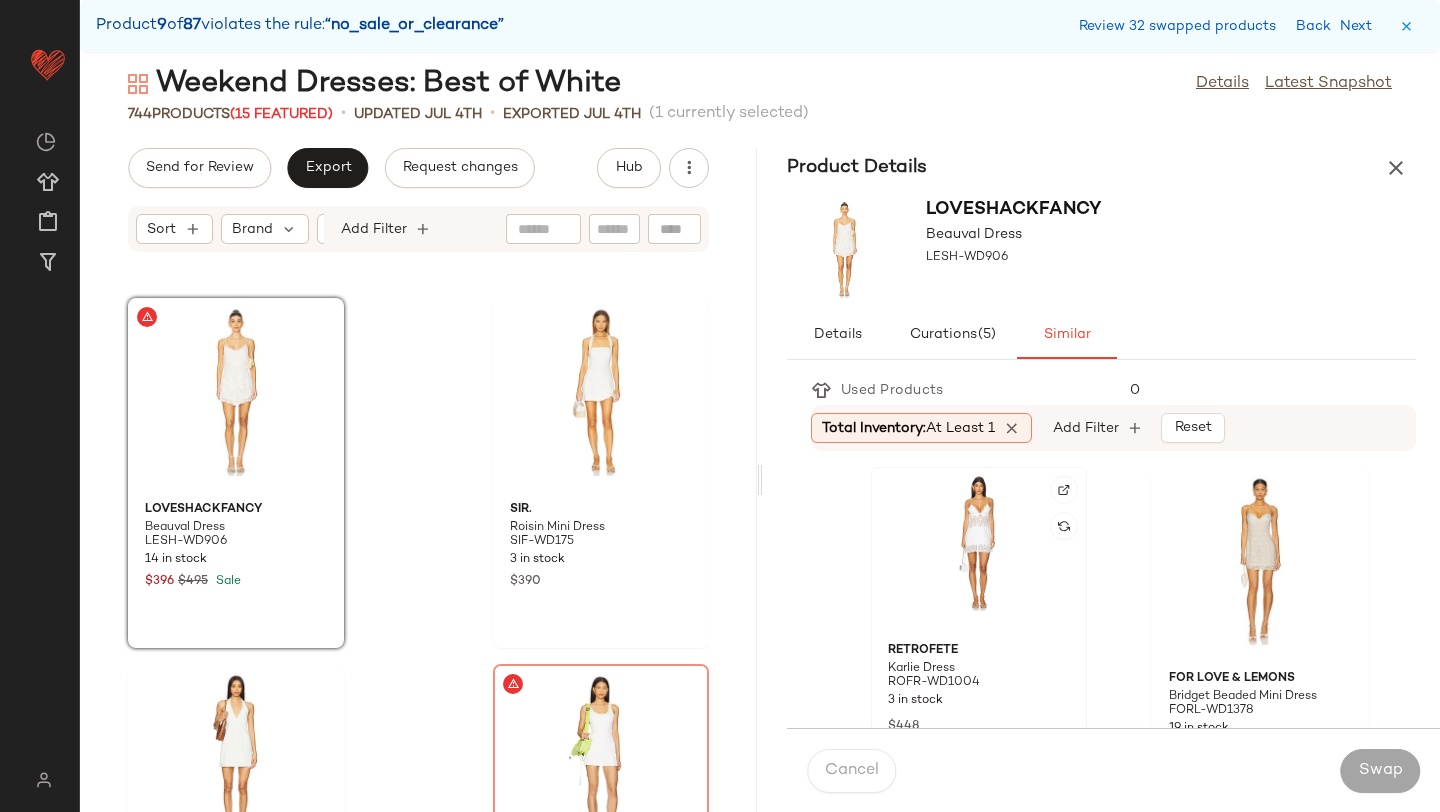 click 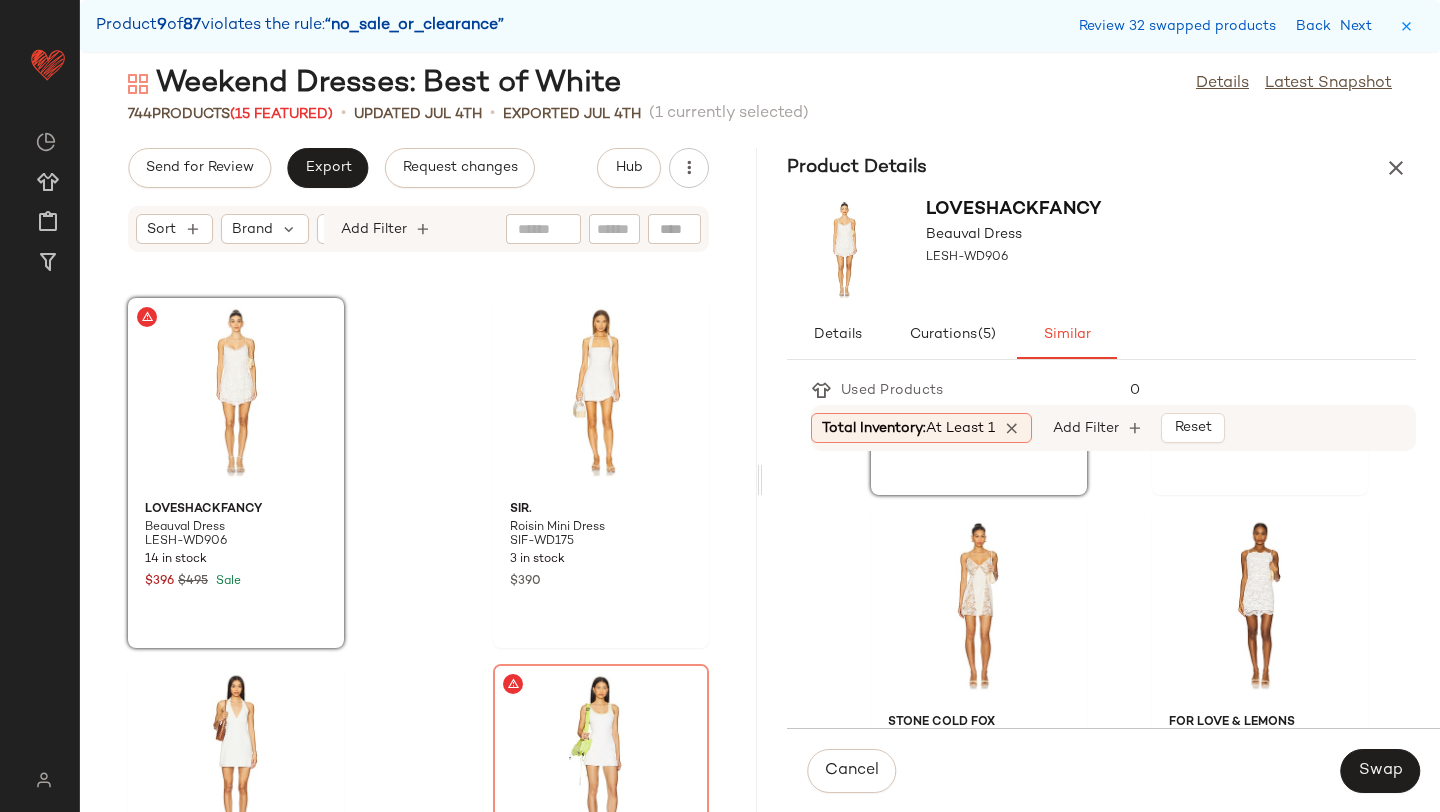 scroll, scrollTop: 344, scrollLeft: 0, axis: vertical 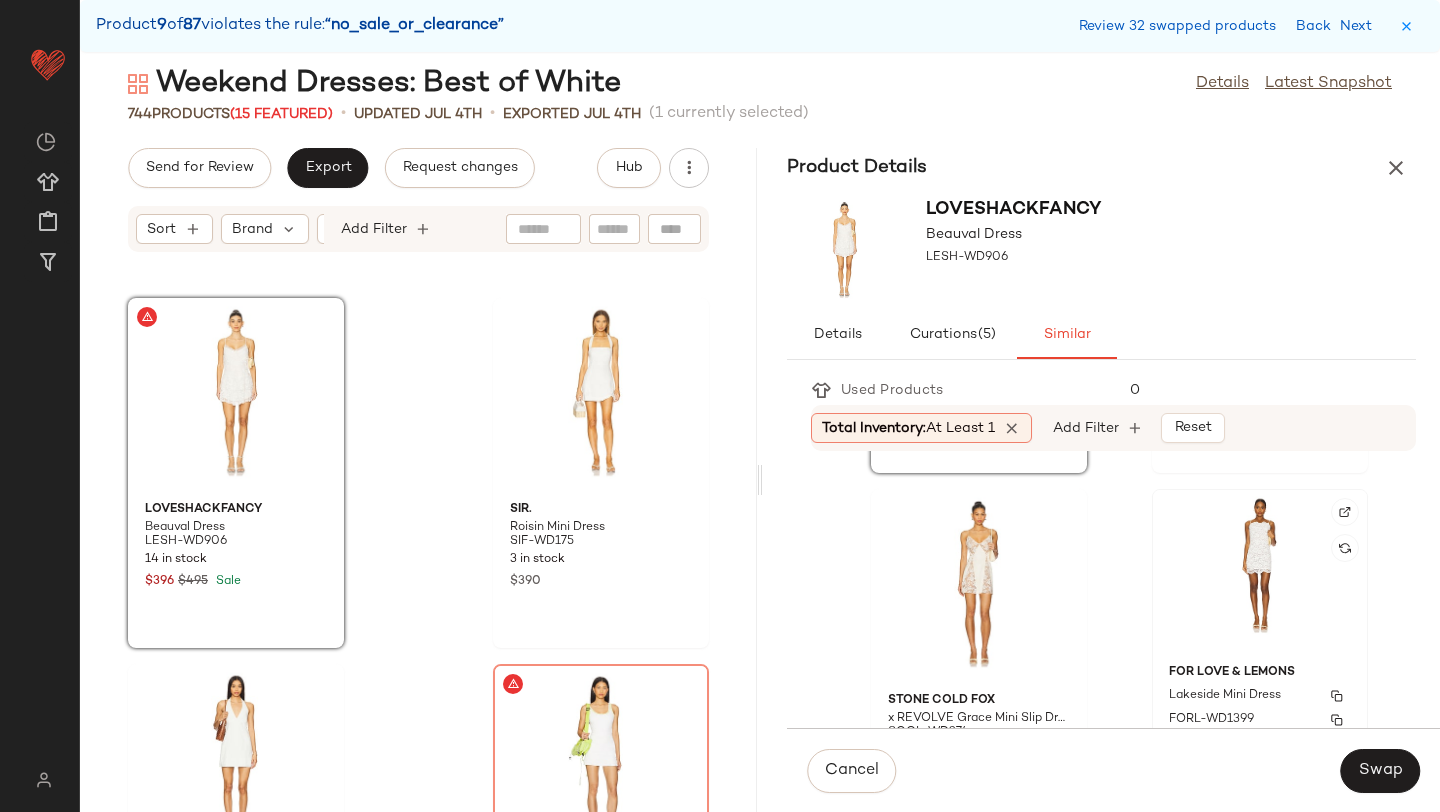 click on "For Love & Lemons" at bounding box center (1260, 673) 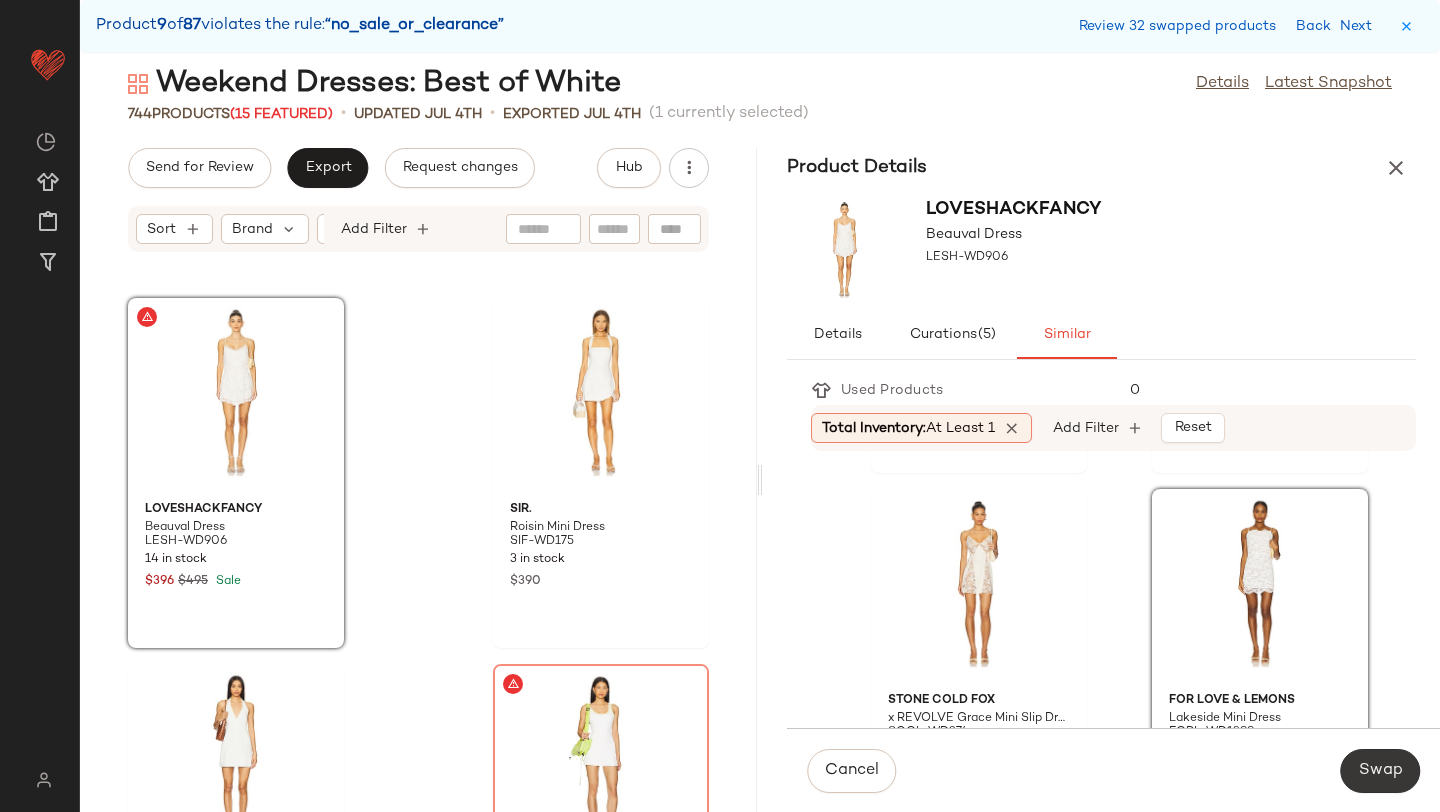 click on "Swap" at bounding box center (1380, 771) 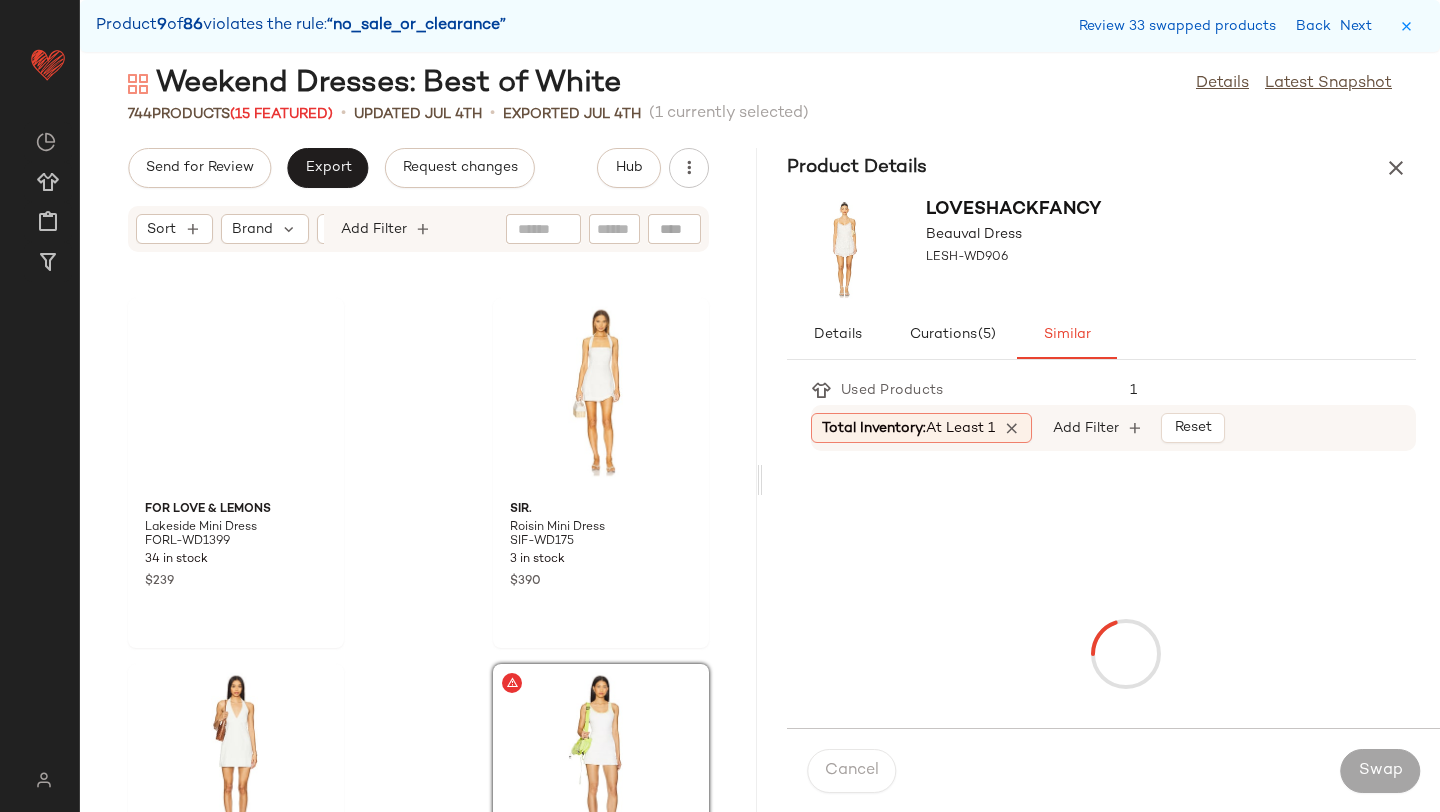 scroll, scrollTop: 51606, scrollLeft: 0, axis: vertical 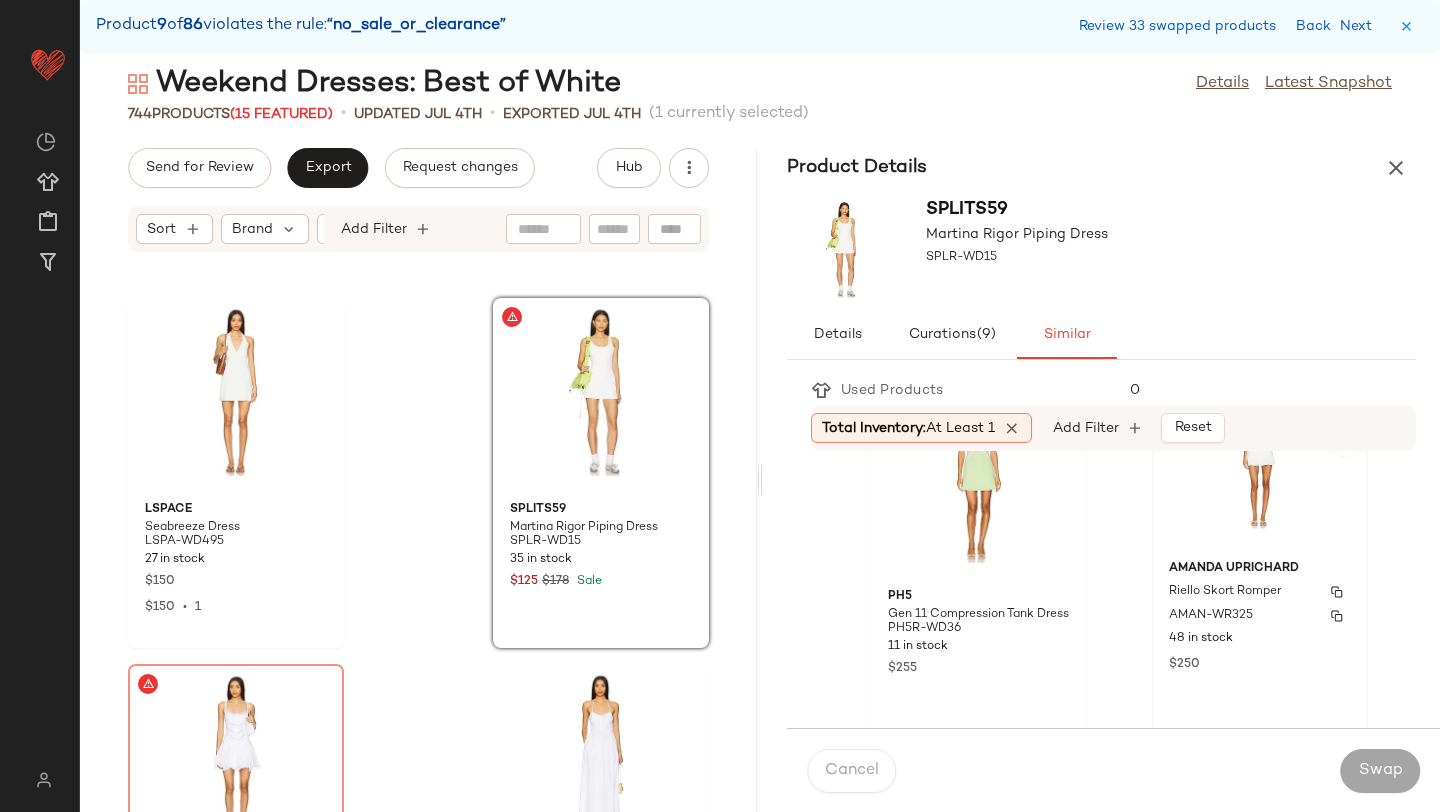 click on "$250" at bounding box center [1260, 663] 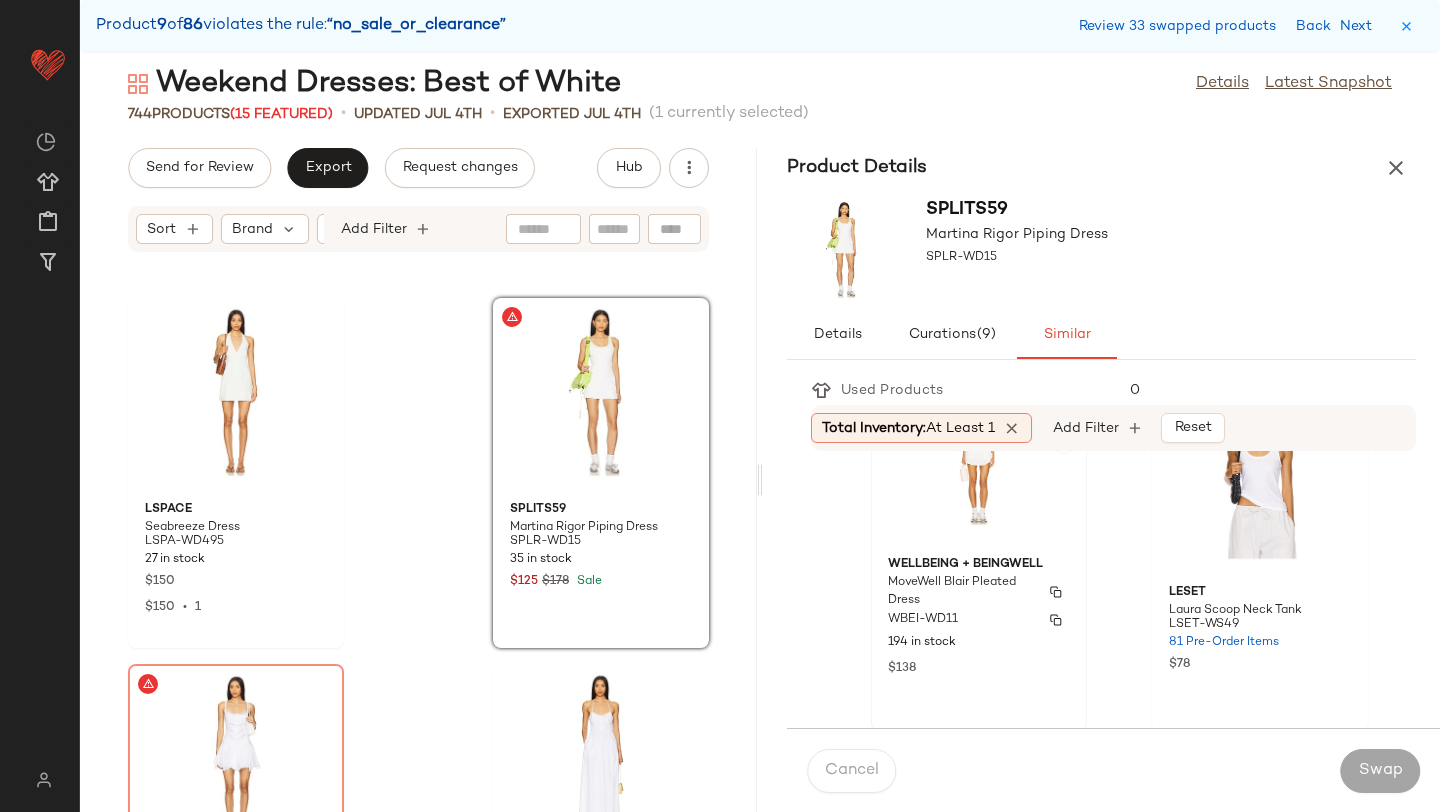 click on "WBEI-WD11" at bounding box center [979, 620] 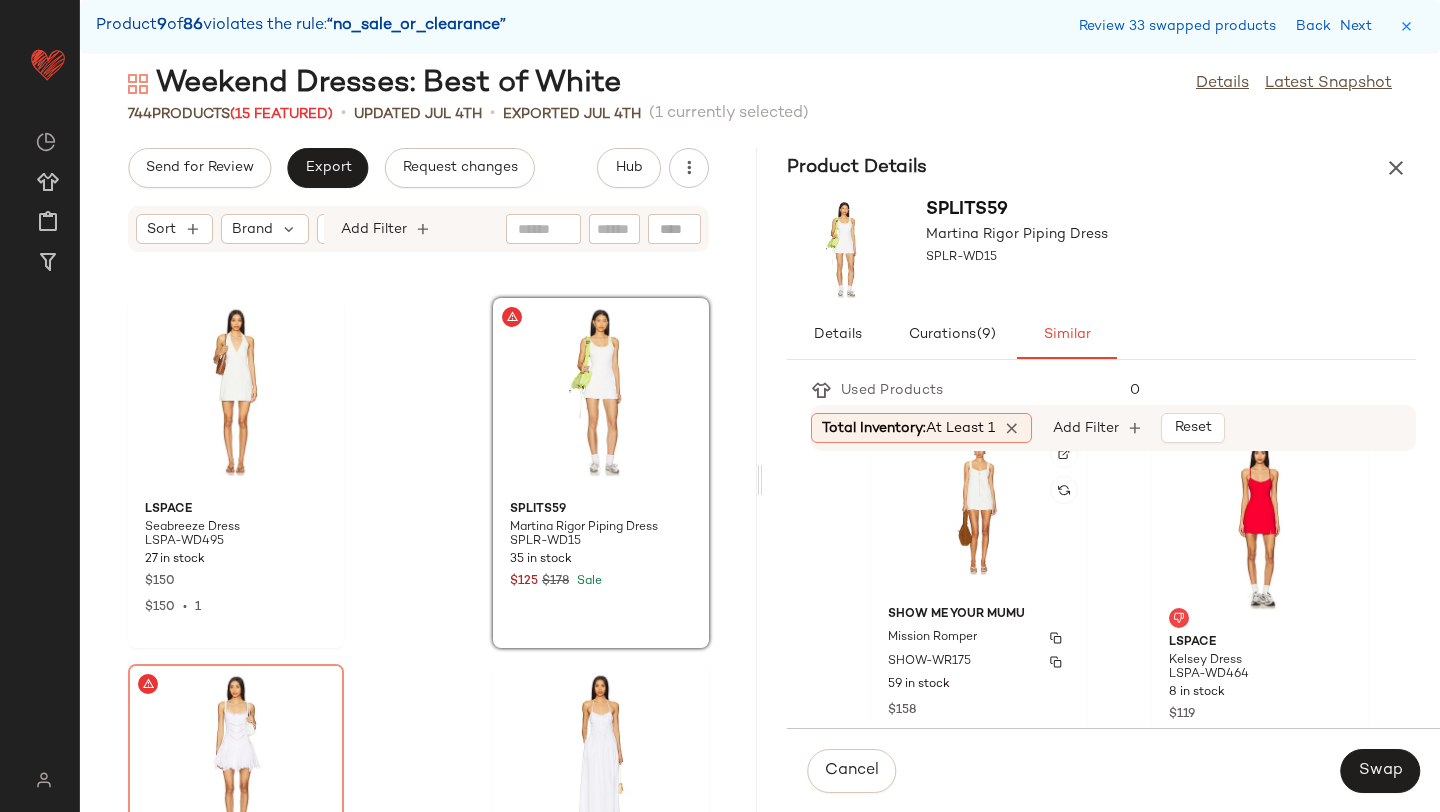 scroll, scrollTop: 2960, scrollLeft: 0, axis: vertical 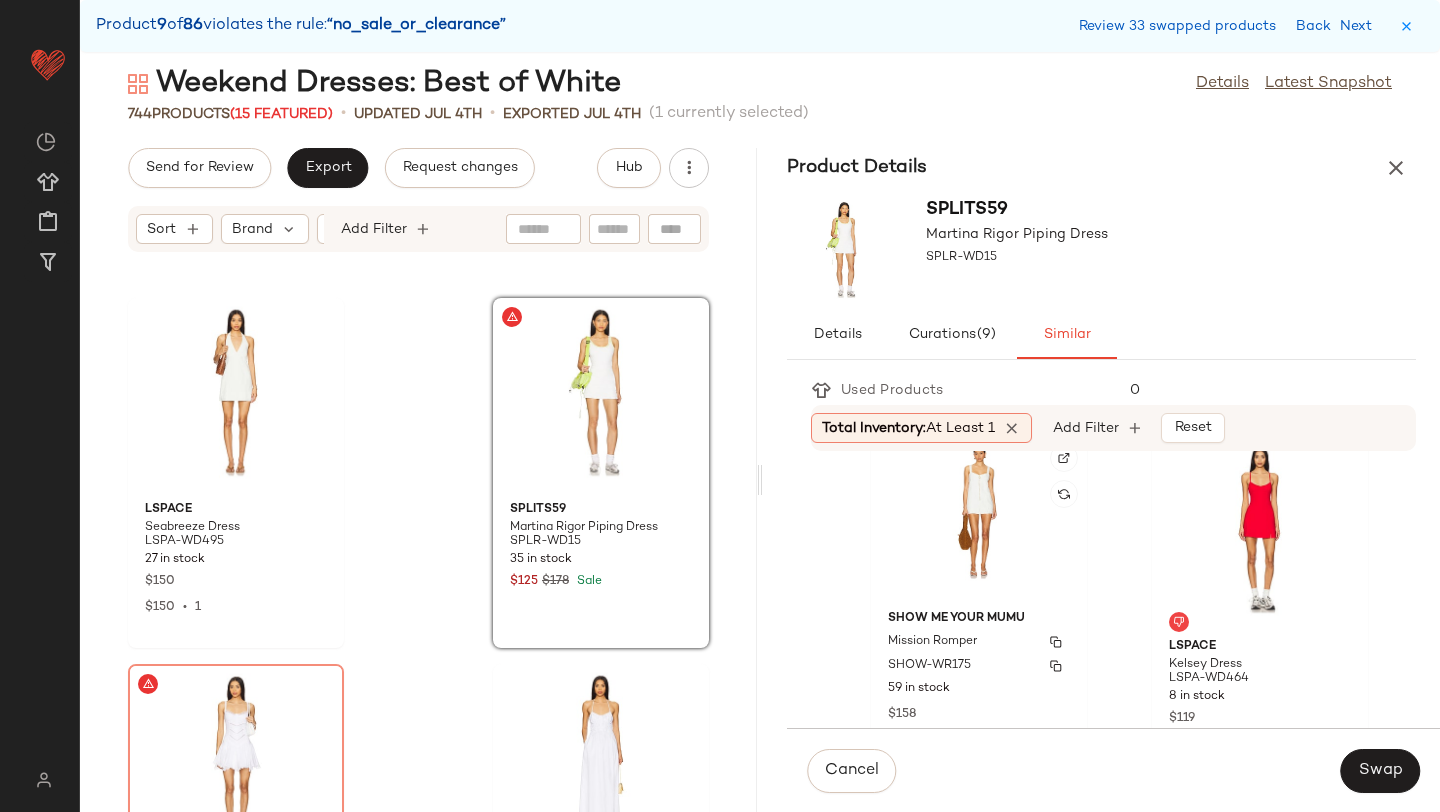 click on "Mission Romper" at bounding box center [979, 642] 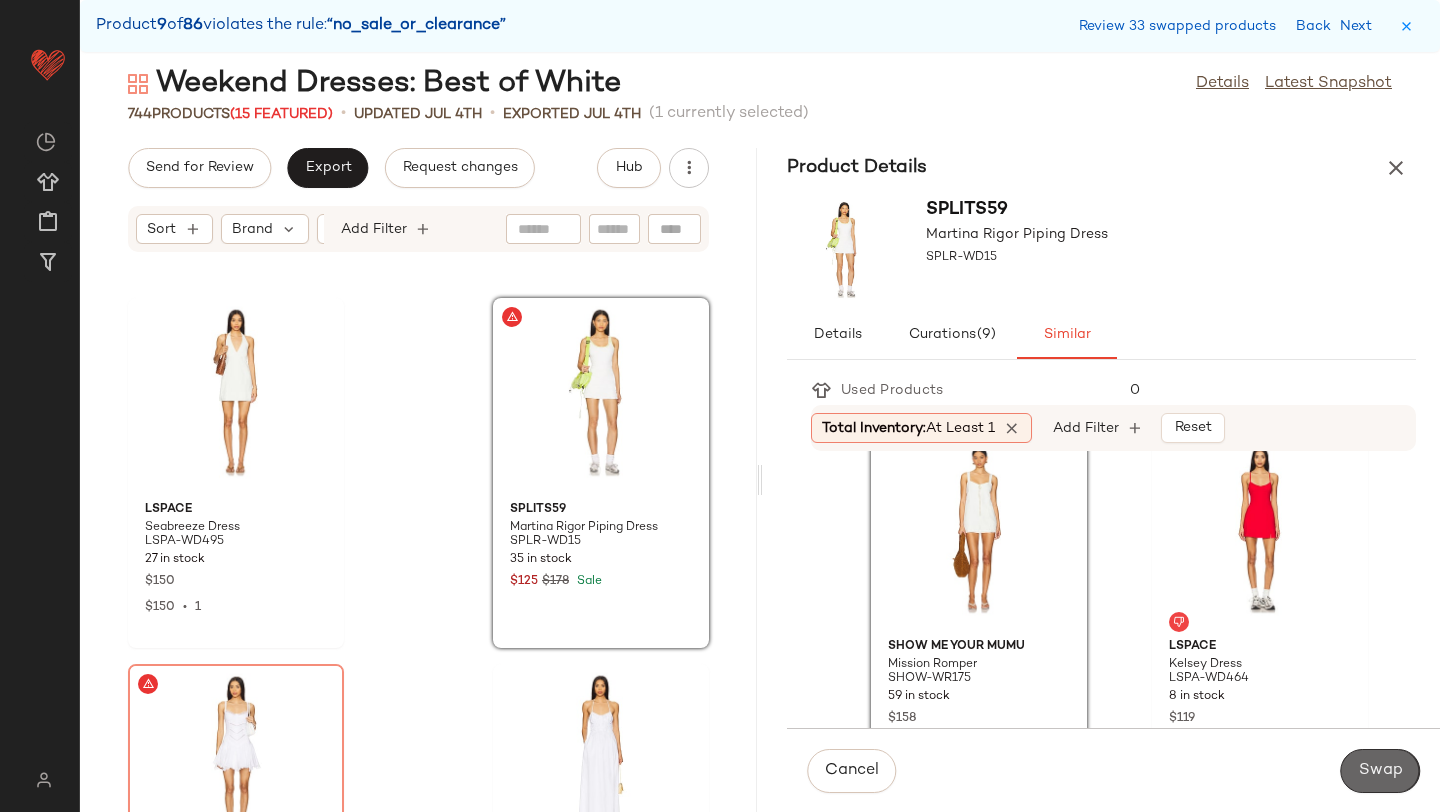 click on "Swap" 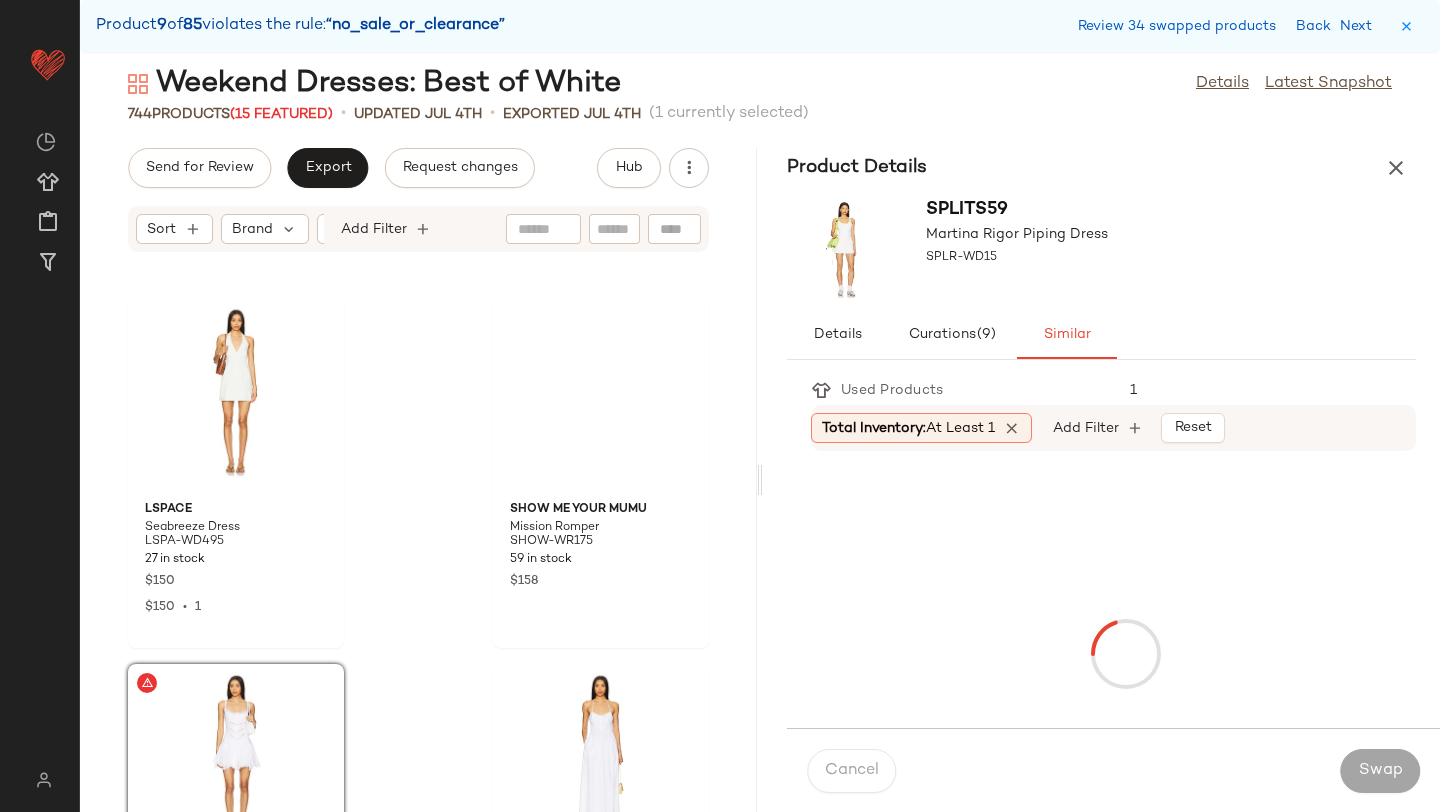 scroll, scrollTop: 51972, scrollLeft: 0, axis: vertical 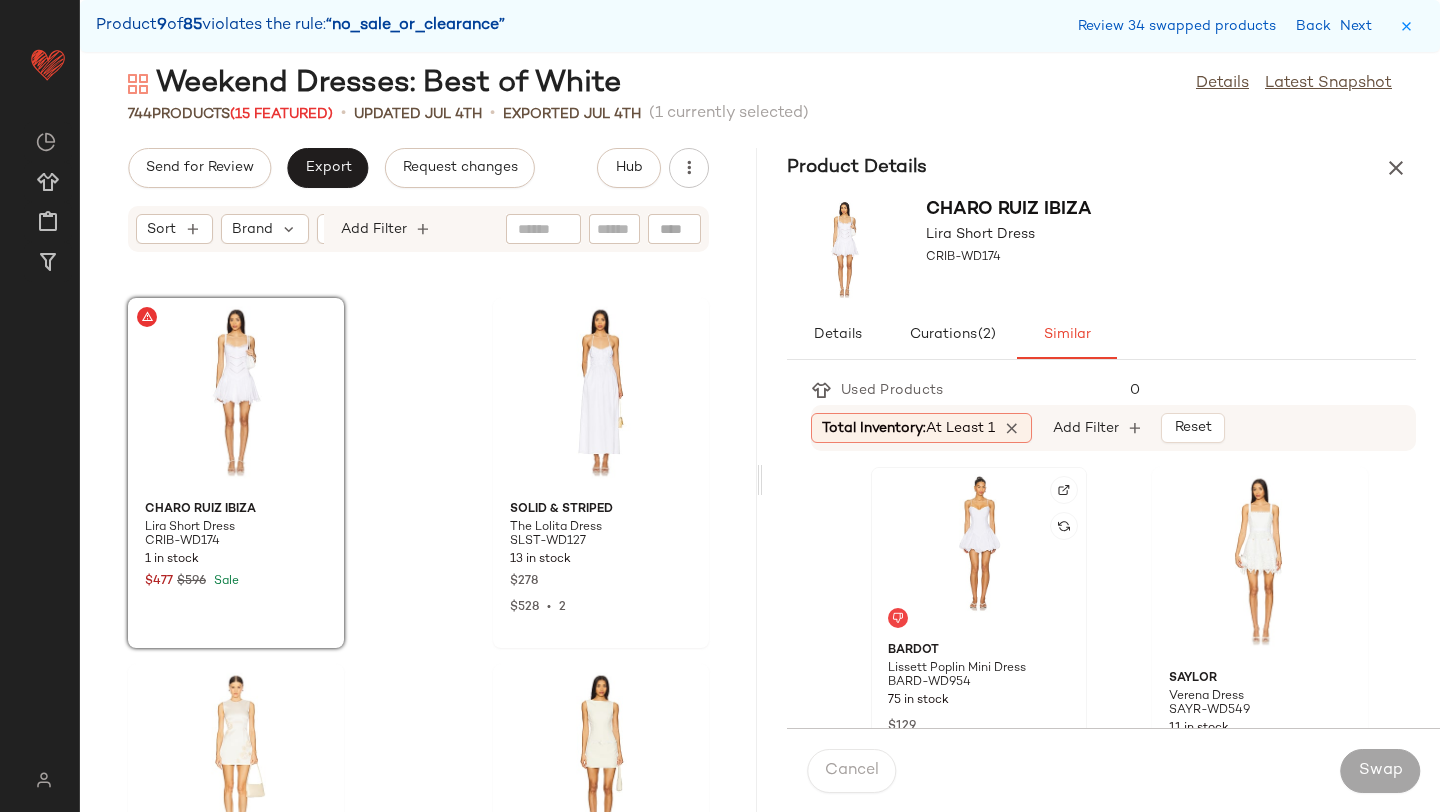click 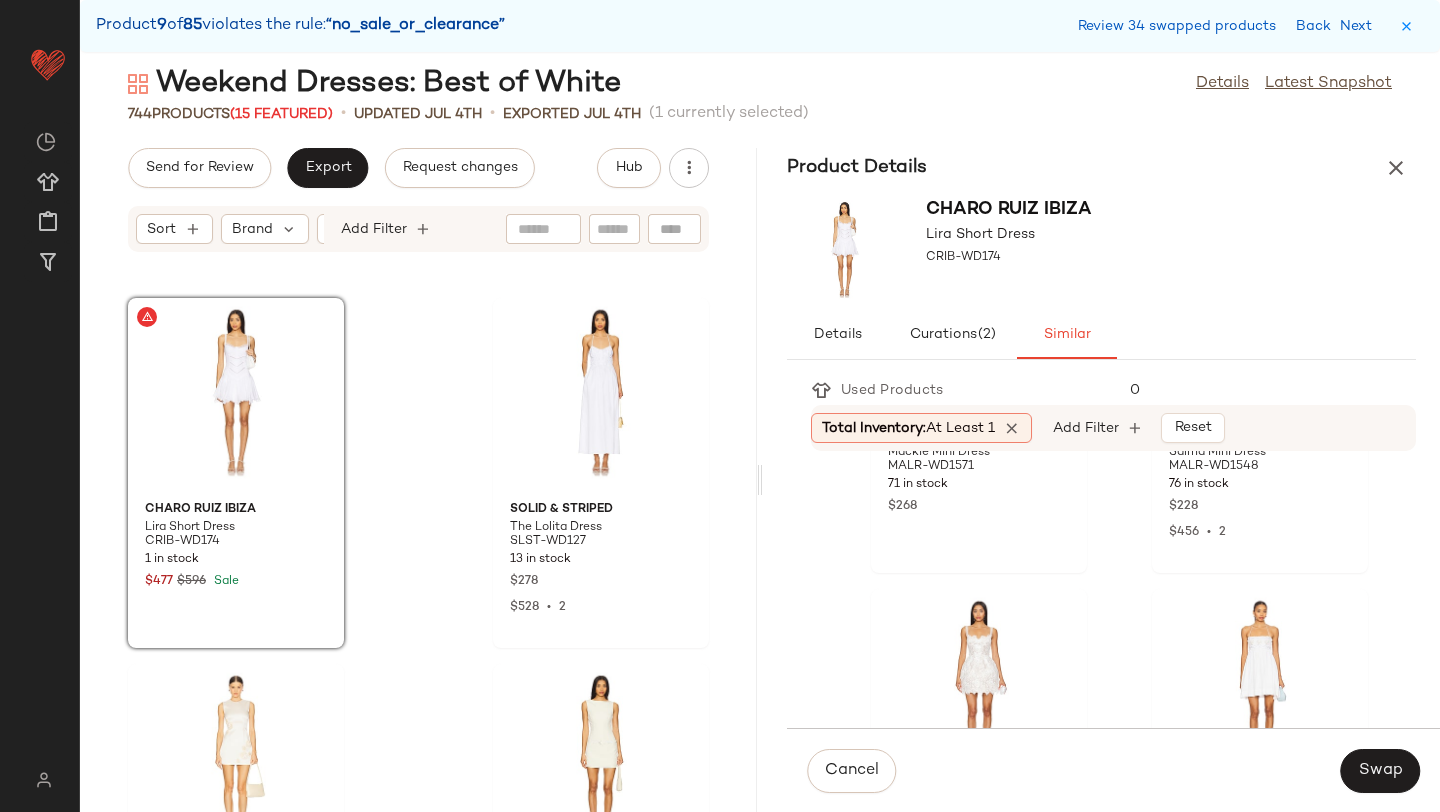 scroll, scrollTop: 3319, scrollLeft: 0, axis: vertical 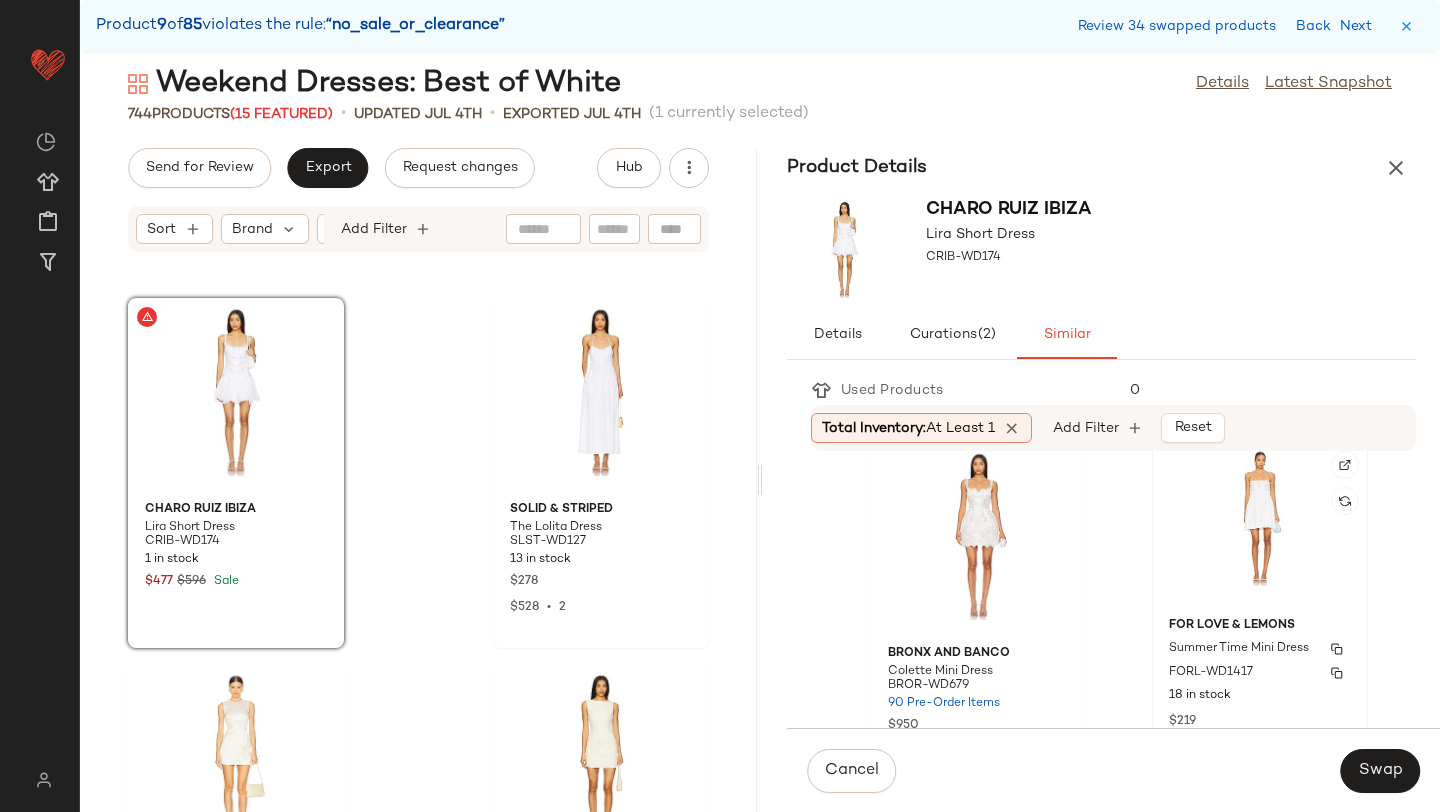 click on "Summer Time Mini Dress" at bounding box center [1239, 649] 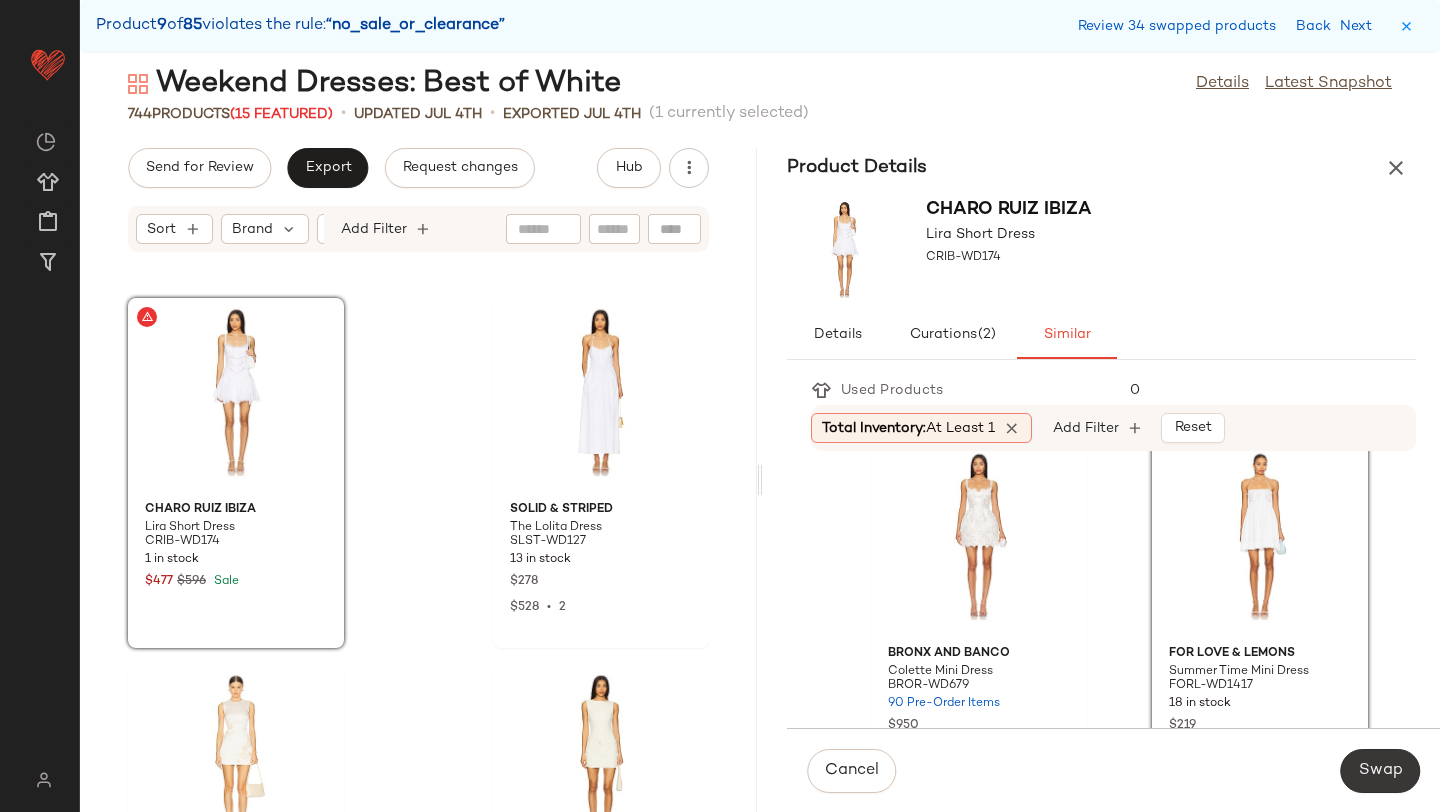 click on "Swap" 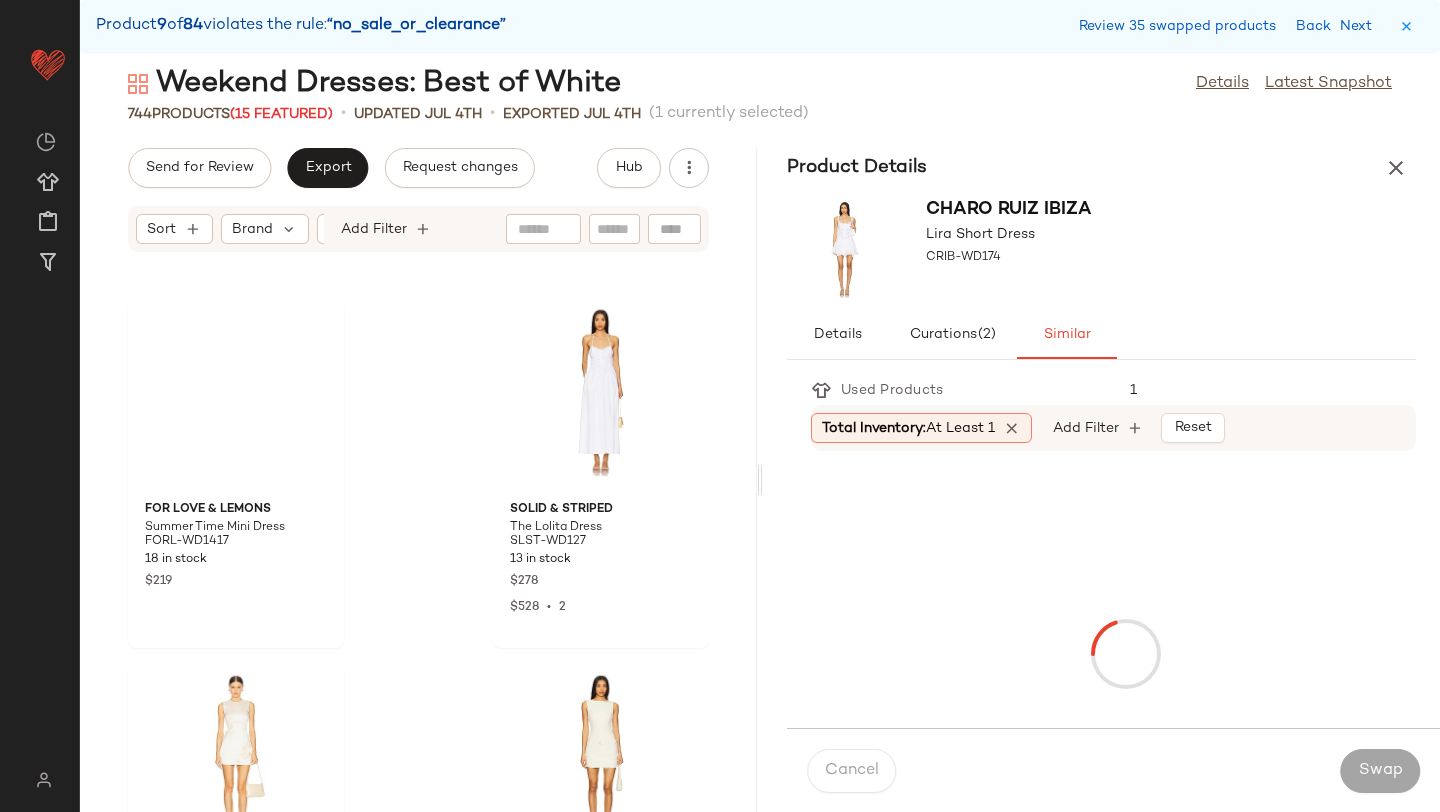scroll, scrollTop: 53070, scrollLeft: 0, axis: vertical 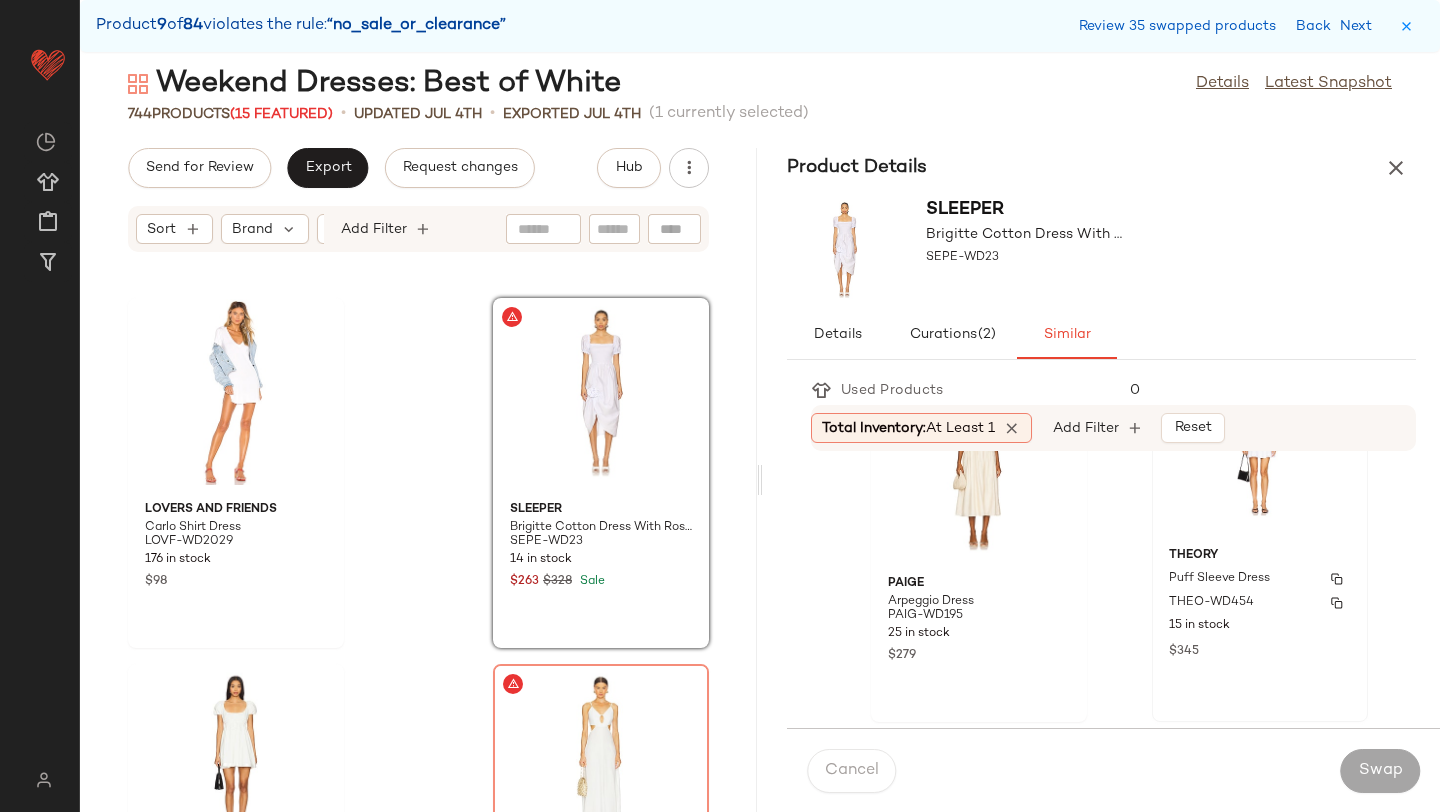 click on "$345" at bounding box center [1260, 650] 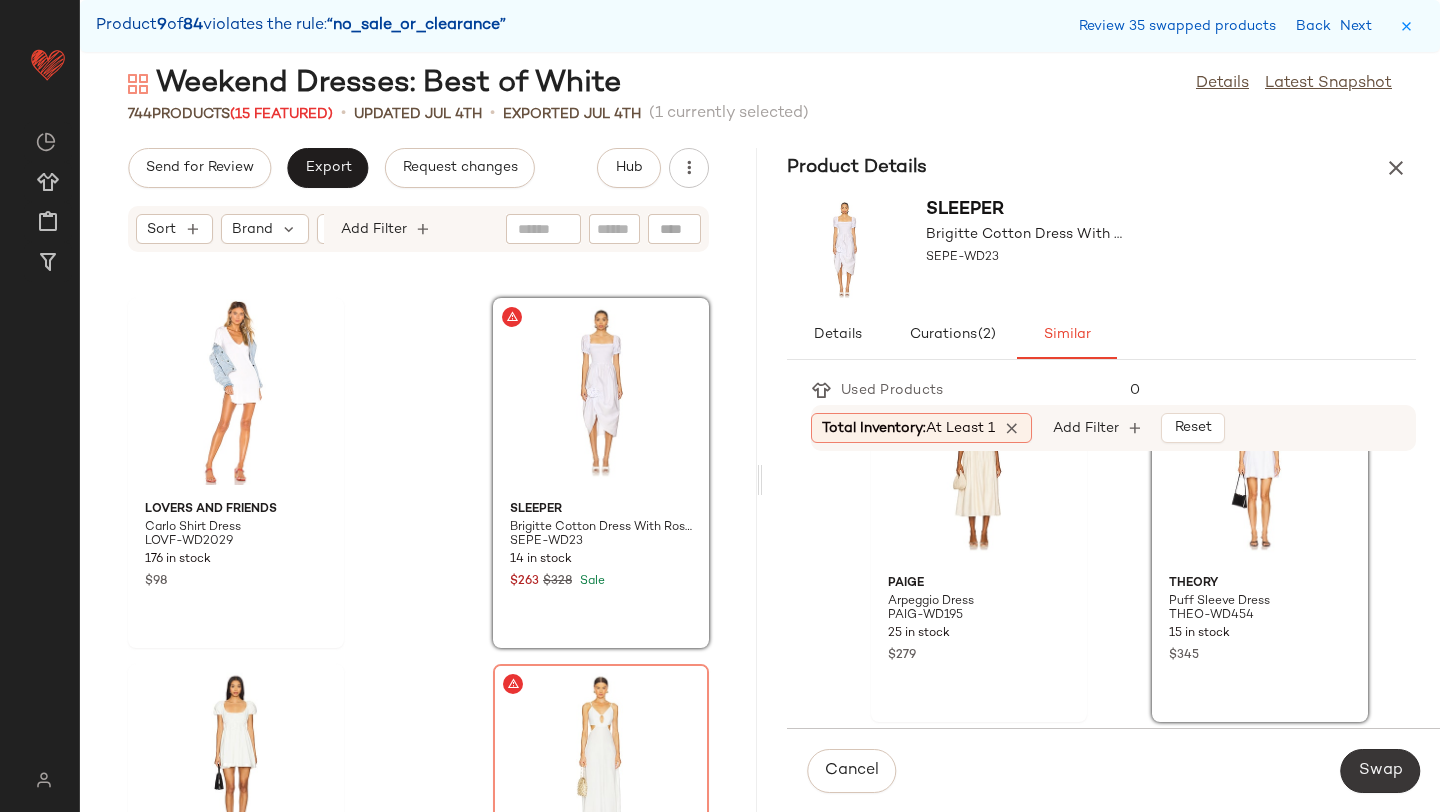 click on "Swap" at bounding box center (1380, 771) 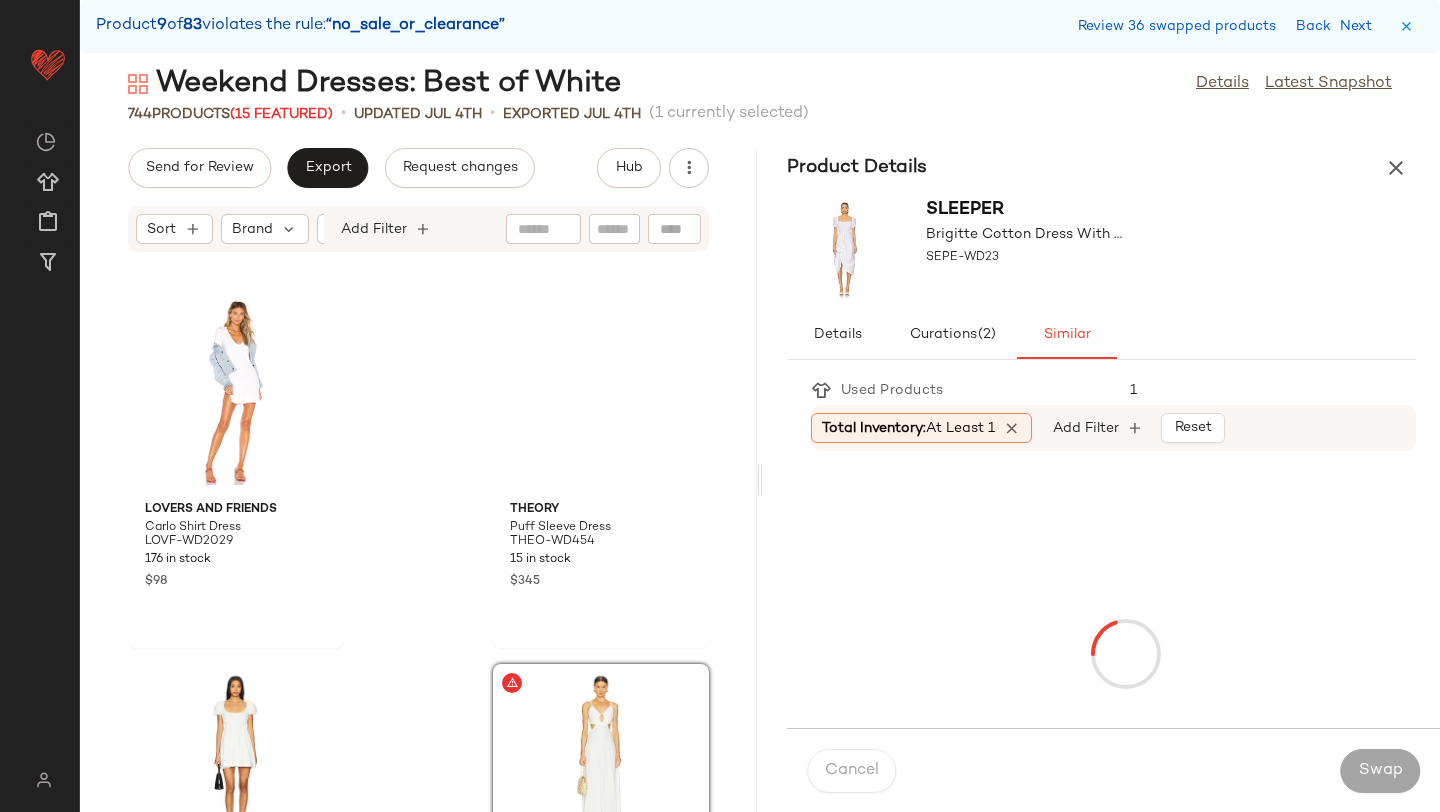 scroll, scrollTop: 53436, scrollLeft: 0, axis: vertical 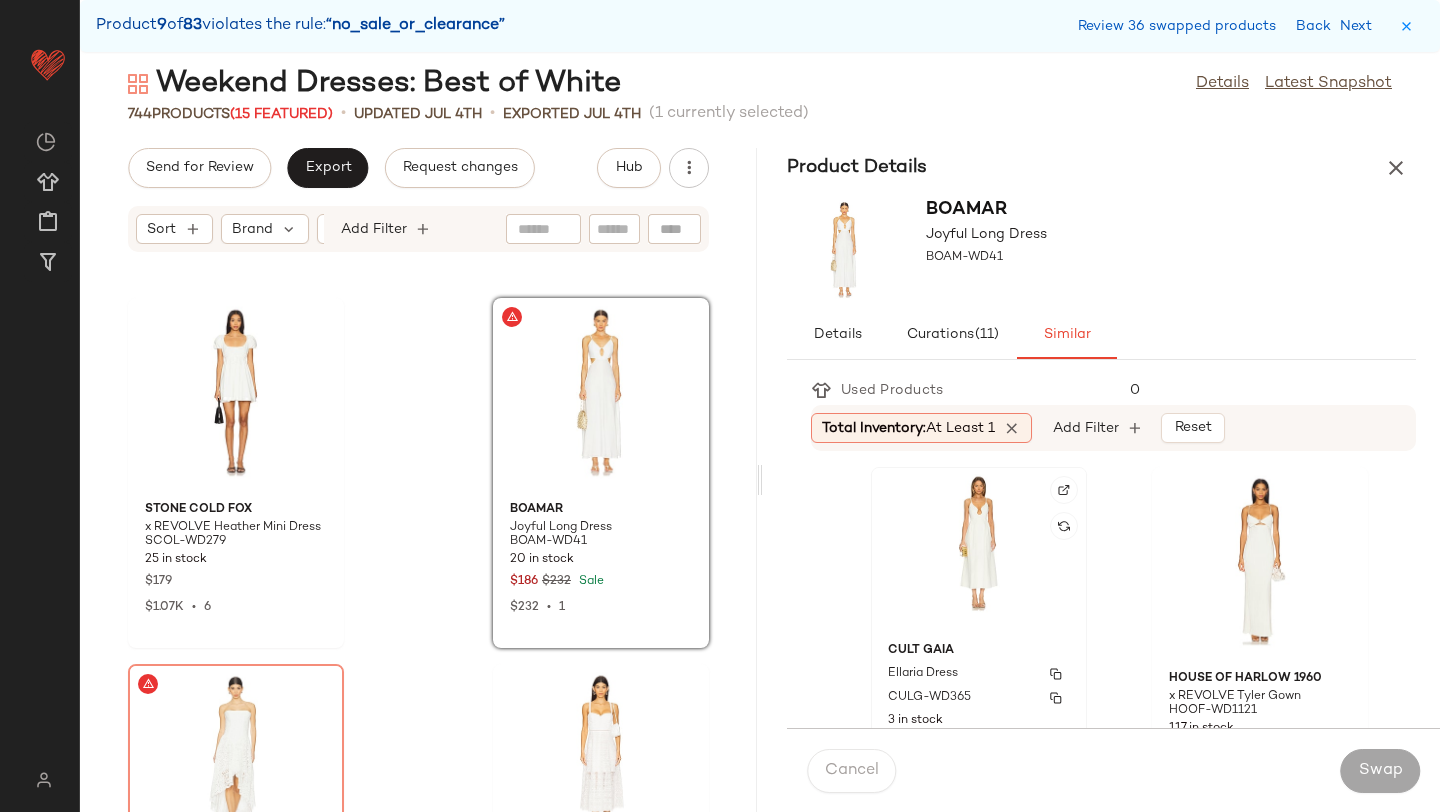 click on "Cult Gaia Ellaria Dress CULG-WD365 3 in stock $498" 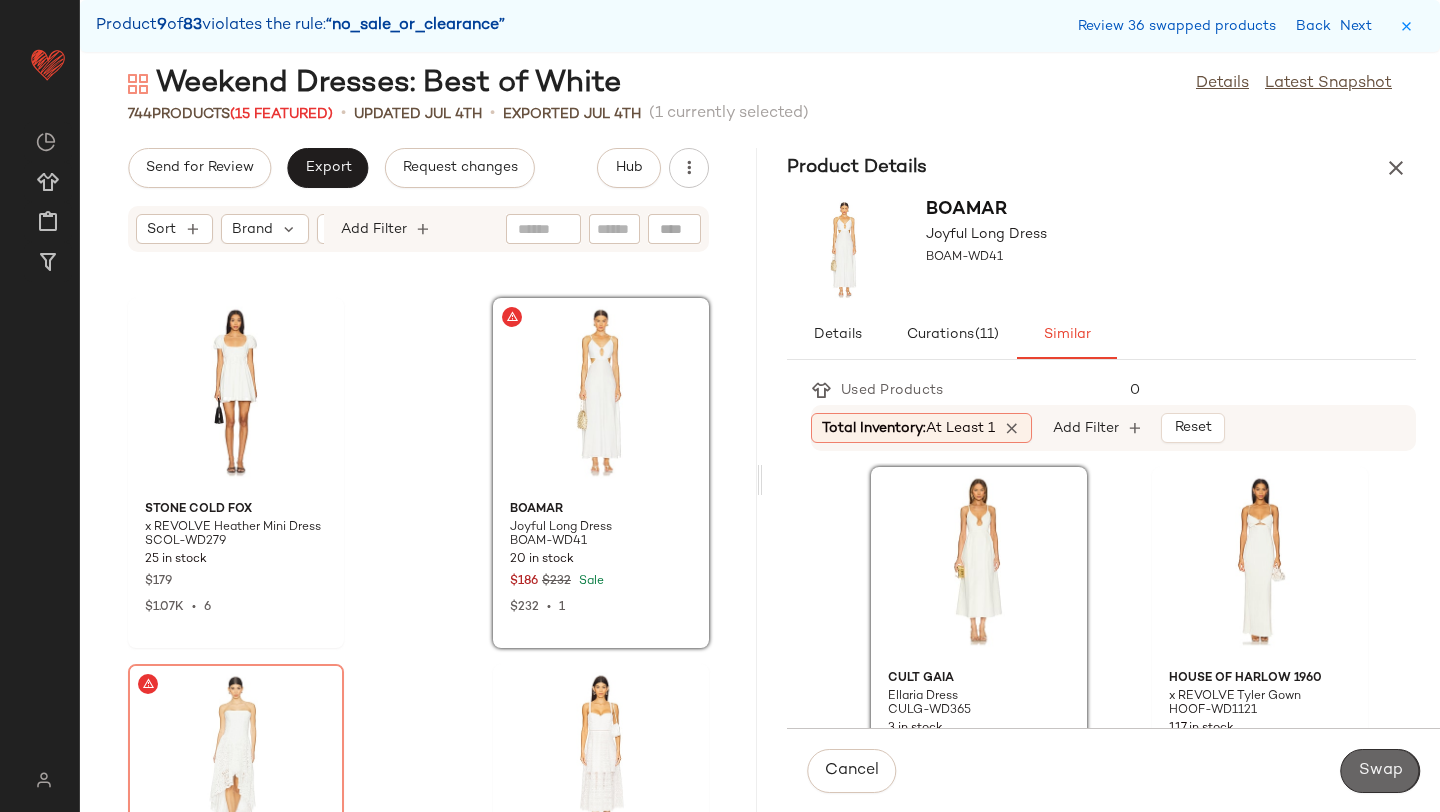 click on "Swap" at bounding box center [1380, 771] 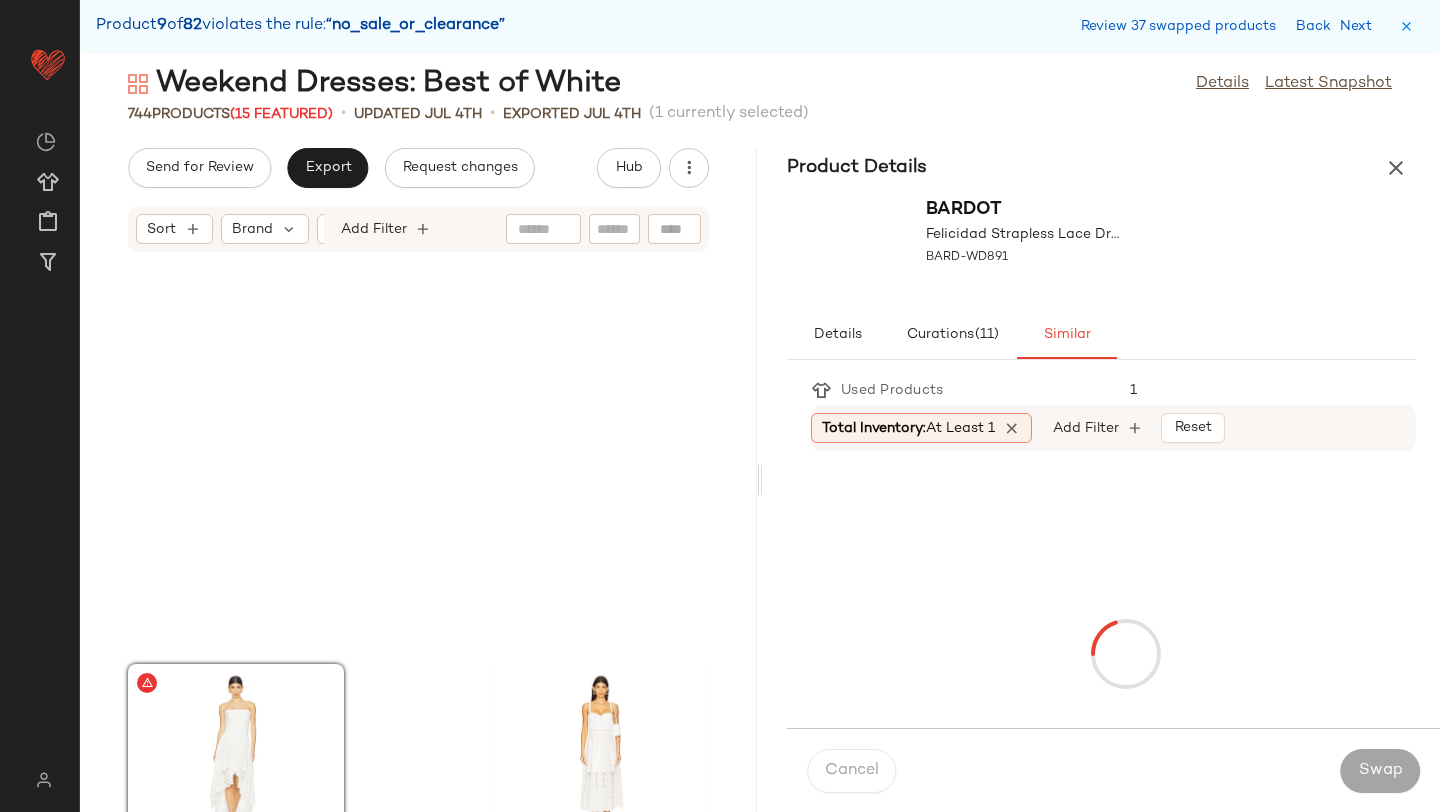 scroll, scrollTop: 53802, scrollLeft: 0, axis: vertical 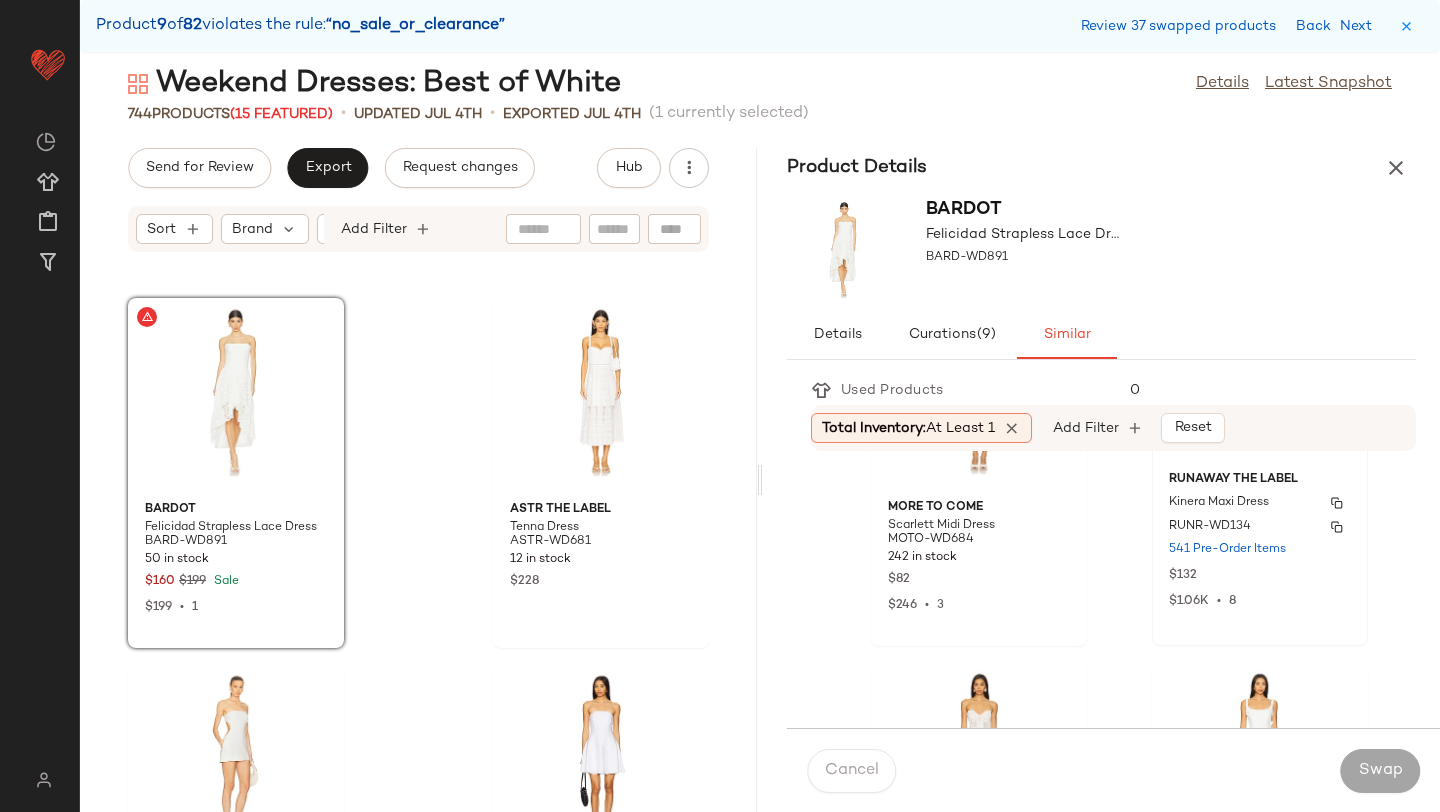 click on "$1.06K  •  8" at bounding box center [1260, 601] 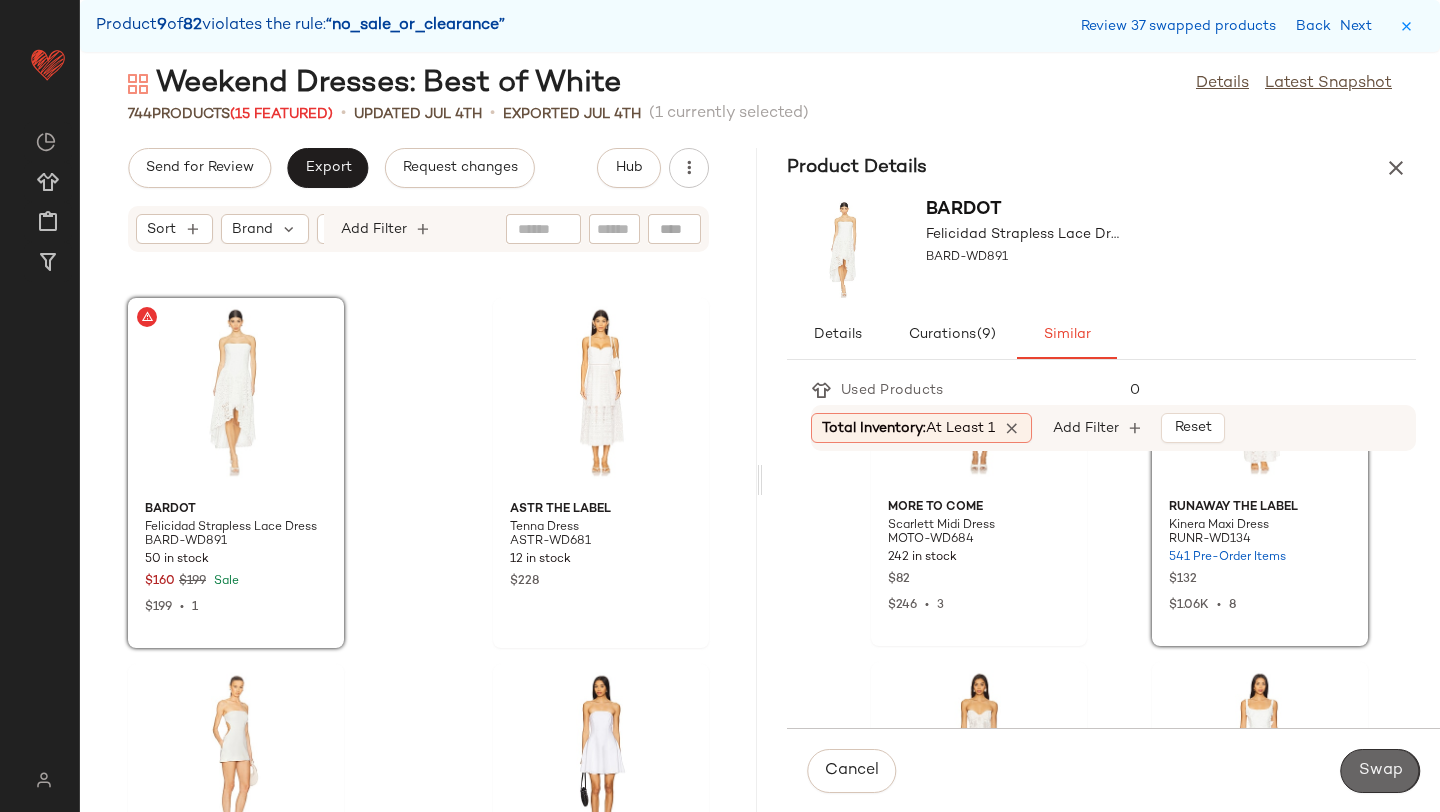 click on "Swap" 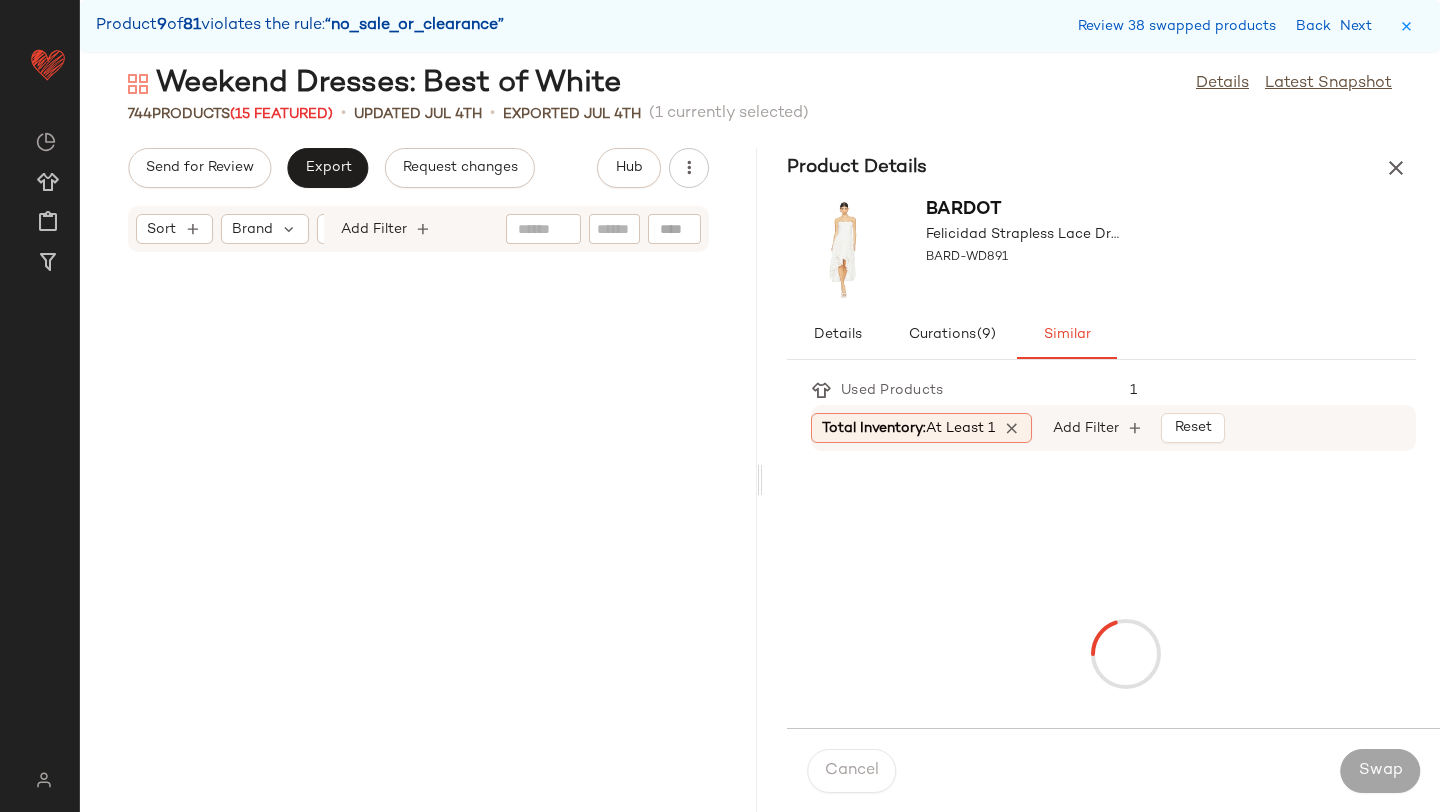 scroll, scrollTop: 54534, scrollLeft: 0, axis: vertical 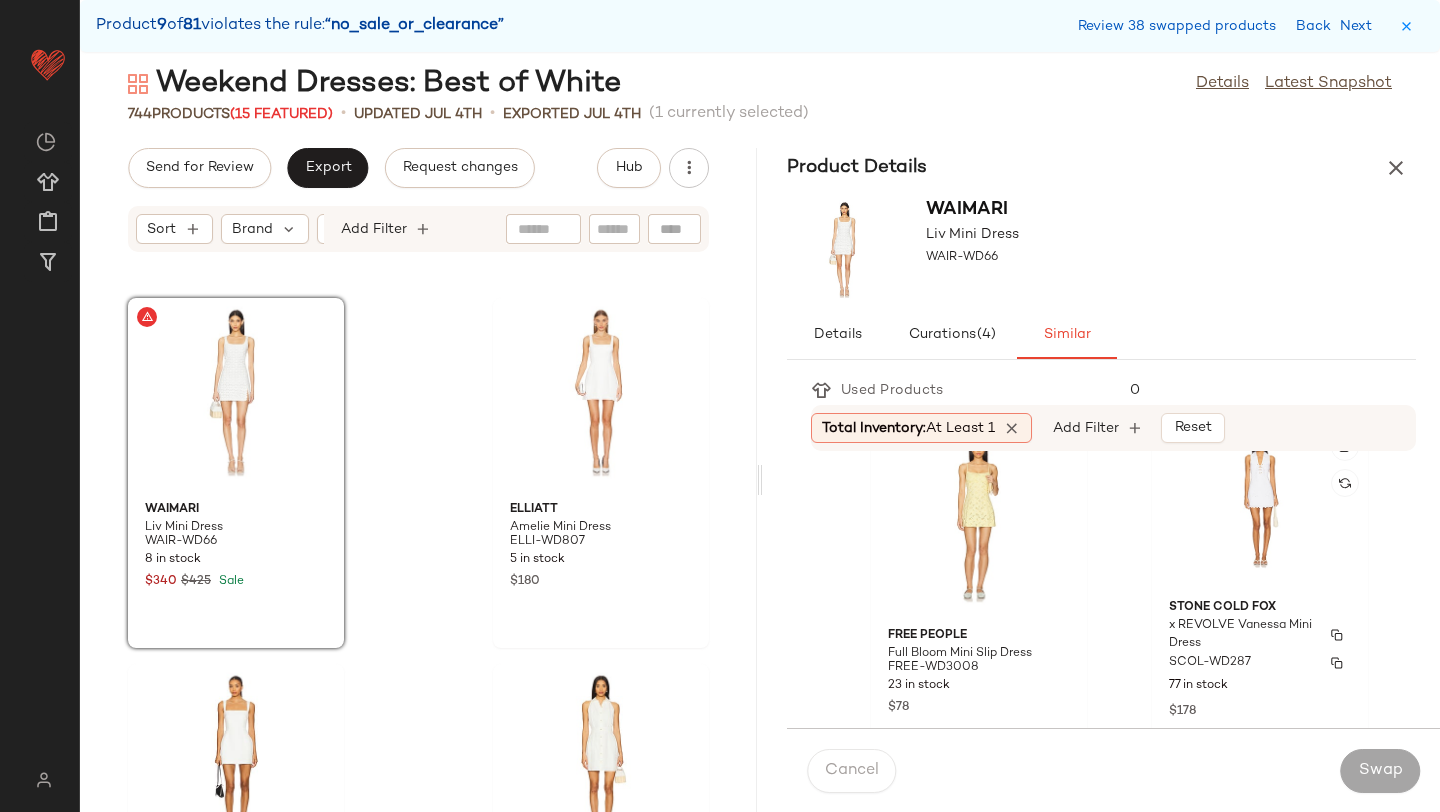 click on "x REVOLVE Vanessa Mini Dress" at bounding box center [1242, 635] 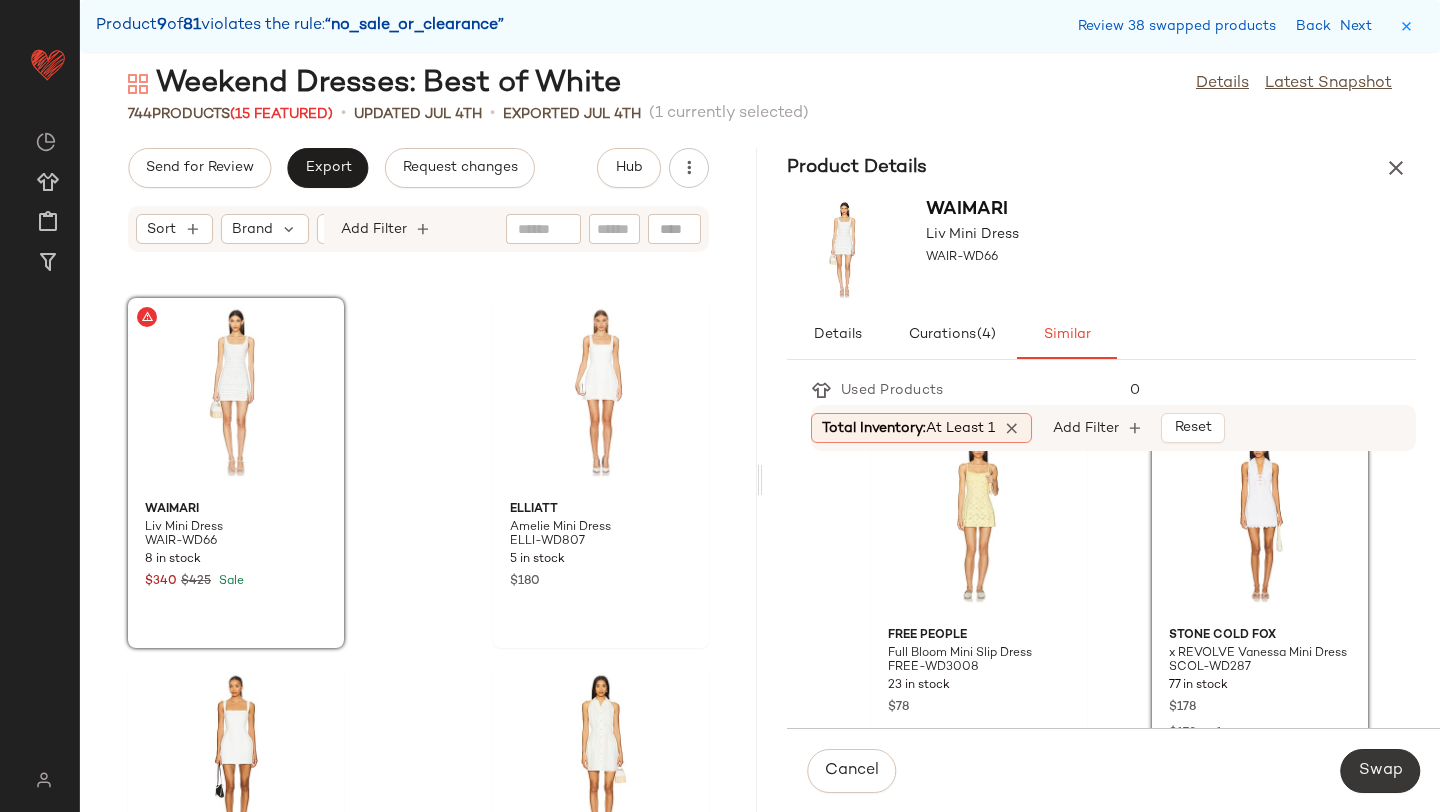 click on "Swap" at bounding box center [1380, 771] 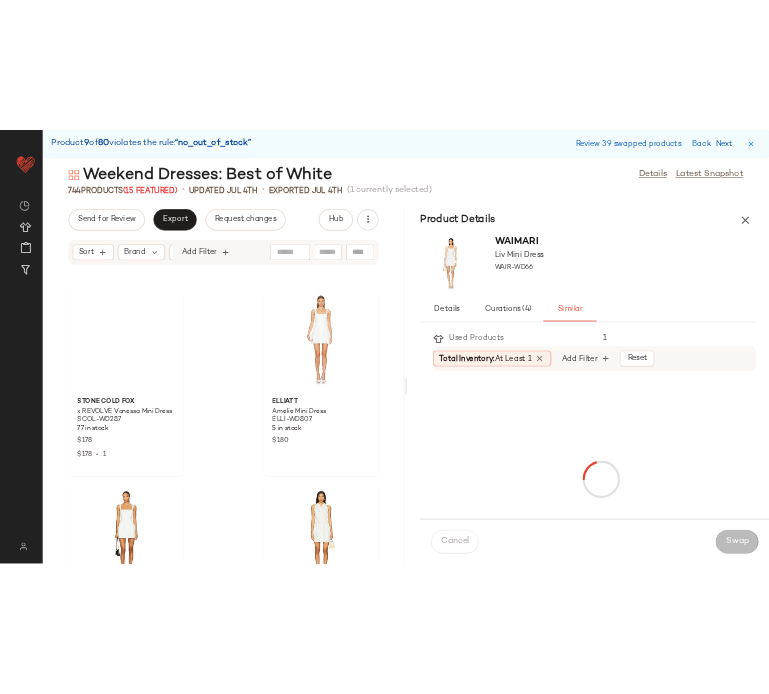 scroll, scrollTop: 55632, scrollLeft: 0, axis: vertical 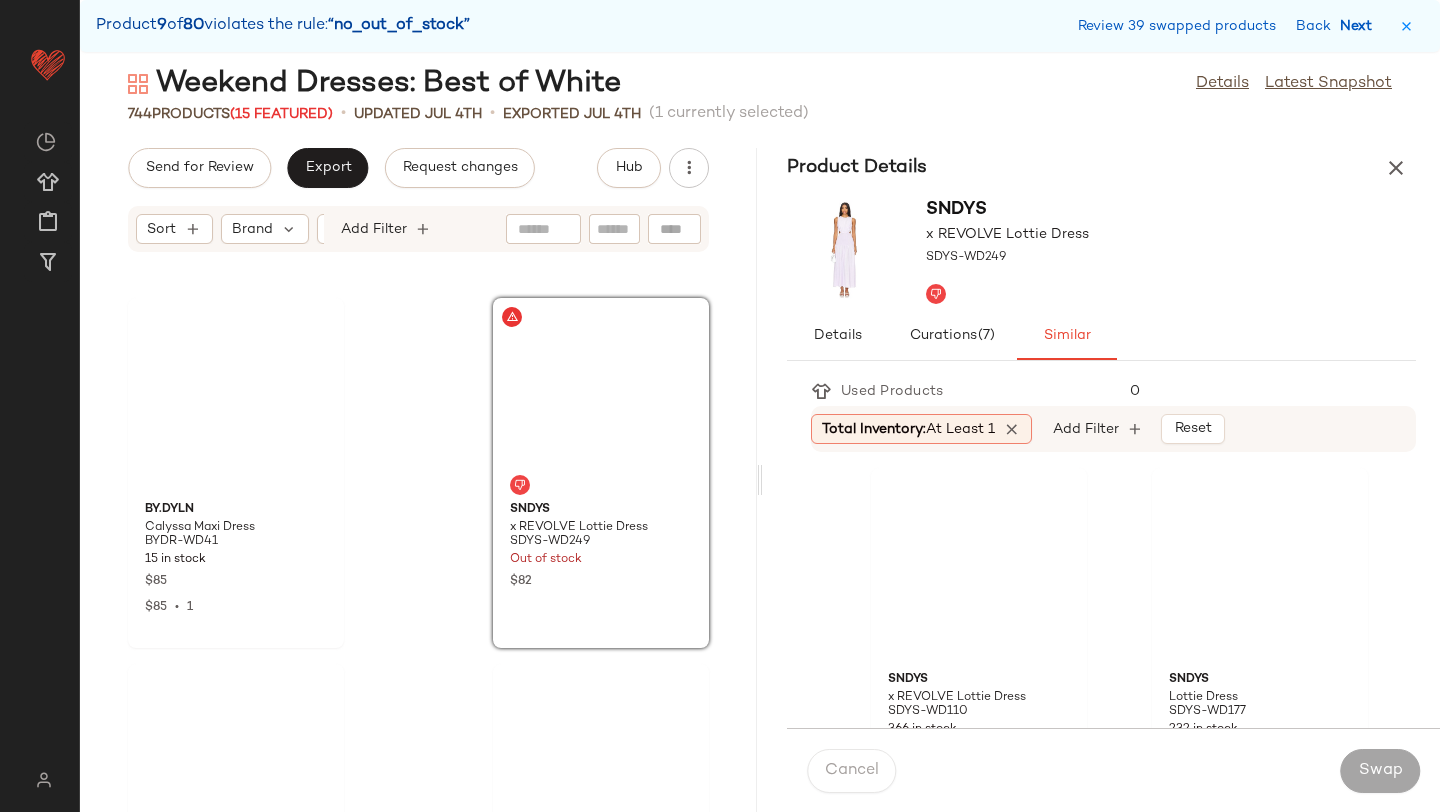 click on "Next" at bounding box center (1360, 26) 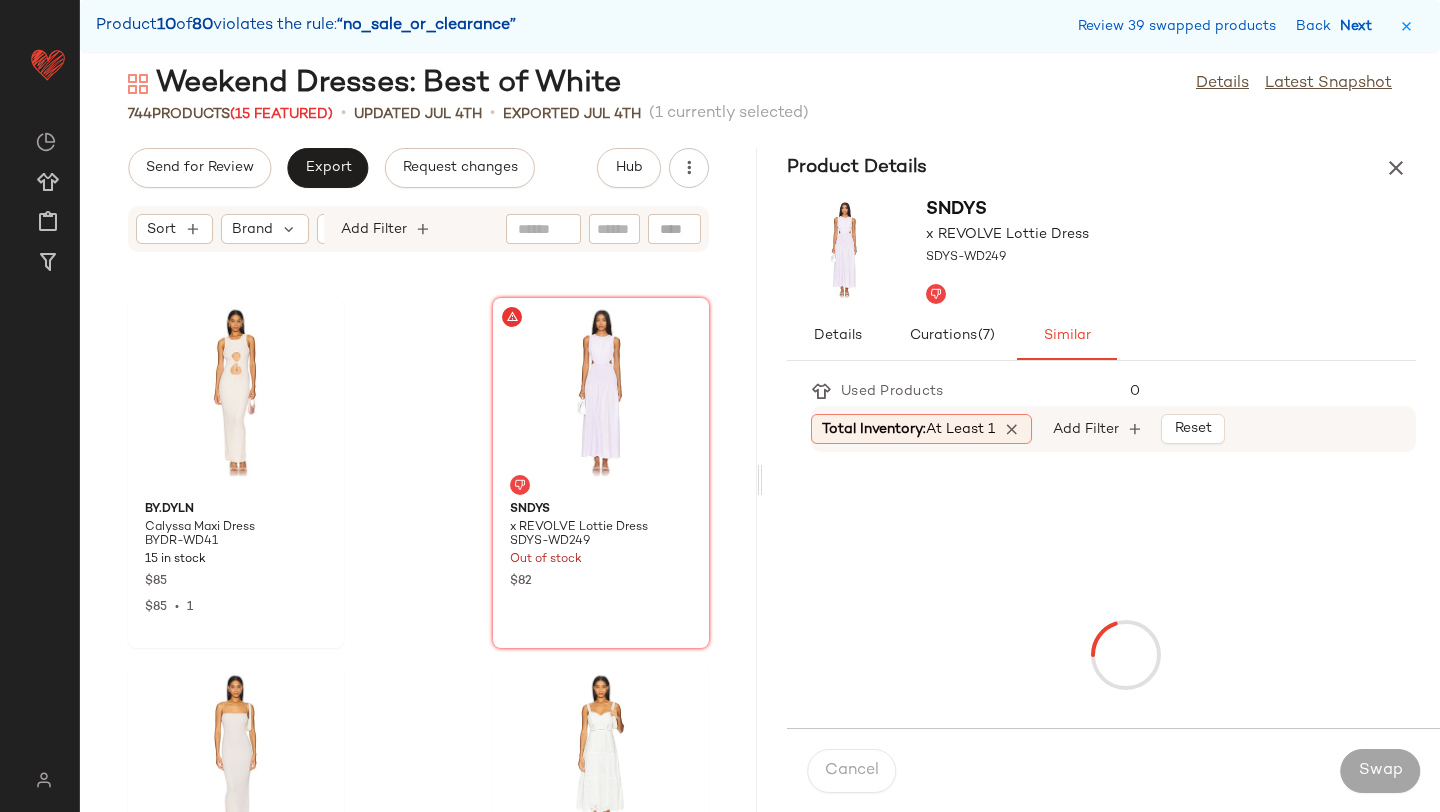 scroll, scrollTop: 56364, scrollLeft: 0, axis: vertical 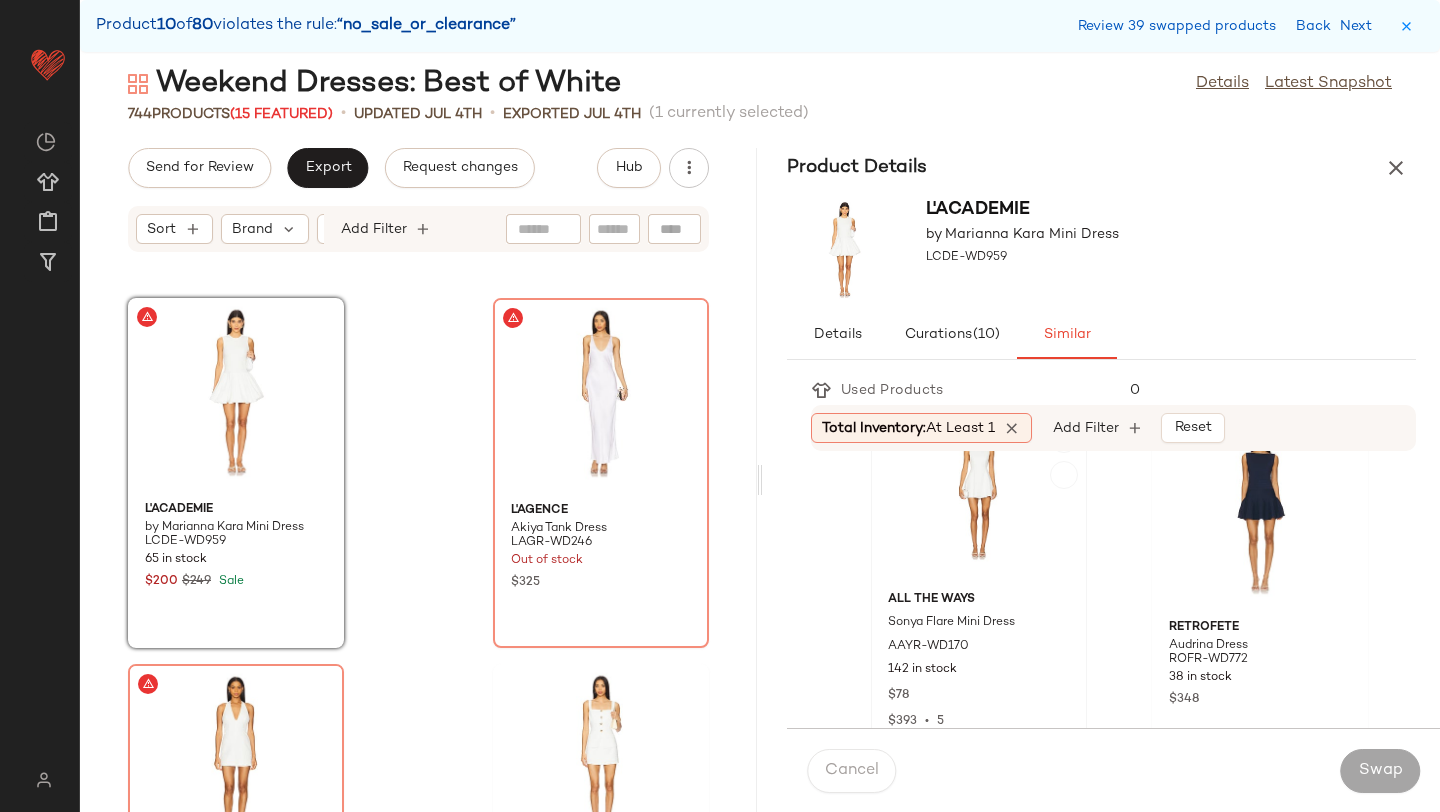 click on "ALL THE WAYS Sonya Flare Mini Dress AAYR-WD170 142 in stock $78 $393  •  5" 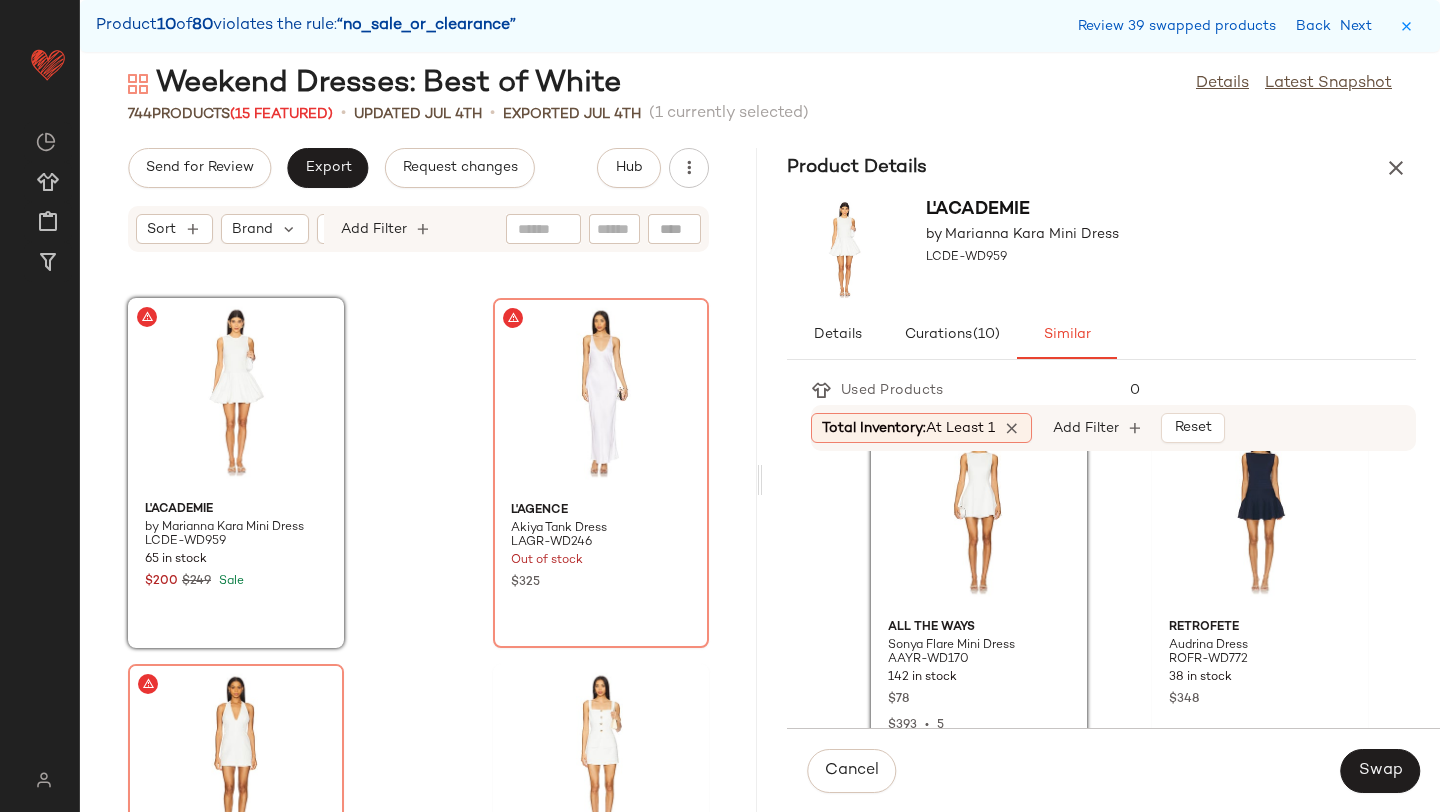 click on "Swap" at bounding box center (1380, 771) 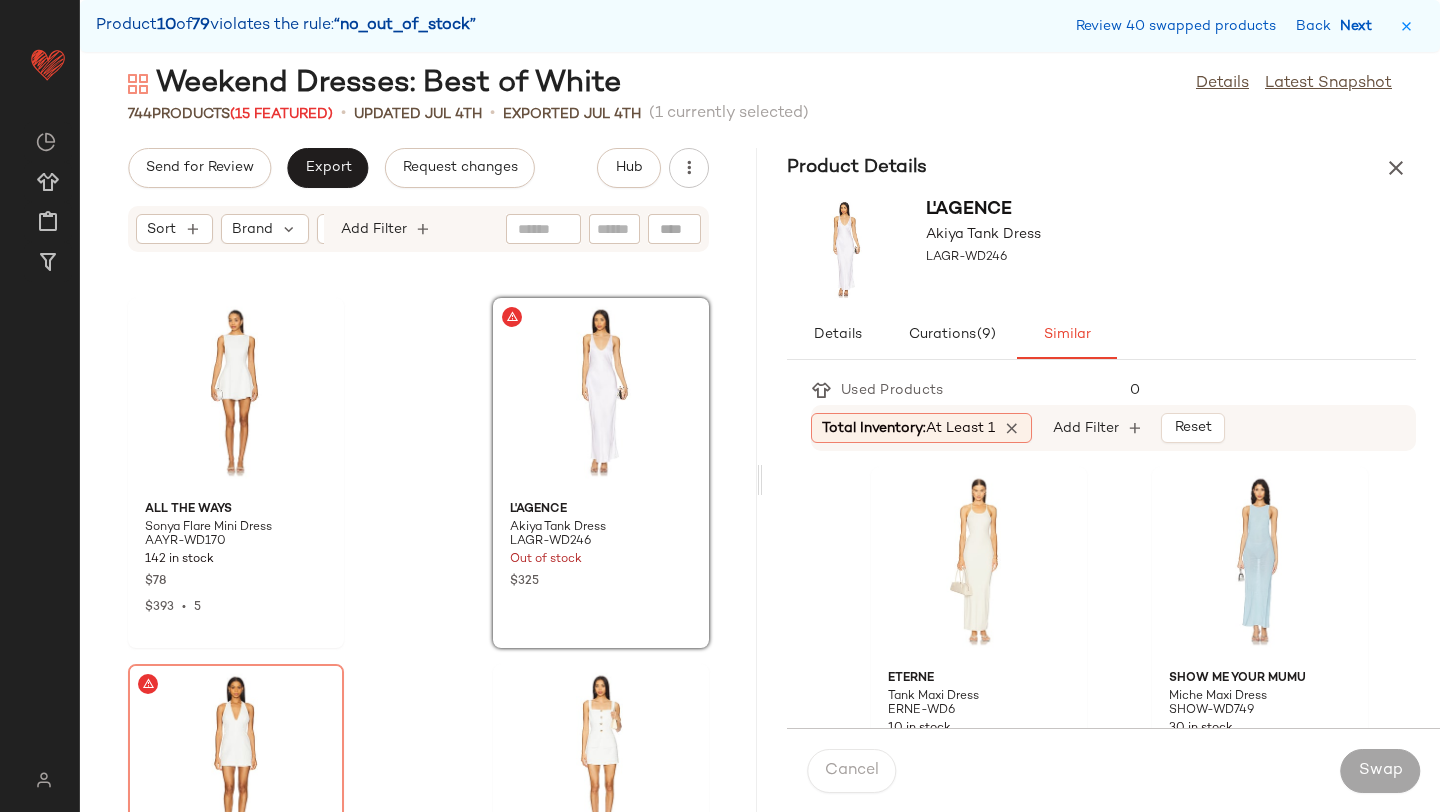 click on "Next" at bounding box center (1360, 26) 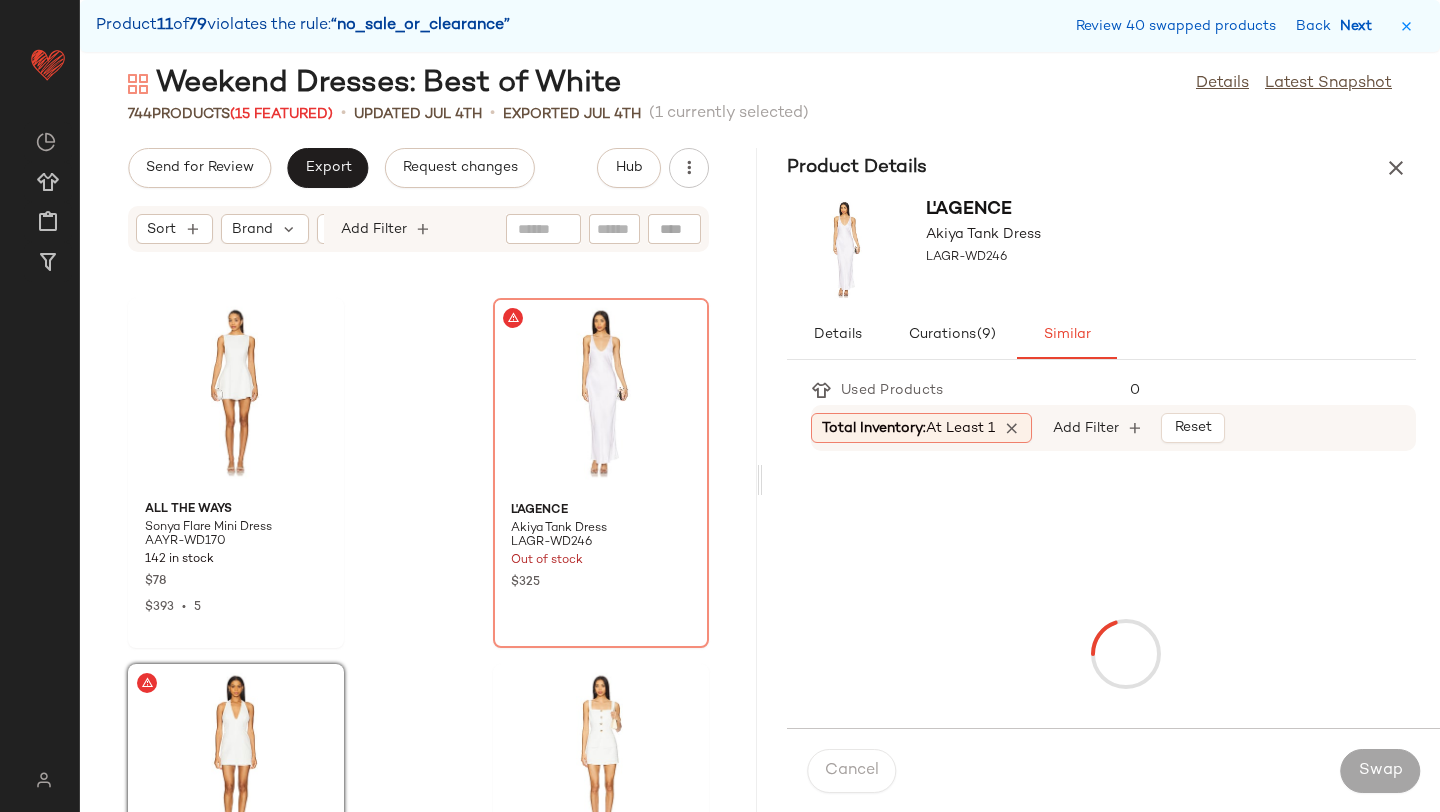 scroll, scrollTop: 56730, scrollLeft: 0, axis: vertical 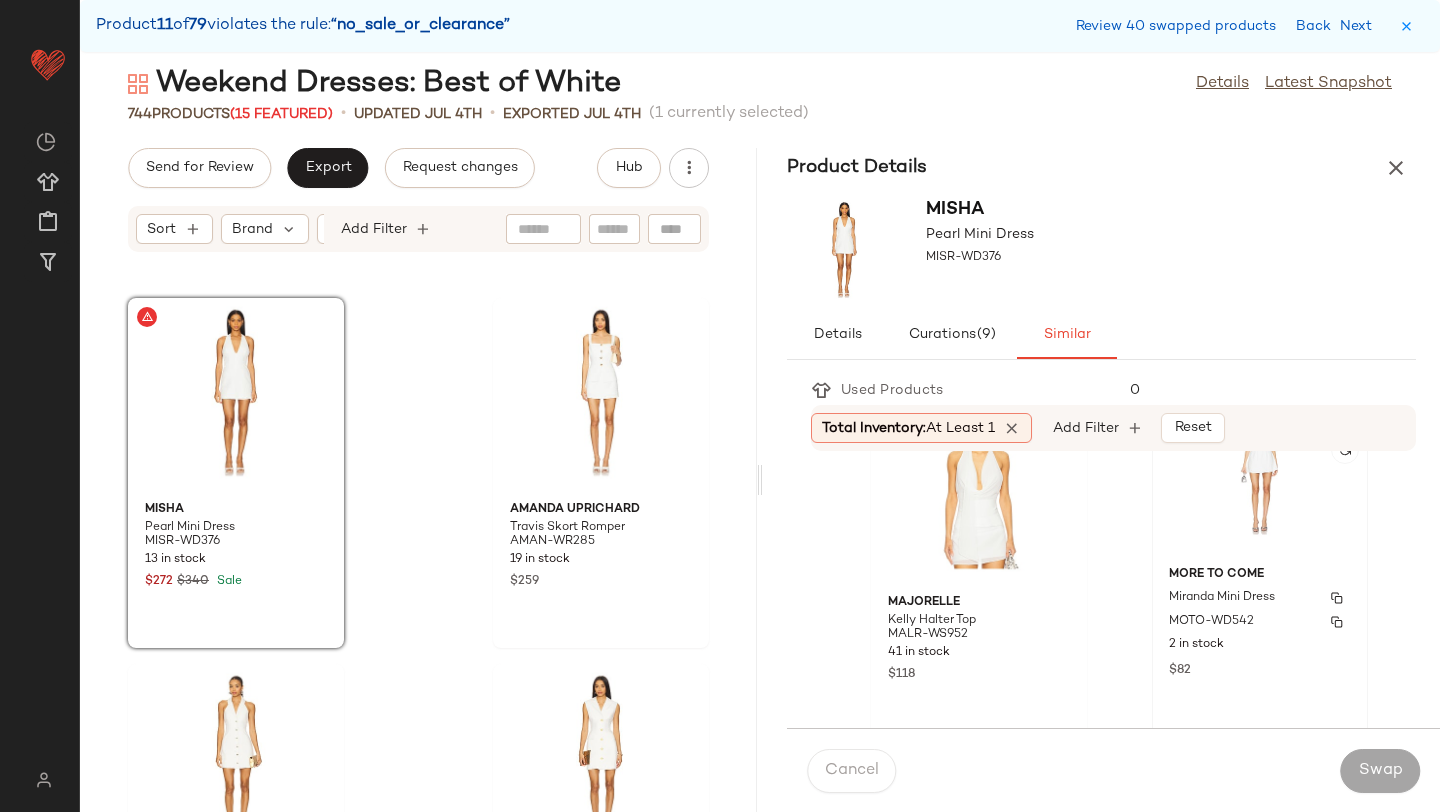 click on "MORE TO COME Miranda Mini Dress MOTO-WD542 2 in stock $82" 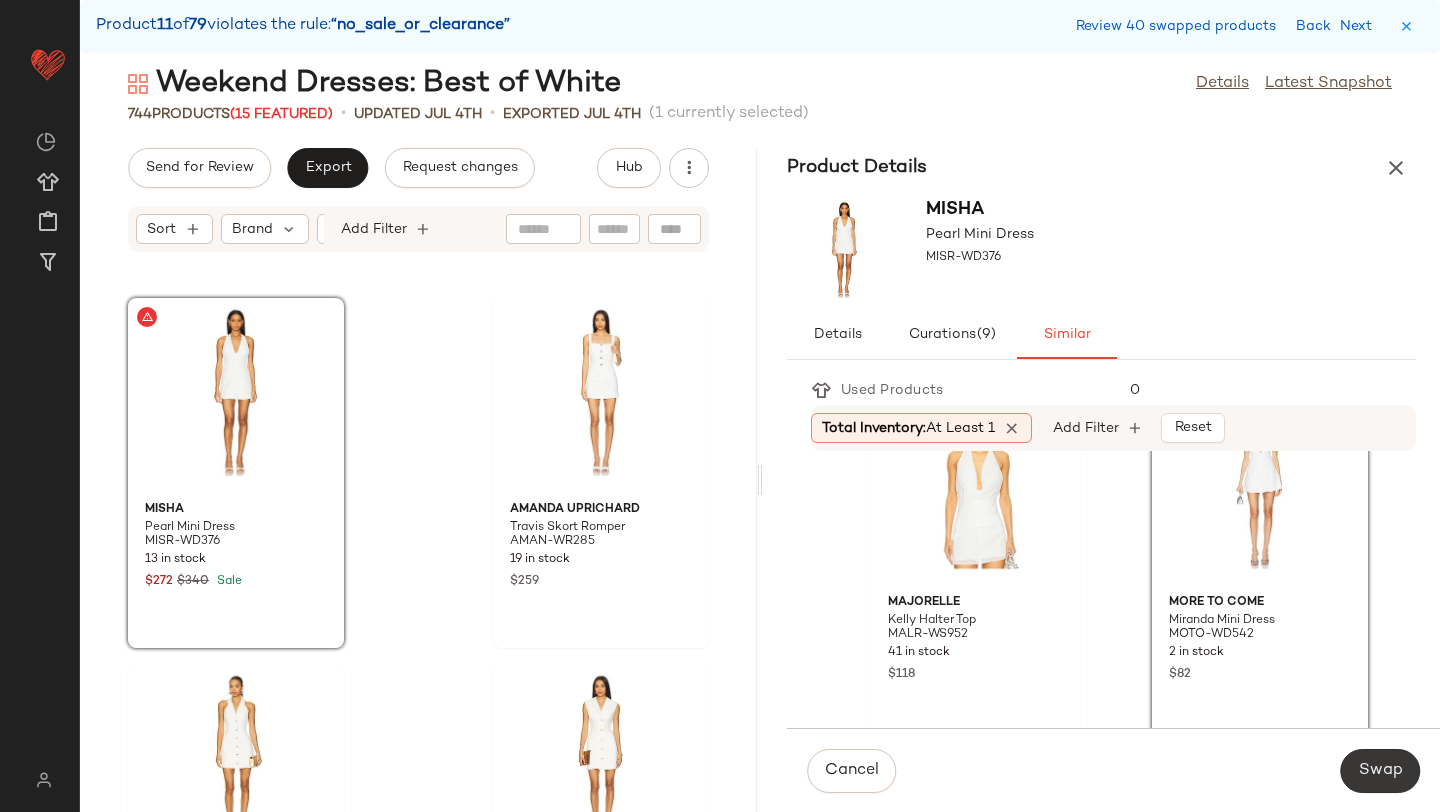 click on "Swap" at bounding box center (1380, 771) 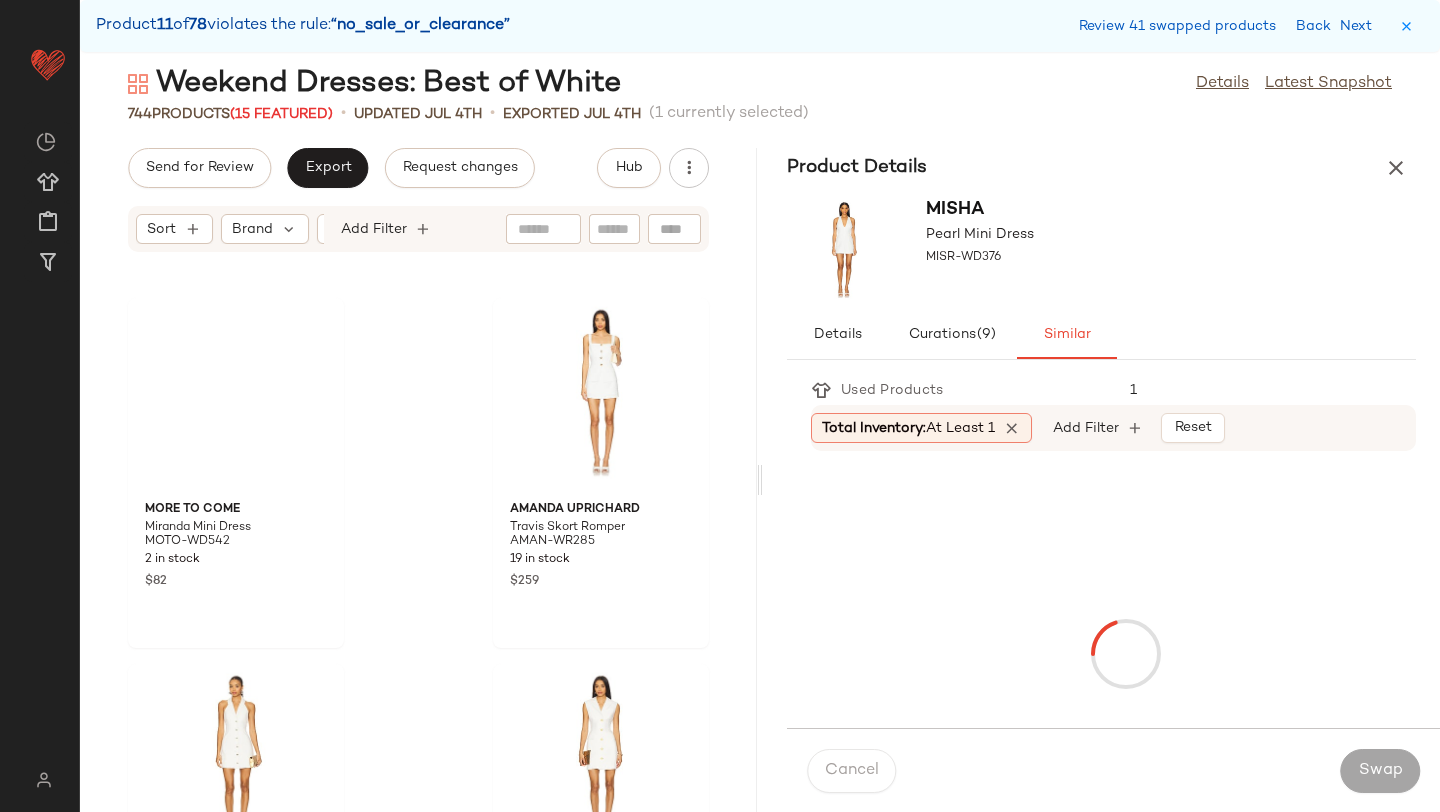 scroll, scrollTop: 57828, scrollLeft: 0, axis: vertical 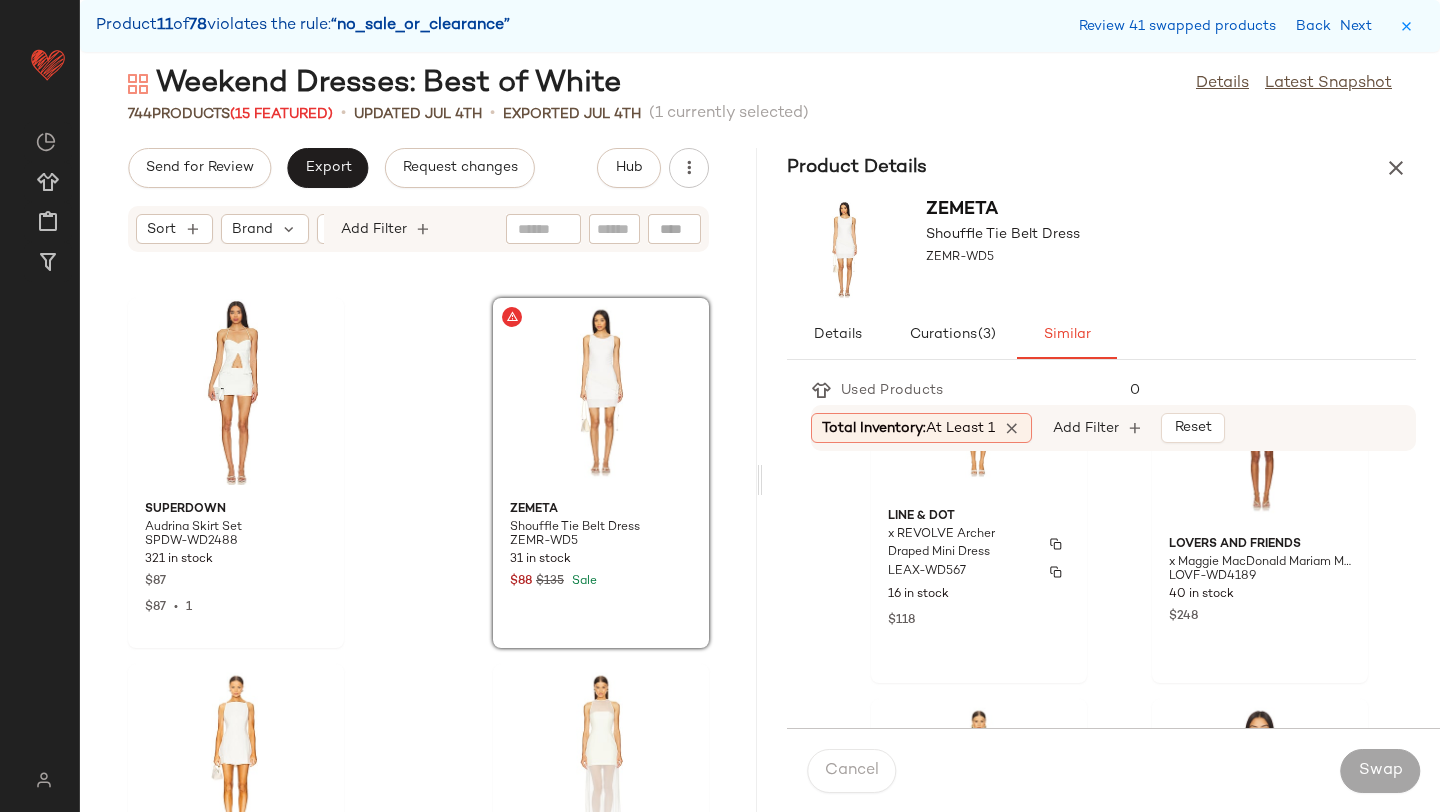click on "16 in stock" 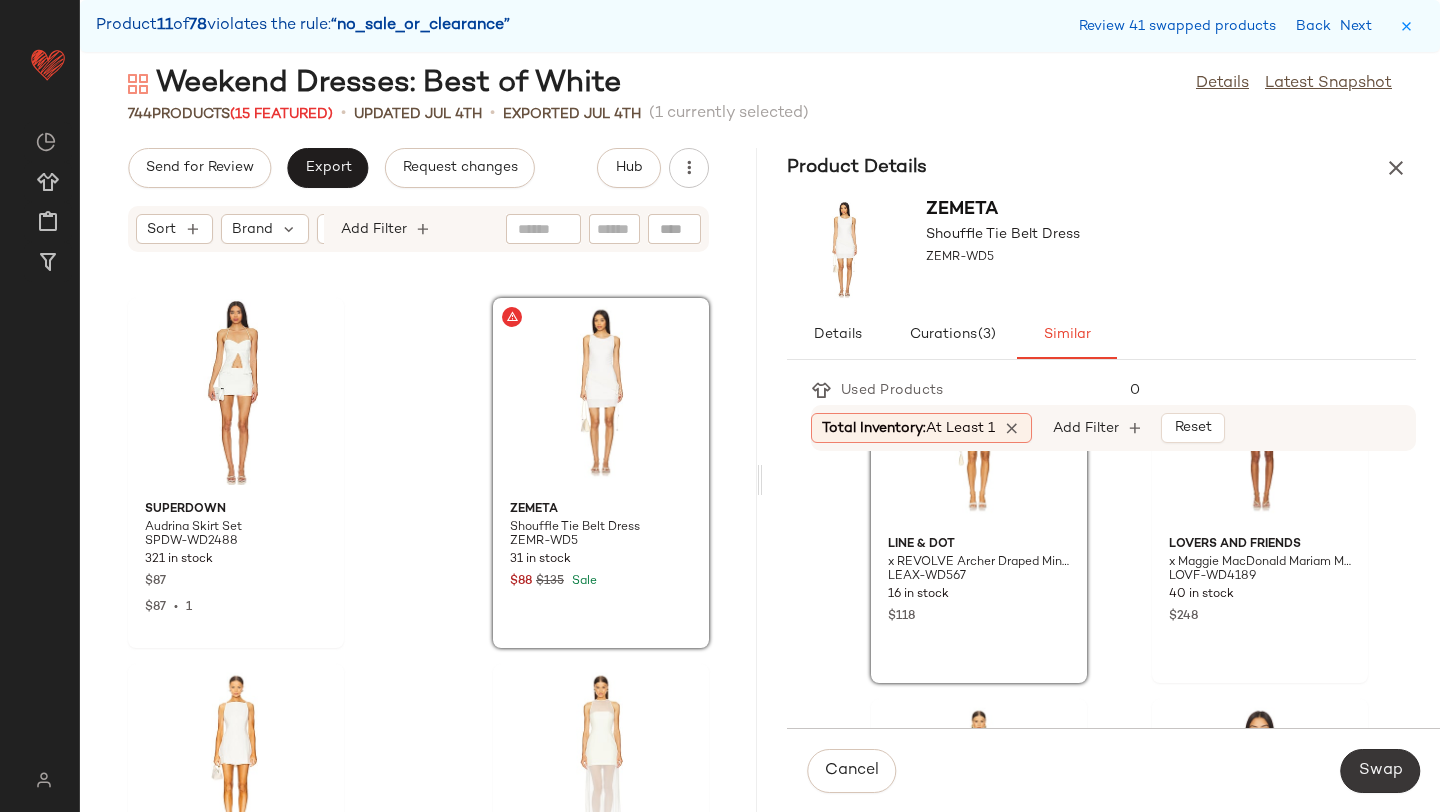 click on "Swap" at bounding box center (1380, 771) 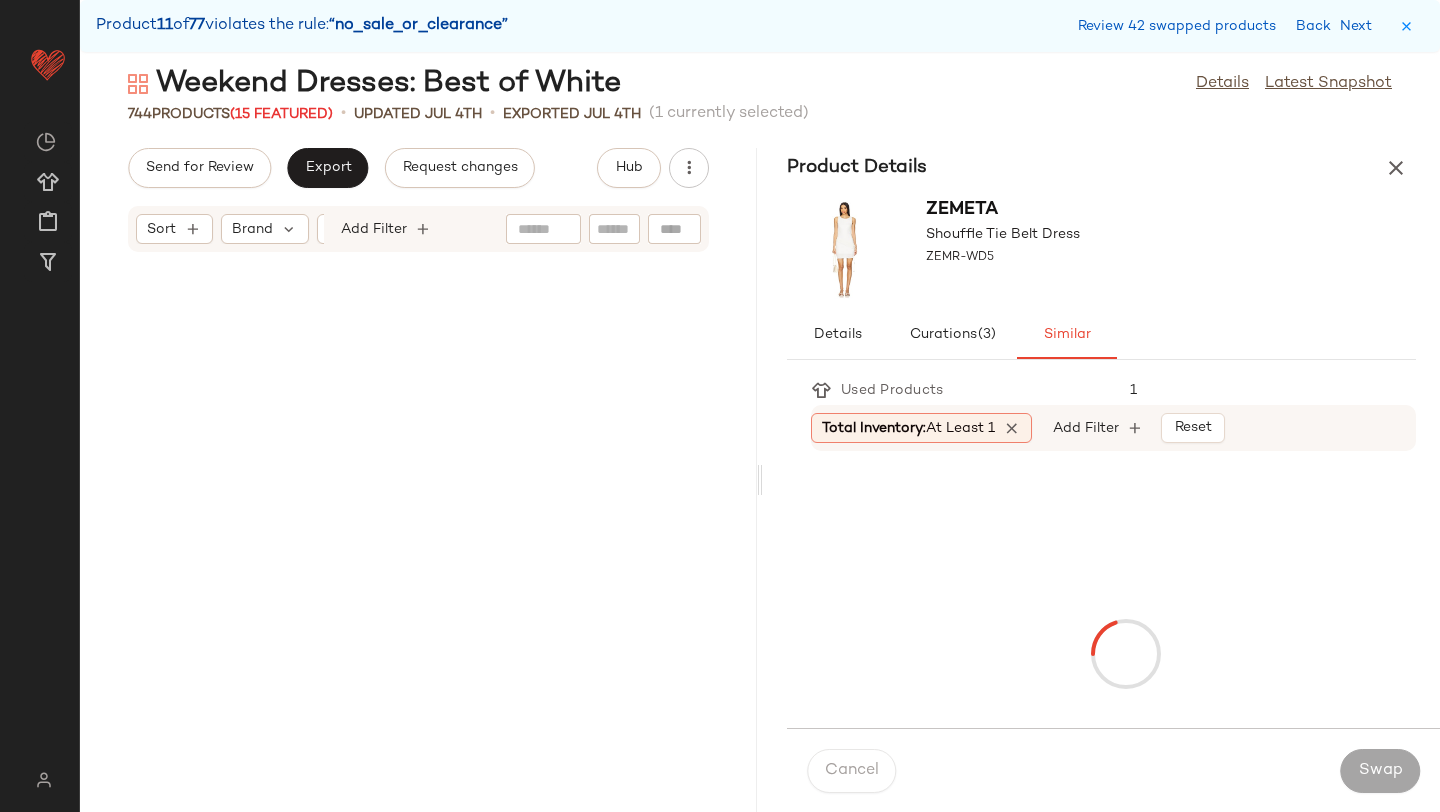 scroll, scrollTop: 60024, scrollLeft: 0, axis: vertical 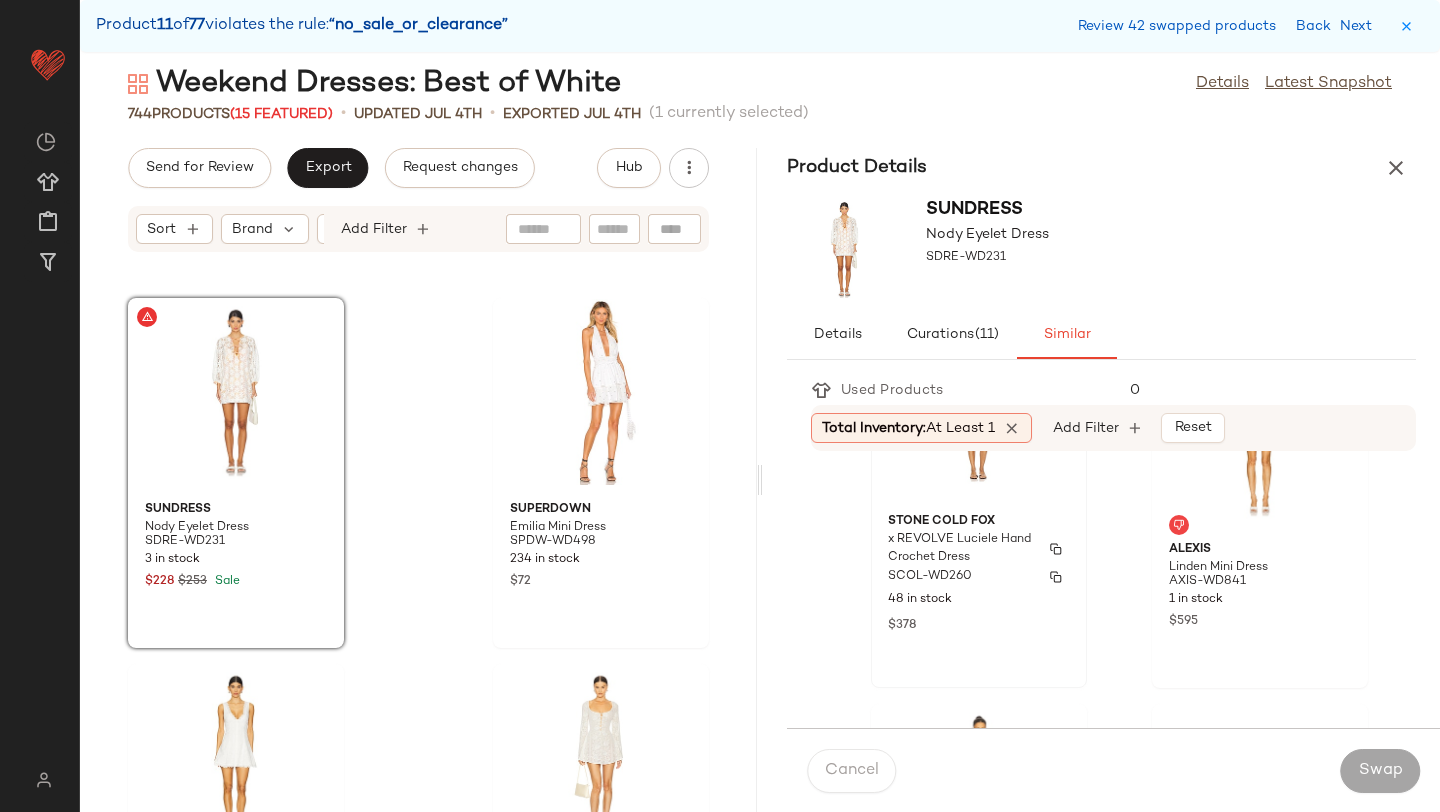 click on "SCOL-WD260" at bounding box center [979, 577] 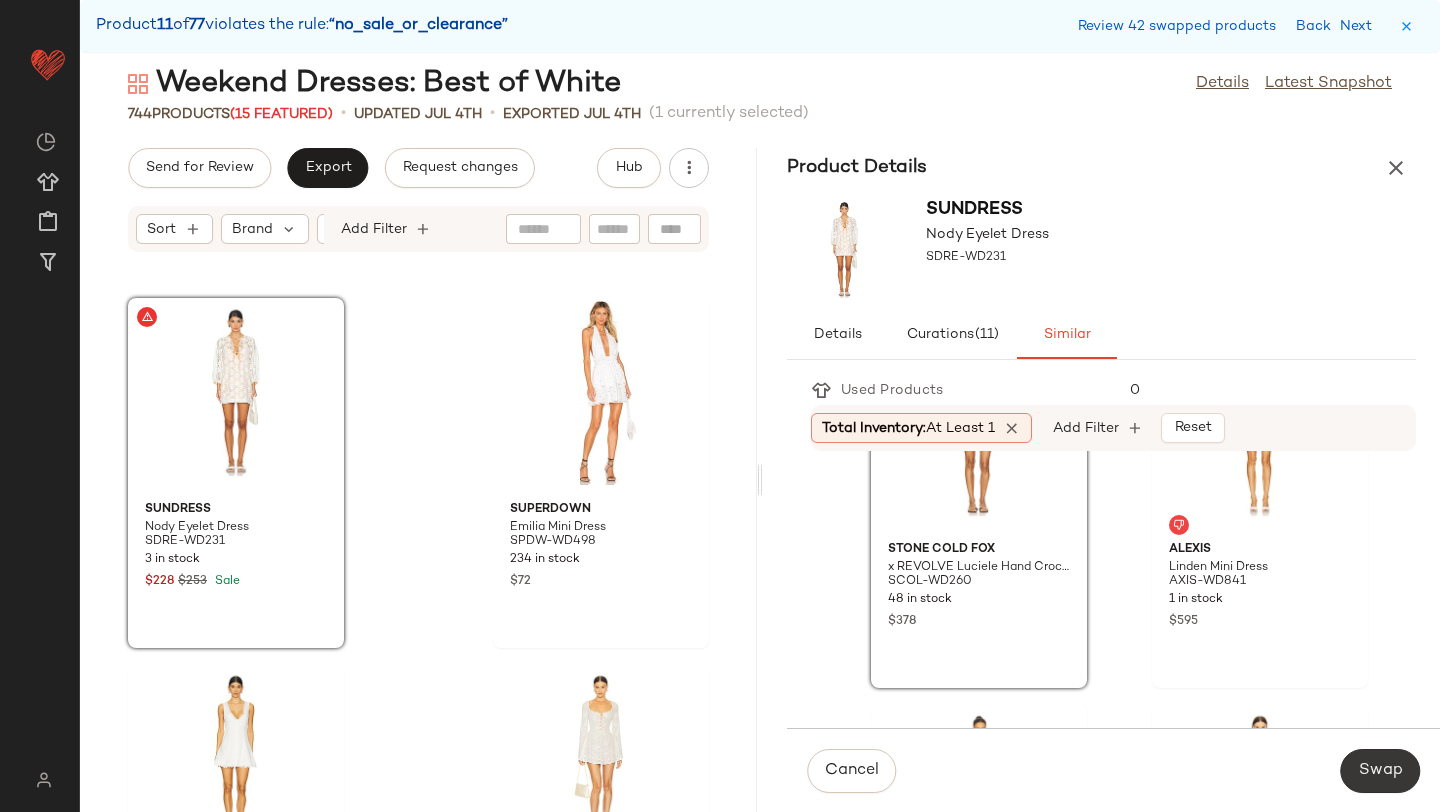 click on "Swap" 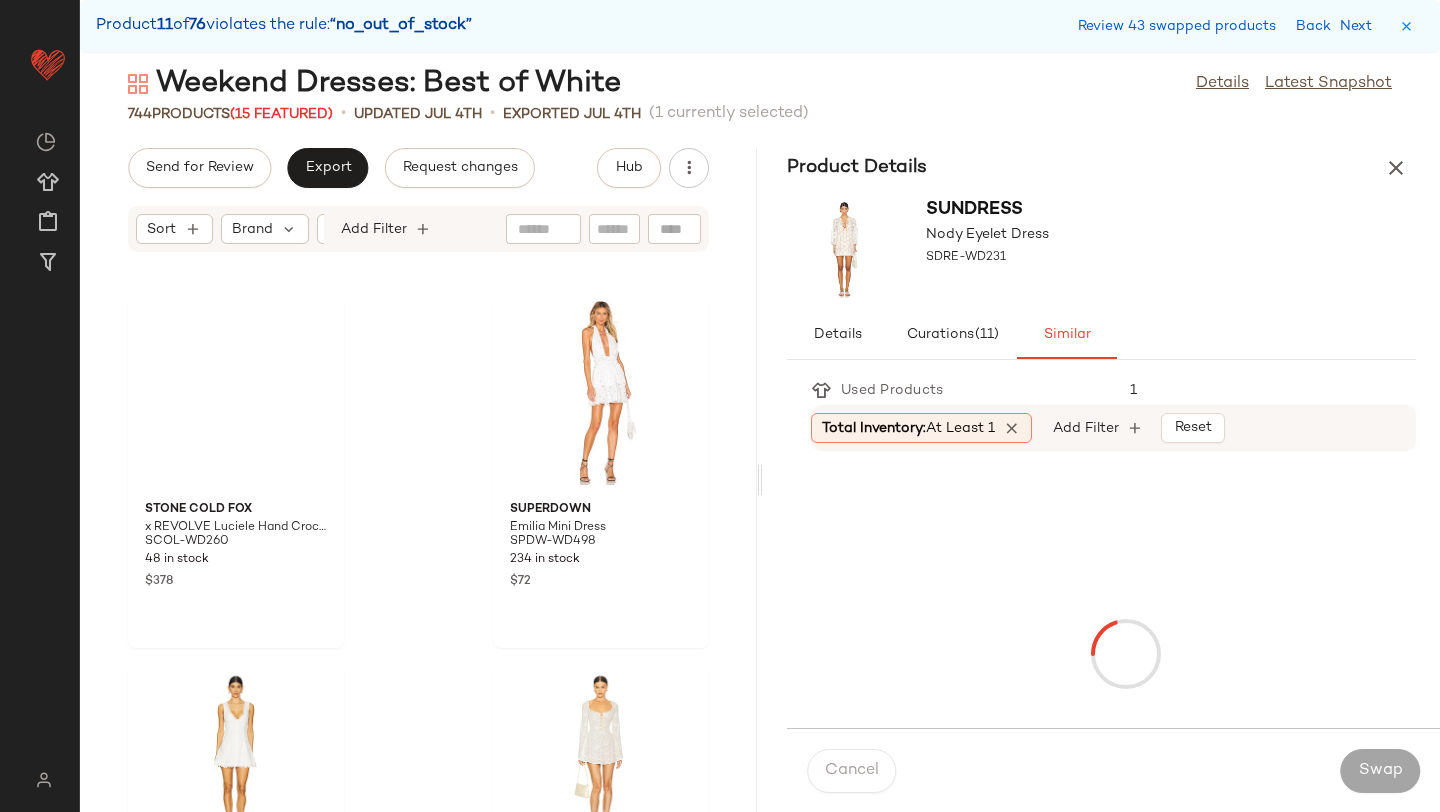 scroll, scrollTop: 61122, scrollLeft: 0, axis: vertical 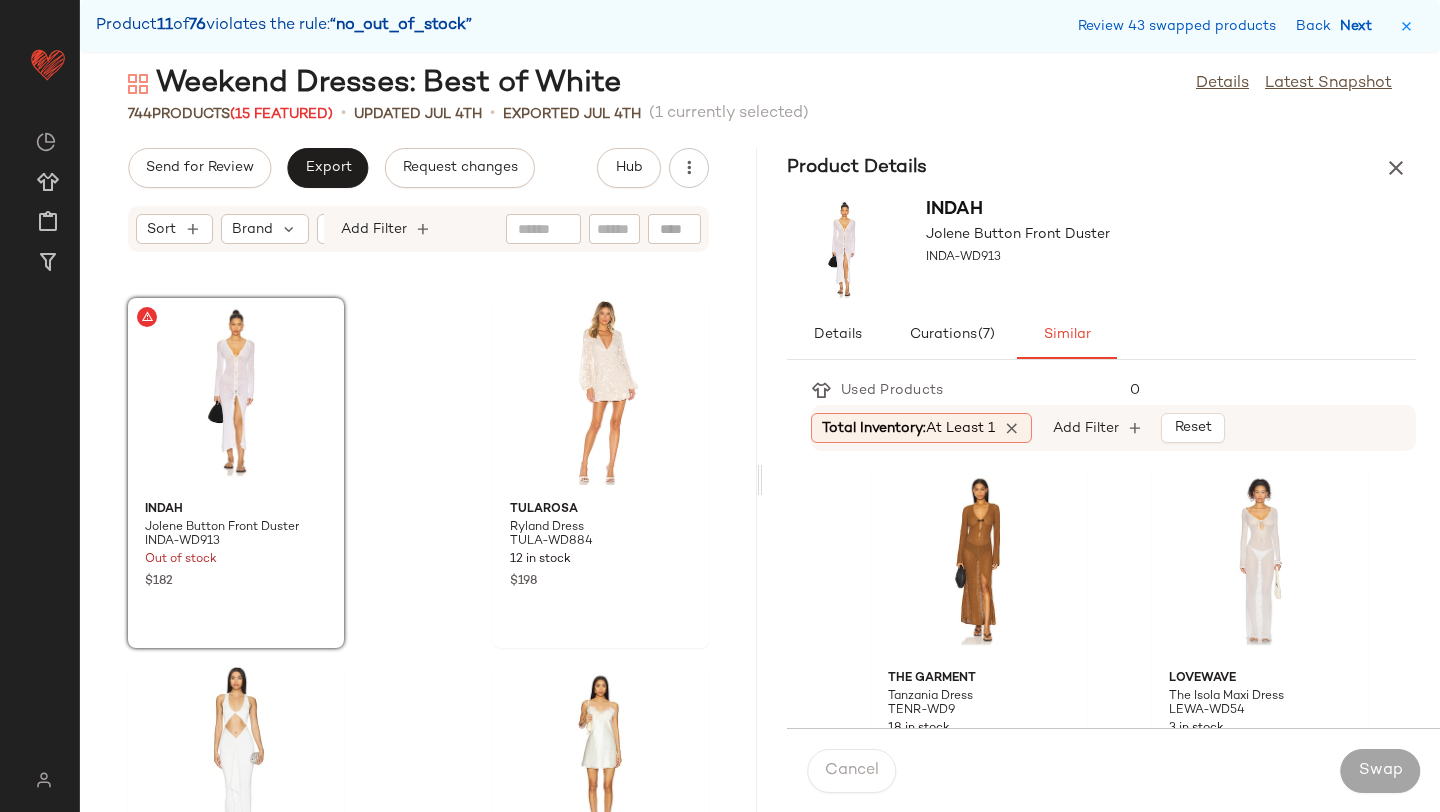 click on "Next" at bounding box center [1360, 26] 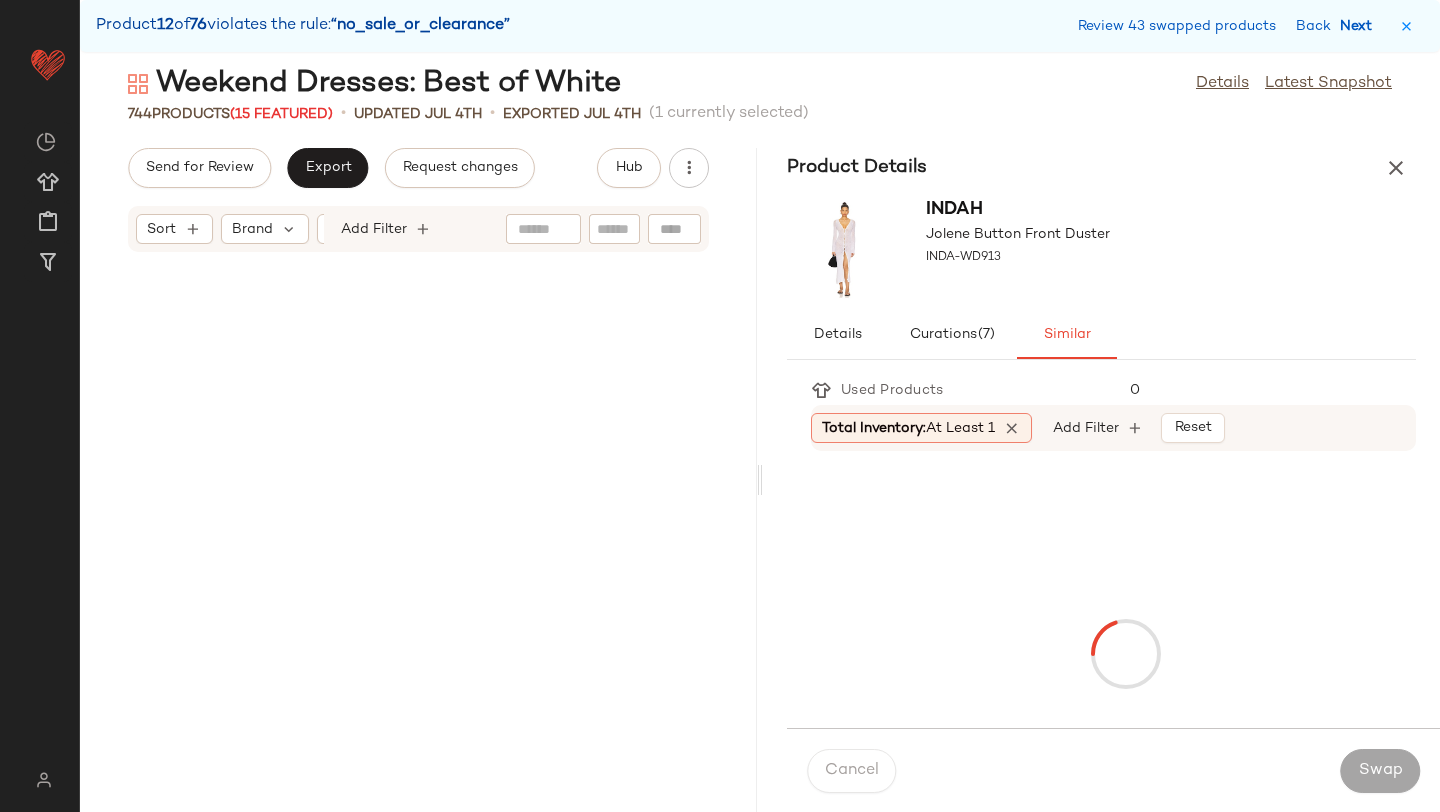 scroll, scrollTop: 62586, scrollLeft: 0, axis: vertical 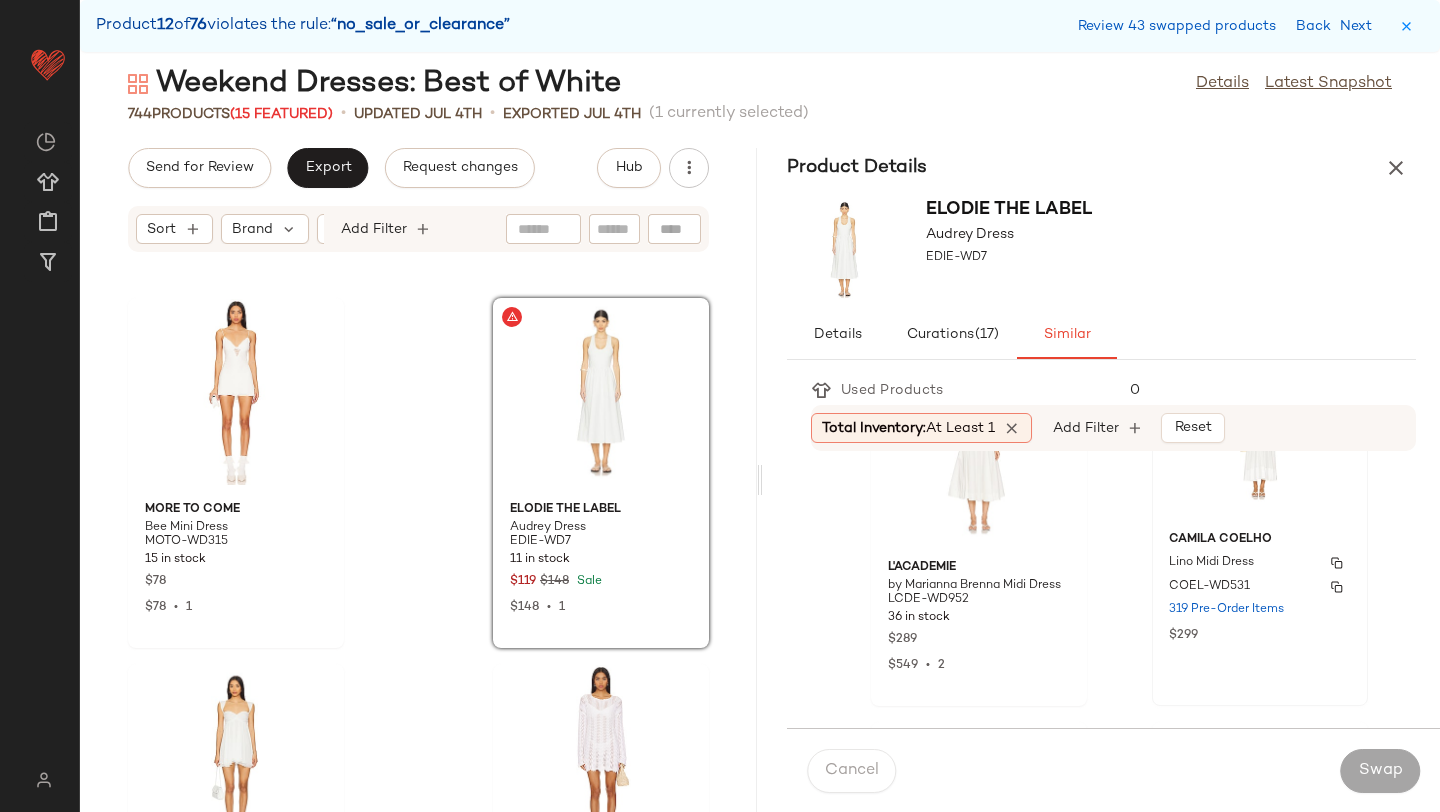 click on "319 Pre-Order Items" 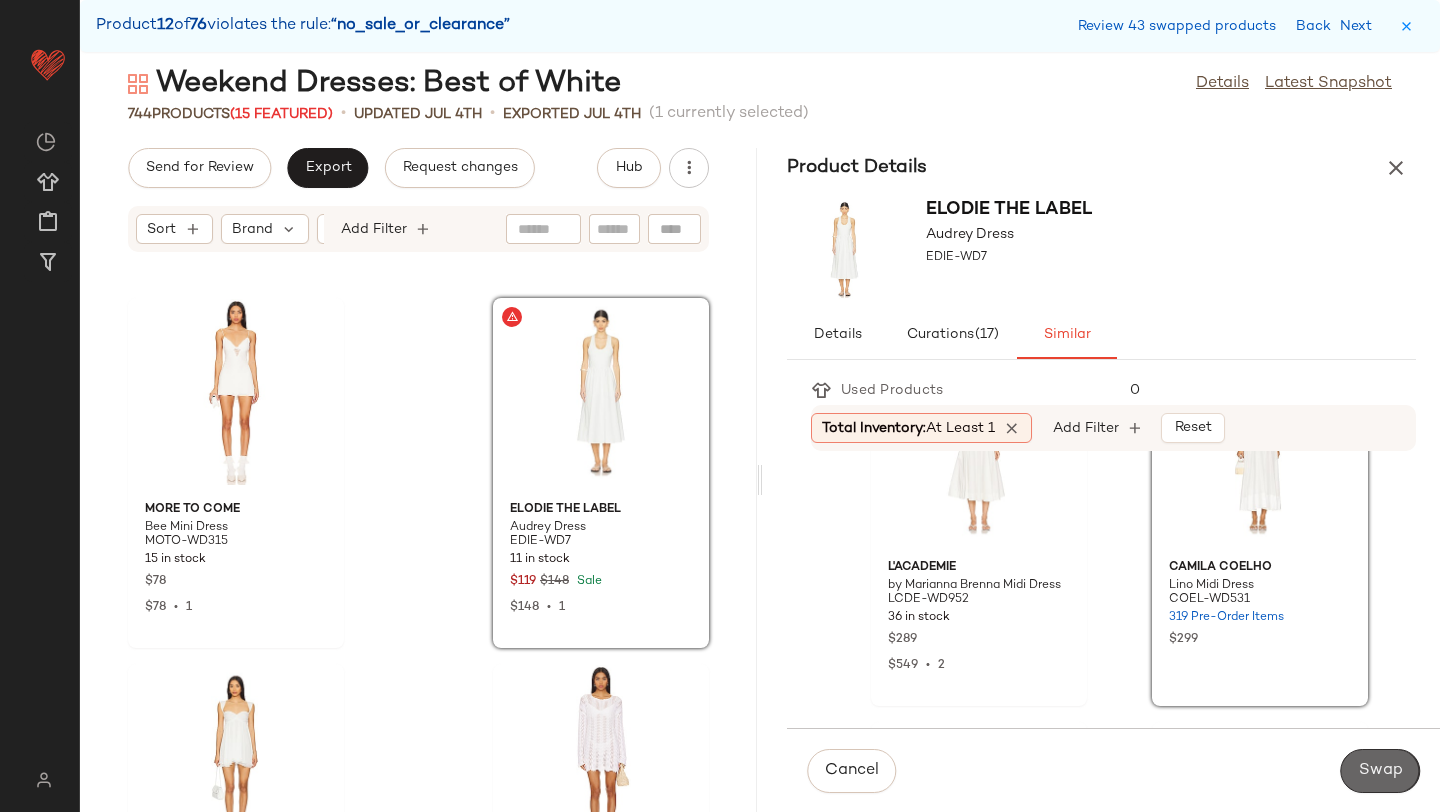 click on "Swap" at bounding box center [1380, 771] 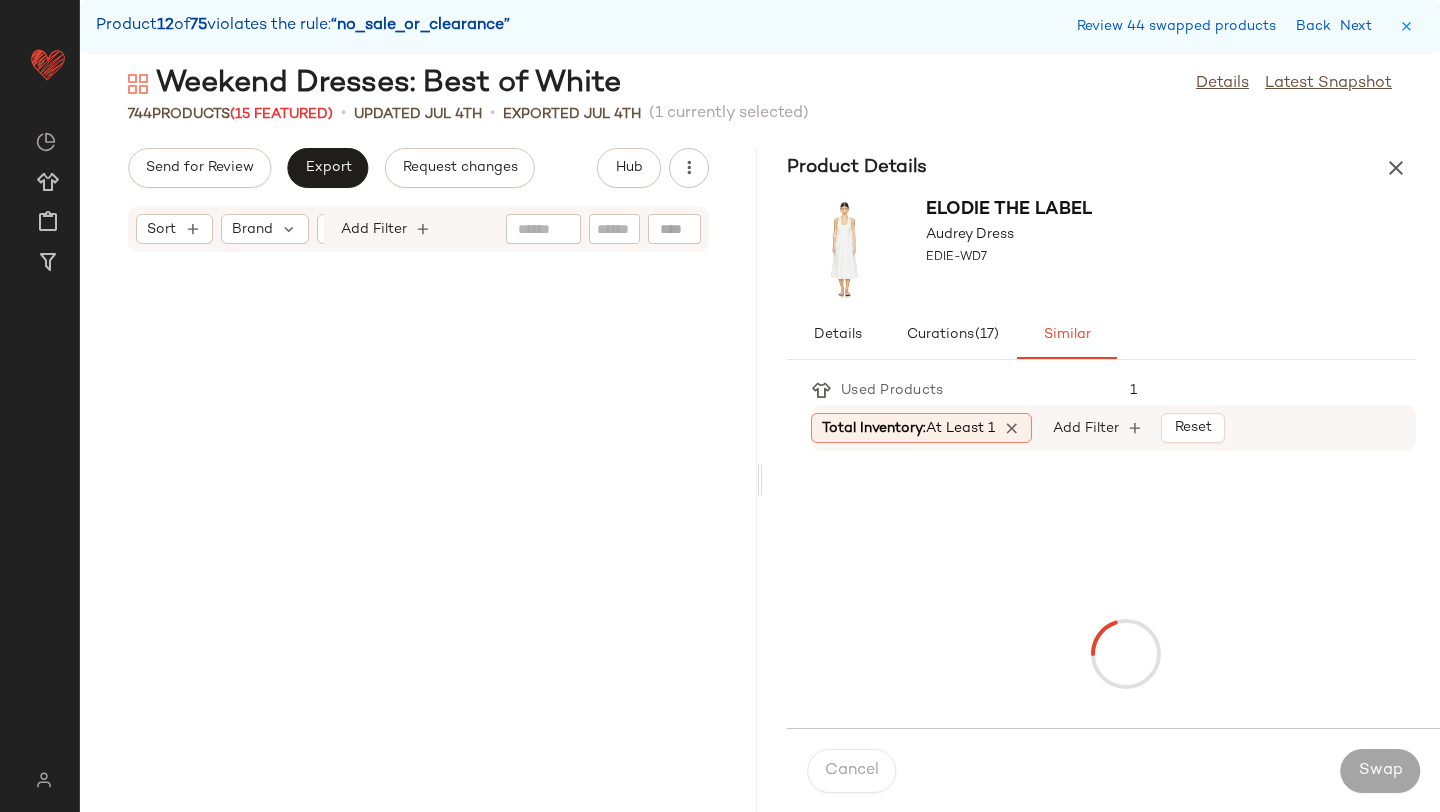 scroll, scrollTop: 64416, scrollLeft: 0, axis: vertical 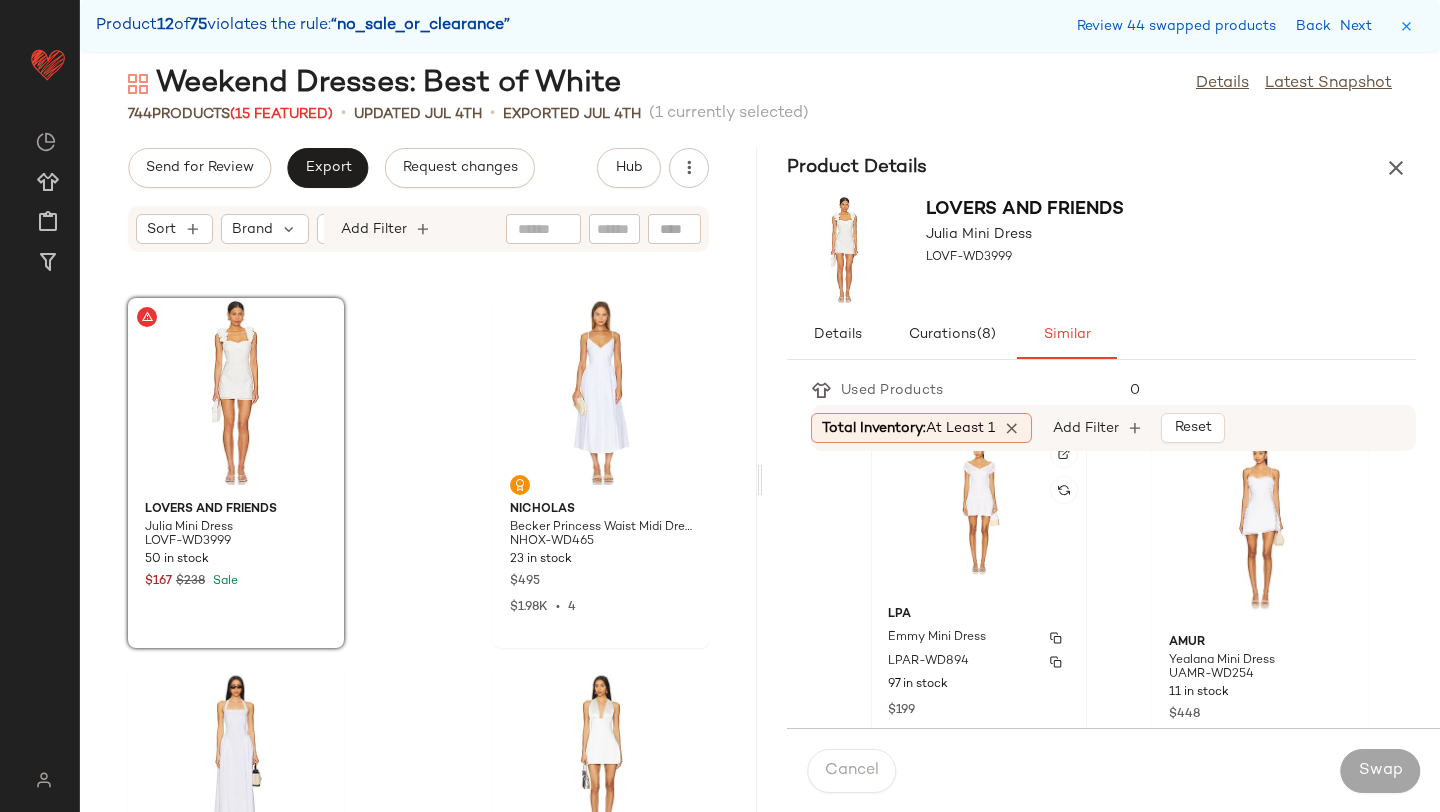 click on "LPA Emmy Mini Dress LPAR-WD894 97 in stock $199" 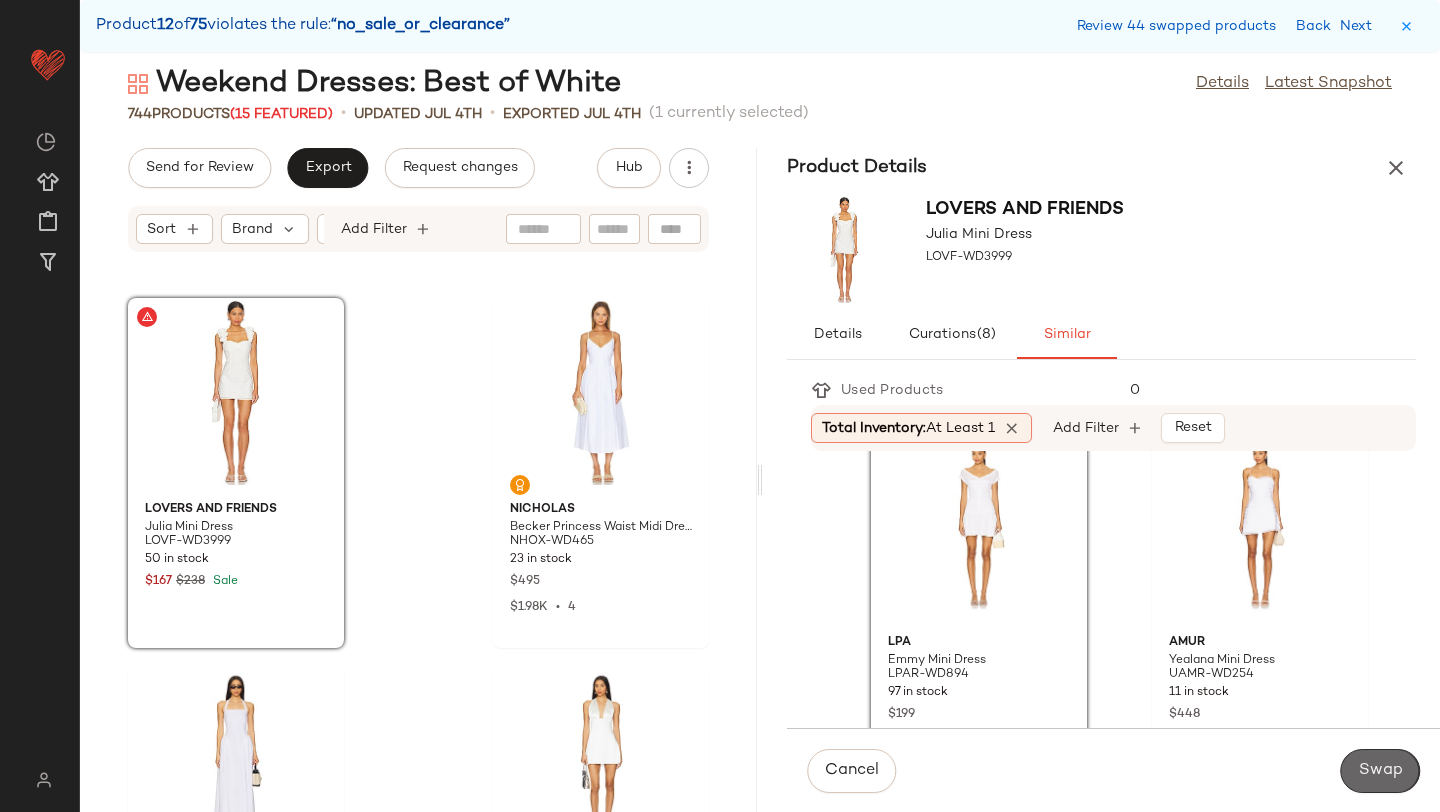 click on "Swap" 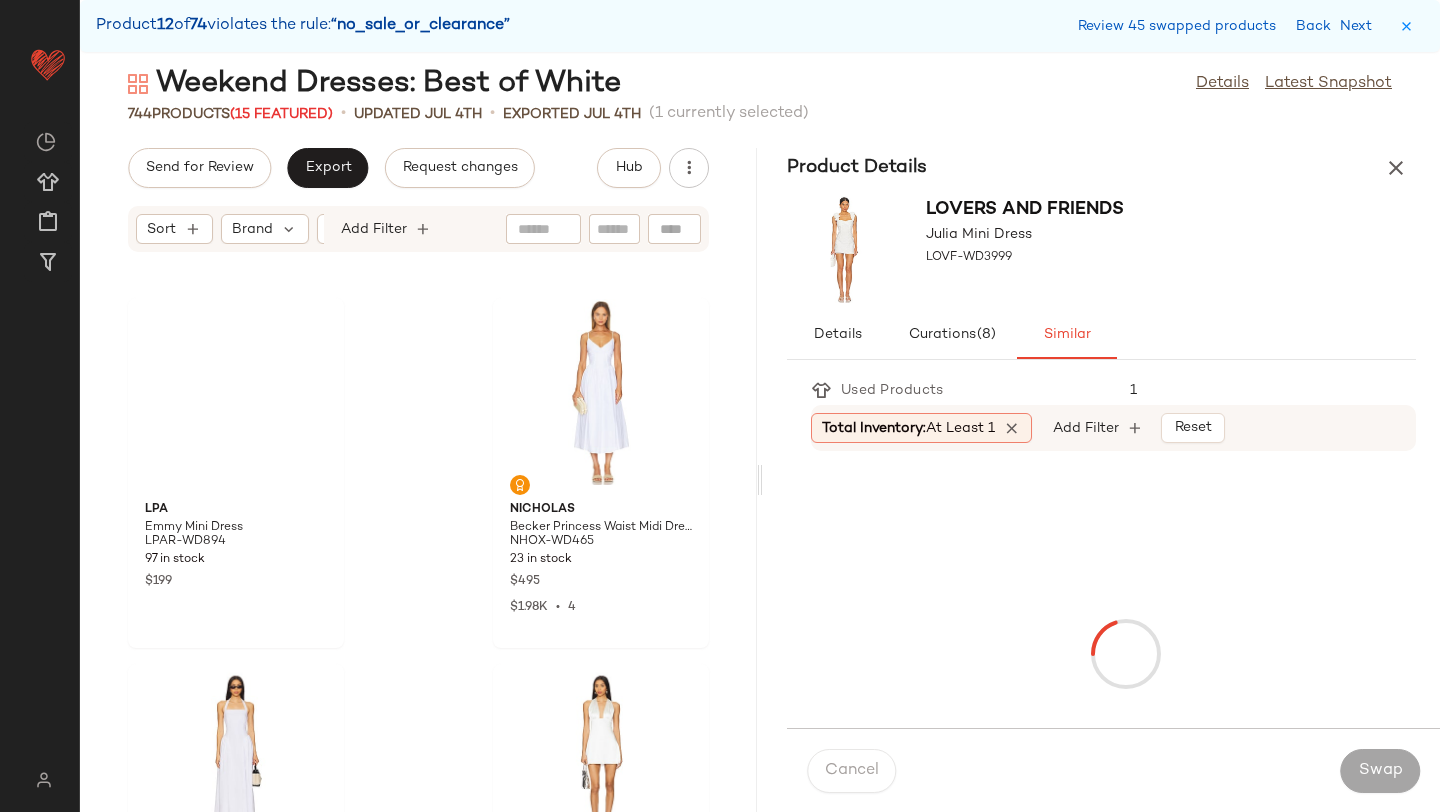scroll, scrollTop: 65514, scrollLeft: 0, axis: vertical 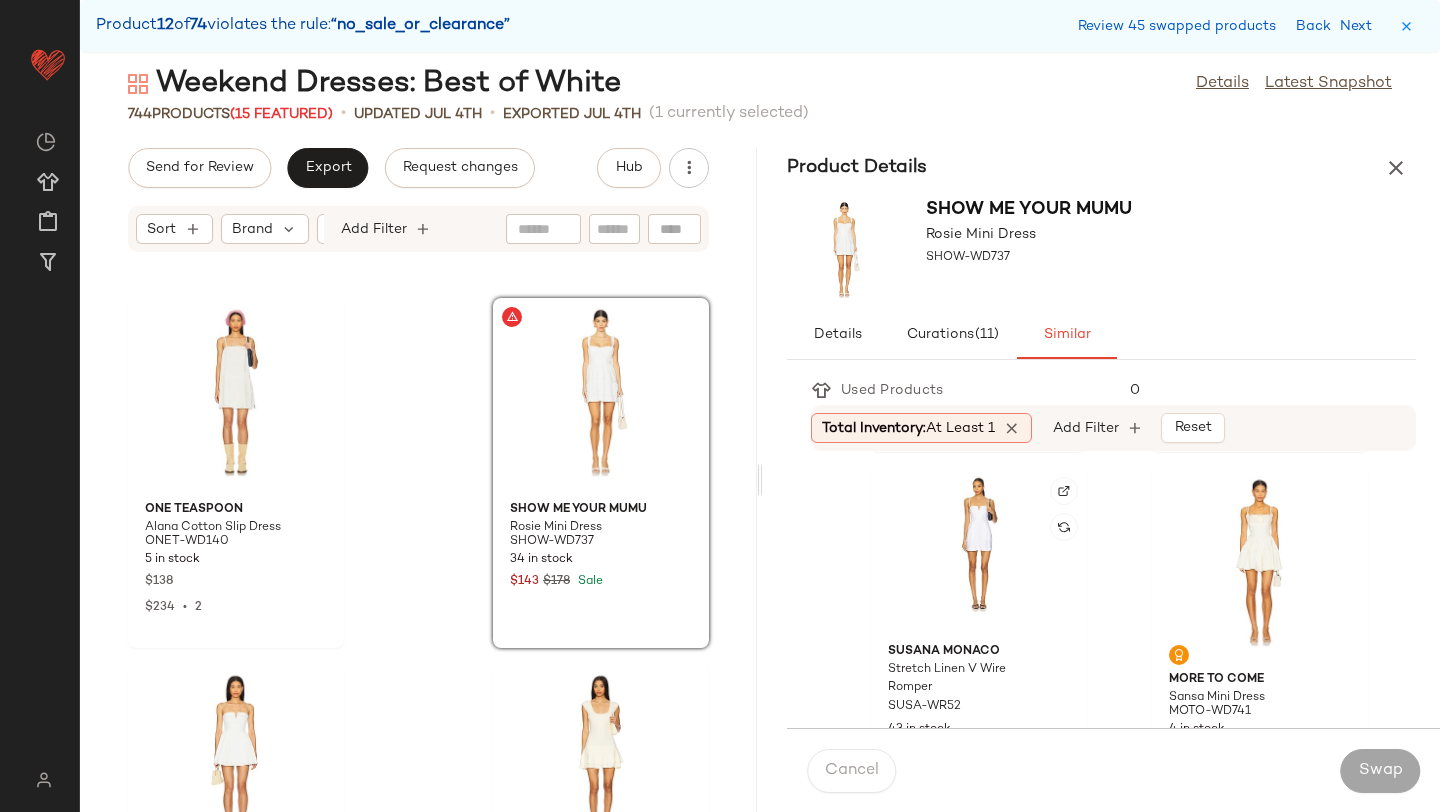 click on "Susana Monaco Stretch Linen V Wire Romper SUSA-WR52 43 in stock $198" 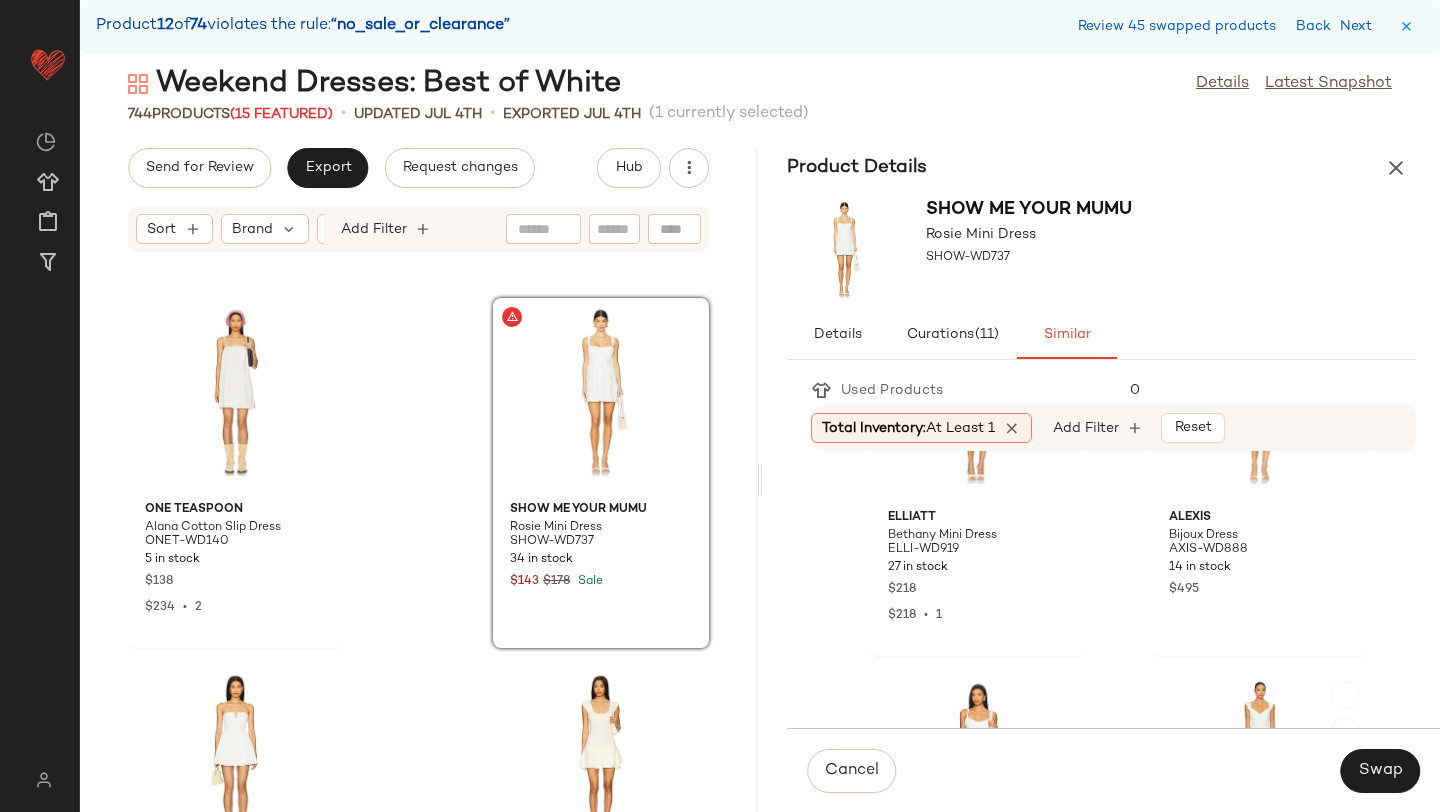 scroll, scrollTop: 1865, scrollLeft: 0, axis: vertical 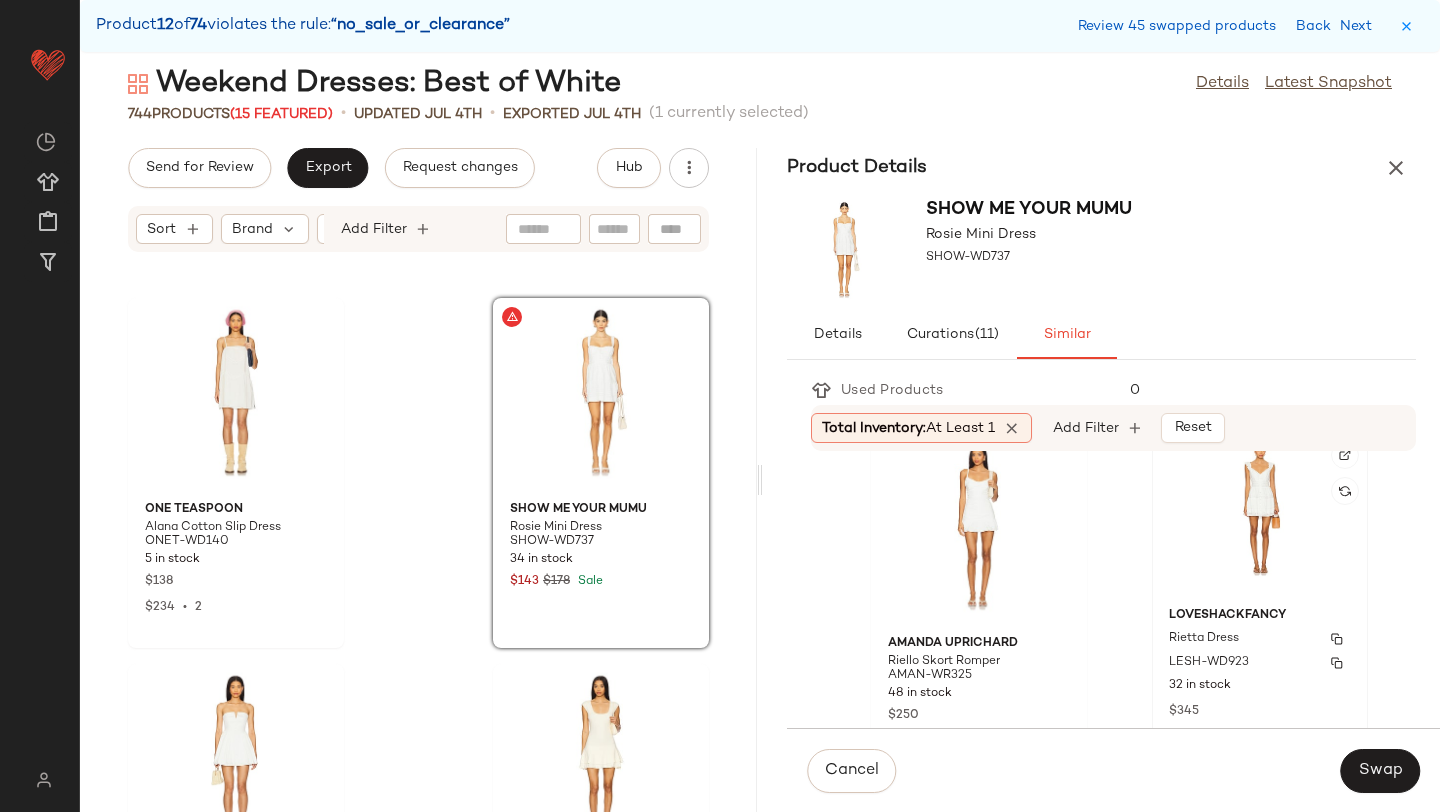 click on "LoveShackFancy" at bounding box center (1260, 616) 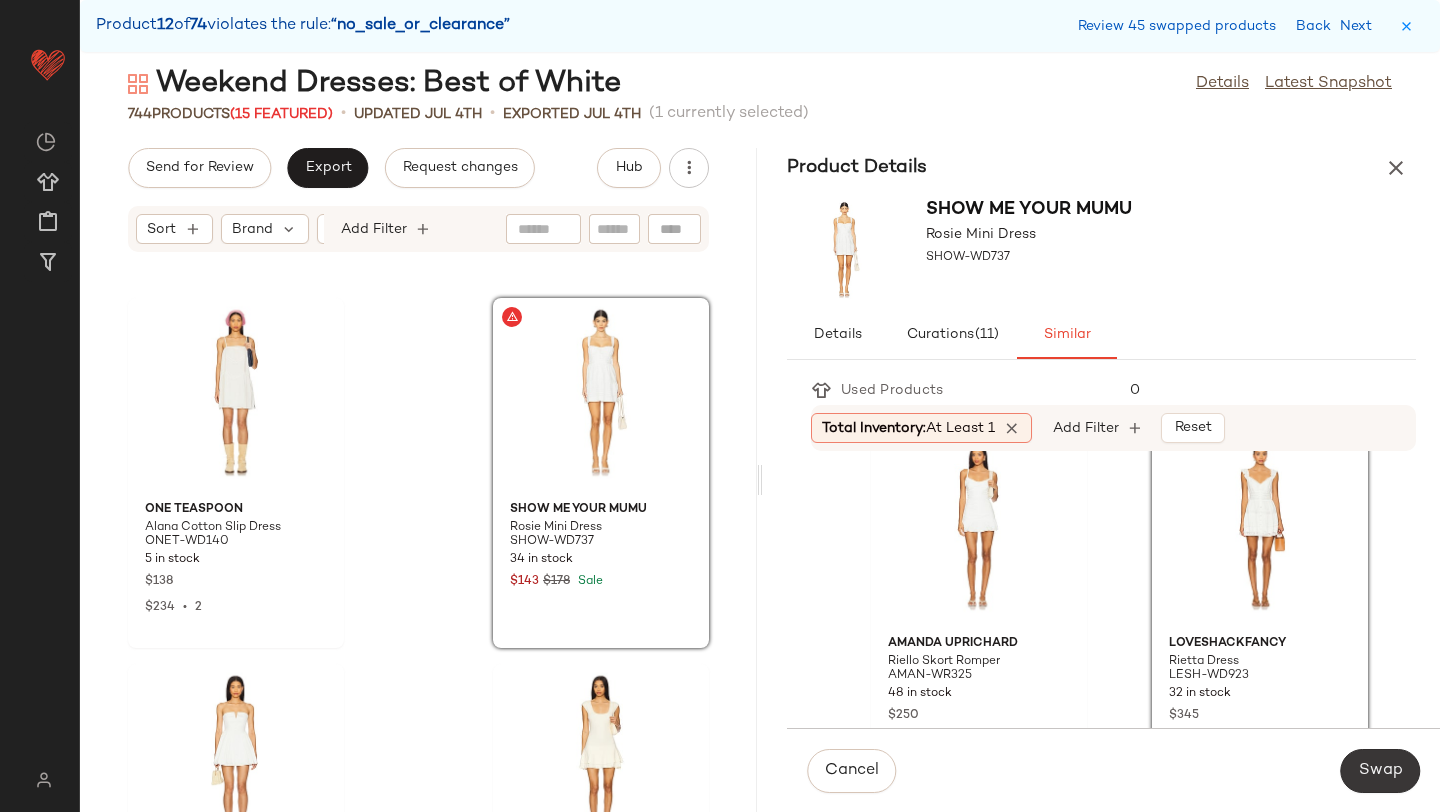 click on "Swap" 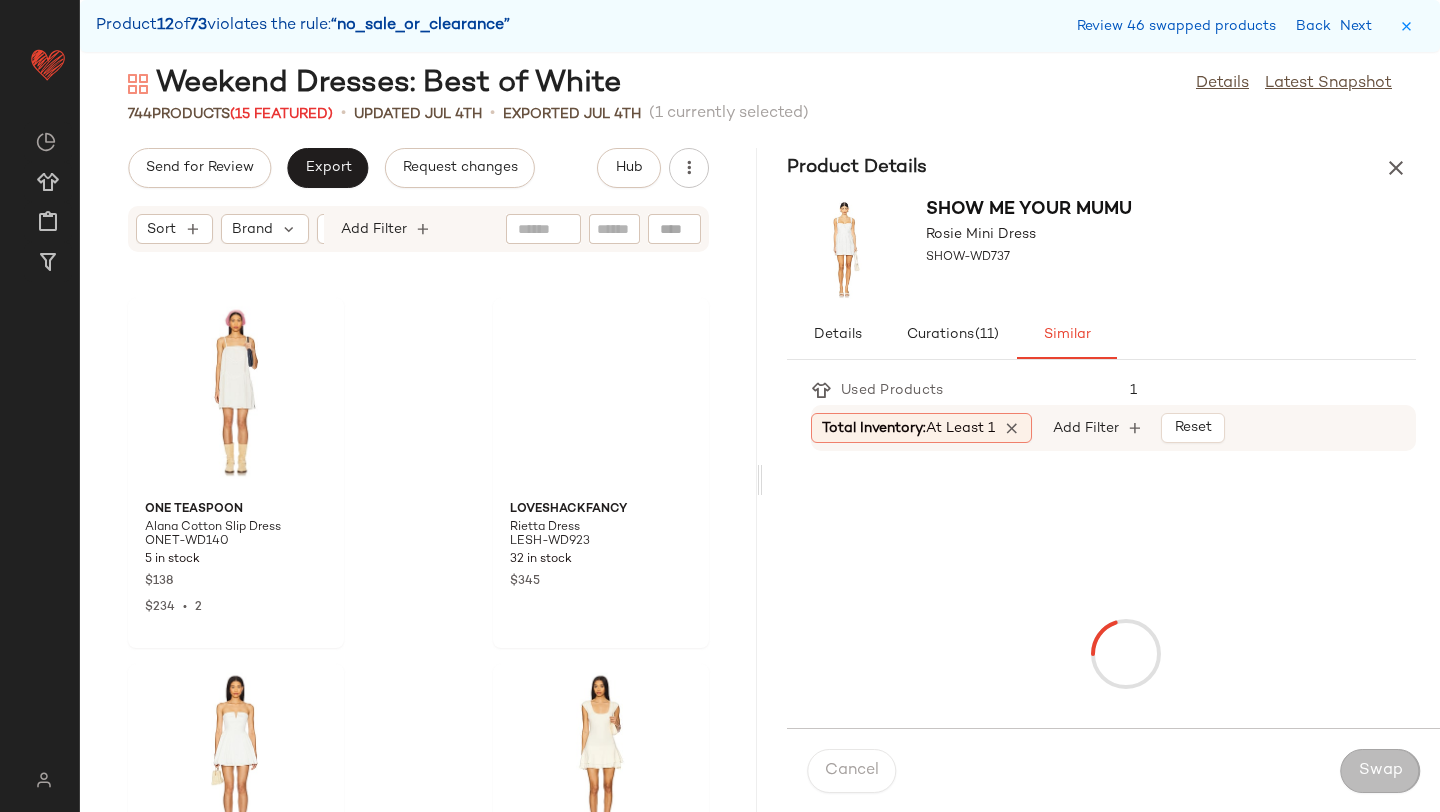 scroll, scrollTop: 66612, scrollLeft: 0, axis: vertical 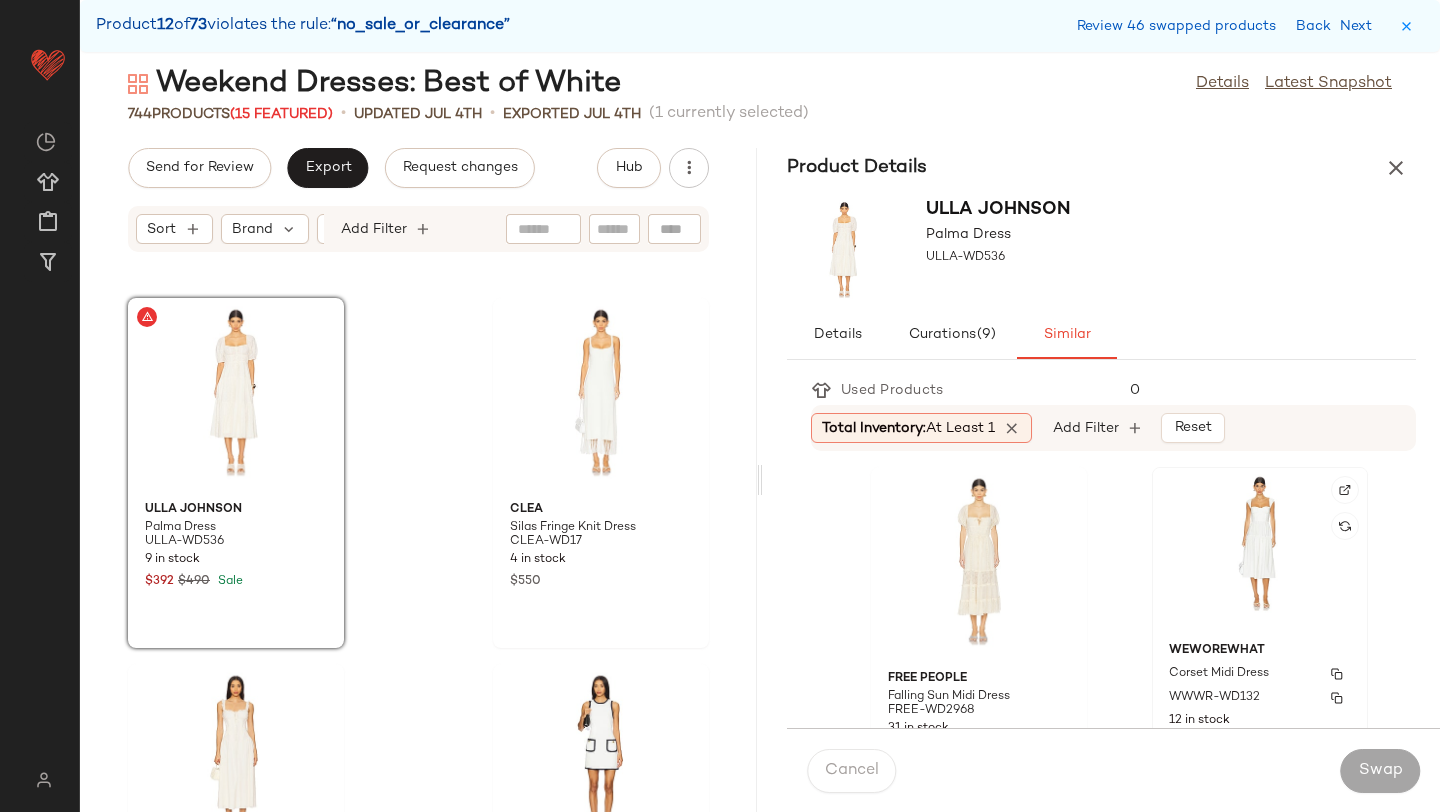click on "WWWR-WD132" at bounding box center (1260, 698) 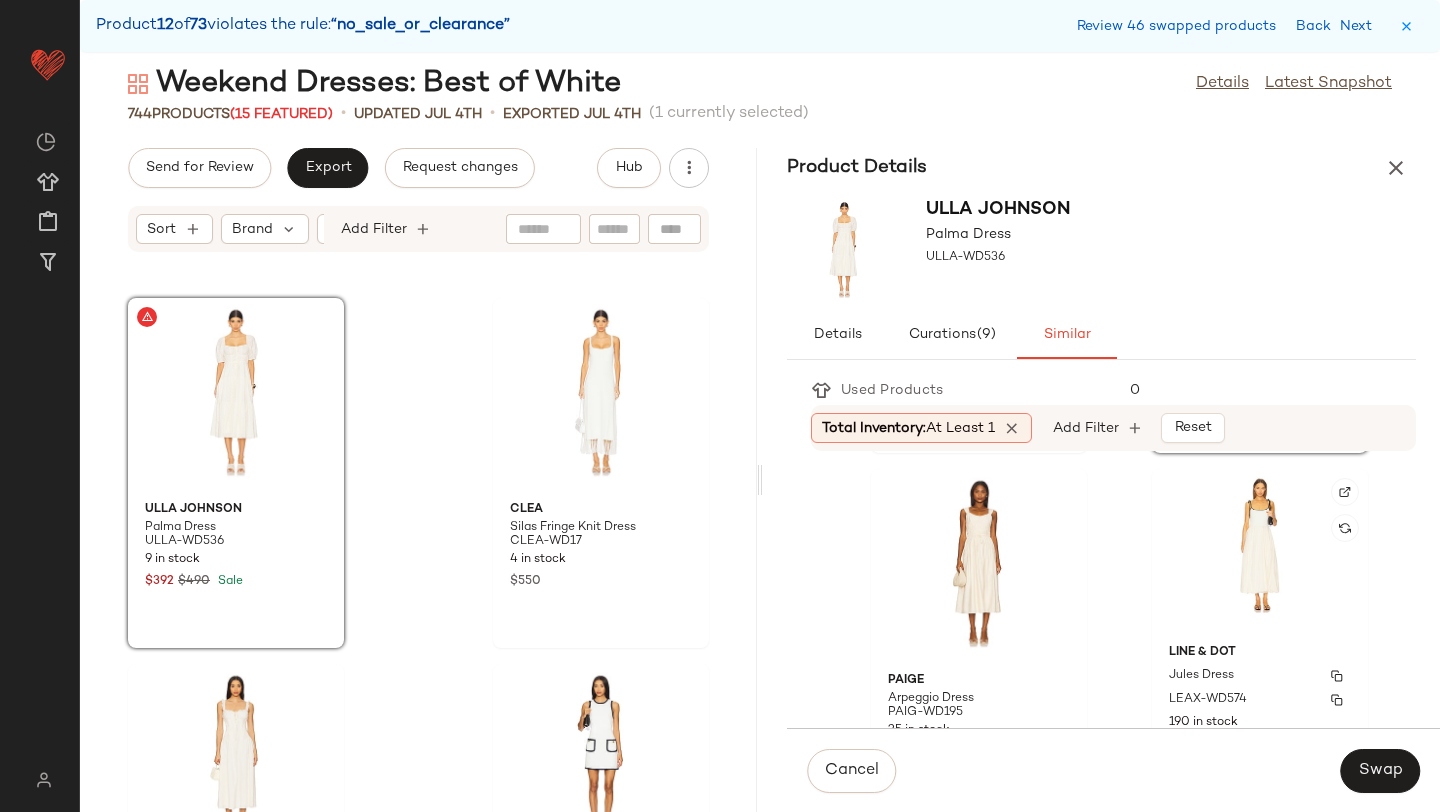 scroll, scrollTop: 373, scrollLeft: 0, axis: vertical 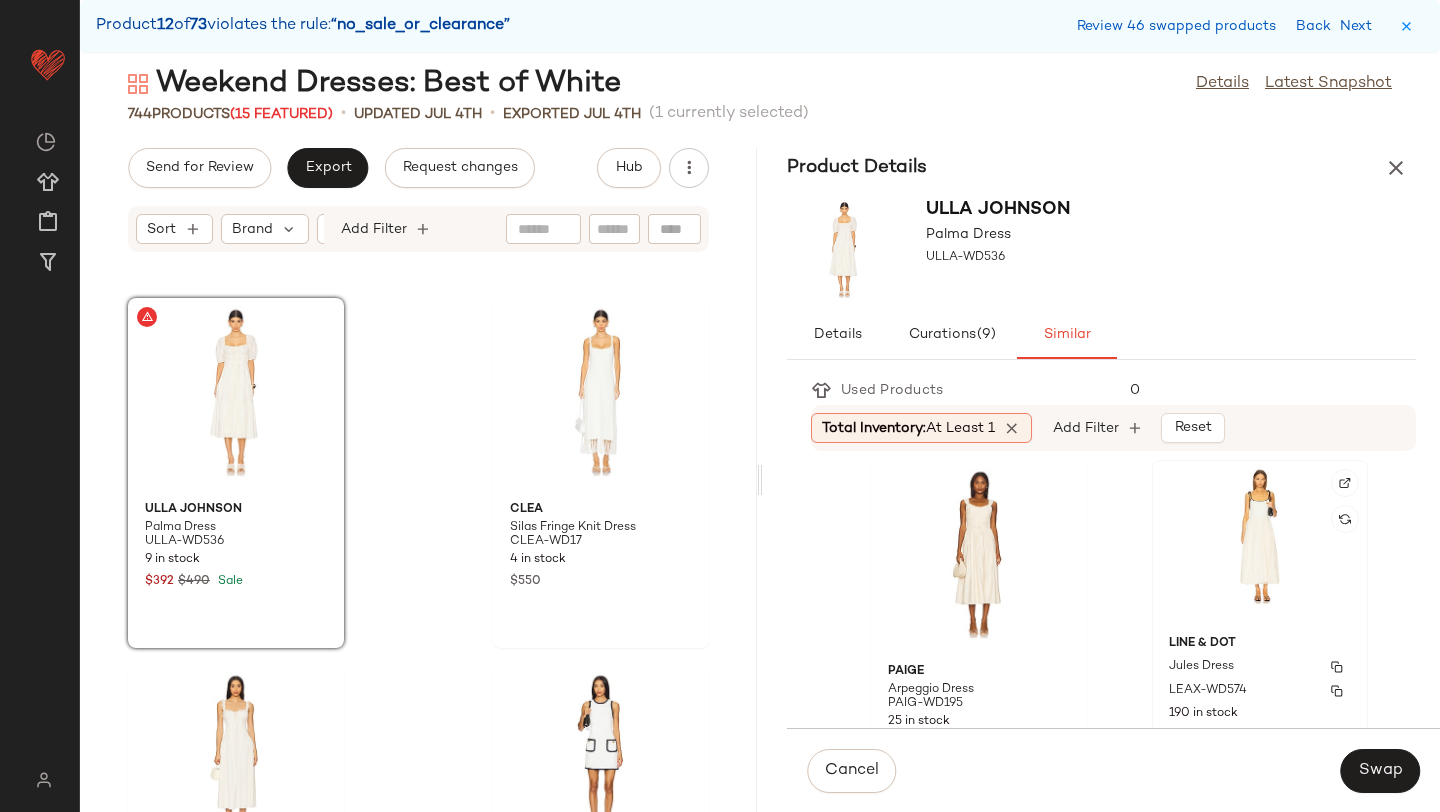 click on "LEAX-WD574" at bounding box center [1260, 691] 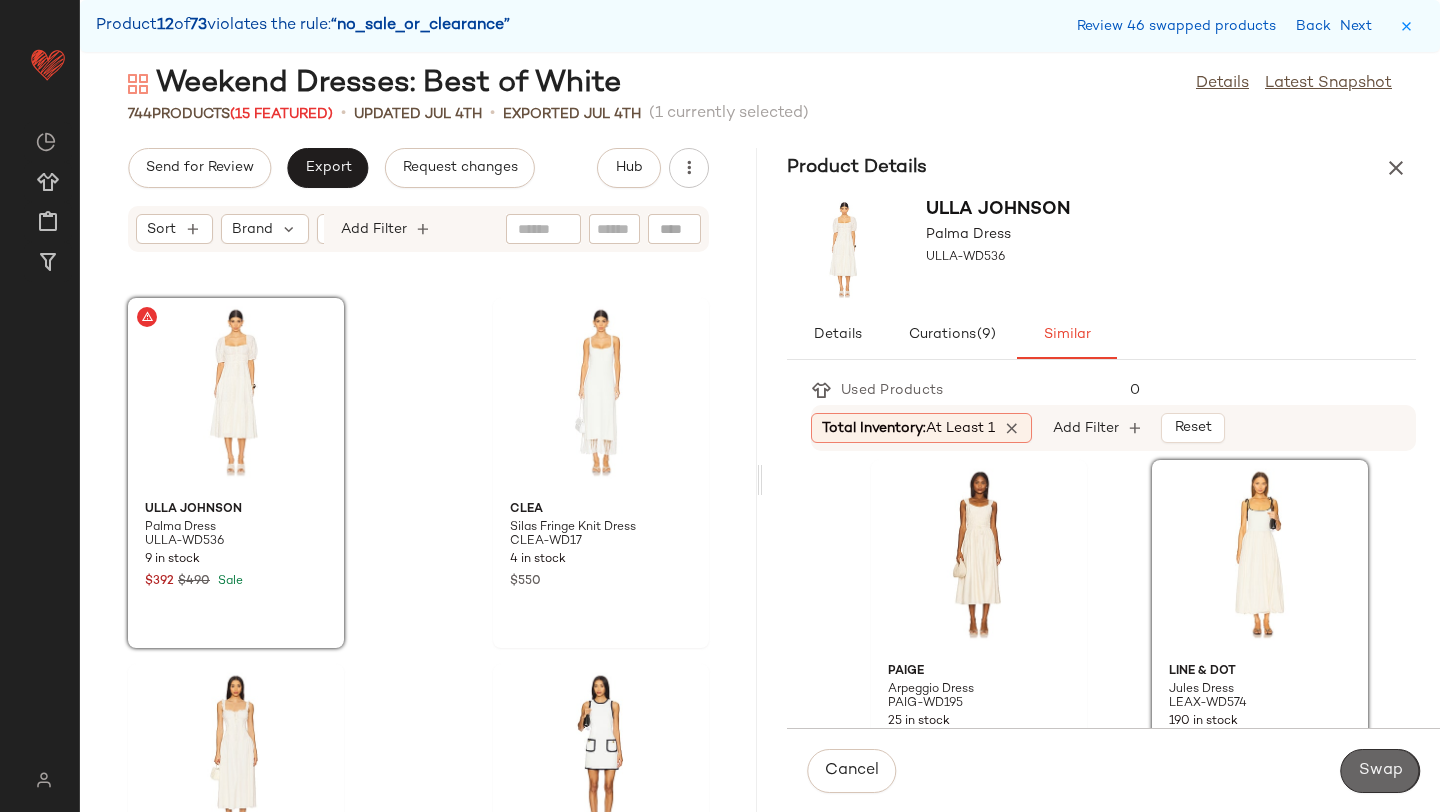 click on "Swap" at bounding box center (1380, 771) 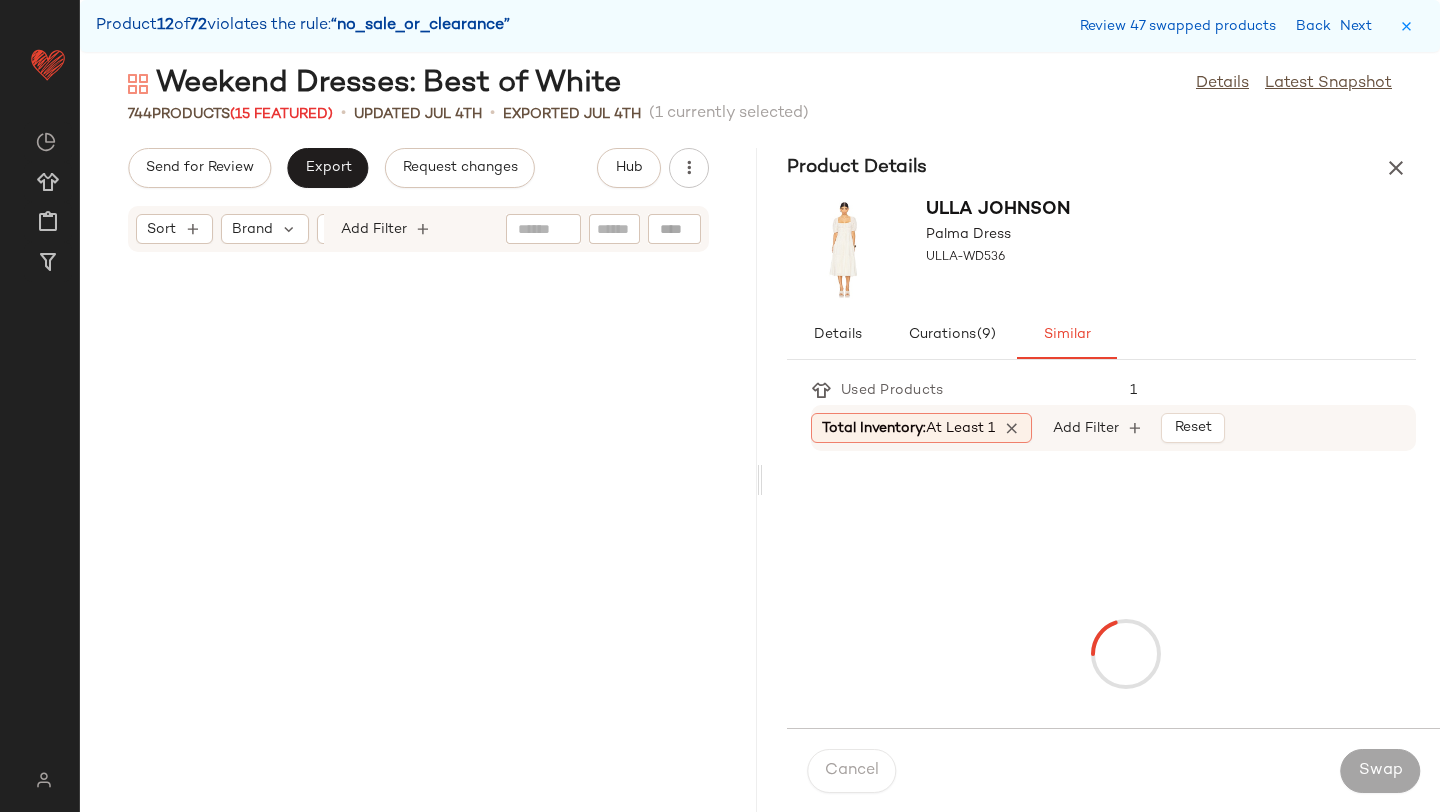 scroll, scrollTop: 67710, scrollLeft: 0, axis: vertical 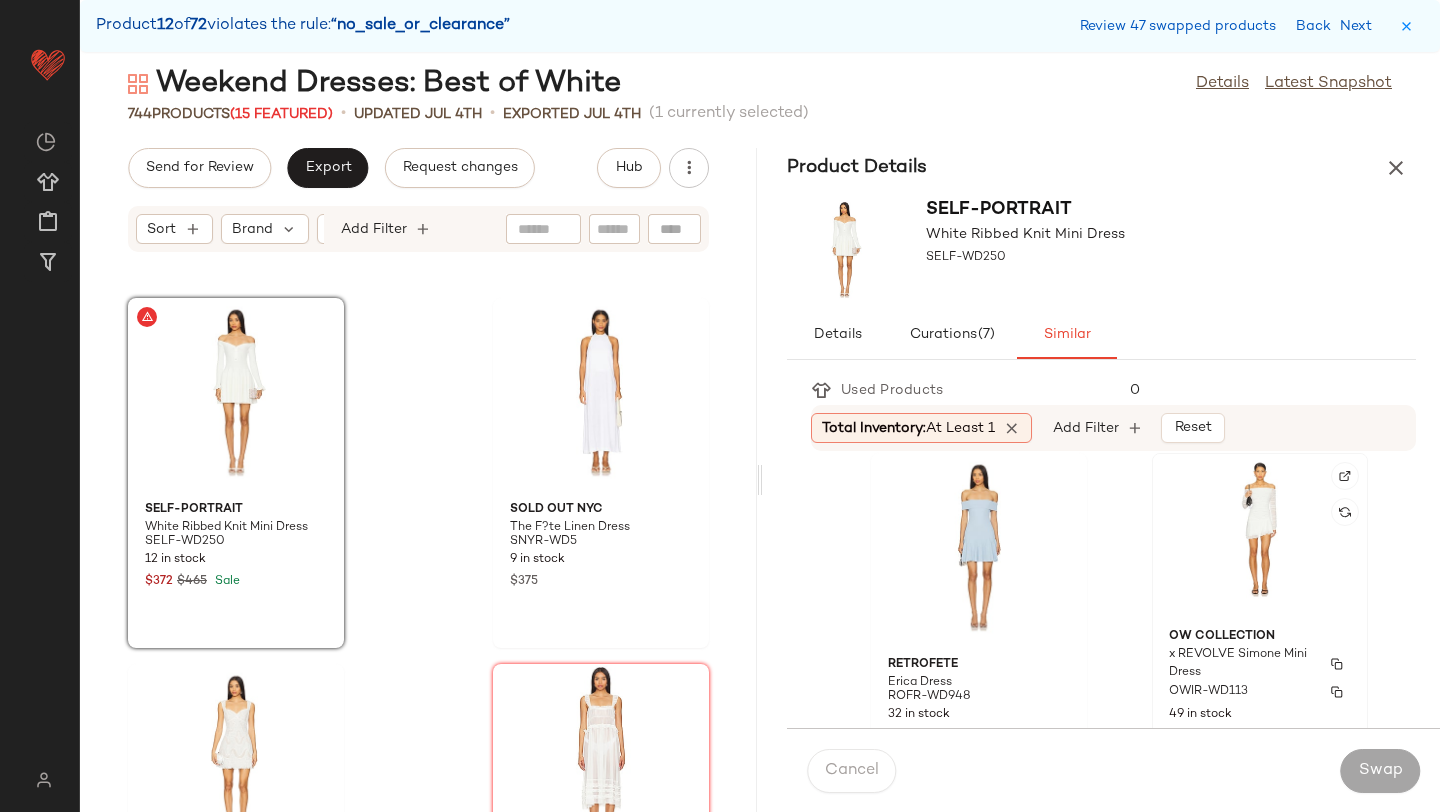 click on "x REVOLVE Simone Mini Dress" at bounding box center (1242, 664) 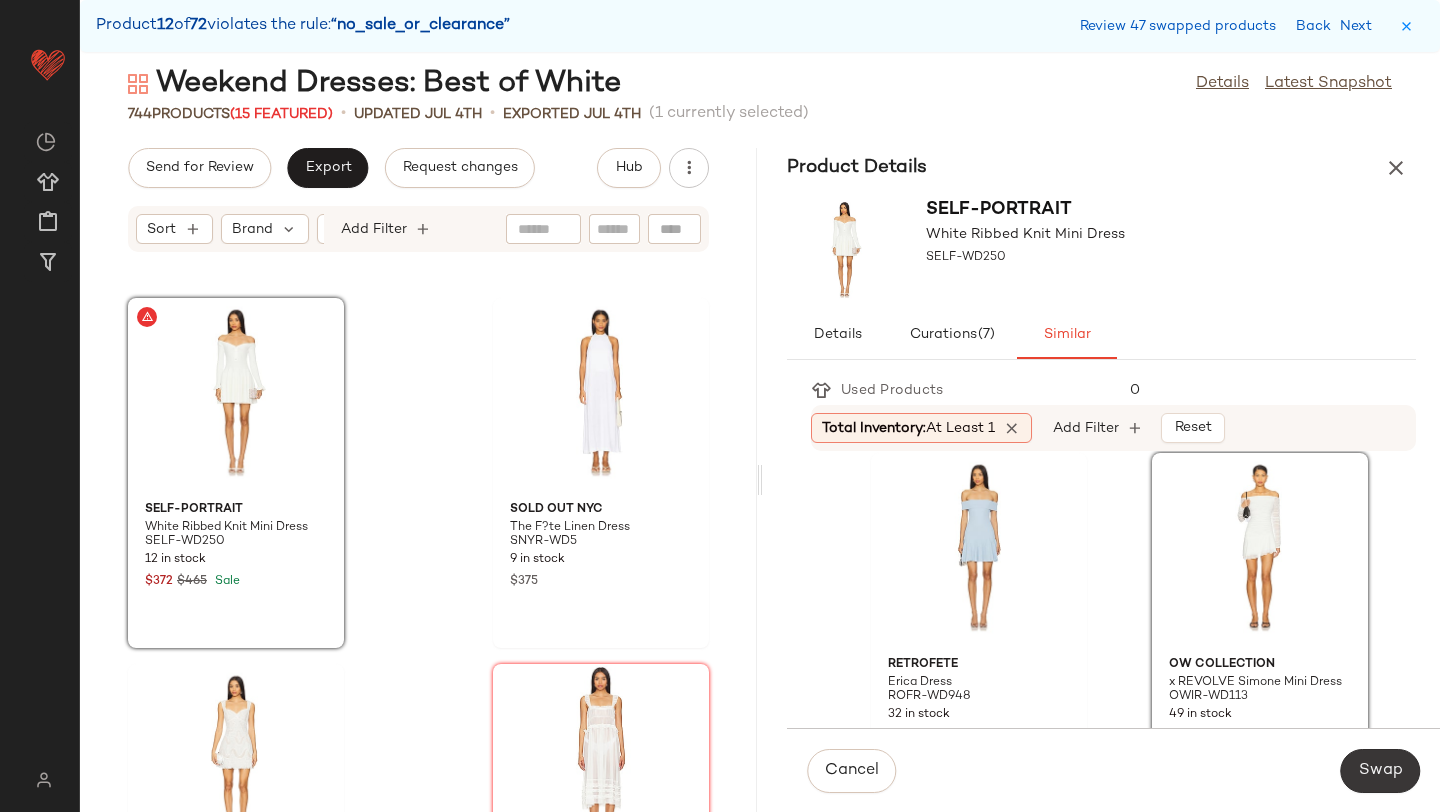 click on "Swap" 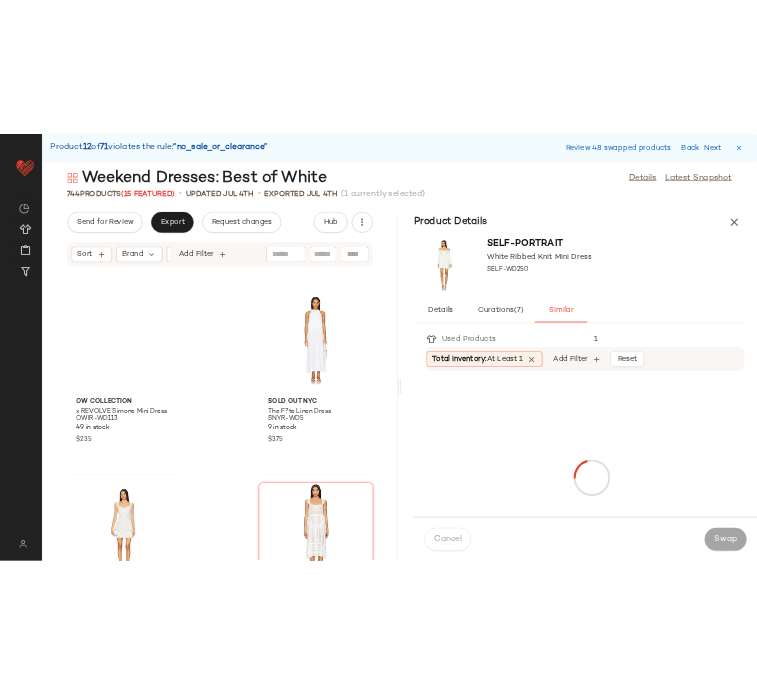 scroll, scrollTop: 68442, scrollLeft: 0, axis: vertical 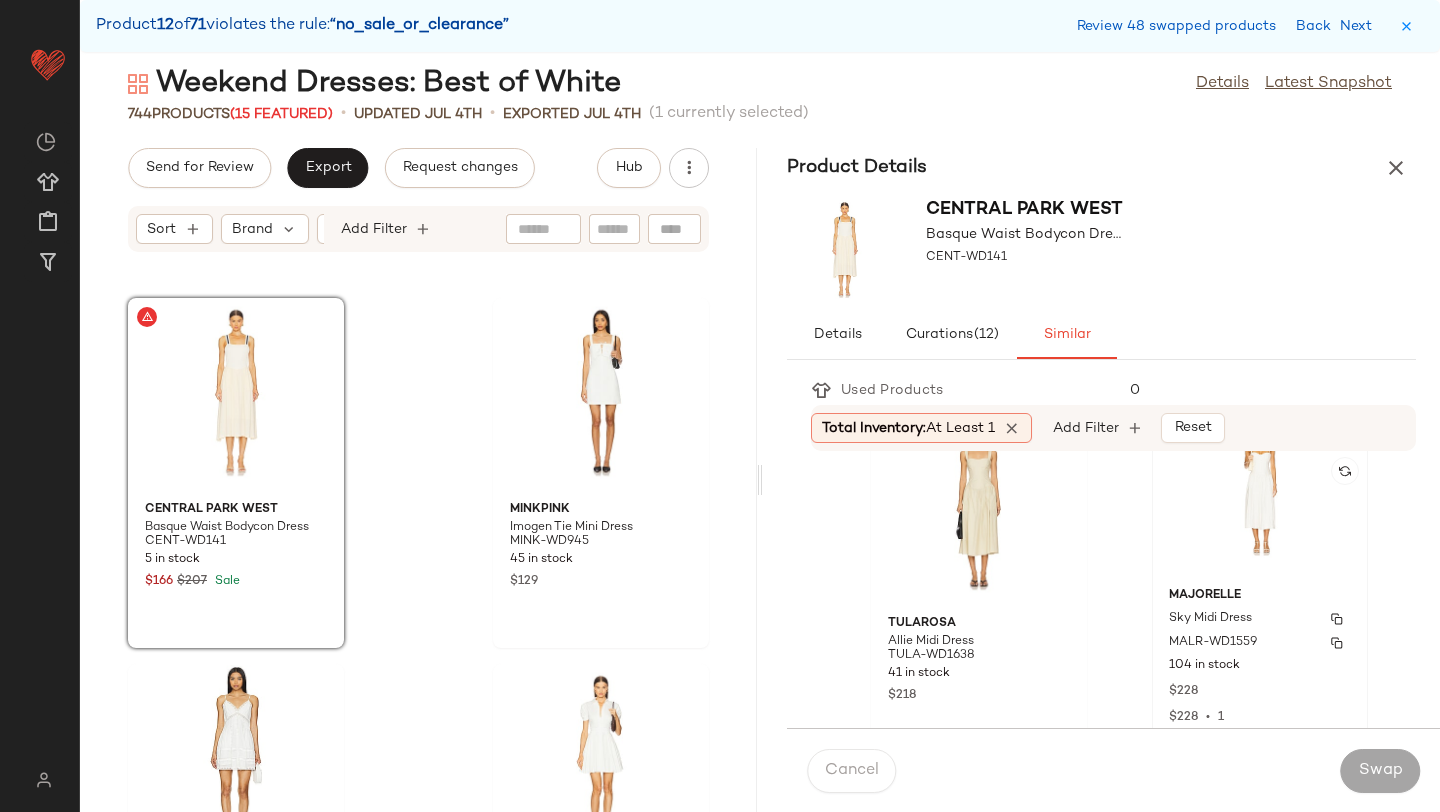 click on "Sky Midi Dress" at bounding box center (1260, 619) 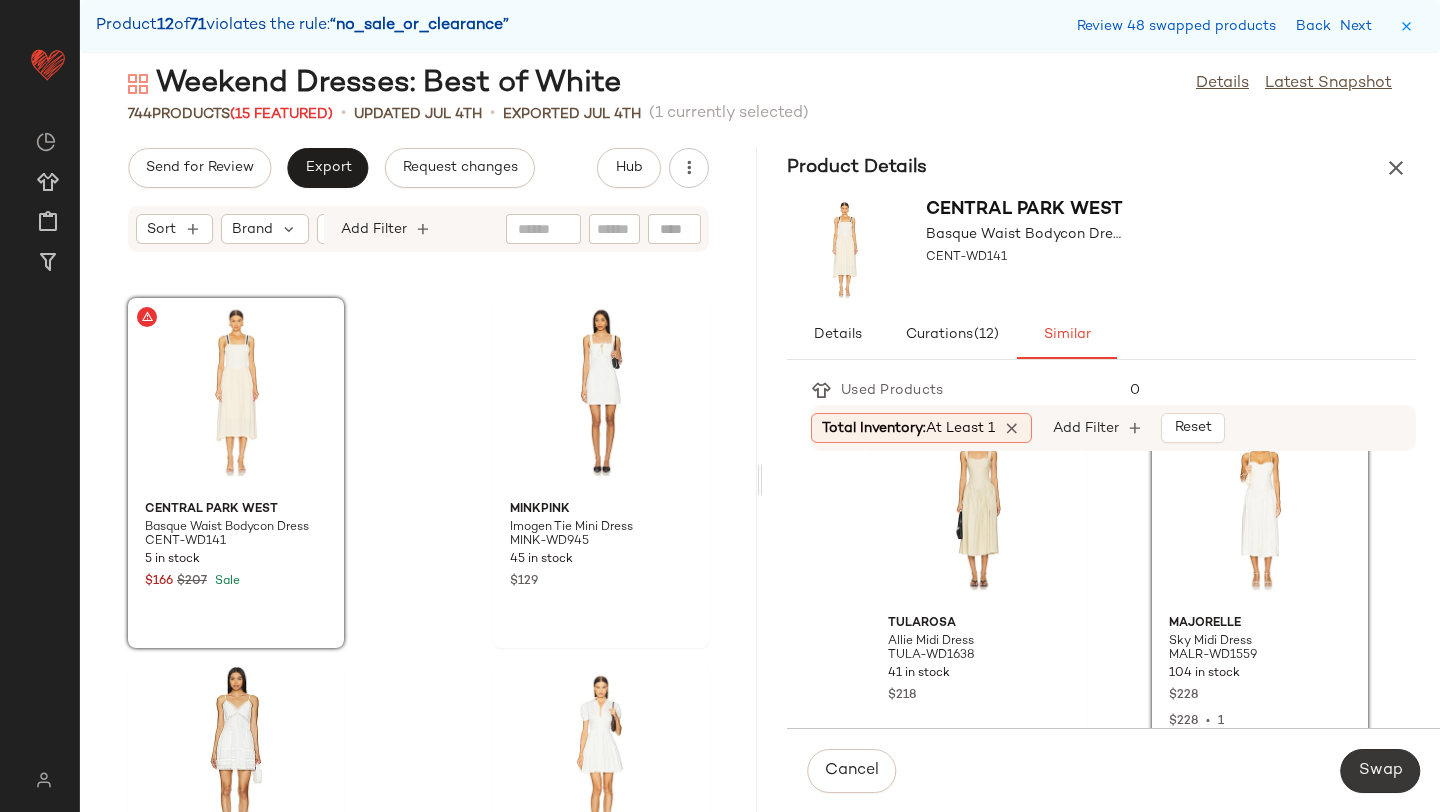 click on "Swap" at bounding box center [1380, 771] 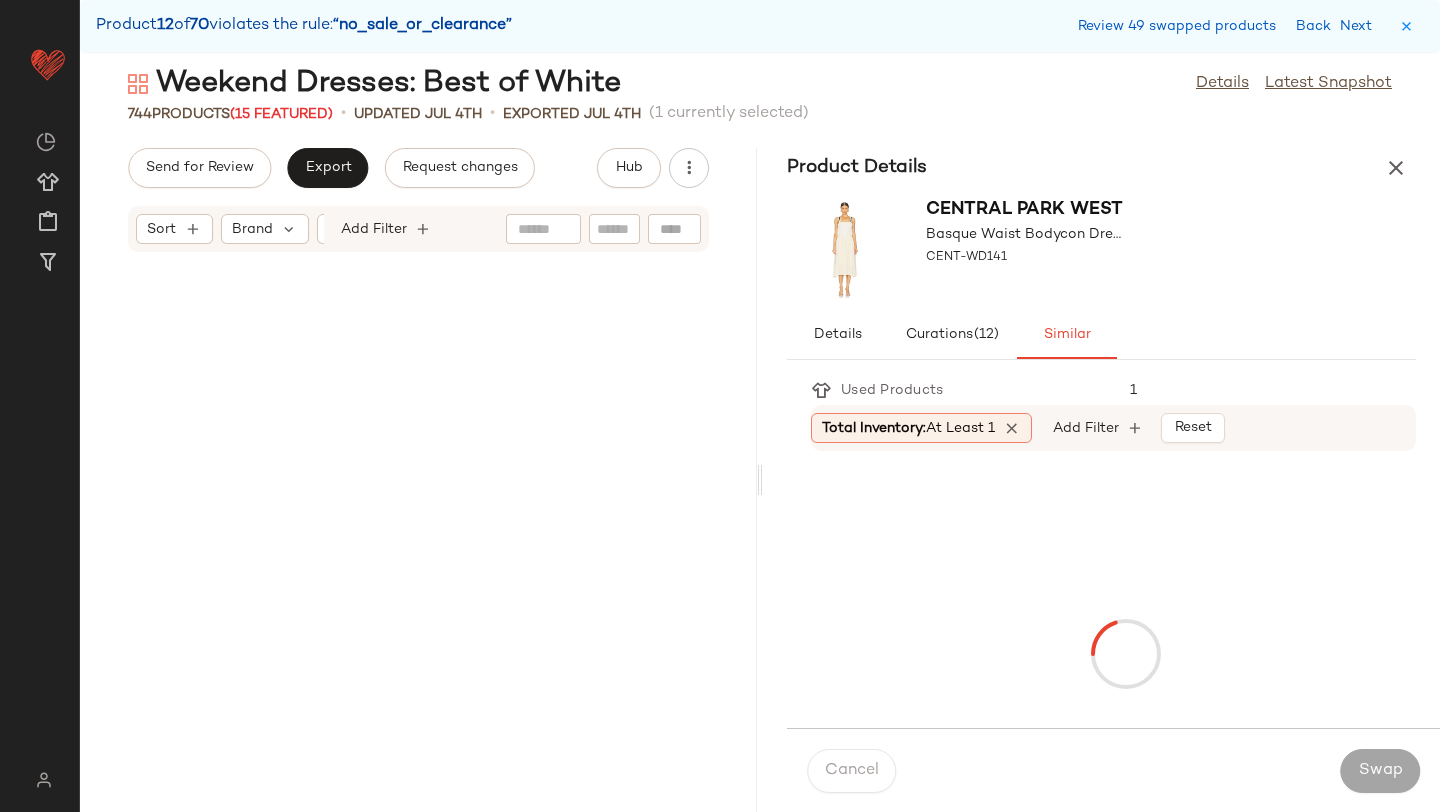 scroll, scrollTop: 69174, scrollLeft: 0, axis: vertical 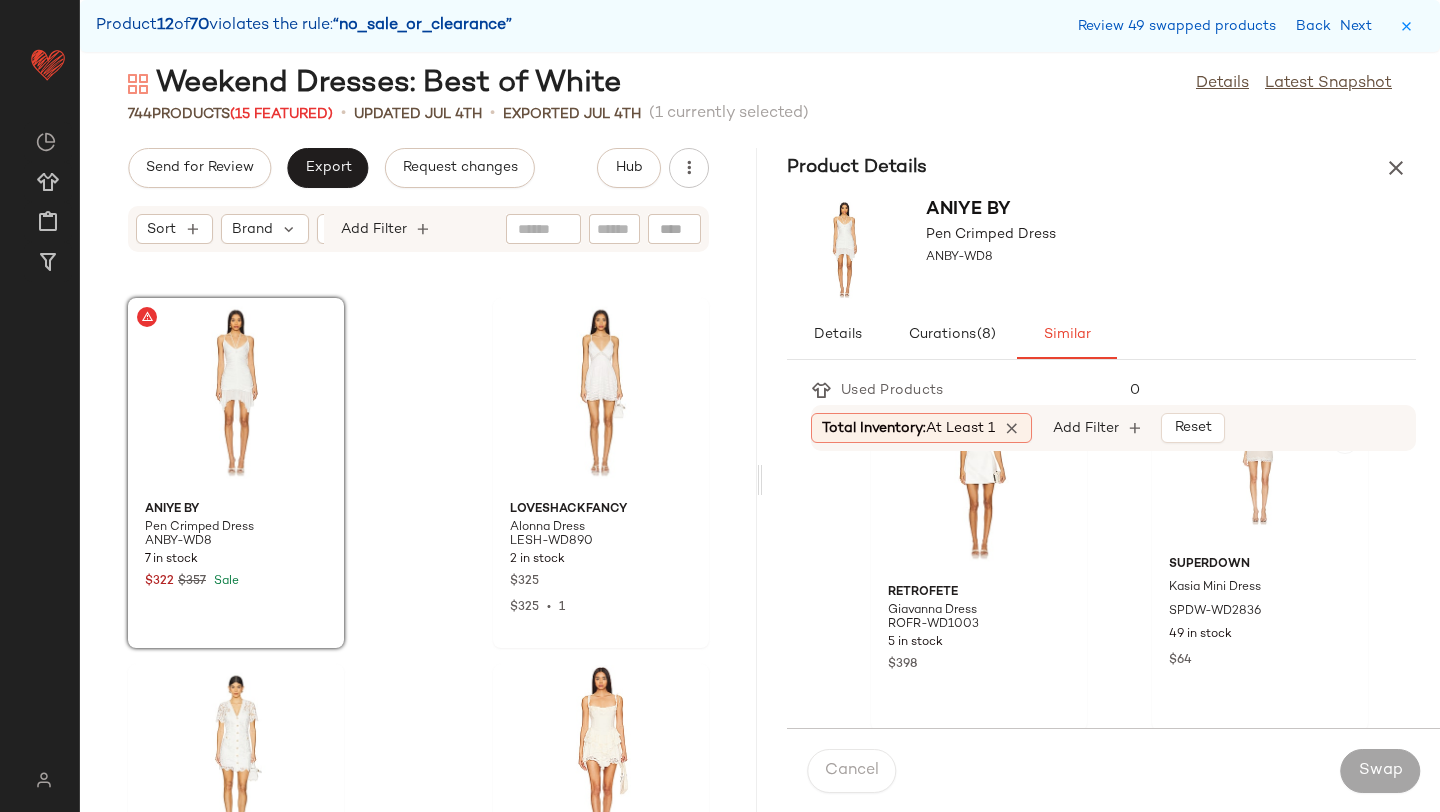 click on "Kasia Mini Dress" at bounding box center (1215, 588) 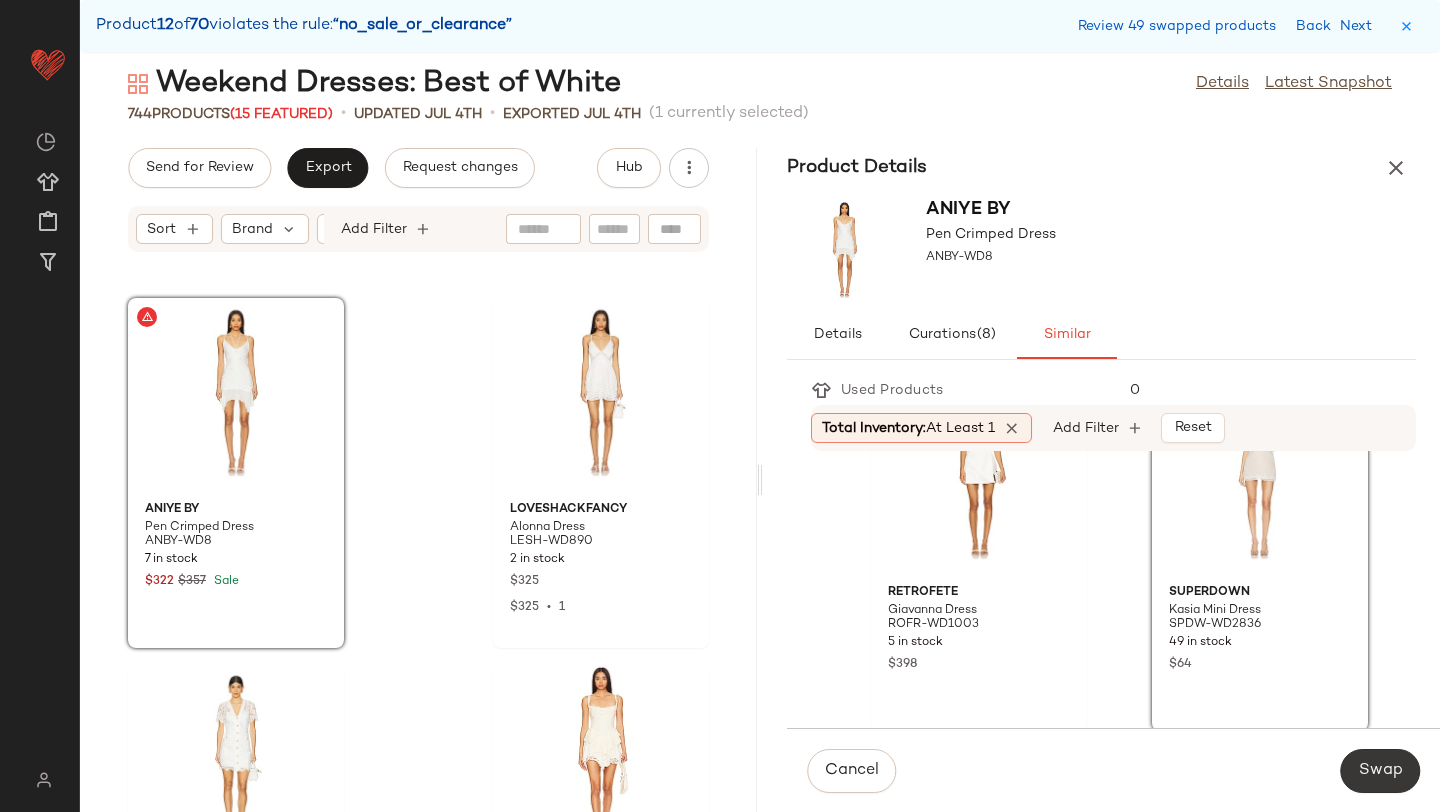 click on "Swap" 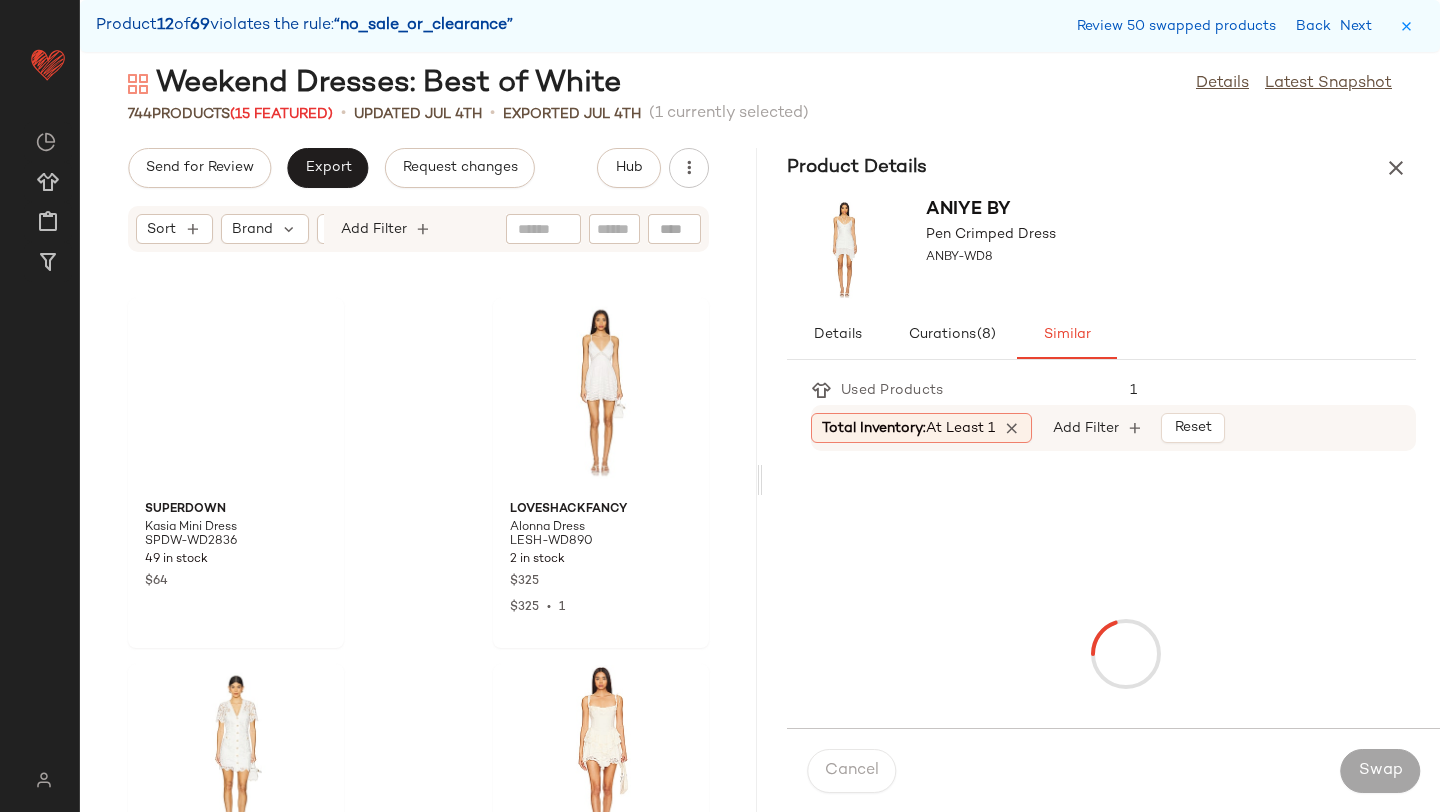 scroll, scrollTop: 69906, scrollLeft: 0, axis: vertical 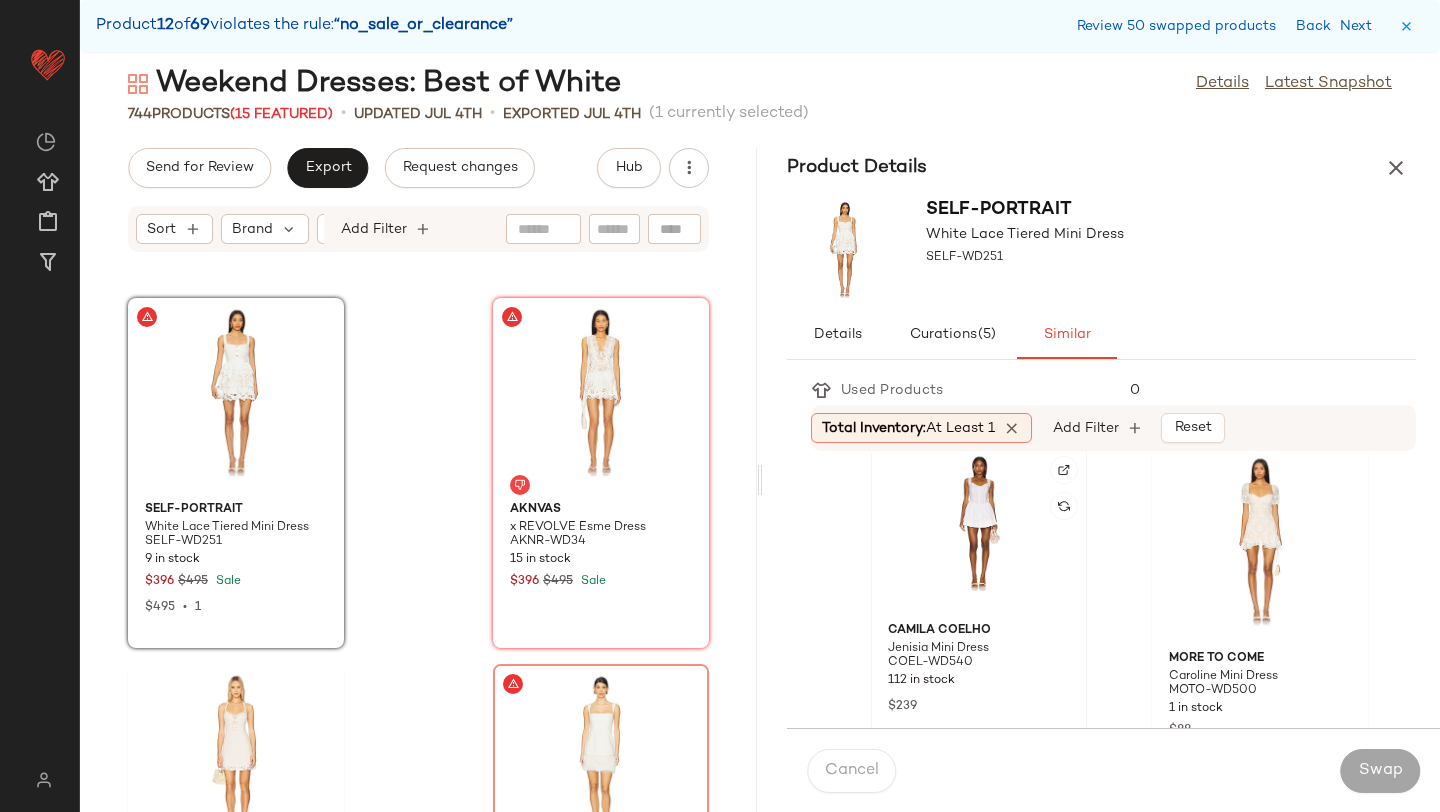 click 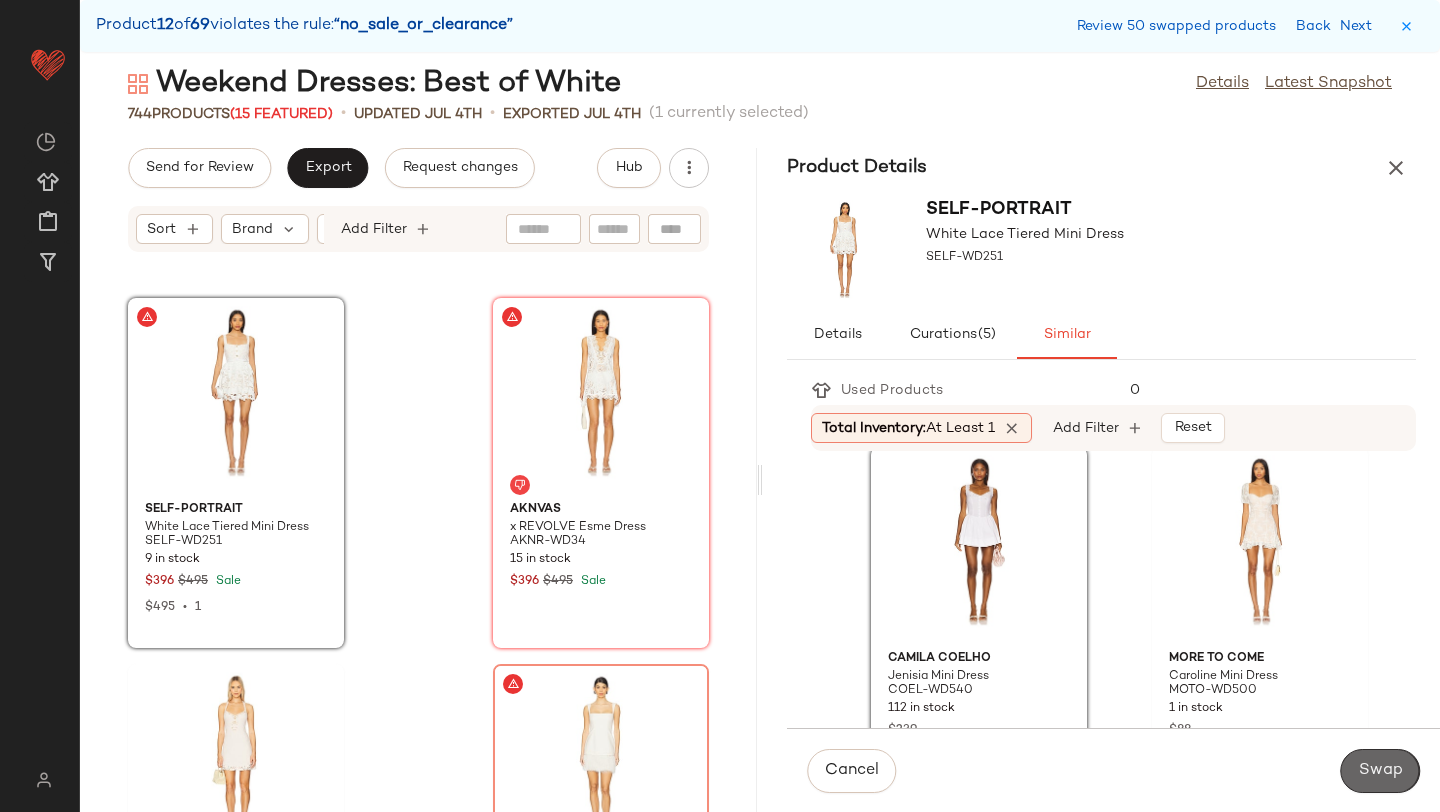 click on "Swap" at bounding box center (1380, 771) 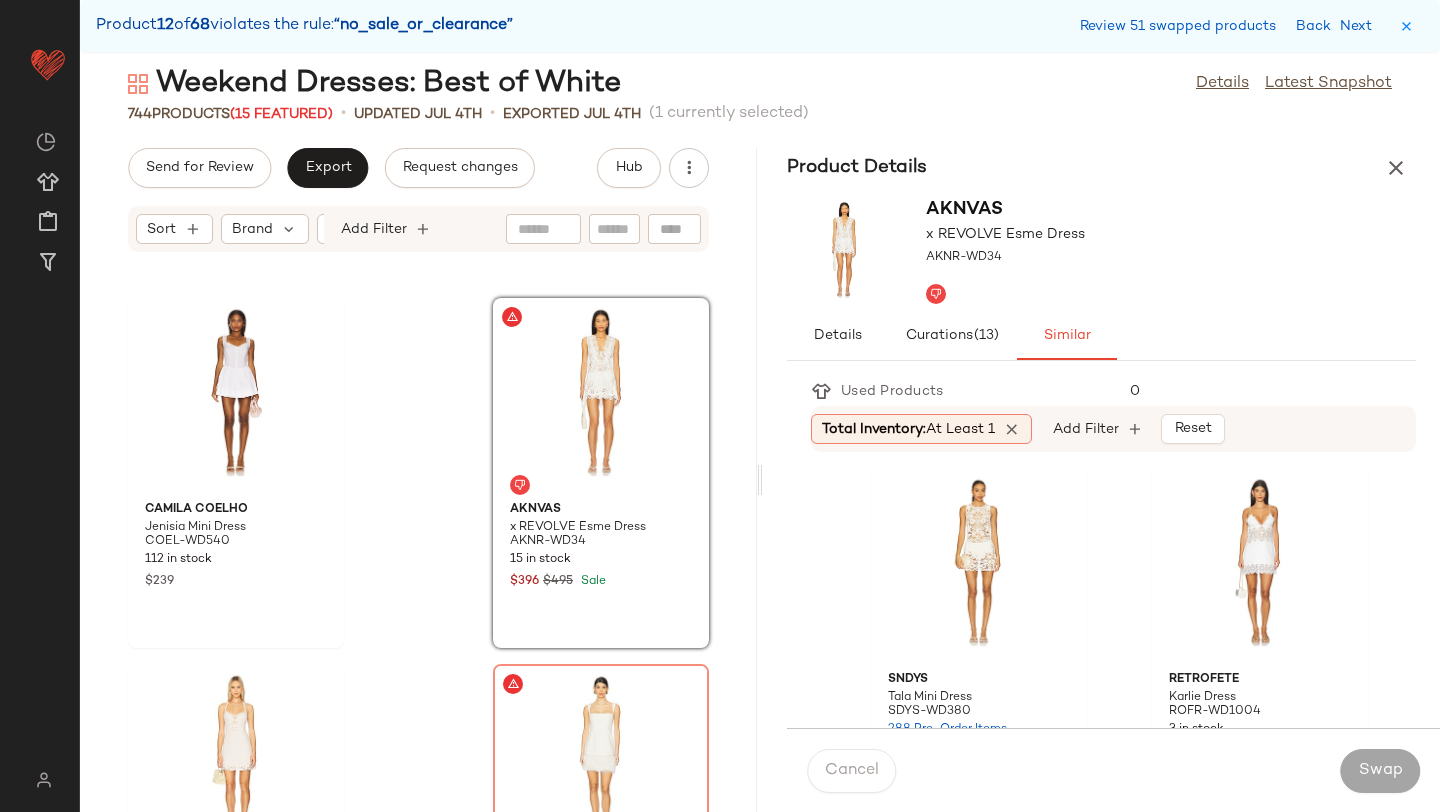 scroll, scrollTop: 28, scrollLeft: 0, axis: vertical 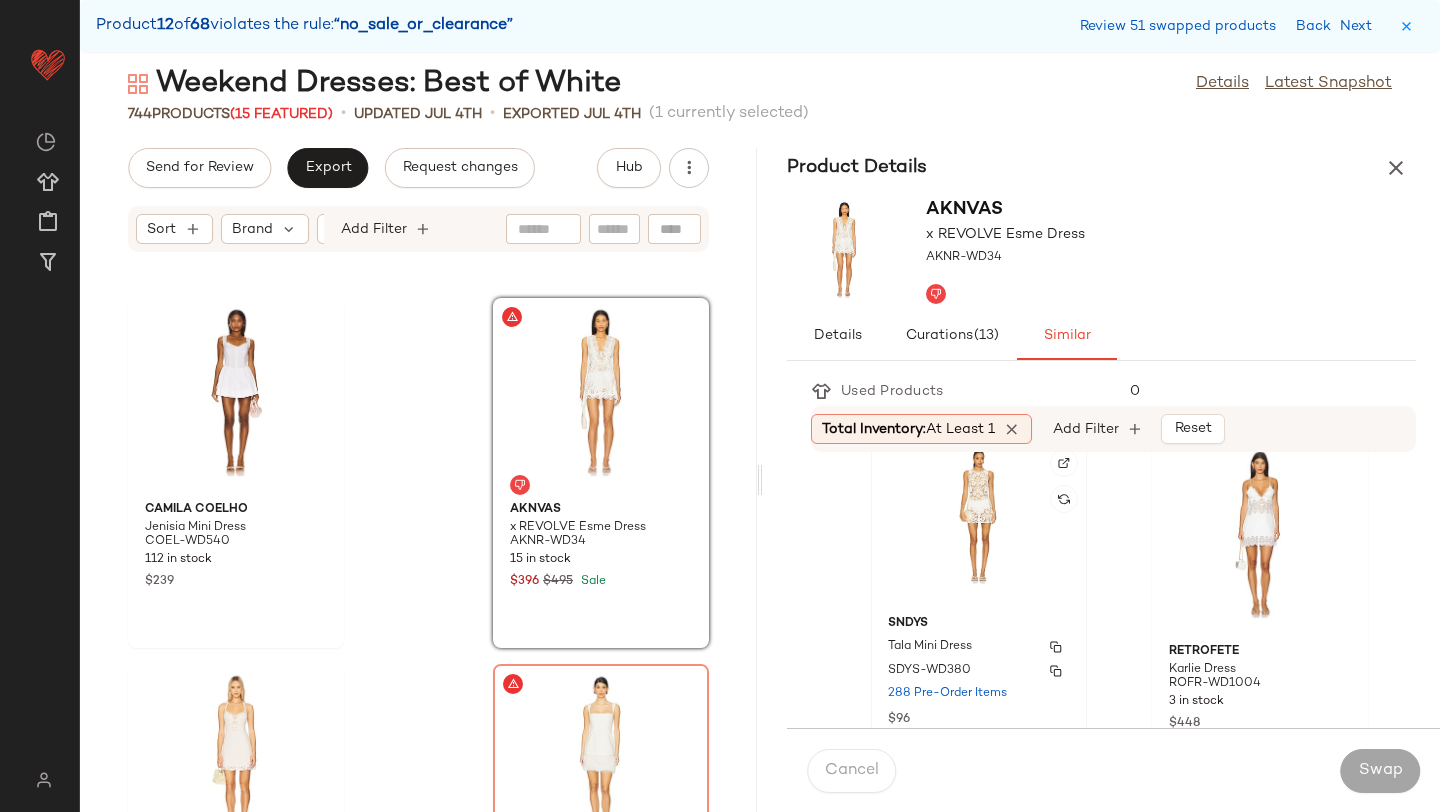click on "SNDYS Tala Mini Dress SDYS-WD380 288 Pre-Order Items $96" 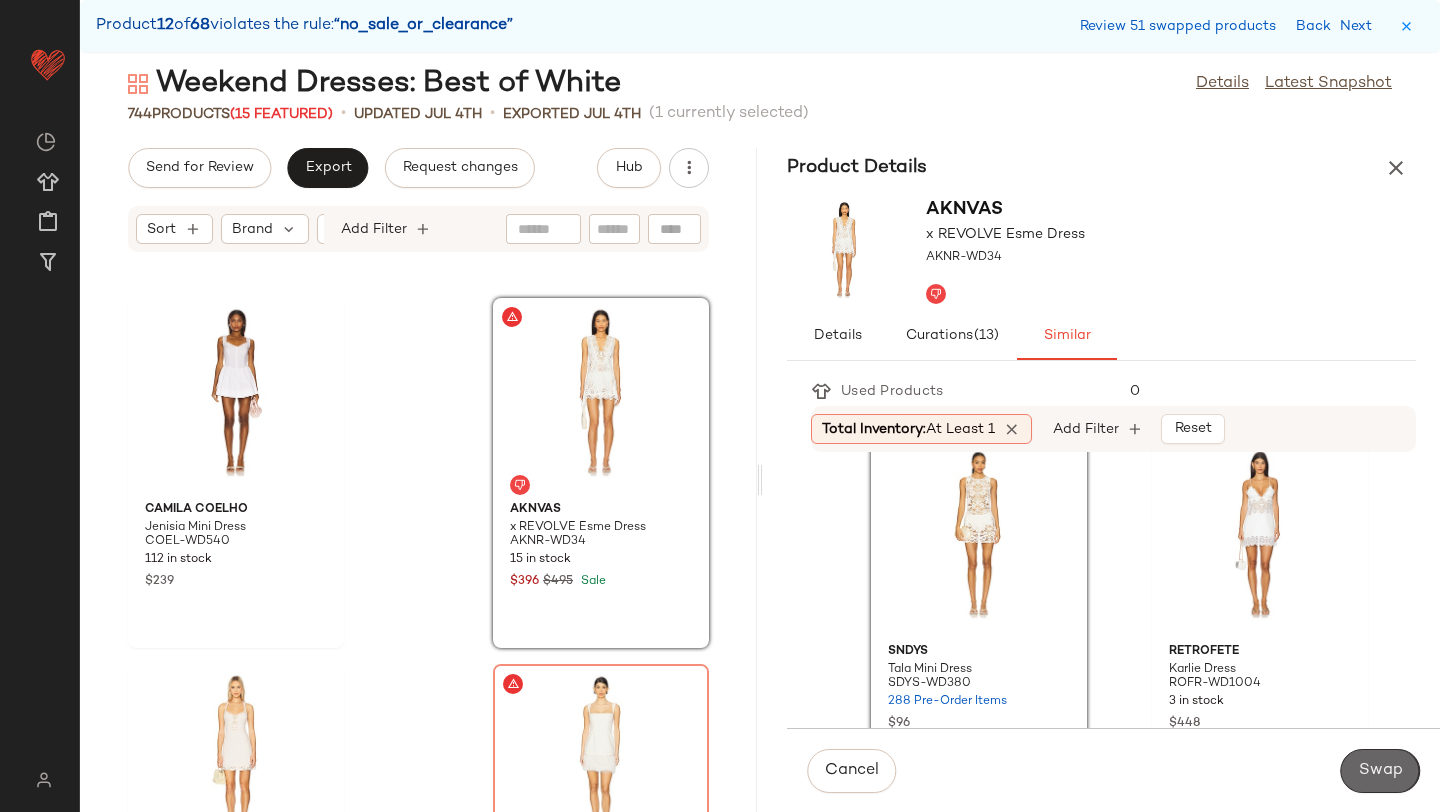 click on "Swap" 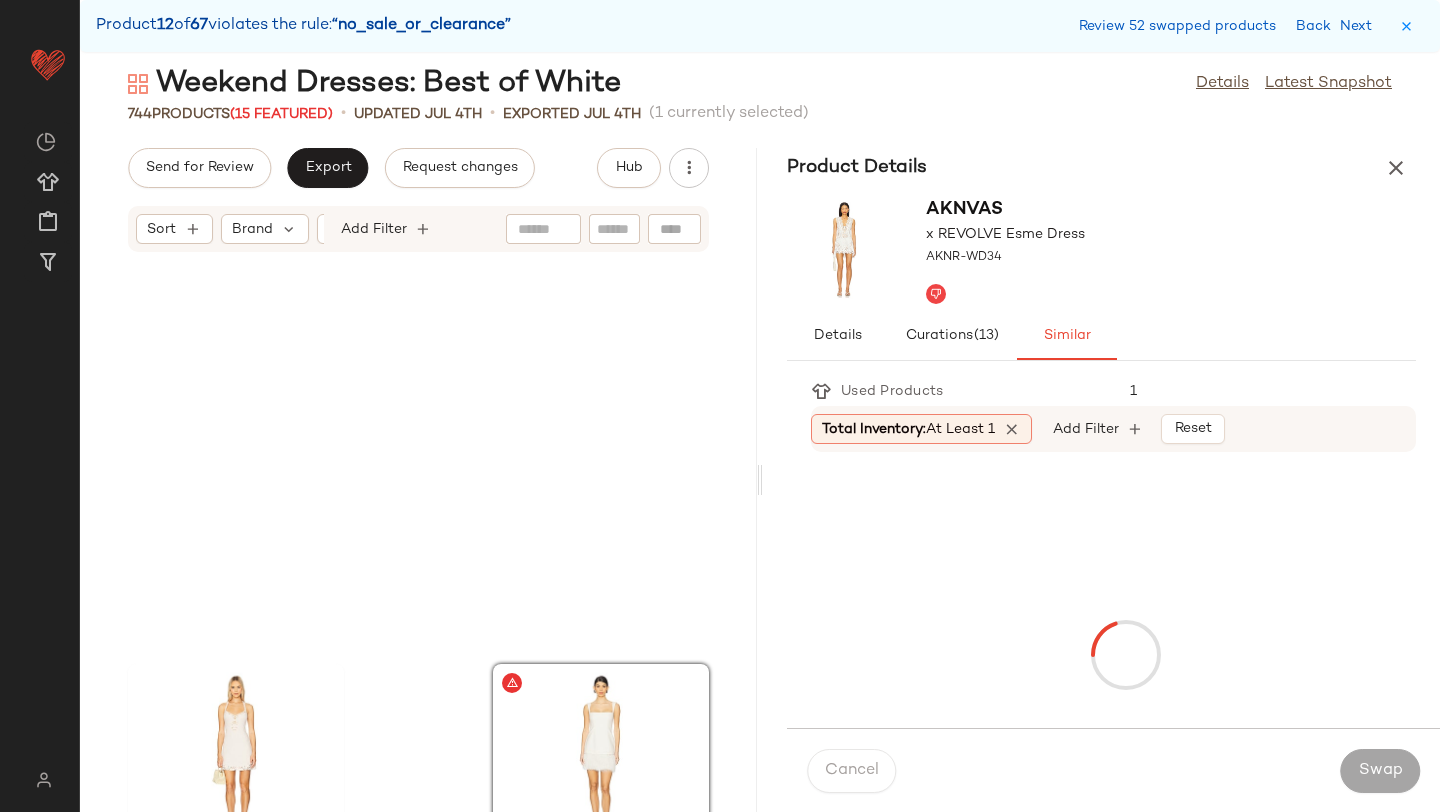 scroll, scrollTop: 70272, scrollLeft: 0, axis: vertical 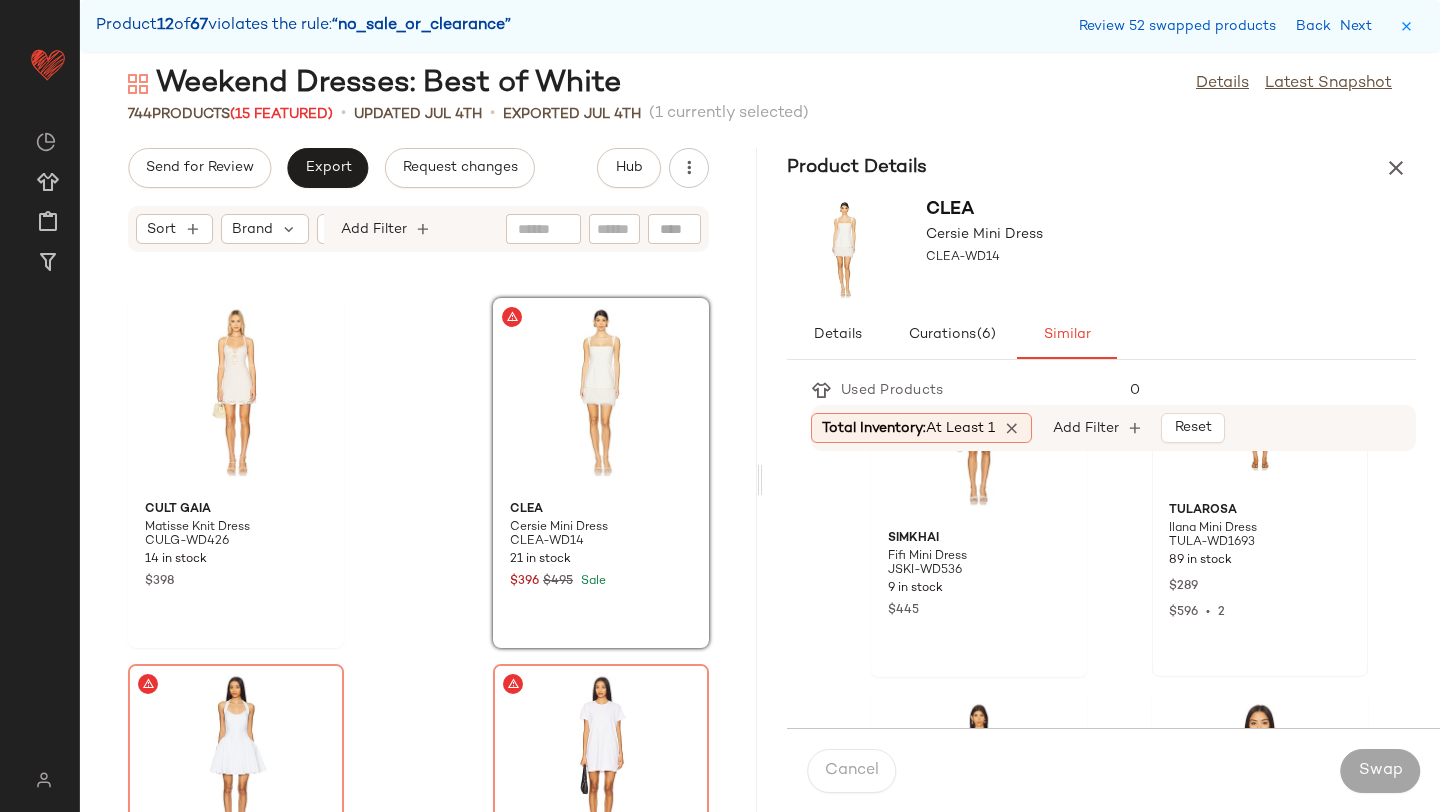 click on "TULA-WD1693" at bounding box center (1260, 543) 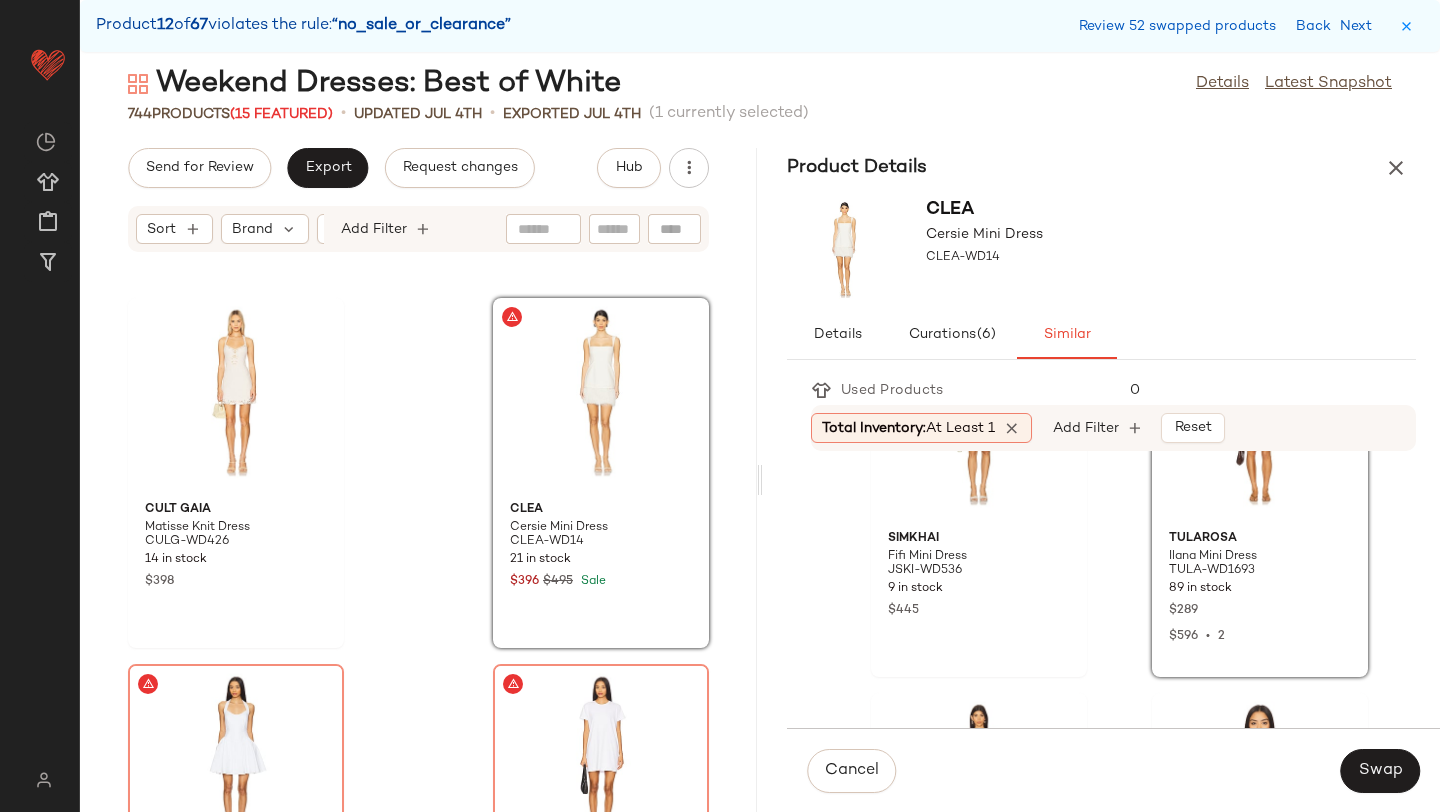 click on "Cancel   Swap" at bounding box center (1113, 770) 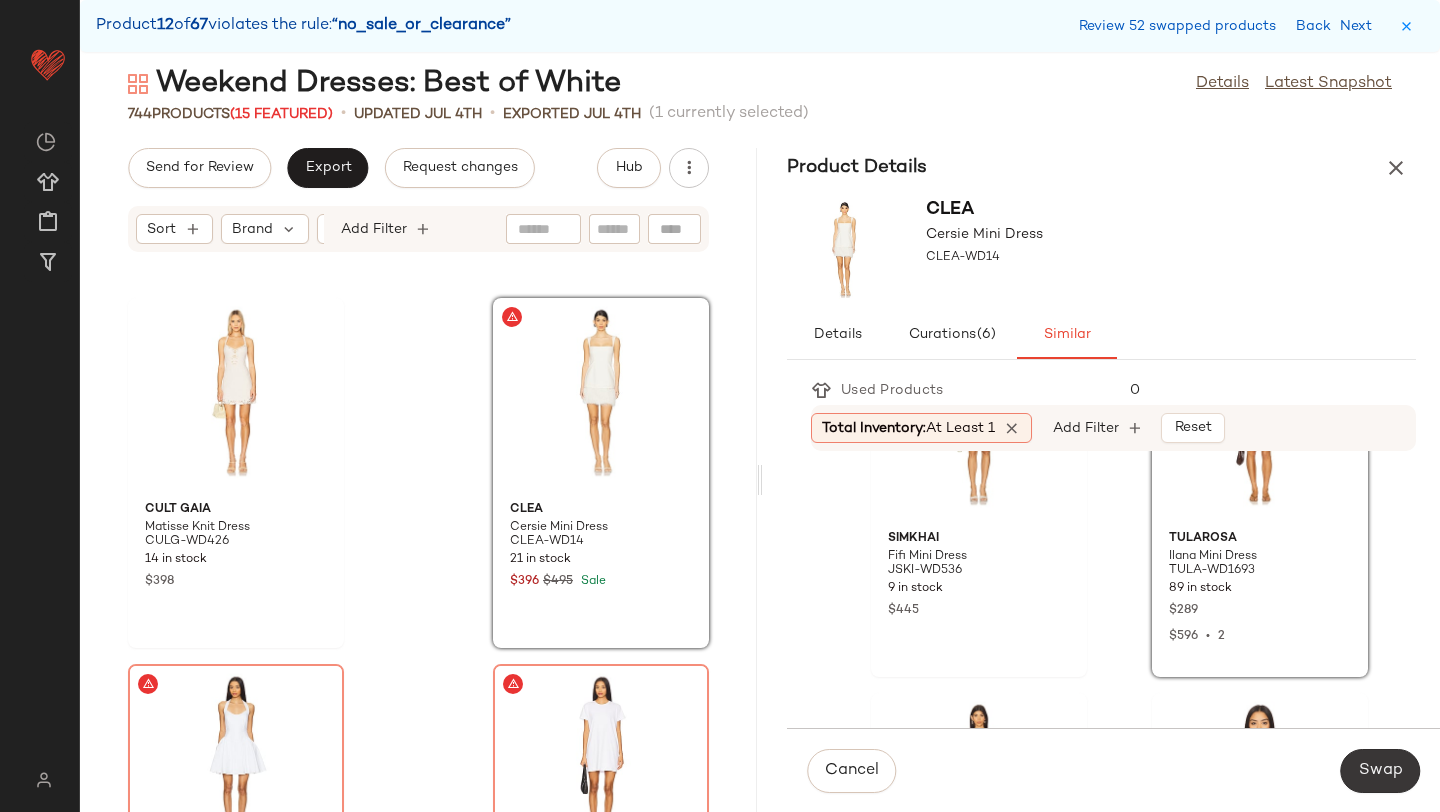 click on "Swap" 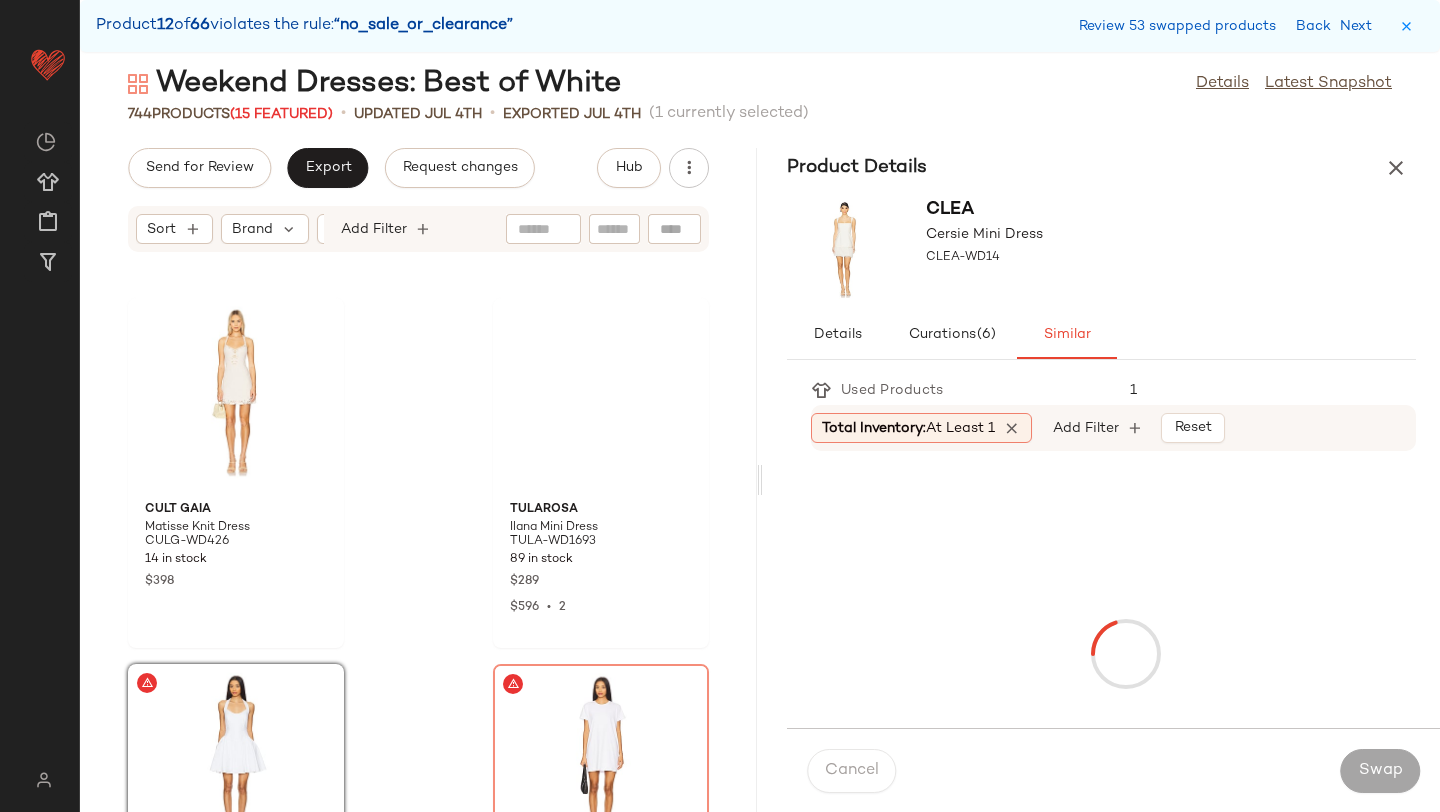 scroll, scrollTop: 70638, scrollLeft: 0, axis: vertical 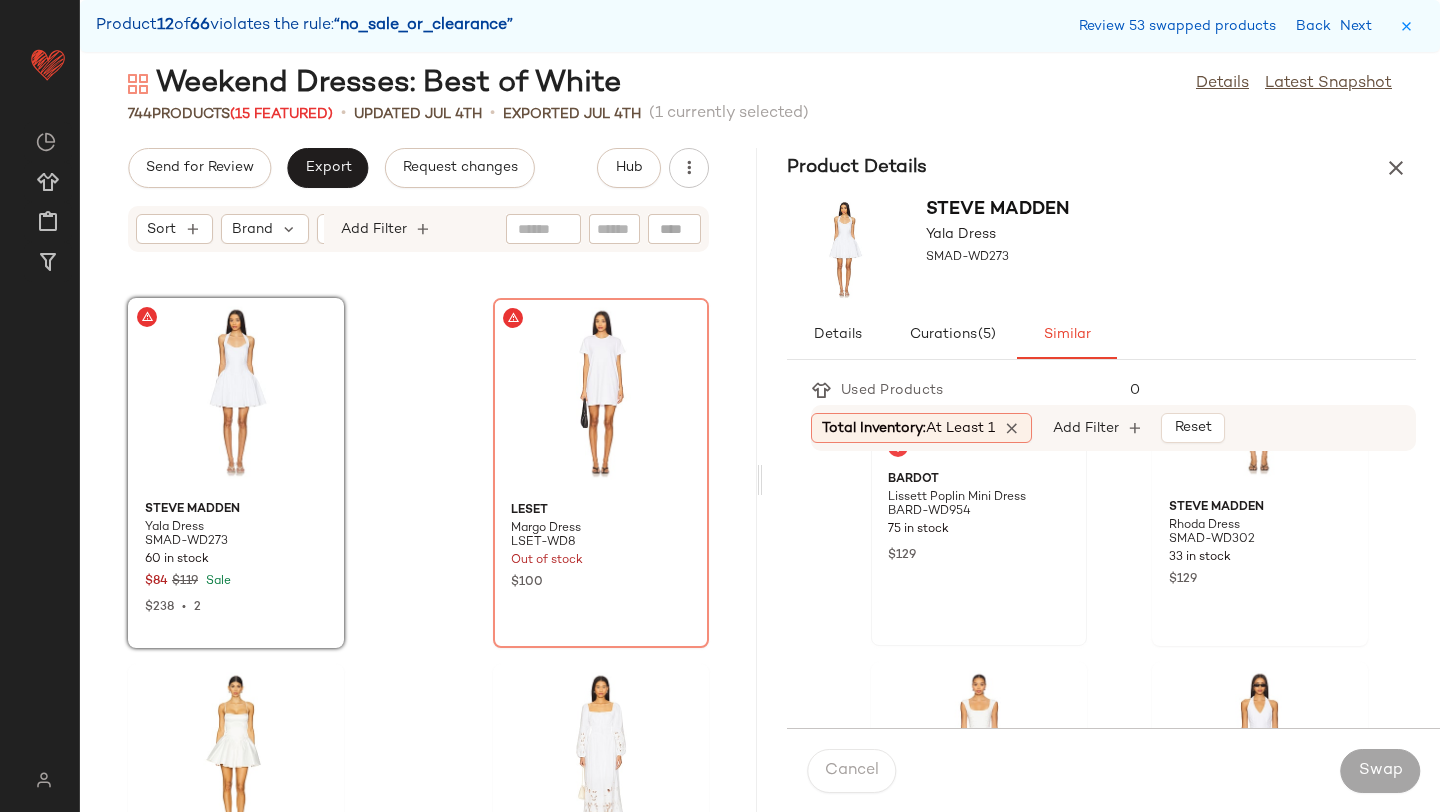click on "Bardot Lissett Poplin Mini Dress BARD-WD954 75 in stock $129" 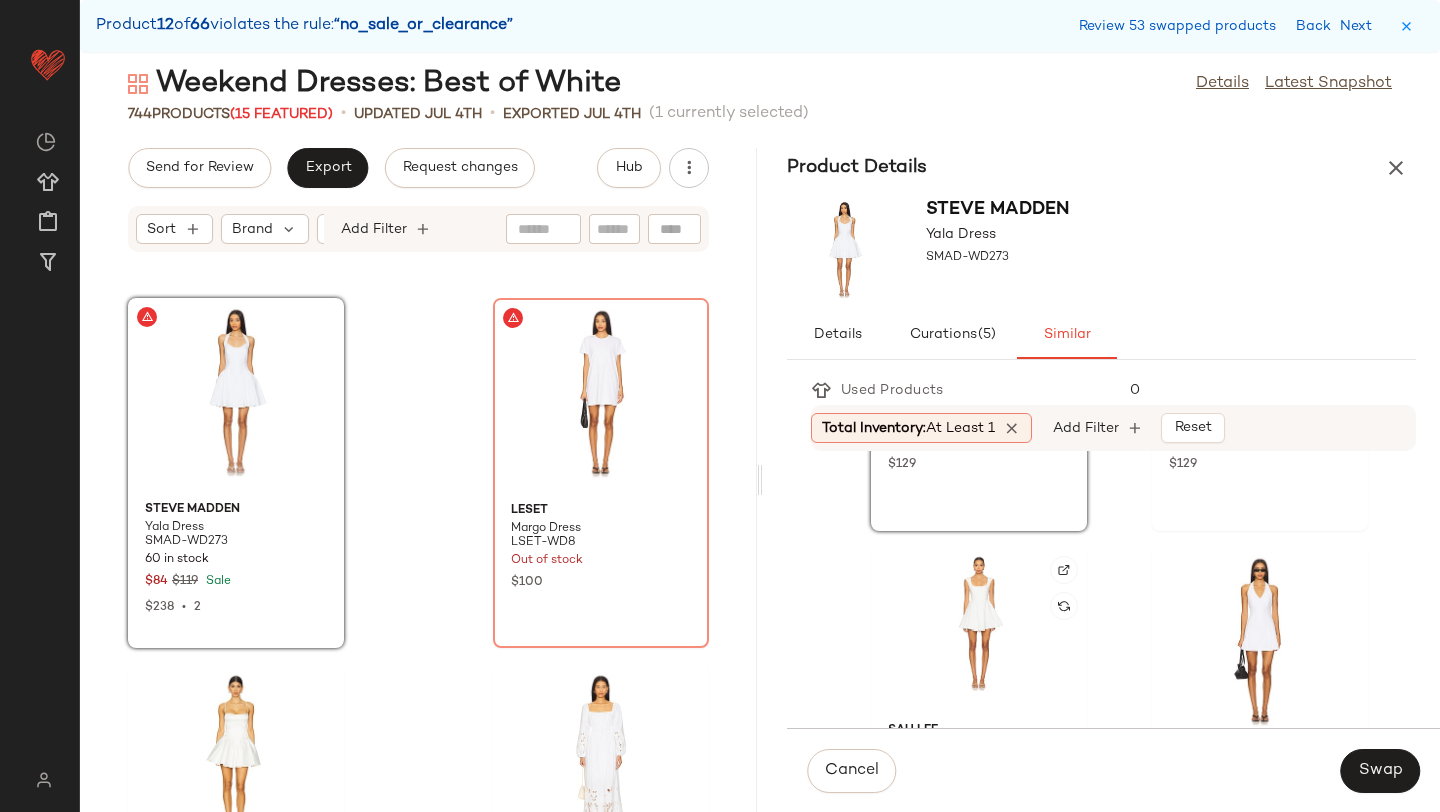 scroll, scrollTop: 1090, scrollLeft: 0, axis: vertical 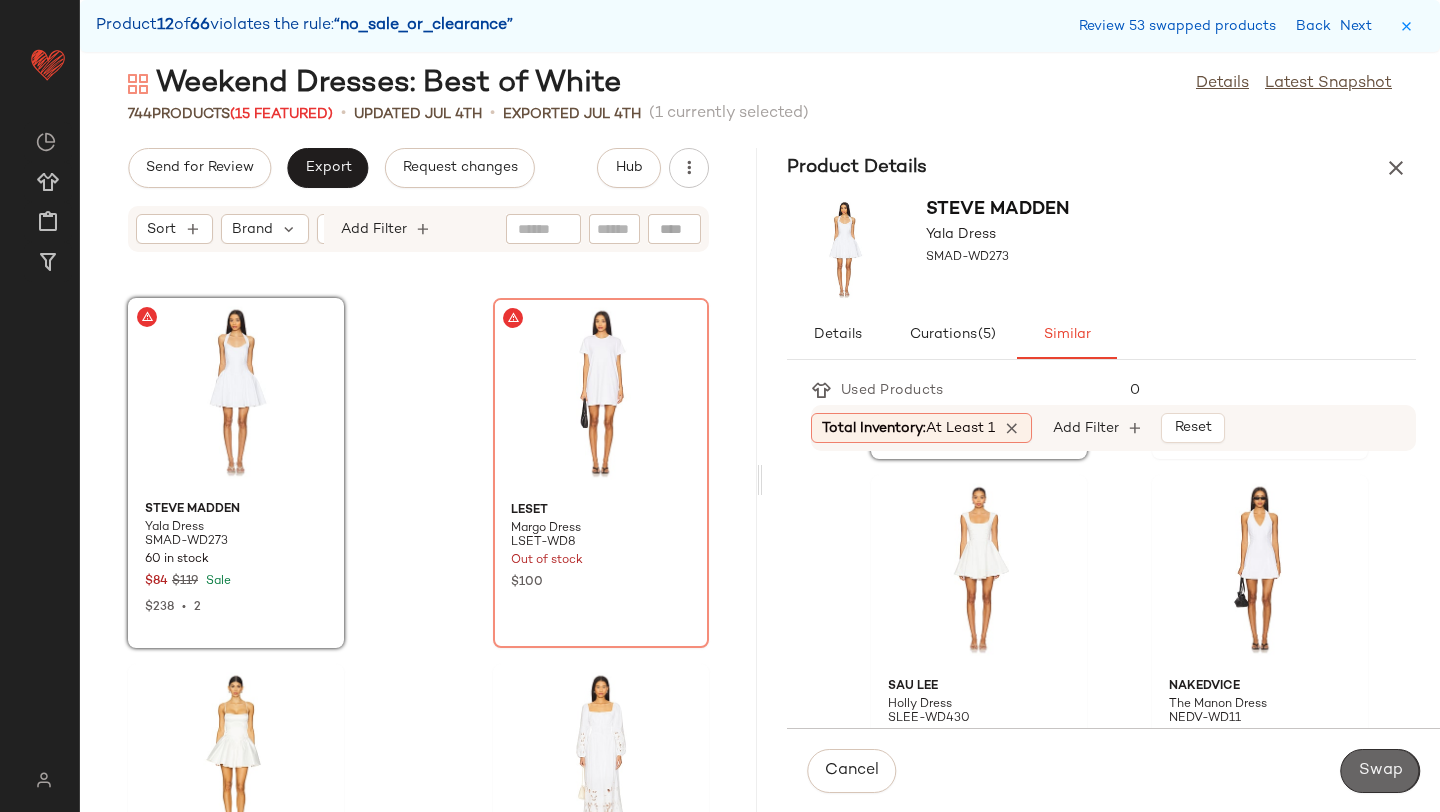 click on "Swap" 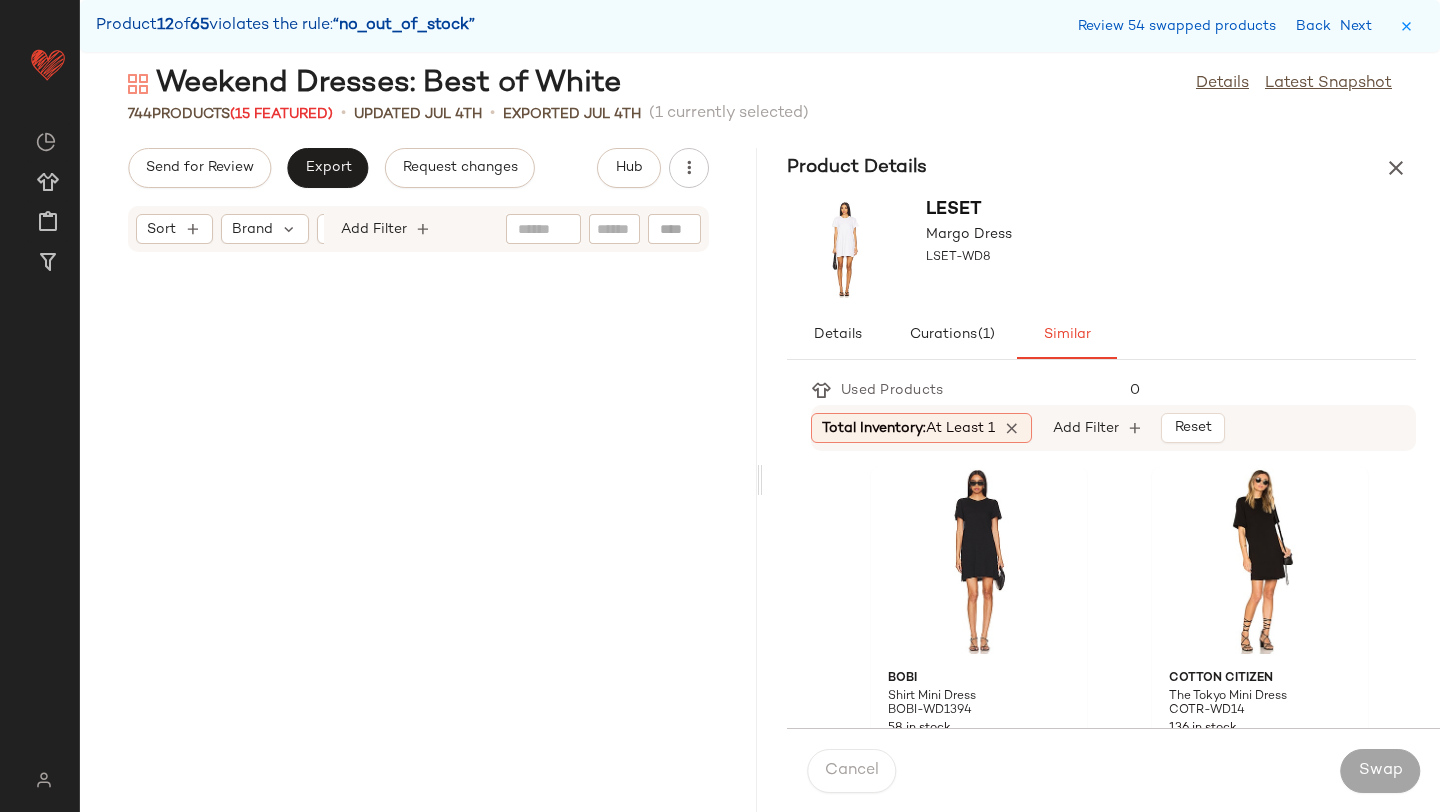 scroll, scrollTop: 0, scrollLeft: 0, axis: both 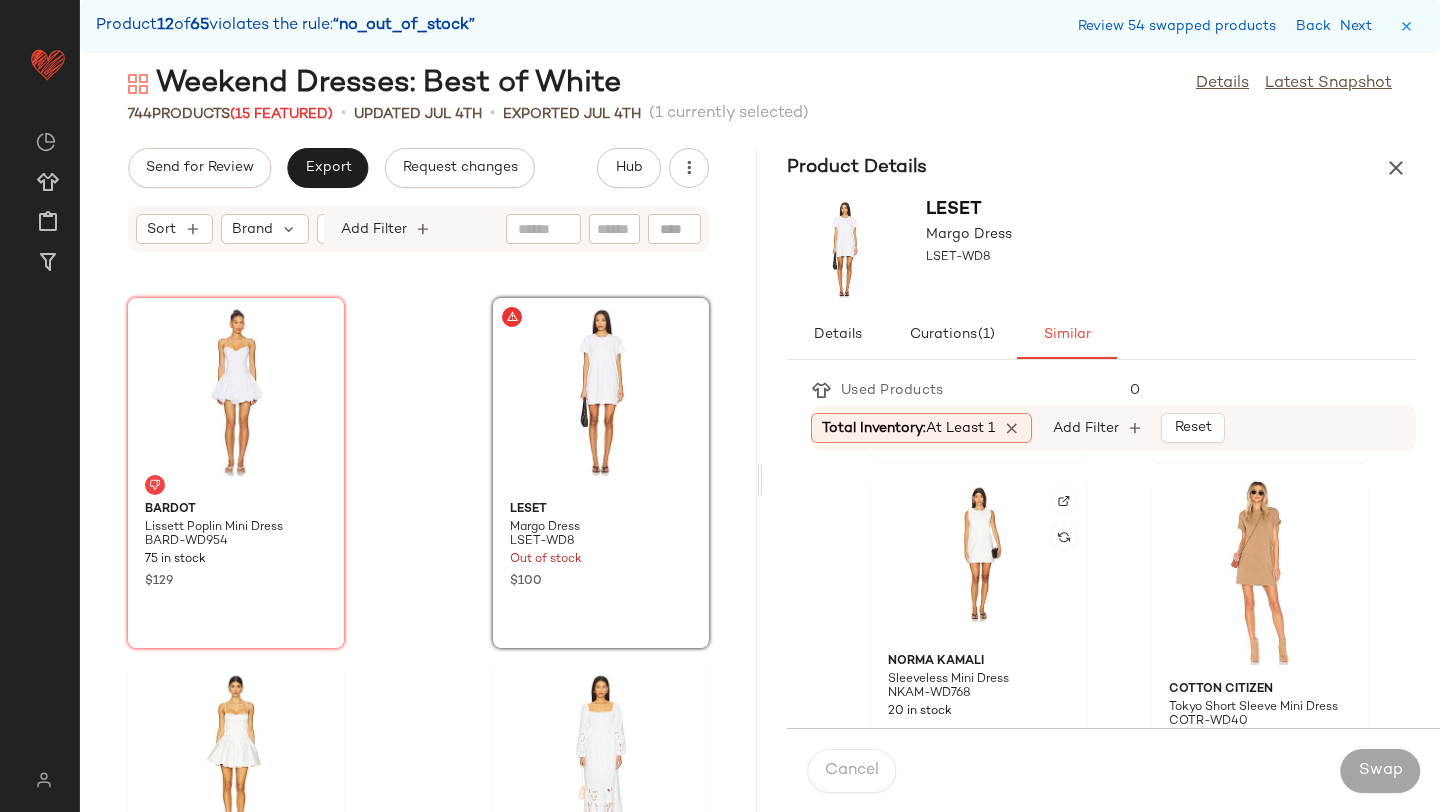 click 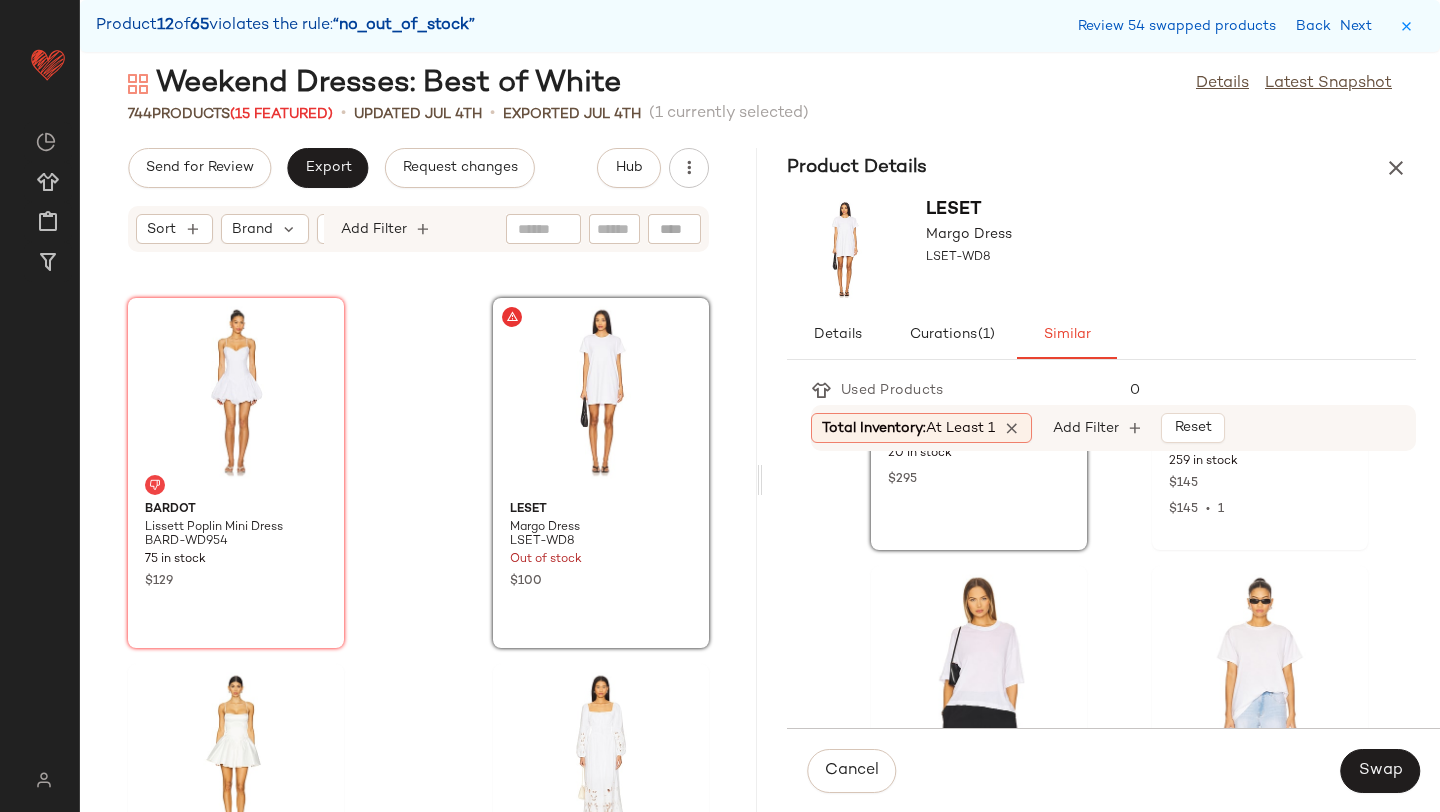 scroll, scrollTop: 641, scrollLeft: 0, axis: vertical 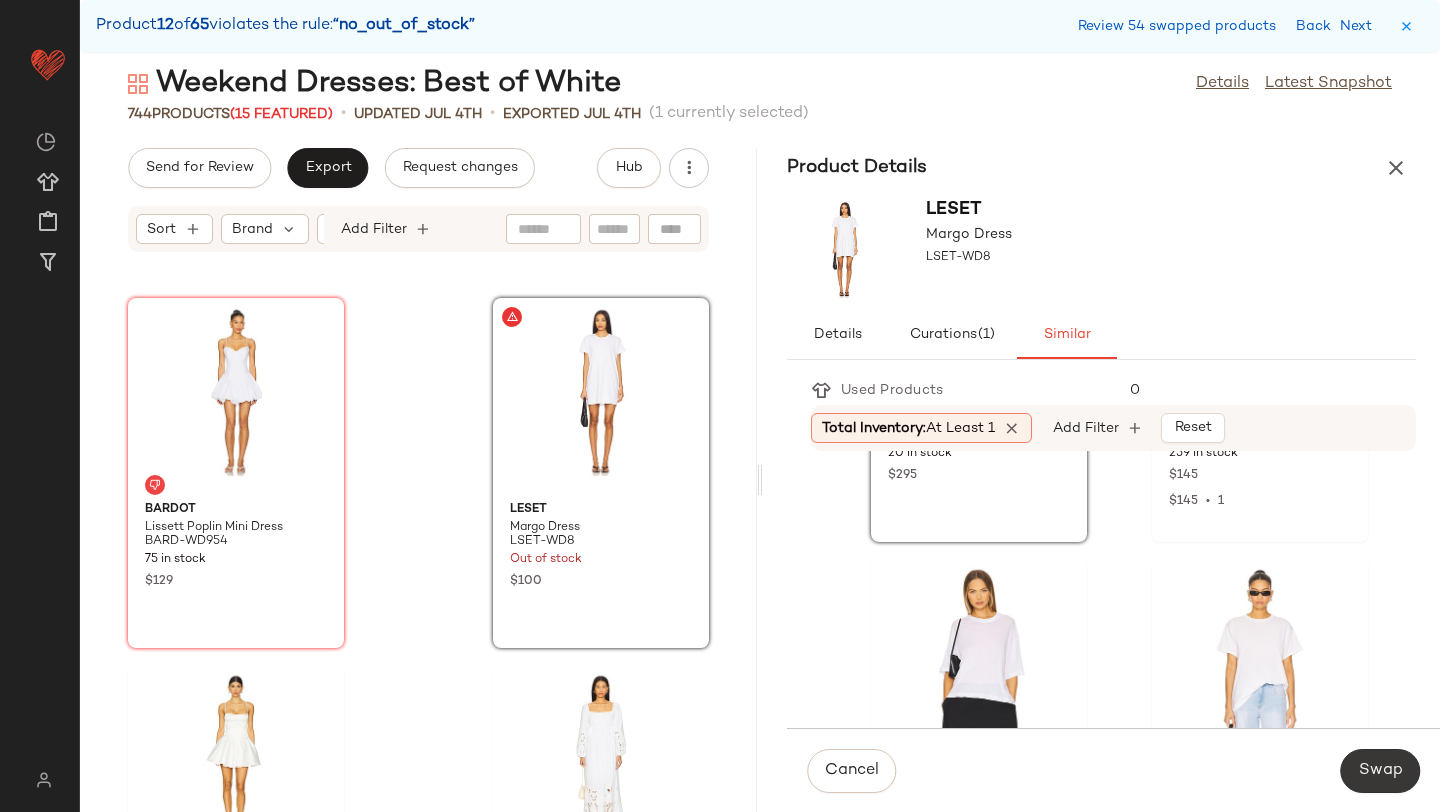 click on "Swap" 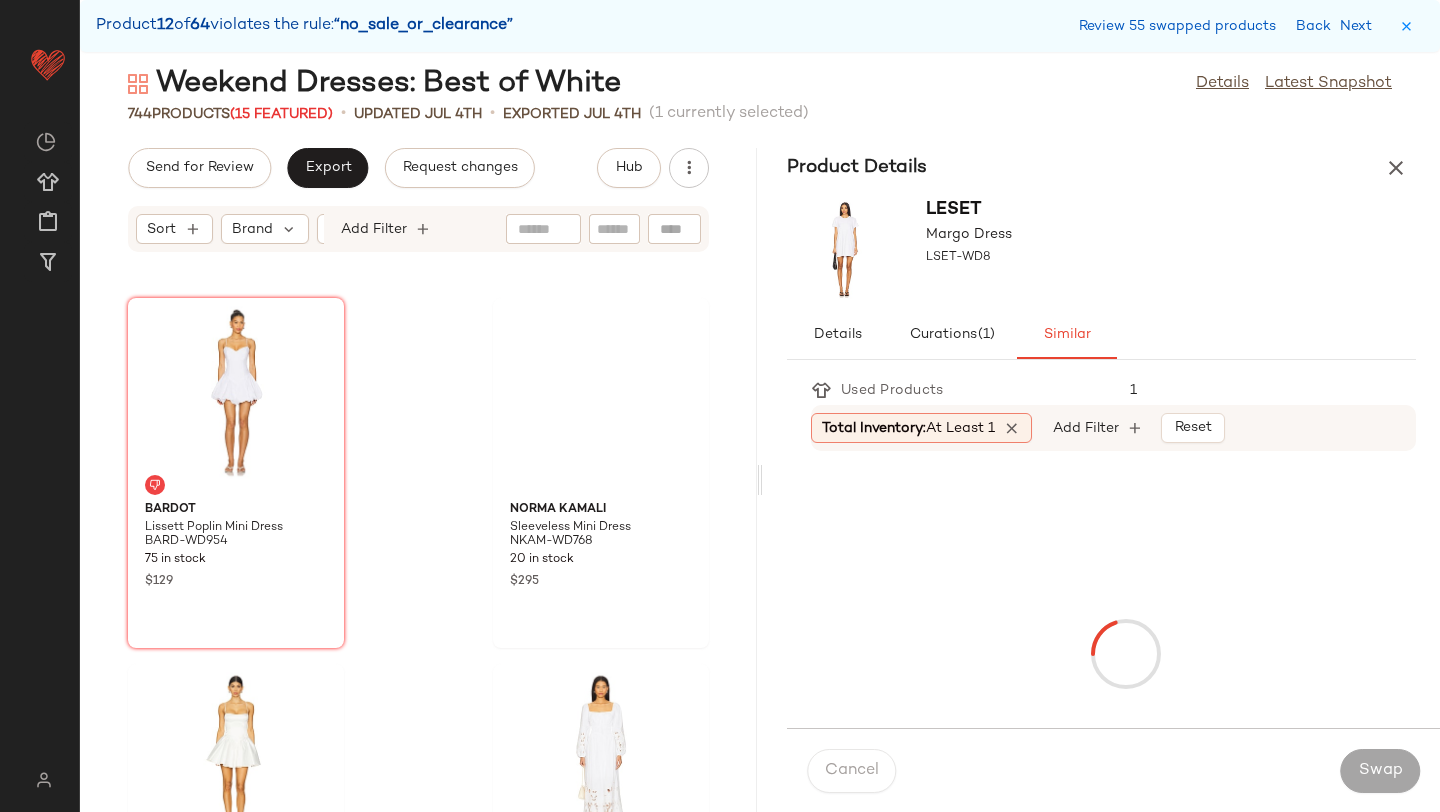 scroll, scrollTop: 72834, scrollLeft: 0, axis: vertical 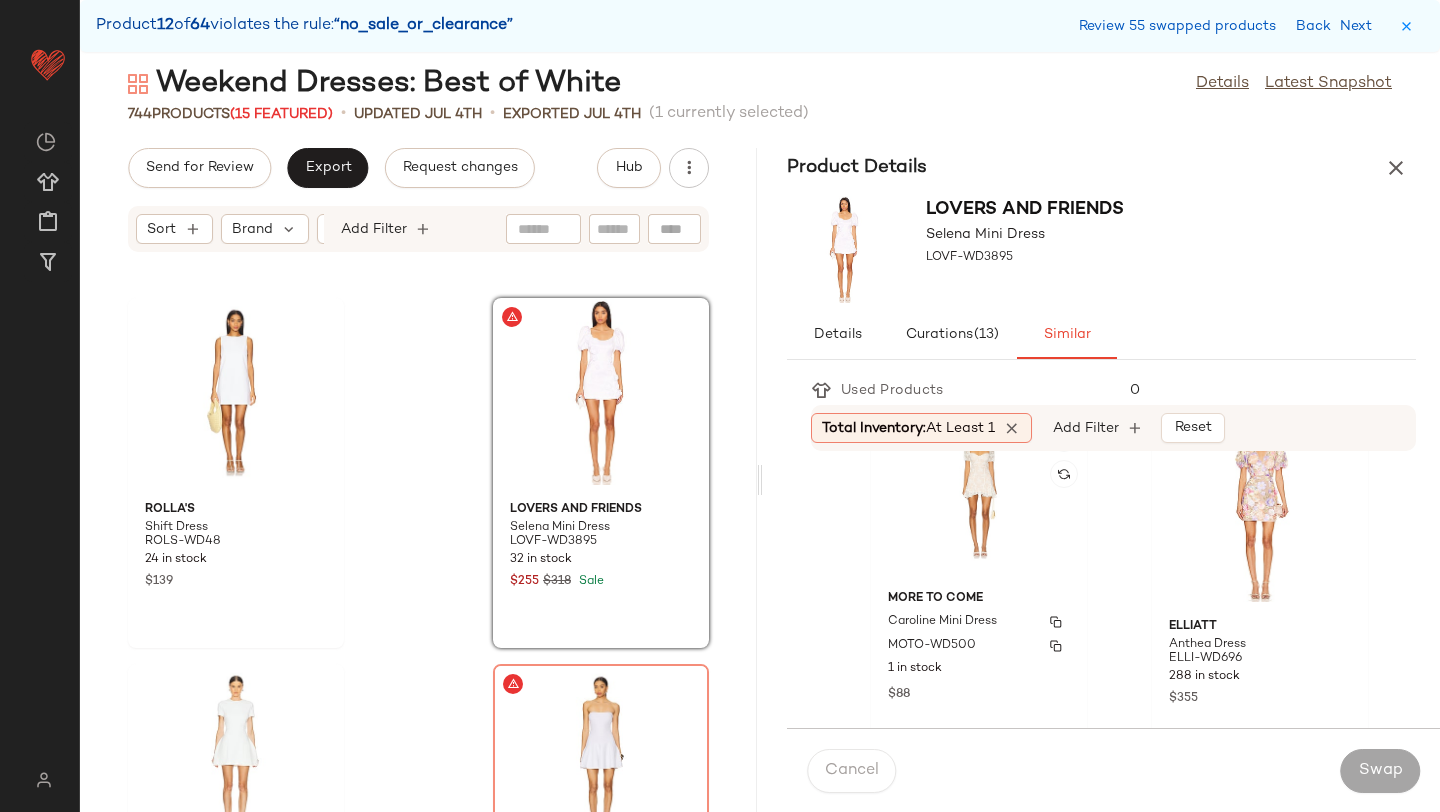 click on "MORE TO COME" at bounding box center [979, 599] 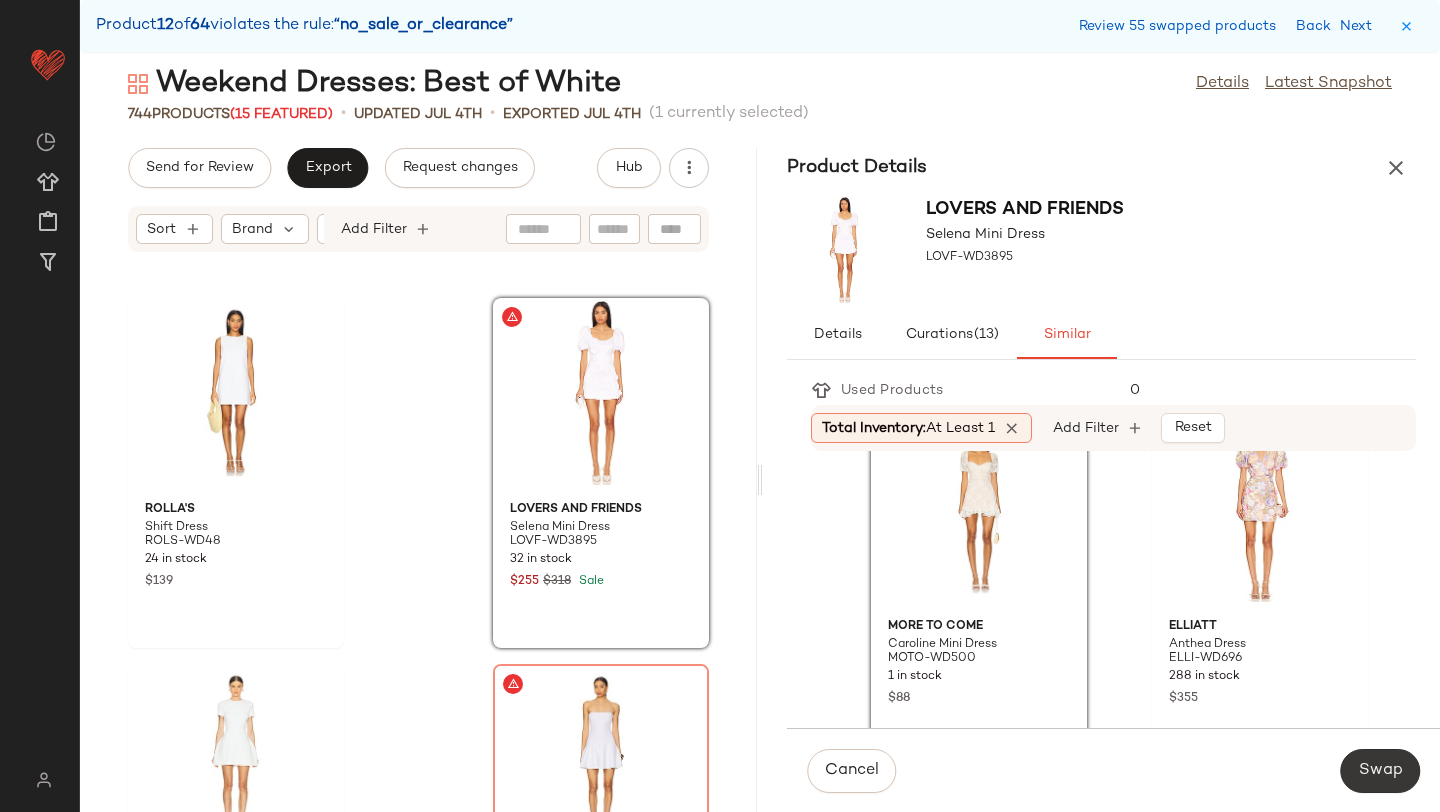 click on "Swap" 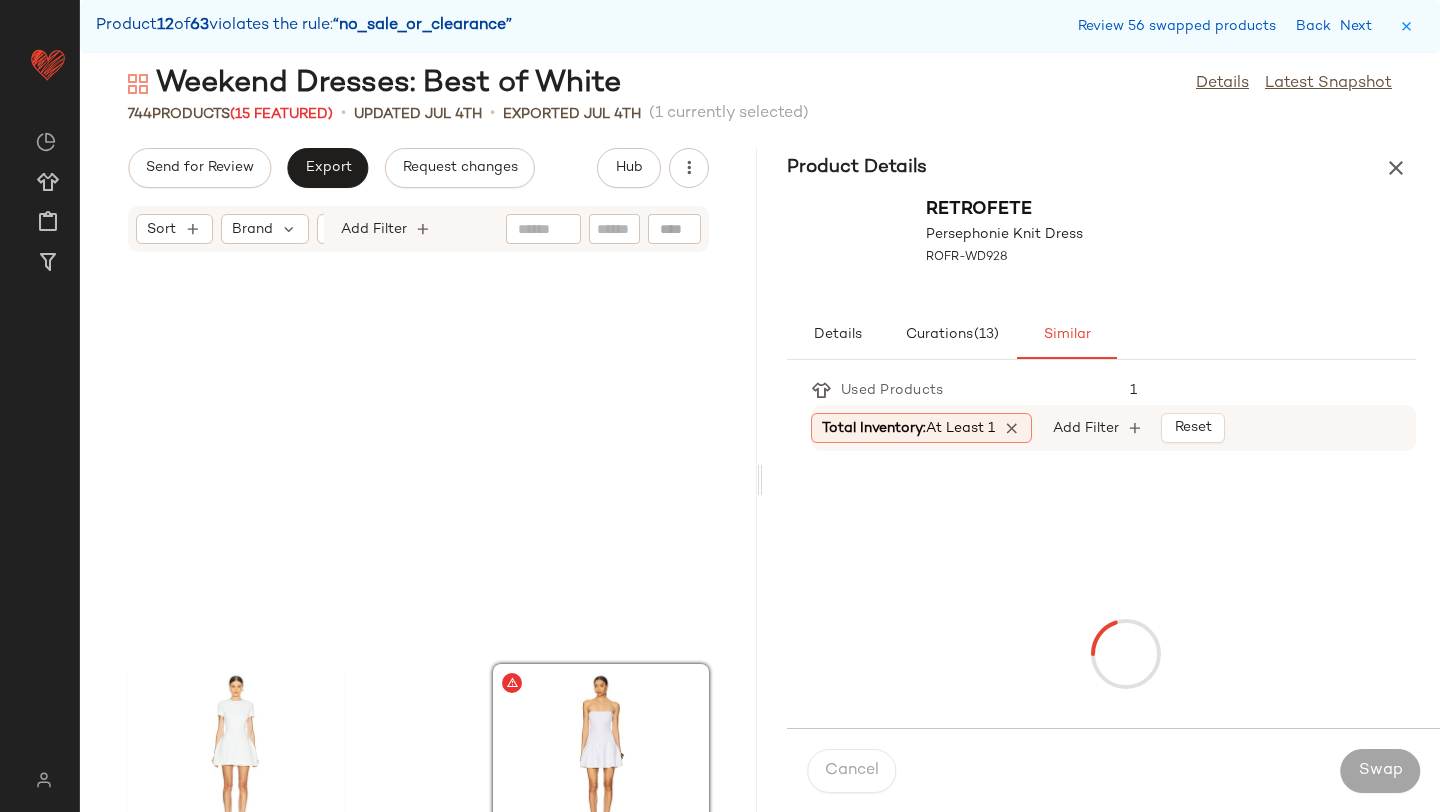 scroll, scrollTop: 73200, scrollLeft: 0, axis: vertical 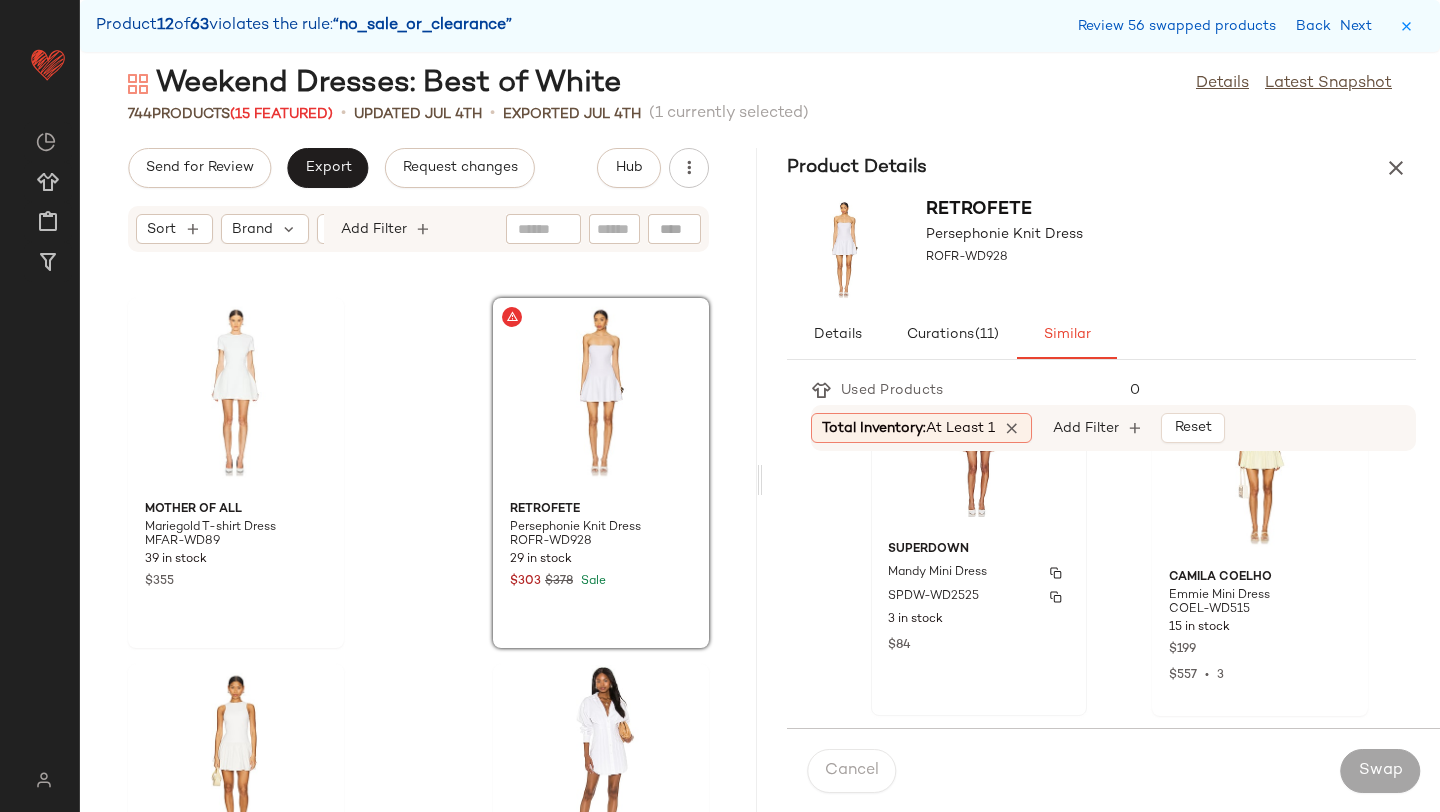 click on "Mandy Mini Dress" at bounding box center (937, 573) 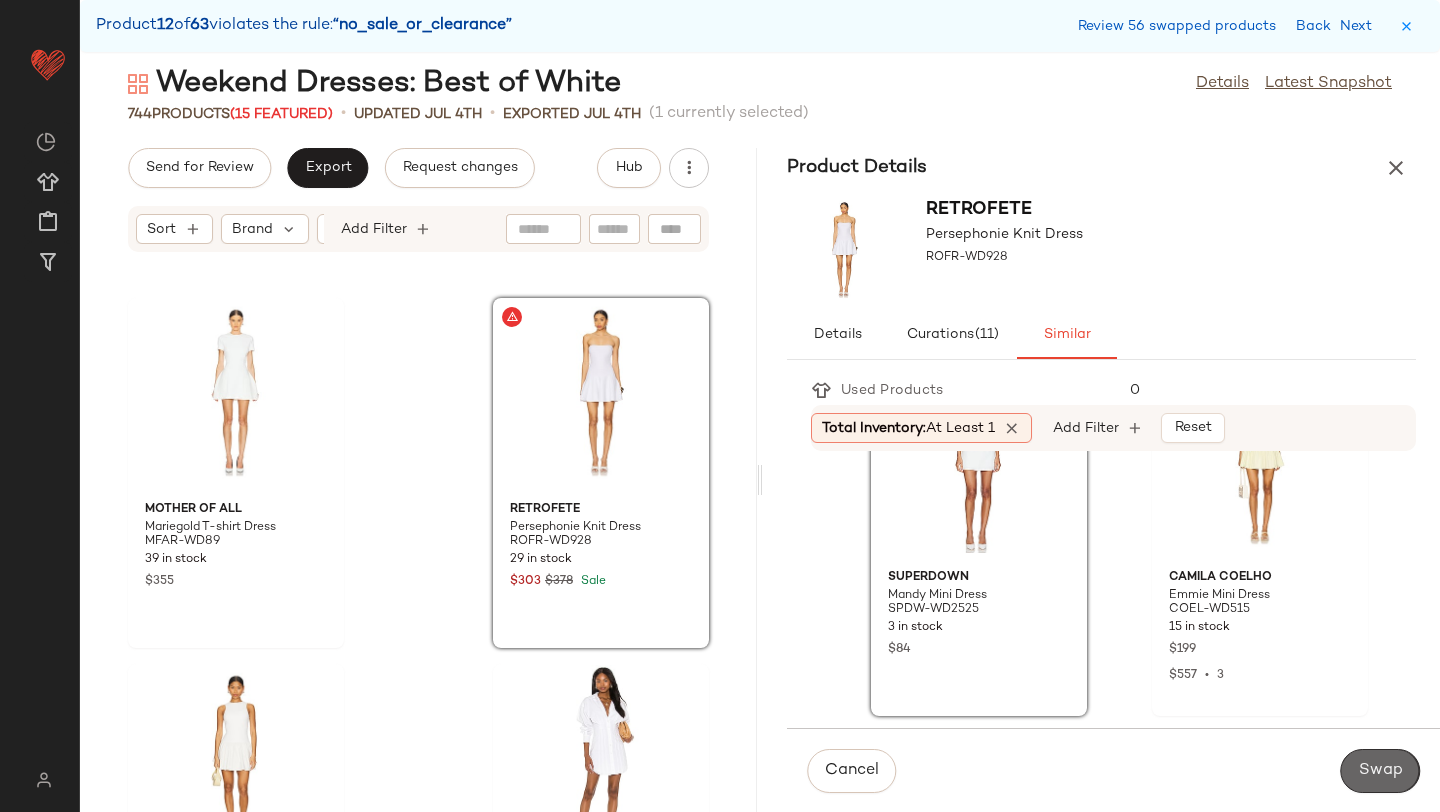 click on "Swap" 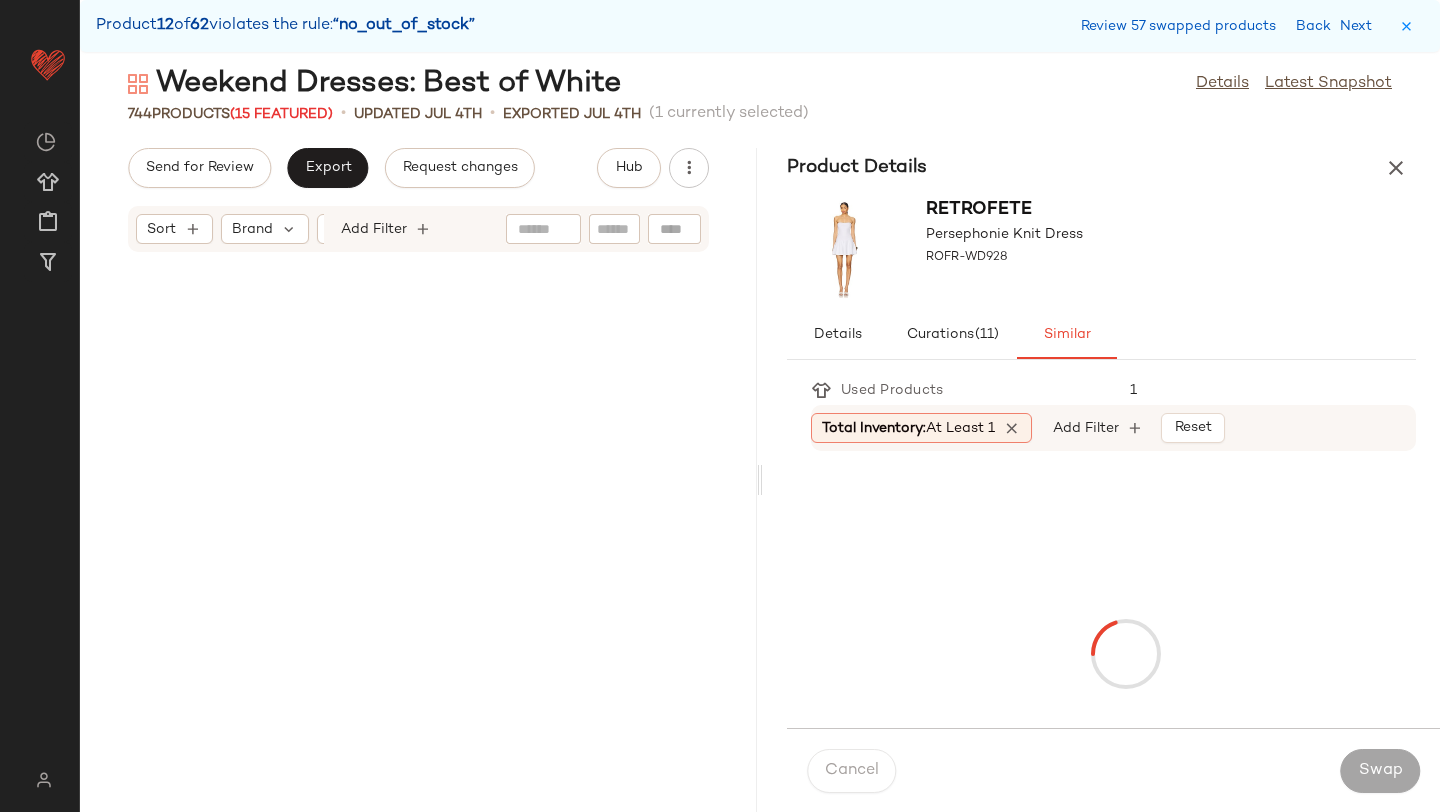scroll, scrollTop: 75762, scrollLeft: 0, axis: vertical 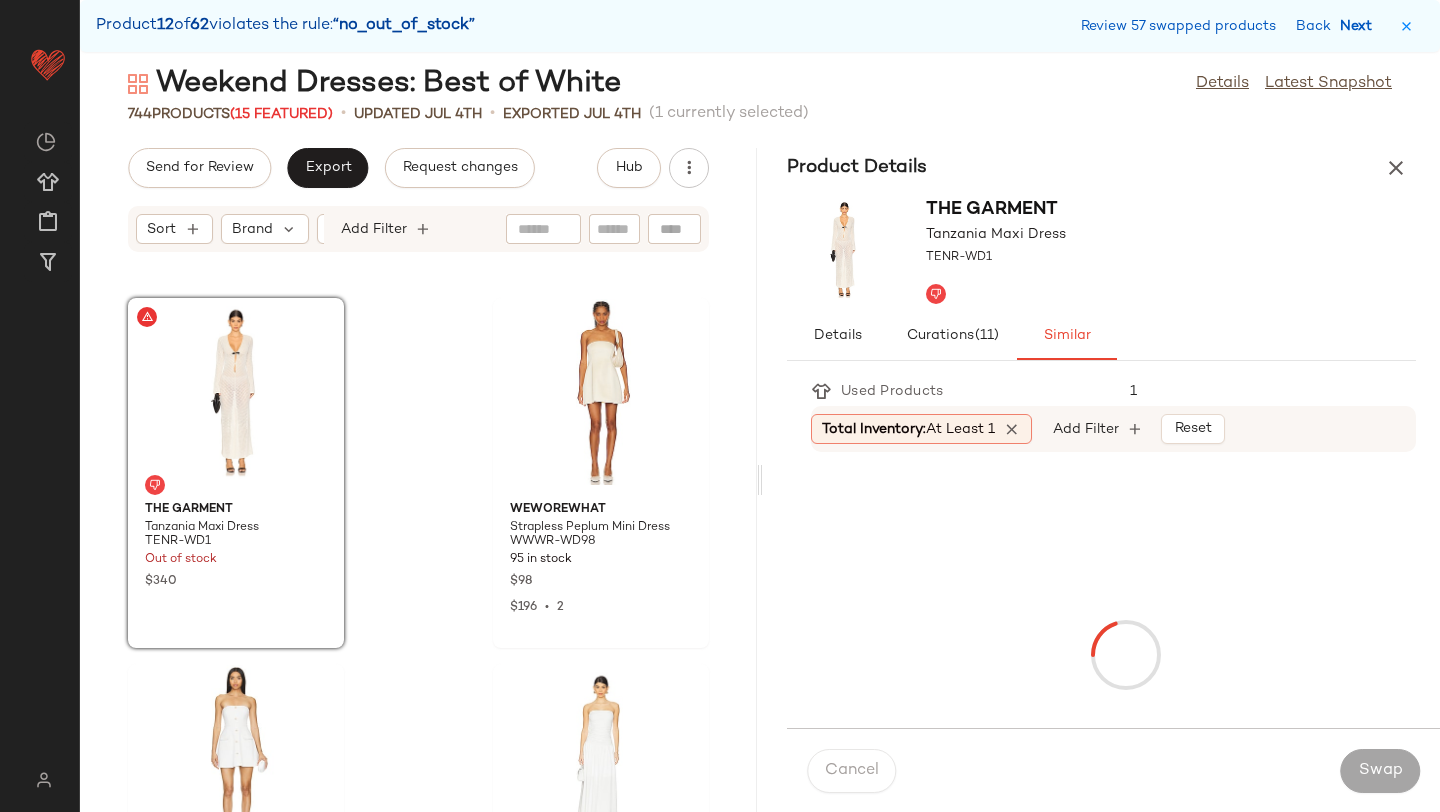 click on "Next" at bounding box center [1360, 26] 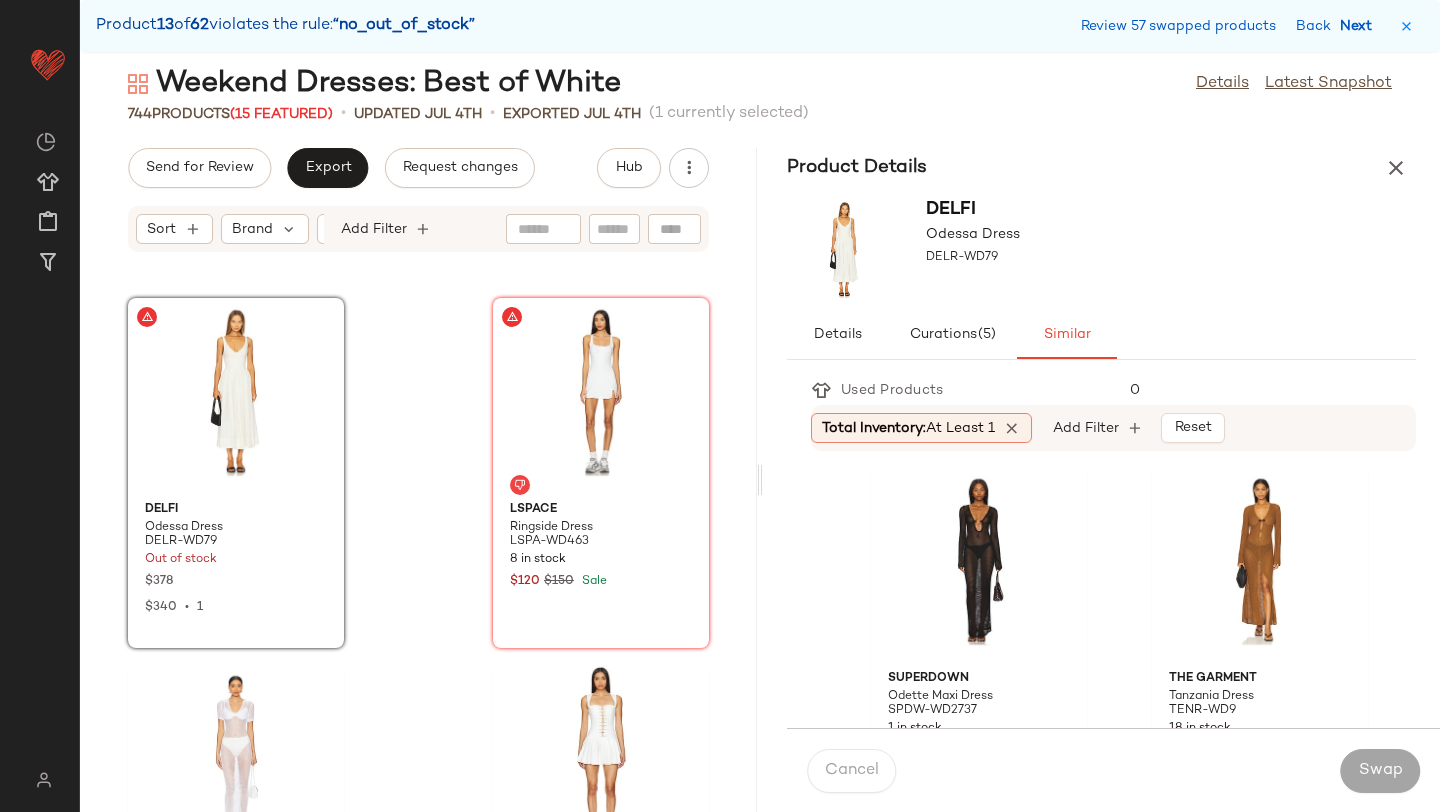 click on "Next" at bounding box center [1360, 26] 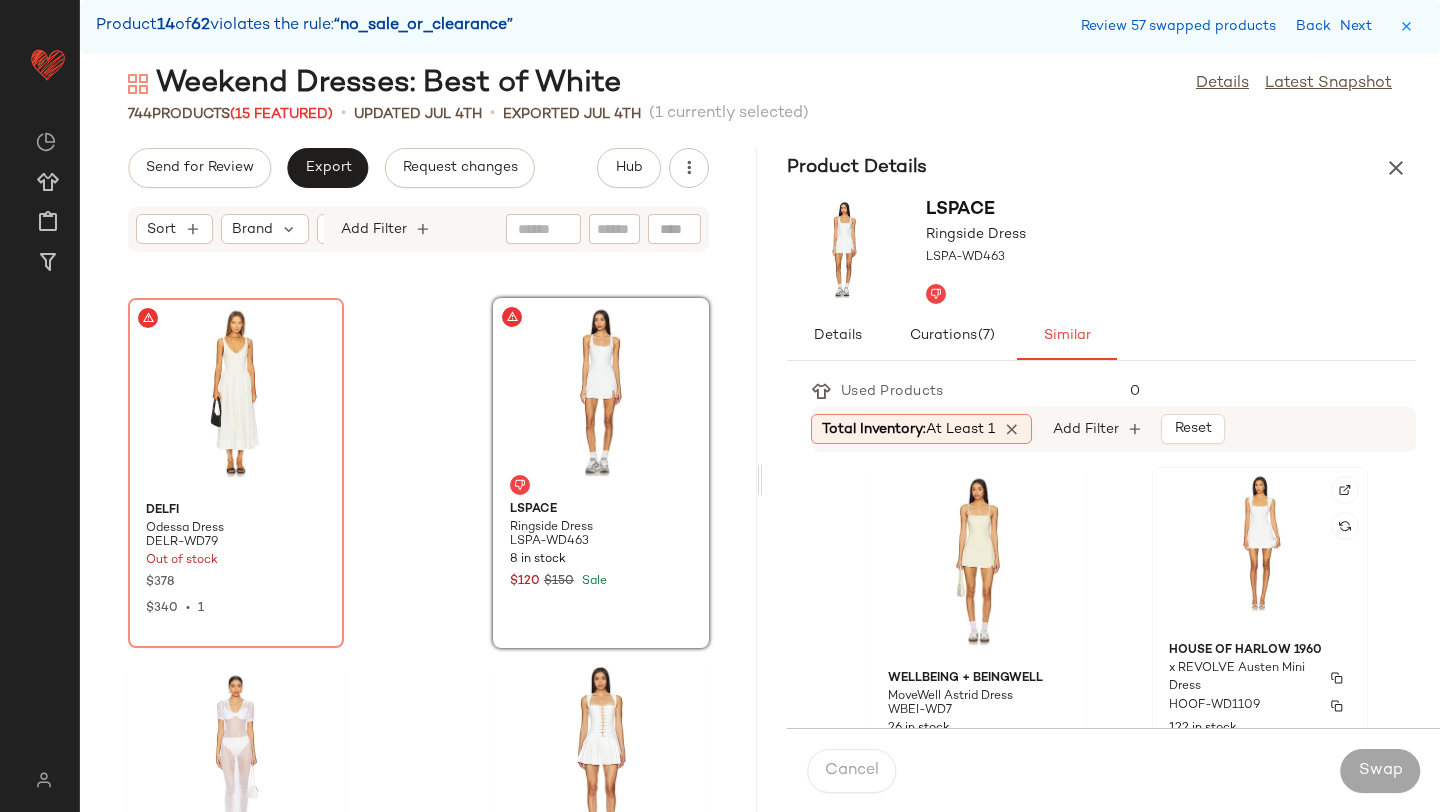 click on "House of Harlow 1960 x REVOLVE Austen Mini Dress HOOF-WD1109 122 in stock $[PRICE] $[PRICE]  •  3" 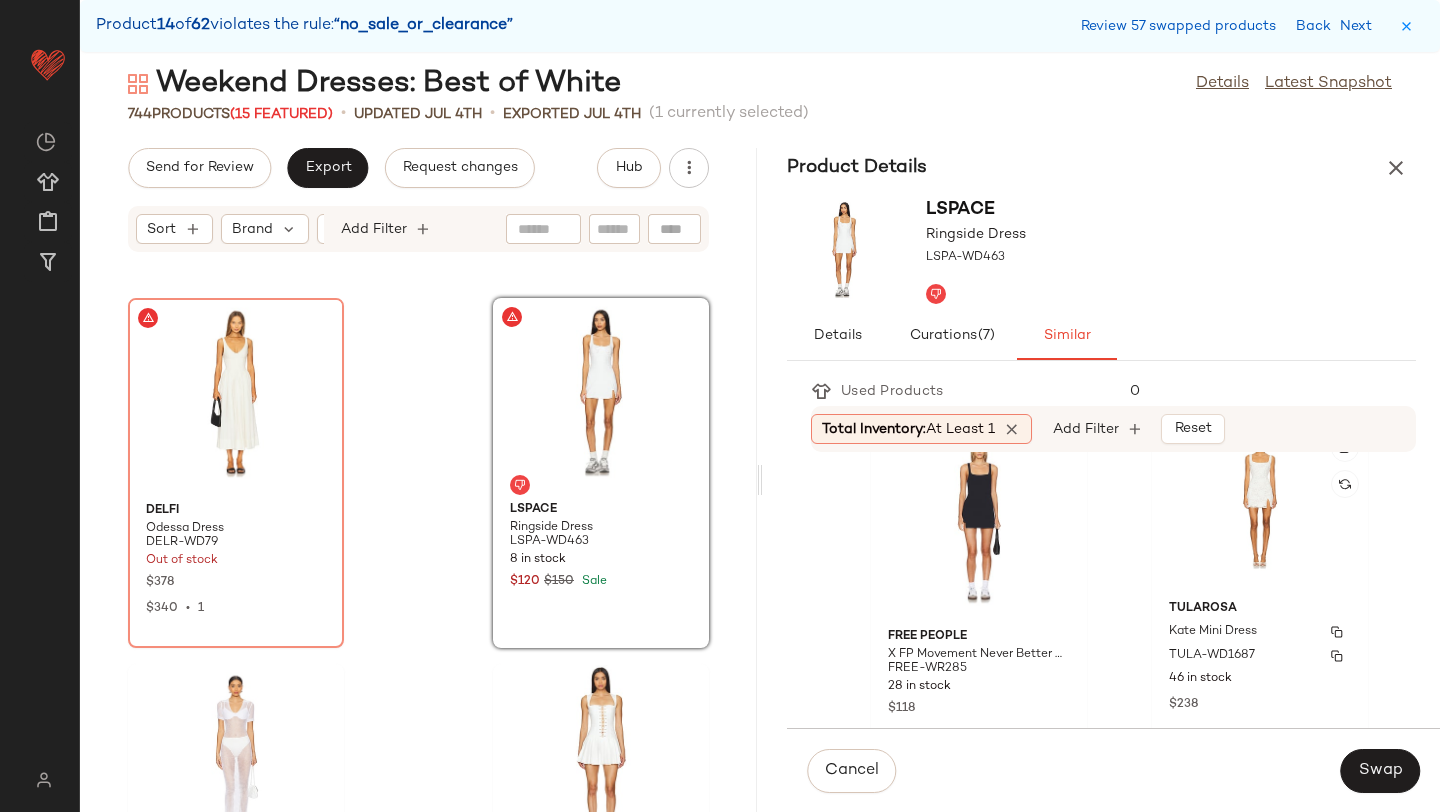 scroll, scrollTop: 1852, scrollLeft: 0, axis: vertical 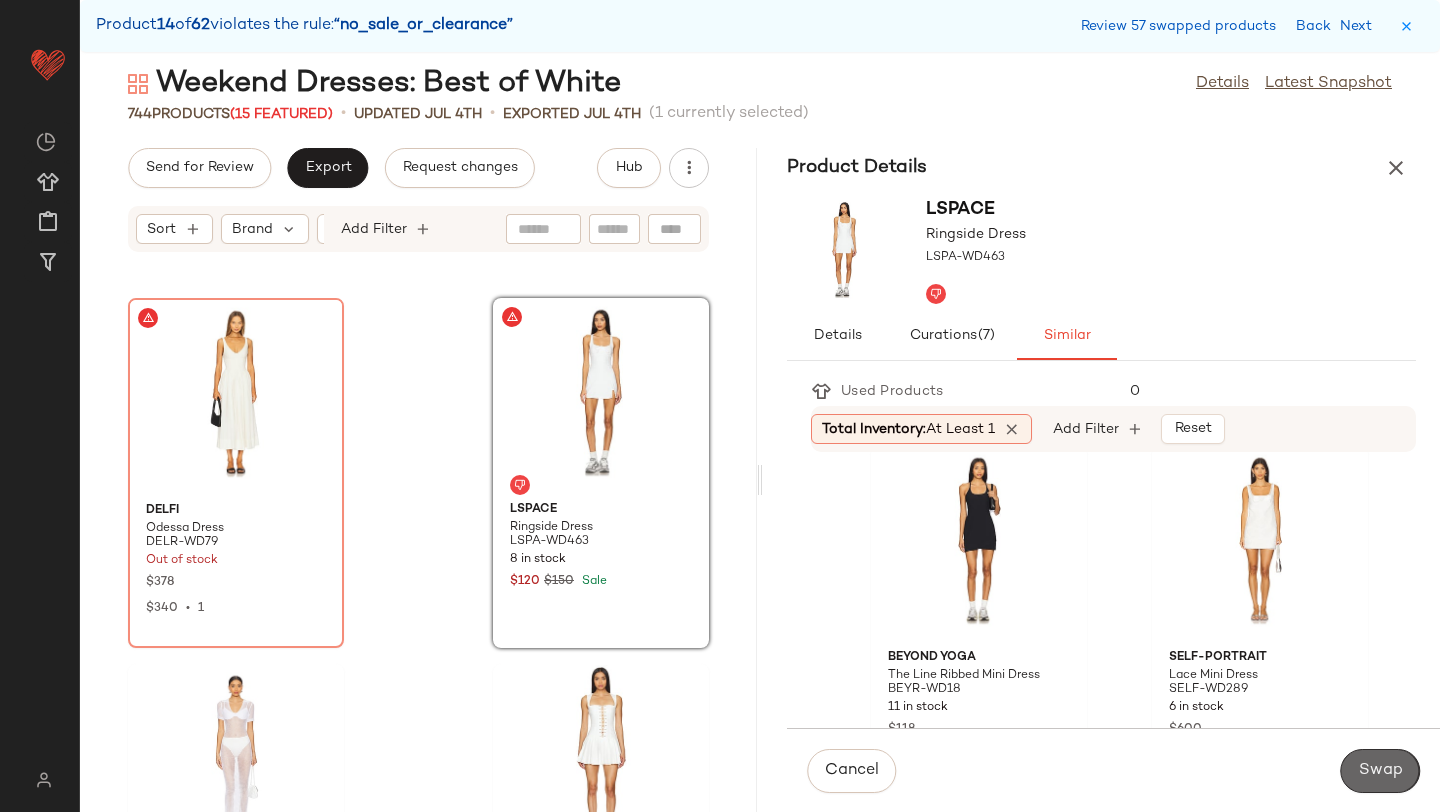 click on "Swap" 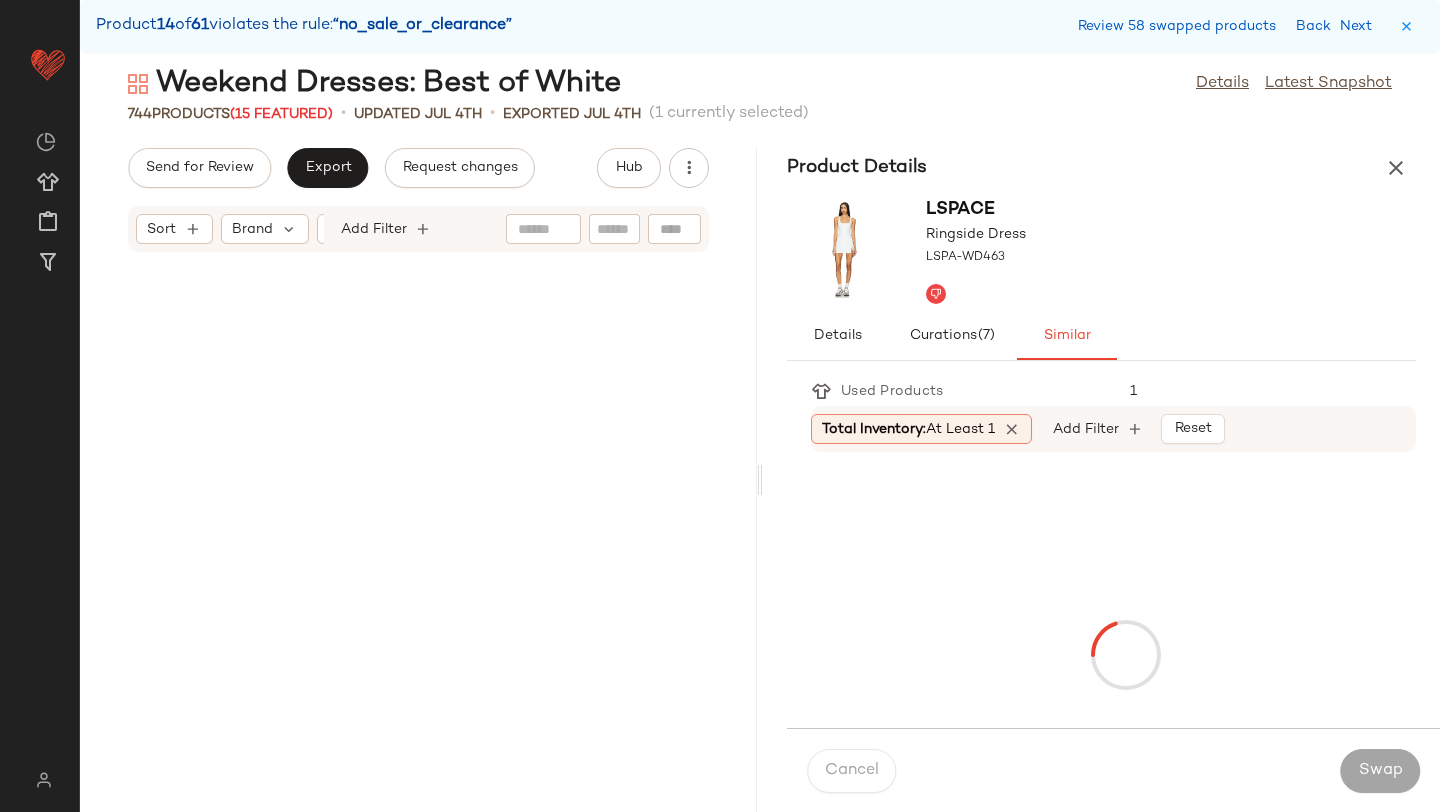 scroll, scrollTop: 77226, scrollLeft: 0, axis: vertical 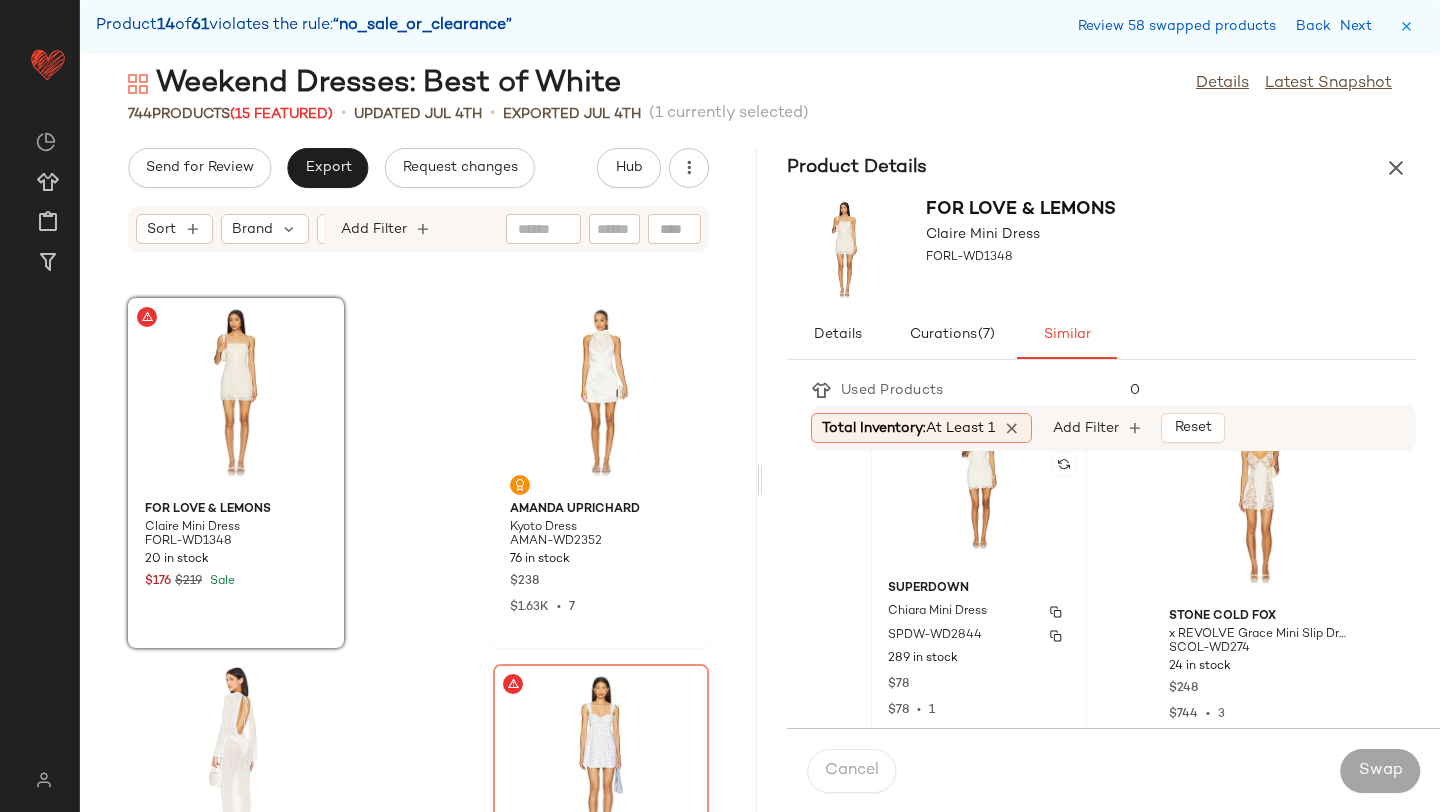 click on "289 in stock" at bounding box center [979, 659] 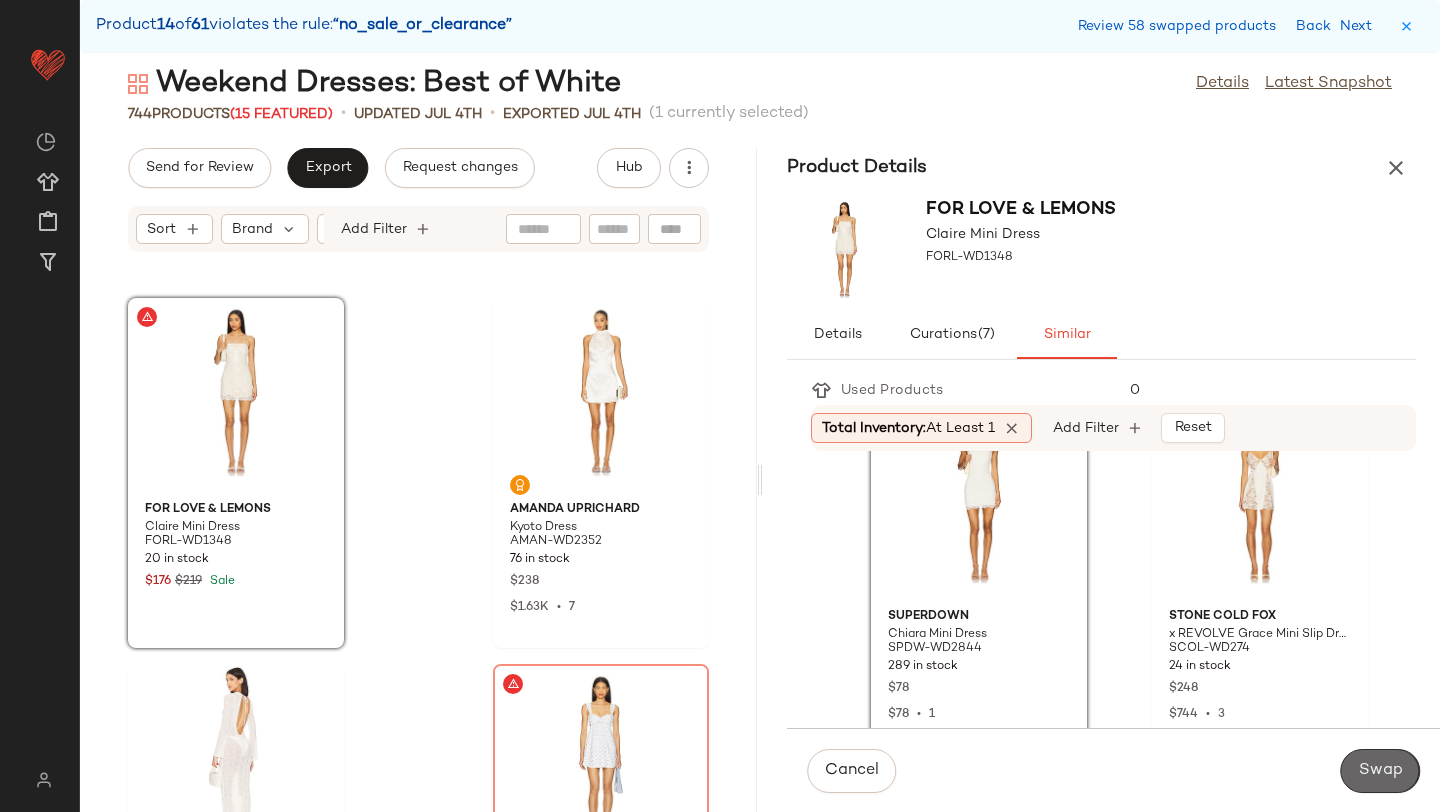 click on "Swap" at bounding box center [1380, 771] 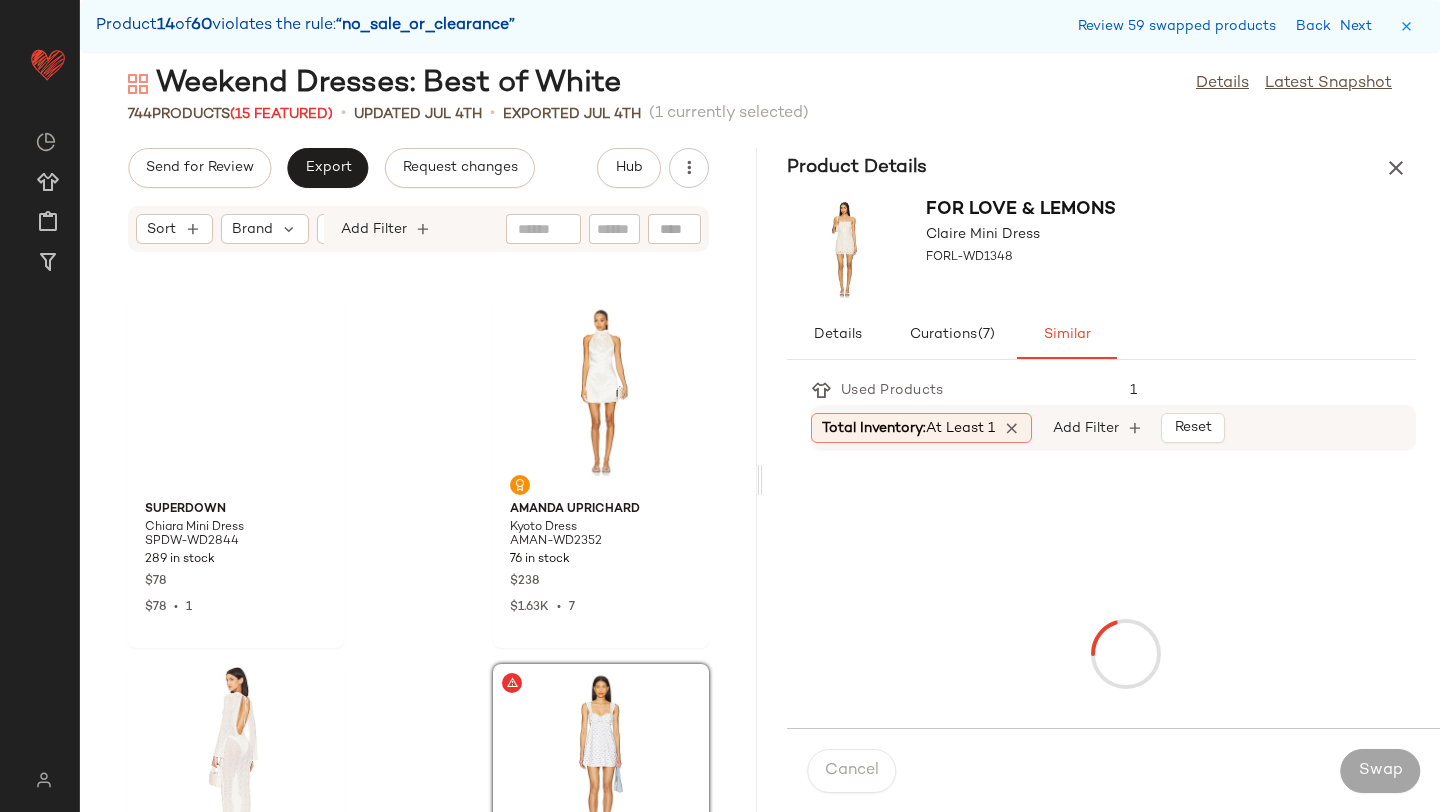 scroll, scrollTop: 77592, scrollLeft: 0, axis: vertical 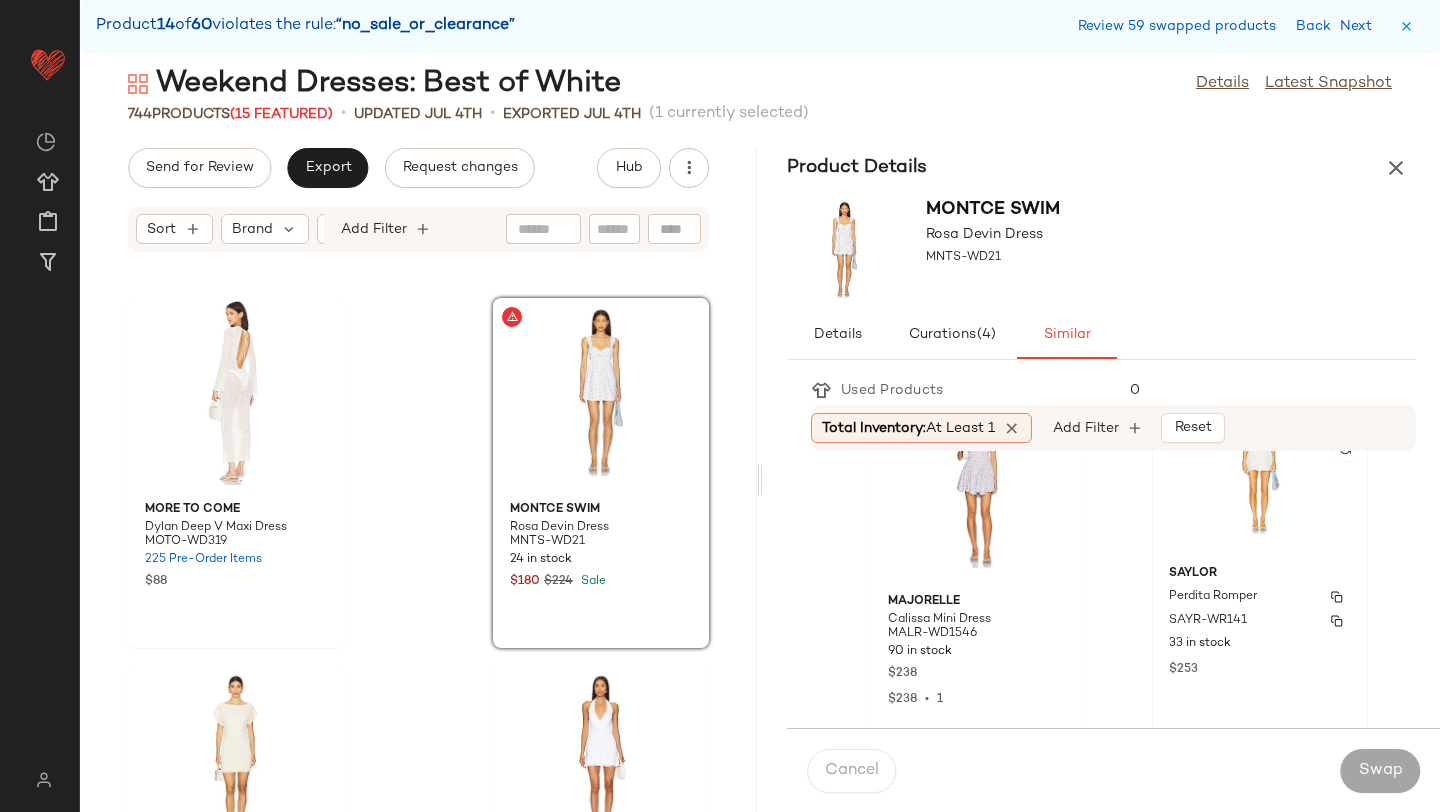 click on "SAYR-WR141" at bounding box center [1208, 621] 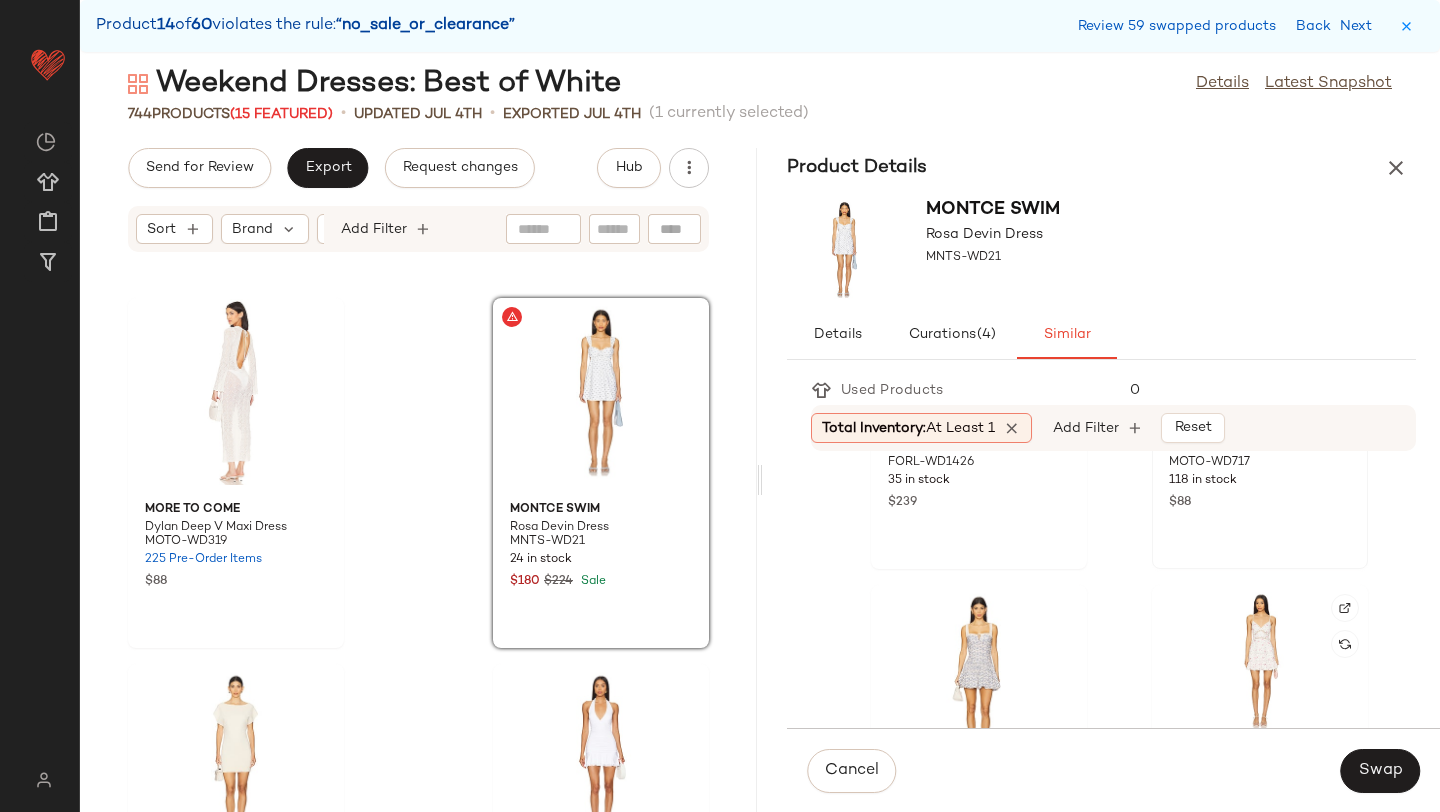 scroll, scrollTop: 0, scrollLeft: 0, axis: both 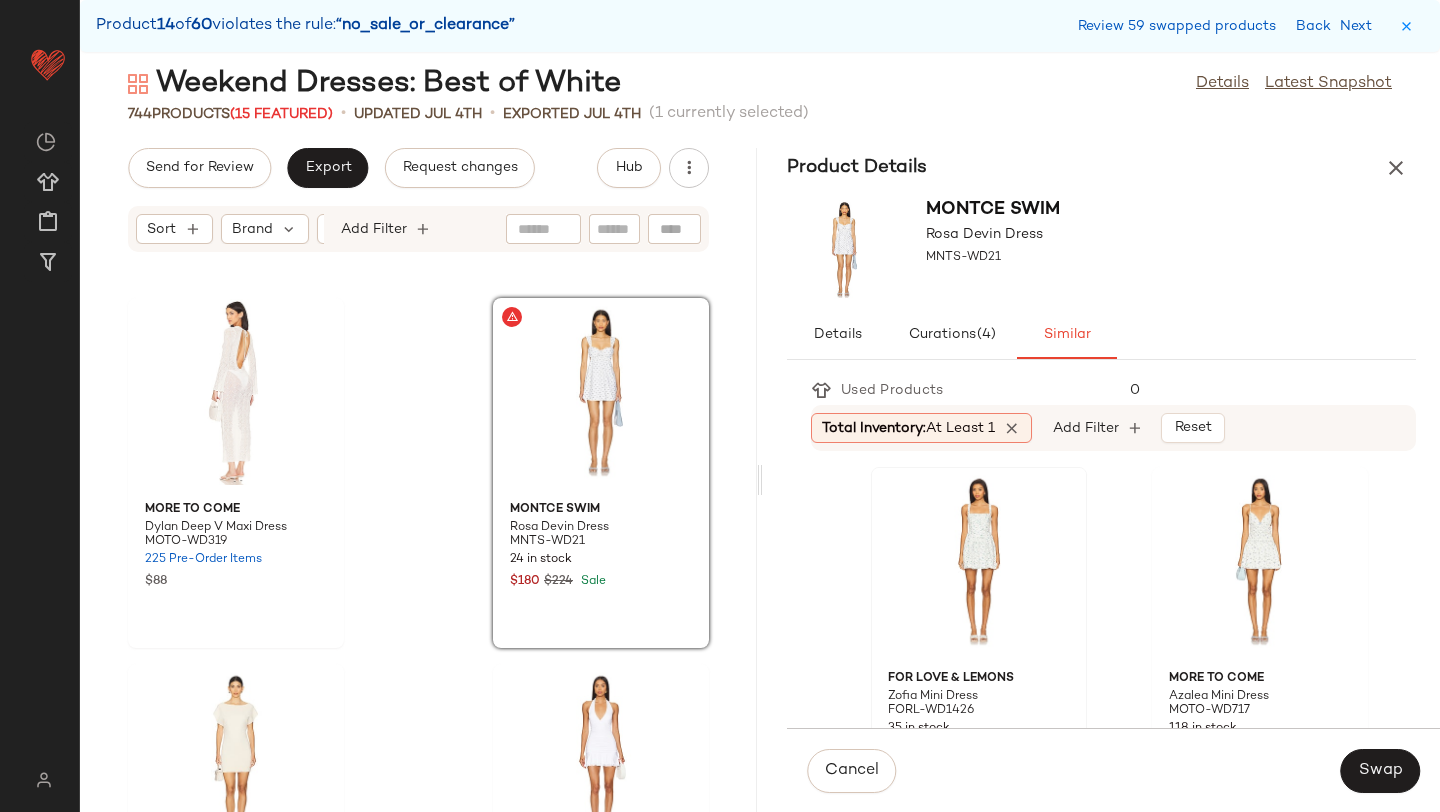 click 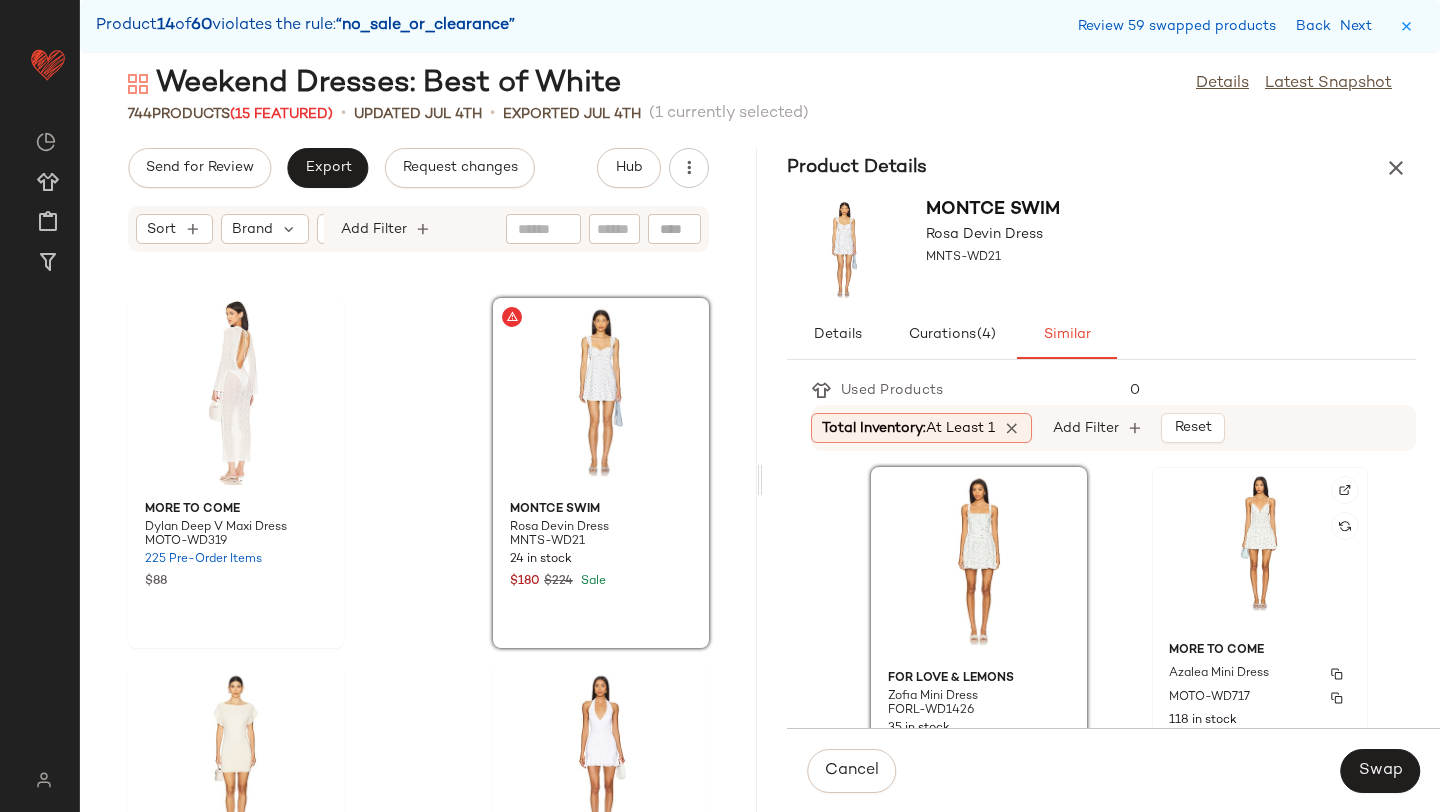 click on "MOTO-WD717" at bounding box center [1260, 698] 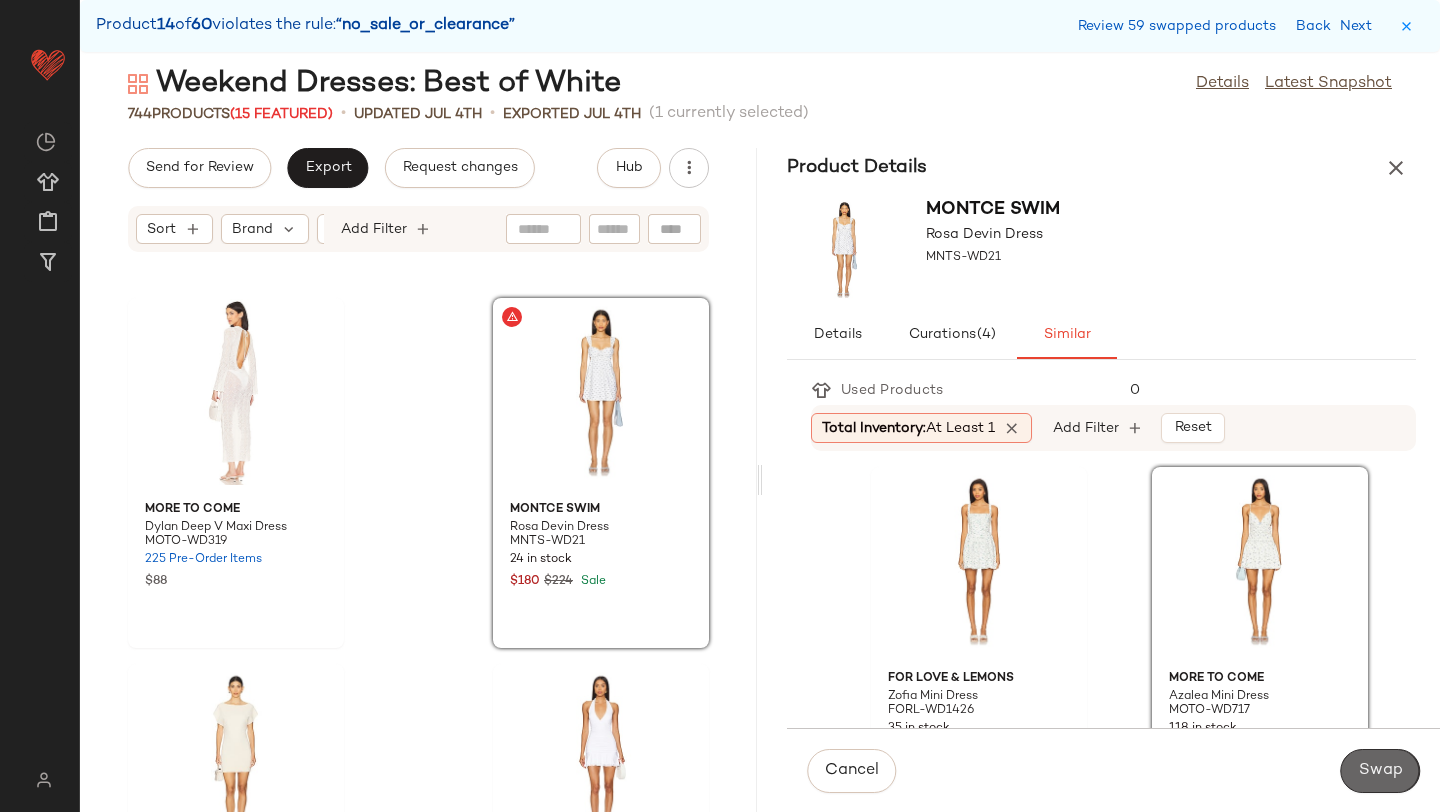click on "Swap" 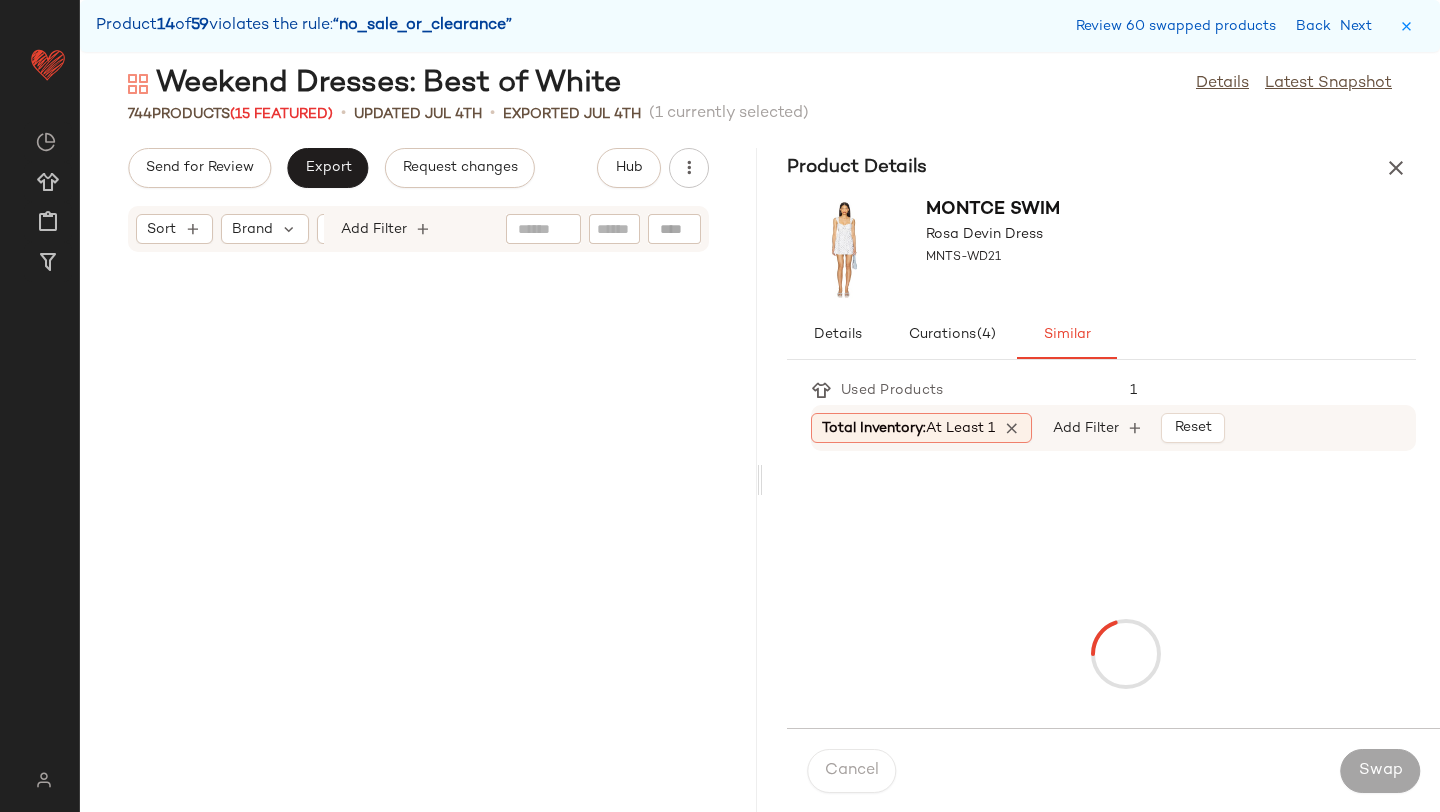 scroll, scrollTop: 78690, scrollLeft: 0, axis: vertical 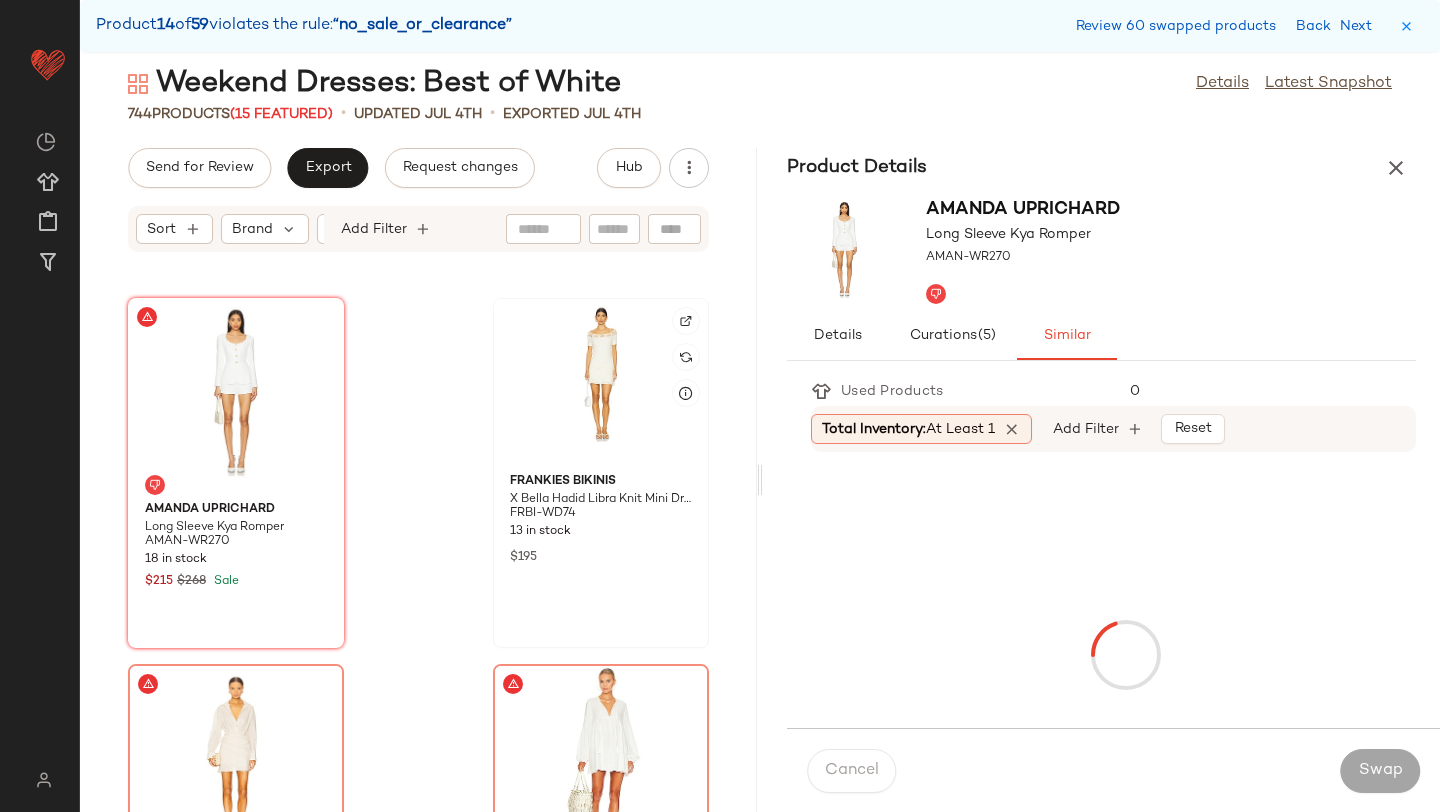 click 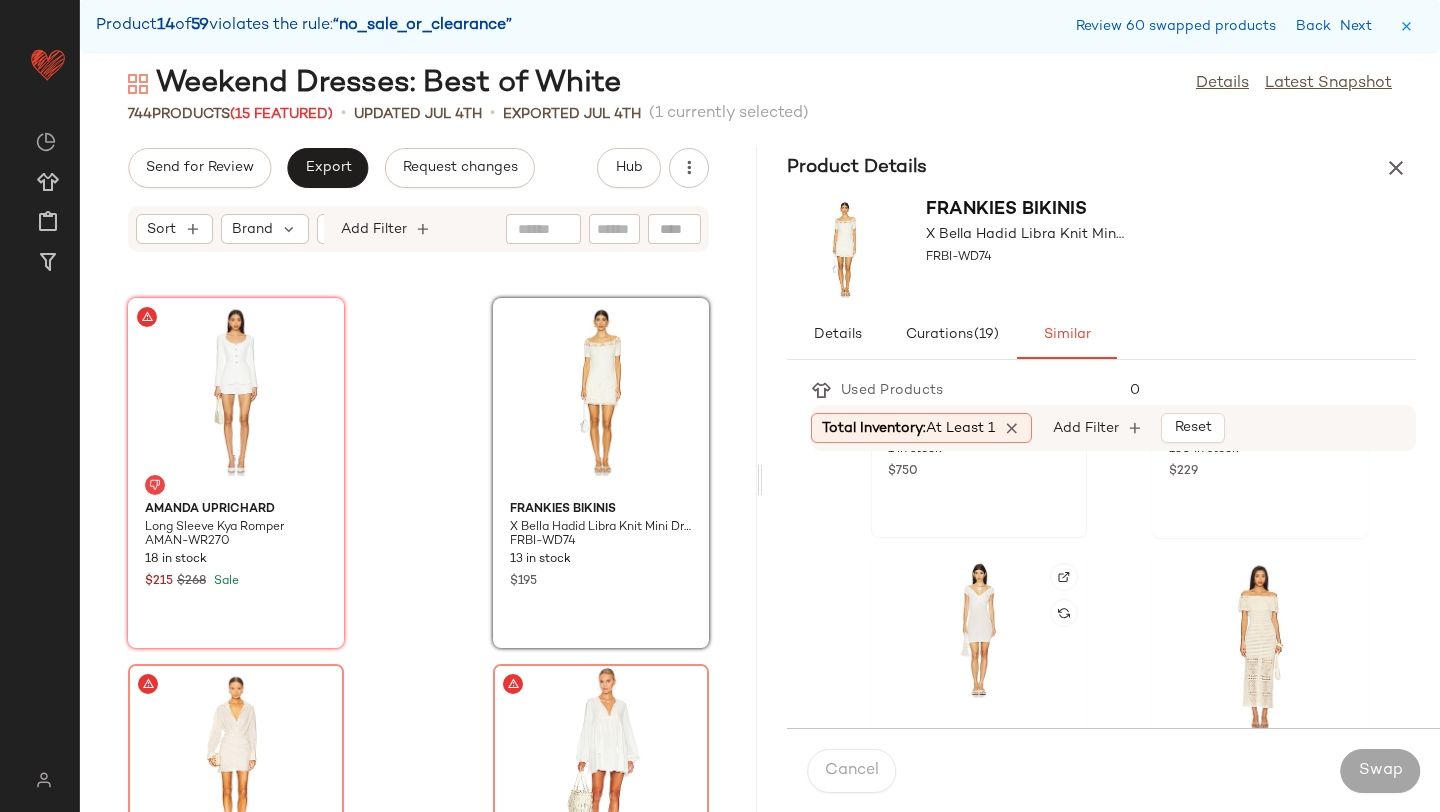 scroll, scrollTop: 356, scrollLeft: 0, axis: vertical 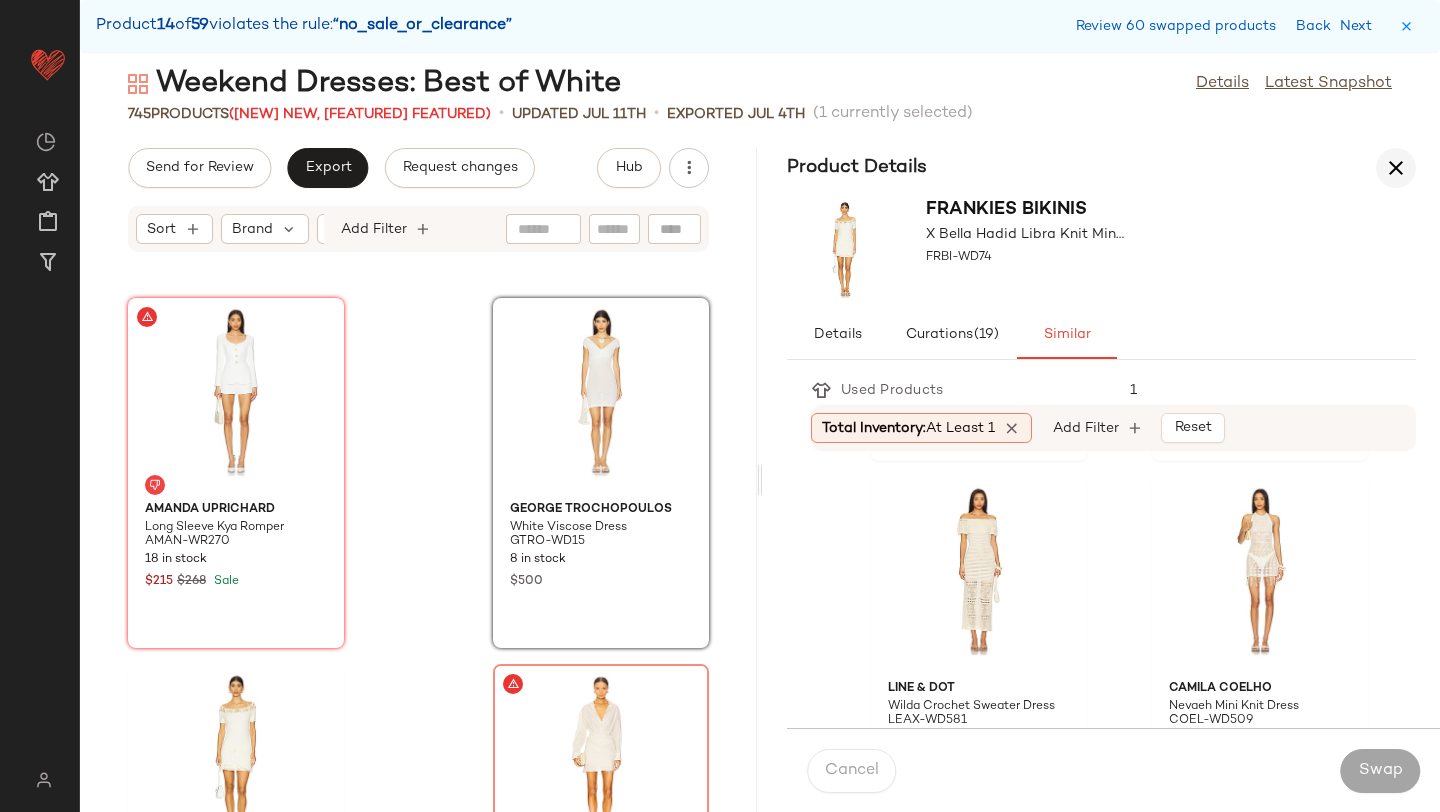 click at bounding box center (1396, 168) 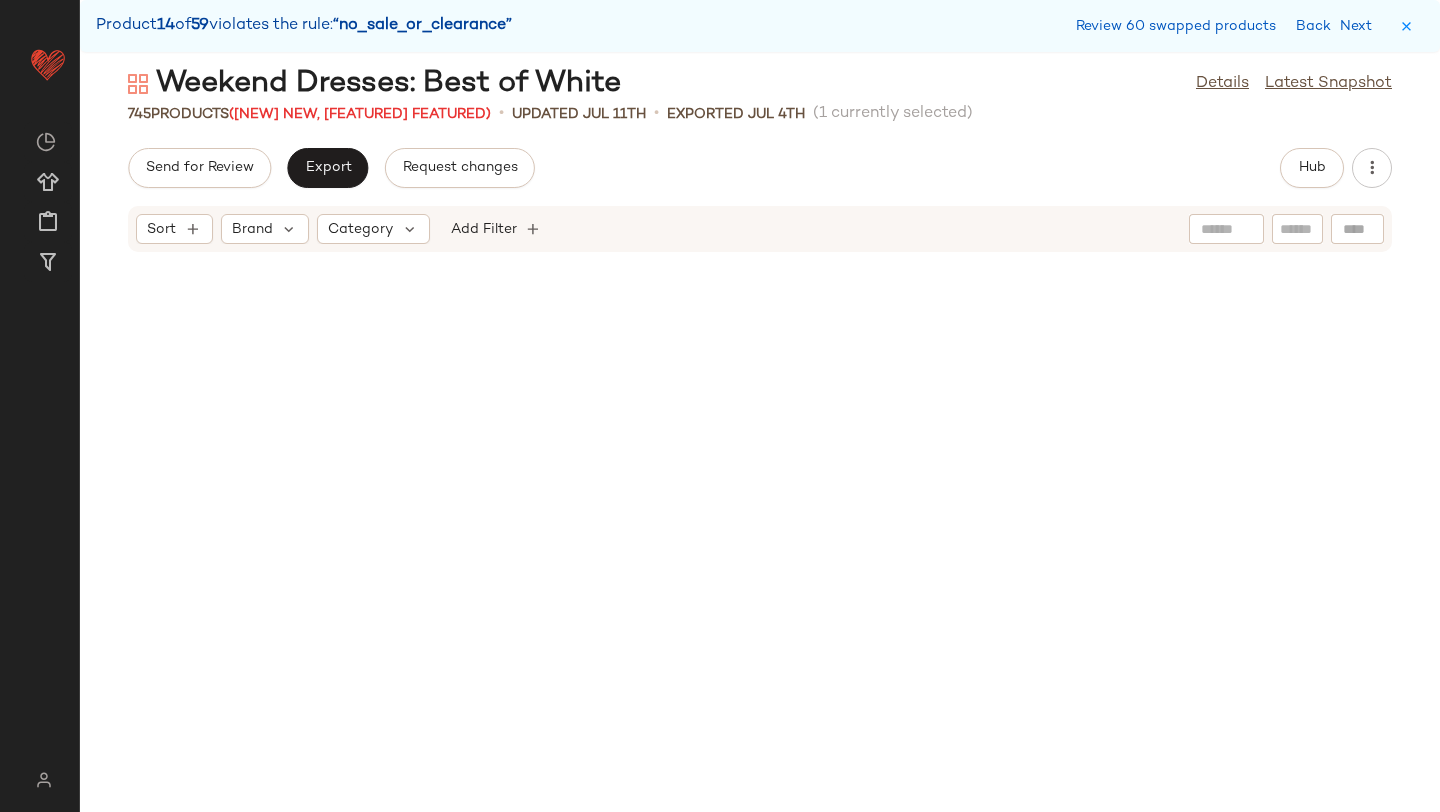 scroll, scrollTop: 31476, scrollLeft: 0, axis: vertical 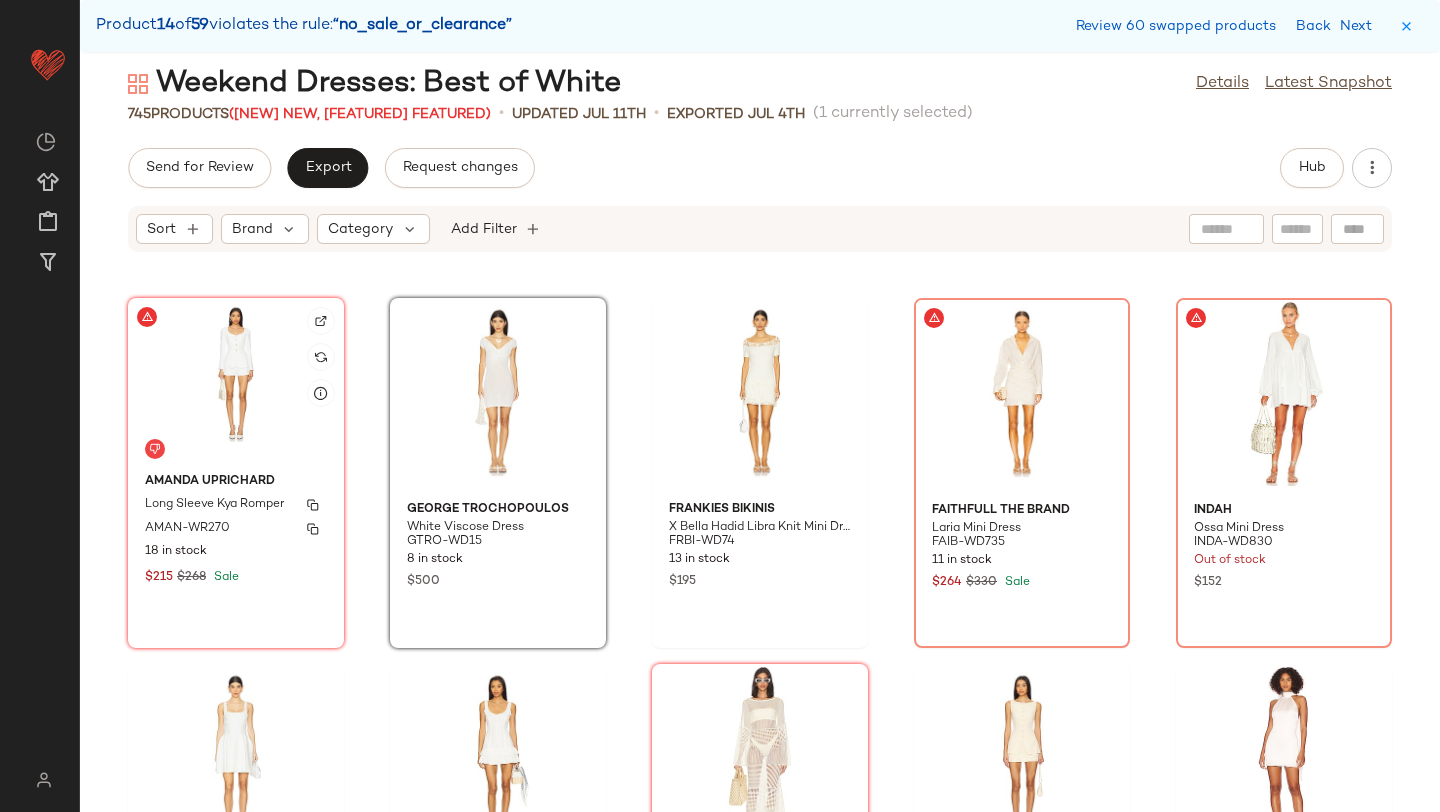 click on "Amanda Uprichard Long Sleeve Kya Romper AMAN-WR270 18 in stock $[PRICE] $[PRICE] Sale" 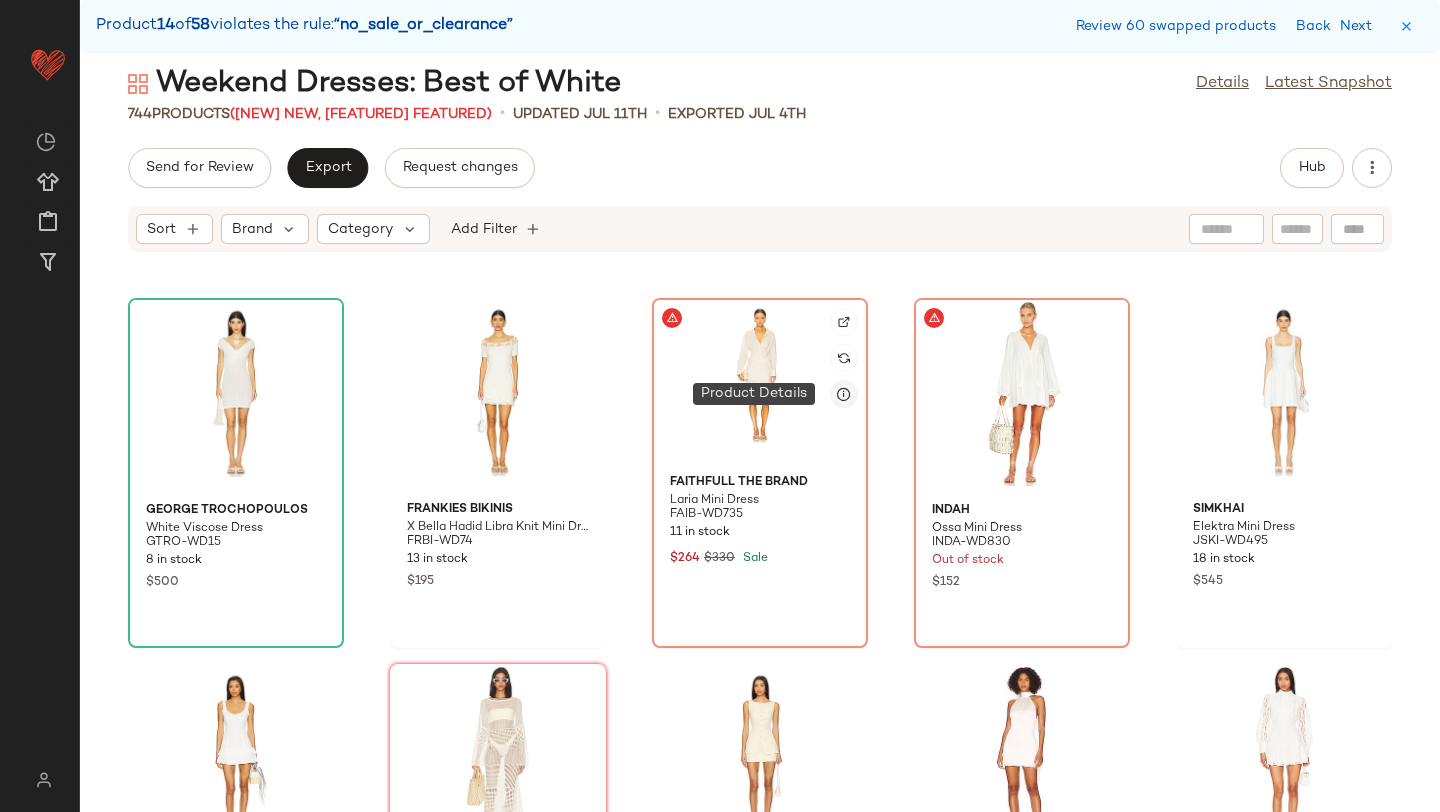 click 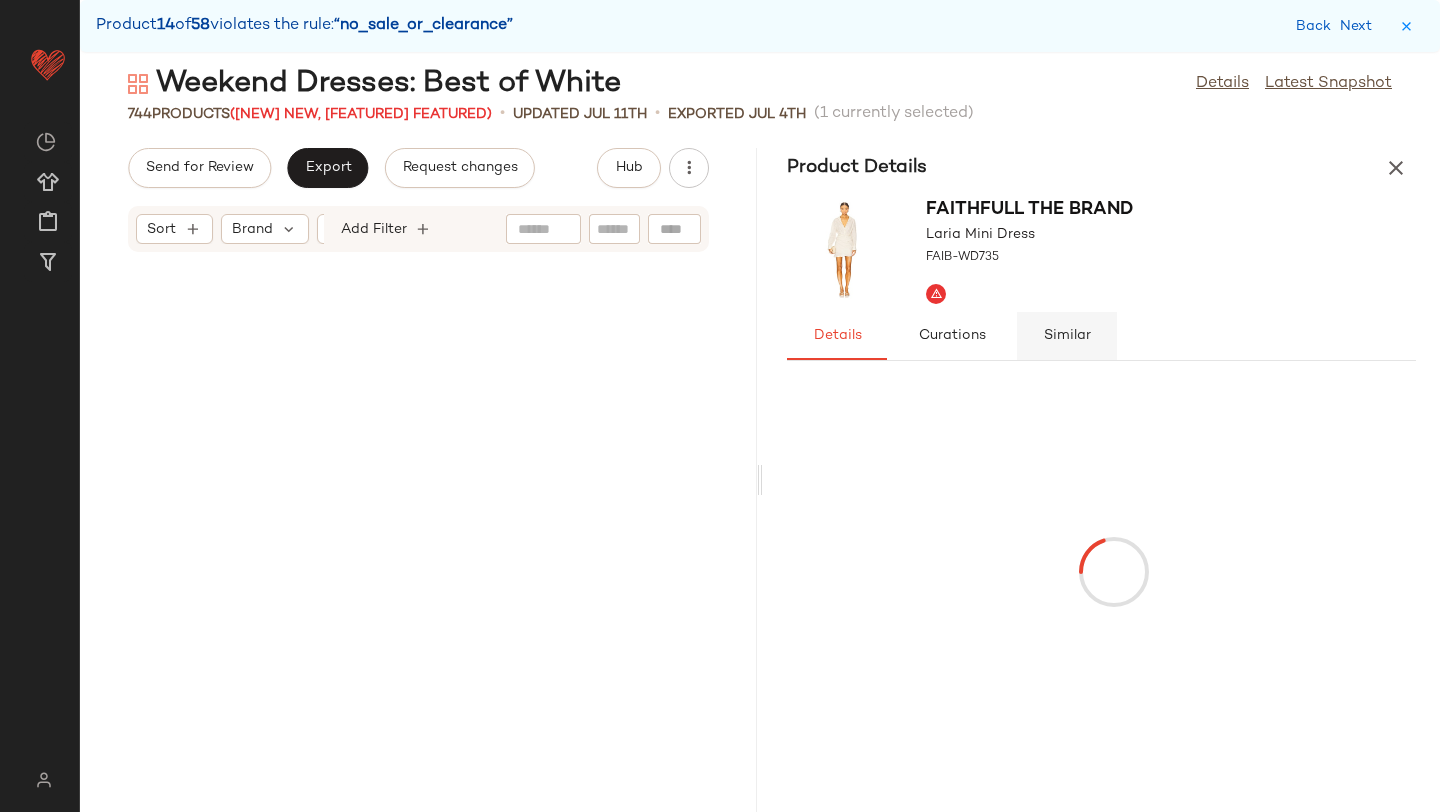 scroll, scrollTop: 79056, scrollLeft: 0, axis: vertical 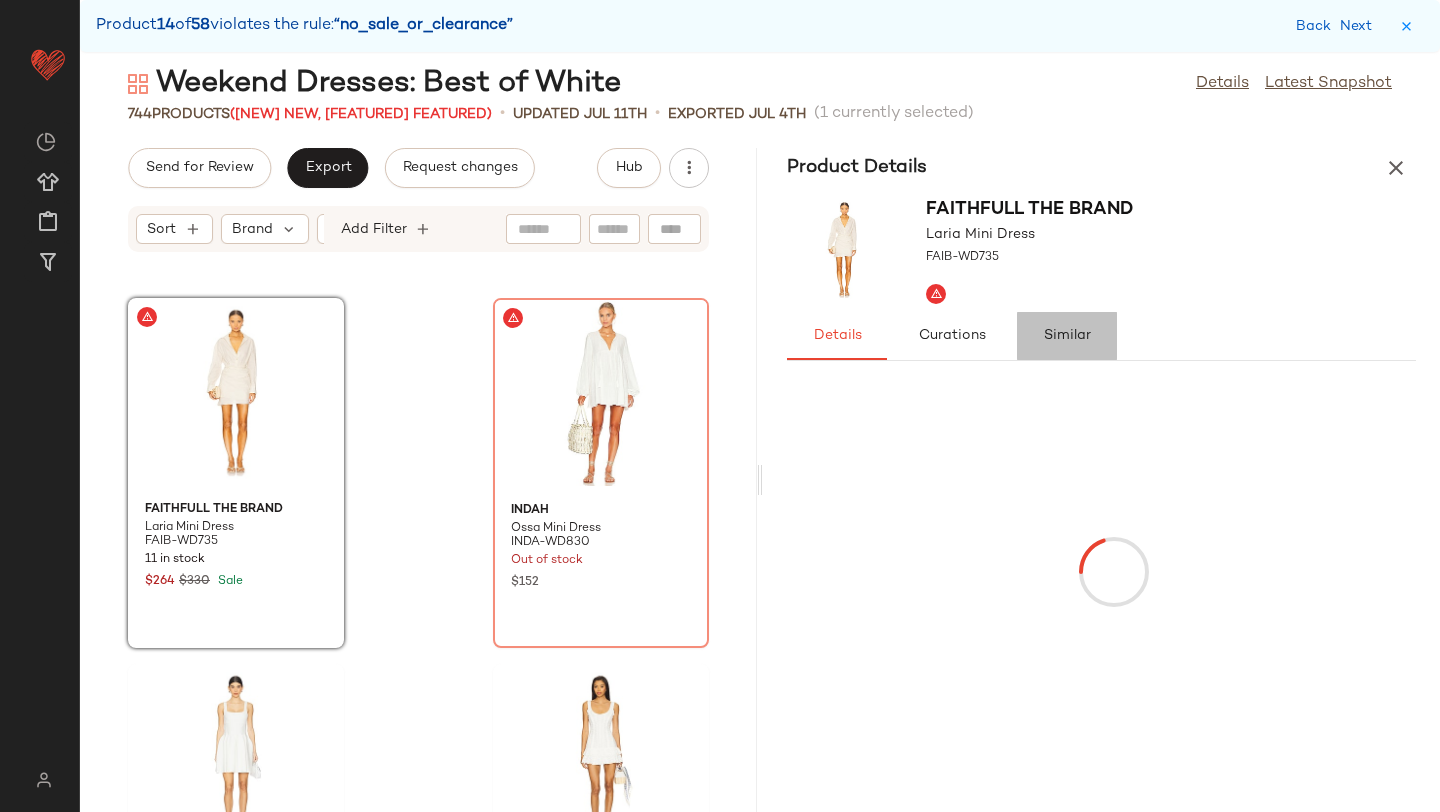 click on "Similar" 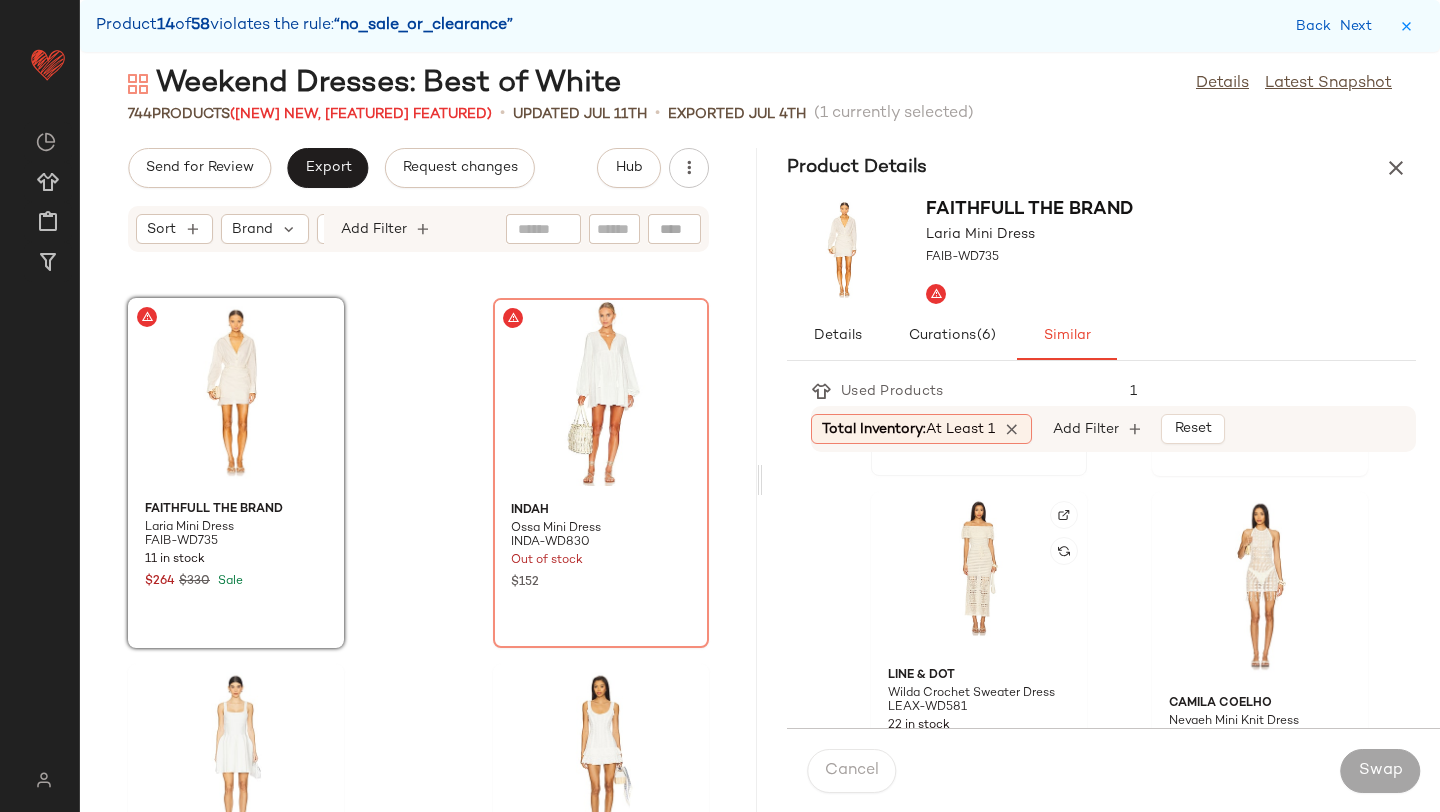 scroll, scrollTop: 0, scrollLeft: 0, axis: both 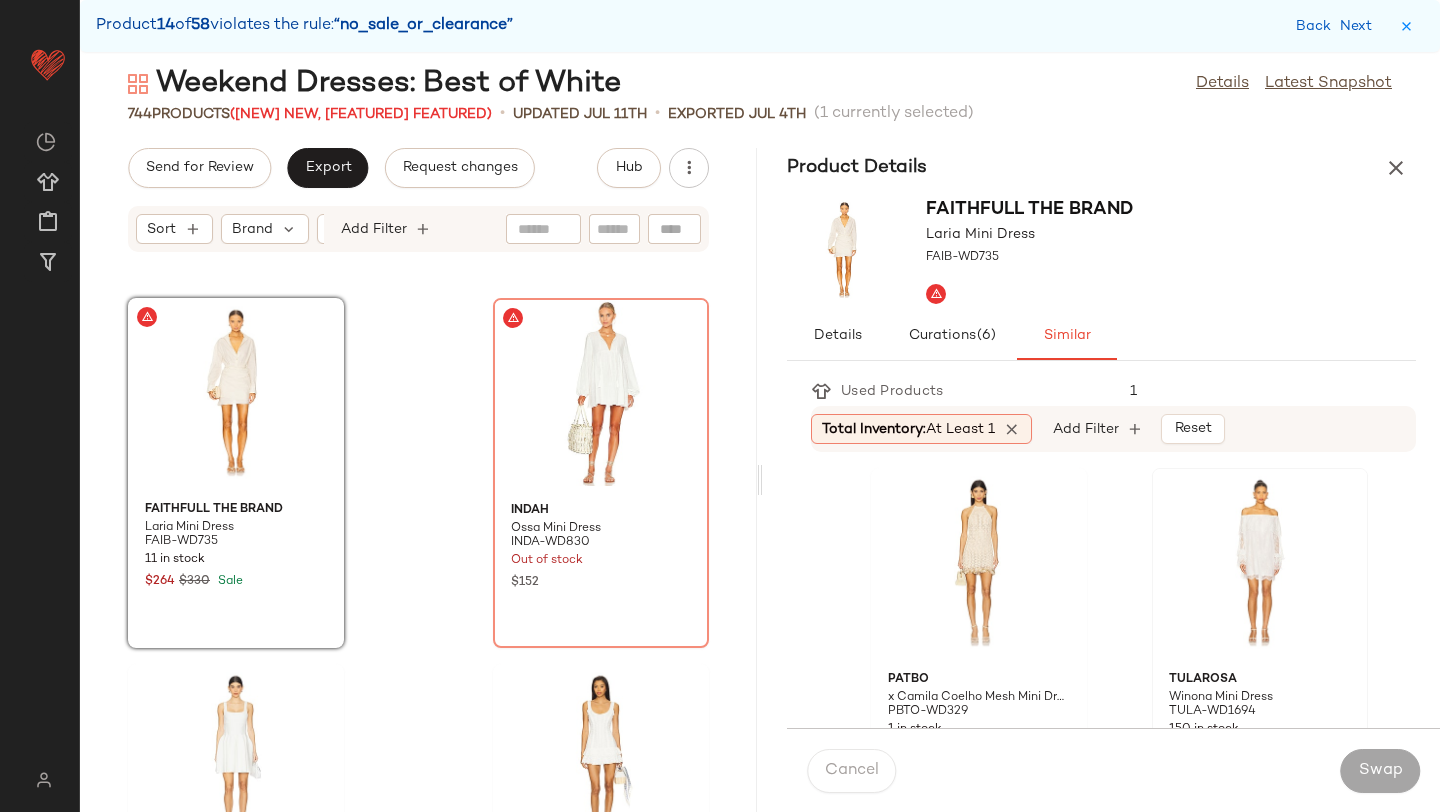 click 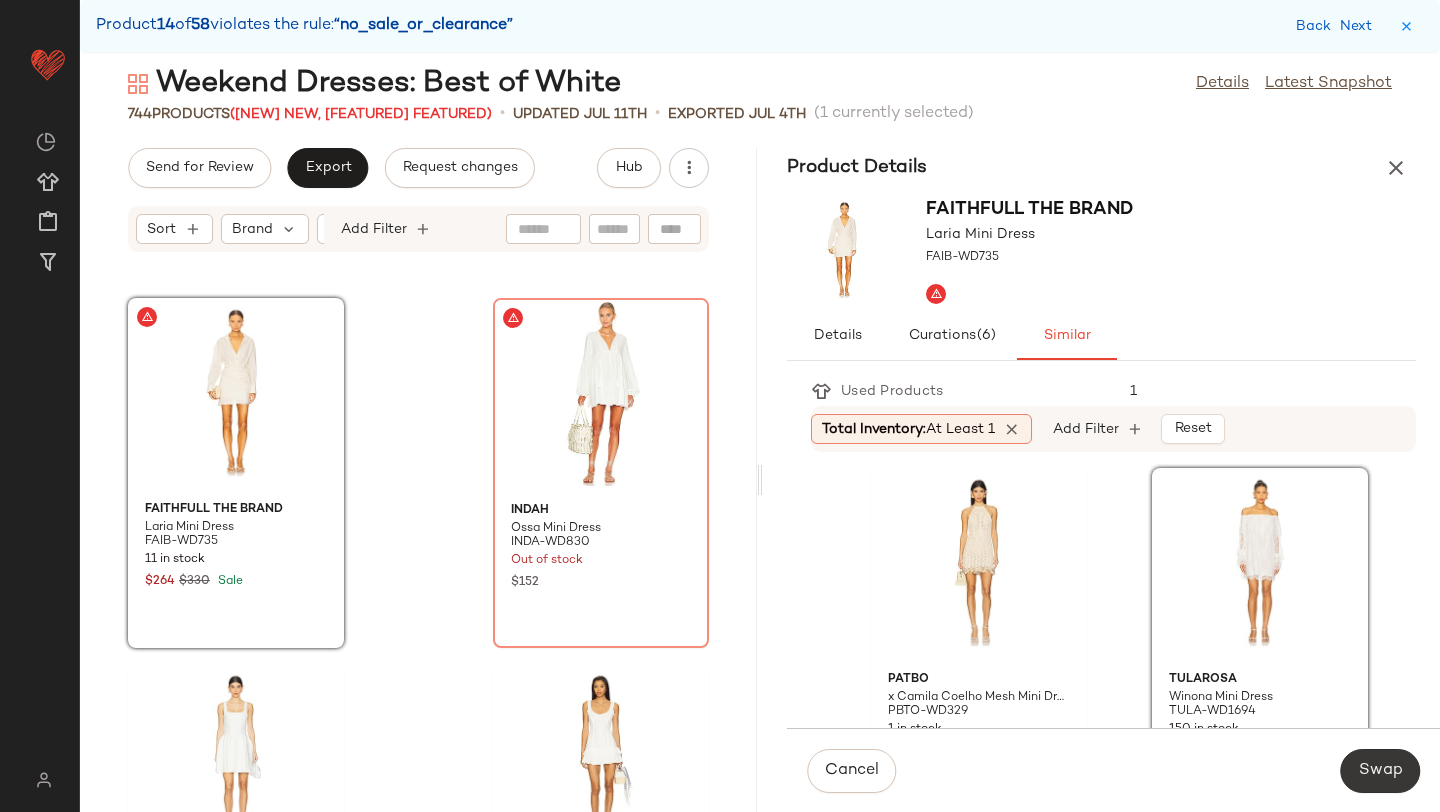 click on "Swap" 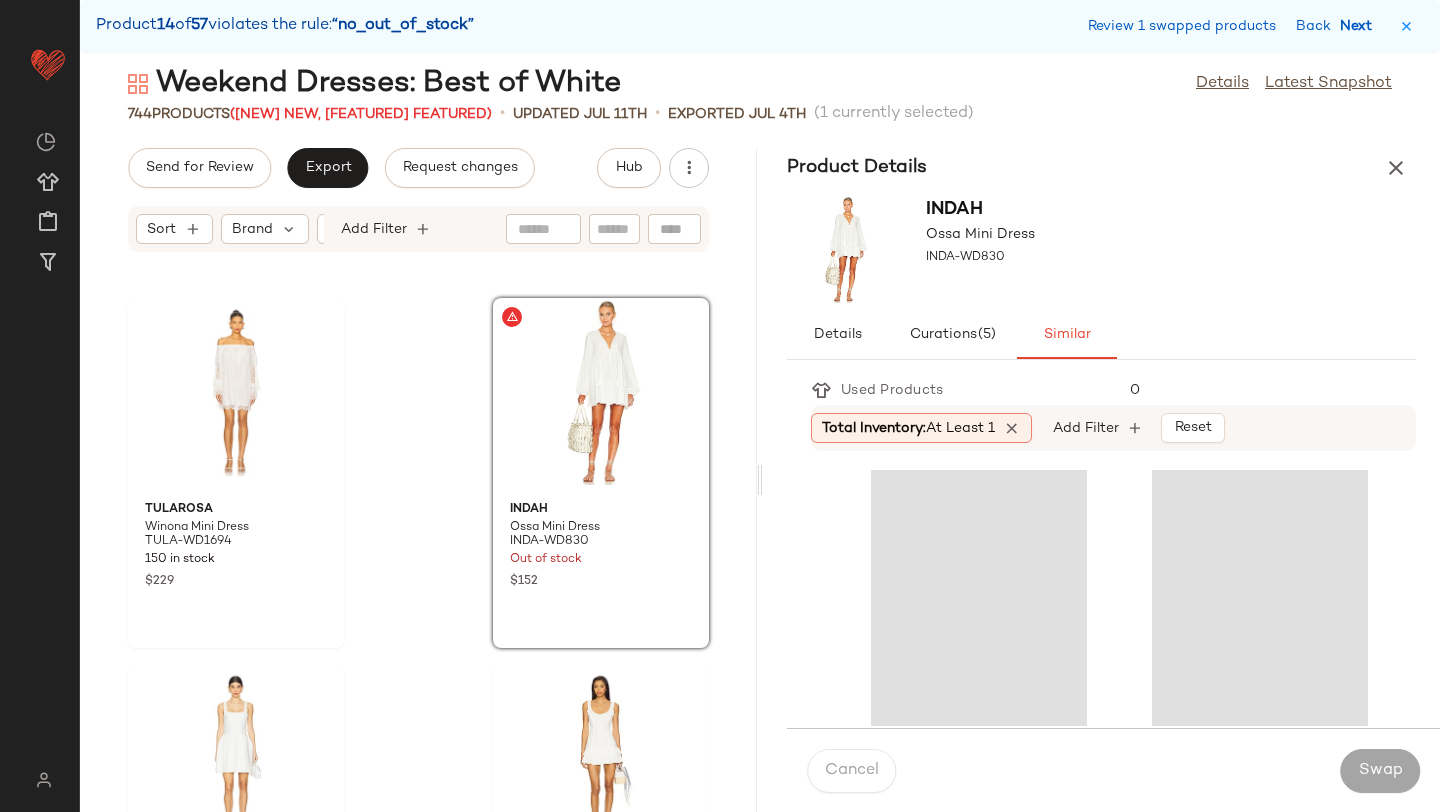click on "Next" at bounding box center (1360, 26) 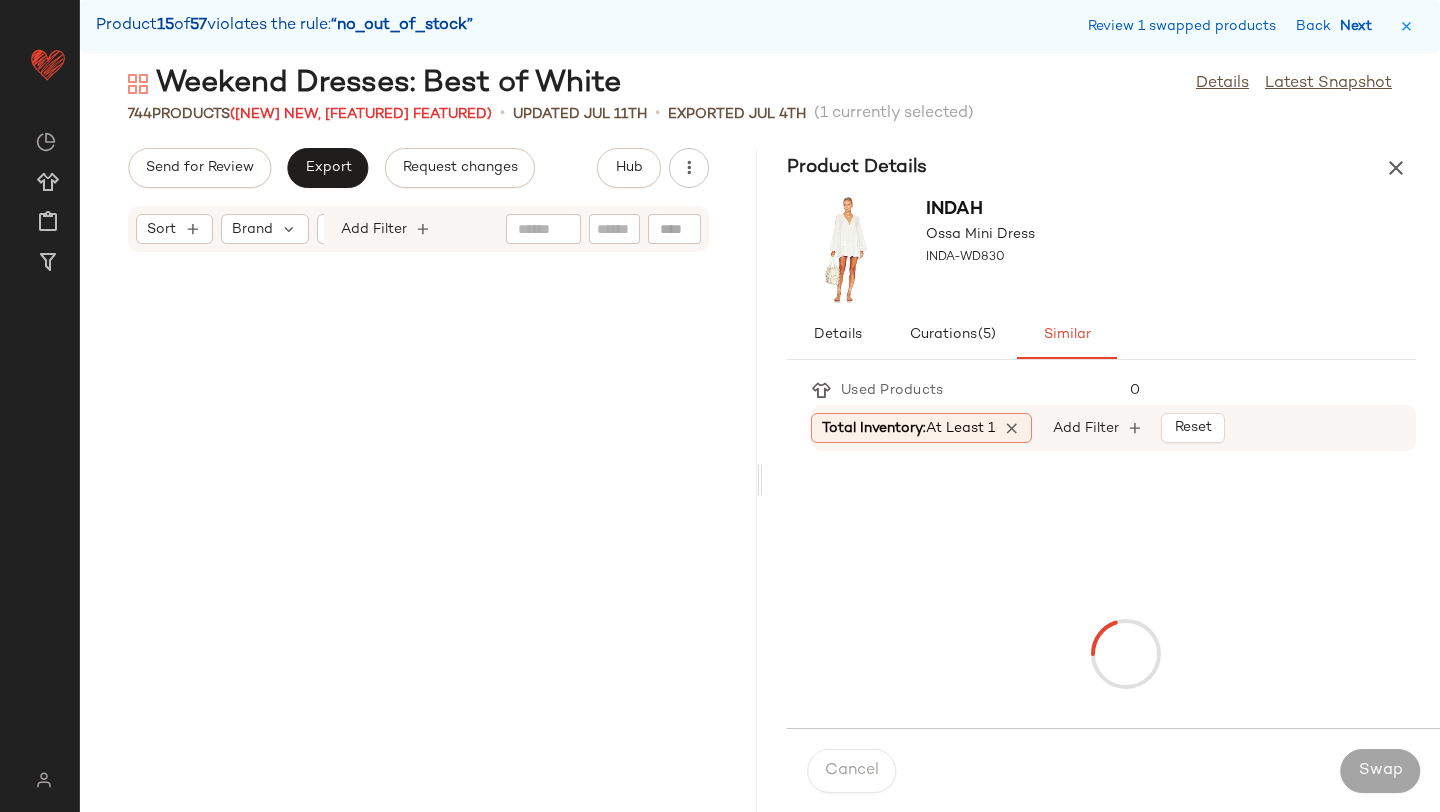 scroll, scrollTop: 83814, scrollLeft: 0, axis: vertical 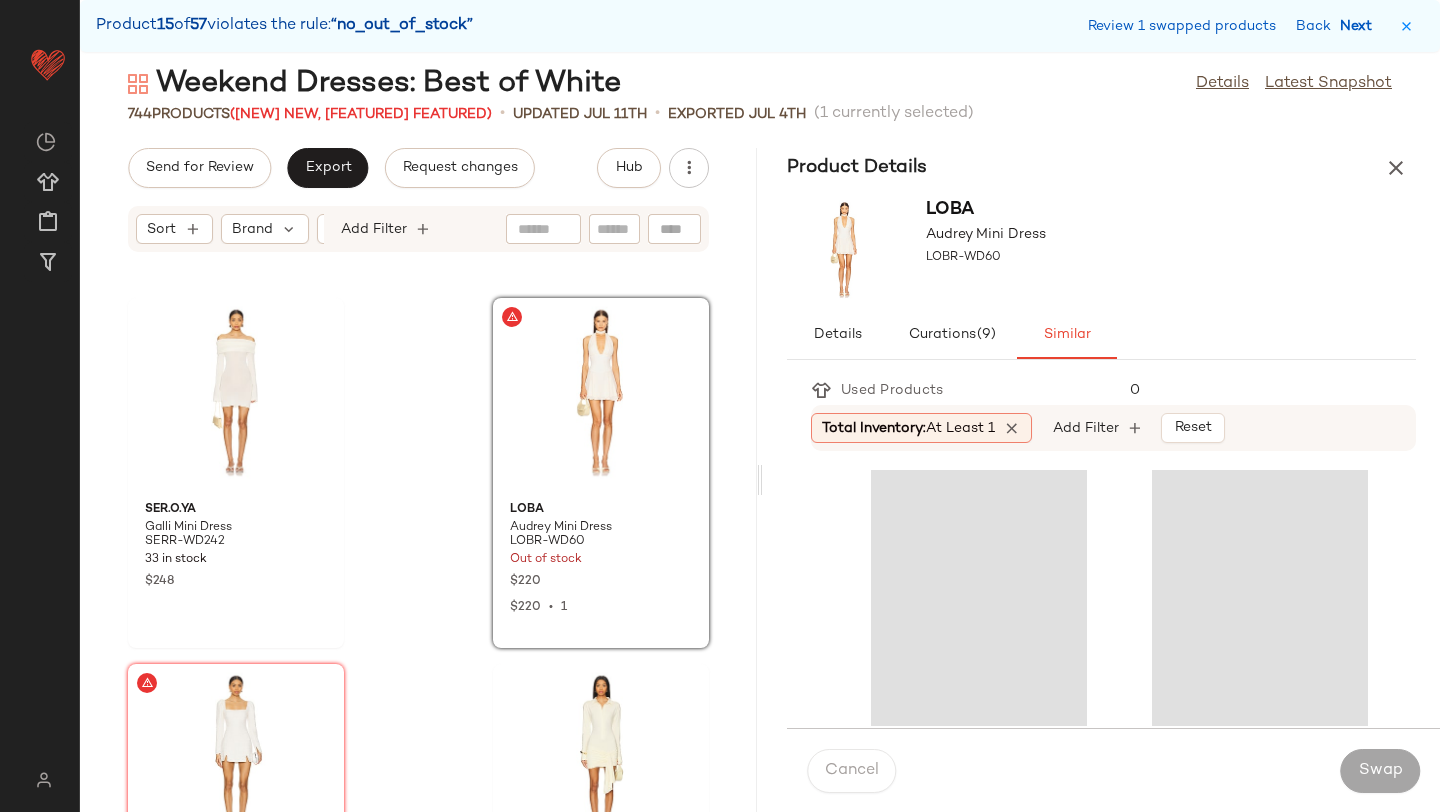 click on "Next" at bounding box center (1360, 26) 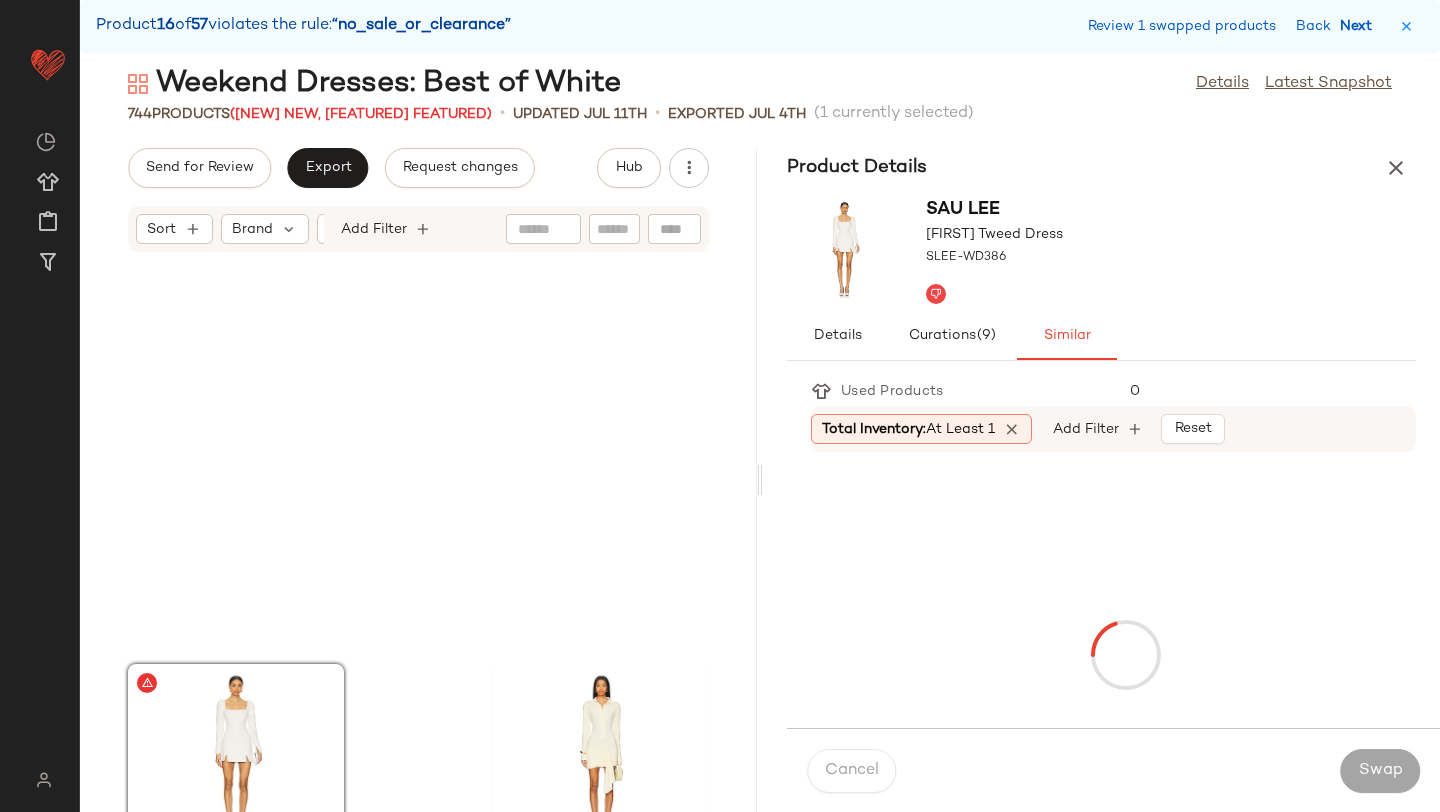 scroll, scrollTop: 84180, scrollLeft: 0, axis: vertical 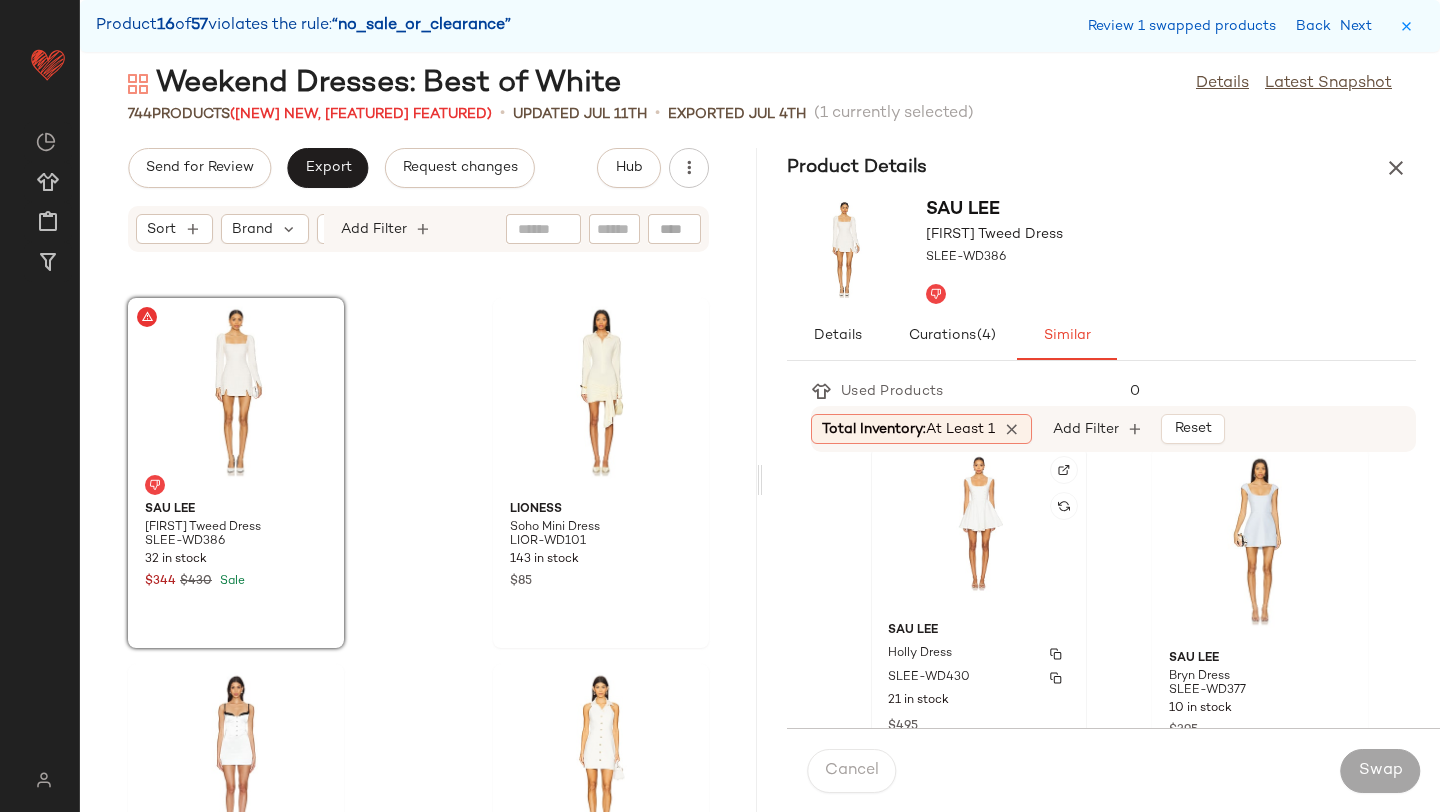 click on "SAU LEE" at bounding box center (979, 631) 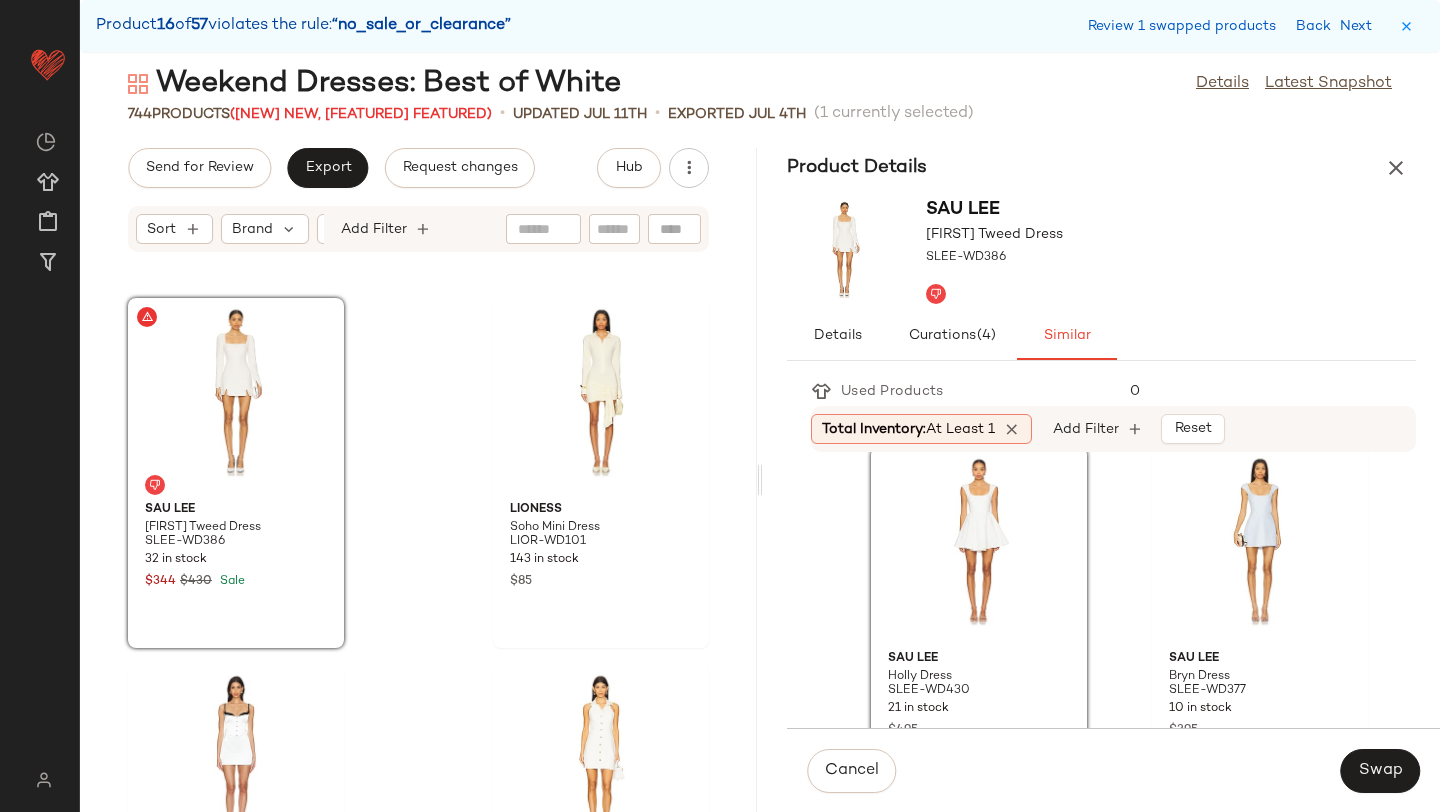 click on "Cancel   Swap" at bounding box center [1113, 770] 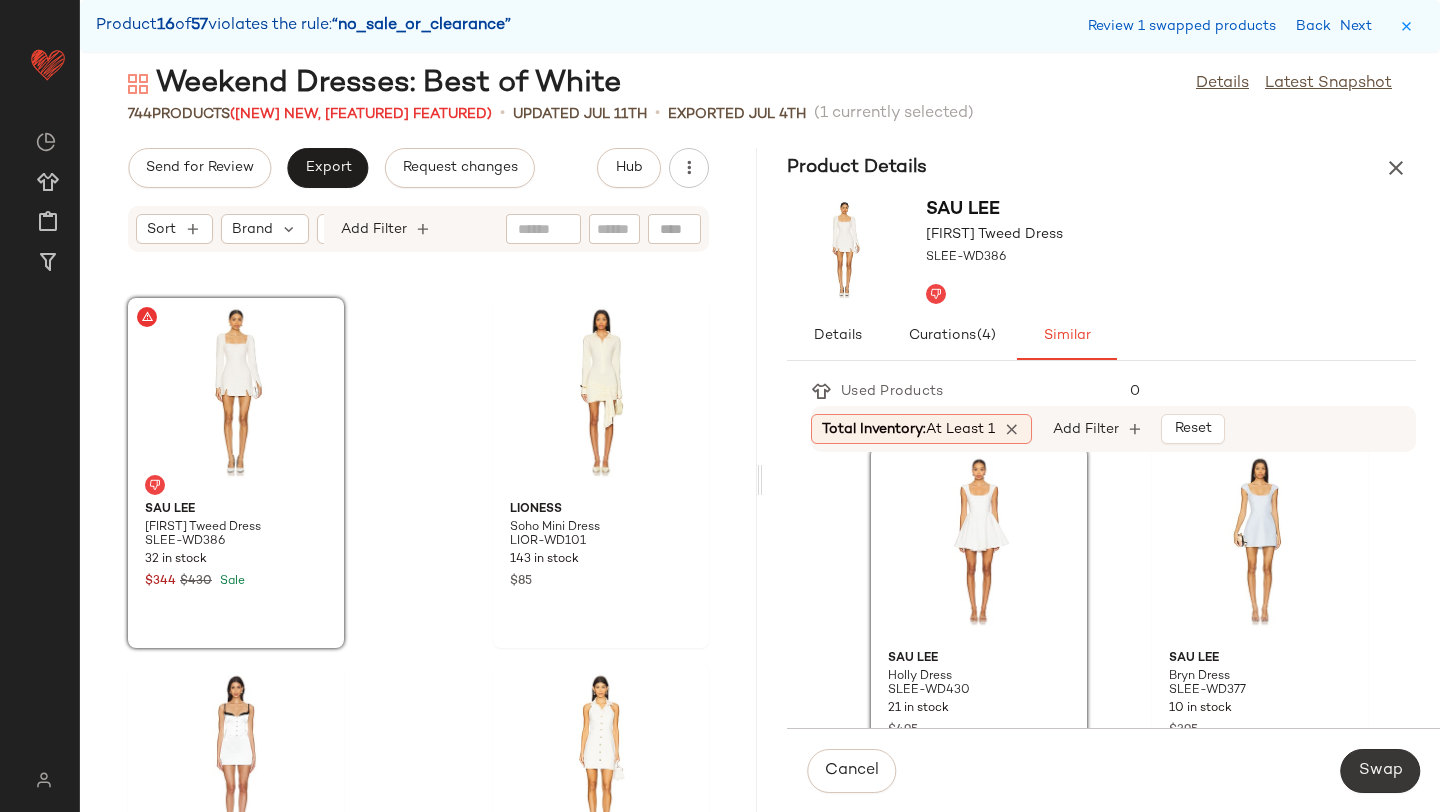 click on "Swap" 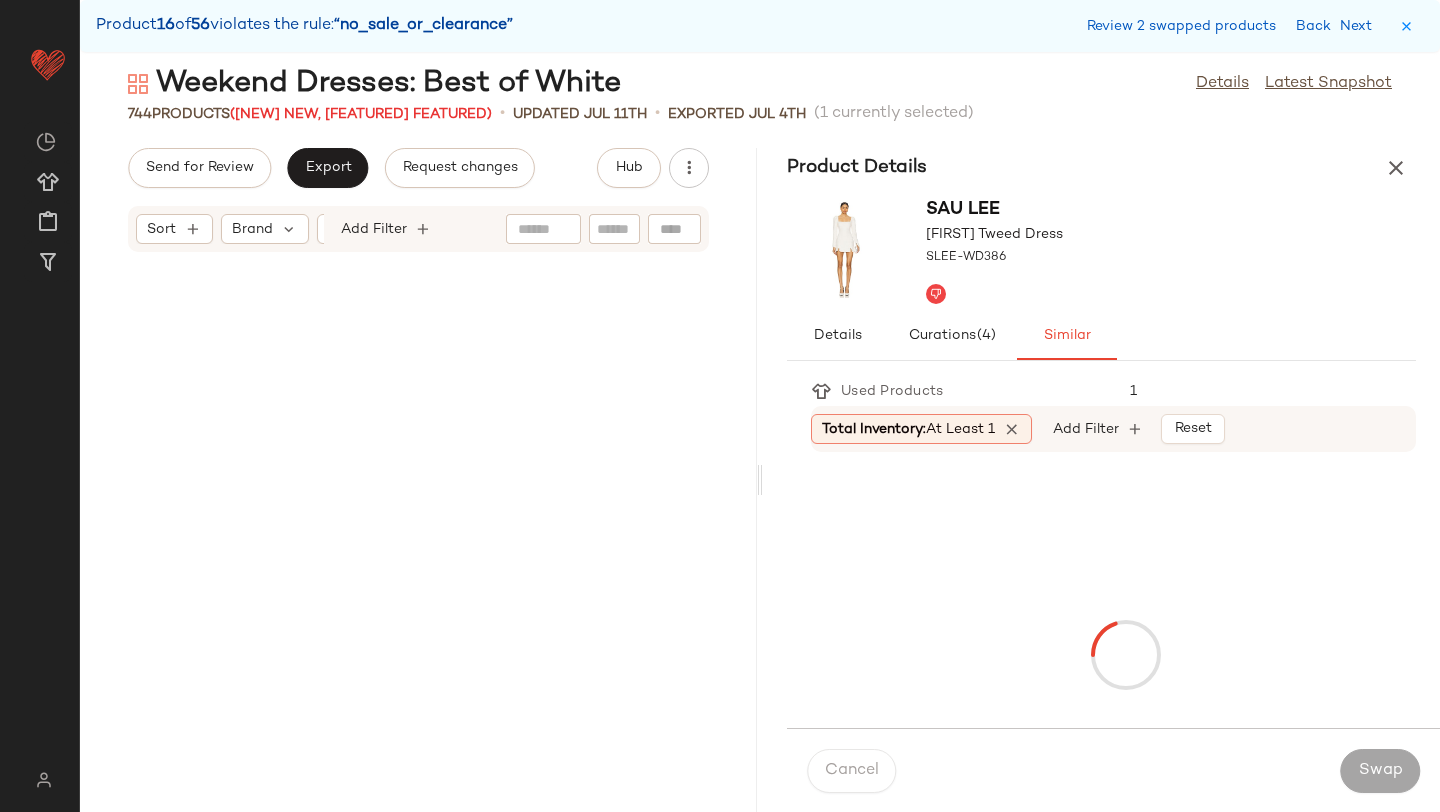 scroll, scrollTop: 84912, scrollLeft: 0, axis: vertical 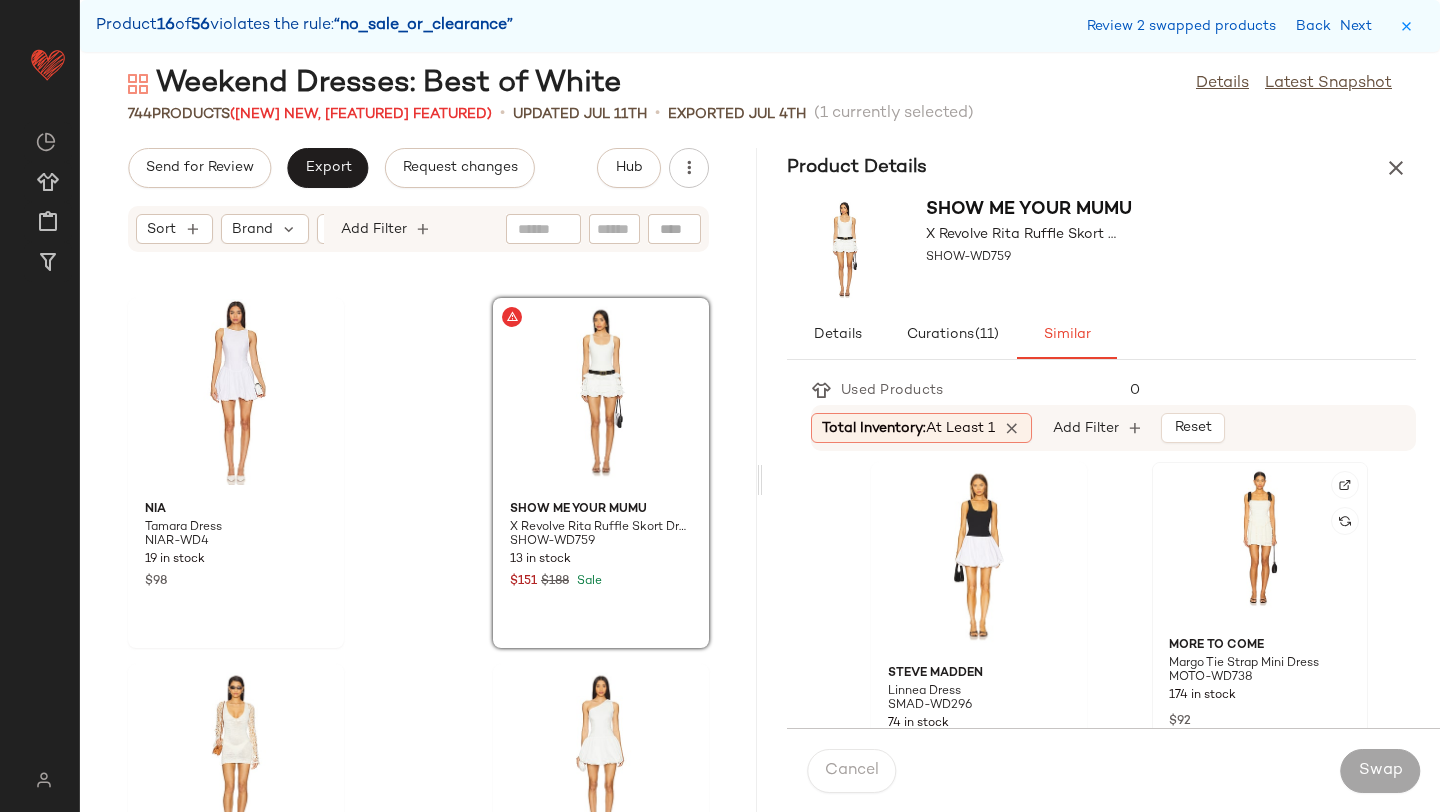 click 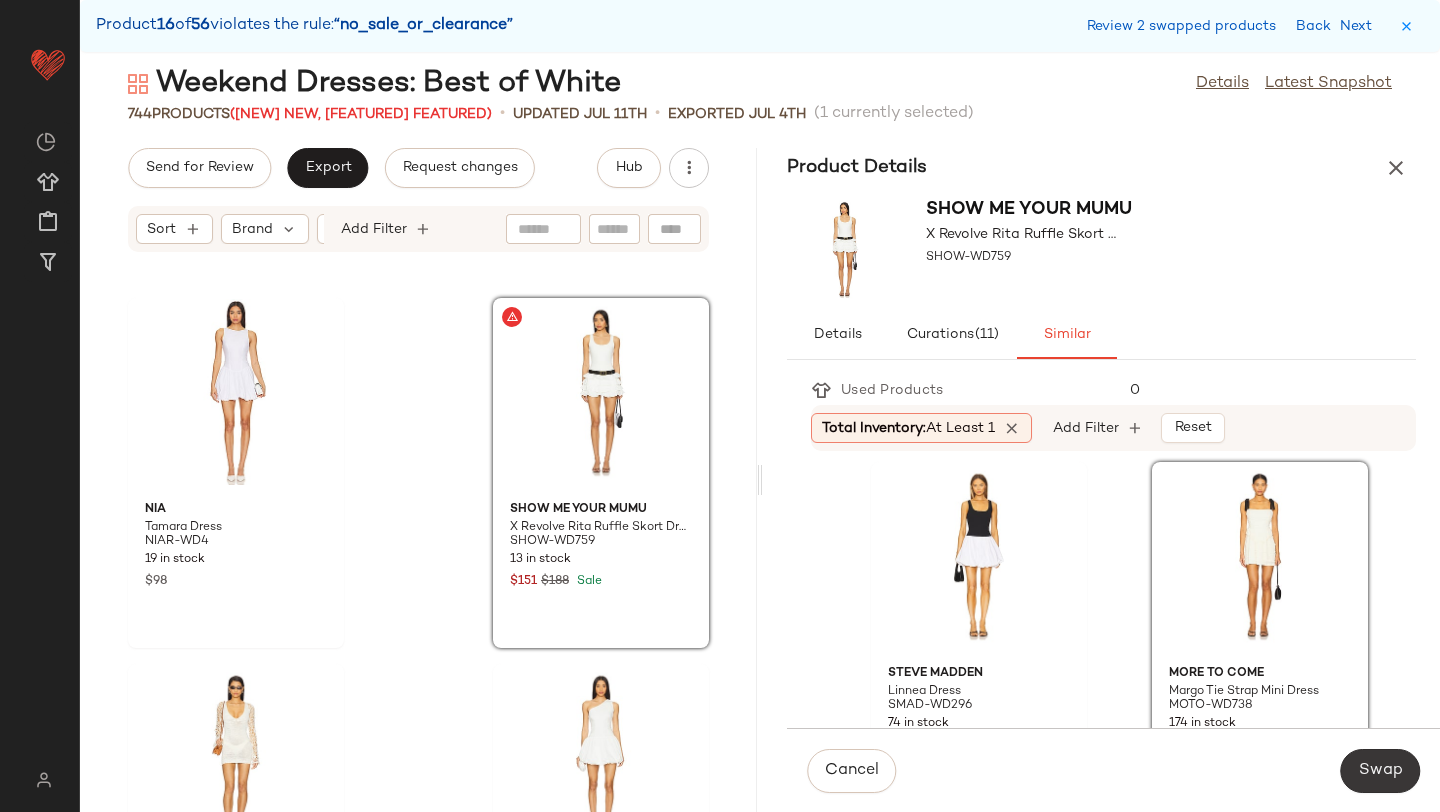 click on "Swap" 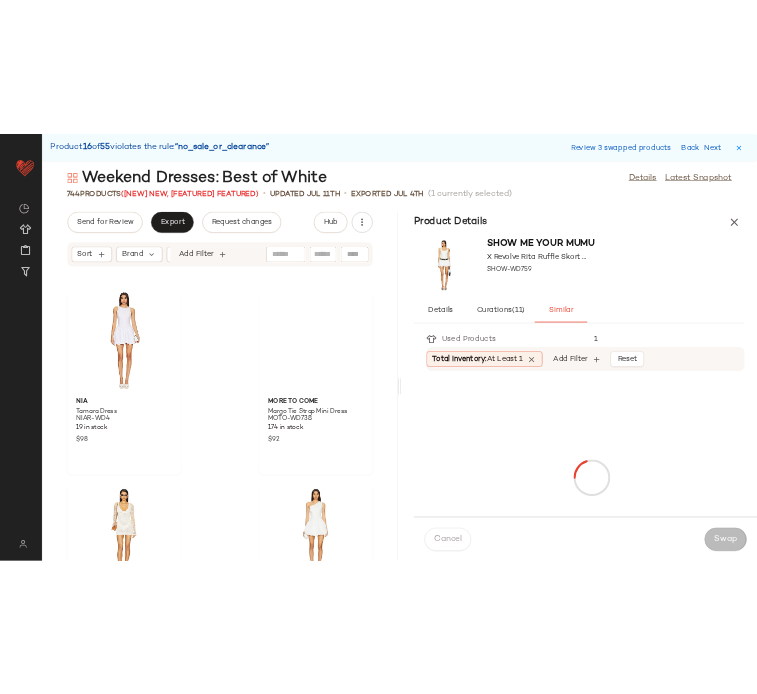 scroll, scrollTop: 85644, scrollLeft: 0, axis: vertical 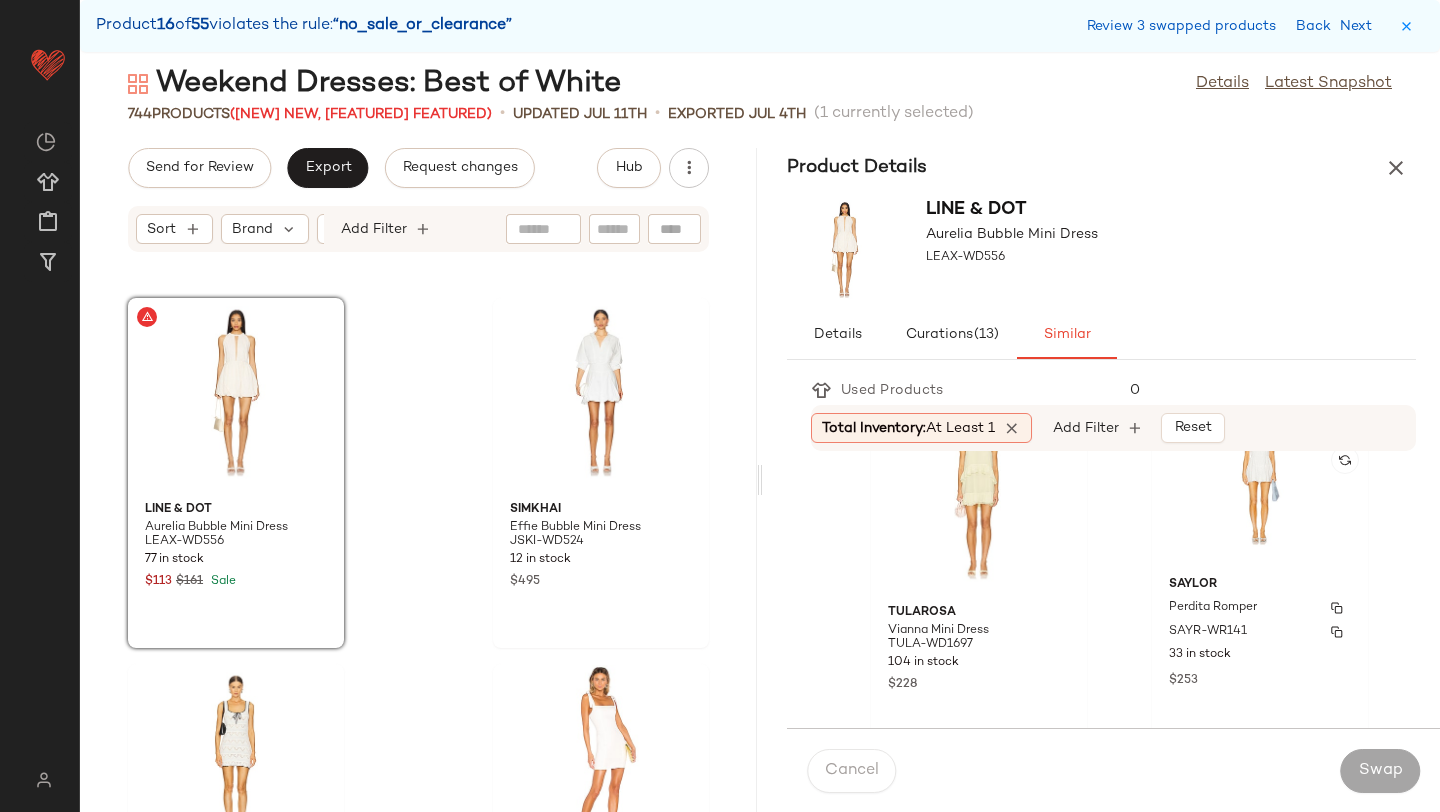 click on "$253" at bounding box center (1260, 679) 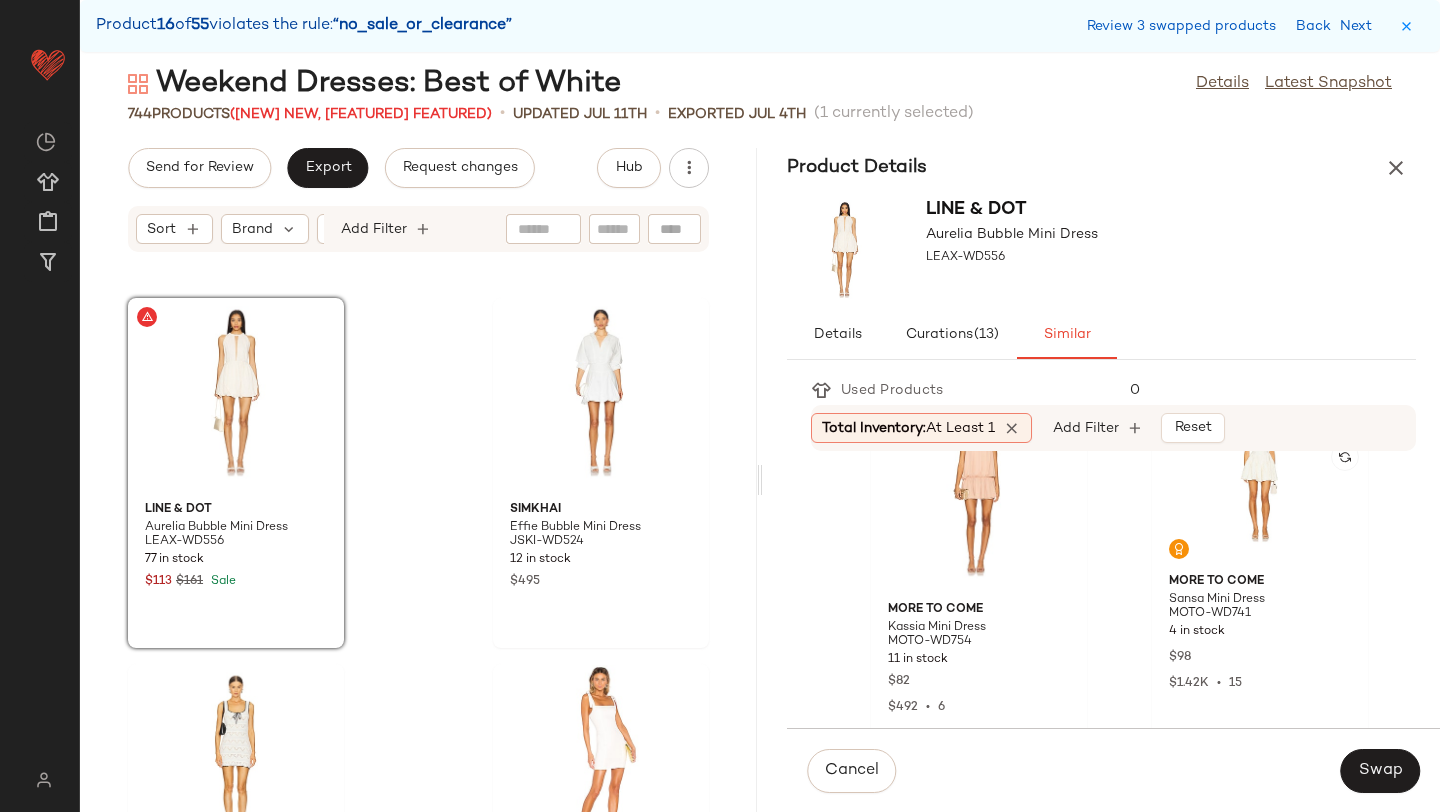scroll, scrollTop: 1182, scrollLeft: 0, axis: vertical 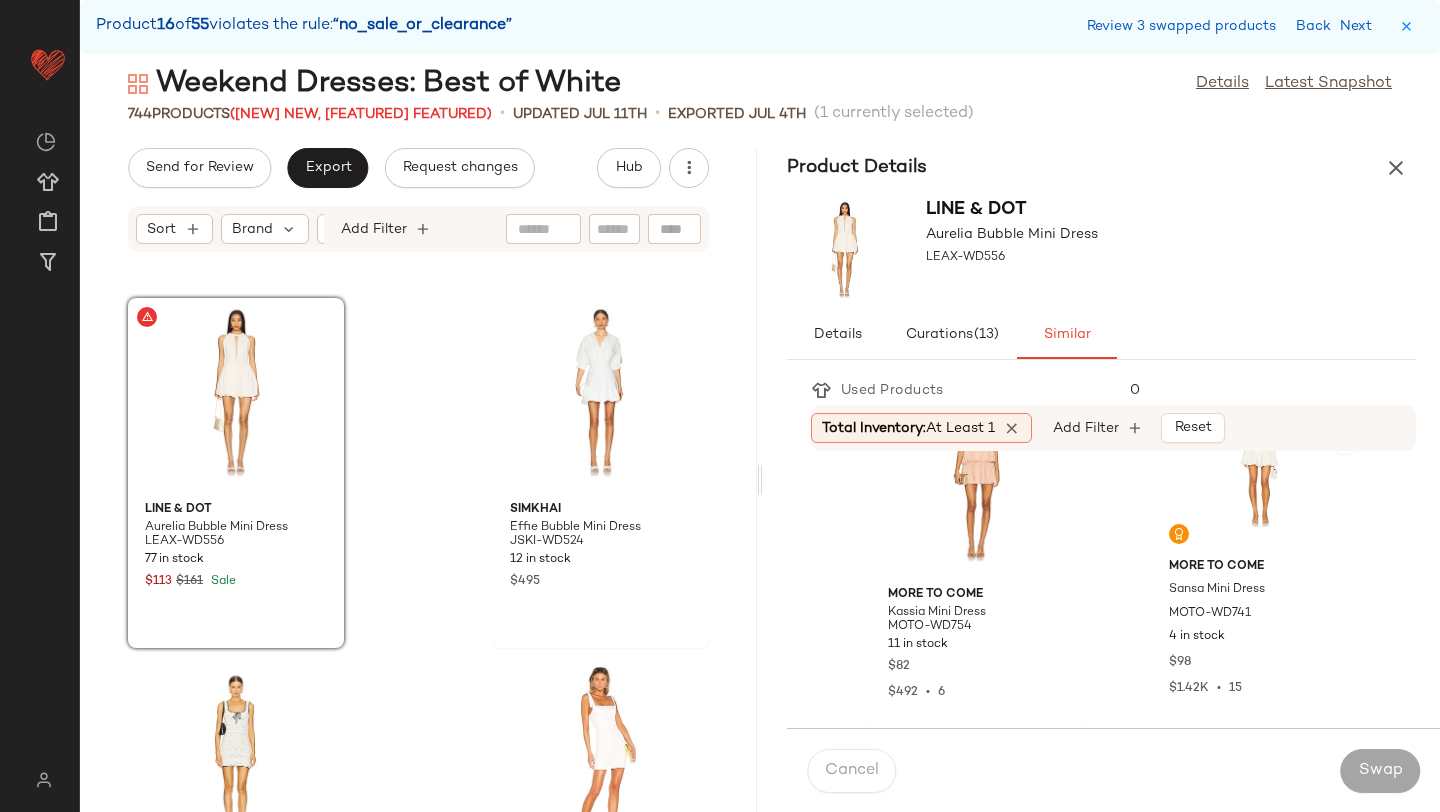 click on "$98" at bounding box center (1260, 661) 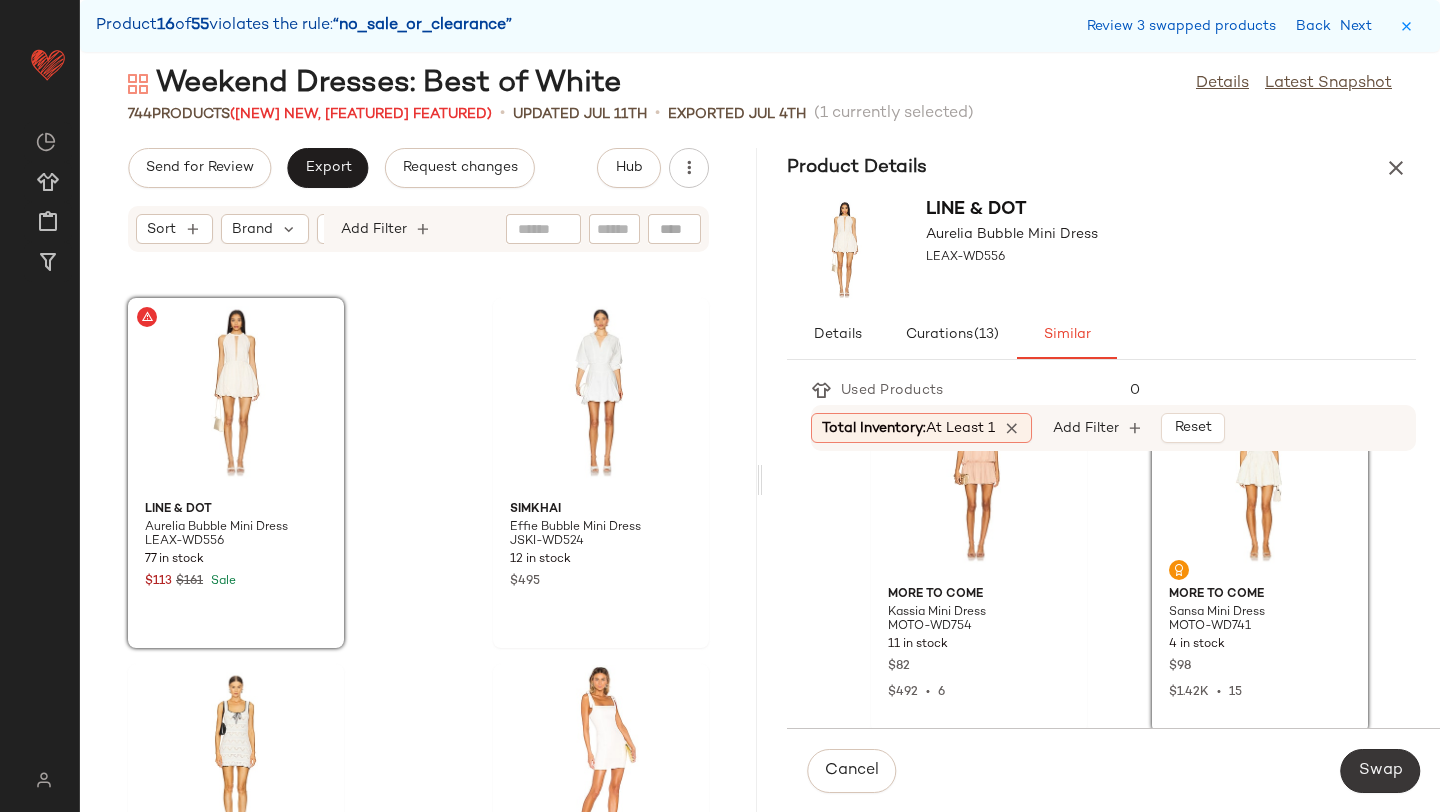 click on "Swap" 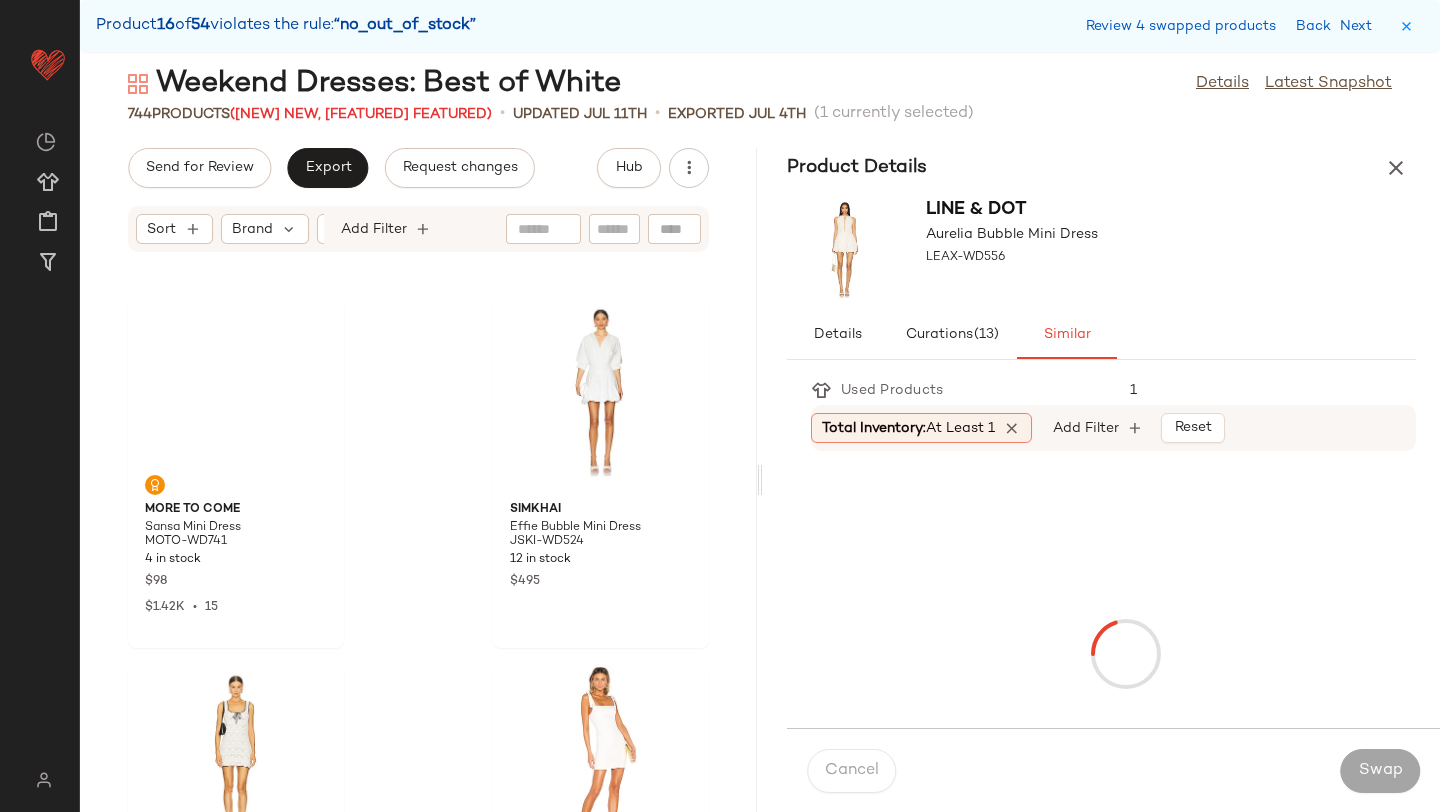 scroll, scrollTop: 86376, scrollLeft: 0, axis: vertical 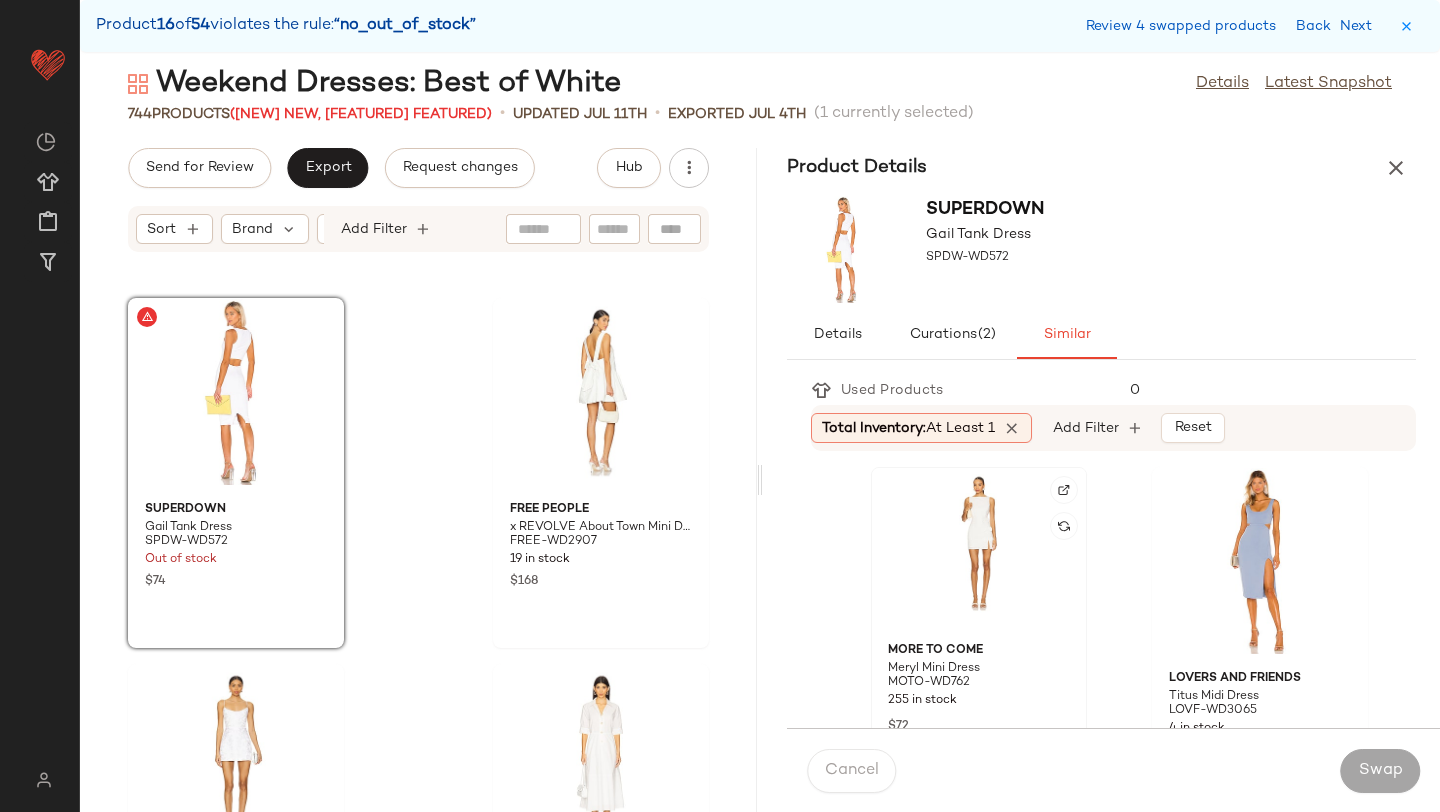 click 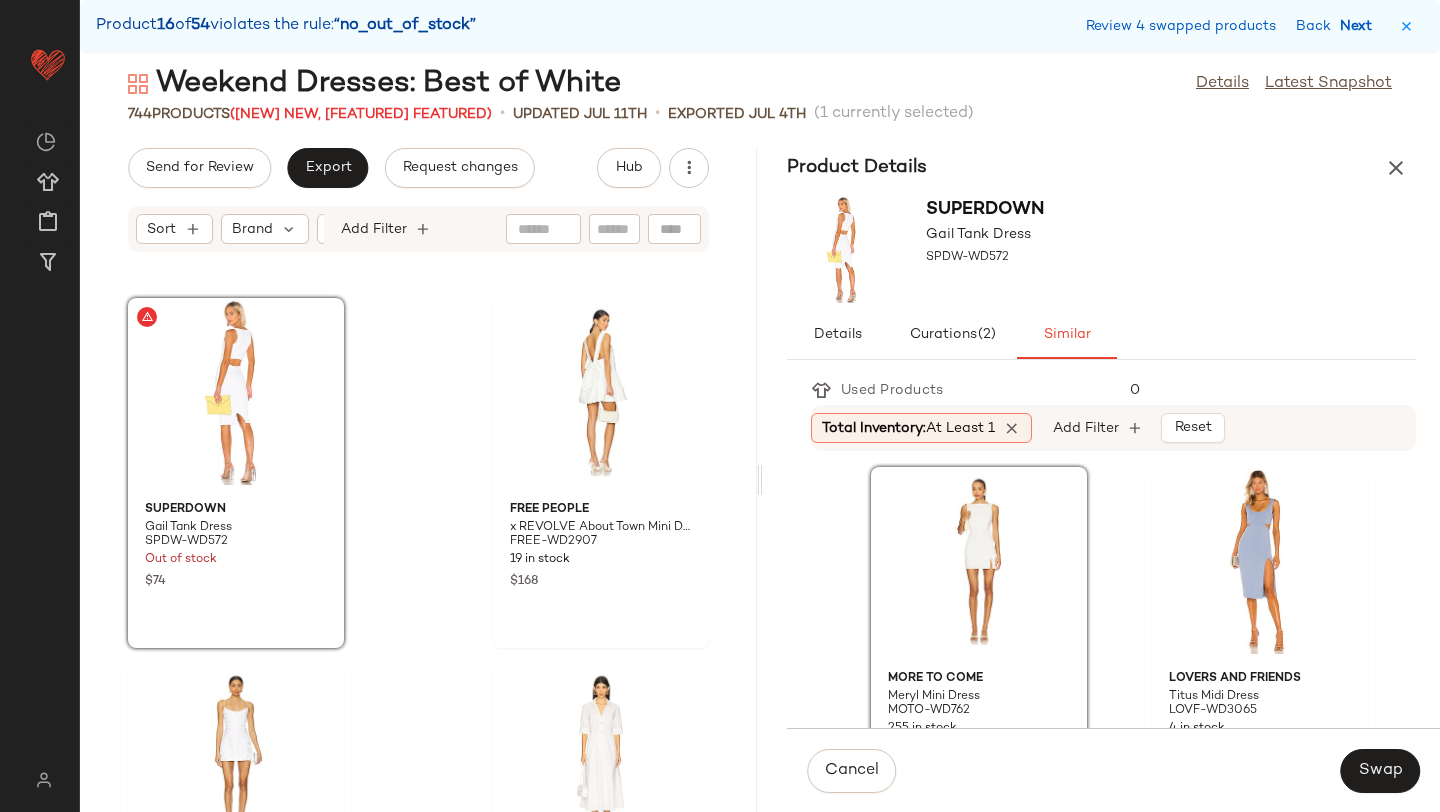 click on "Next" at bounding box center [1360, 26] 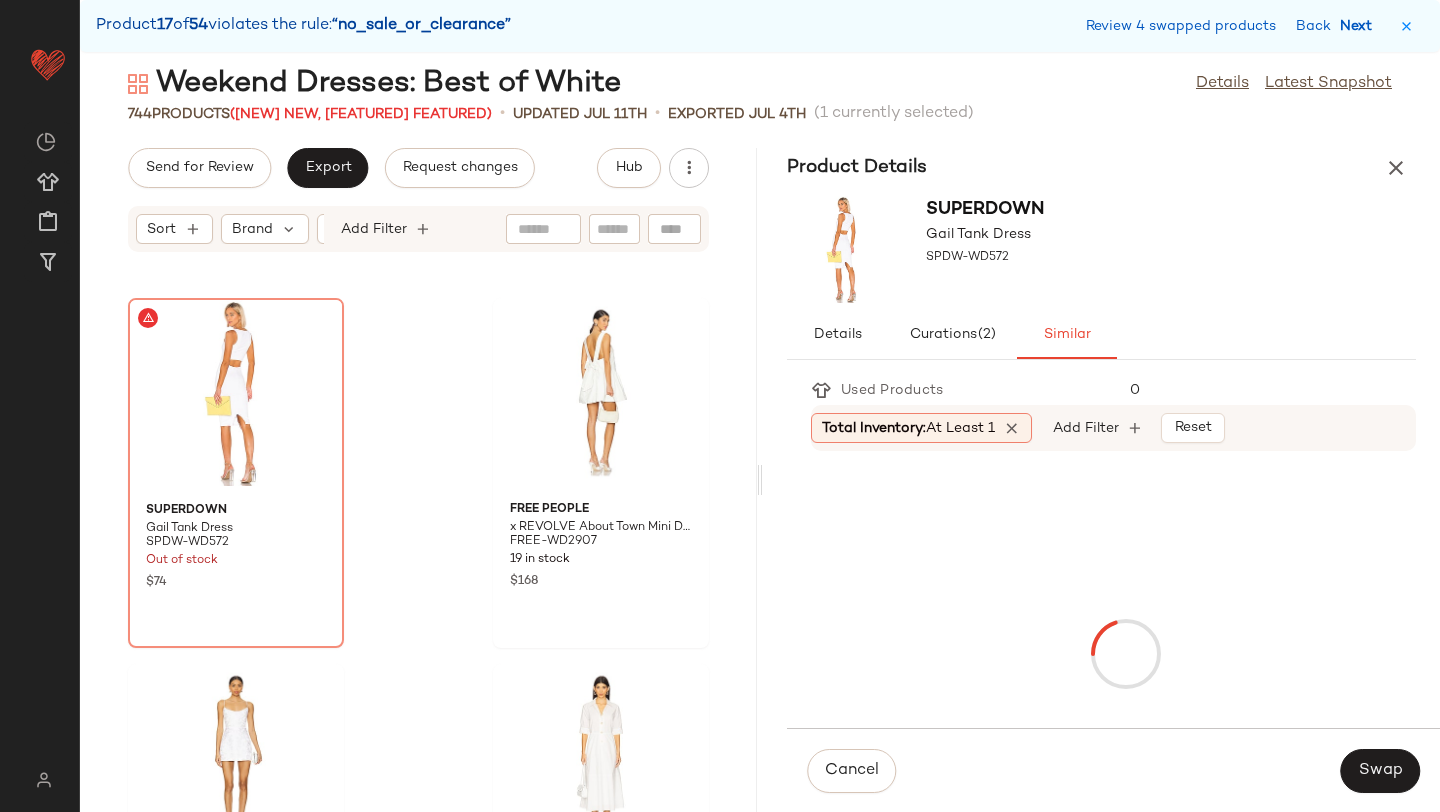 scroll, scrollTop: 87840, scrollLeft: 0, axis: vertical 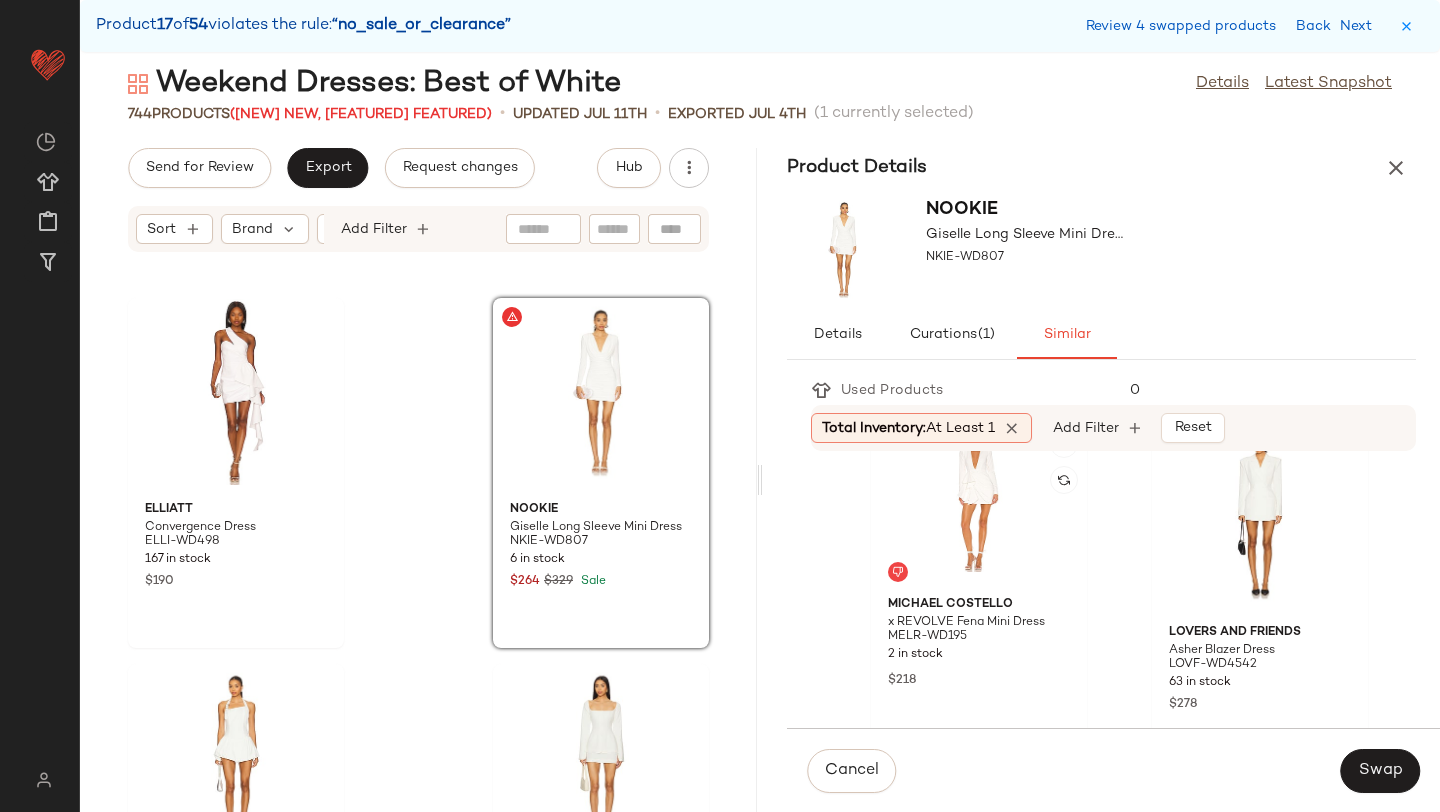 click on "x REVOLVE Fena Mini Dress" at bounding box center [966, 623] 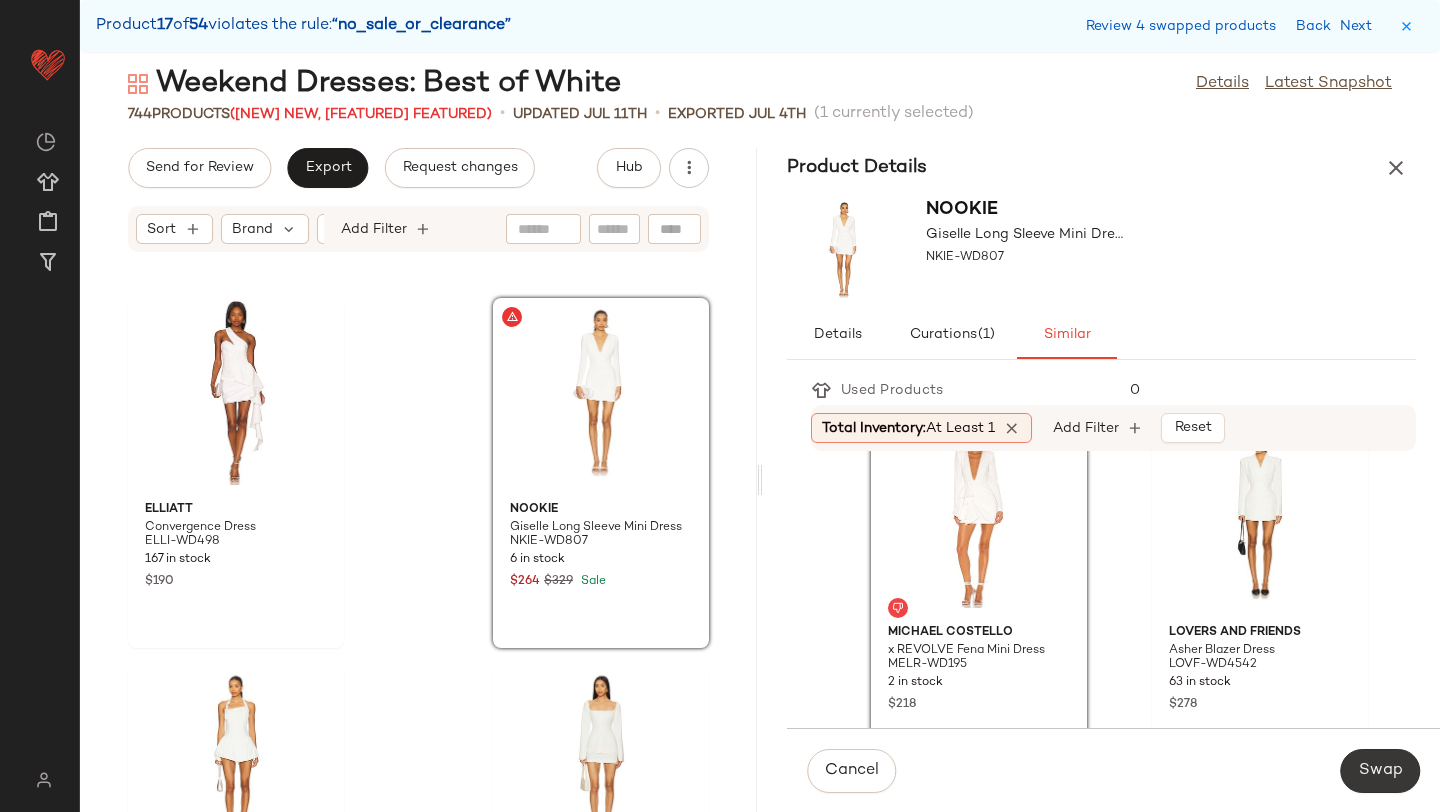 click on "Swap" 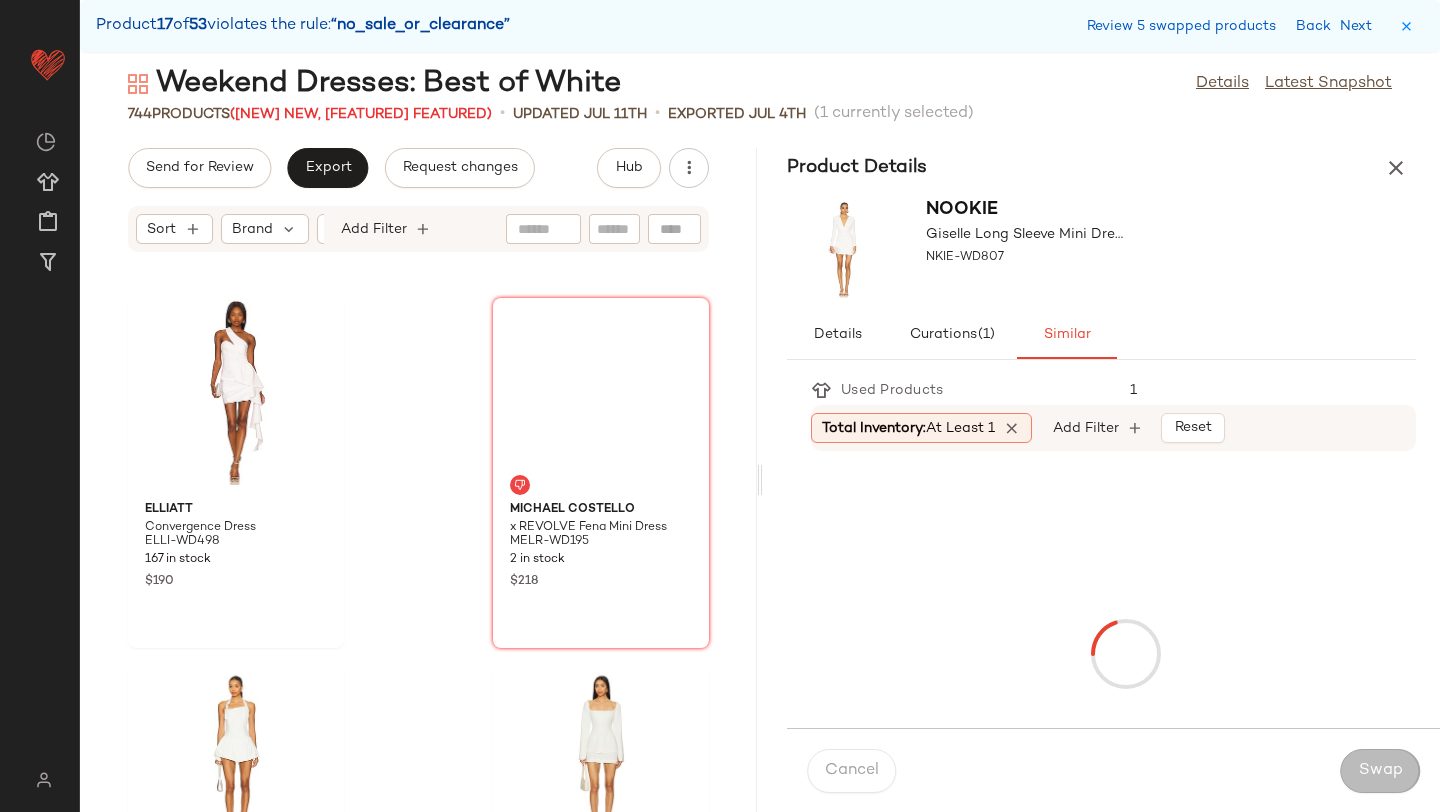 scroll, scrollTop: 89304, scrollLeft: 0, axis: vertical 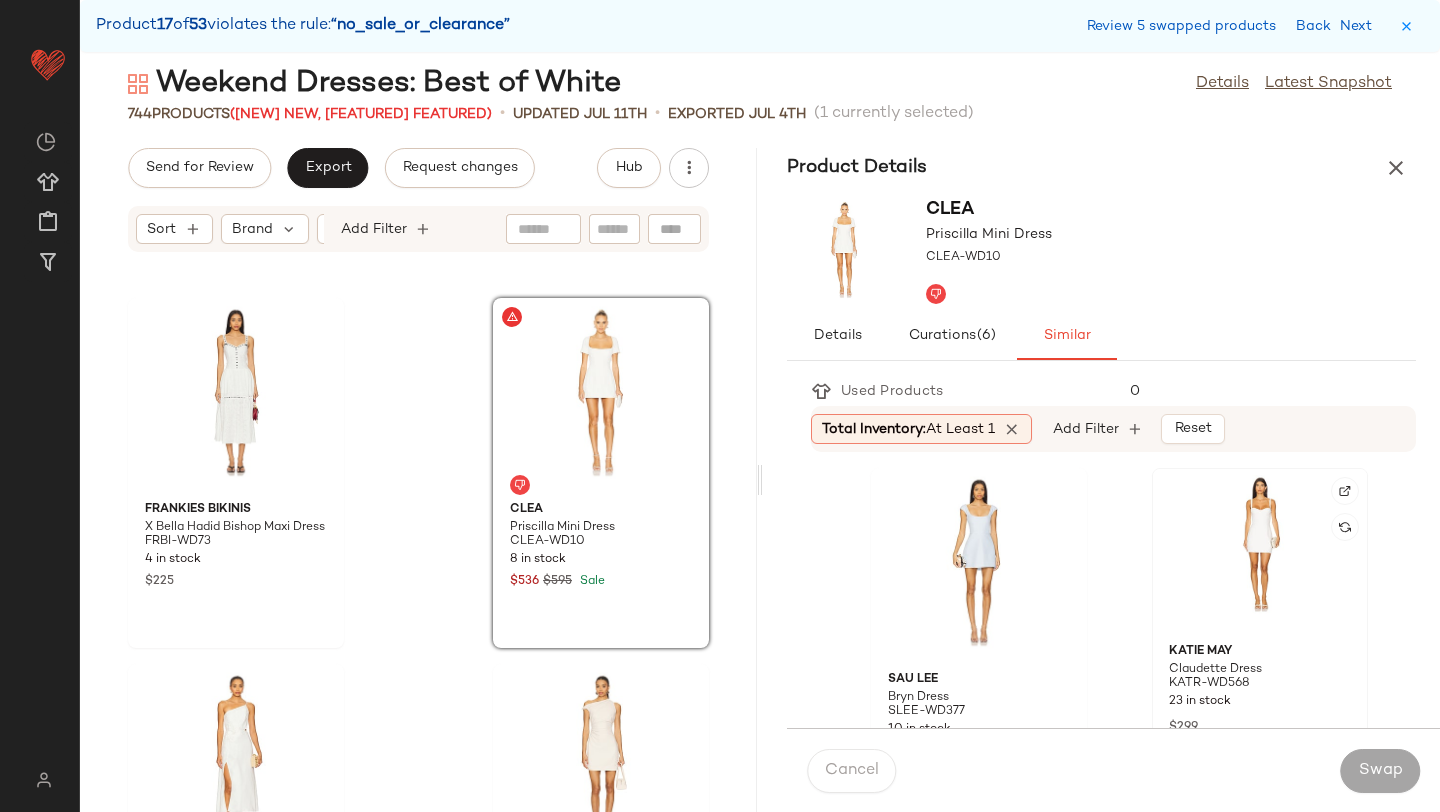 click 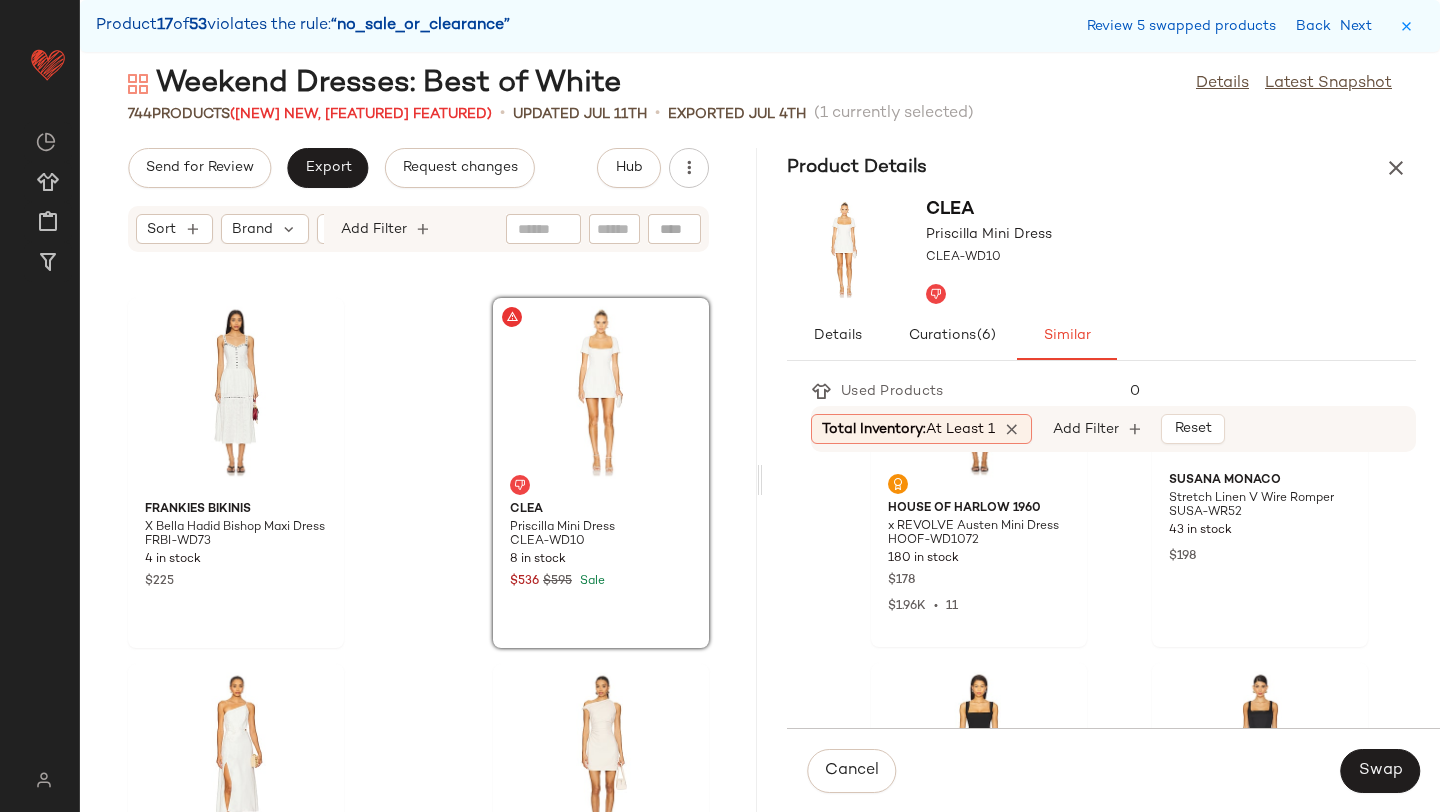 click on "Susana Monaco Stretch Linen V Wire Romper SUSA-WR52 43 in stock $198" 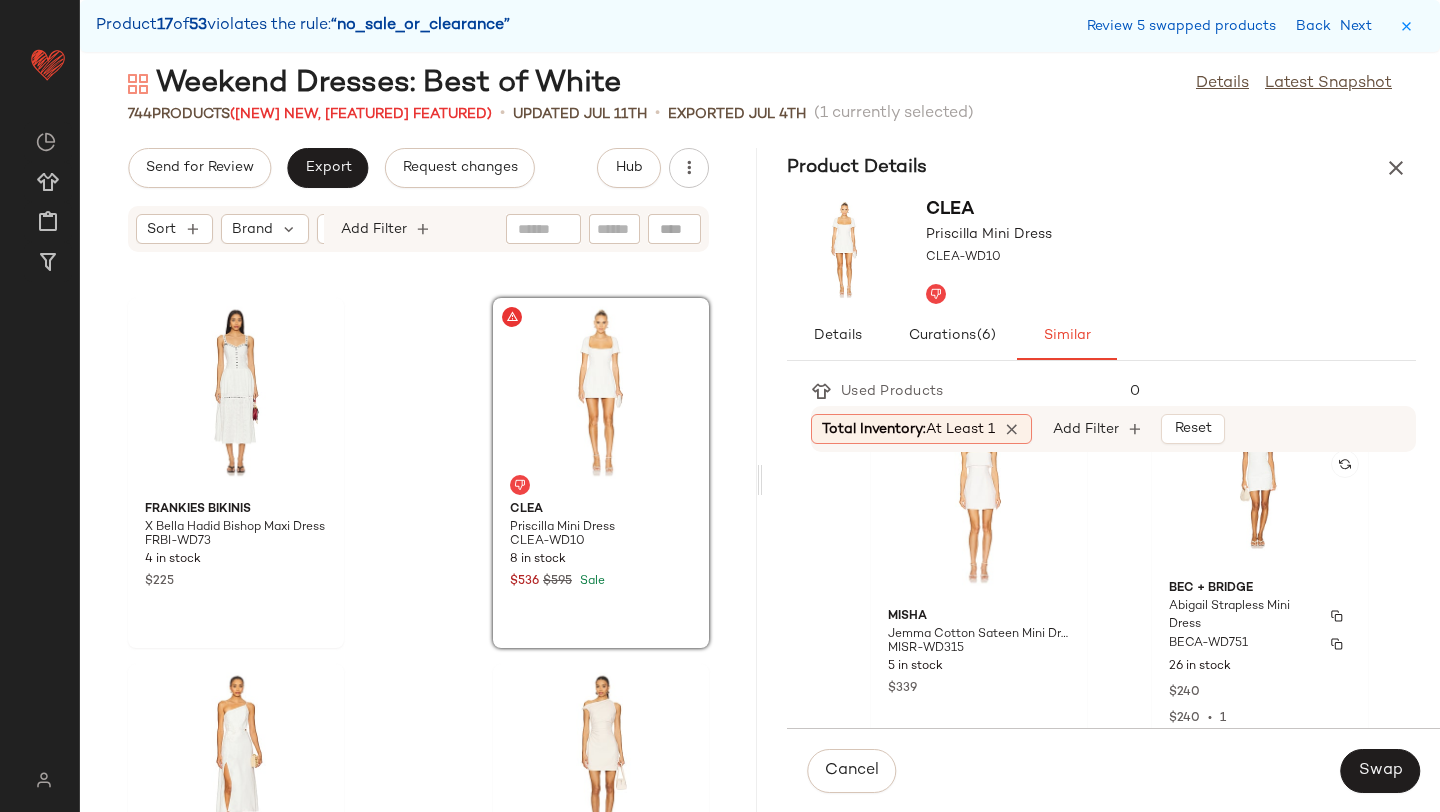 scroll, scrollTop: 2261, scrollLeft: 0, axis: vertical 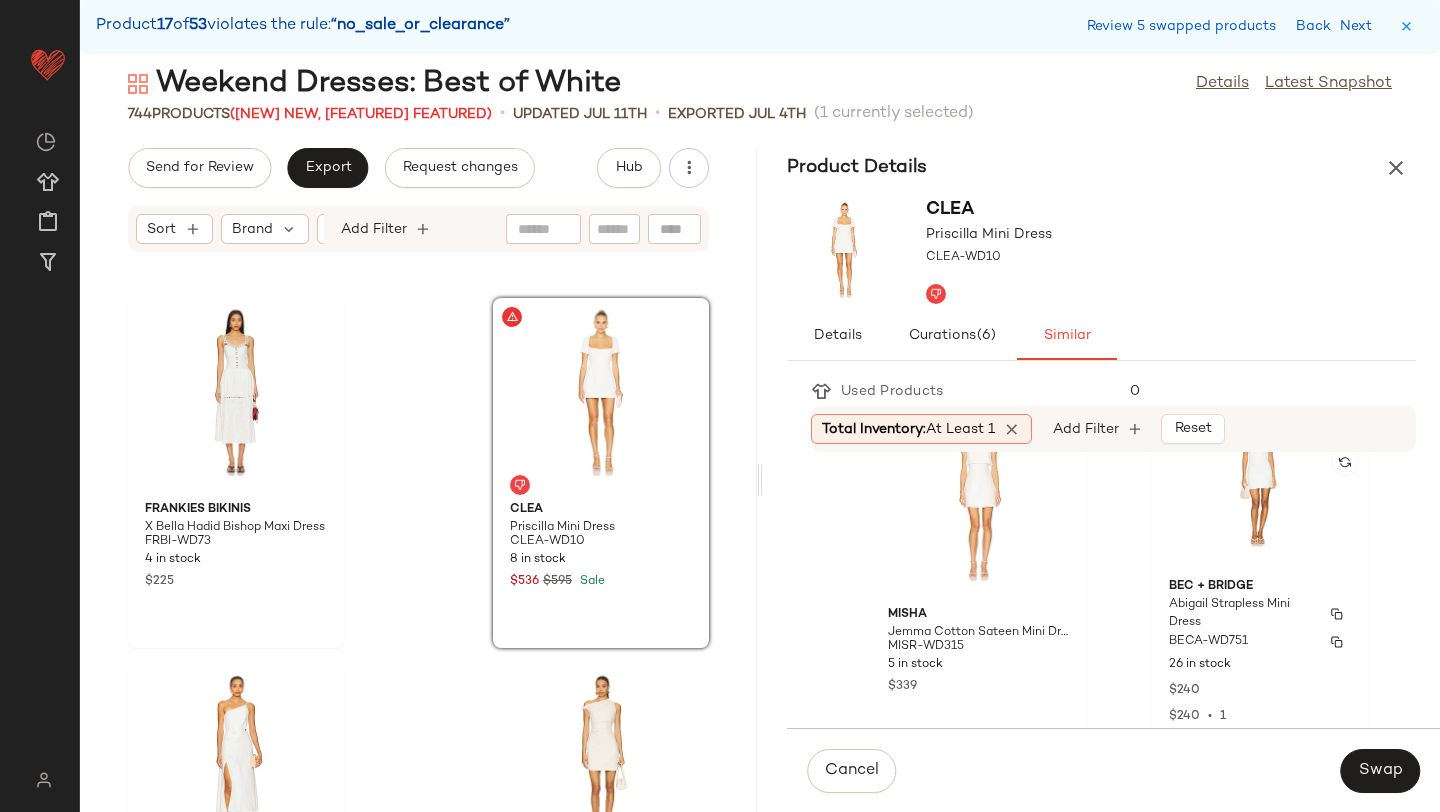 click on "Abigail Strapless Mini Dress" at bounding box center [1242, 614] 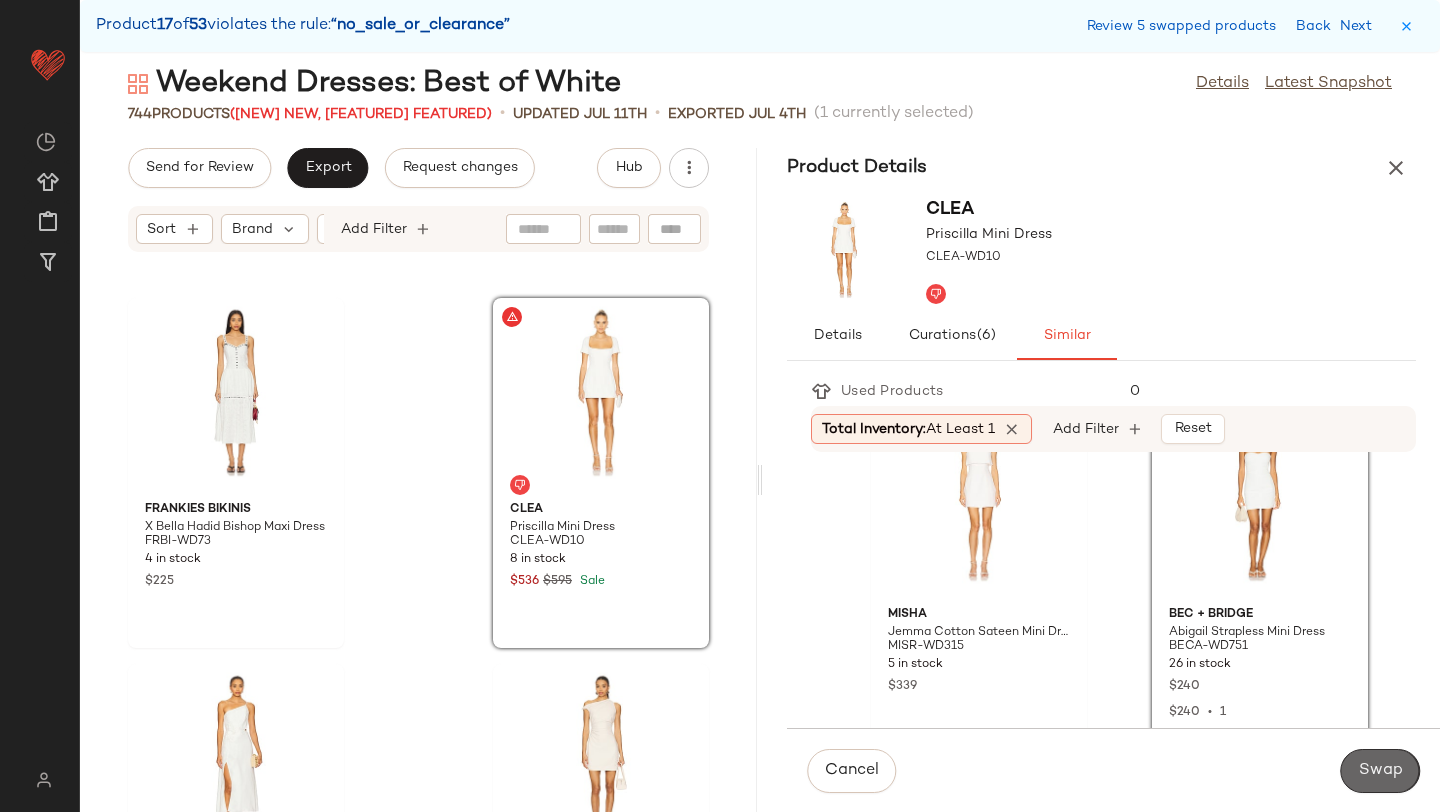 click on "Swap" at bounding box center [1380, 771] 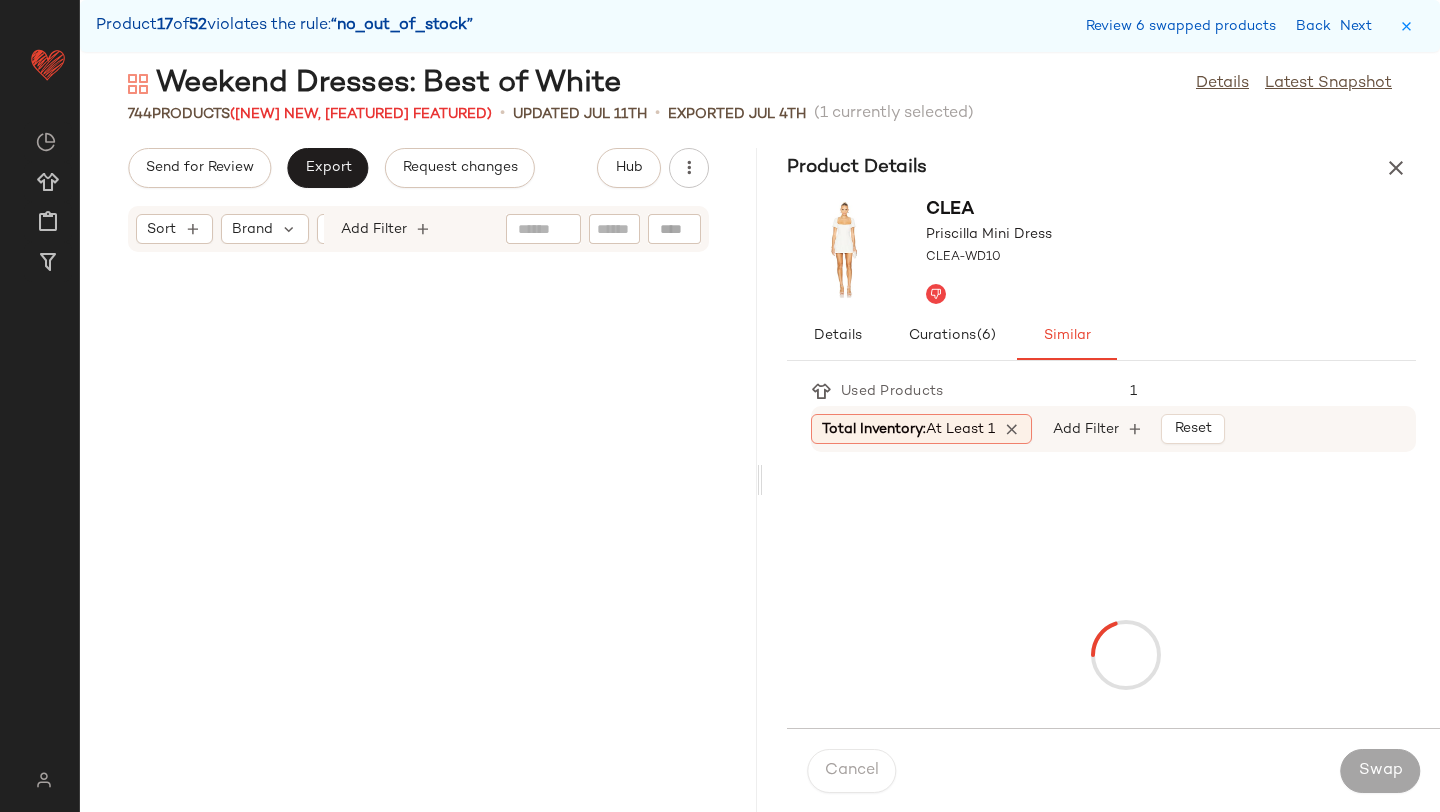 scroll, scrollTop: 90402, scrollLeft: 0, axis: vertical 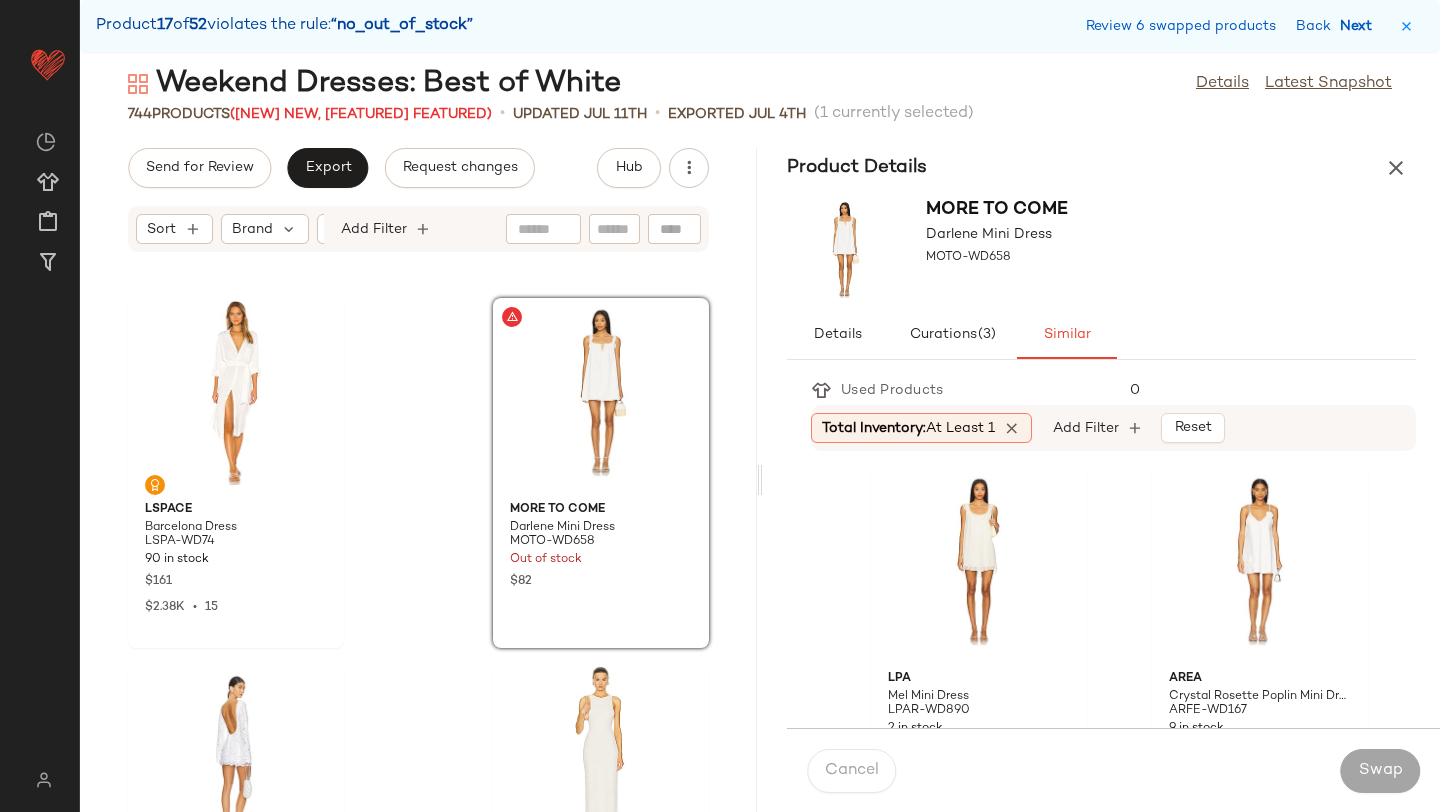 click on "Next" at bounding box center [1360, 26] 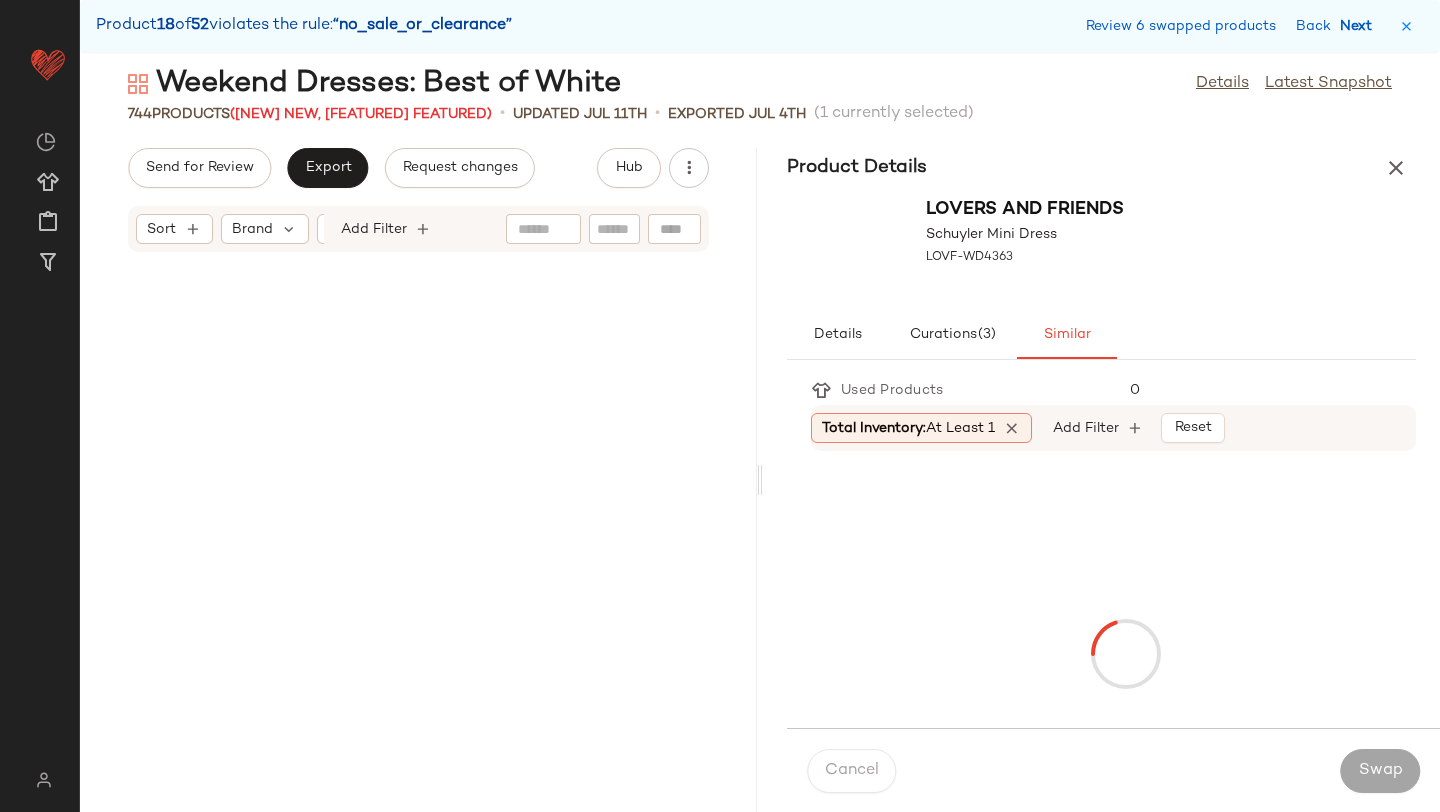 scroll, scrollTop: 92598, scrollLeft: 0, axis: vertical 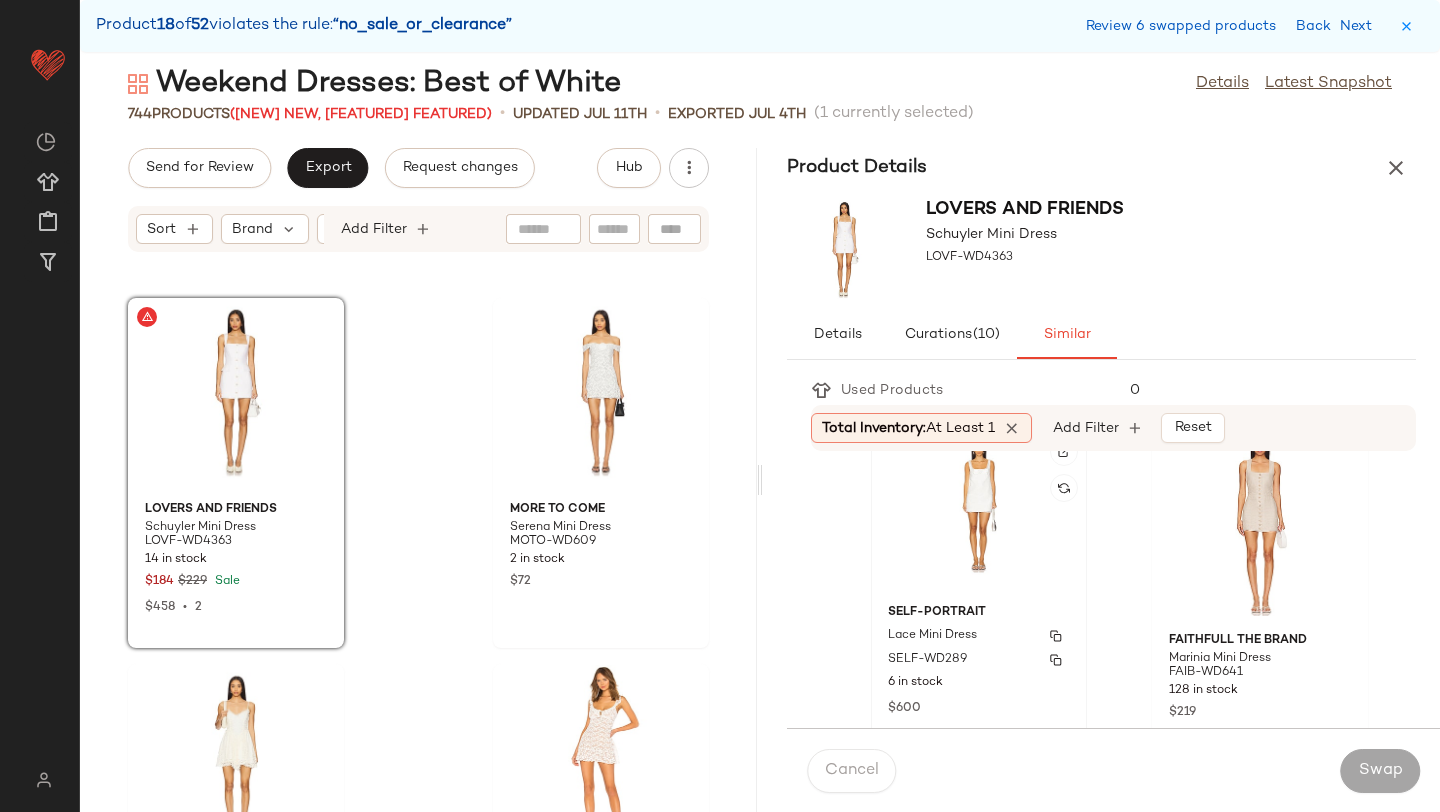 click on "6 in stock" at bounding box center (979, 683) 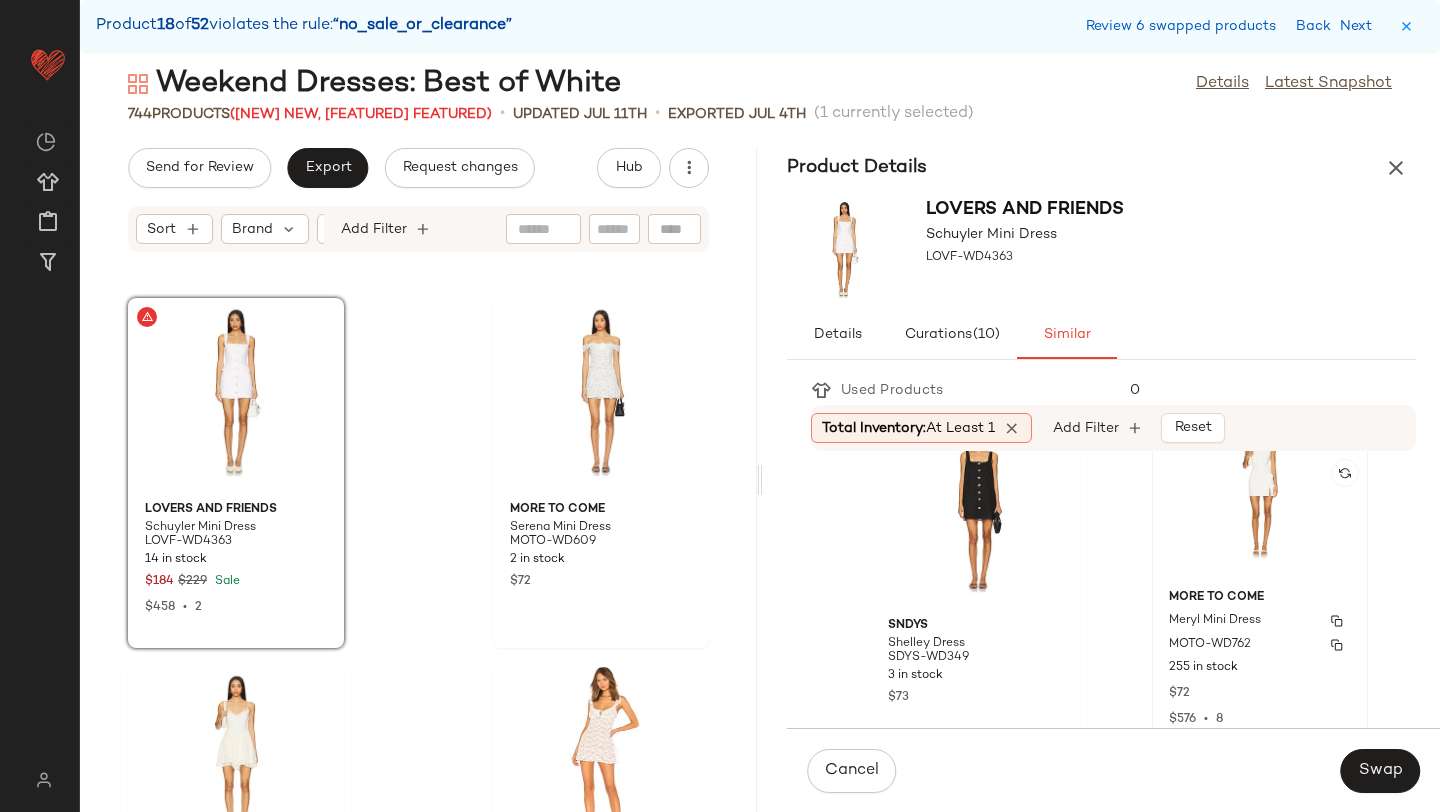 click on "MOTO-WD762" at bounding box center (1260, 645) 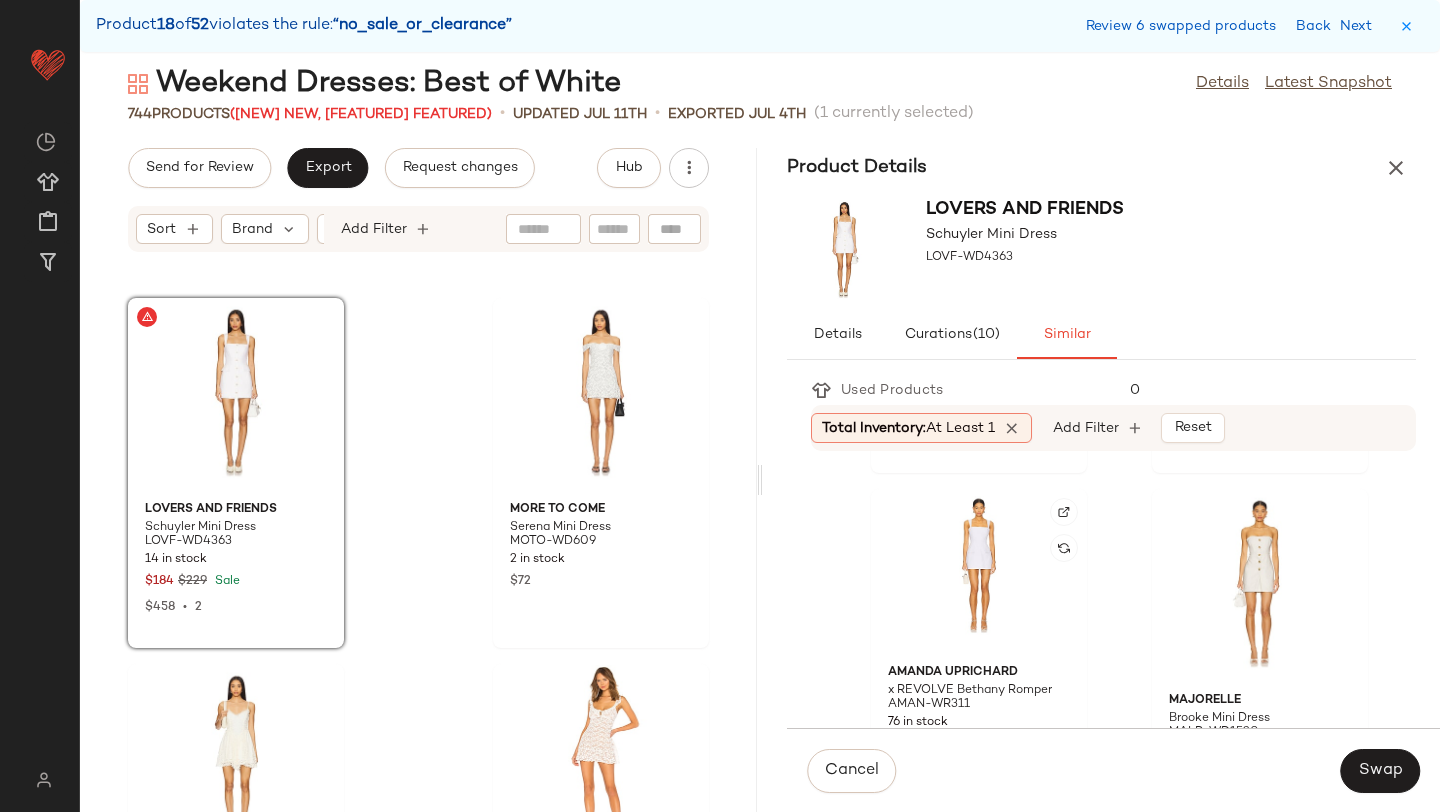 scroll, scrollTop: 348, scrollLeft: 0, axis: vertical 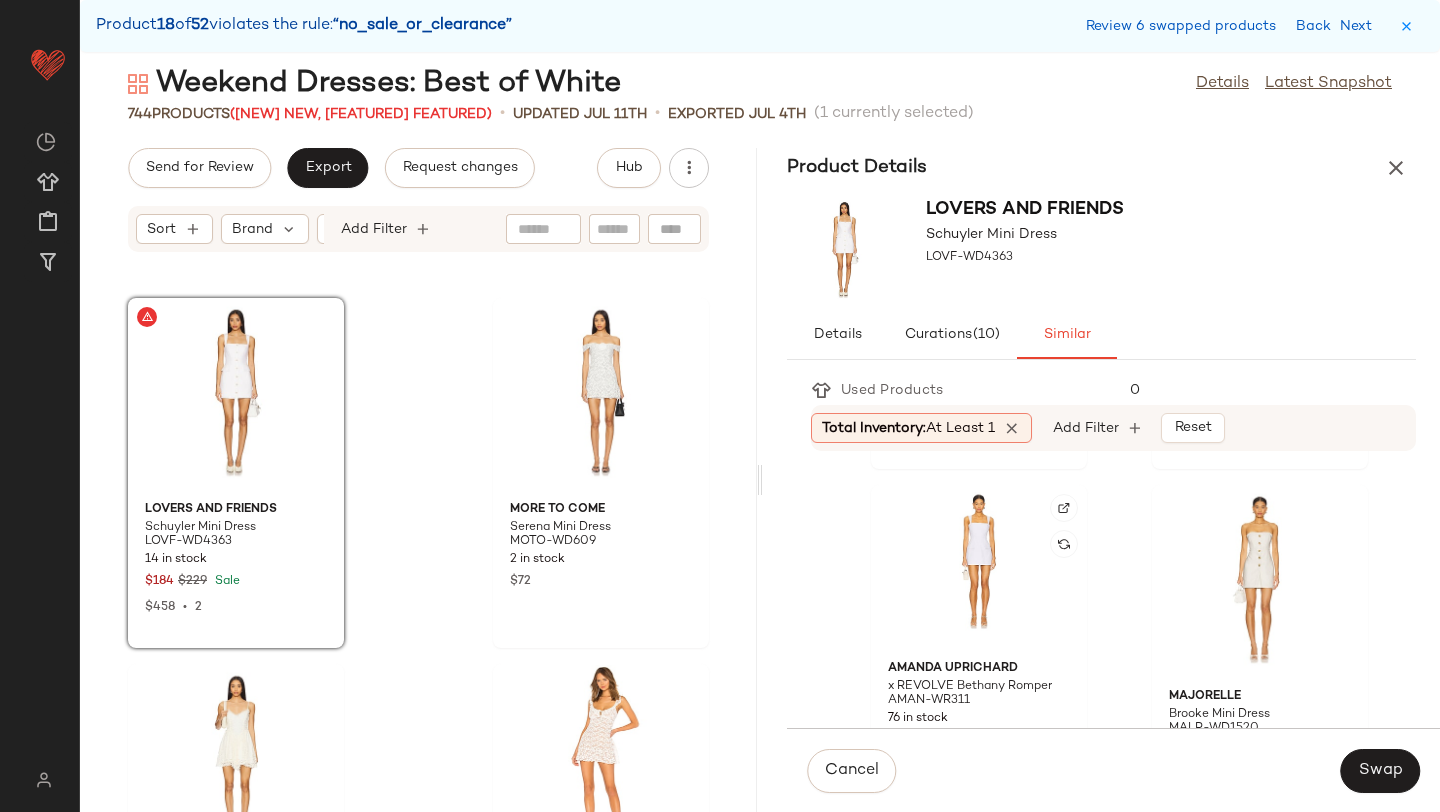 click 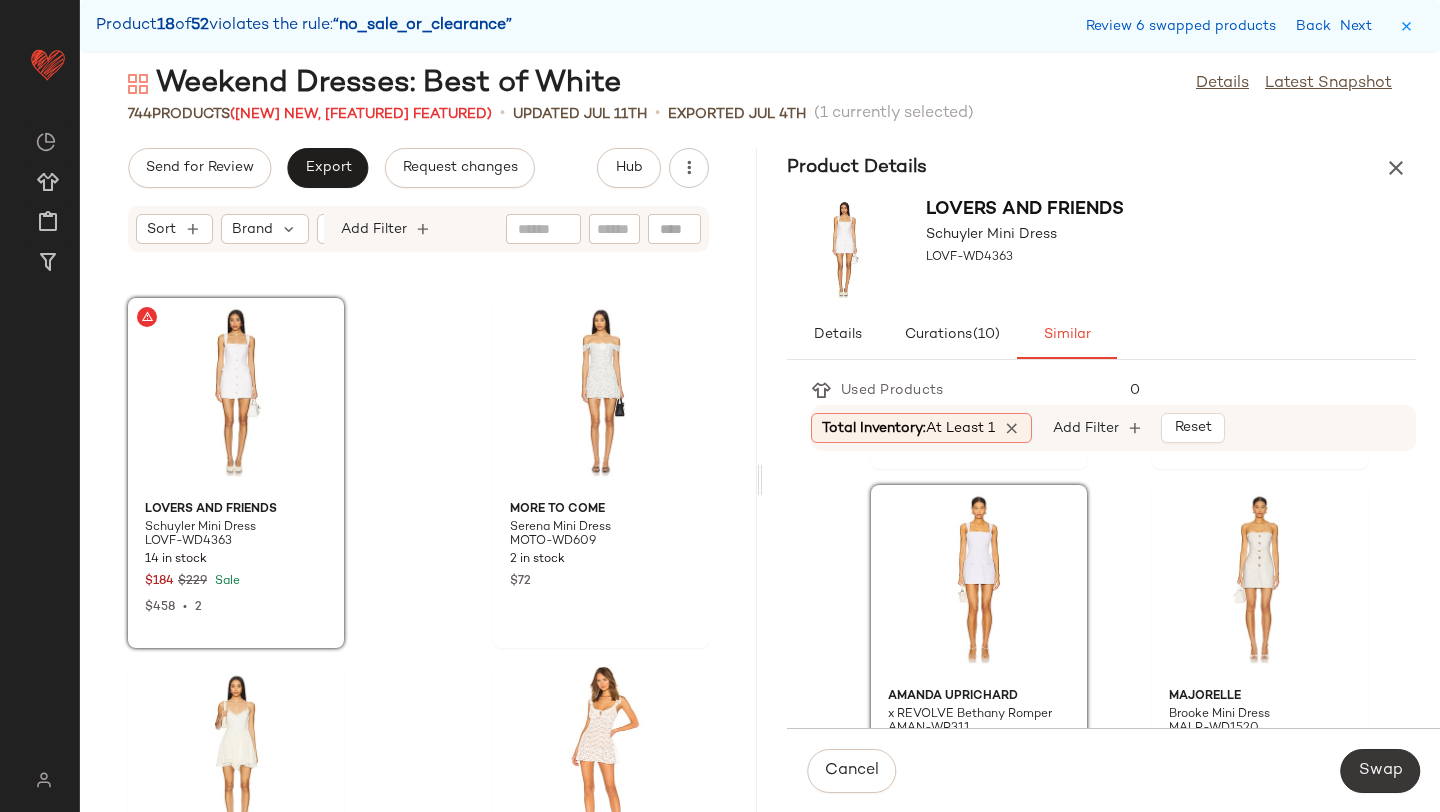 click on "Swap" at bounding box center [1380, 771] 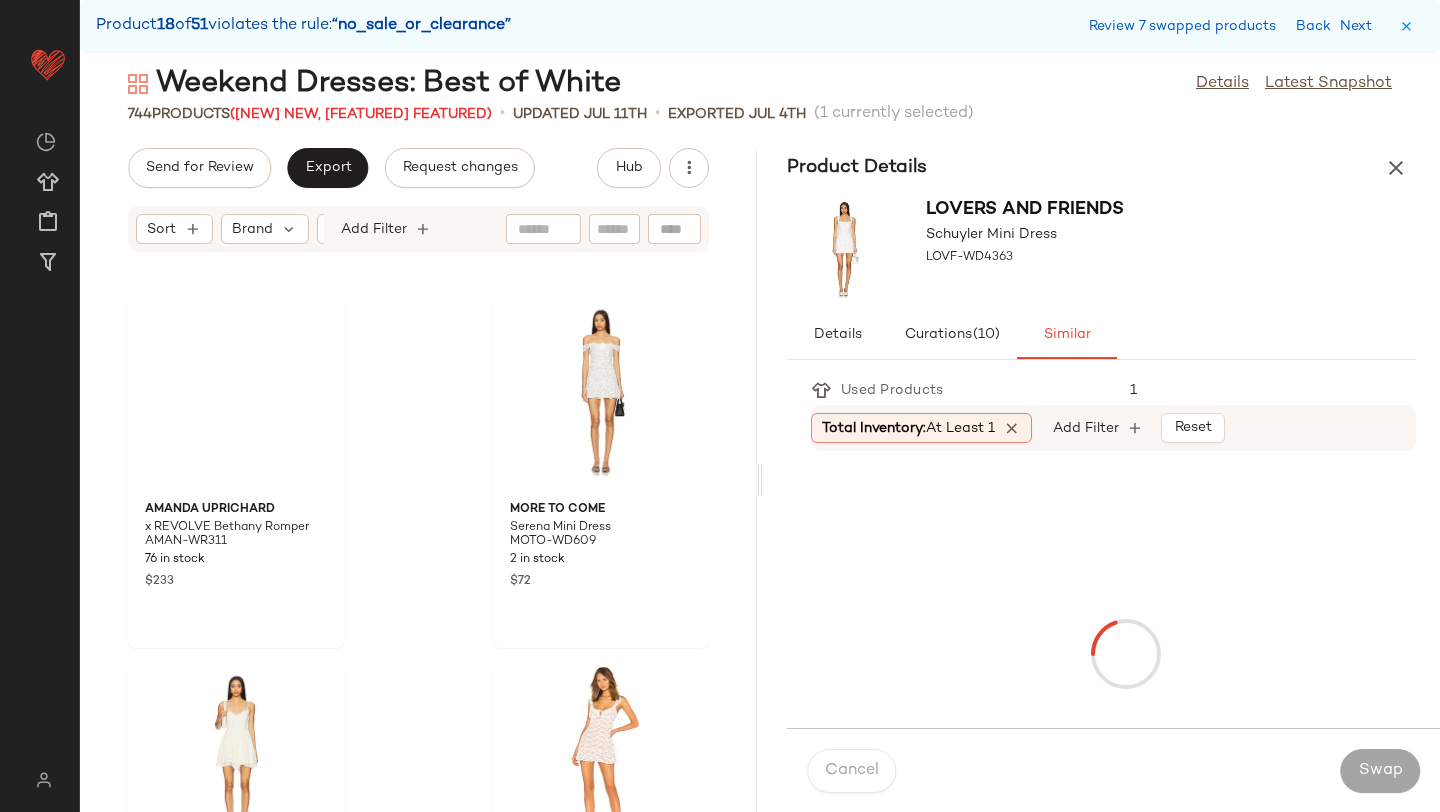 scroll, scrollTop: 93696, scrollLeft: 0, axis: vertical 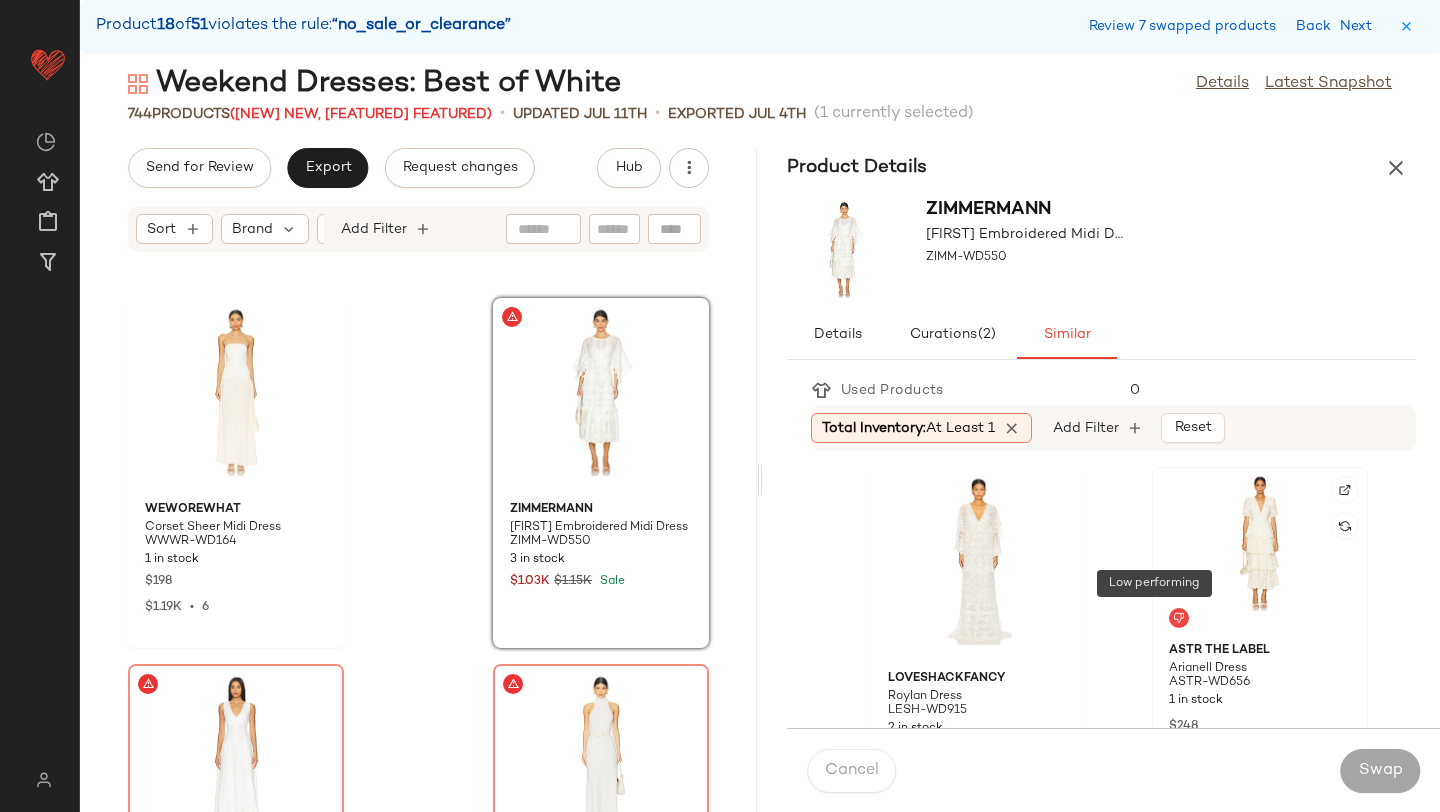 click 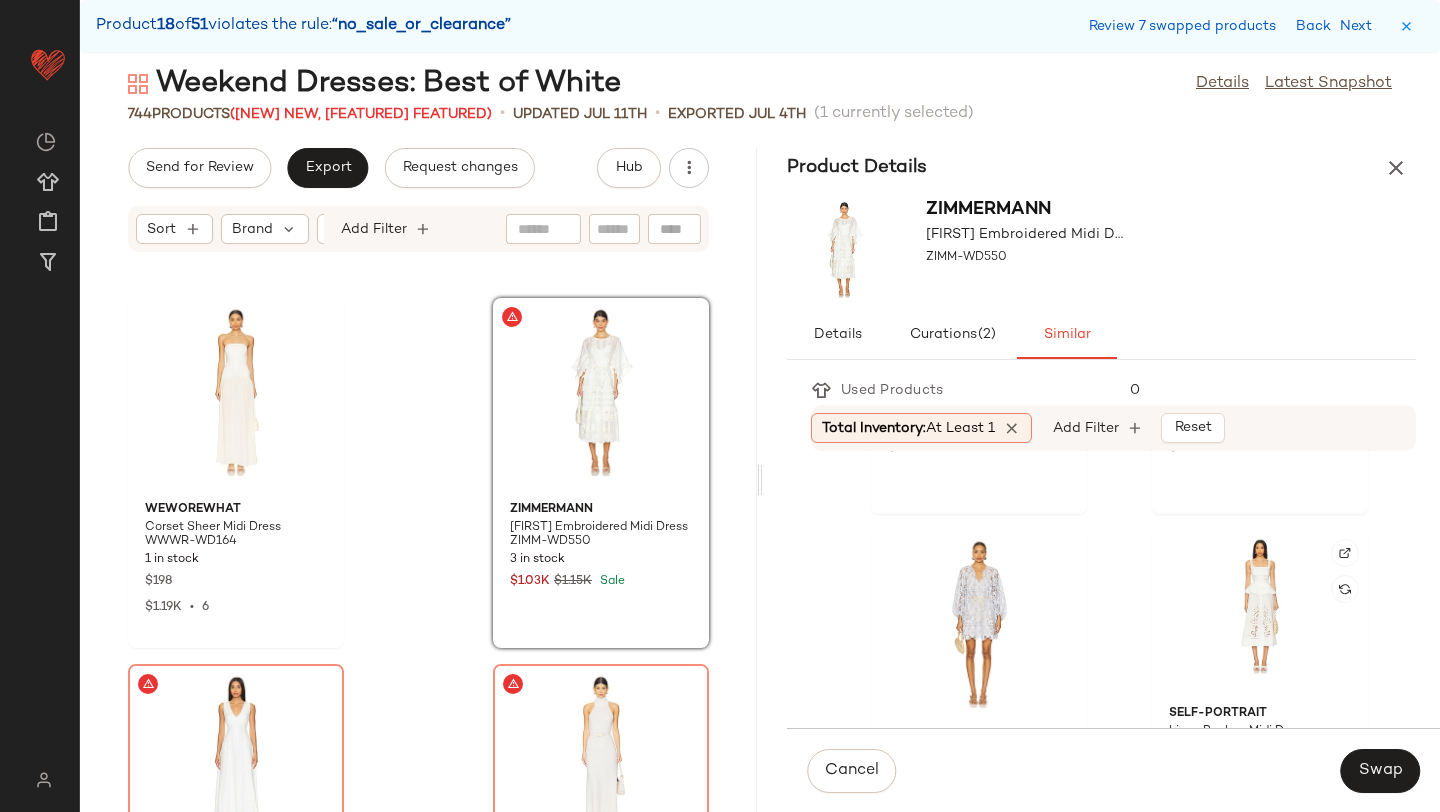 scroll, scrollTop: 739, scrollLeft: 0, axis: vertical 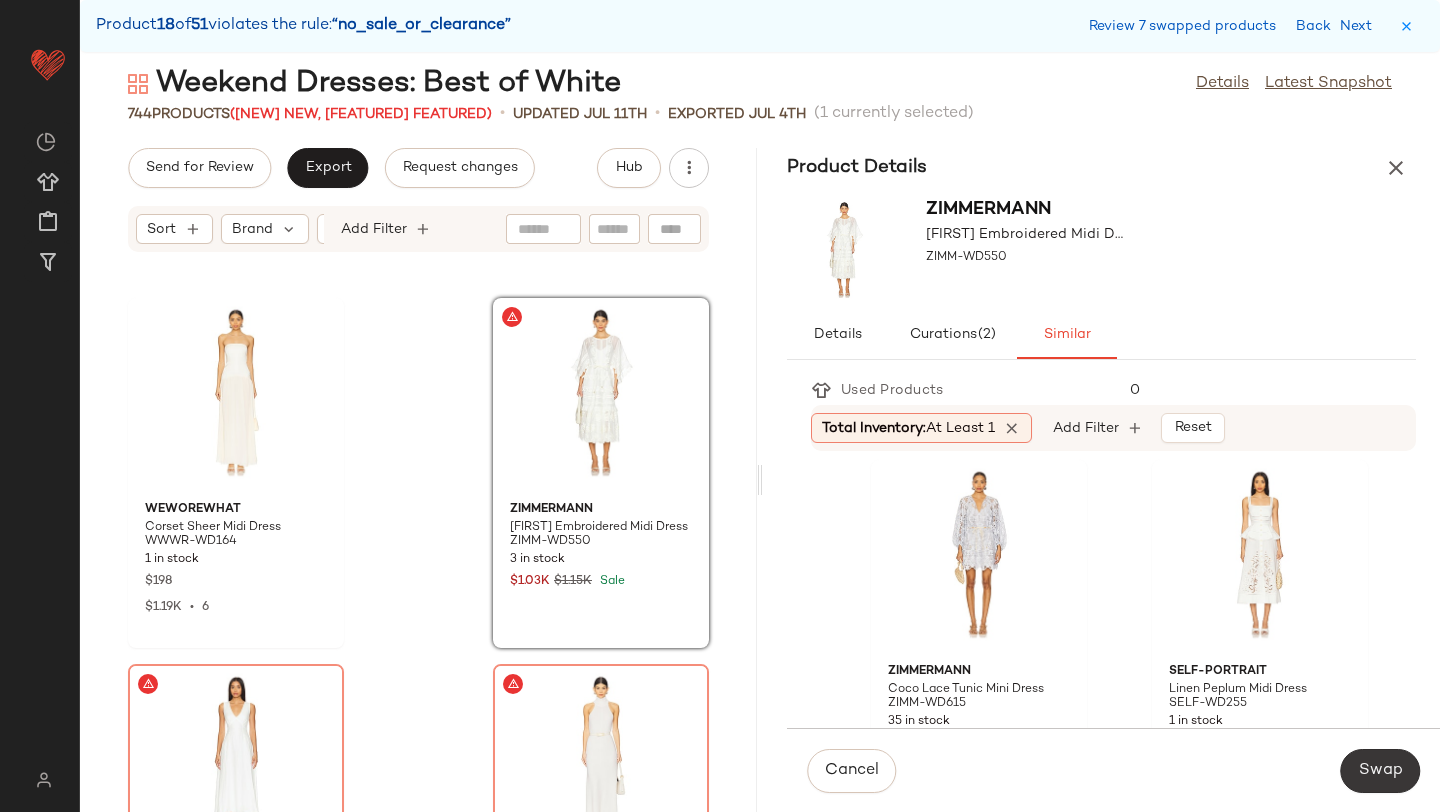 click on "Swap" 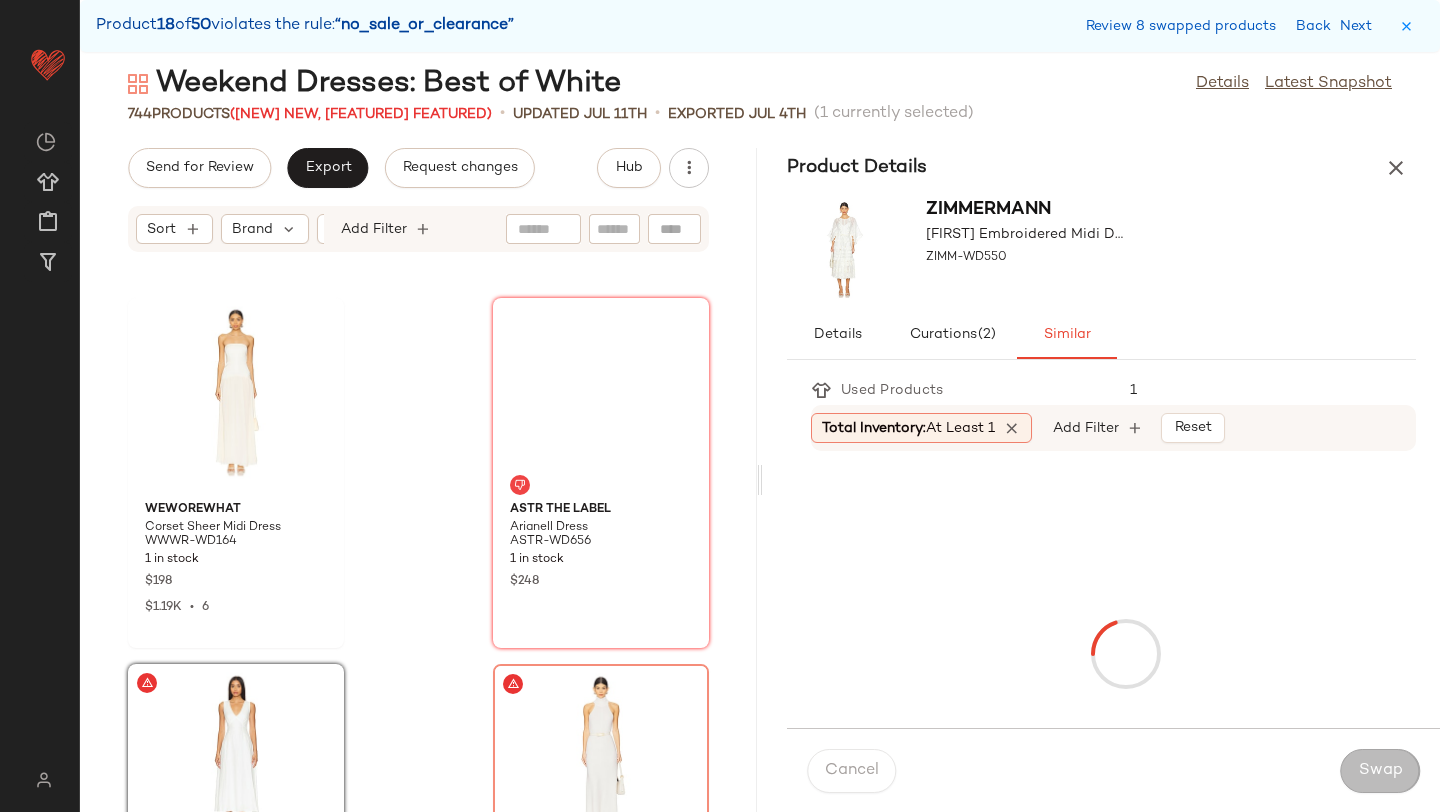 scroll, scrollTop: 94062, scrollLeft: 0, axis: vertical 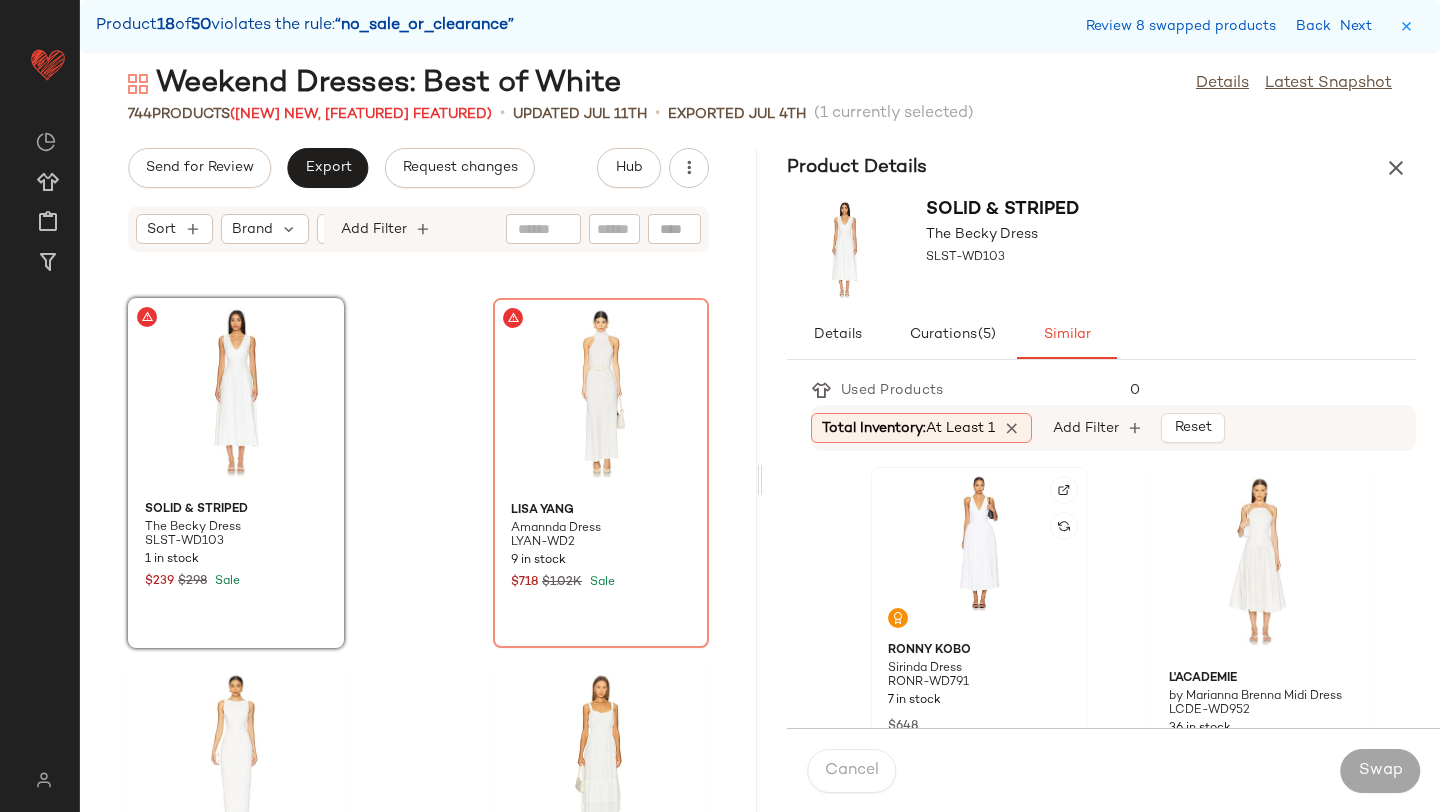 click 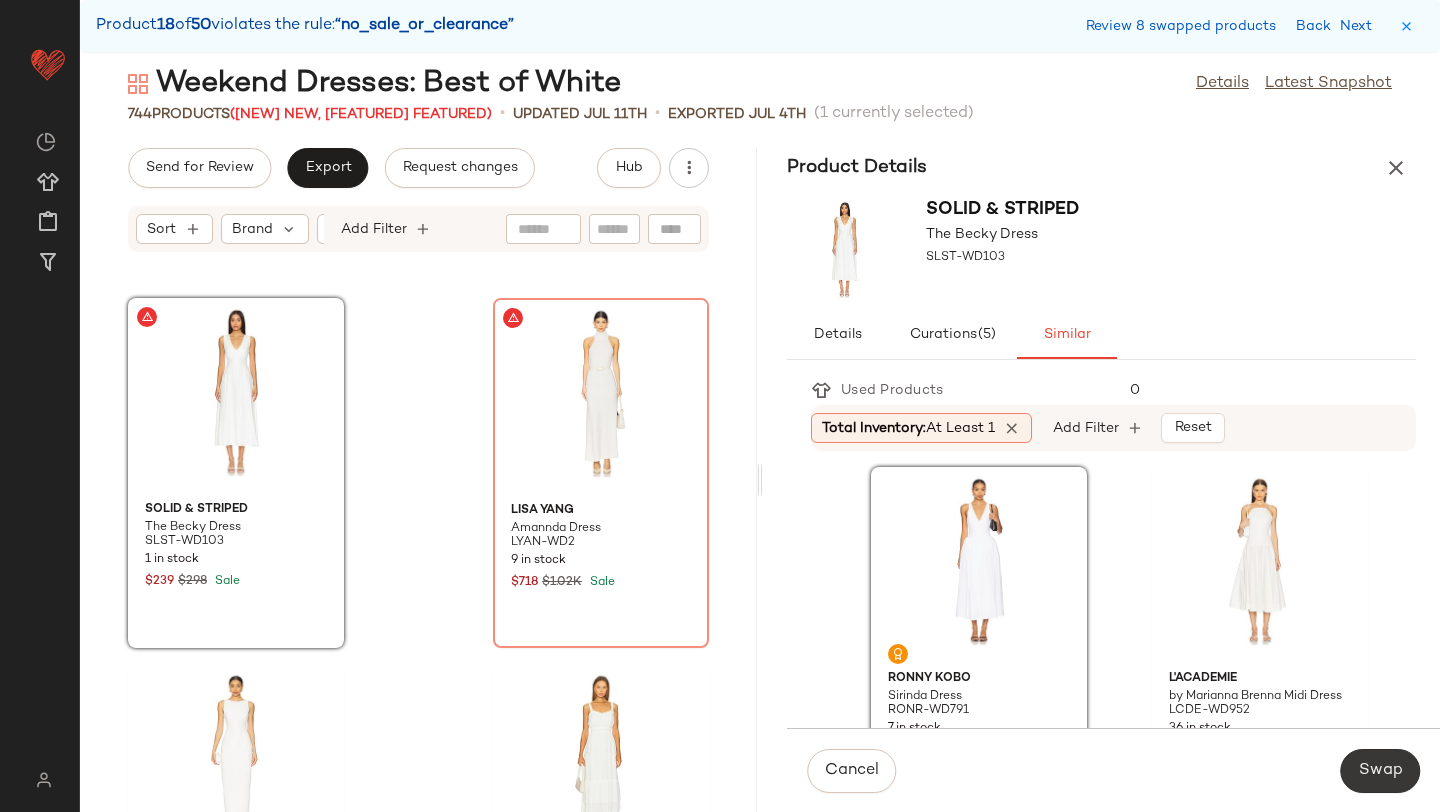 click on "Swap" 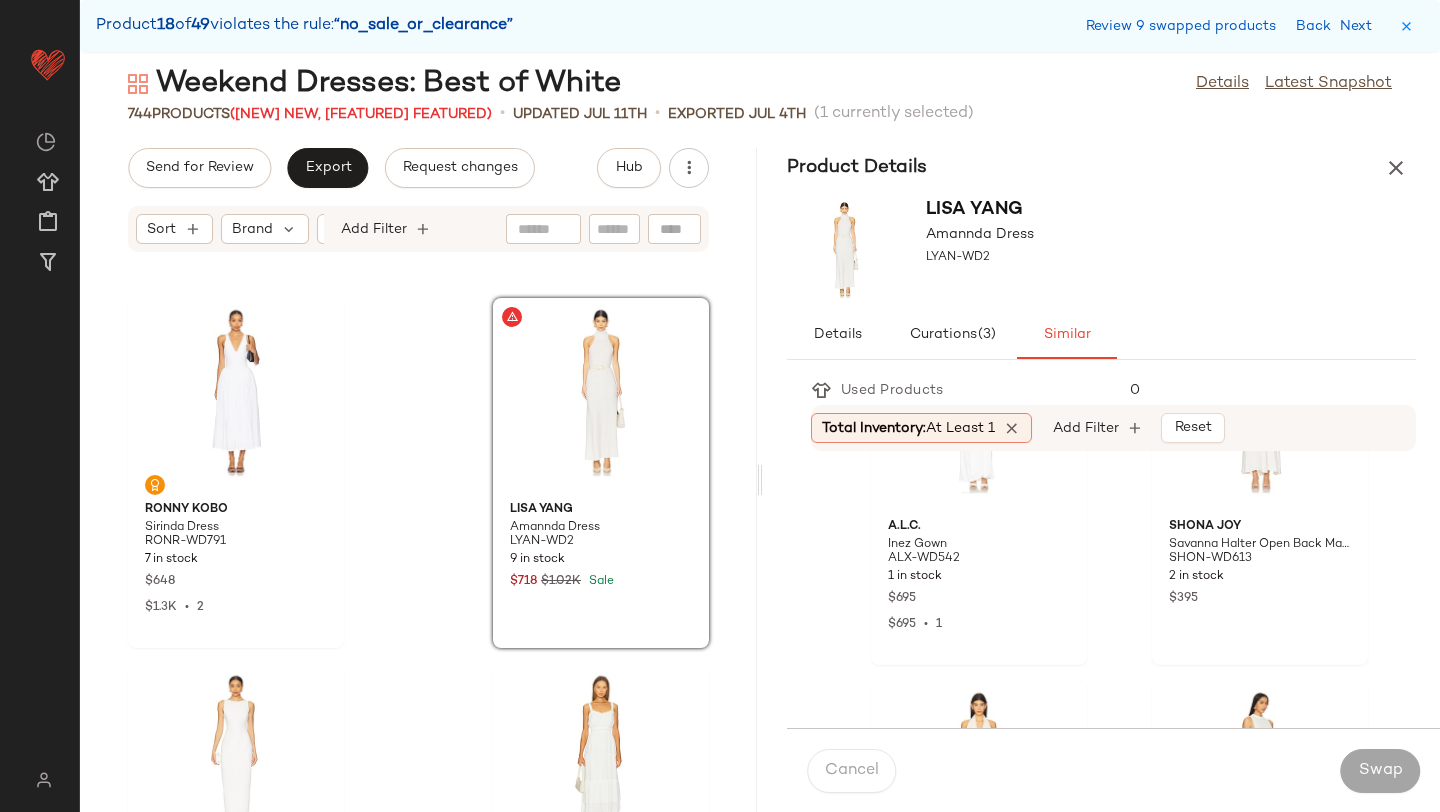 scroll, scrollTop: 0, scrollLeft: 0, axis: both 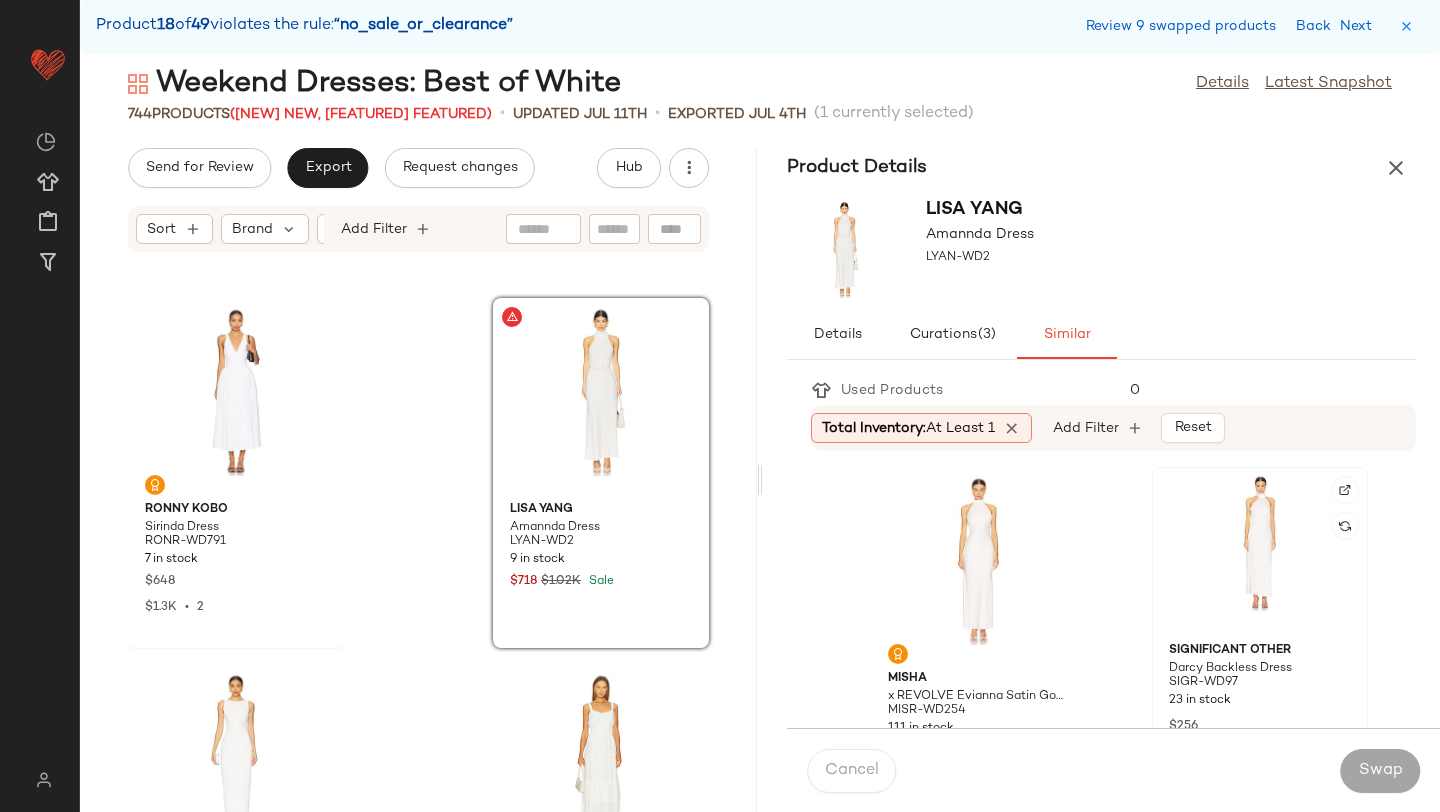click 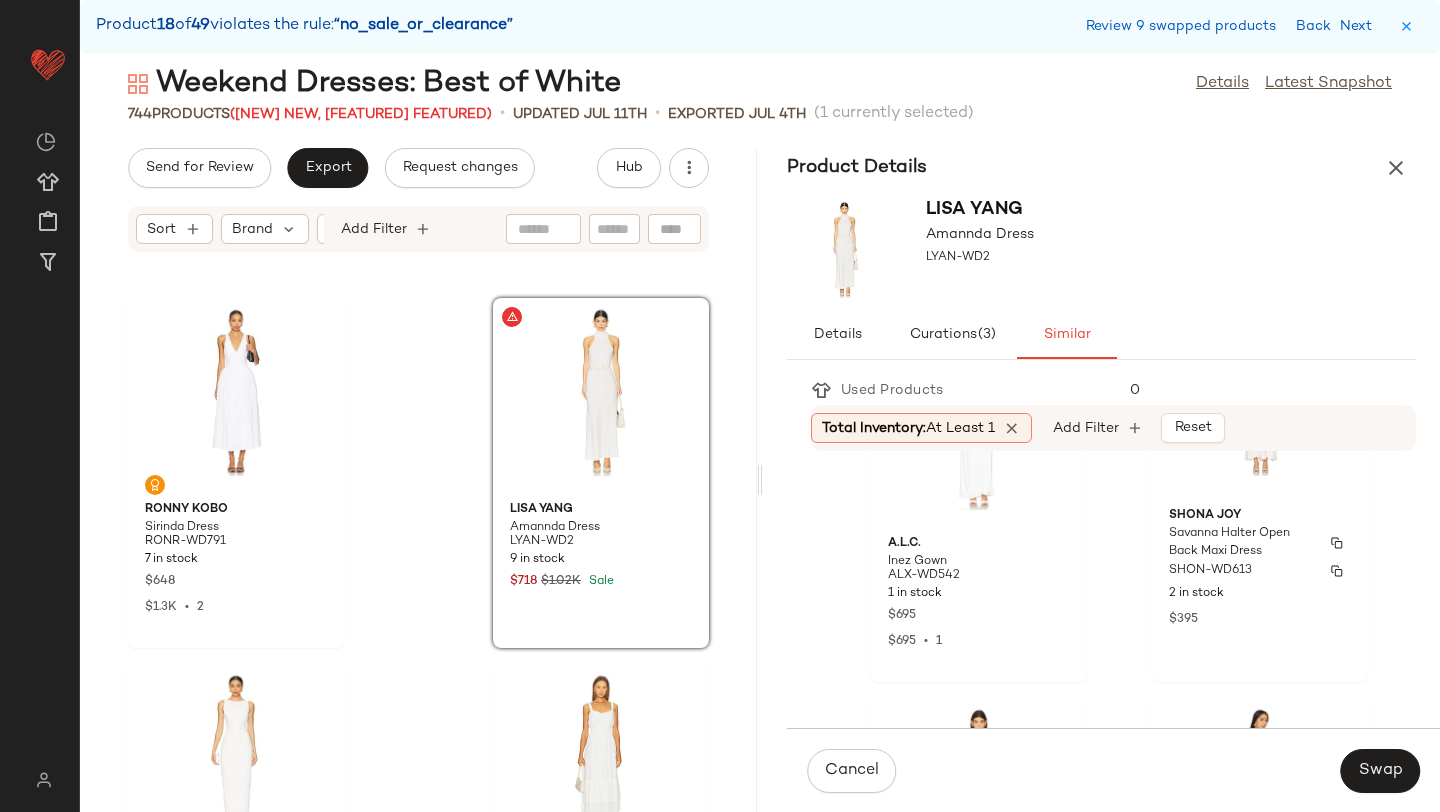 scroll, scrollTop: 759, scrollLeft: 0, axis: vertical 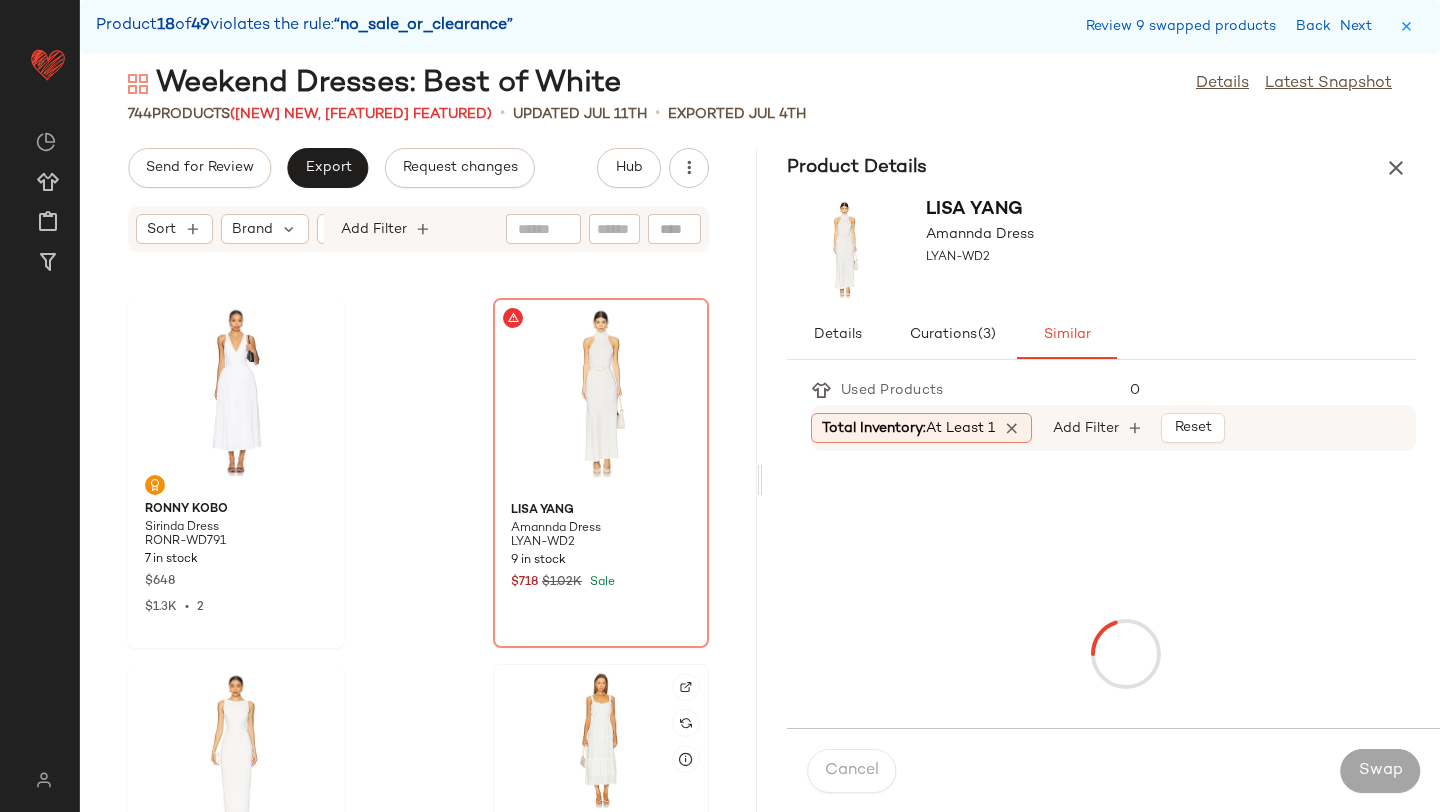 click 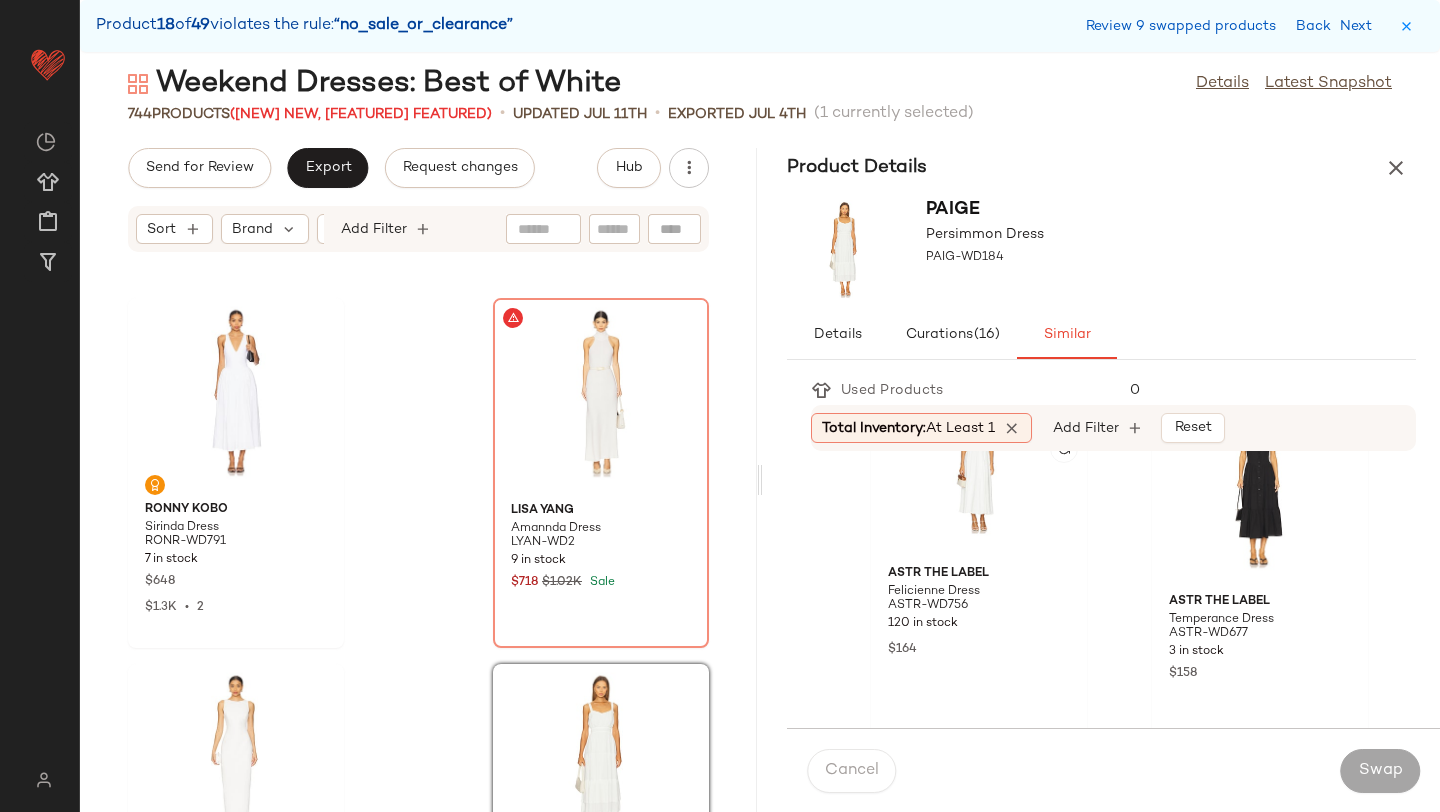 scroll, scrollTop: 1544, scrollLeft: 0, axis: vertical 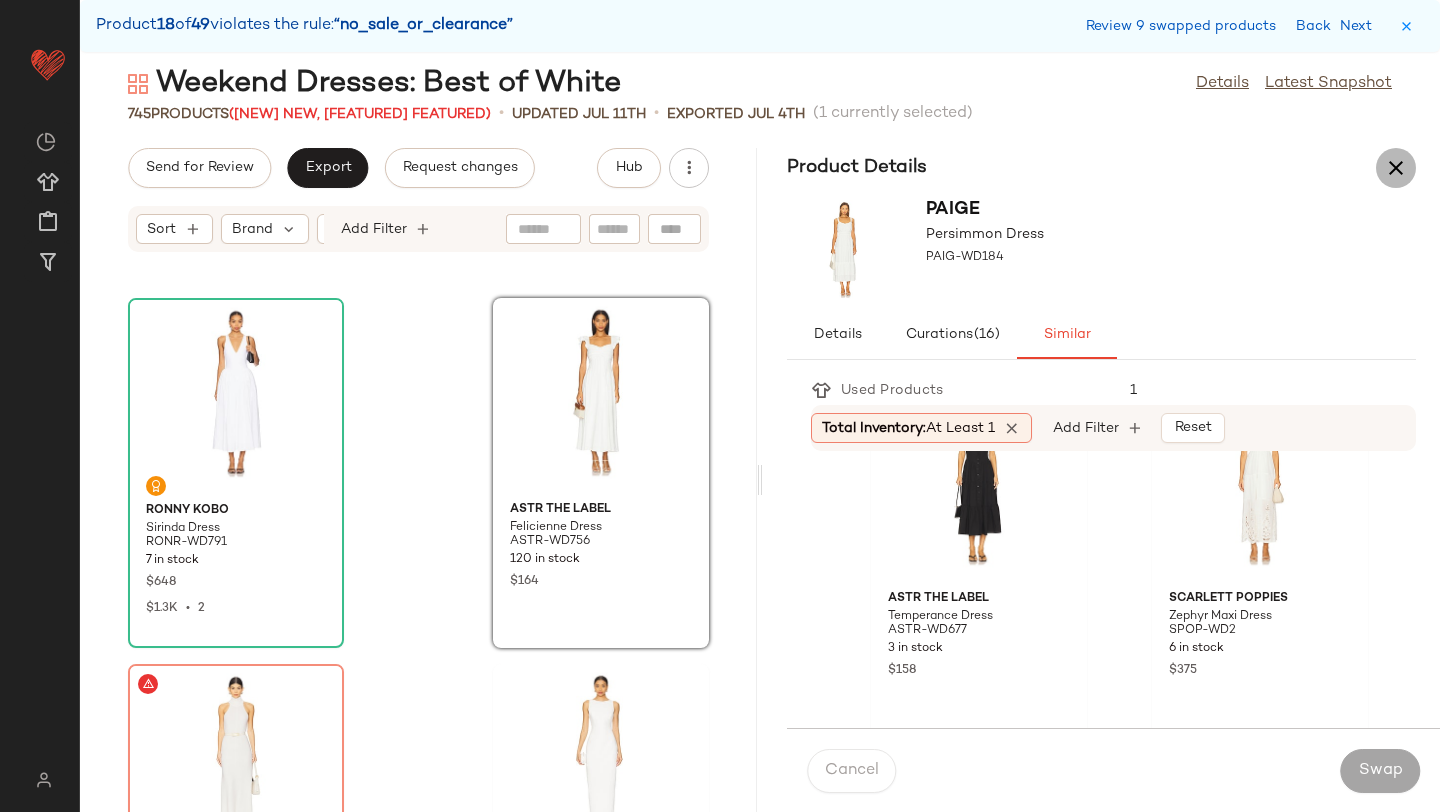 click at bounding box center (1396, 168) 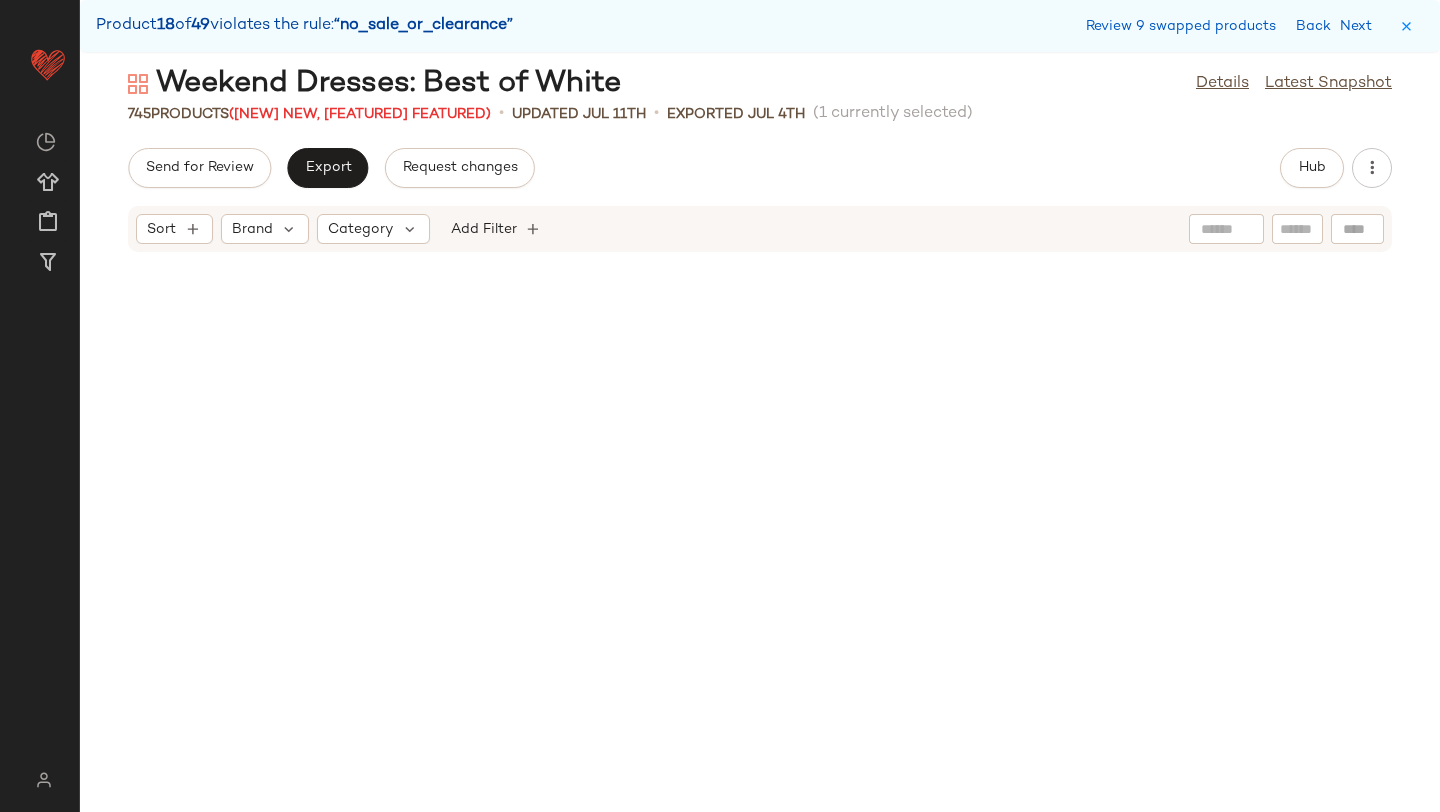 scroll, scrollTop: 37698, scrollLeft: 0, axis: vertical 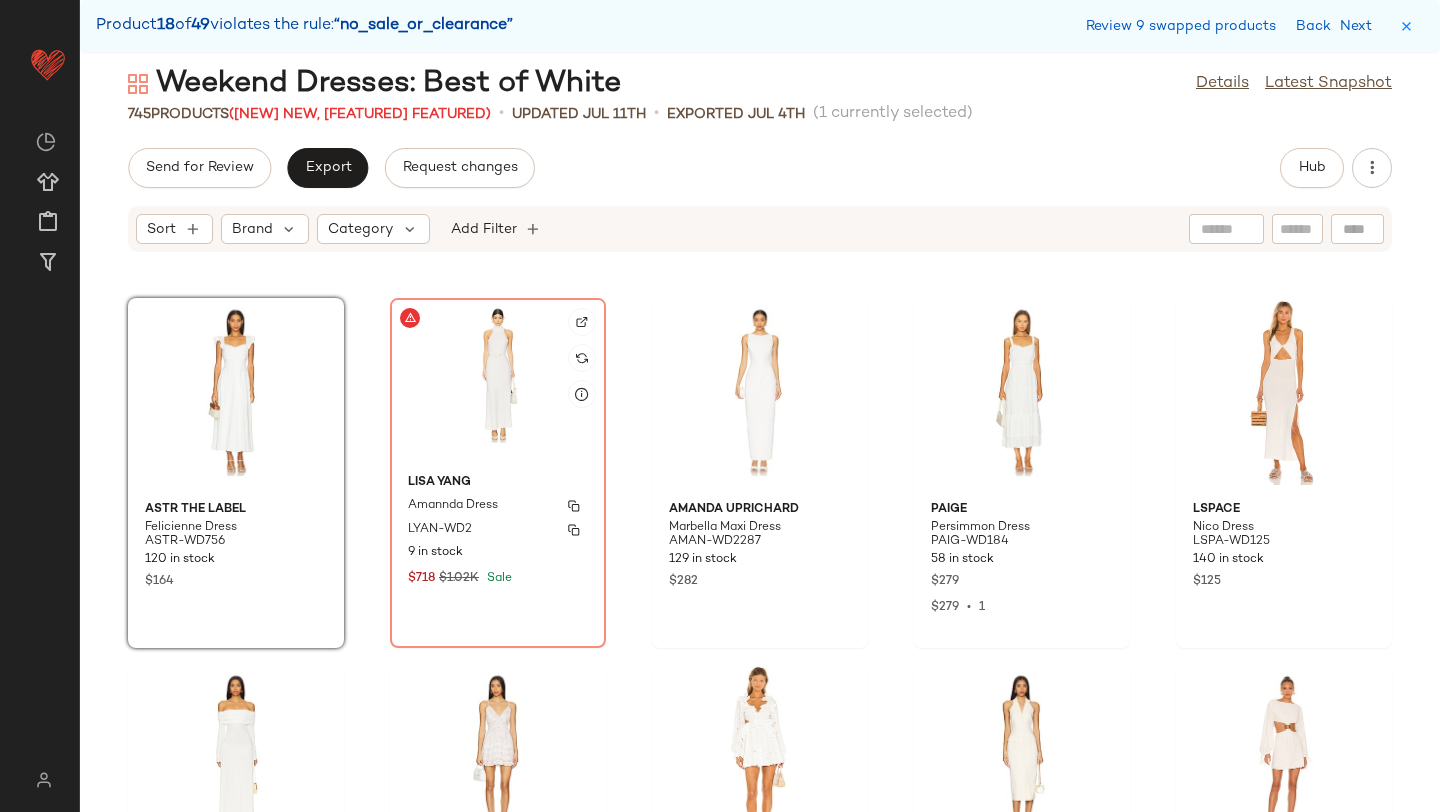 click on "Lisa Yang Amannda Dress LYAN-WD2 9 in stock $[PRICE] $[PRICE] Sale" 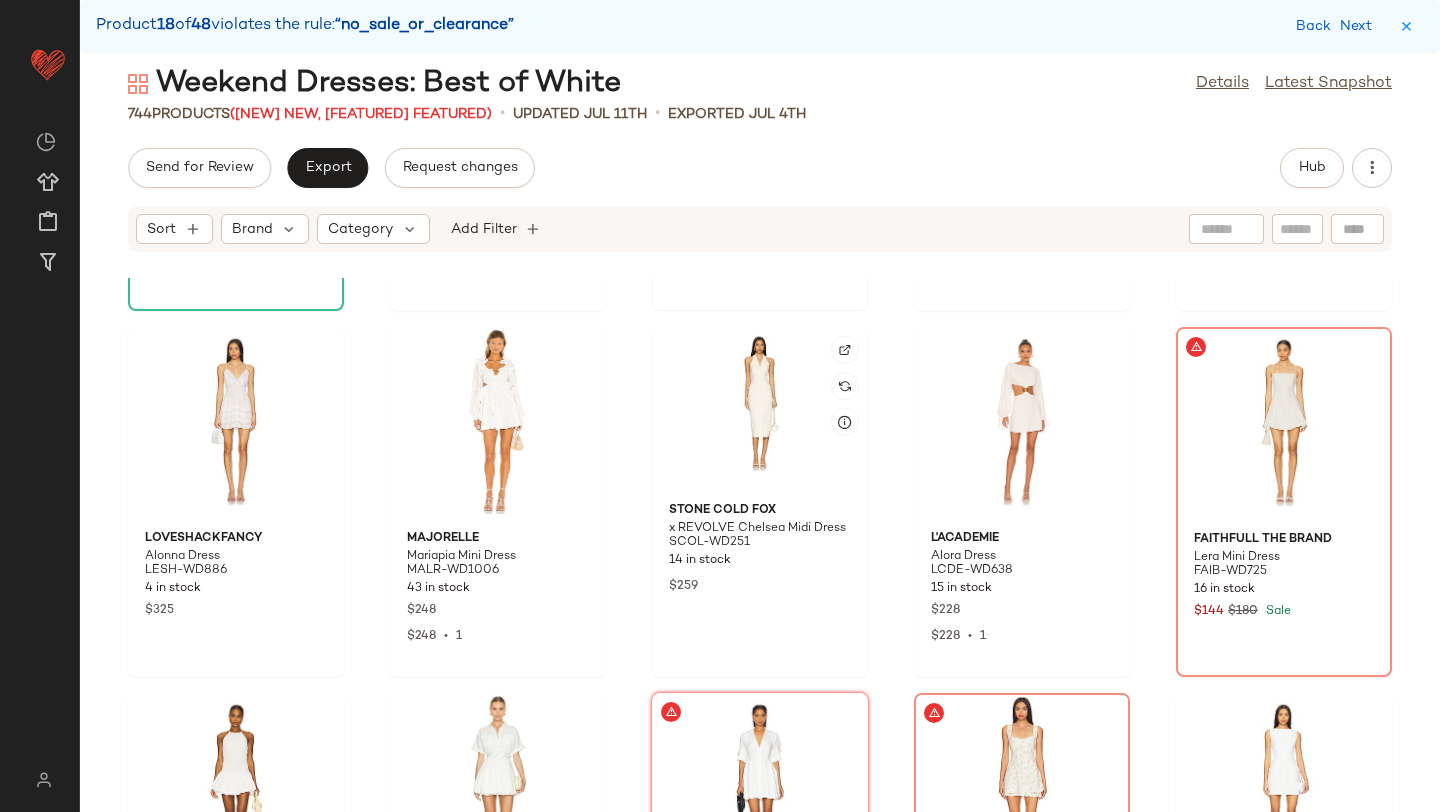 scroll, scrollTop: 38085, scrollLeft: 0, axis: vertical 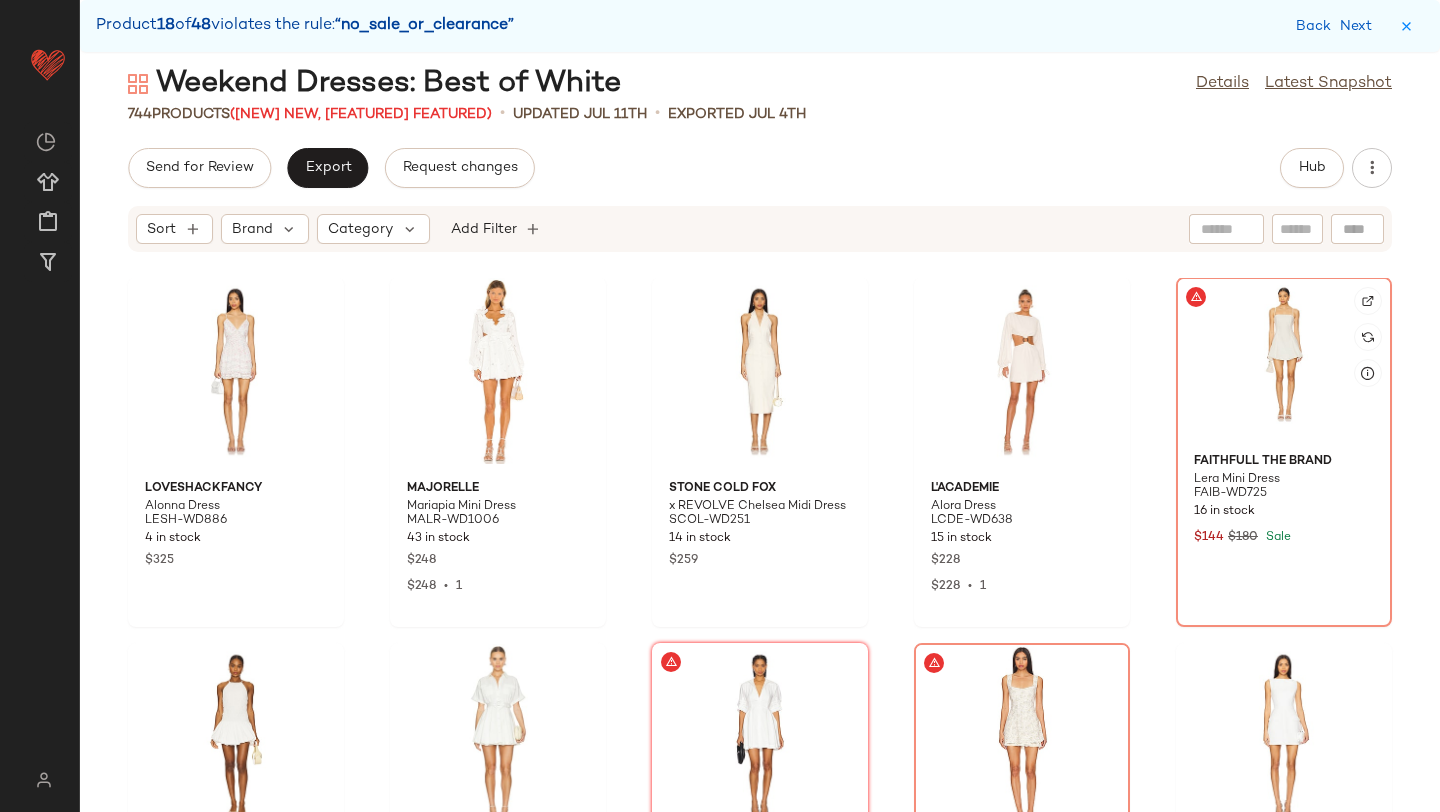 click 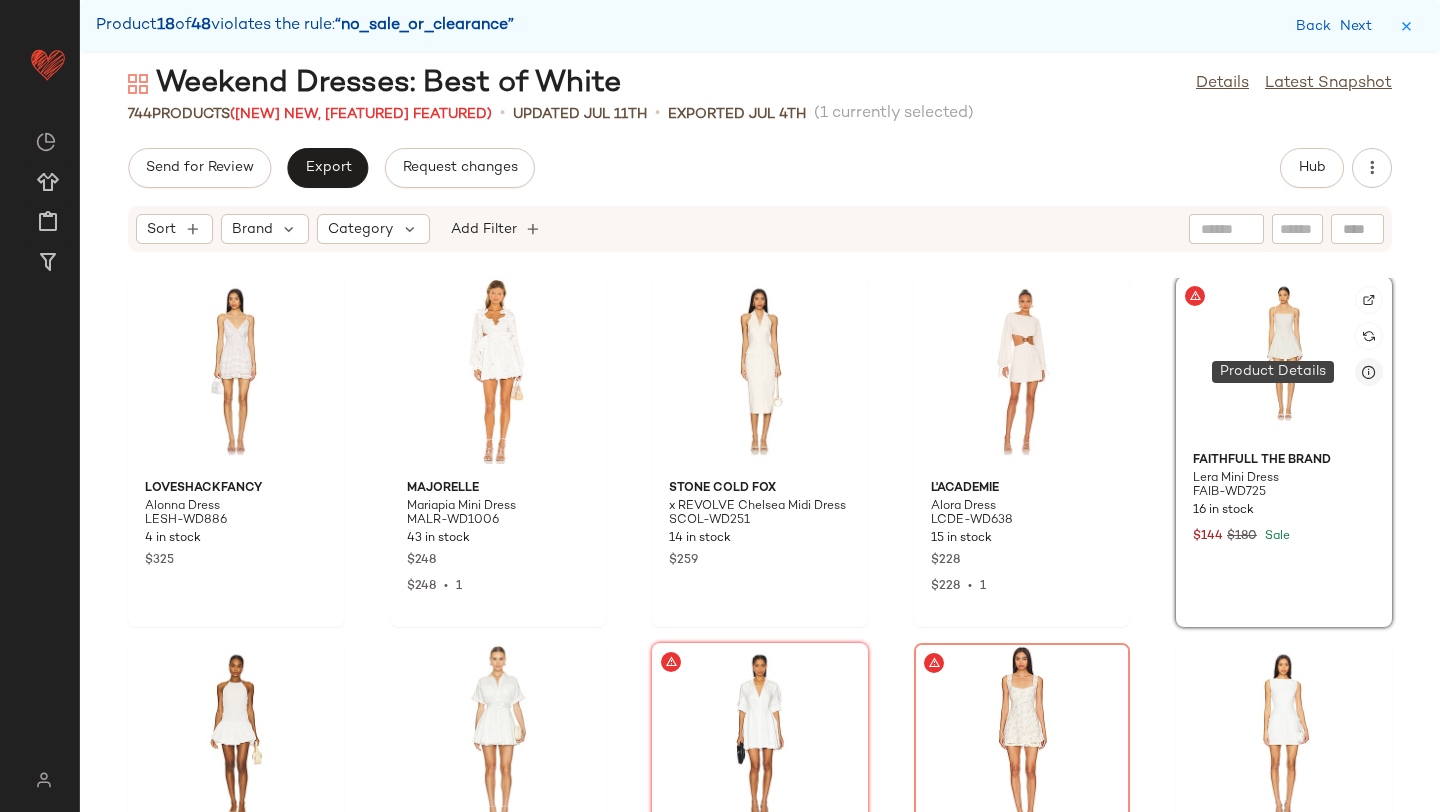 click 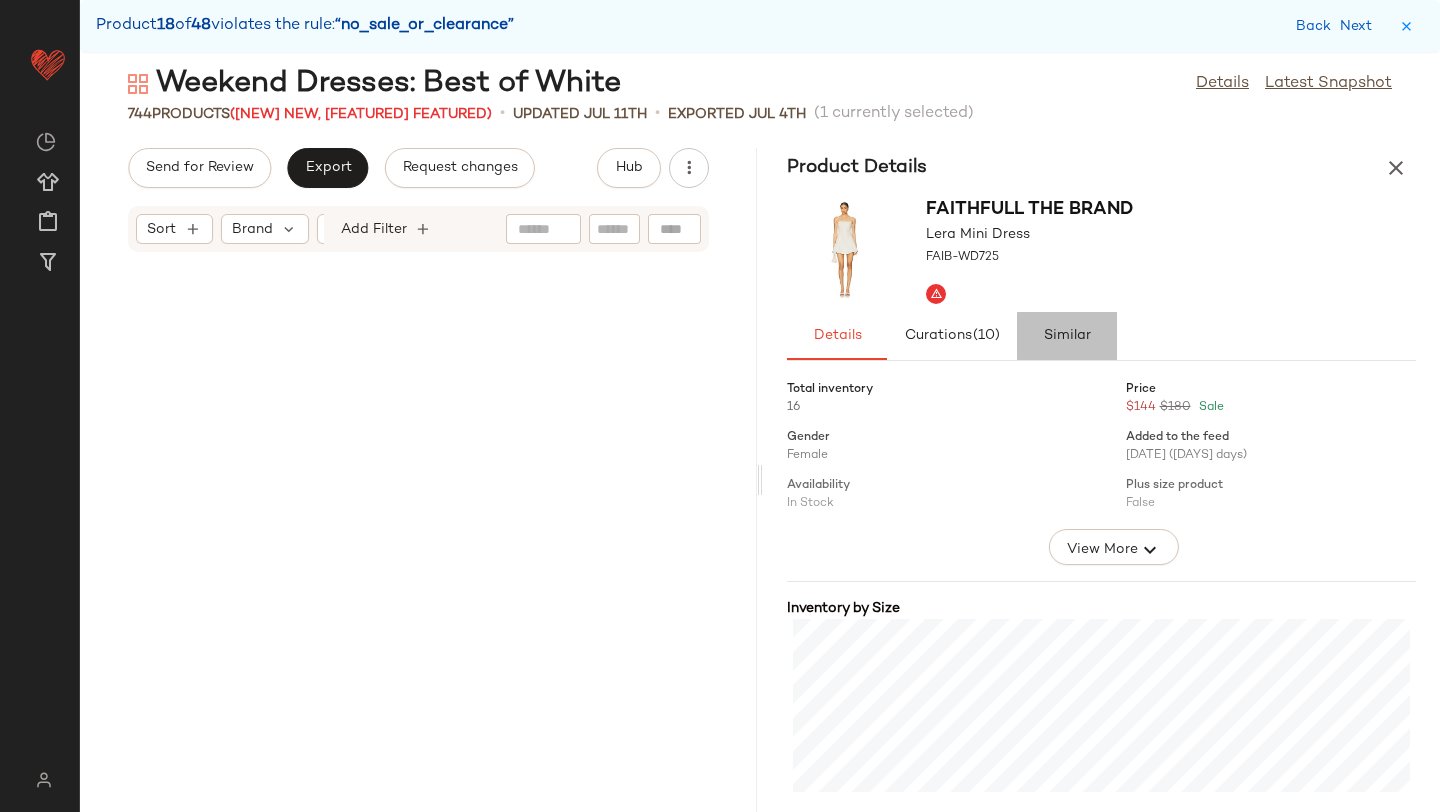 scroll, scrollTop: 95892, scrollLeft: 0, axis: vertical 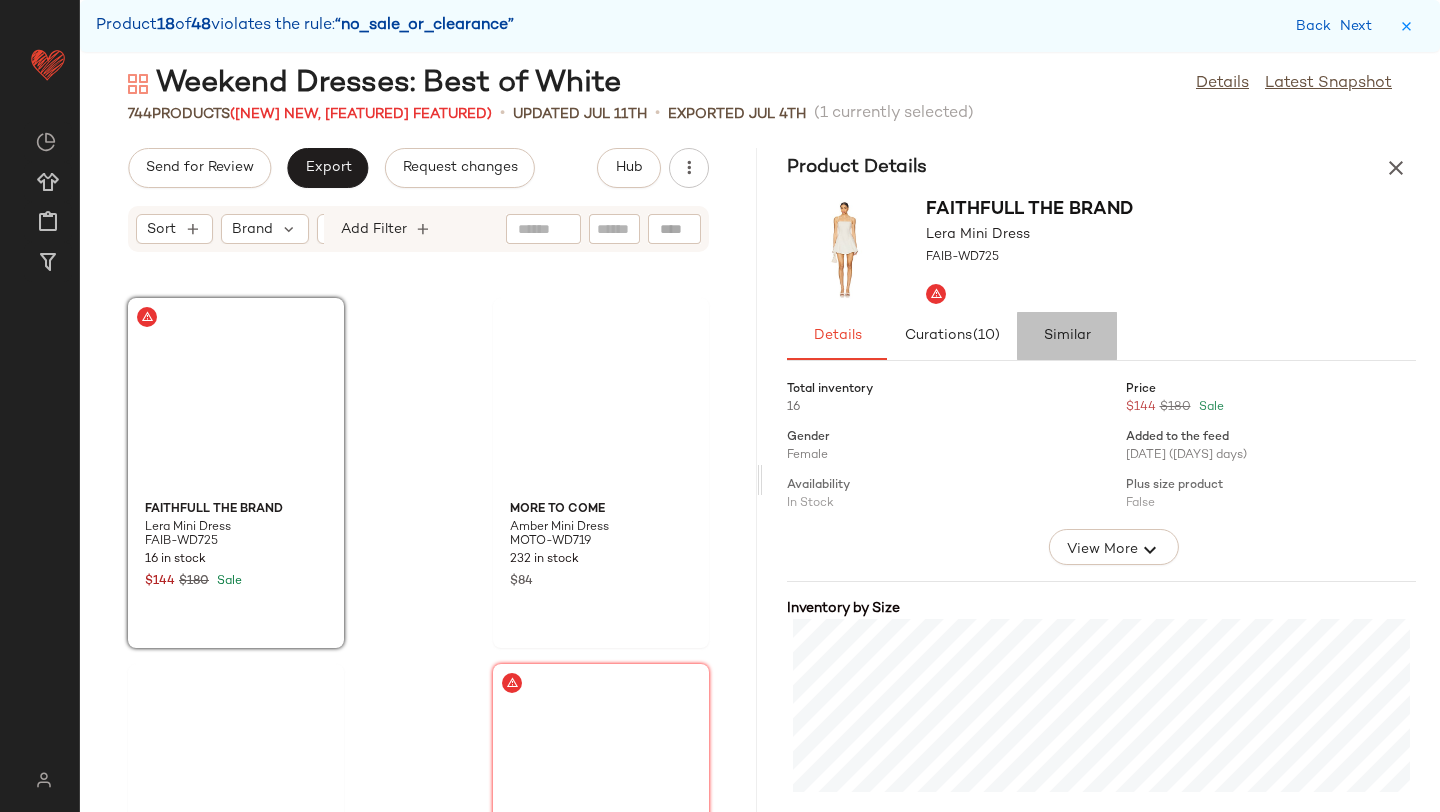 click on "Similar" 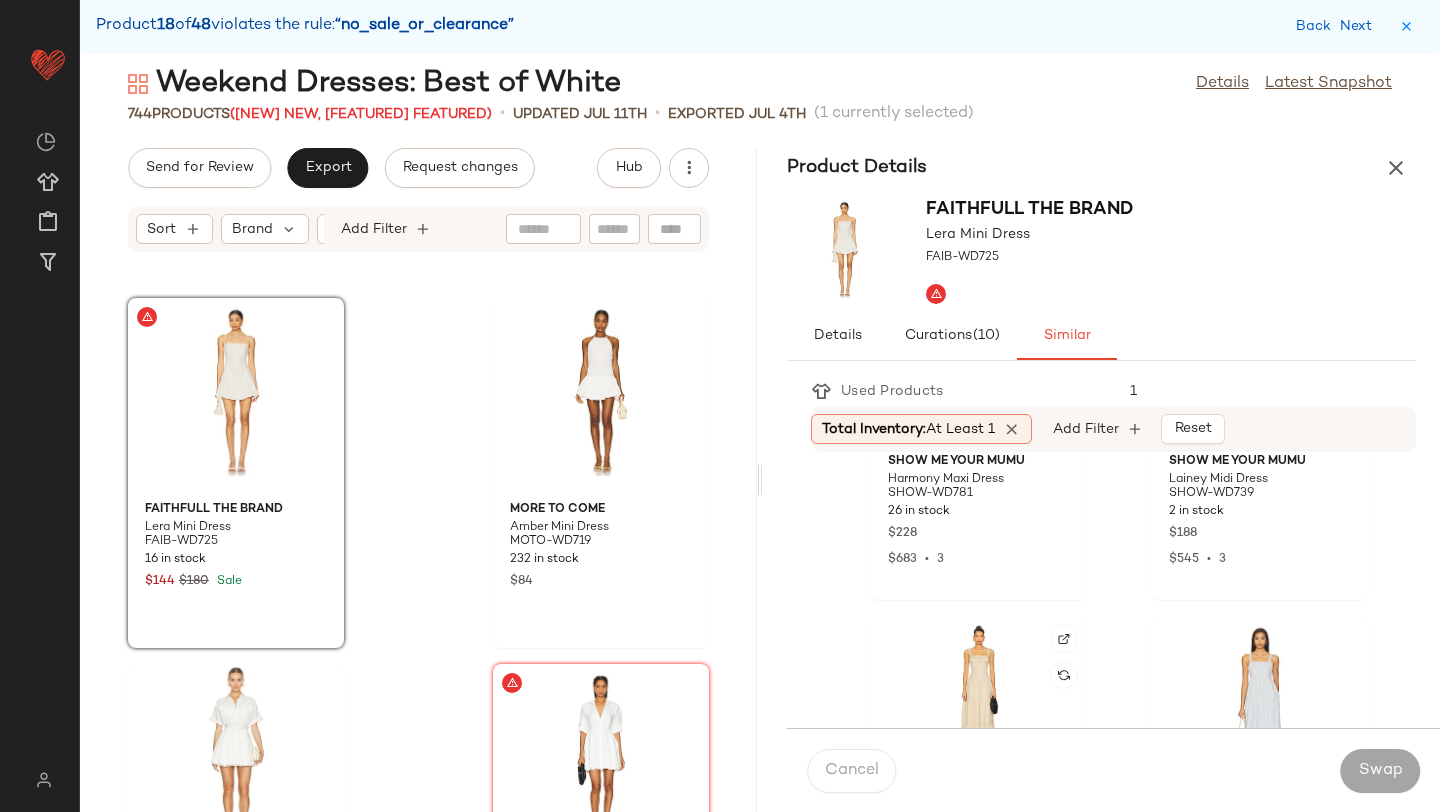 scroll, scrollTop: 2368, scrollLeft: 0, axis: vertical 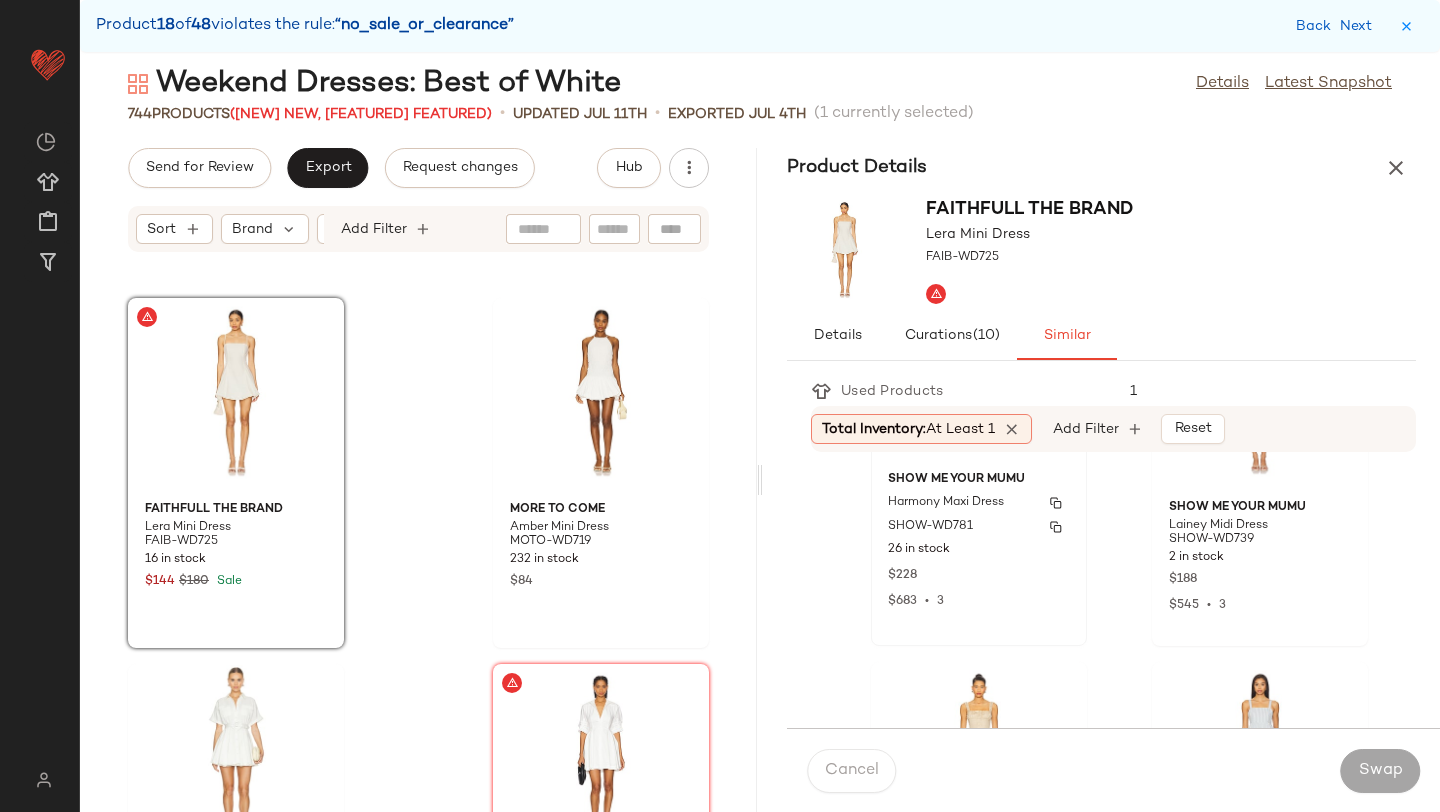 click on "SHOW-WD781" at bounding box center [930, 527] 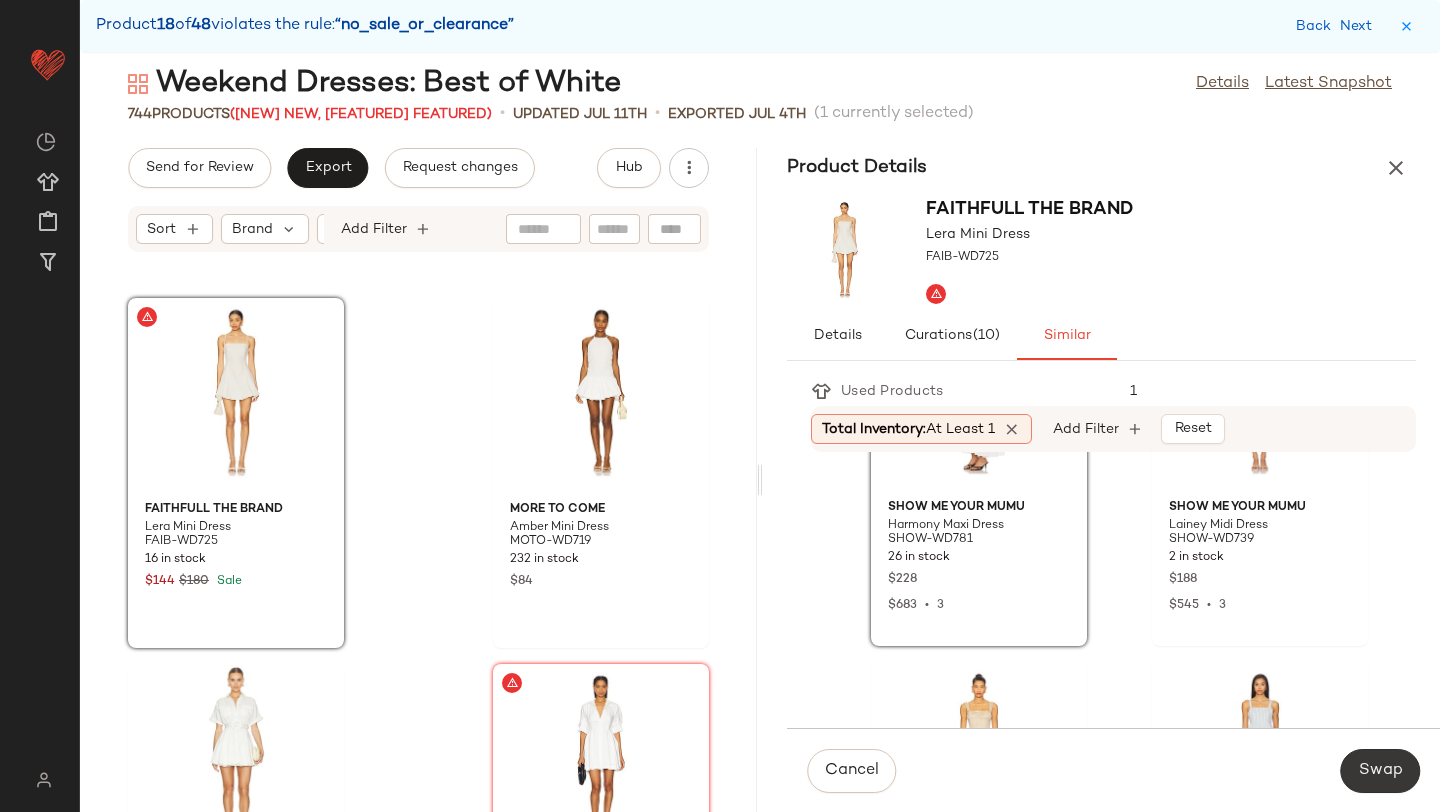 click on "Swap" at bounding box center [1380, 771] 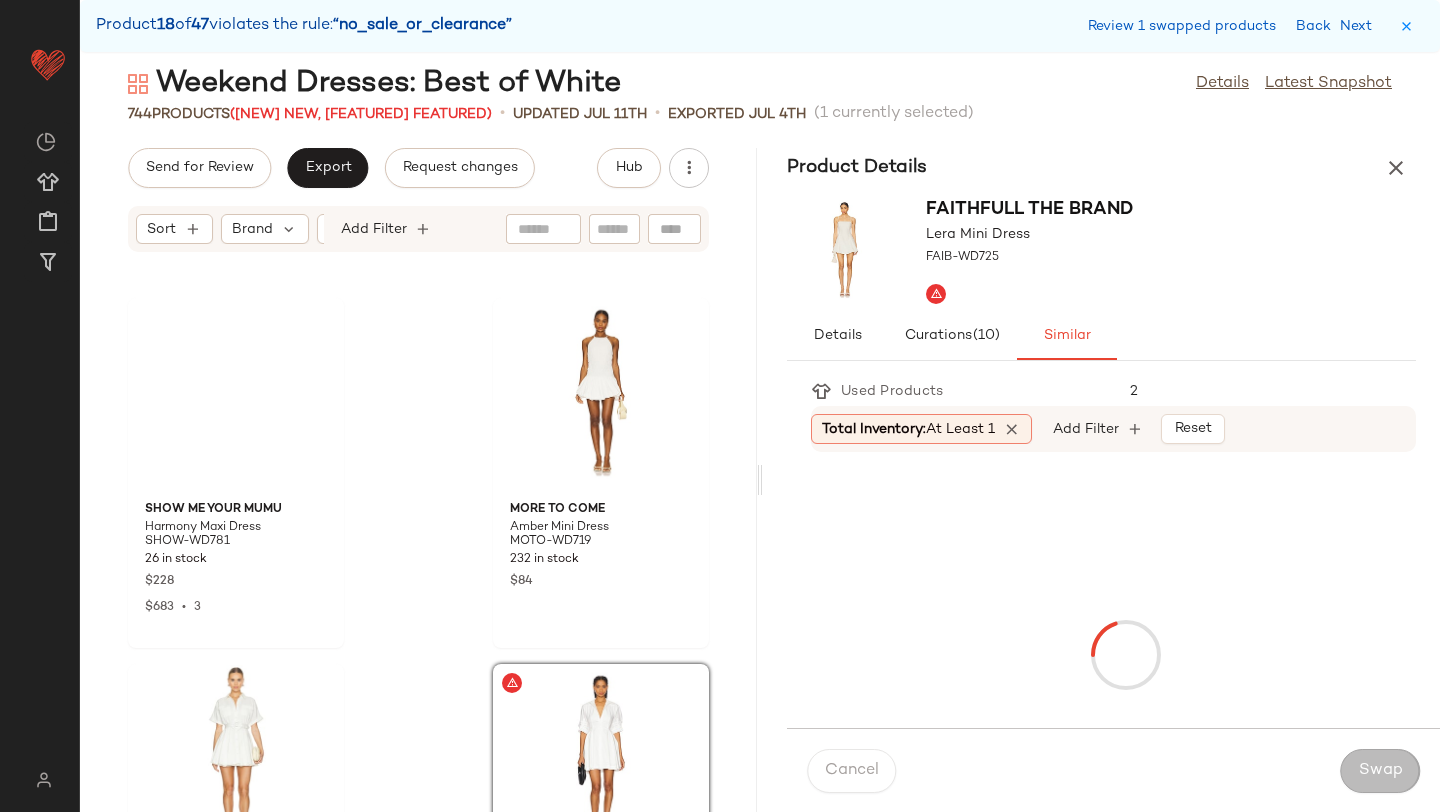 scroll, scrollTop: 96258, scrollLeft: 0, axis: vertical 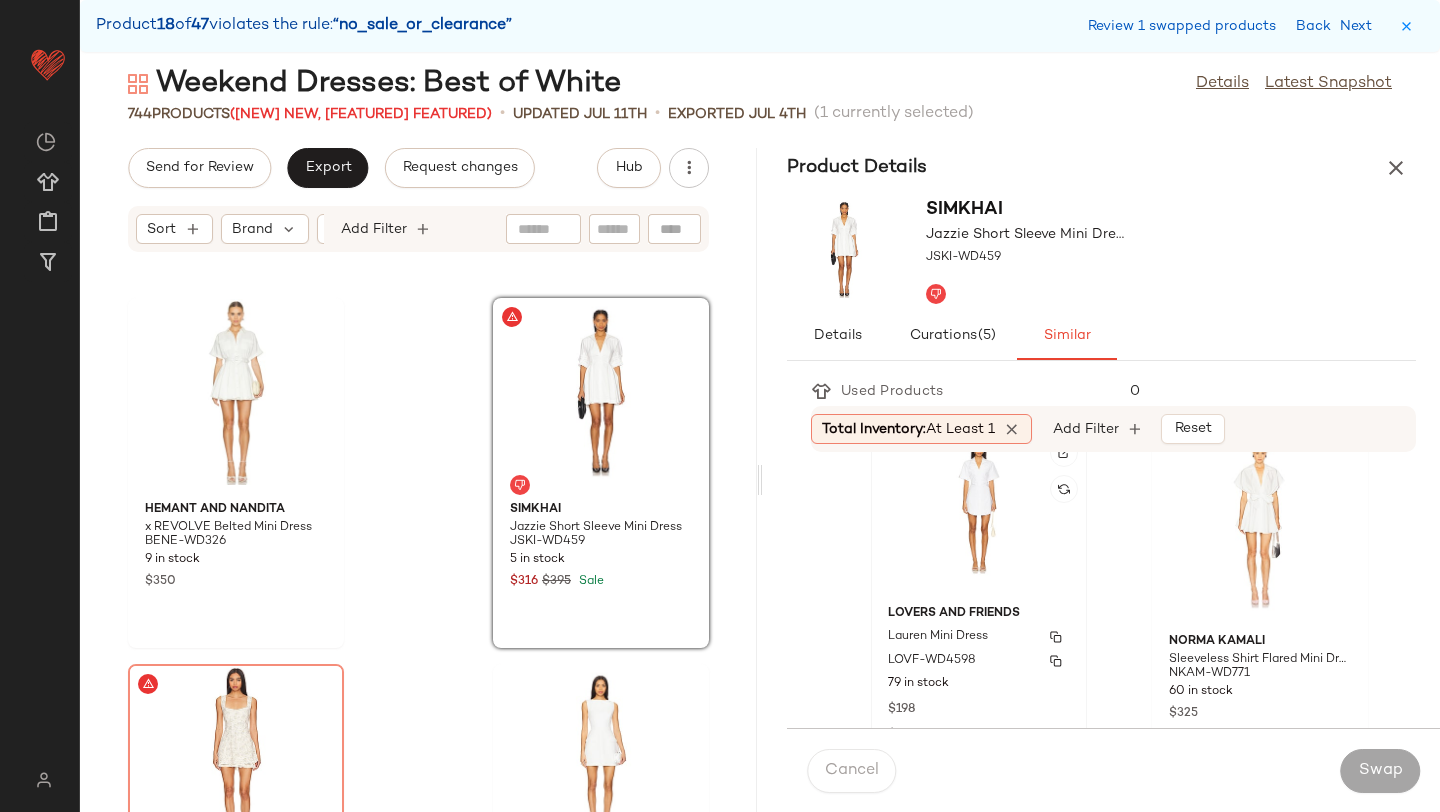 click on "Lauren Mini Dress" at bounding box center [979, 637] 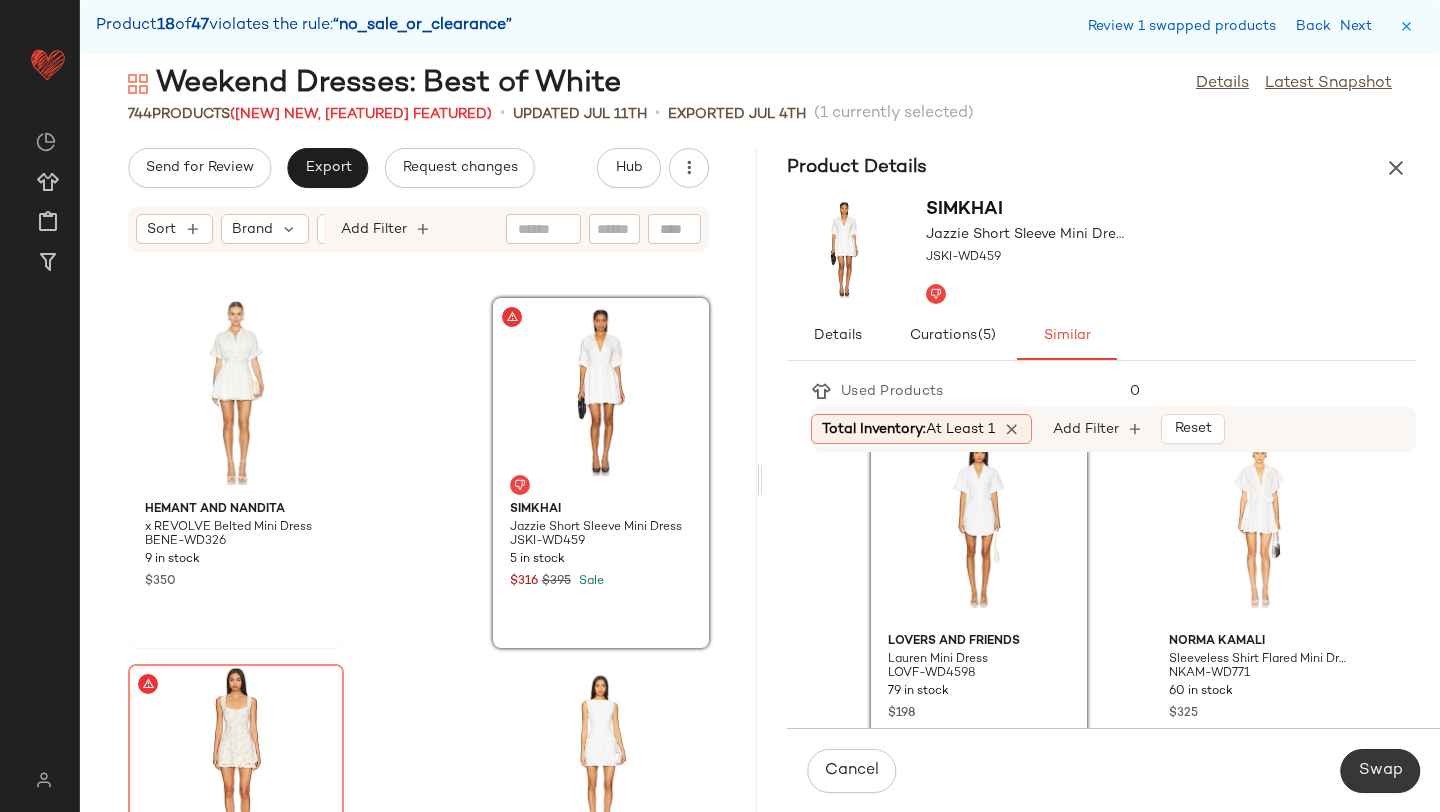 click on "Swap" 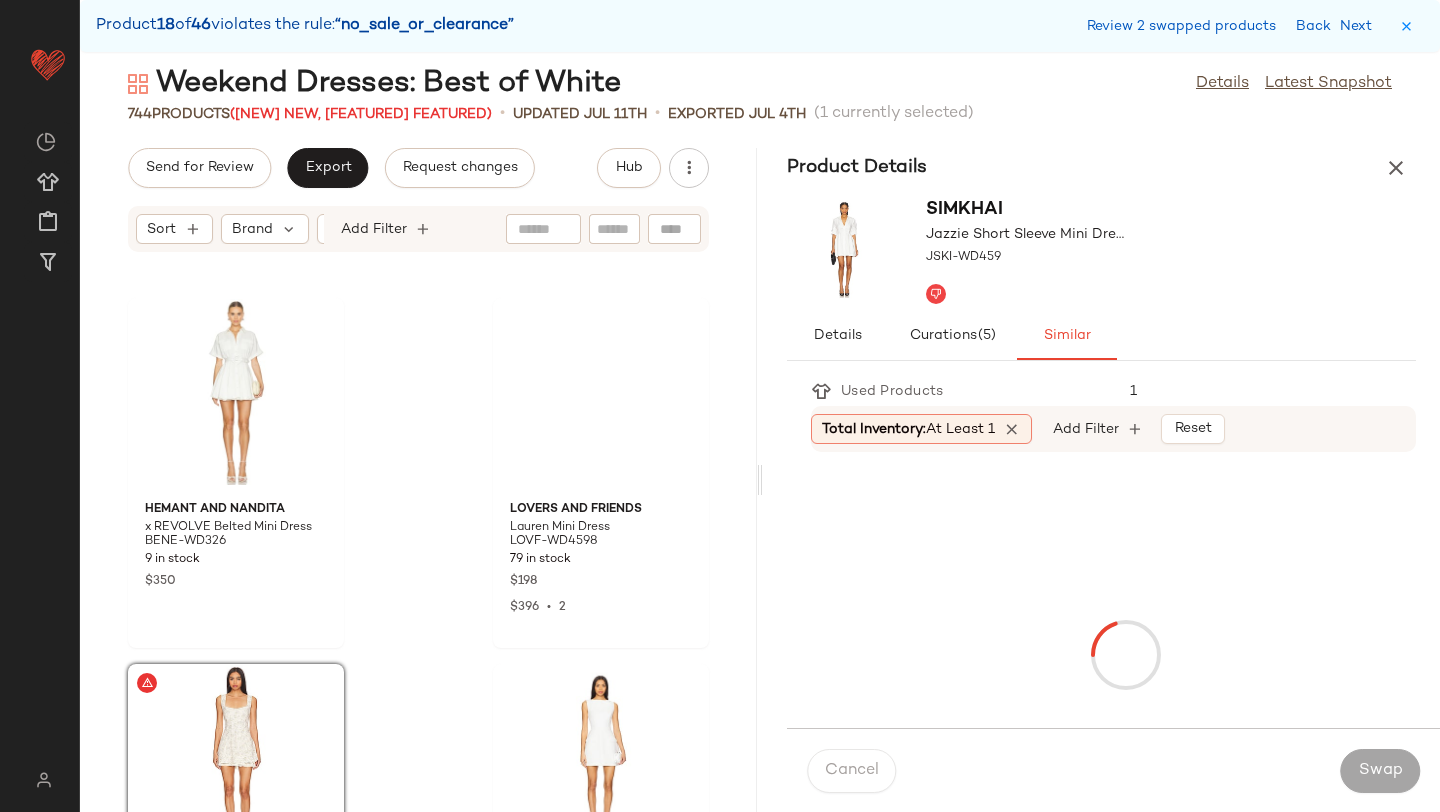 scroll, scrollTop: 96624, scrollLeft: 0, axis: vertical 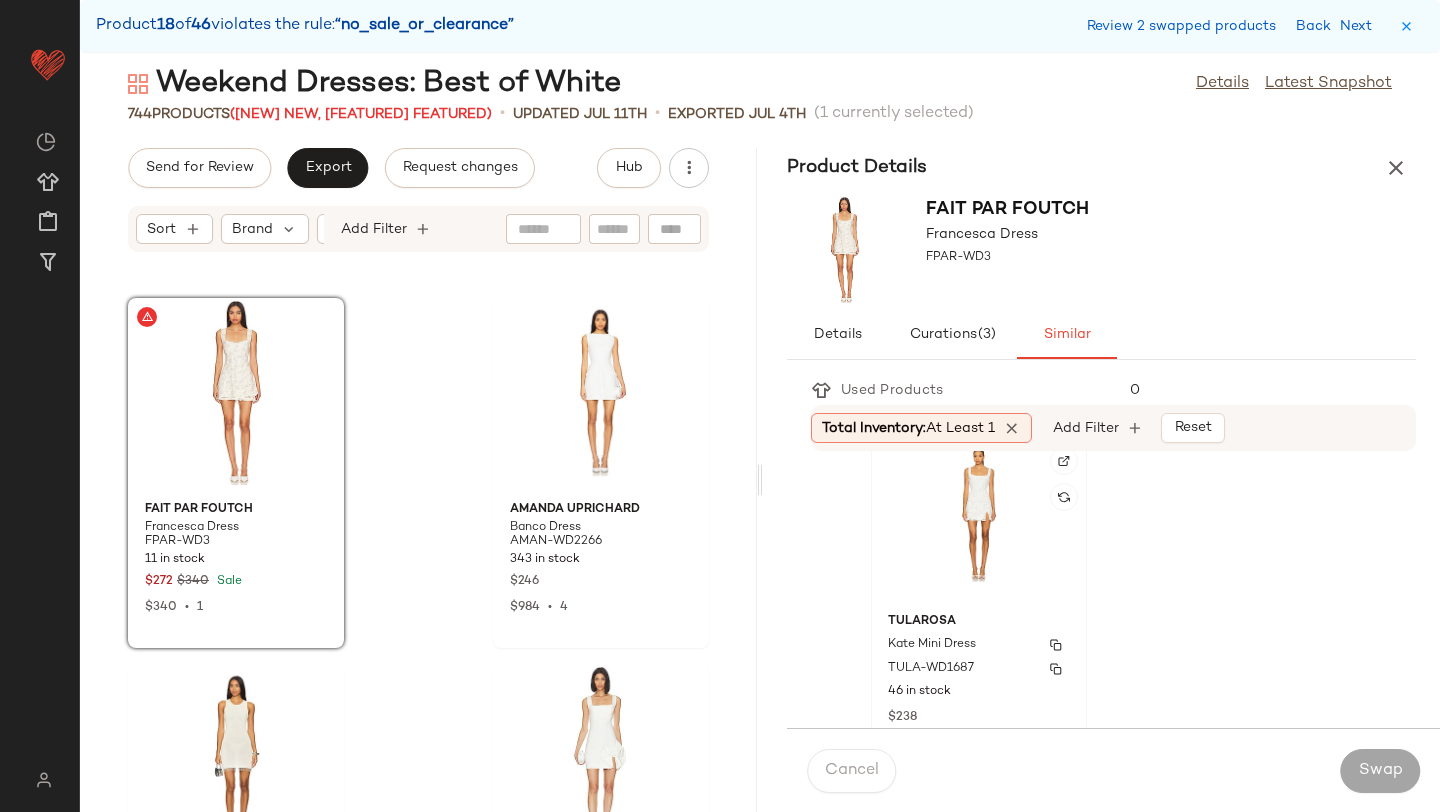 click on "Kate Mini Dress" at bounding box center [979, 645] 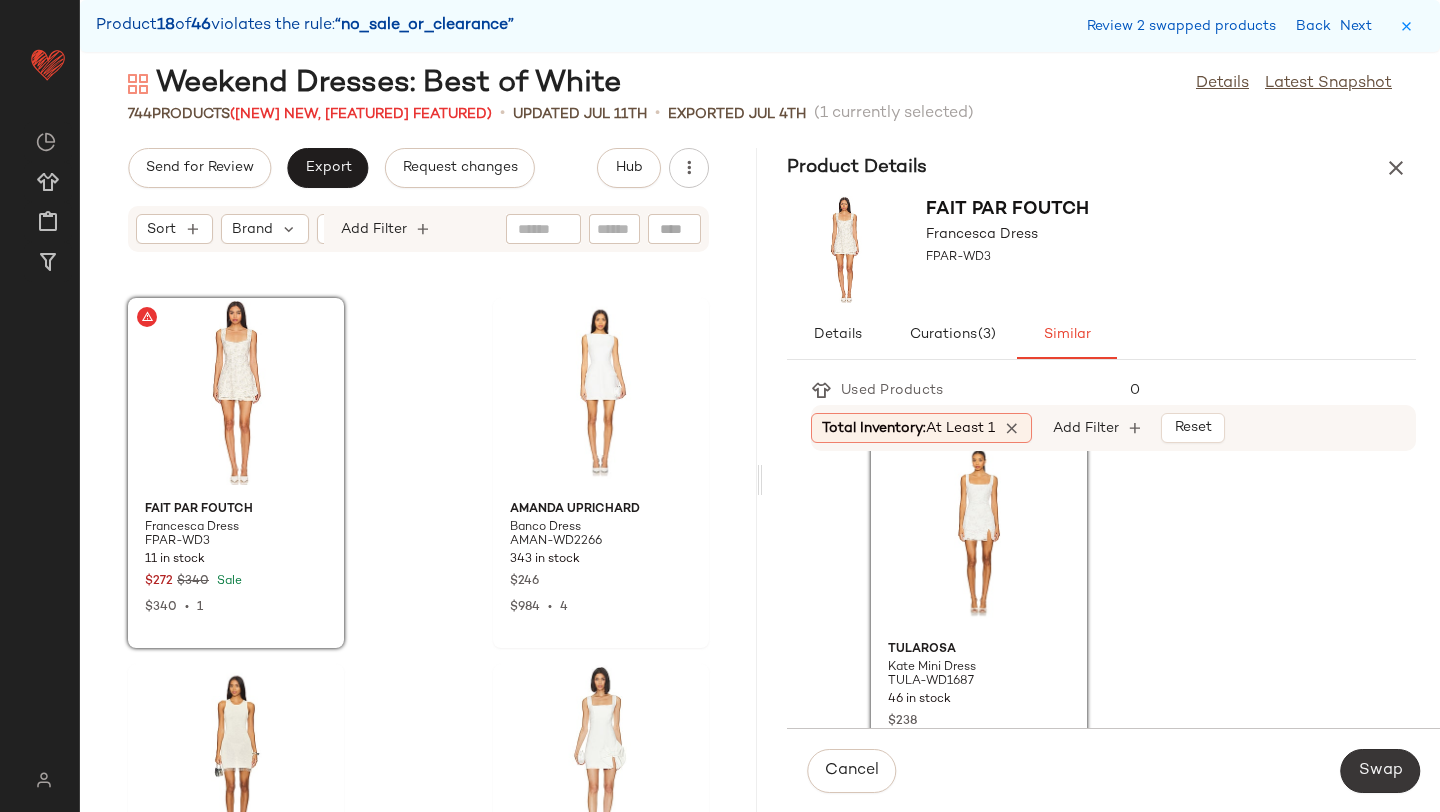 click on "Swap" 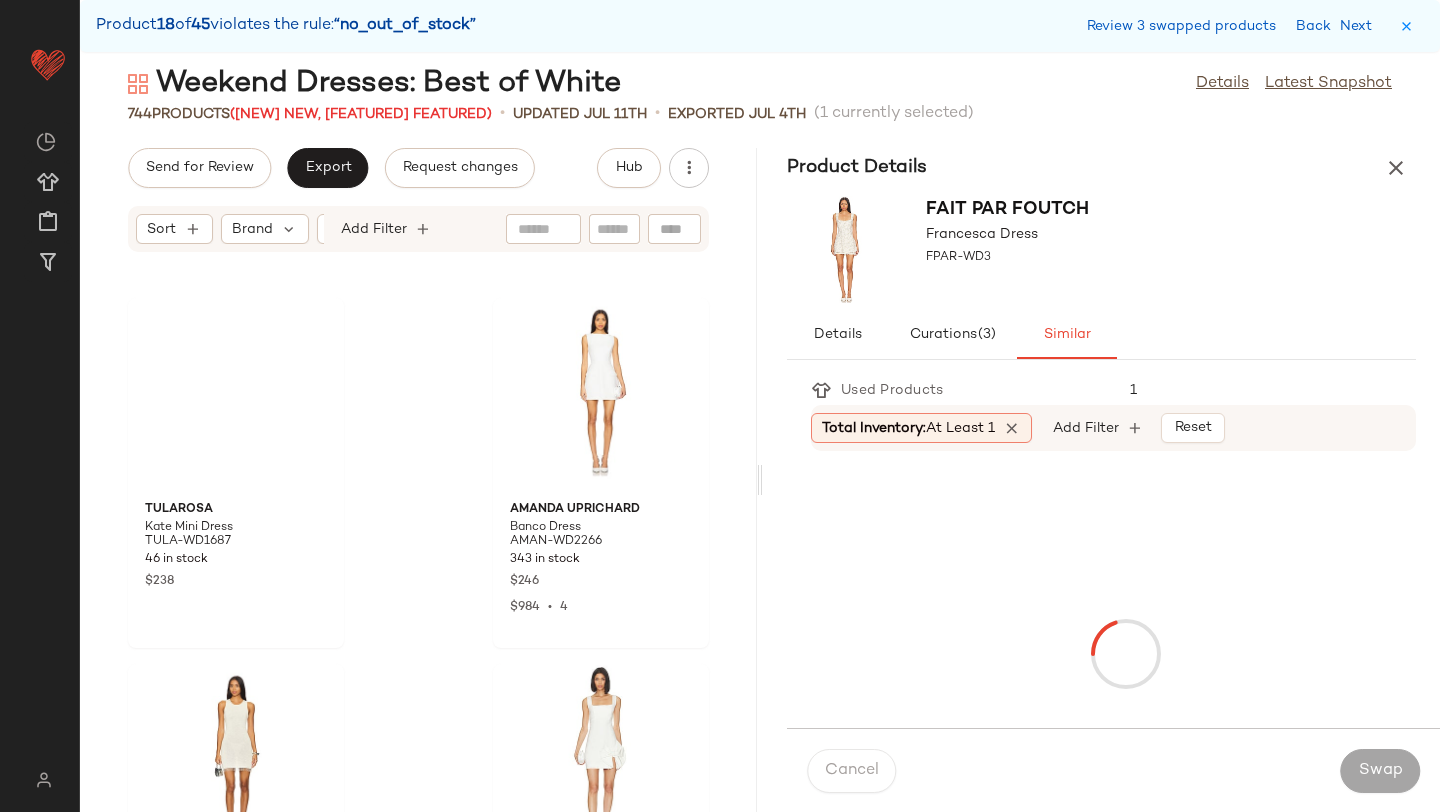 scroll, scrollTop: 97356, scrollLeft: 0, axis: vertical 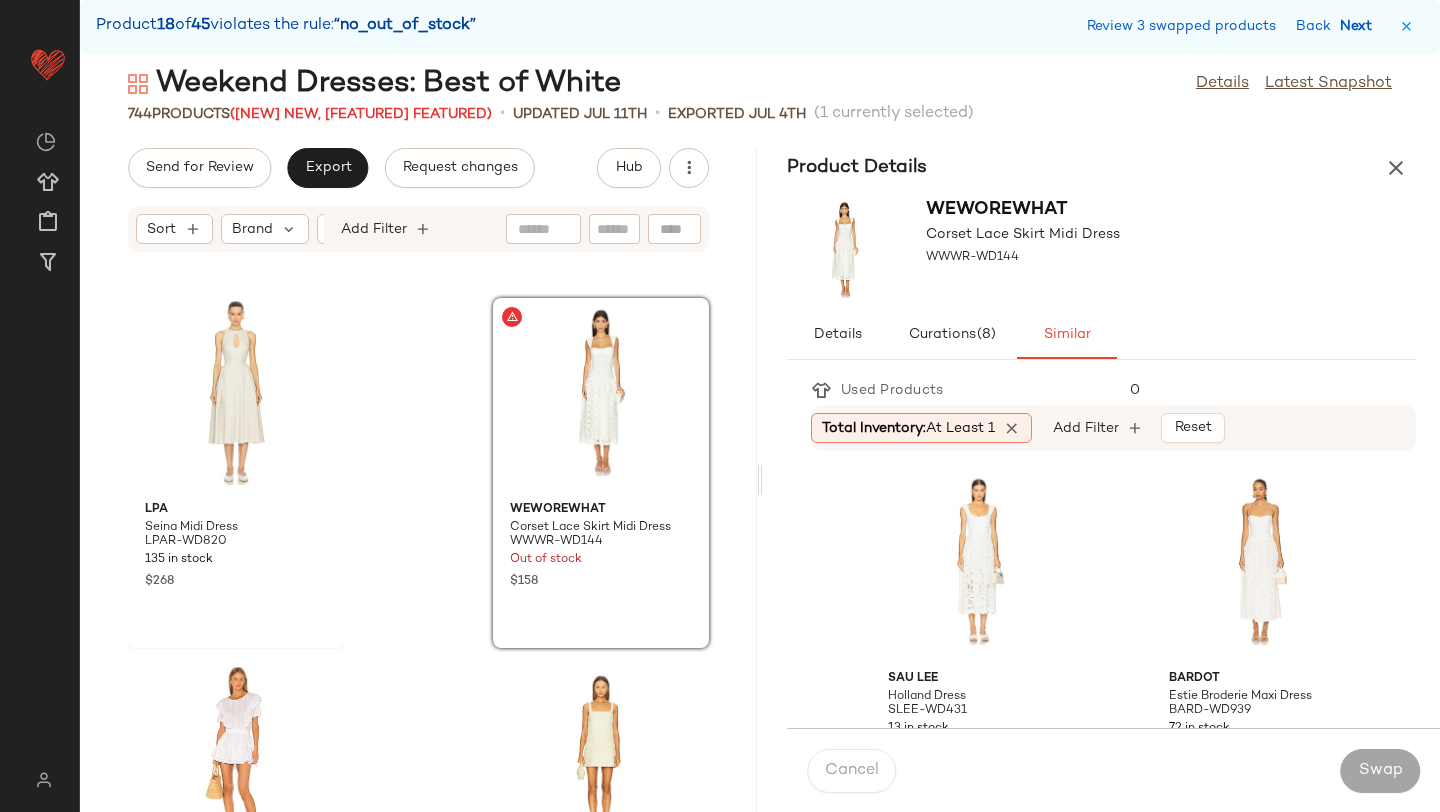 click on "Next" at bounding box center [1360, 26] 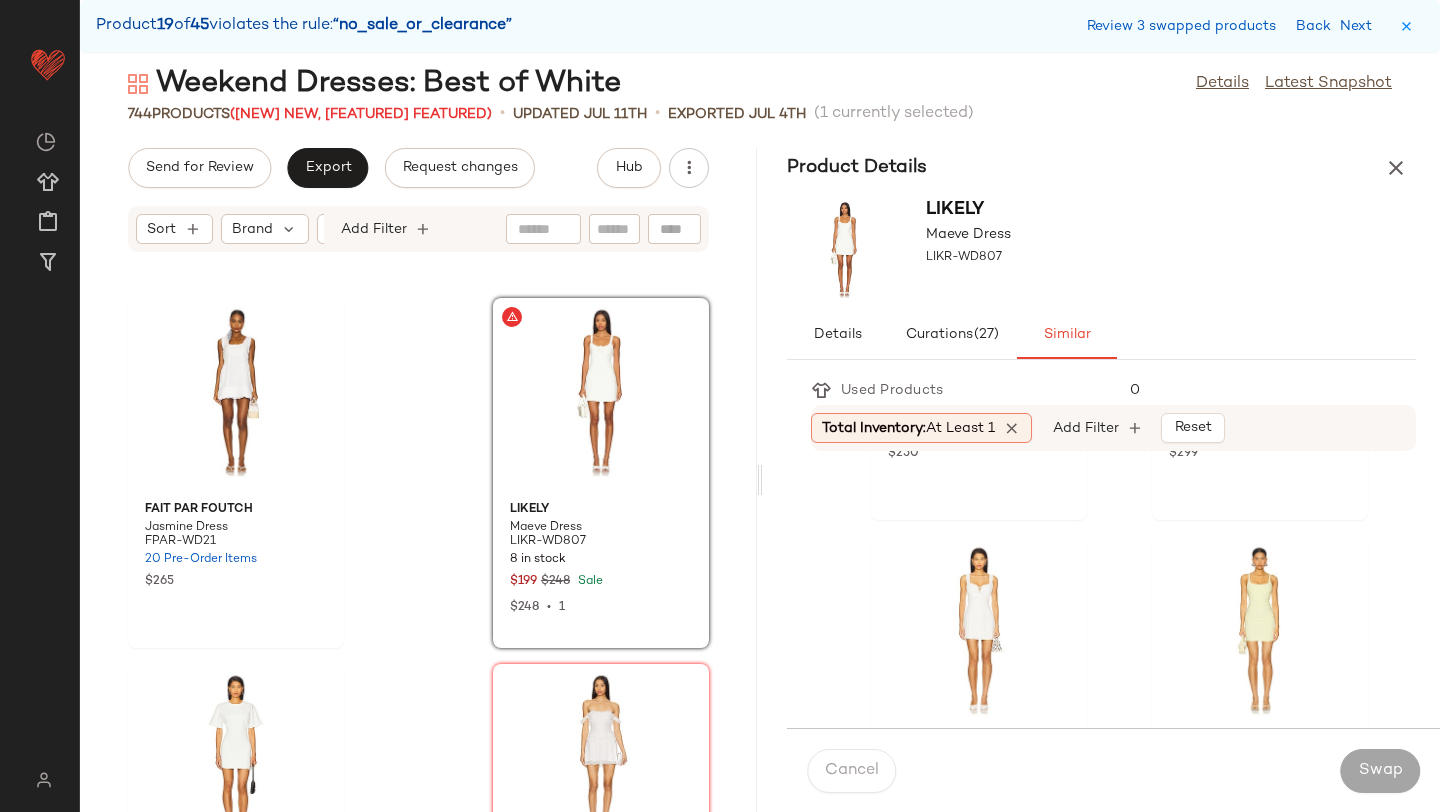 scroll, scrollTop: 72, scrollLeft: 0, axis: vertical 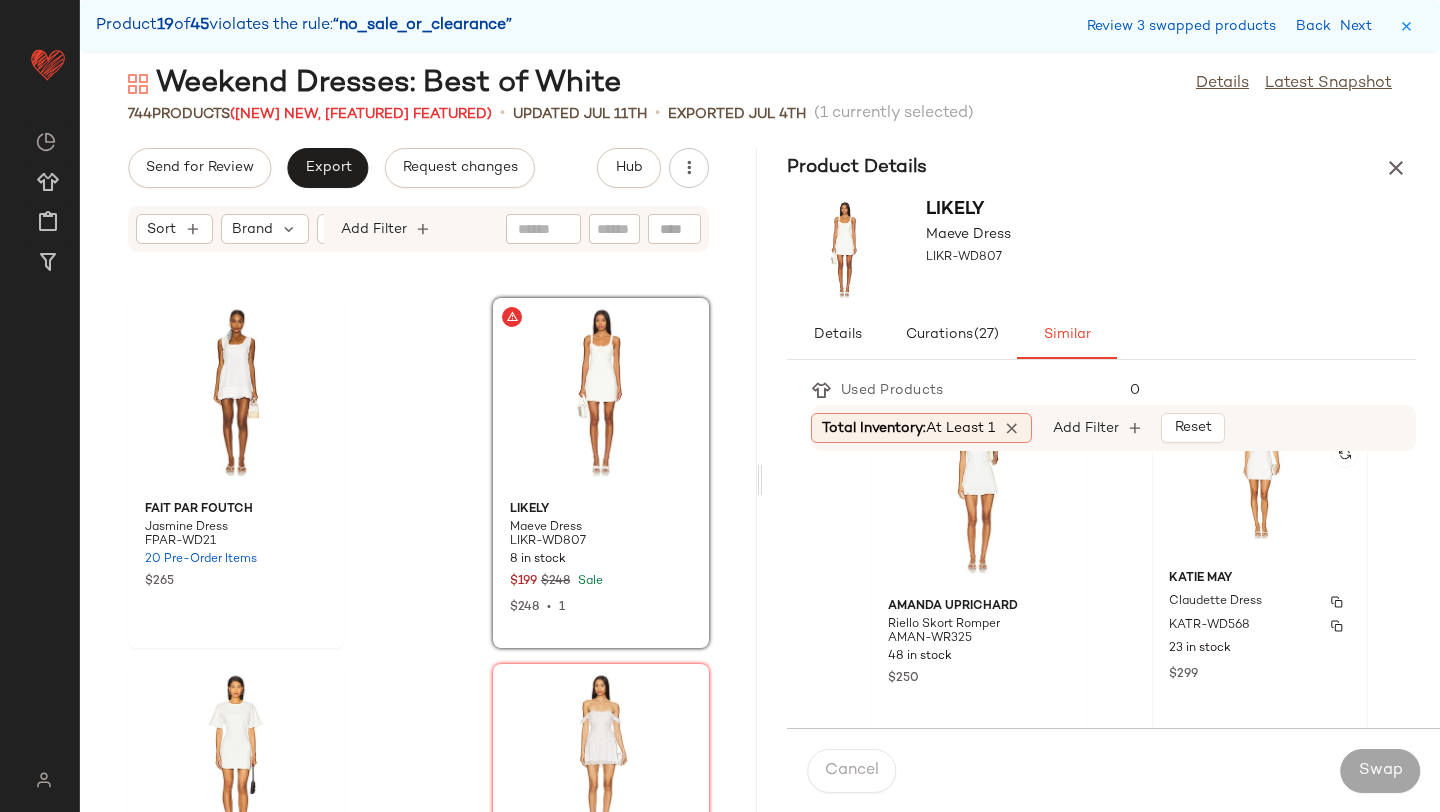 click on "Claudette Dress" at bounding box center (1215, 602) 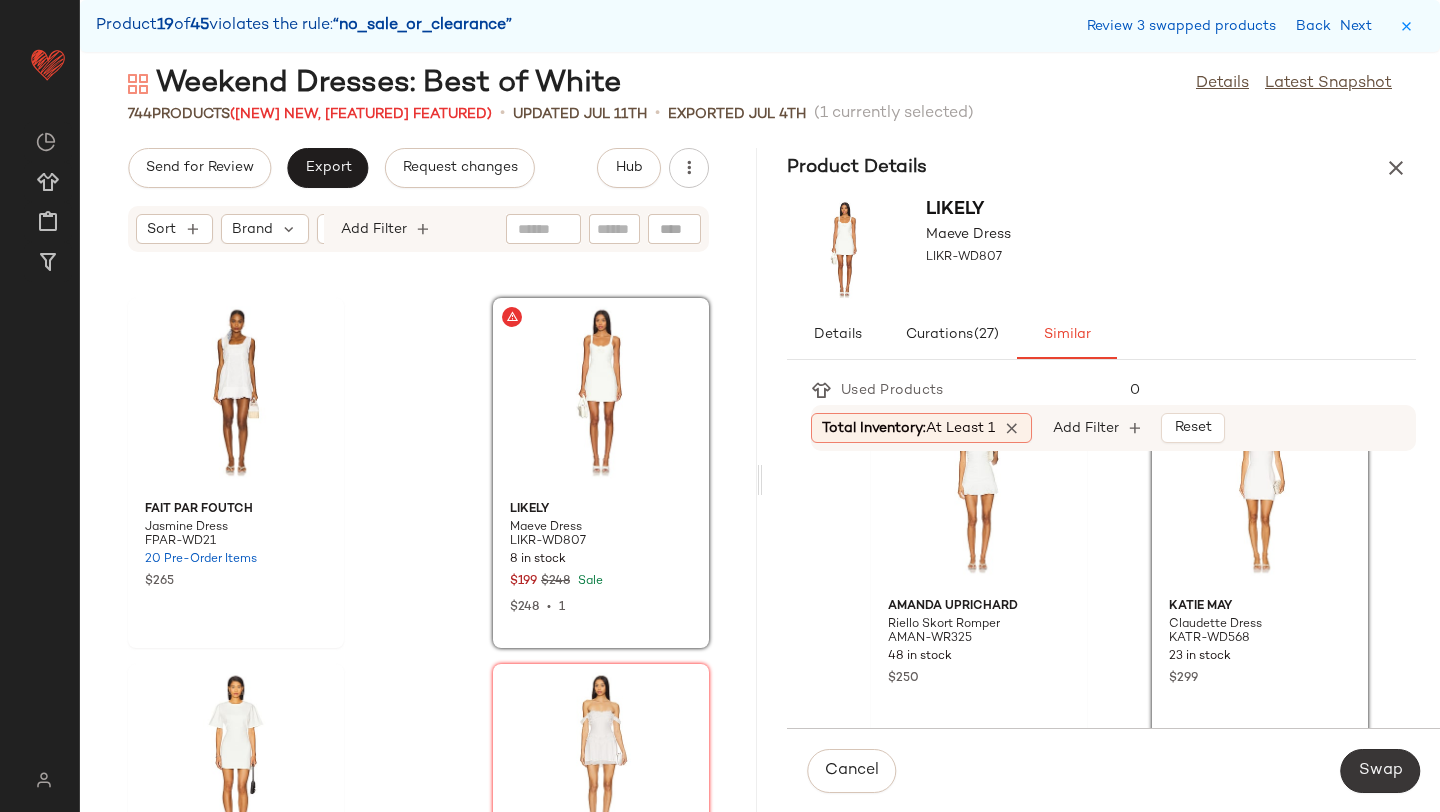 click on "Swap" at bounding box center [1380, 771] 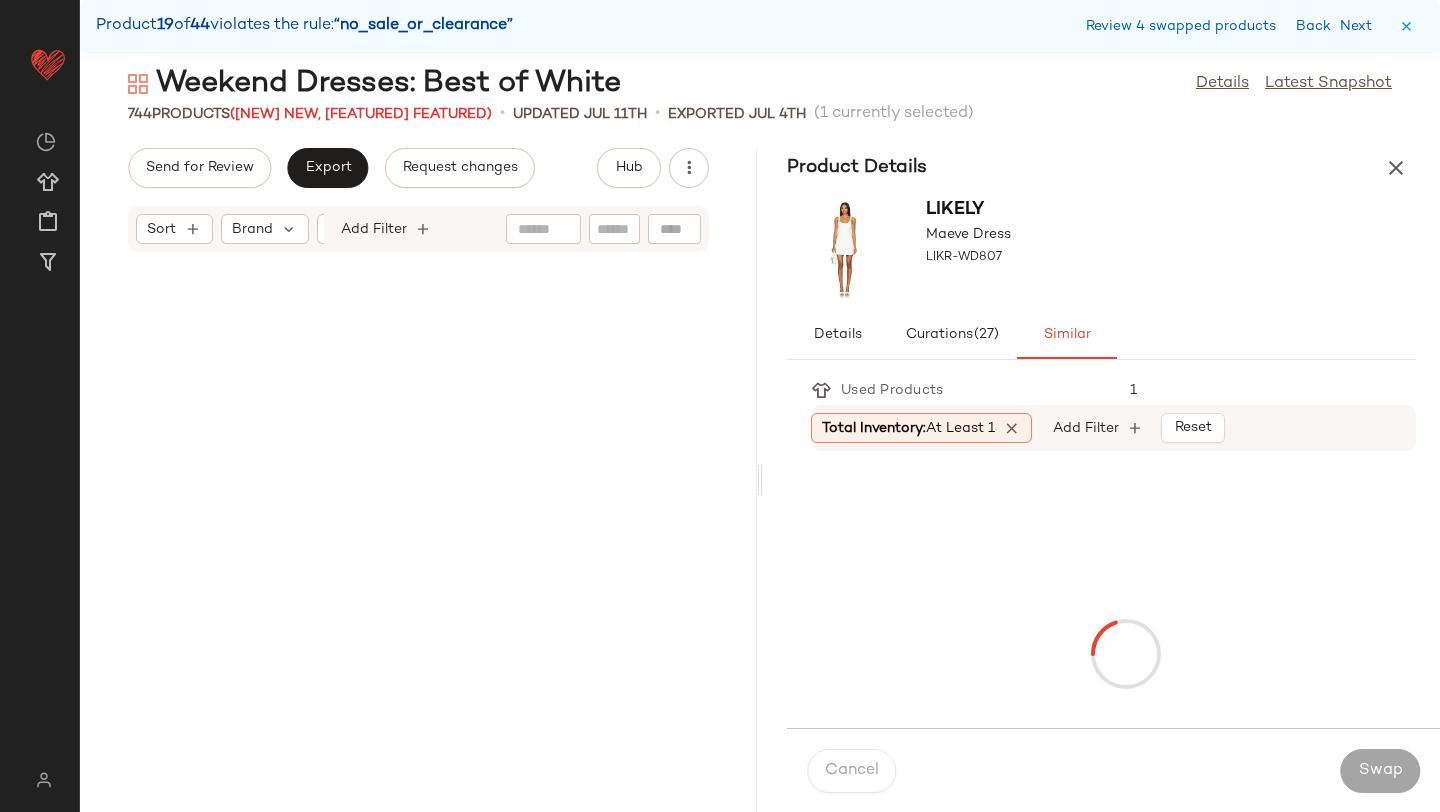scroll, scrollTop: 101382, scrollLeft: 0, axis: vertical 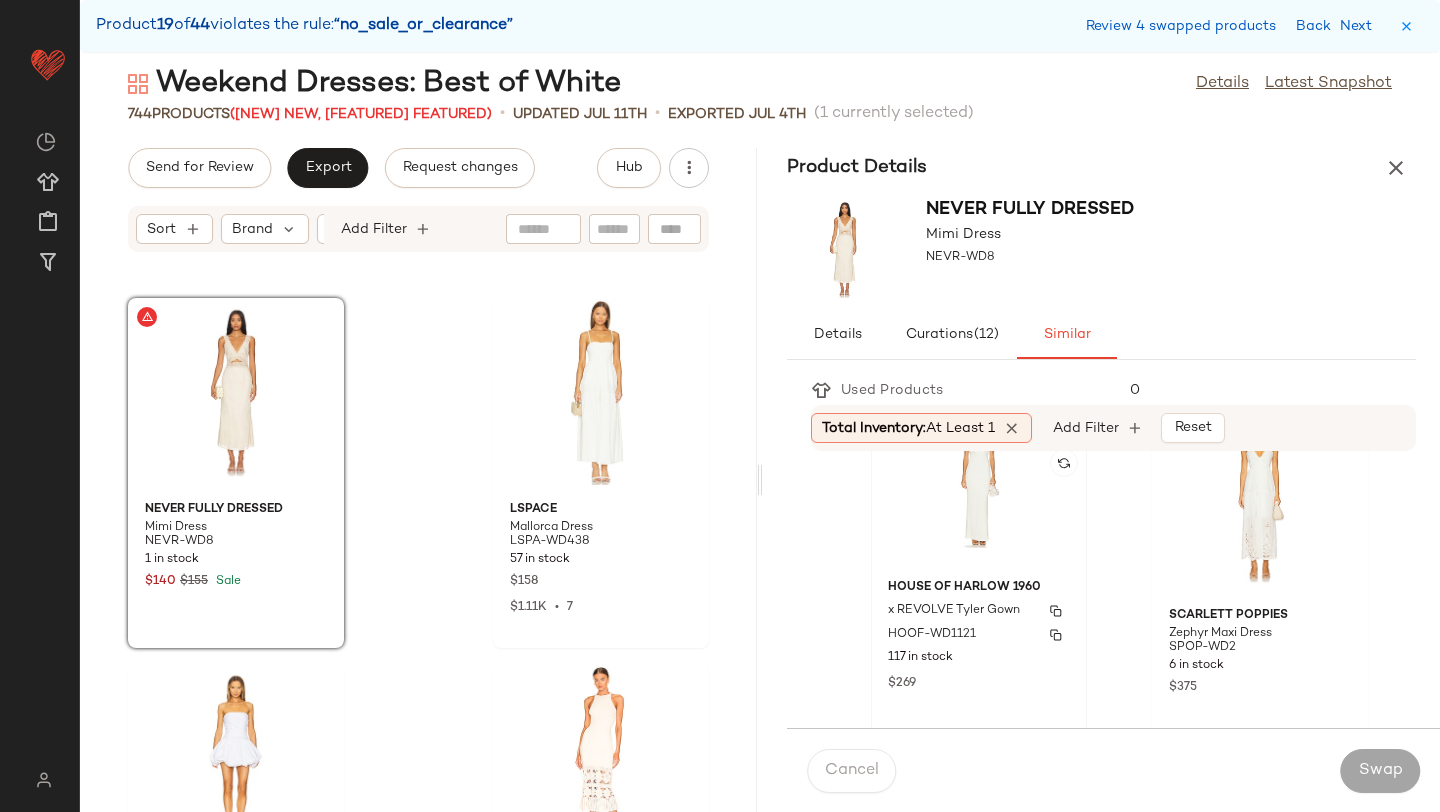 click on "House of Harlow 1960" at bounding box center [979, 588] 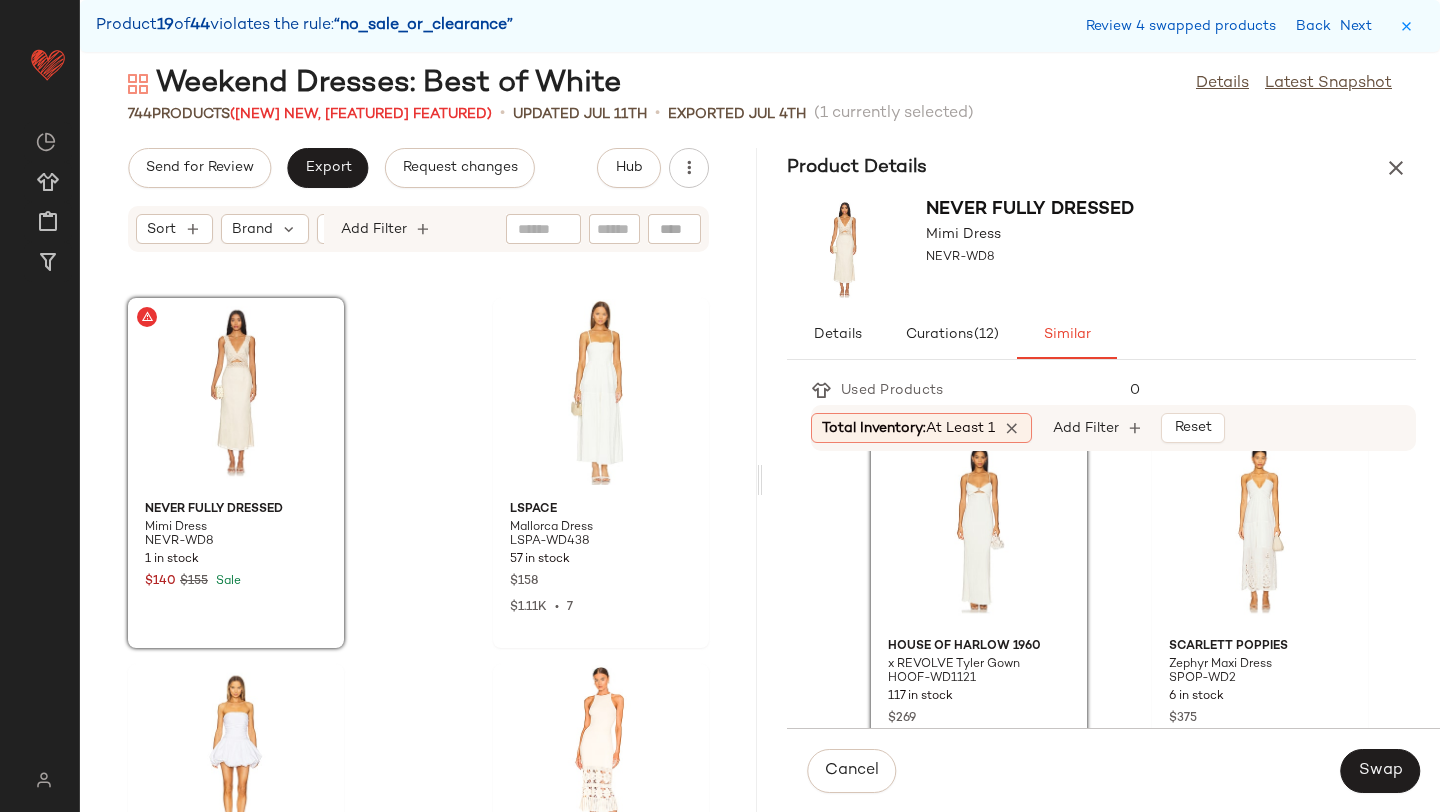 scroll, scrollTop: 0, scrollLeft: 0, axis: both 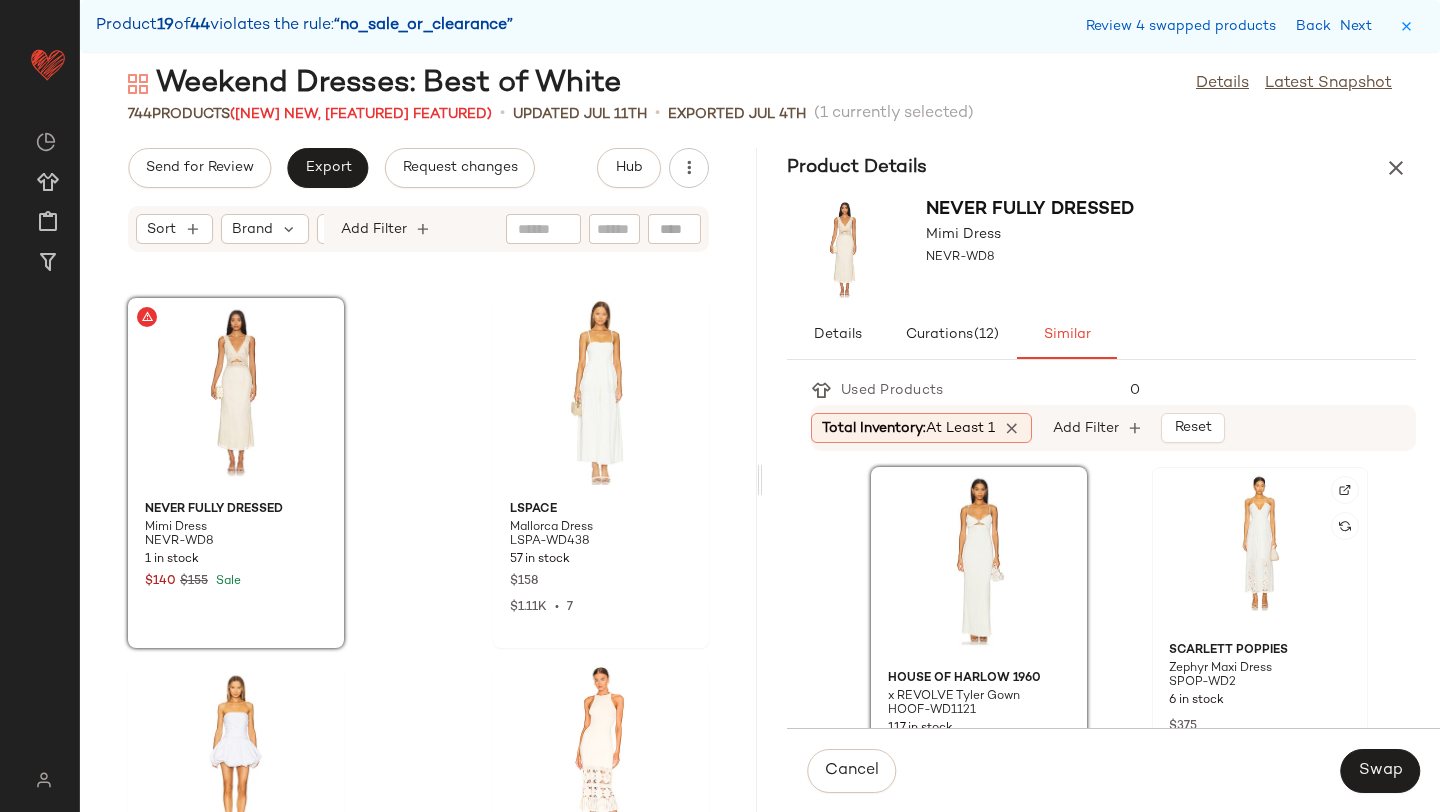 click 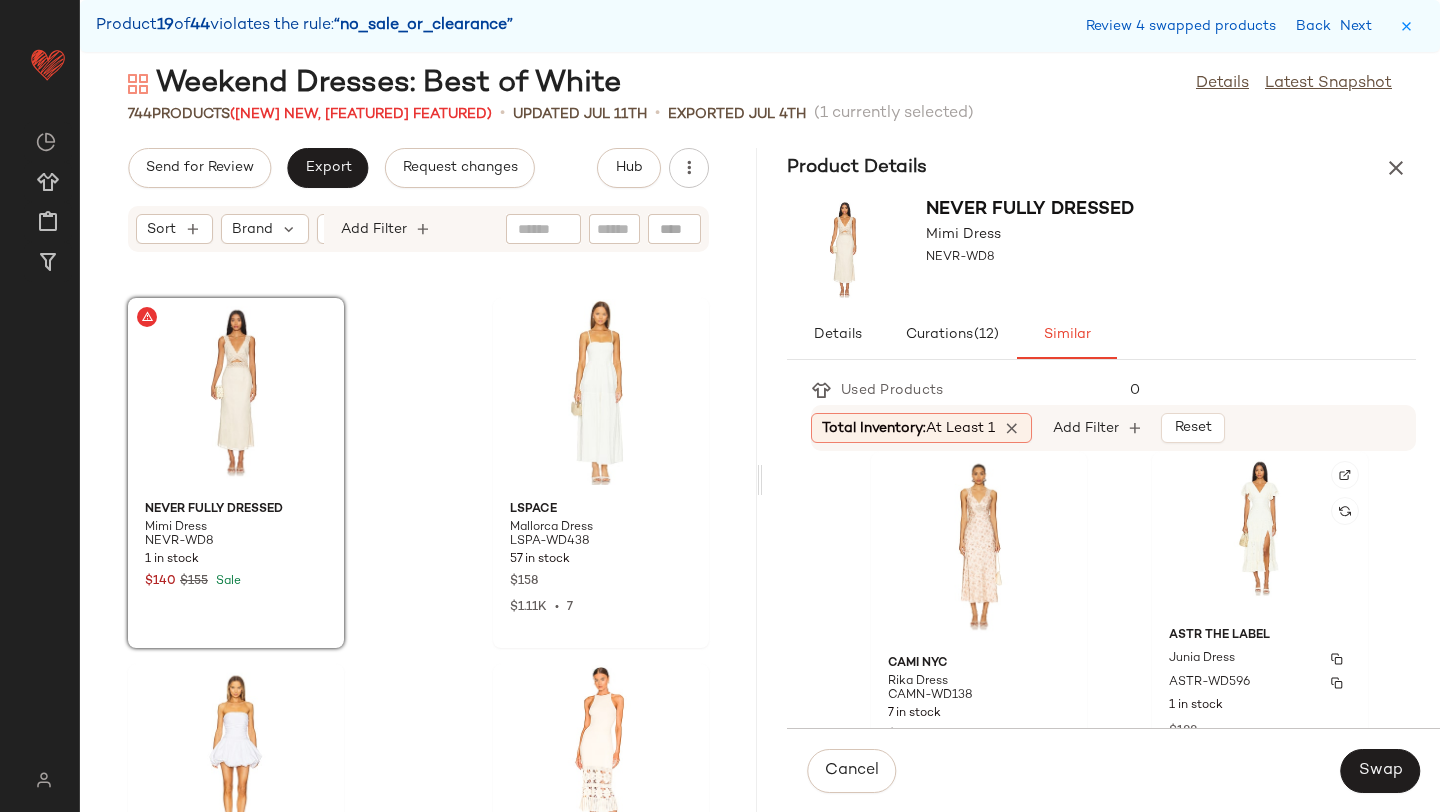 scroll, scrollTop: 2607, scrollLeft: 0, axis: vertical 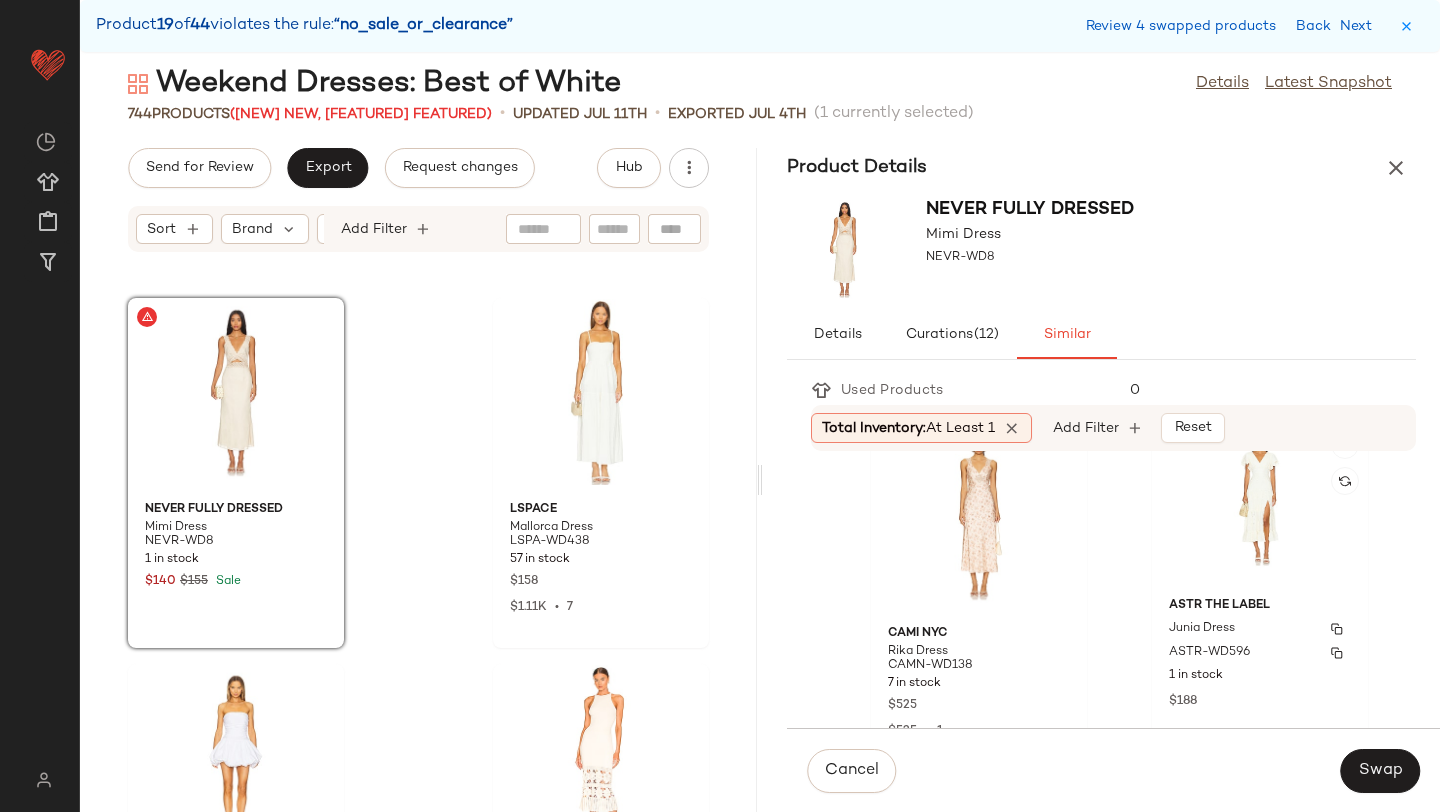 click on "ASTR-WD596" at bounding box center [1209, 653] 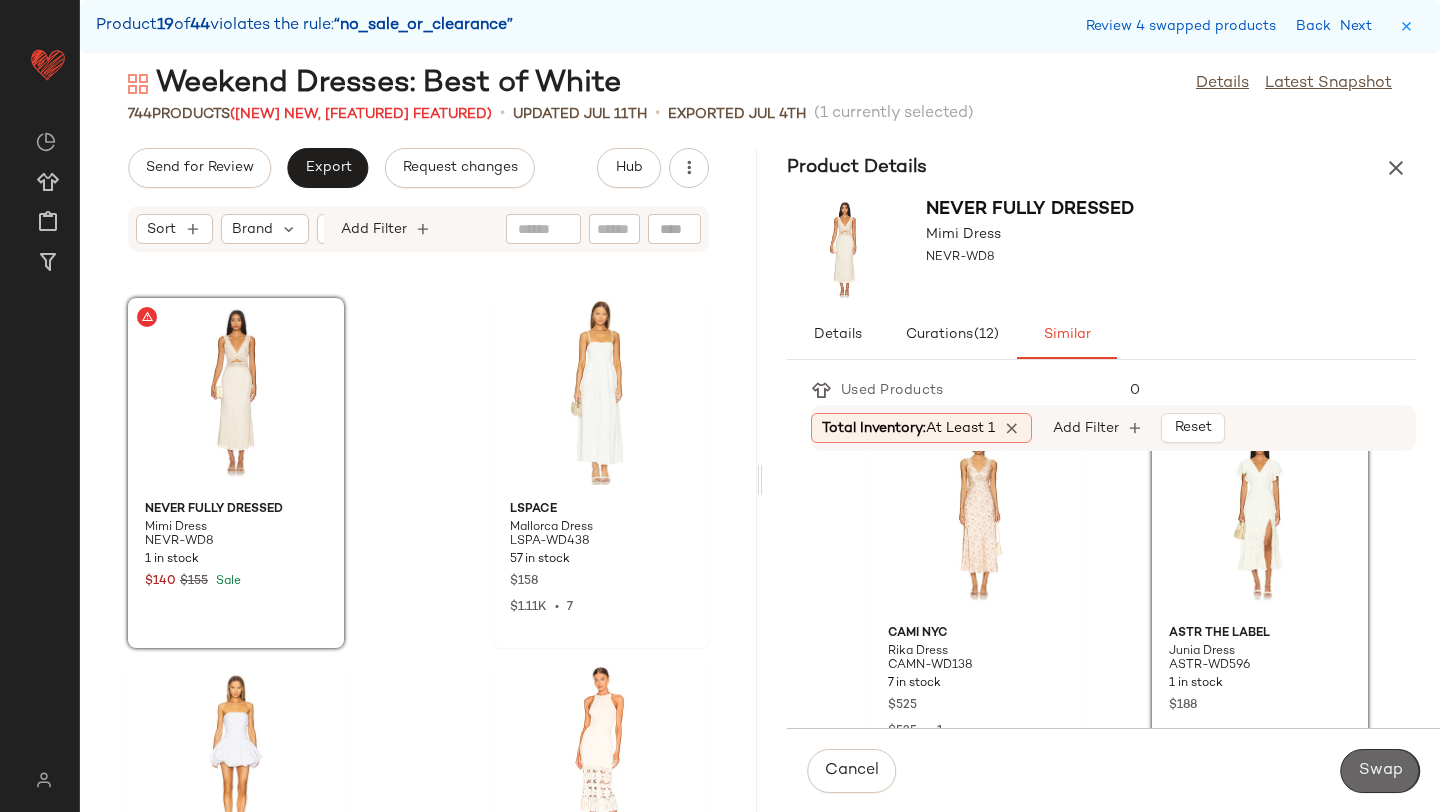 click on "Swap" at bounding box center [1380, 771] 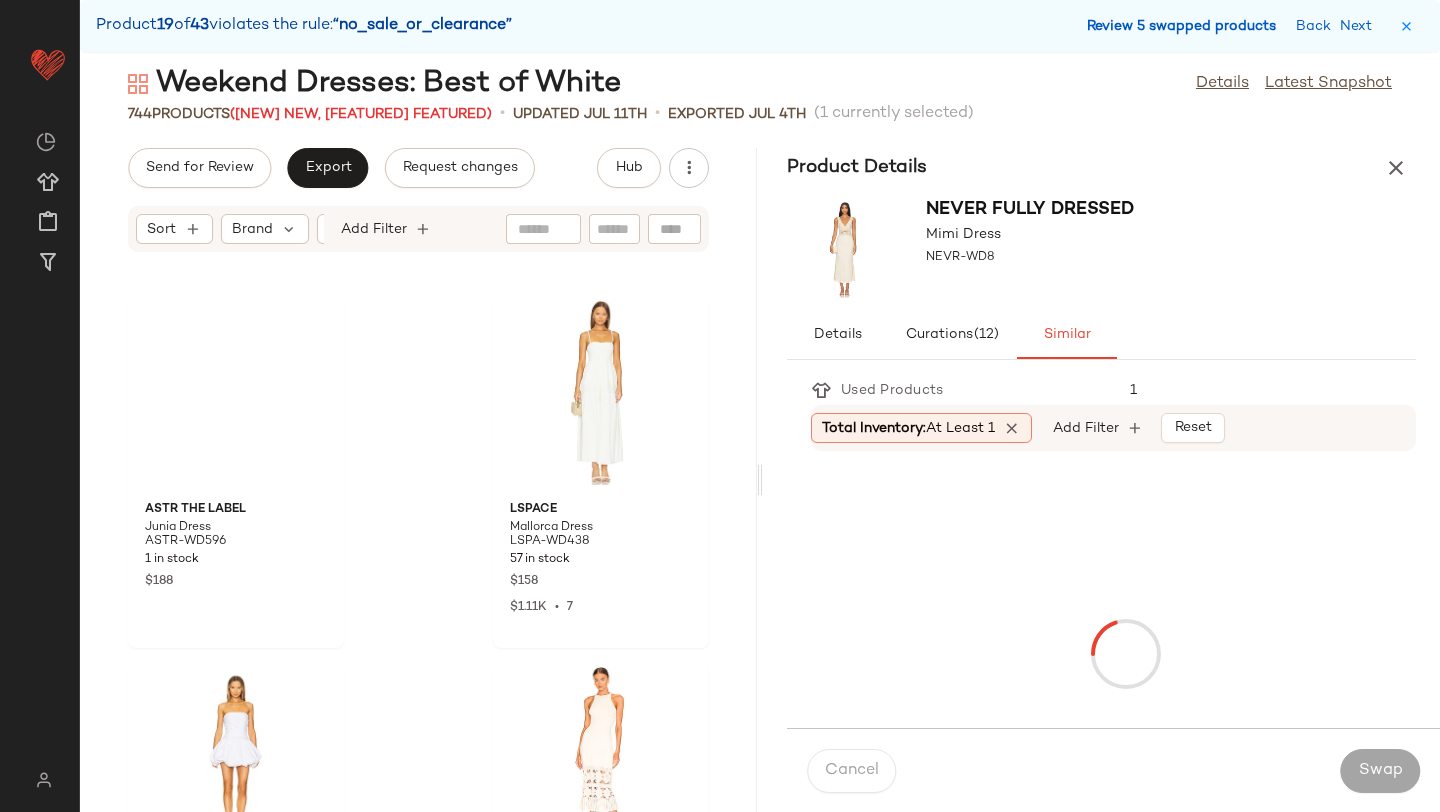 scroll, scrollTop: 103944, scrollLeft: 0, axis: vertical 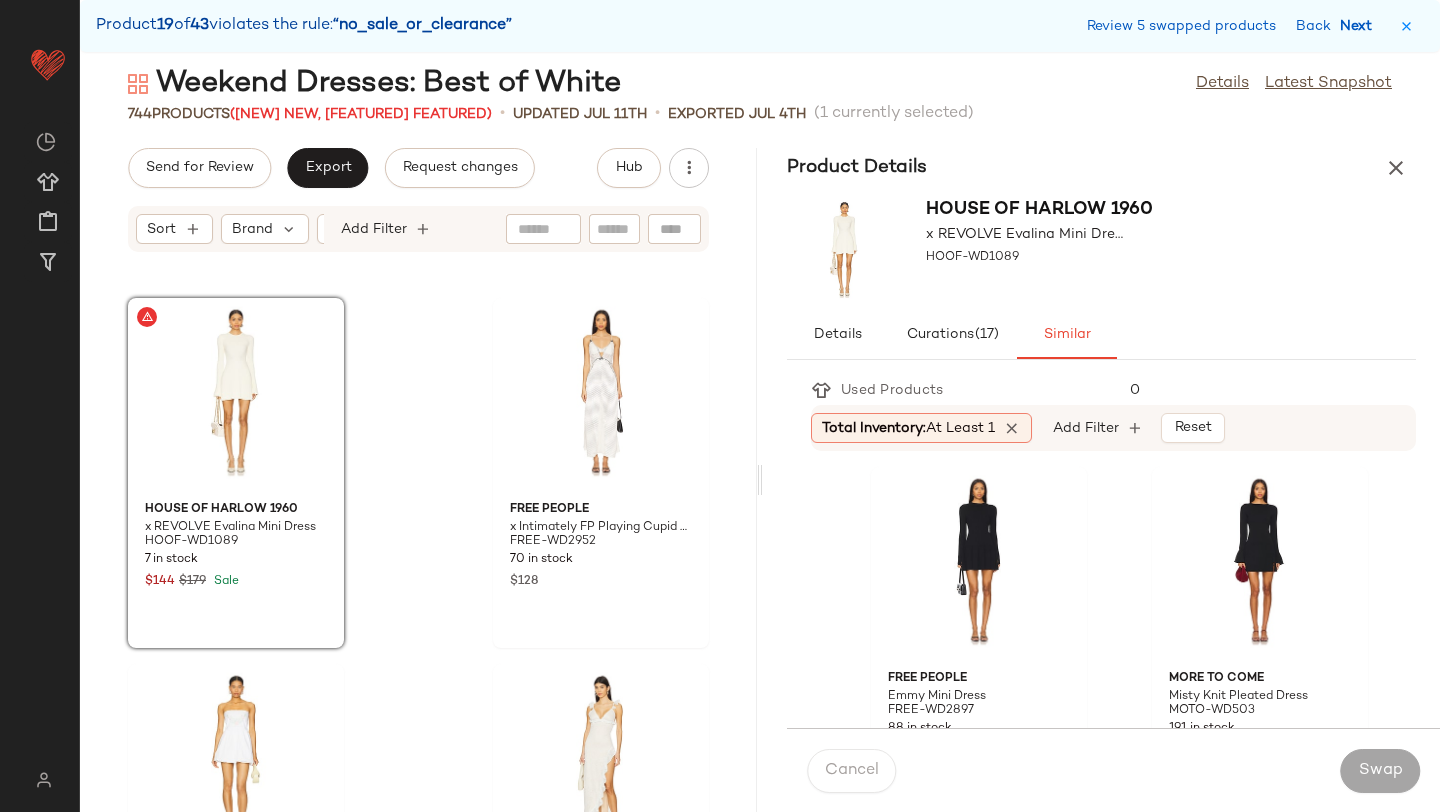 click on "Next" at bounding box center [1360, 26] 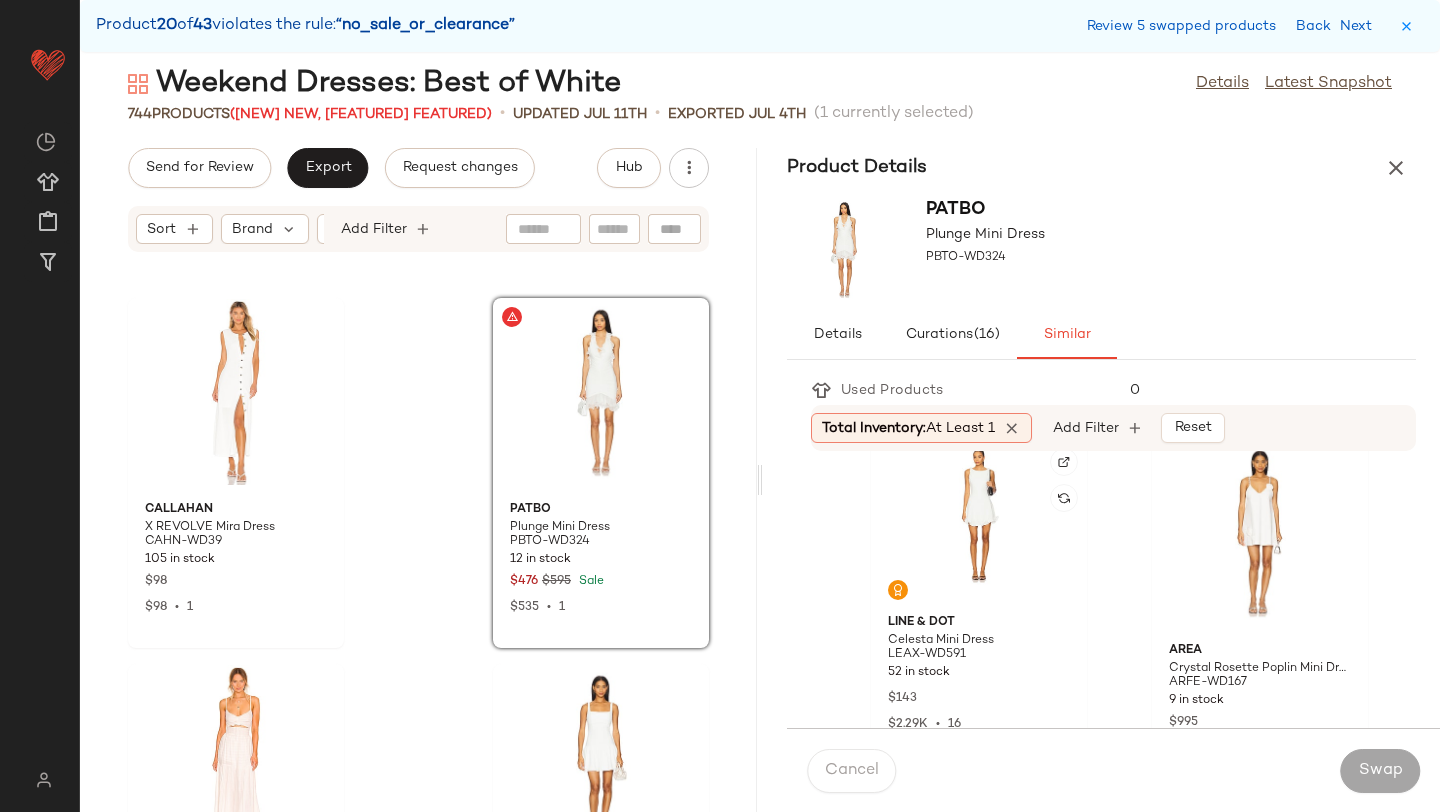 scroll, scrollTop: 393, scrollLeft: 0, axis: vertical 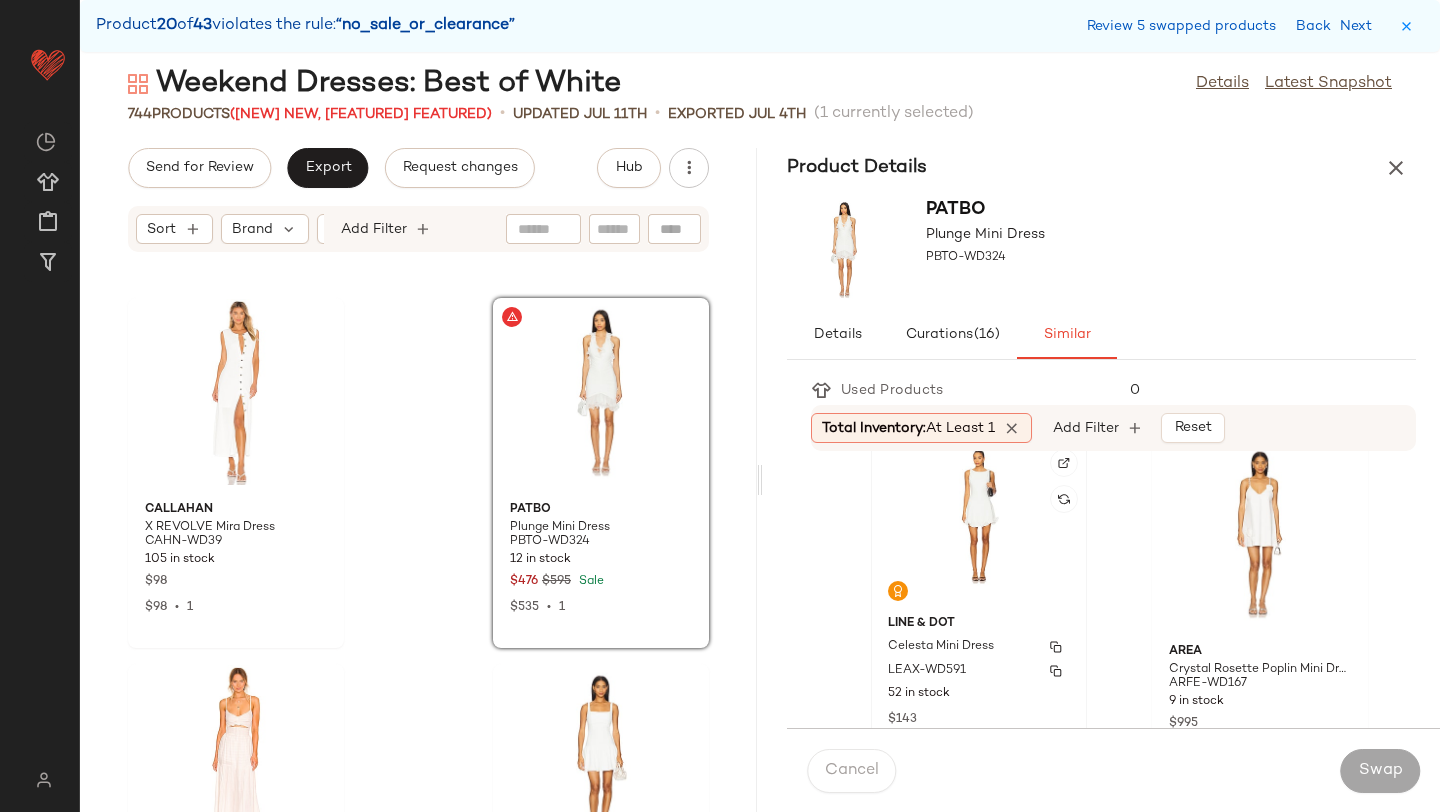 click on "Line & Dot Celesta Mini Dress LEAX-WD591 52 in stock $[PRICE] $[PRICE]  •  16" 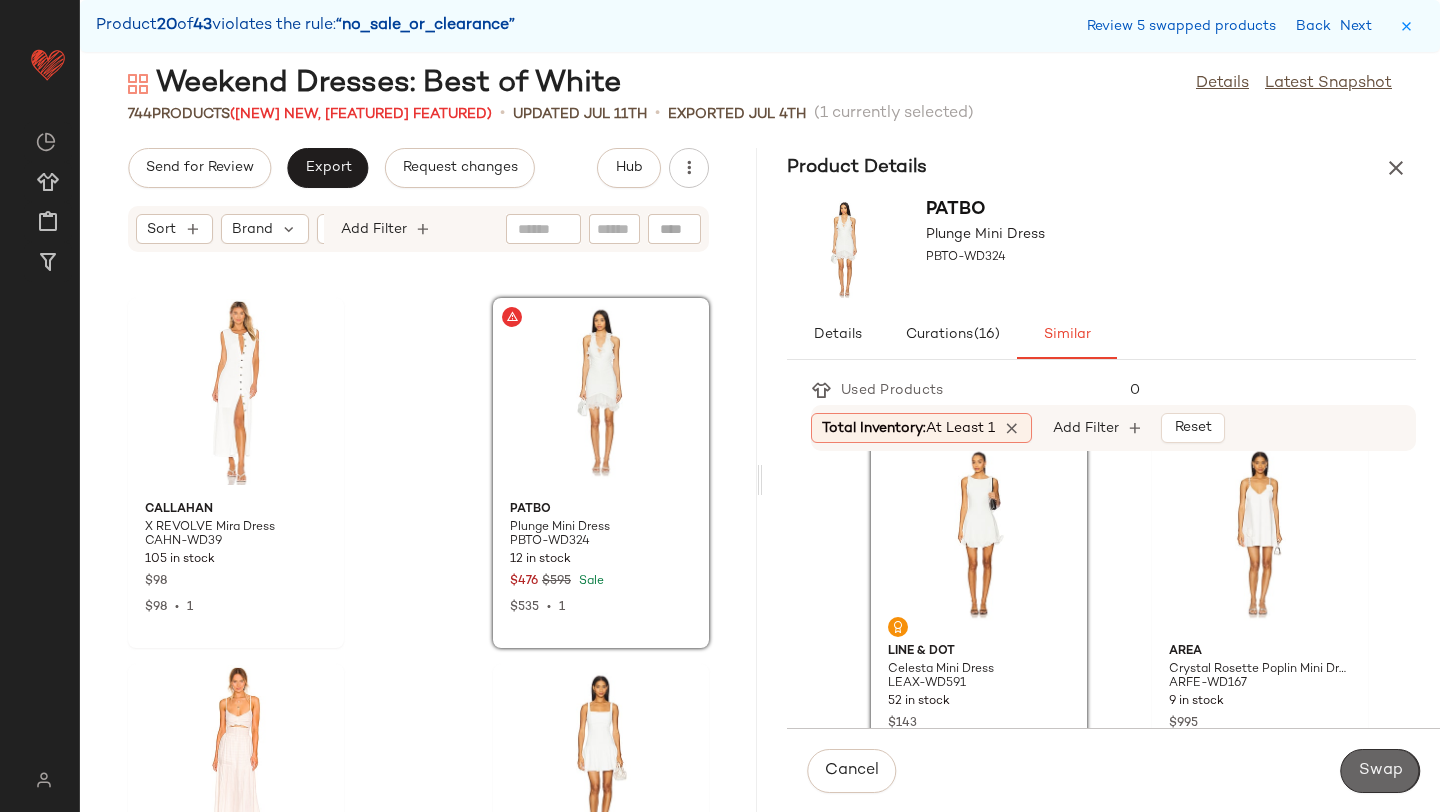 click on "Swap" 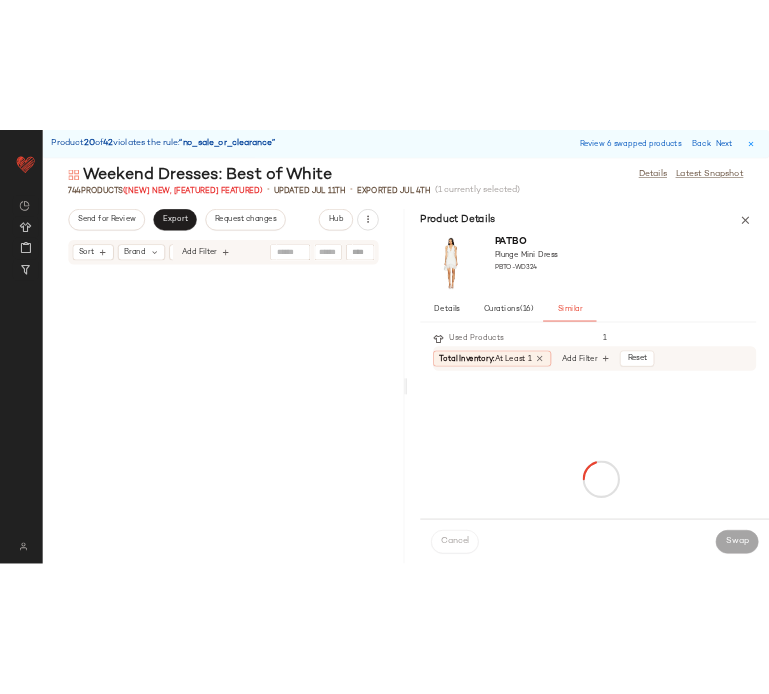 scroll, scrollTop: 106506, scrollLeft: 0, axis: vertical 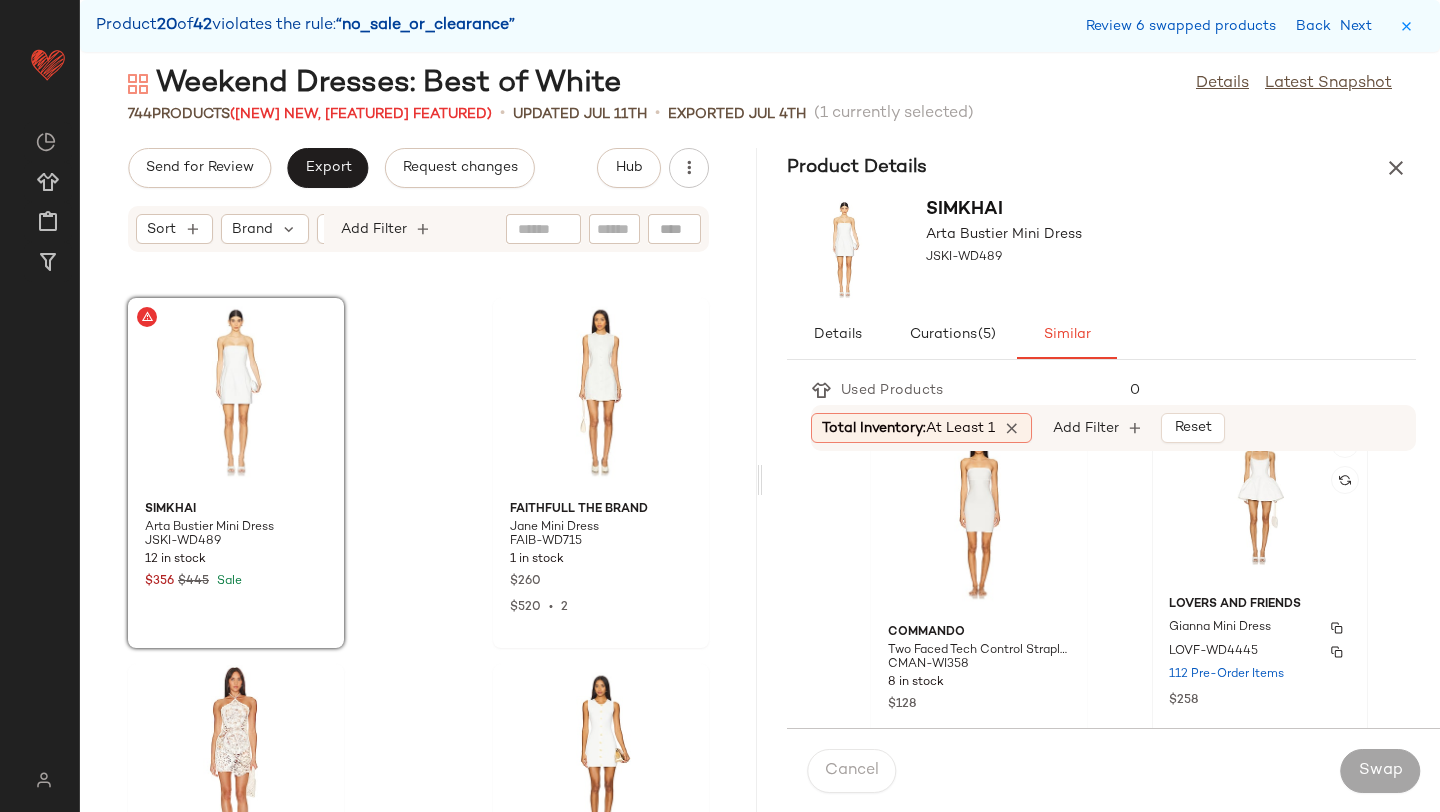 click on "Lovers and Friends Gianna Mini Dress LOVF-WD4445 112 Pre-Order Items $[PRICE]" 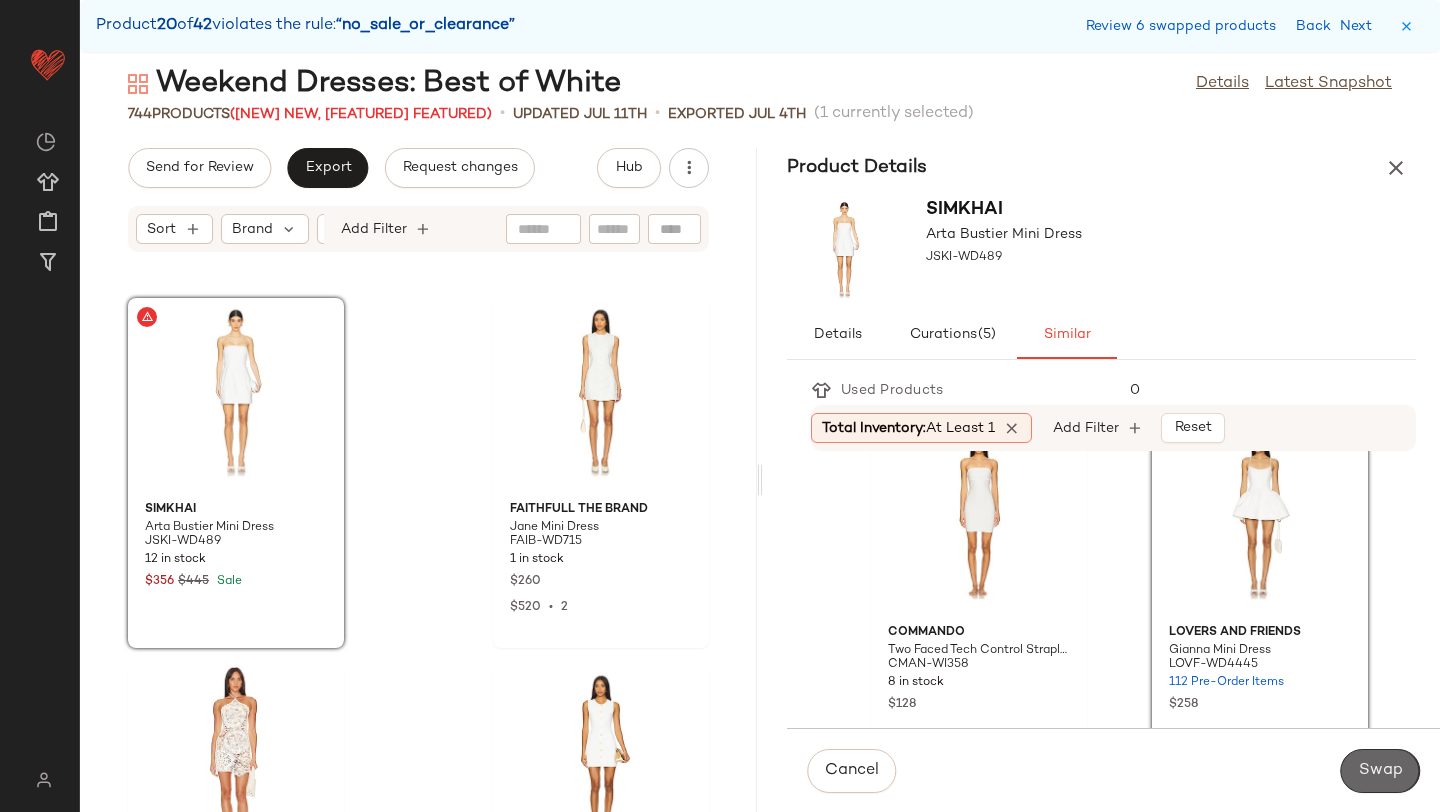 click on "Swap" at bounding box center [1380, 771] 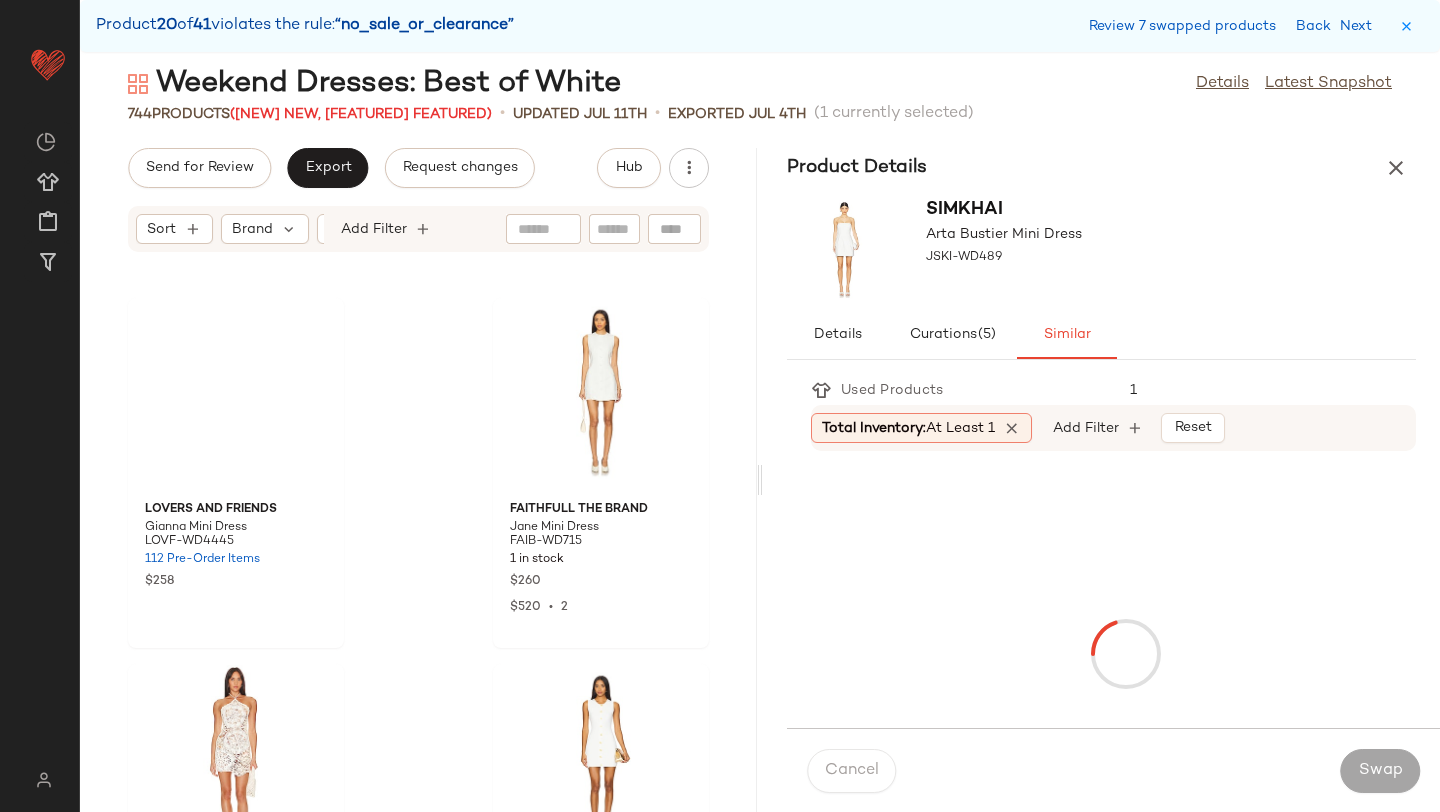 scroll, scrollTop: 108336, scrollLeft: 0, axis: vertical 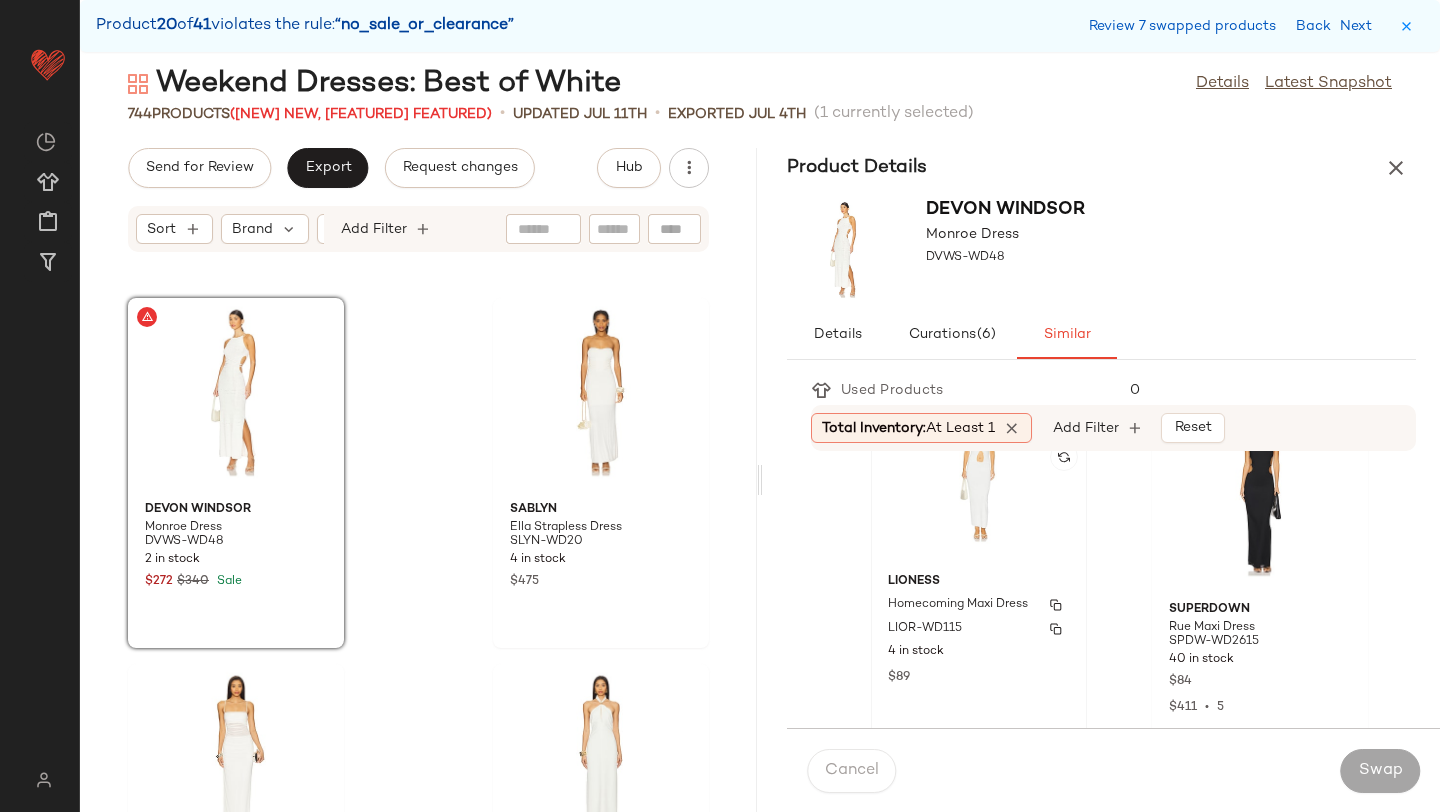 click on "LIOR-WD115" at bounding box center (979, 629) 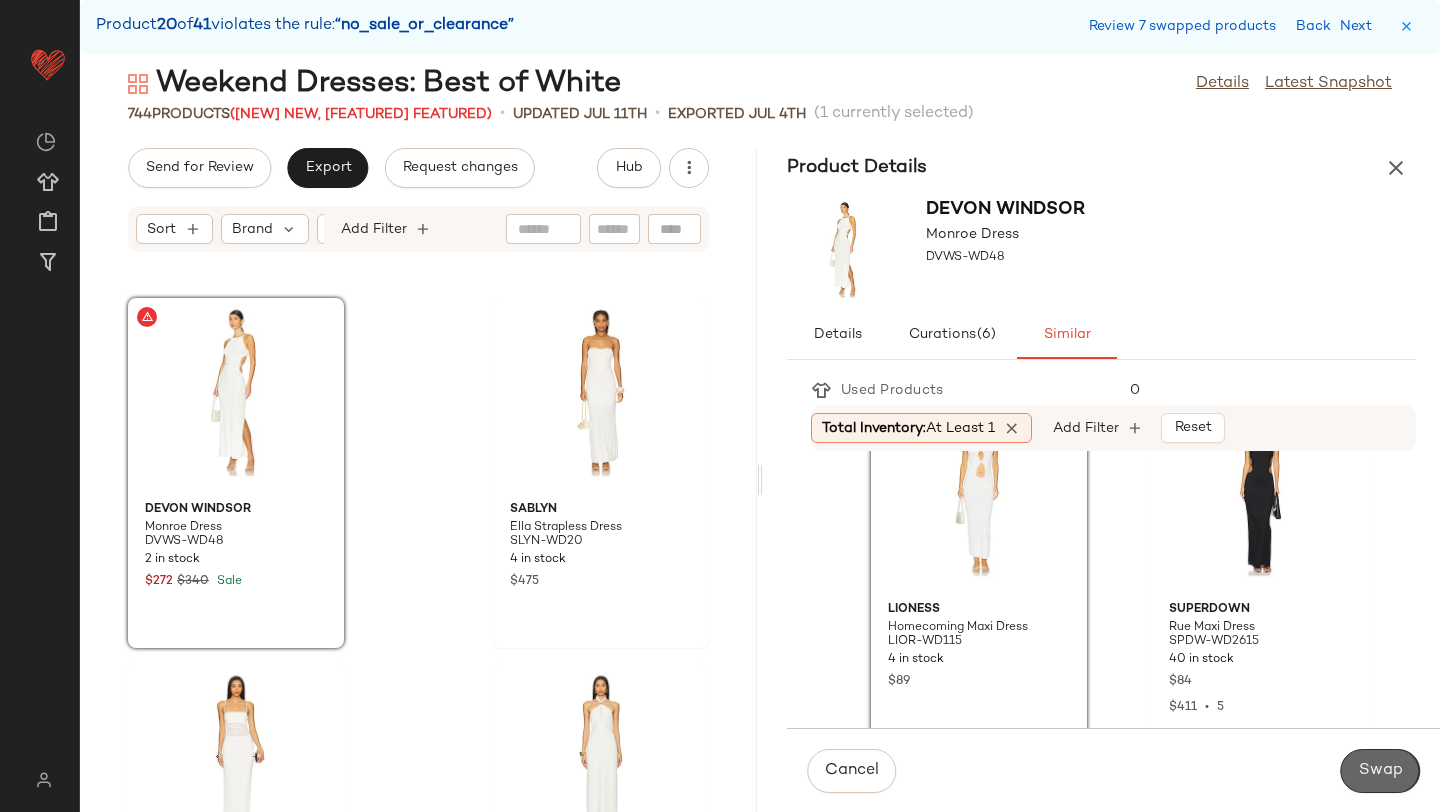 click on "Swap" 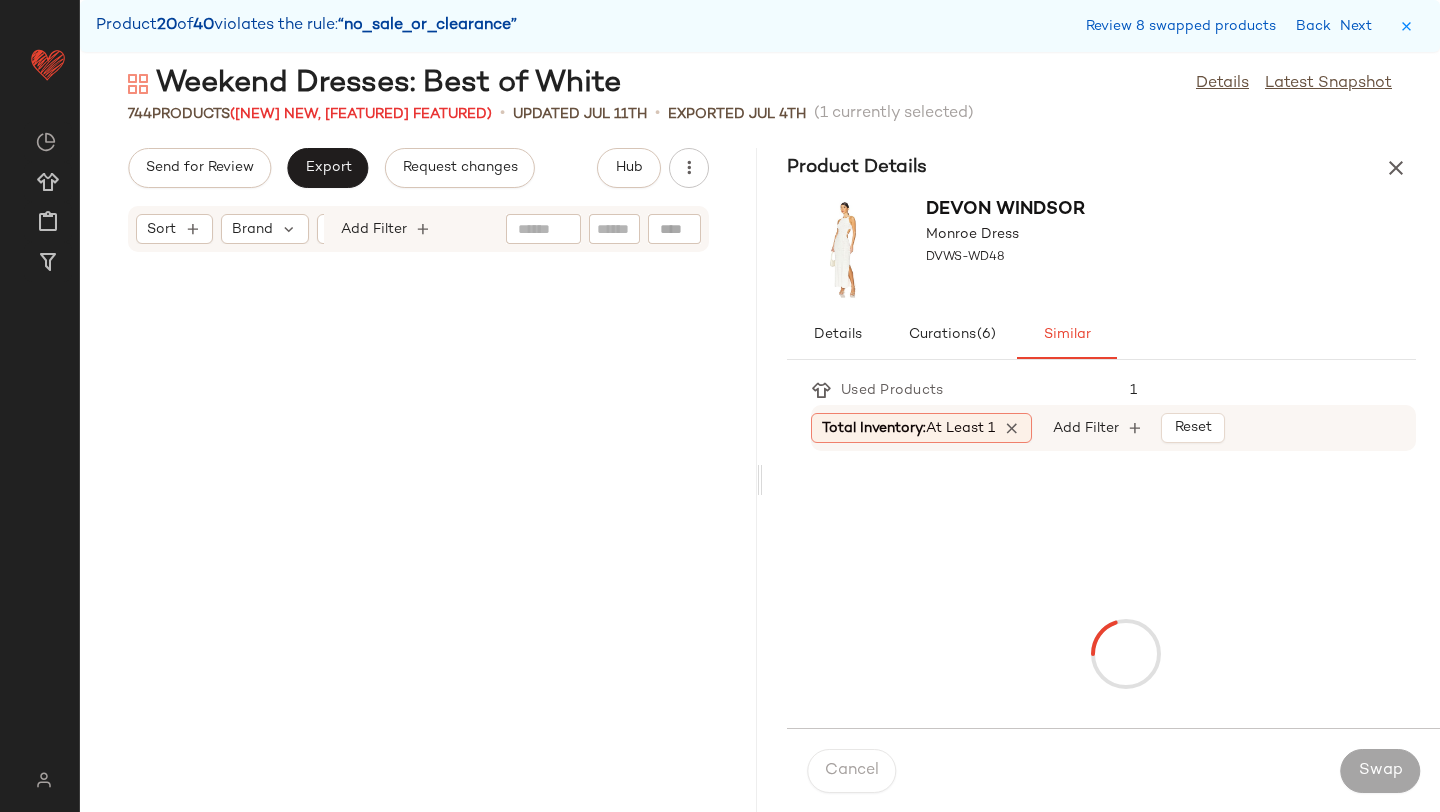 scroll, scrollTop: 109068, scrollLeft: 0, axis: vertical 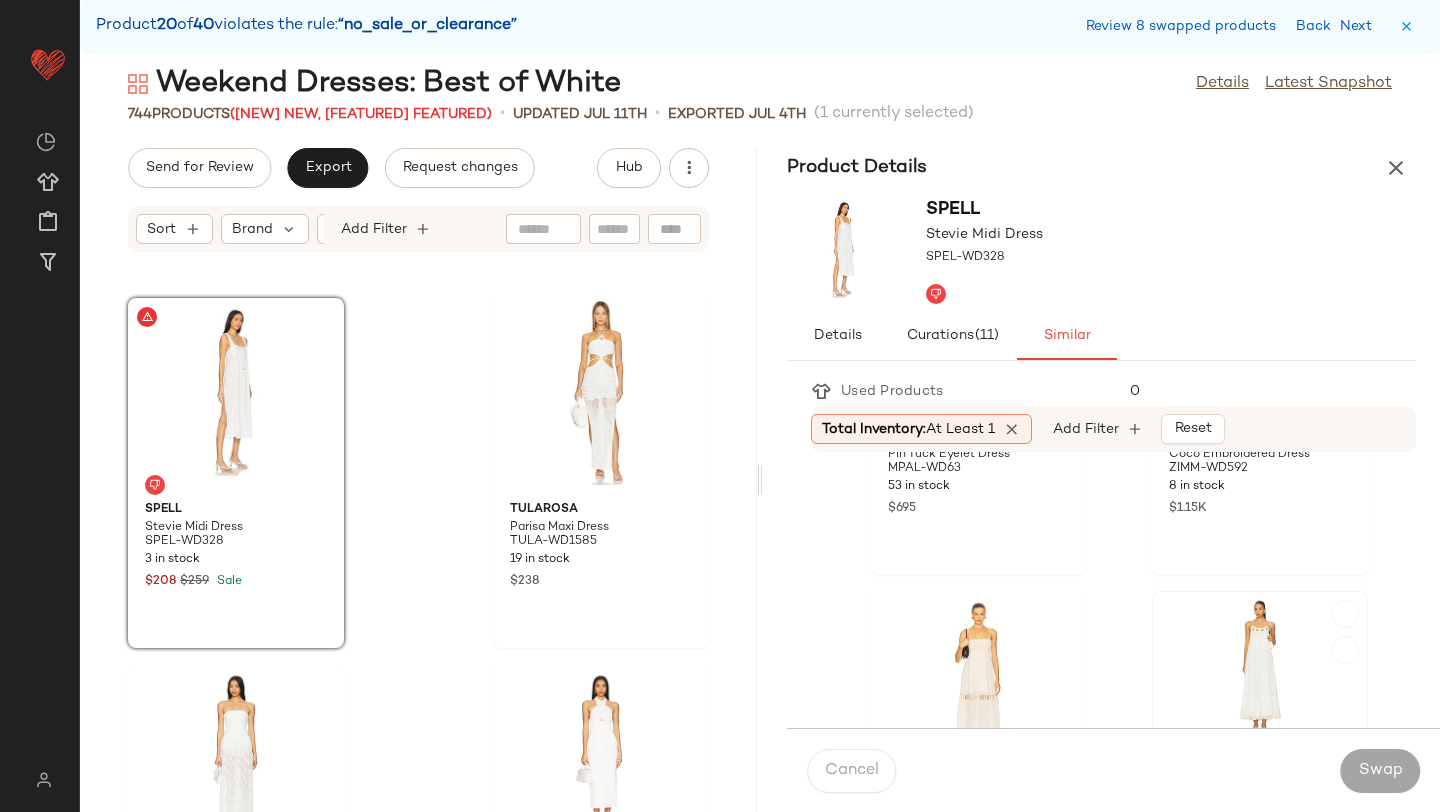 click 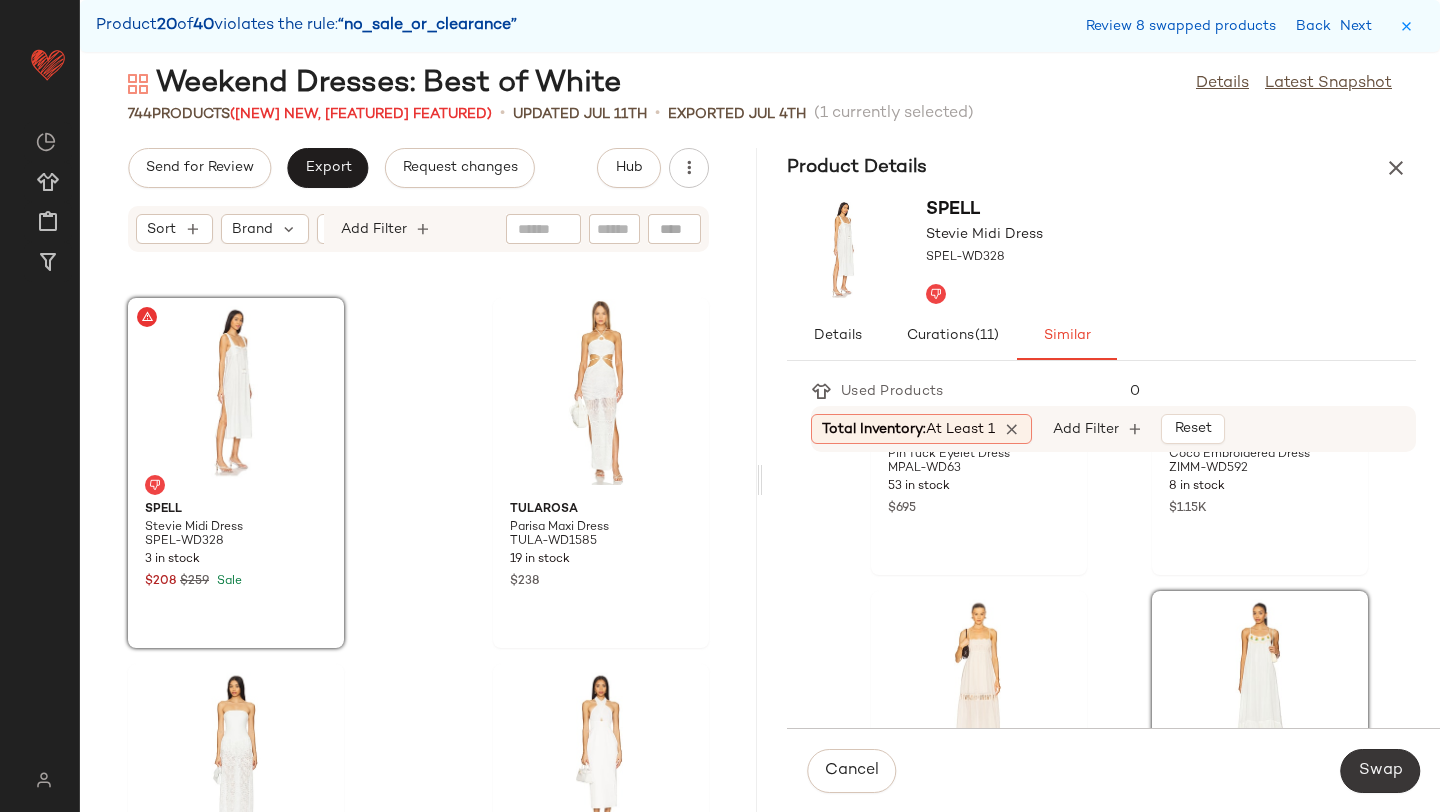 click on "Swap" 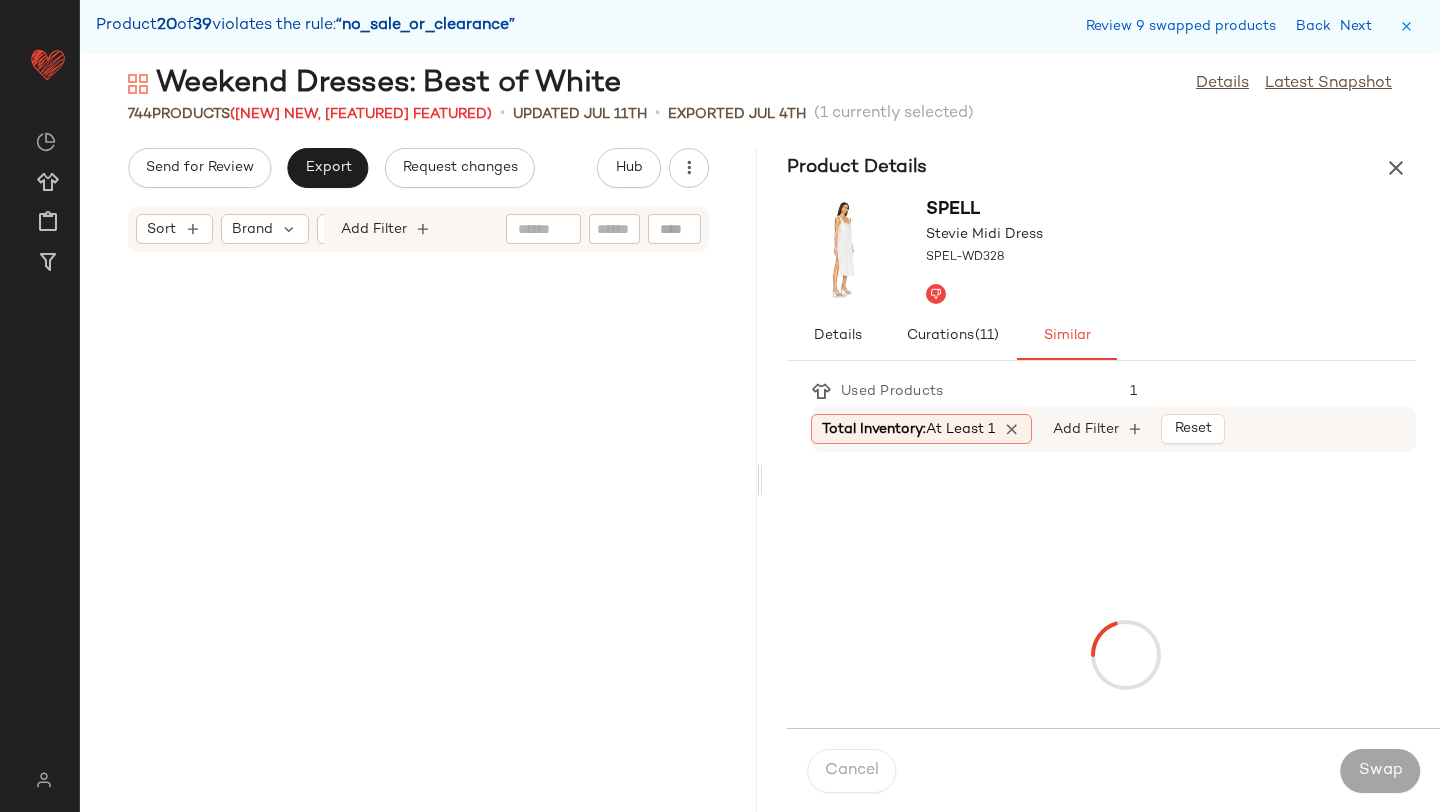 scroll, scrollTop: 109800, scrollLeft: 0, axis: vertical 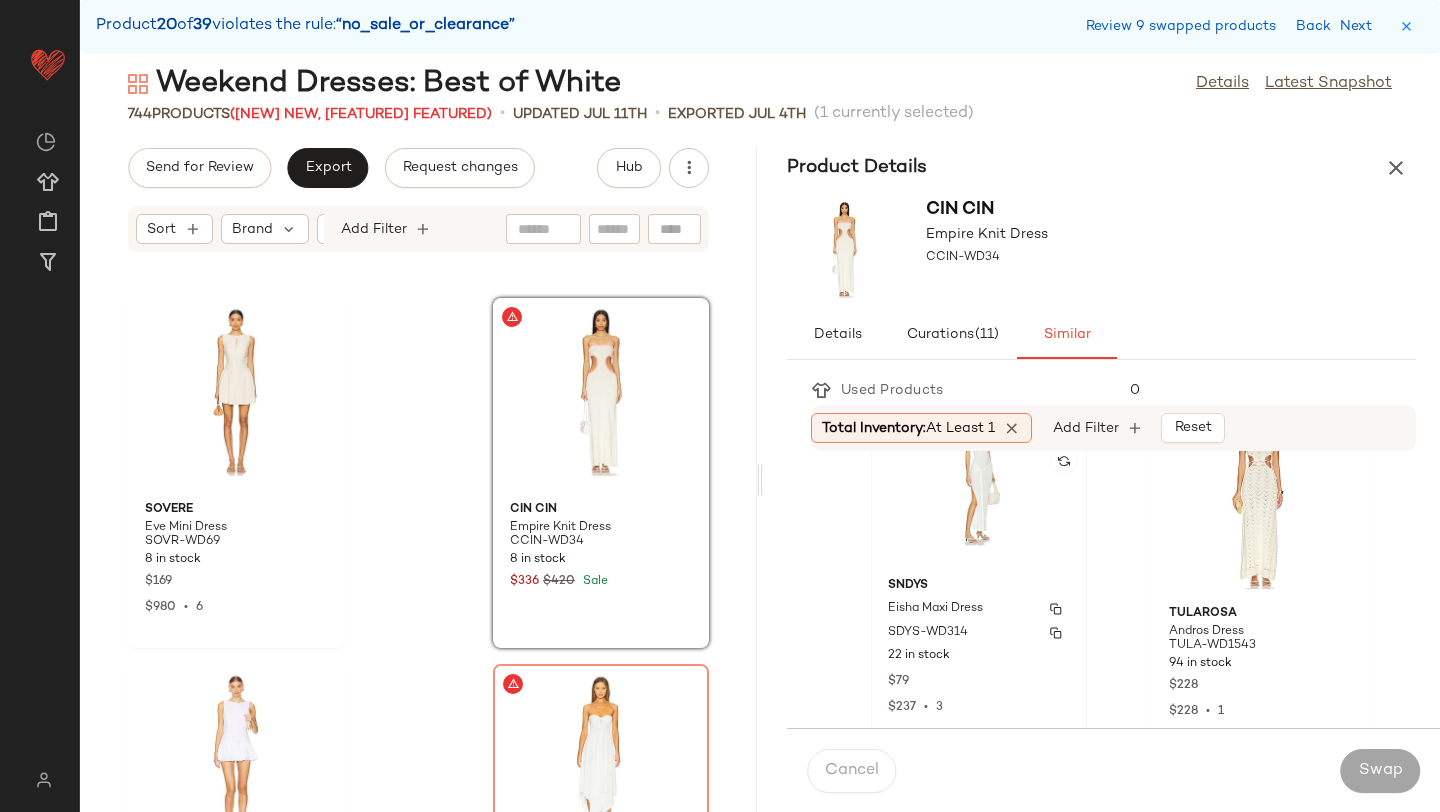 click on "SNDYS Eisha Maxi Dress SDYS-WD314 22 in stock $[PRICE] $[PRICE]  •  3" 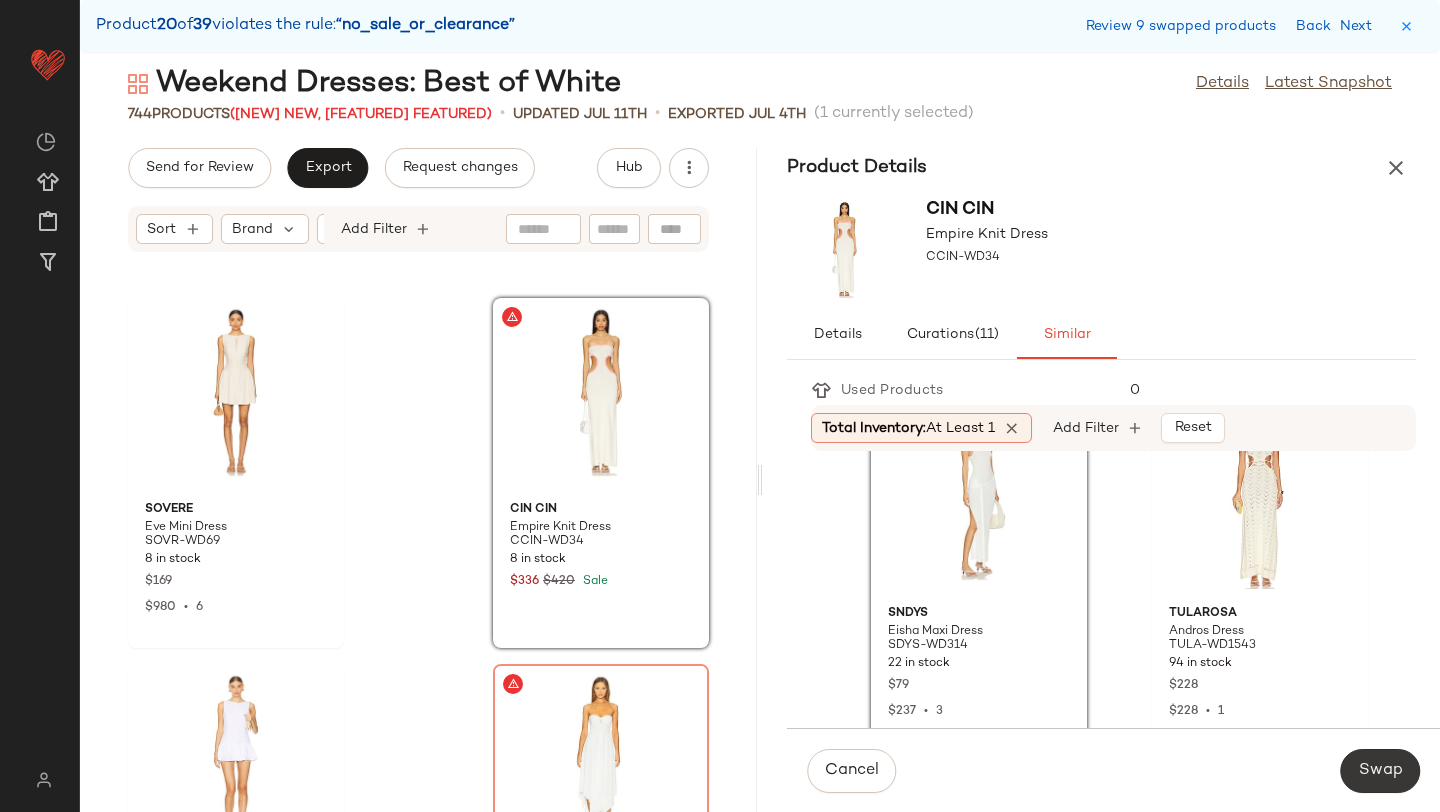 click on "Swap" 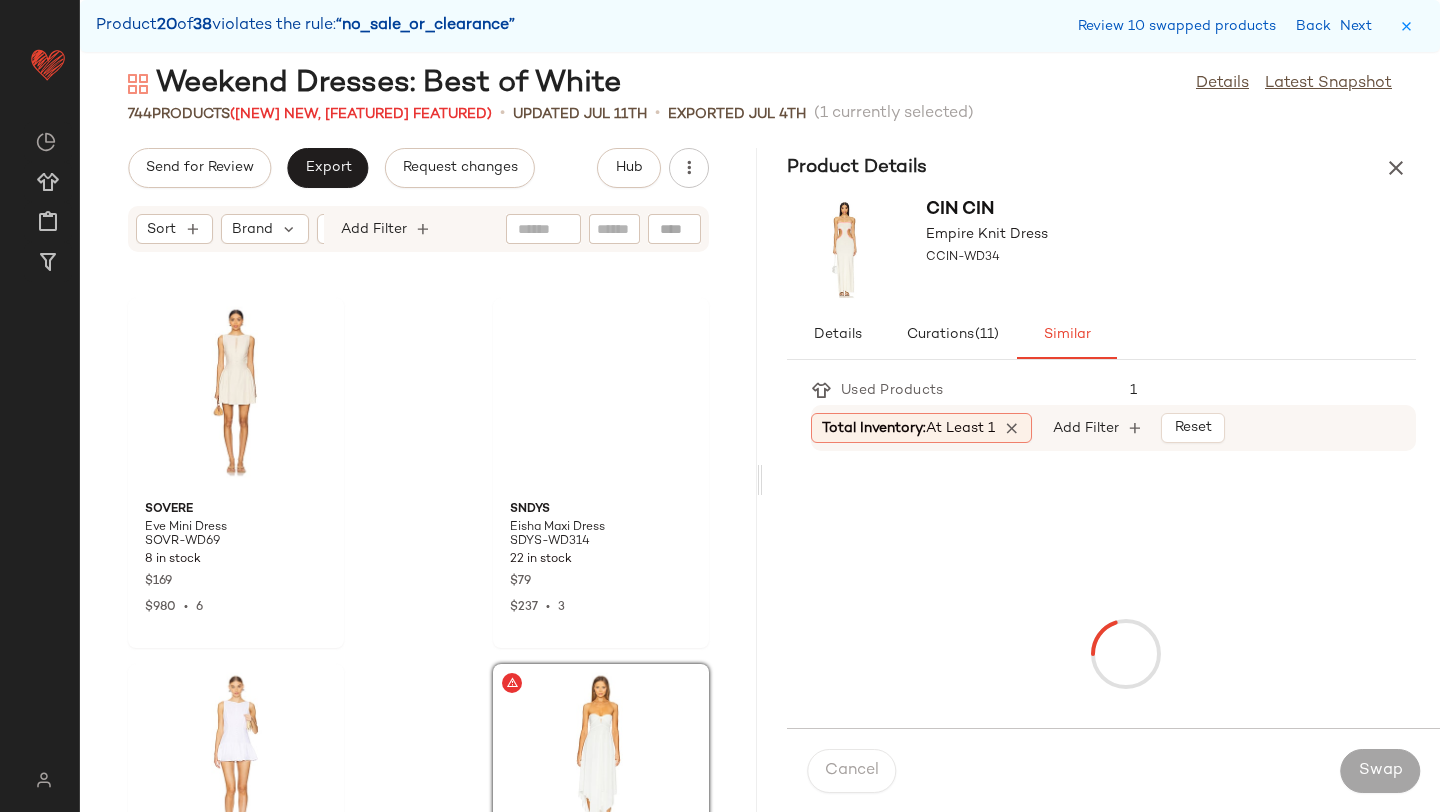 scroll, scrollTop: 110166, scrollLeft: 0, axis: vertical 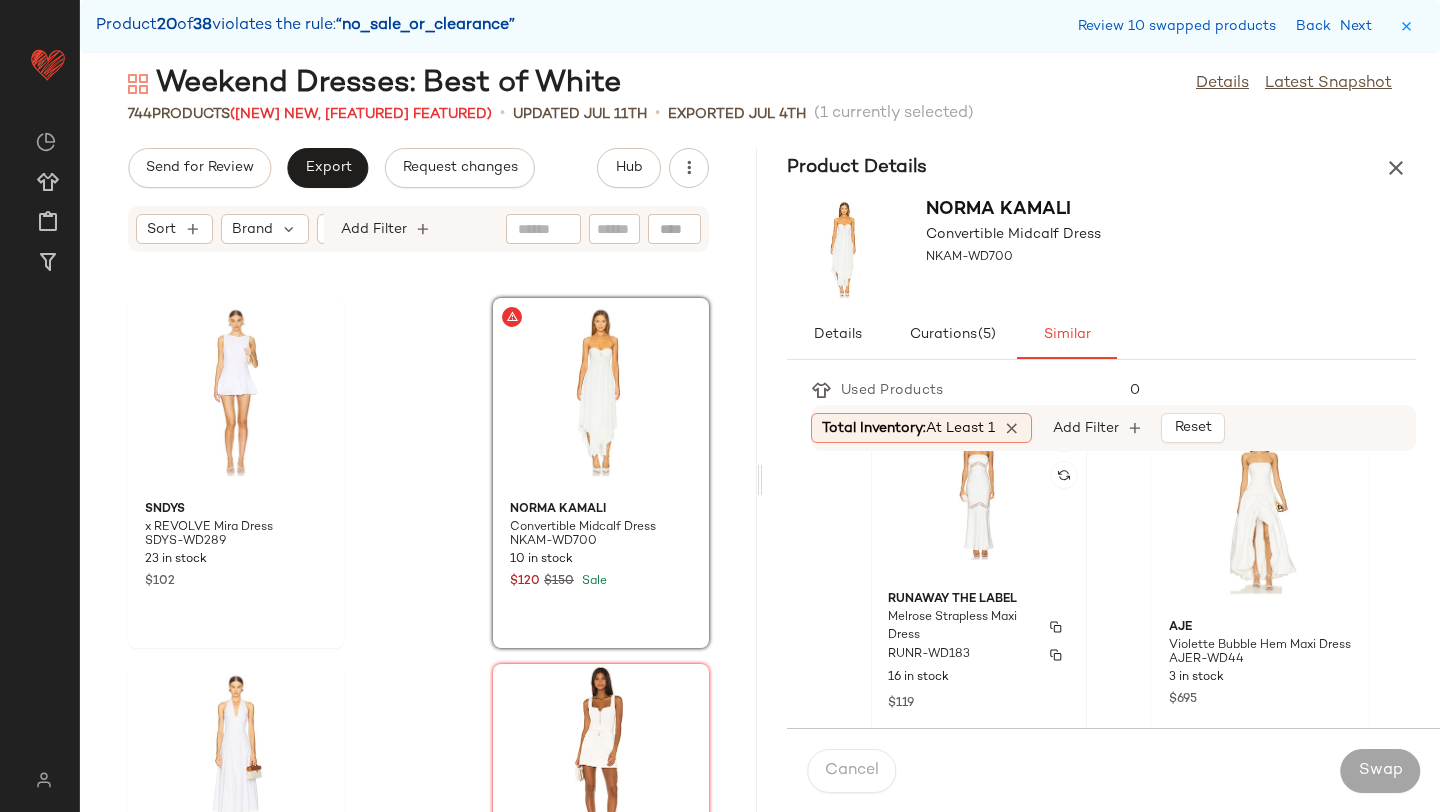 click on "Runaway The Label Melrose Strapless Maxi Dress RUNR-WD183 16 in stock $[PRICE]" 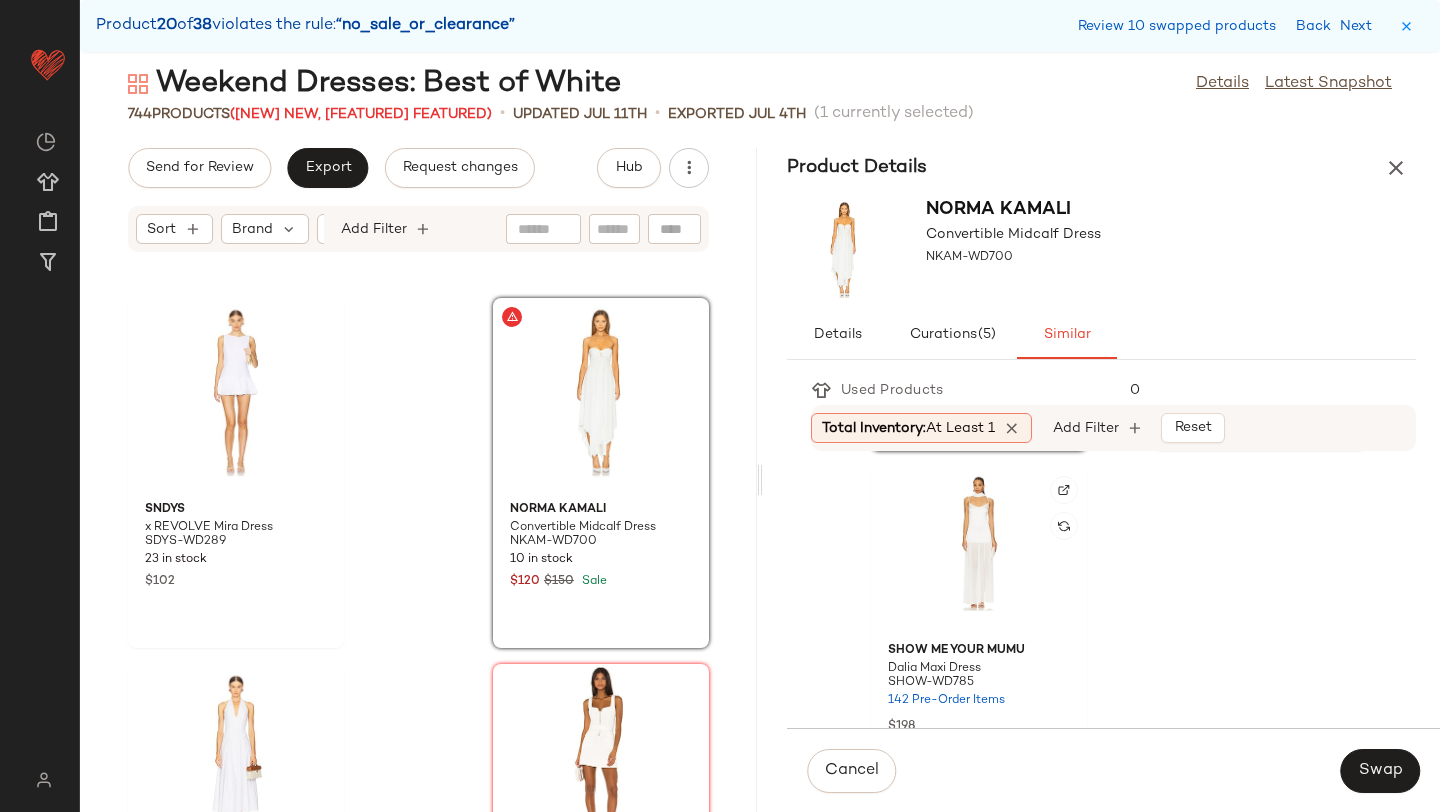 scroll, scrollTop: 4388, scrollLeft: 0, axis: vertical 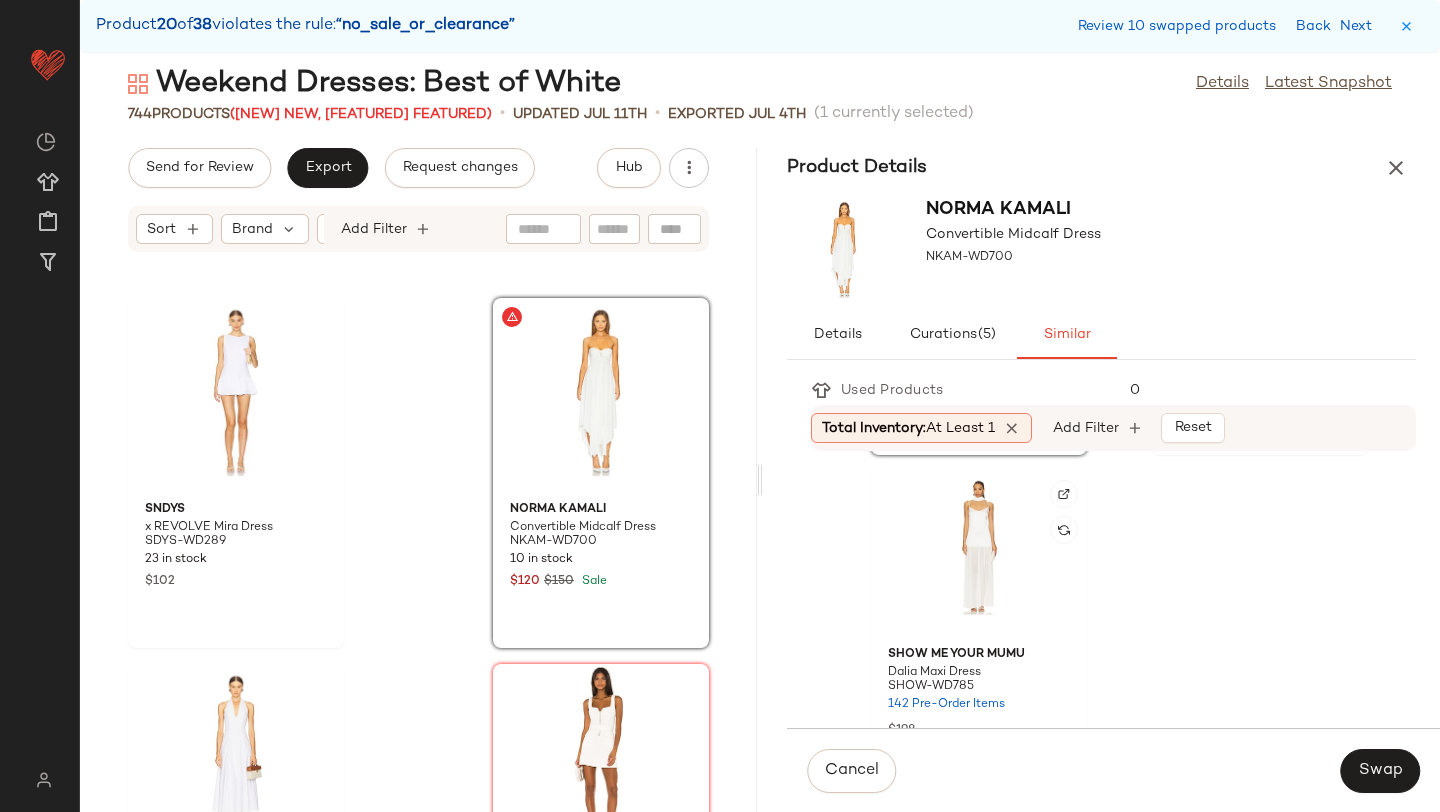 click 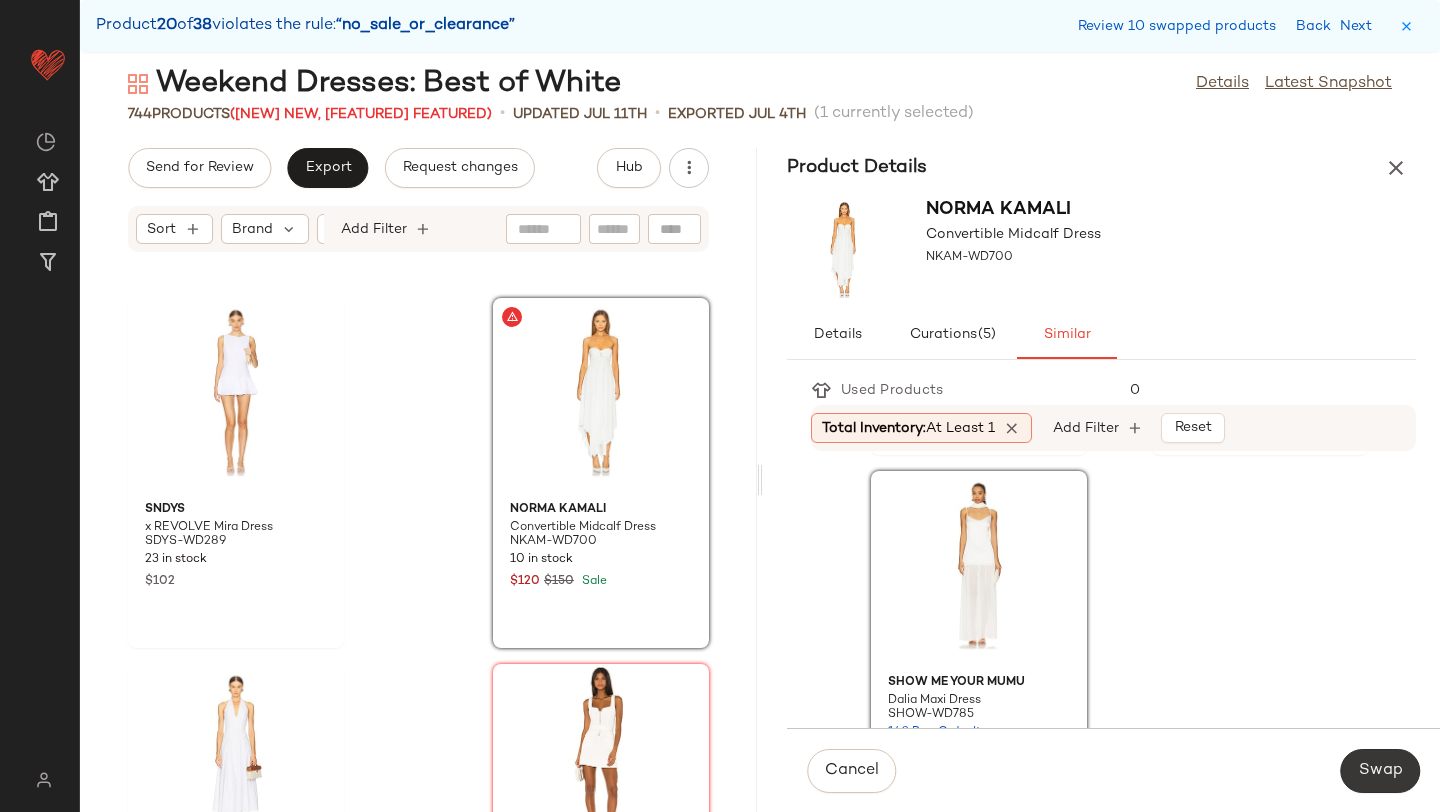 click on "Swap" at bounding box center [1380, 771] 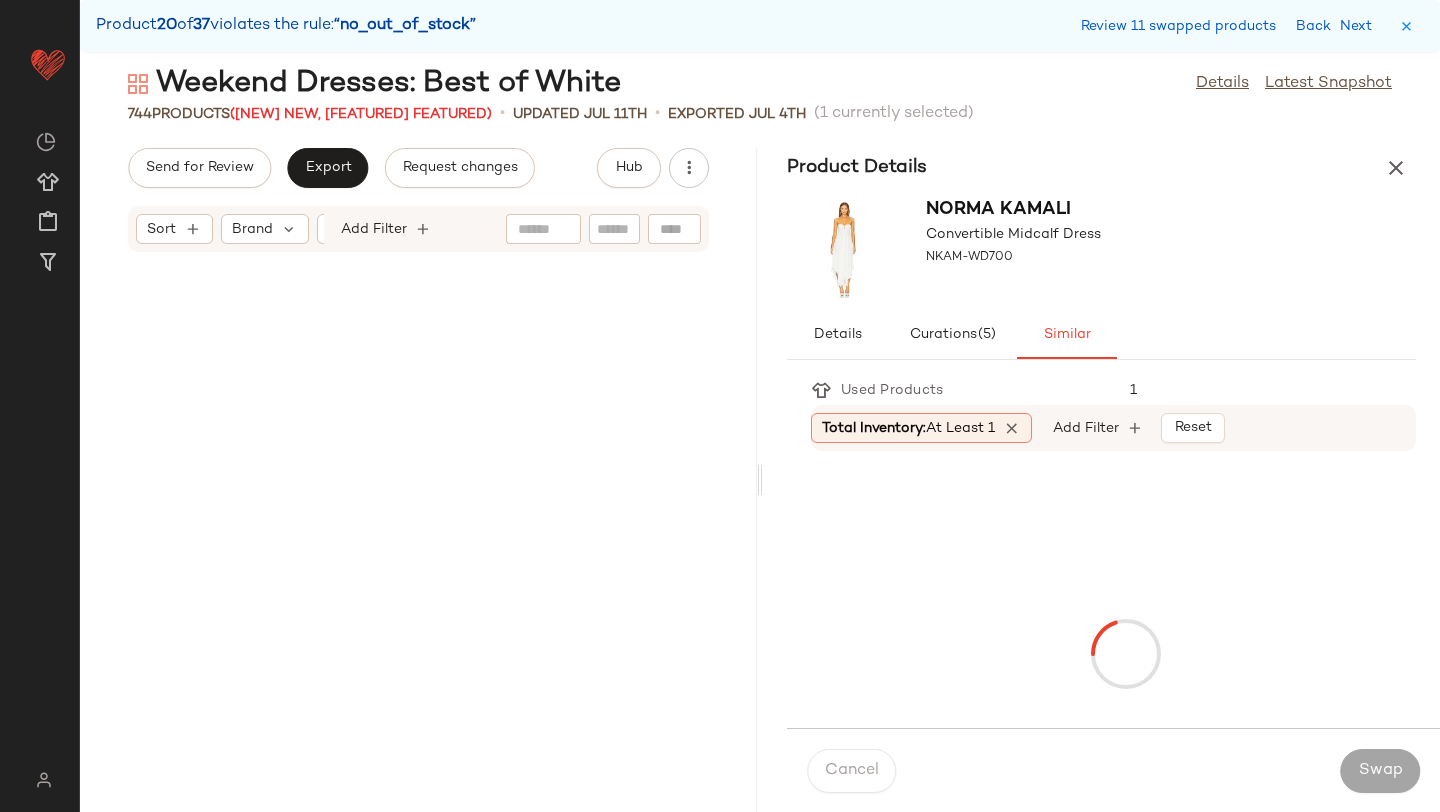 scroll, scrollTop: 110898, scrollLeft: 0, axis: vertical 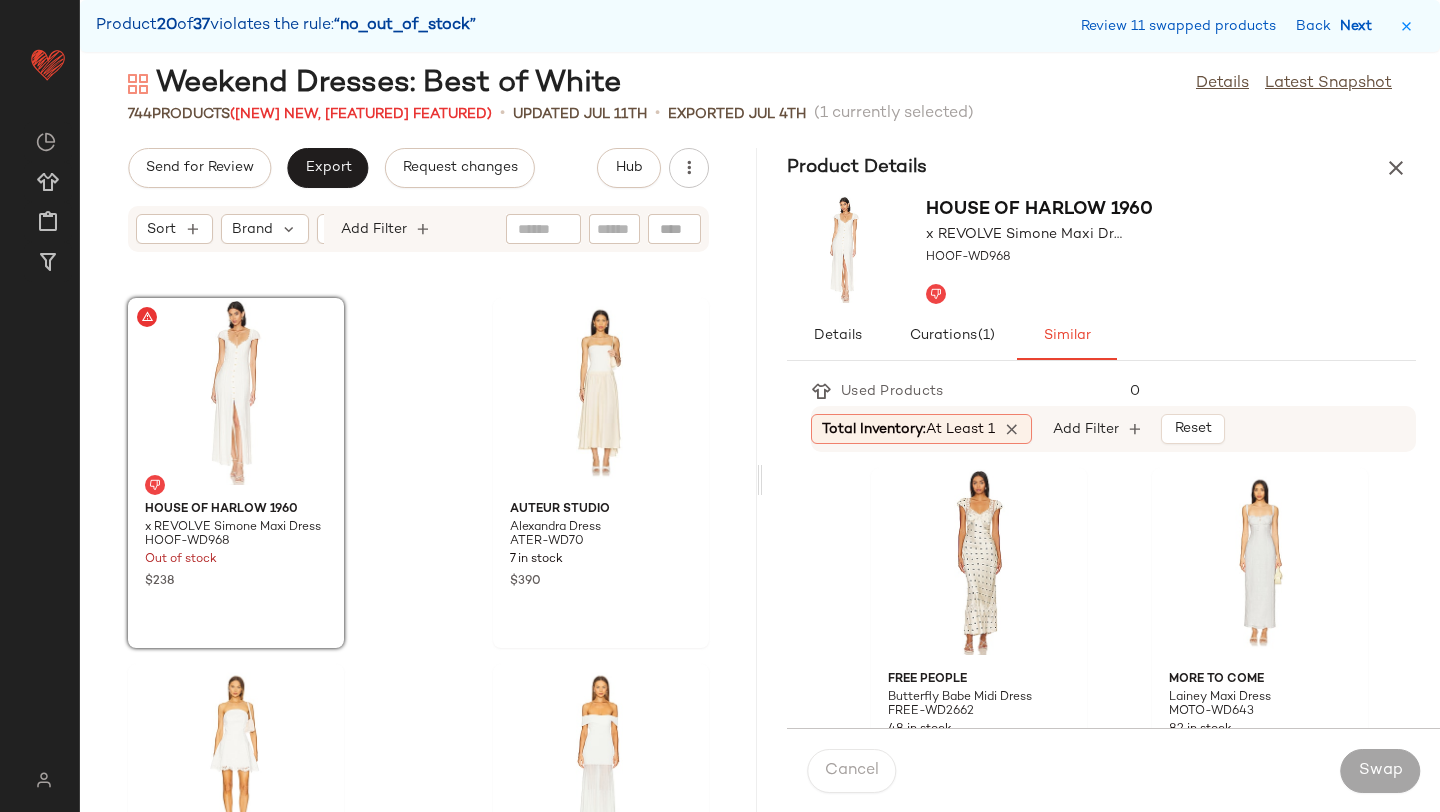 click on "Next" at bounding box center (1360, 26) 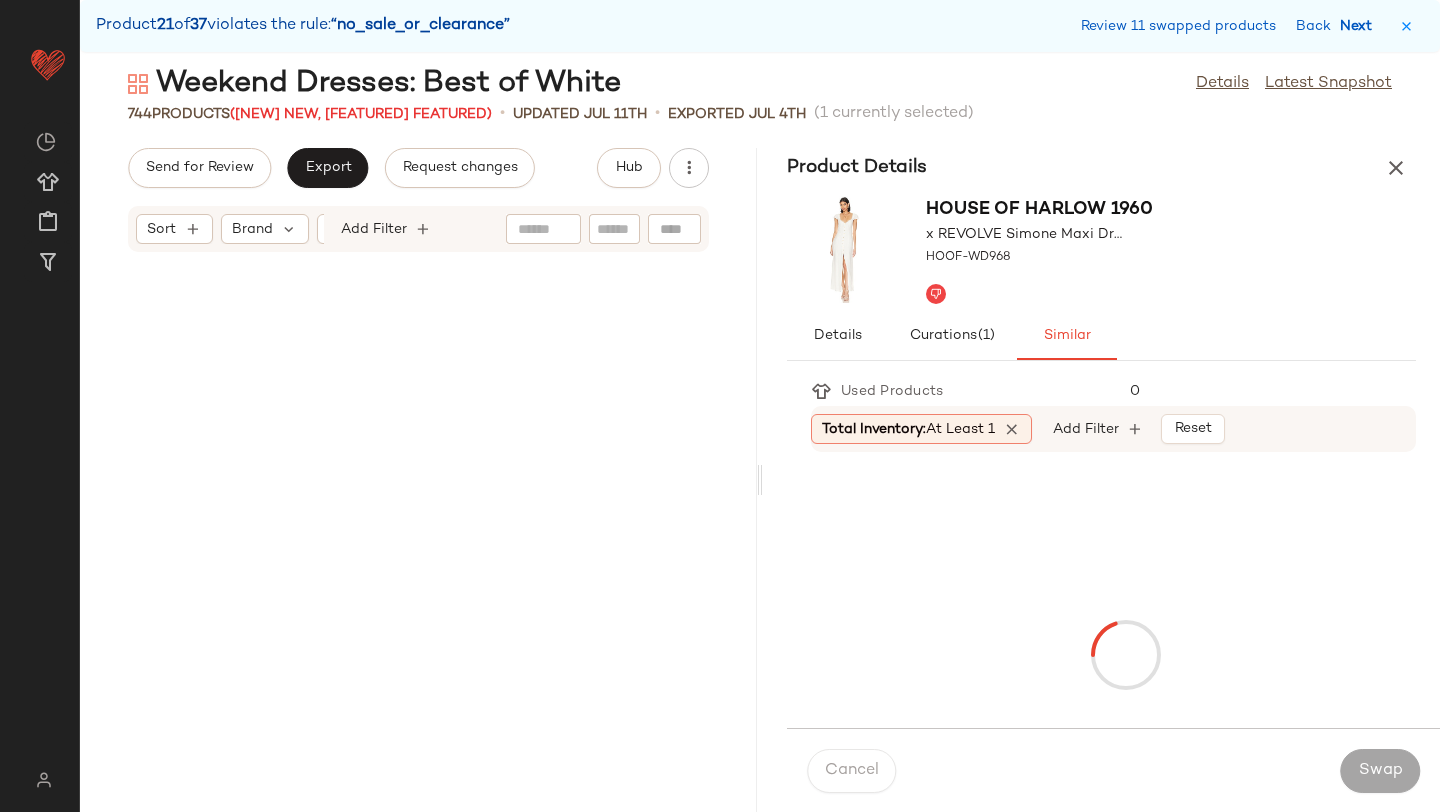 scroll, scrollTop: 113460, scrollLeft: 0, axis: vertical 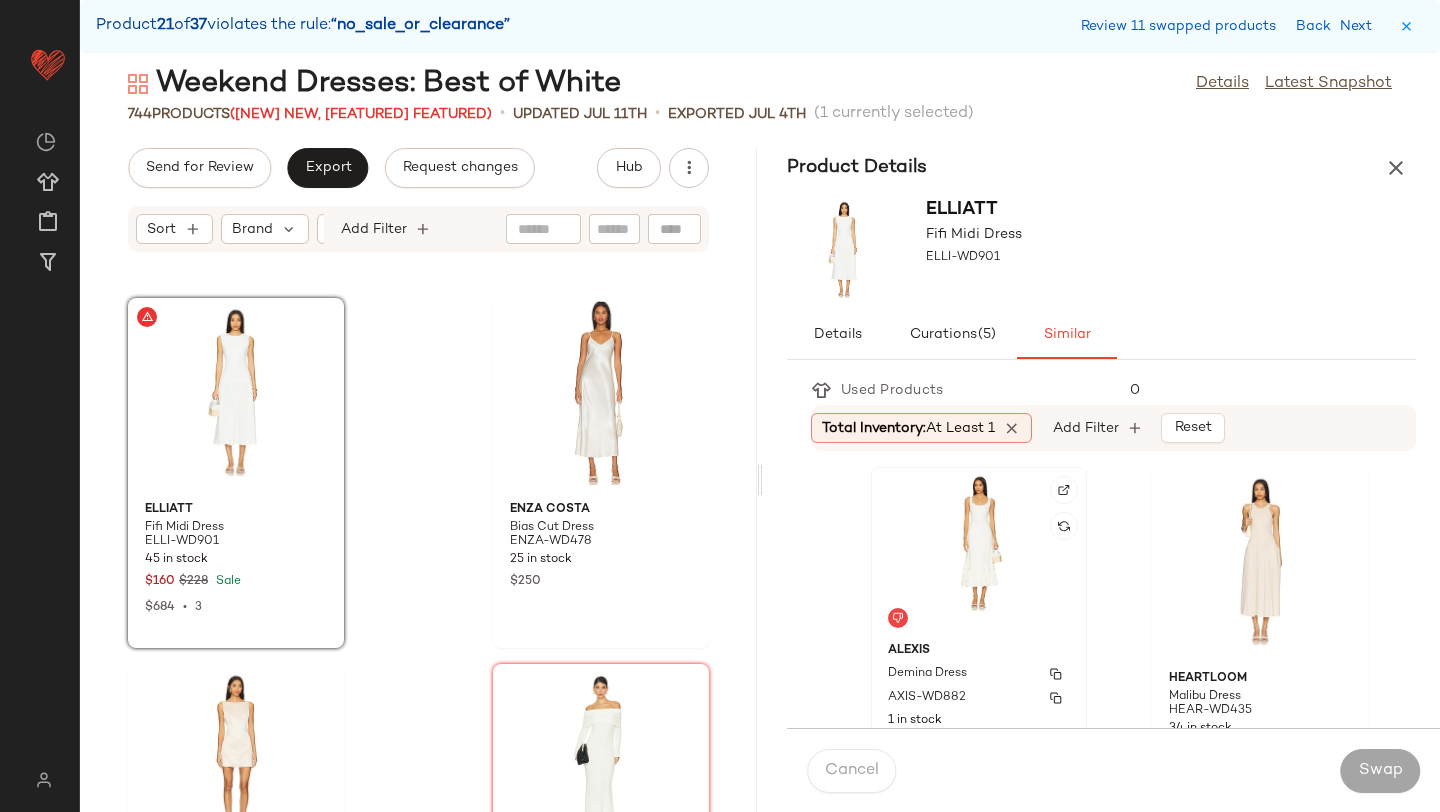 click on "Alexis Demina Dress AXIS-WD882 1 in stock $[PRICE]" 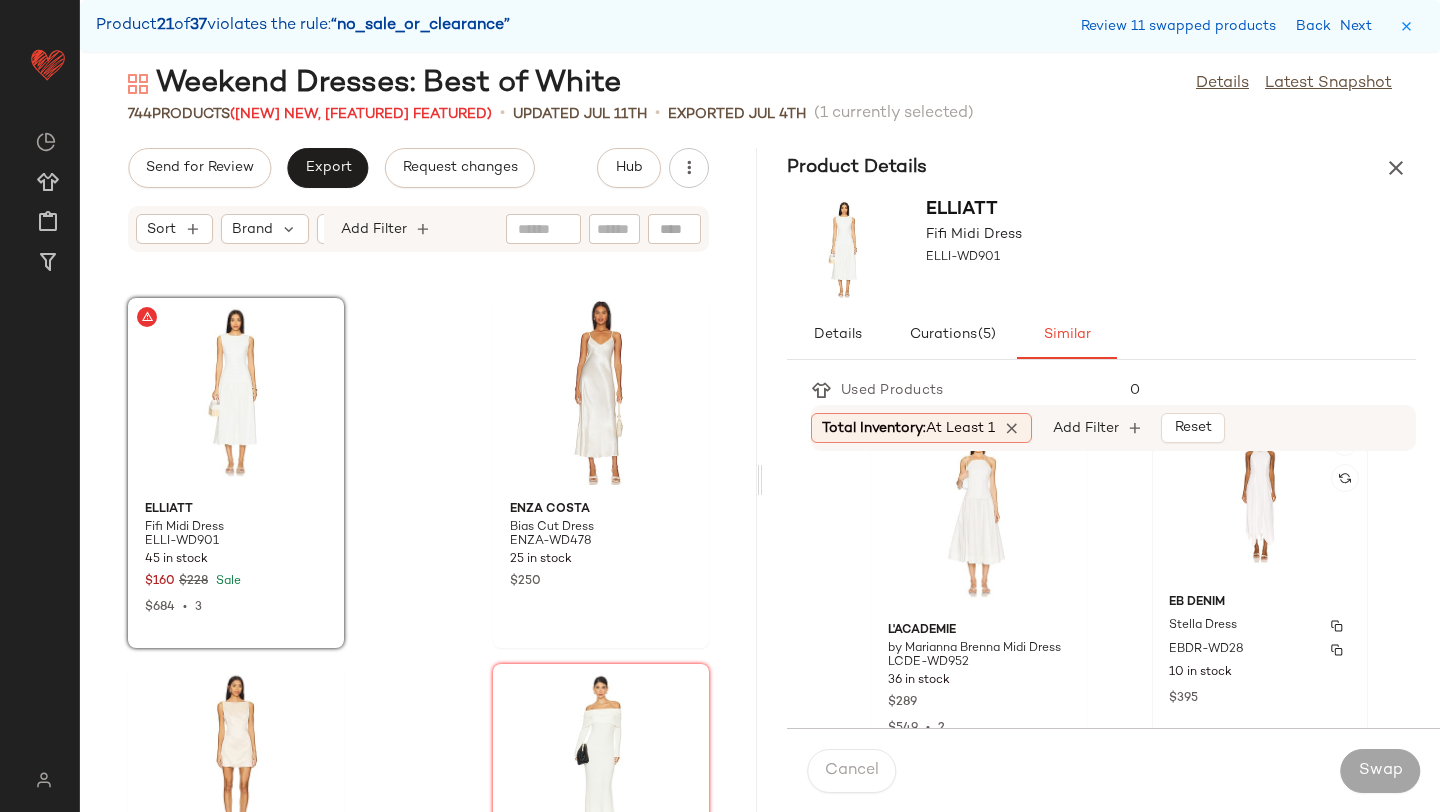 click on "EB Denim" at bounding box center (1260, 603) 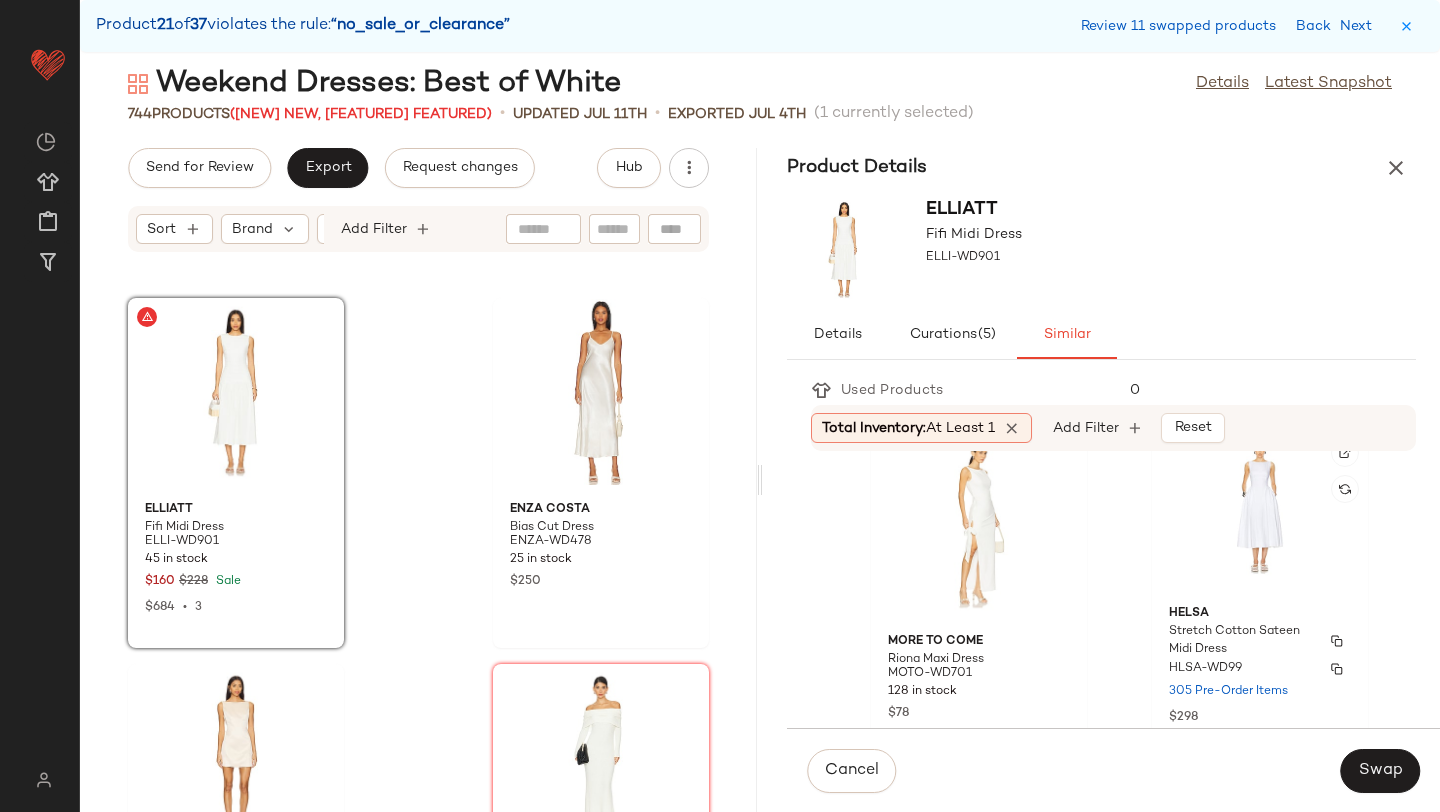 scroll, scrollTop: 1087, scrollLeft: 0, axis: vertical 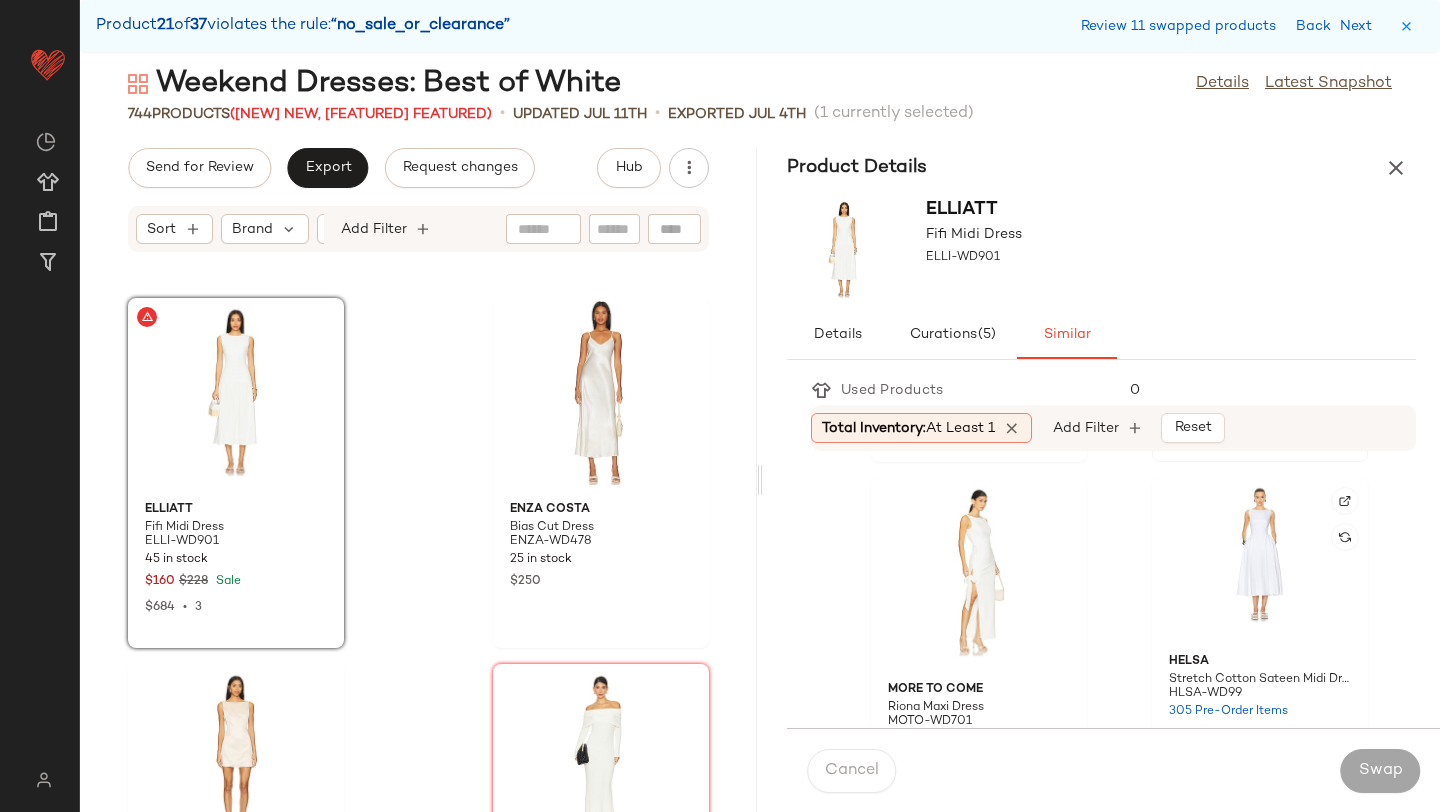 click 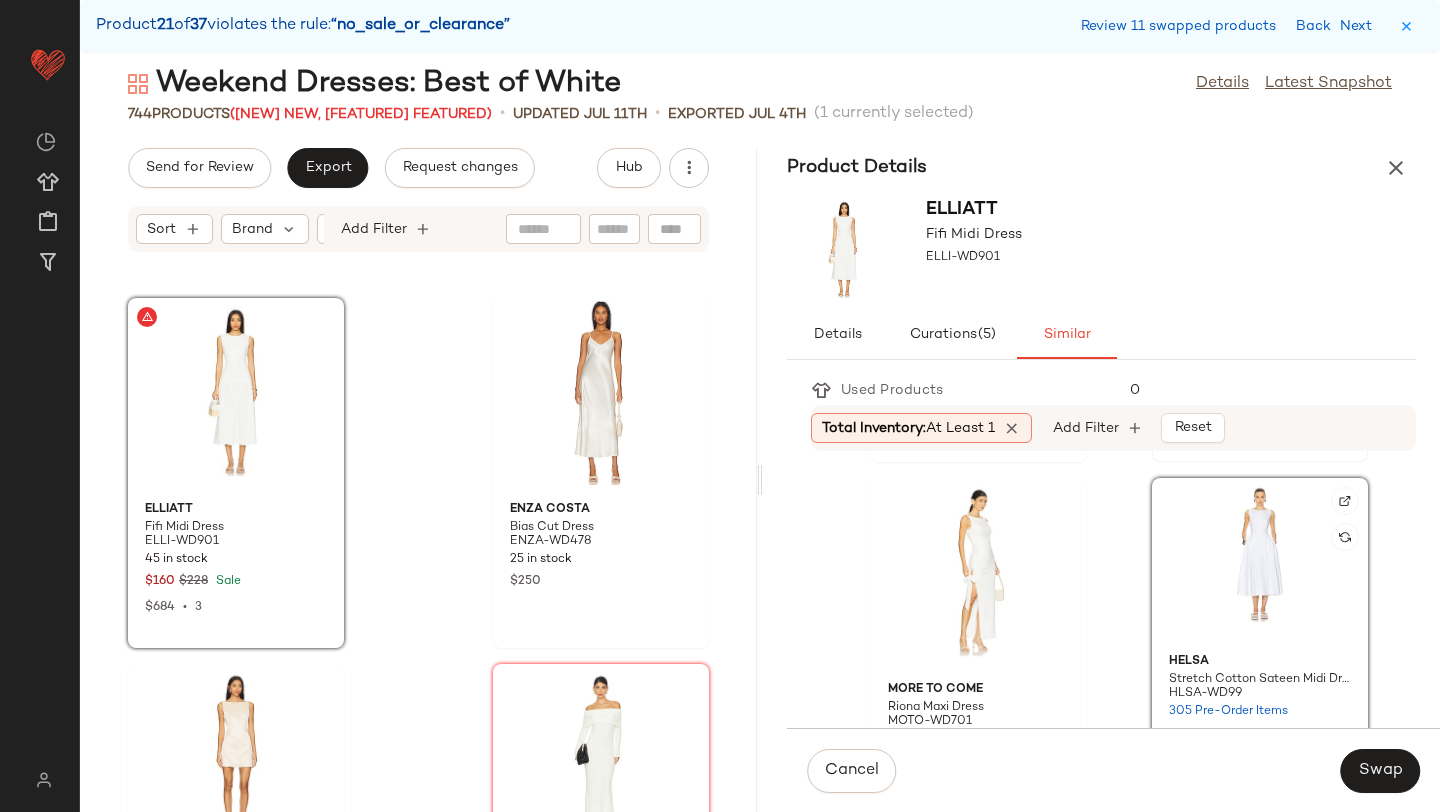 scroll, scrollTop: 1113, scrollLeft: 0, axis: vertical 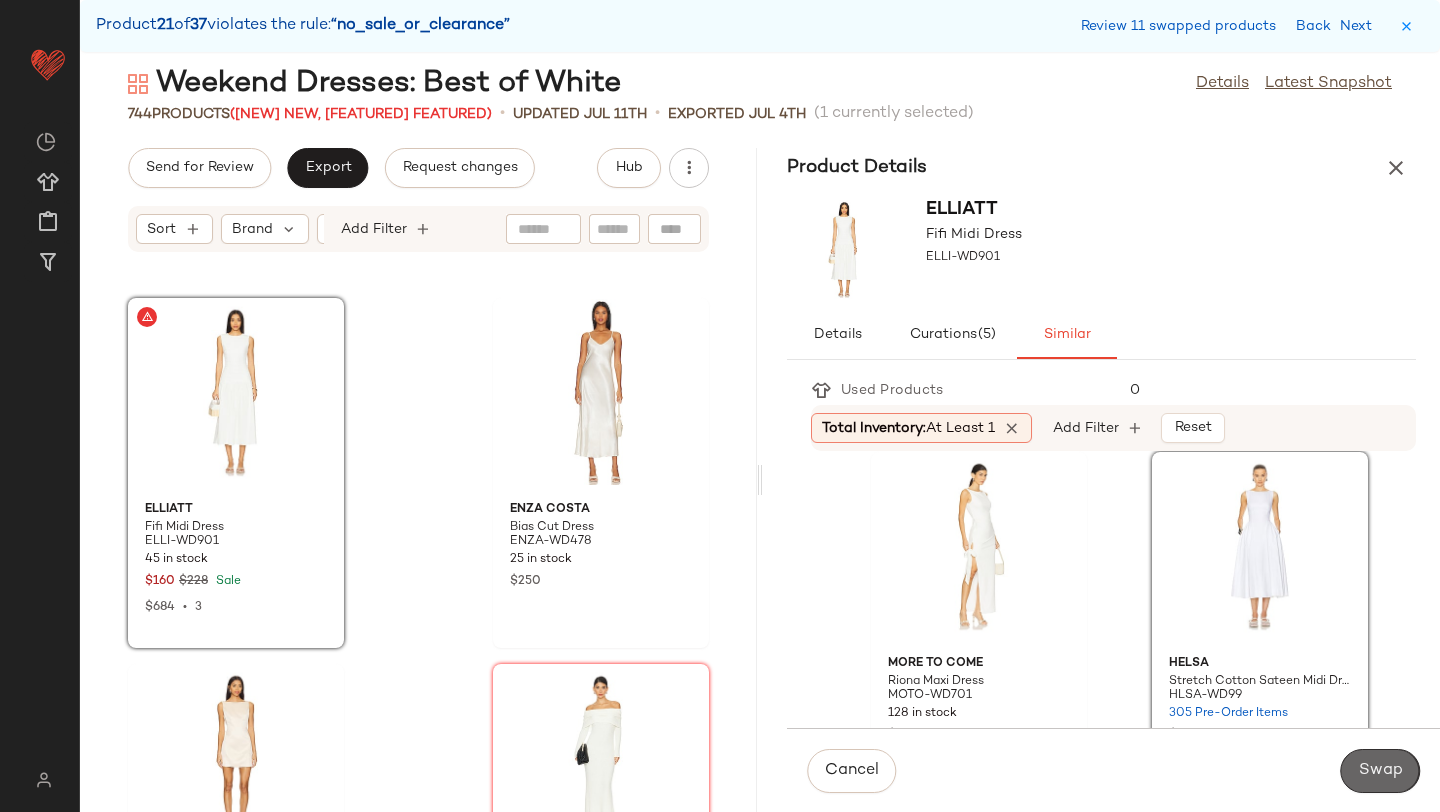 click on "Swap" at bounding box center (1380, 771) 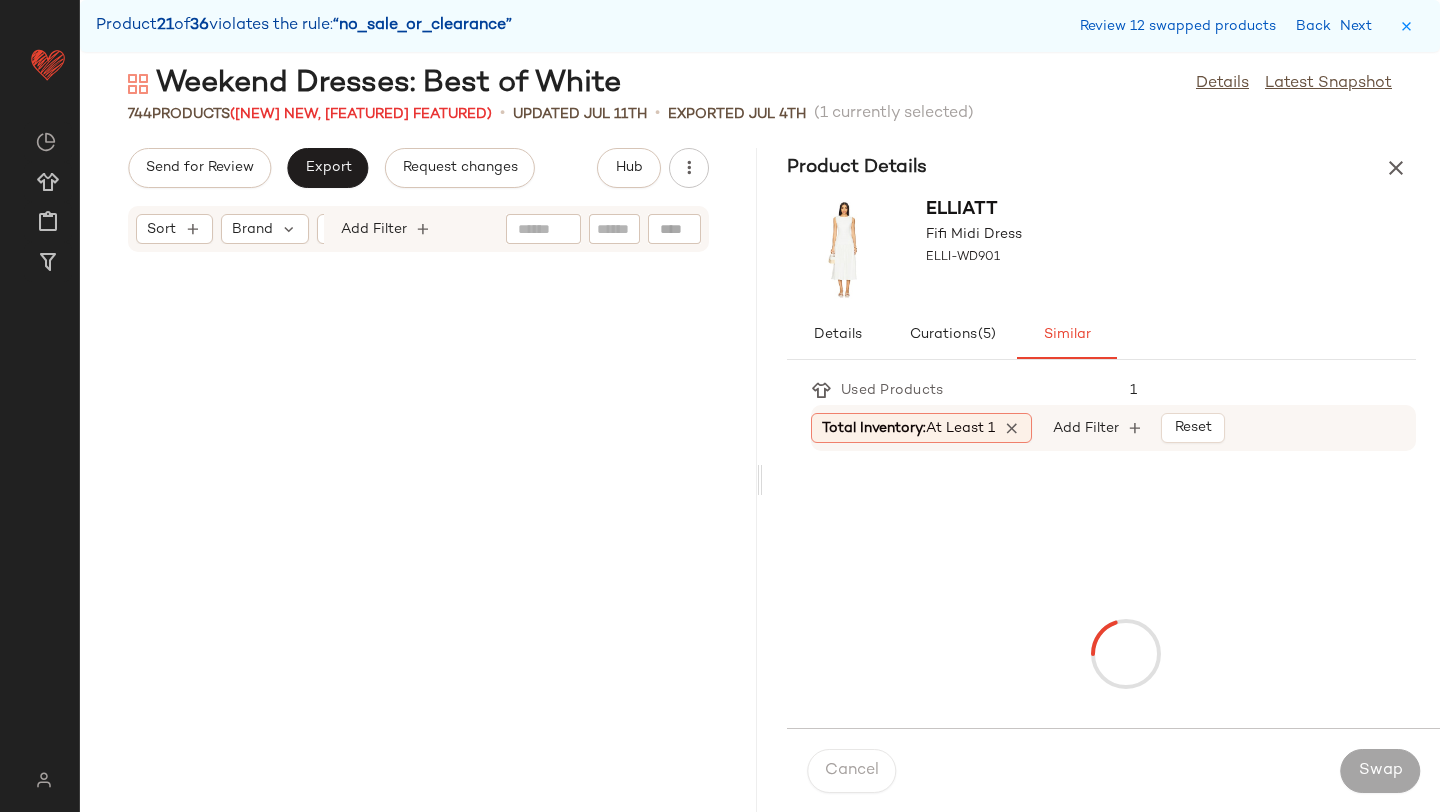 scroll, scrollTop: 114192, scrollLeft: 0, axis: vertical 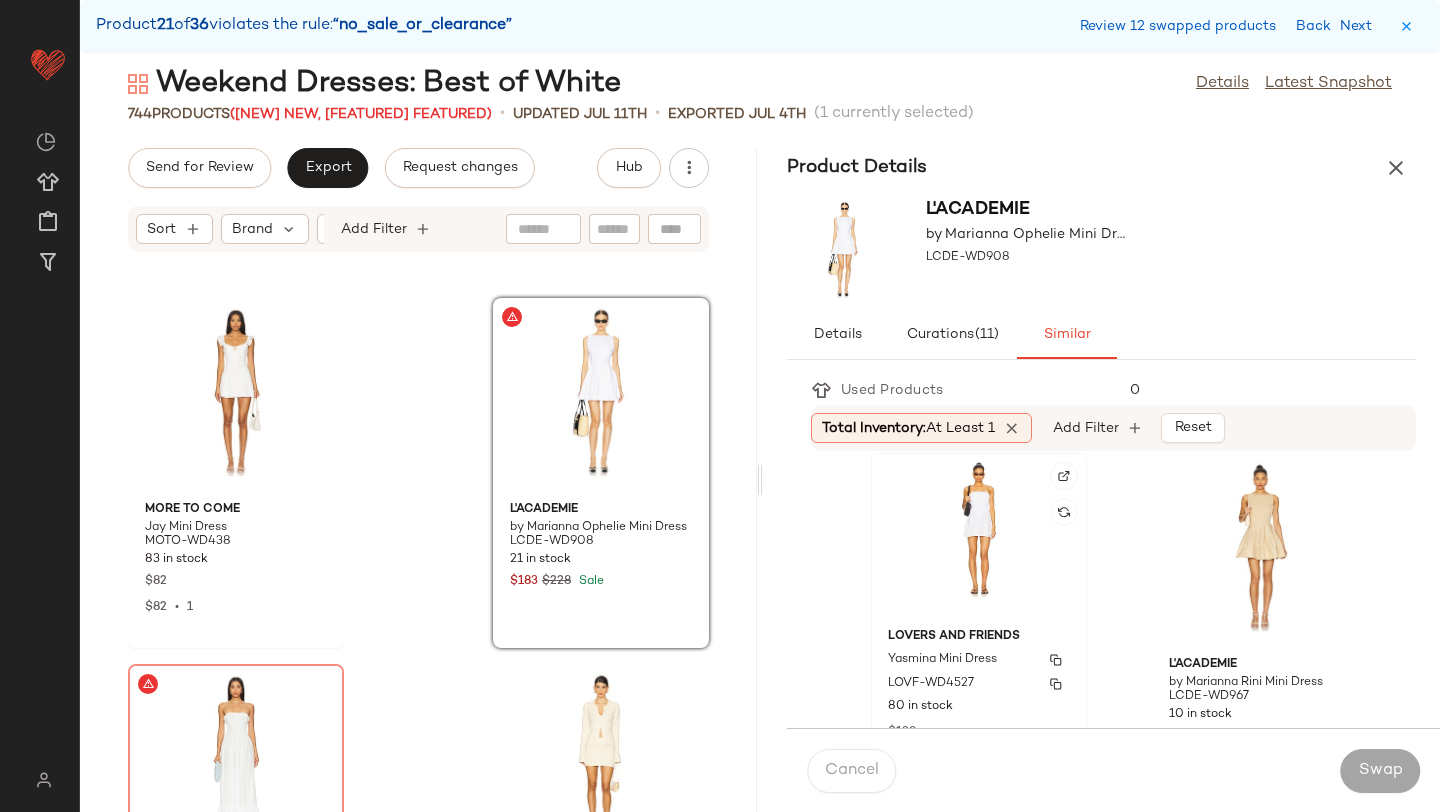 click on "Lovers and Friends Yasmina Mini Dress LOVF-WD4527 80 in stock $[PRICE]" 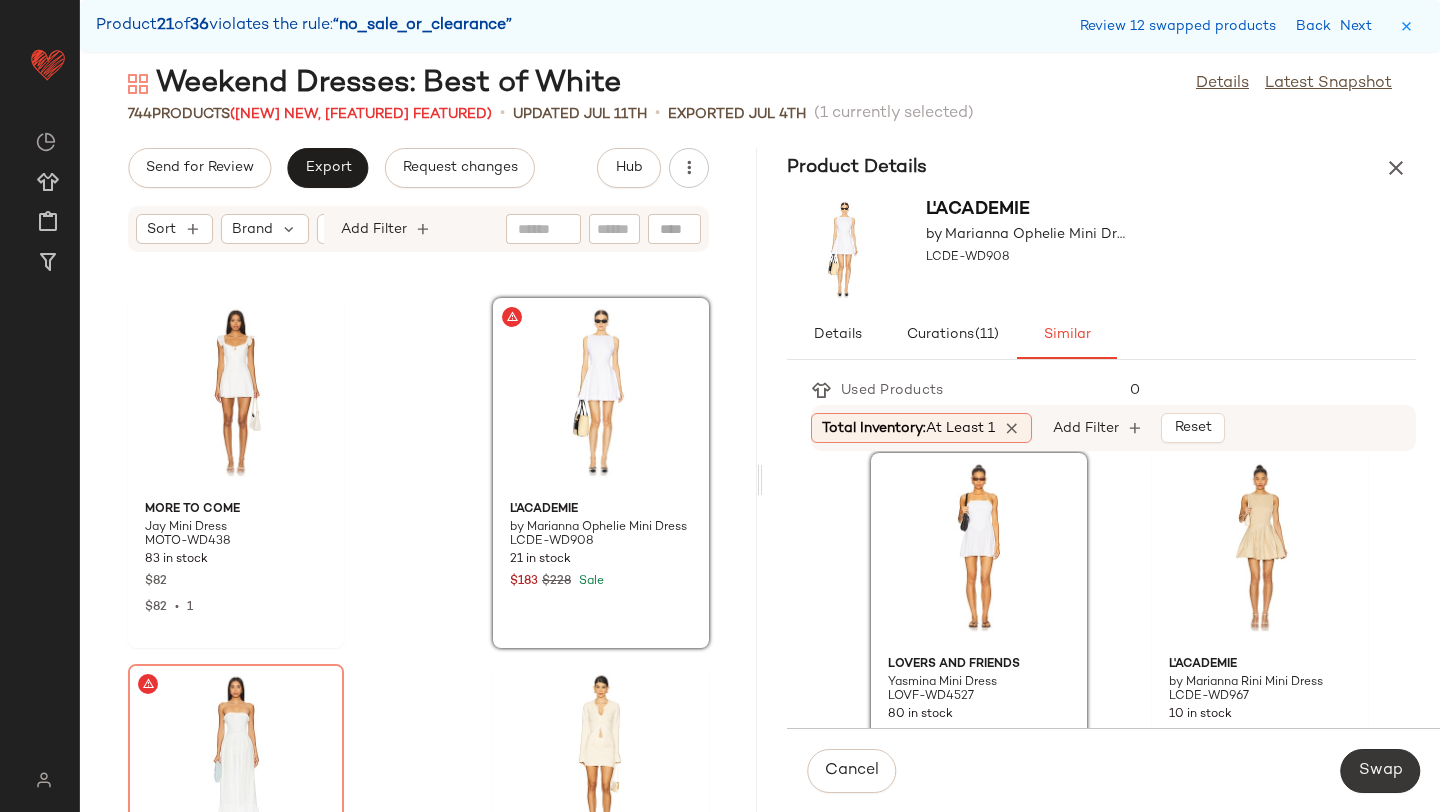 click on "Swap" at bounding box center (1380, 771) 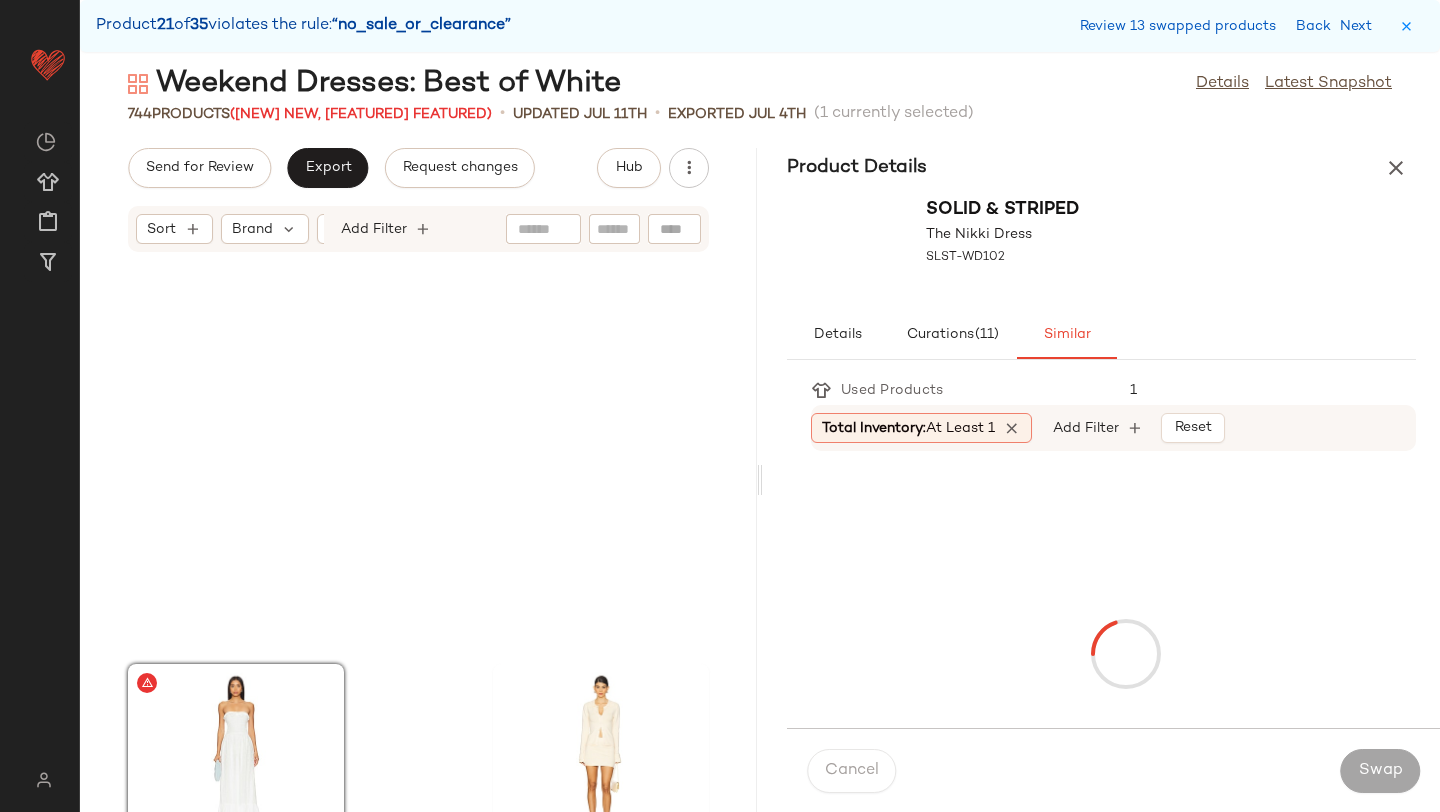 scroll, scrollTop: 114558, scrollLeft: 0, axis: vertical 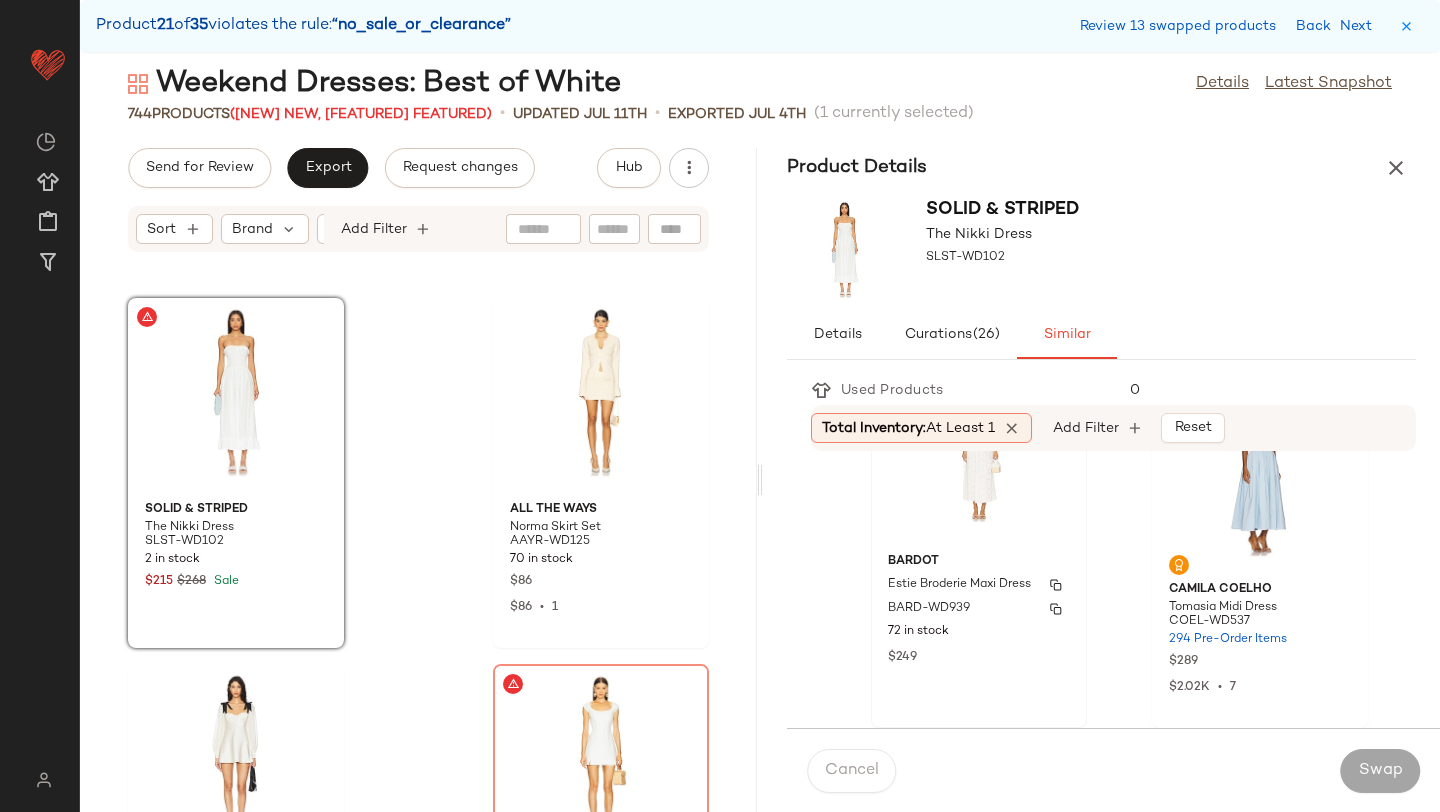 click on "Estie Broderie Maxi Dress" at bounding box center (959, 585) 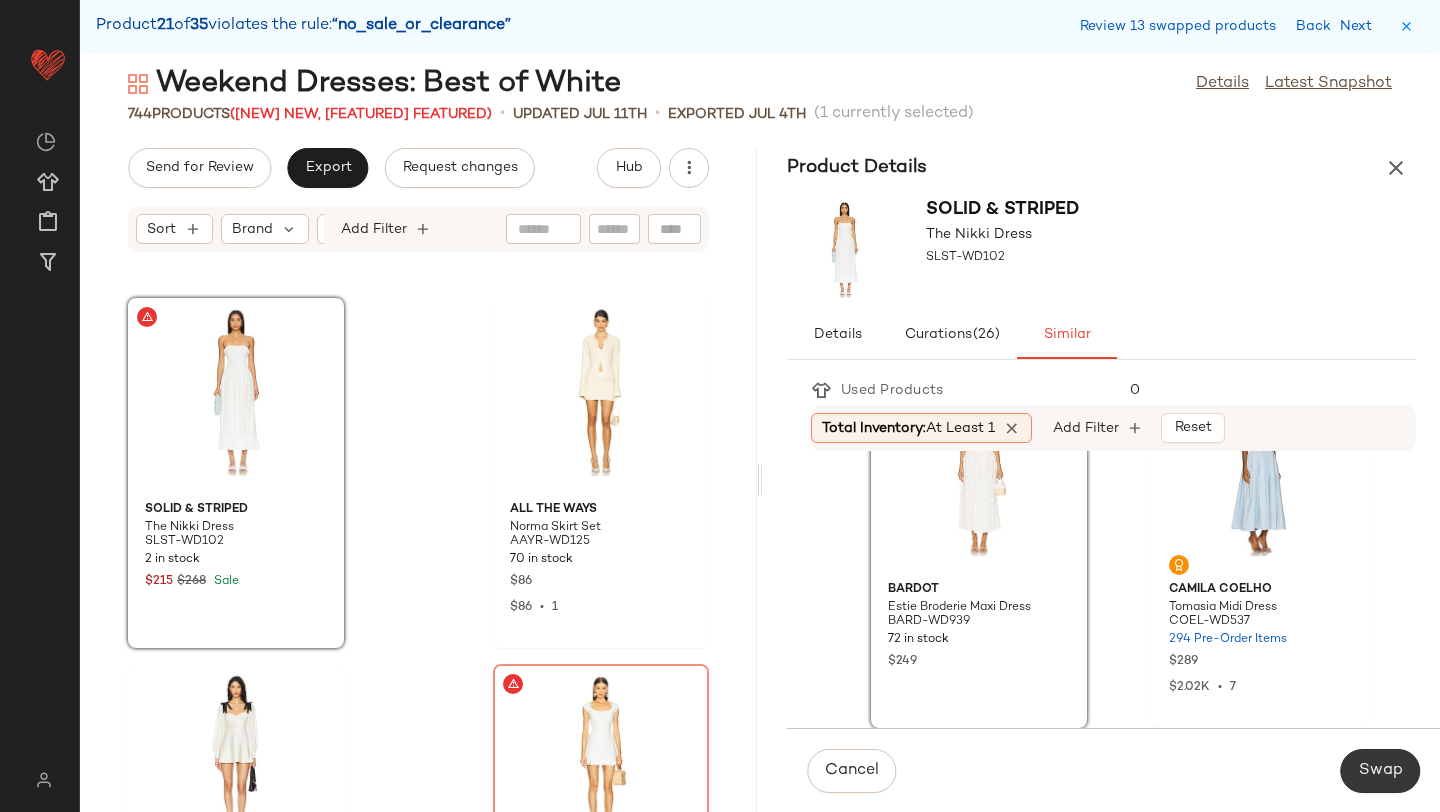 click on "Swap" 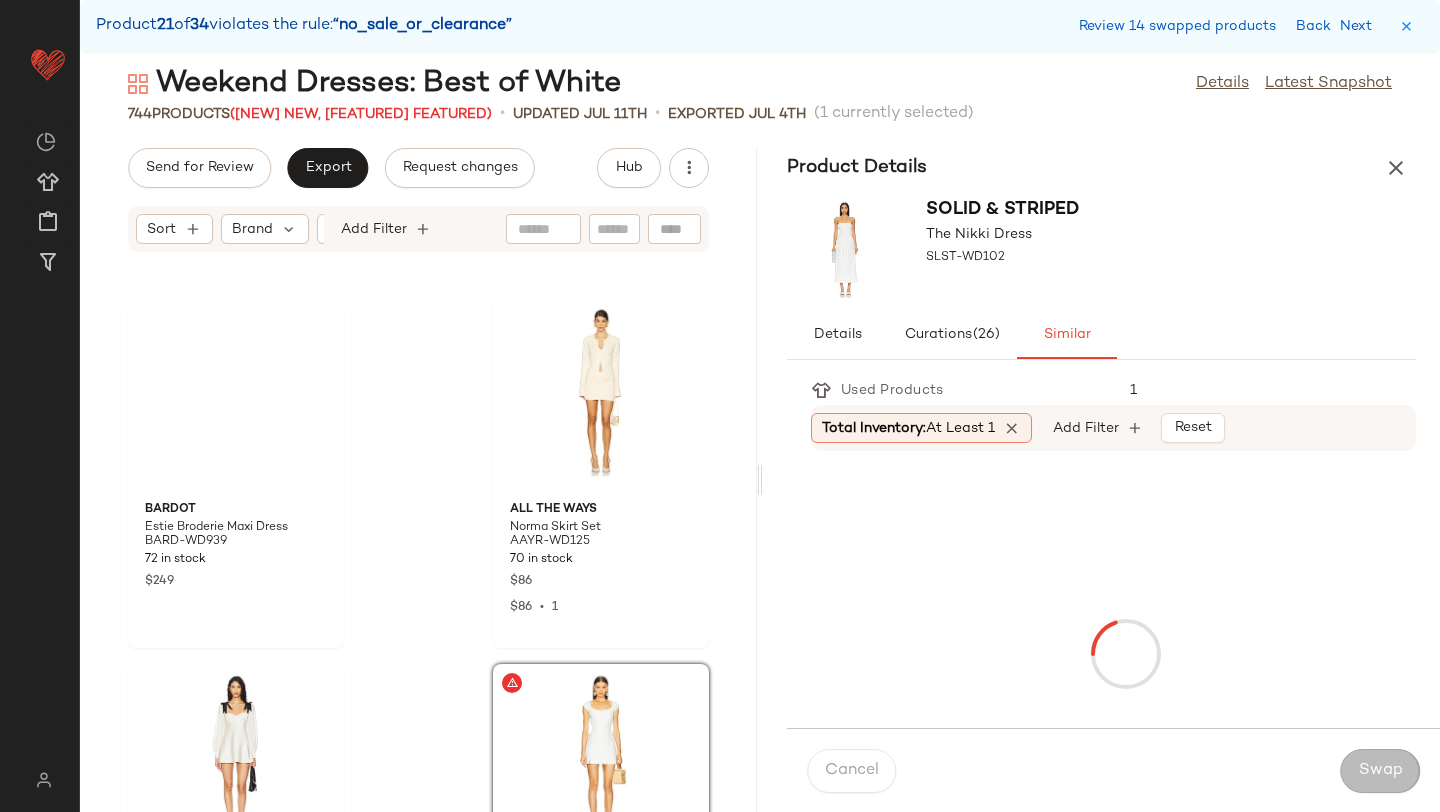 scroll, scrollTop: 114924, scrollLeft: 0, axis: vertical 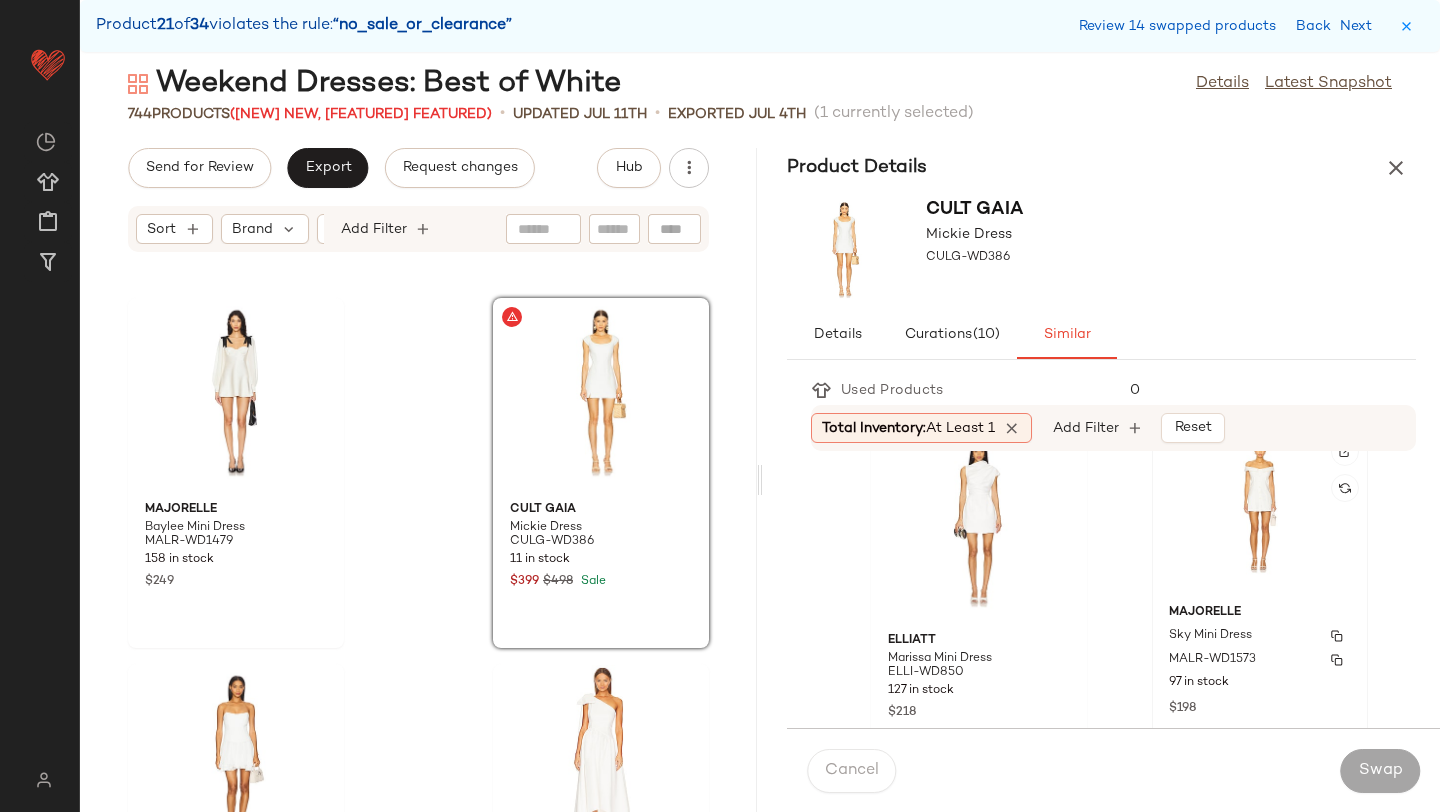 click on "Sky Mini Dress" at bounding box center [1260, 636] 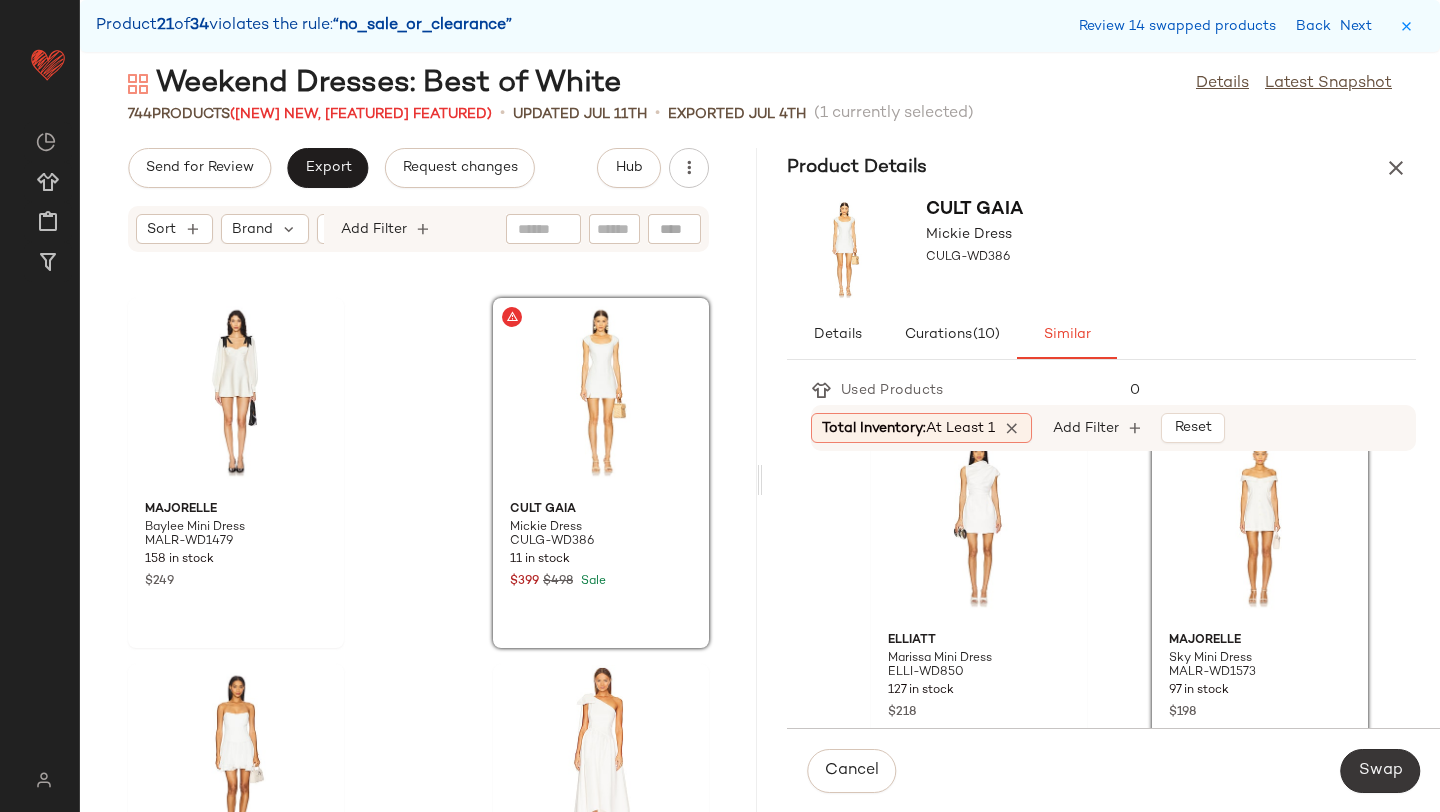 click on "Swap" at bounding box center (1380, 771) 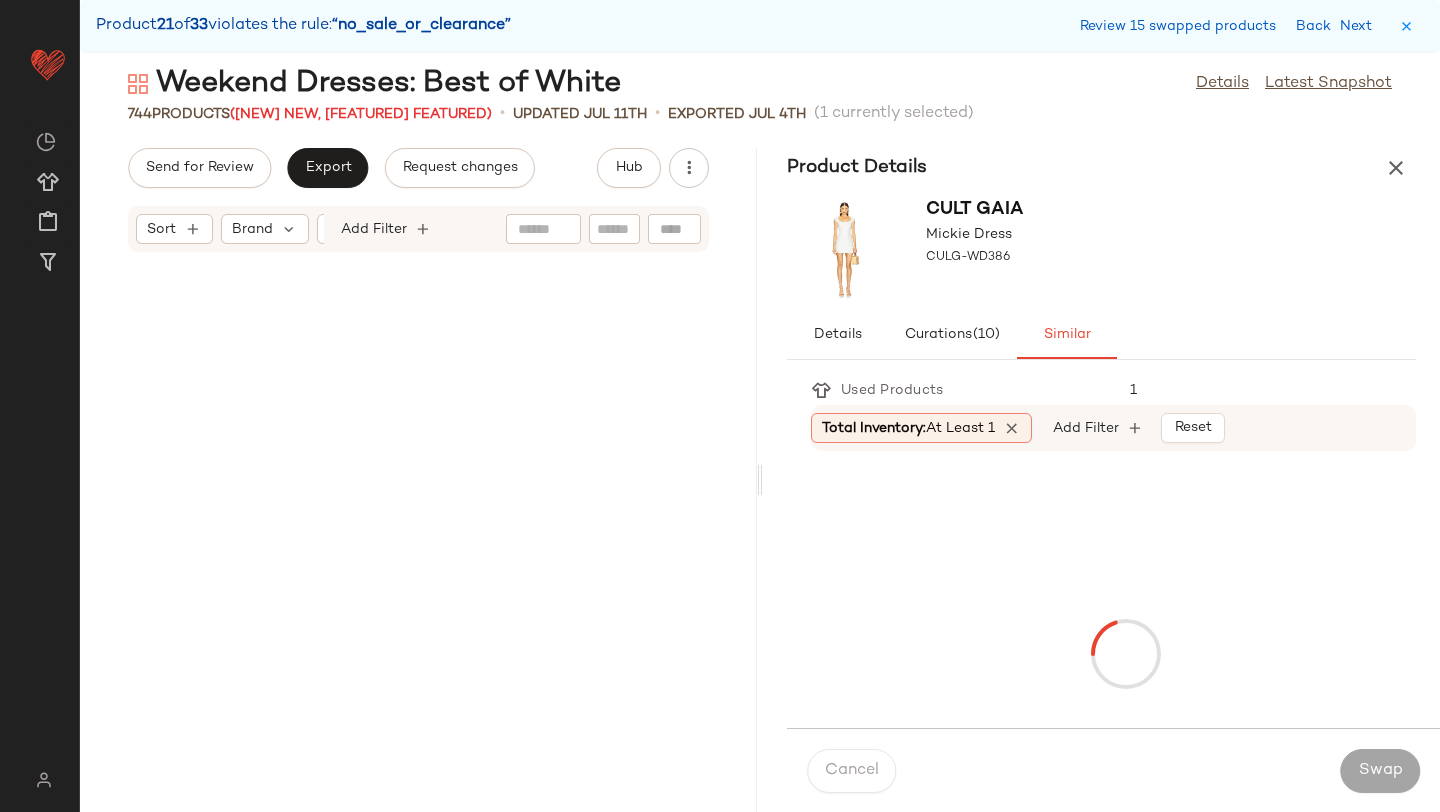 scroll, scrollTop: 116754, scrollLeft: 0, axis: vertical 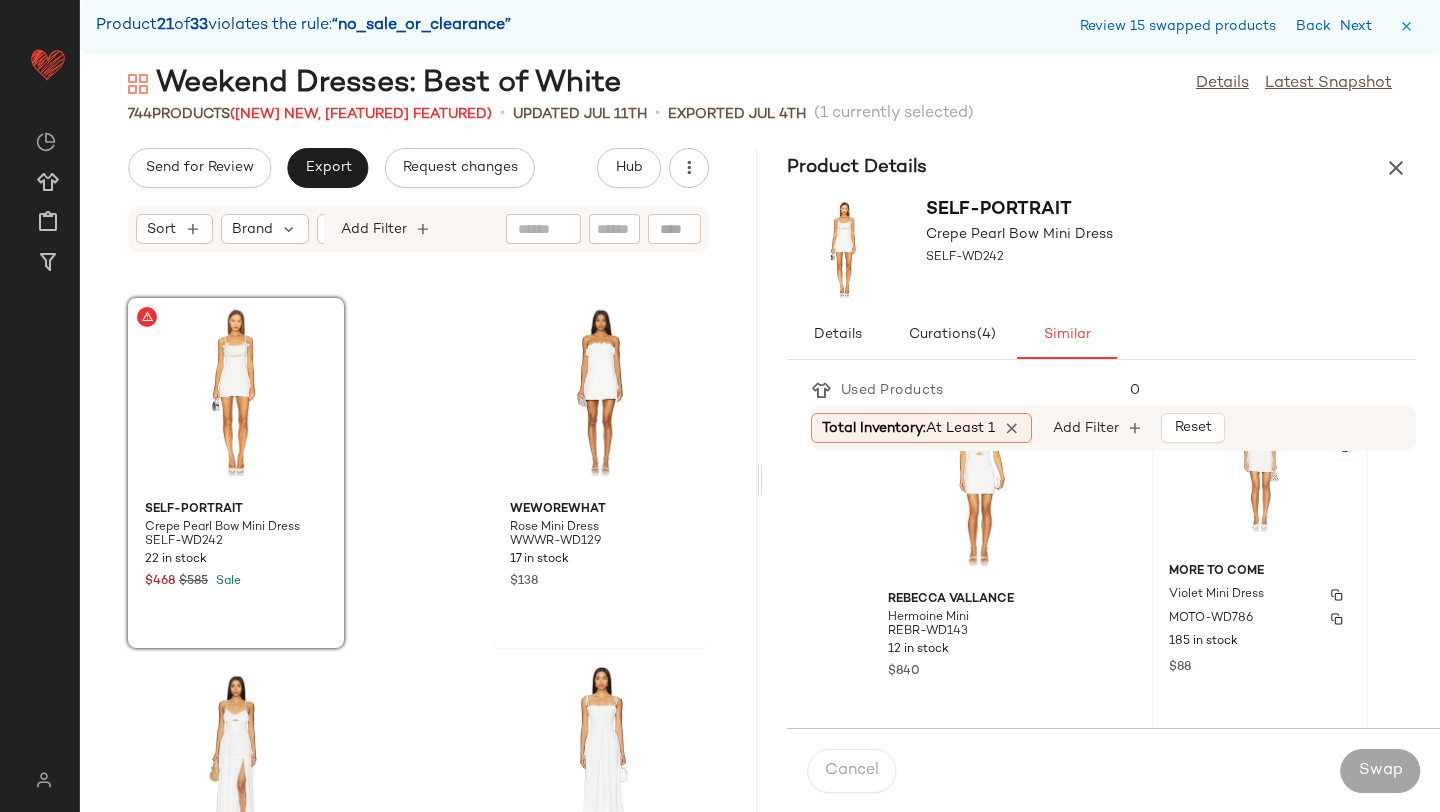 click on "185 in stock" 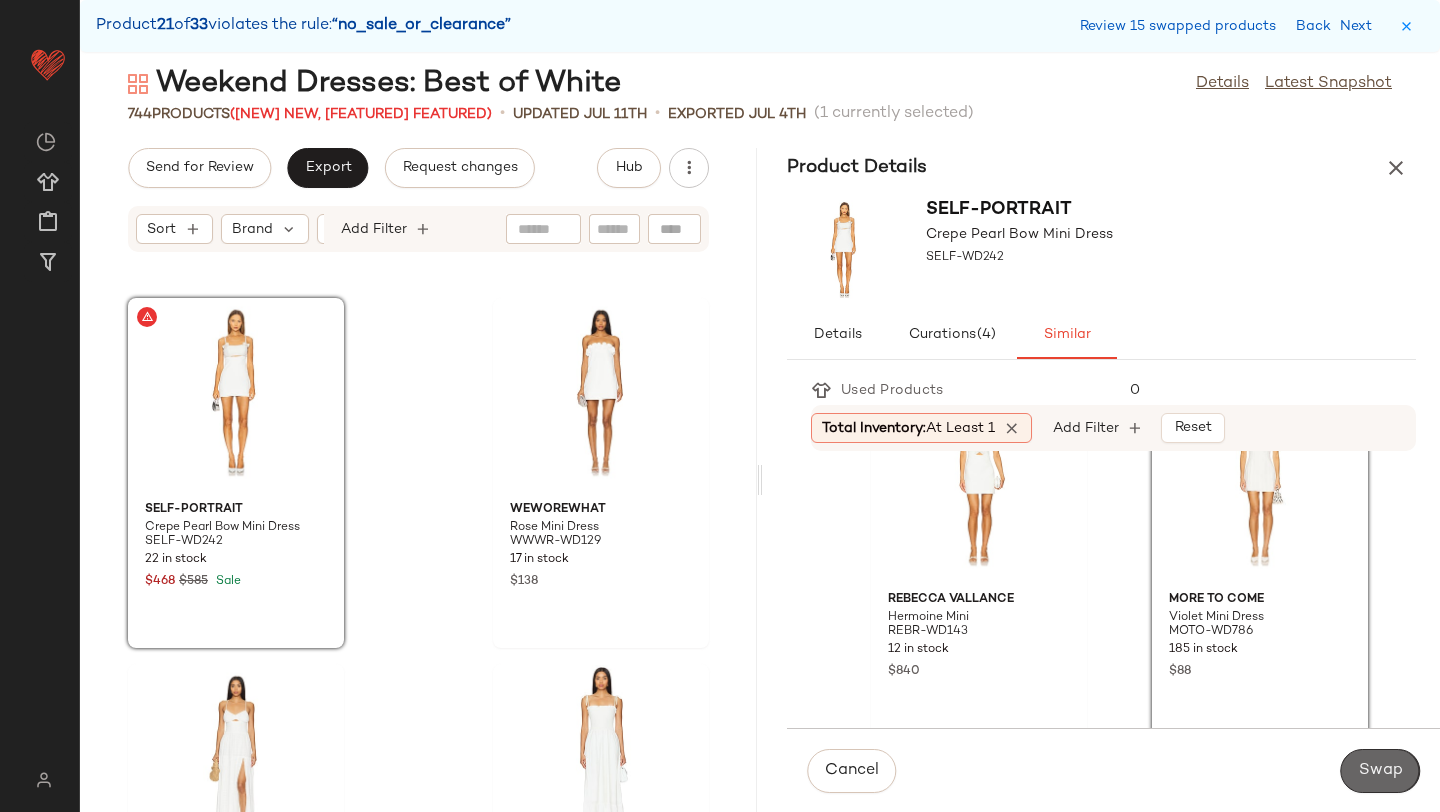 click on "Swap" 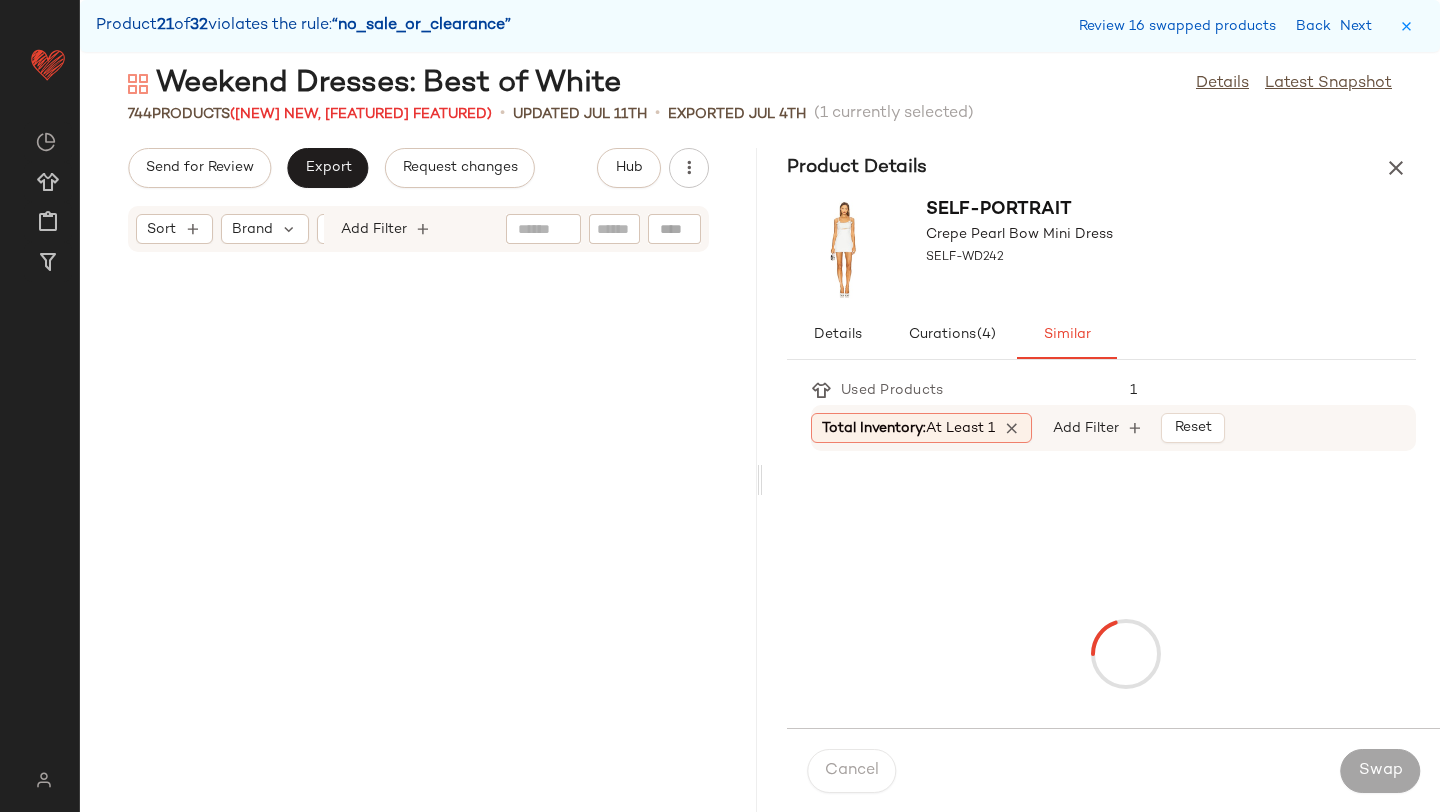 scroll, scrollTop: 119682, scrollLeft: 0, axis: vertical 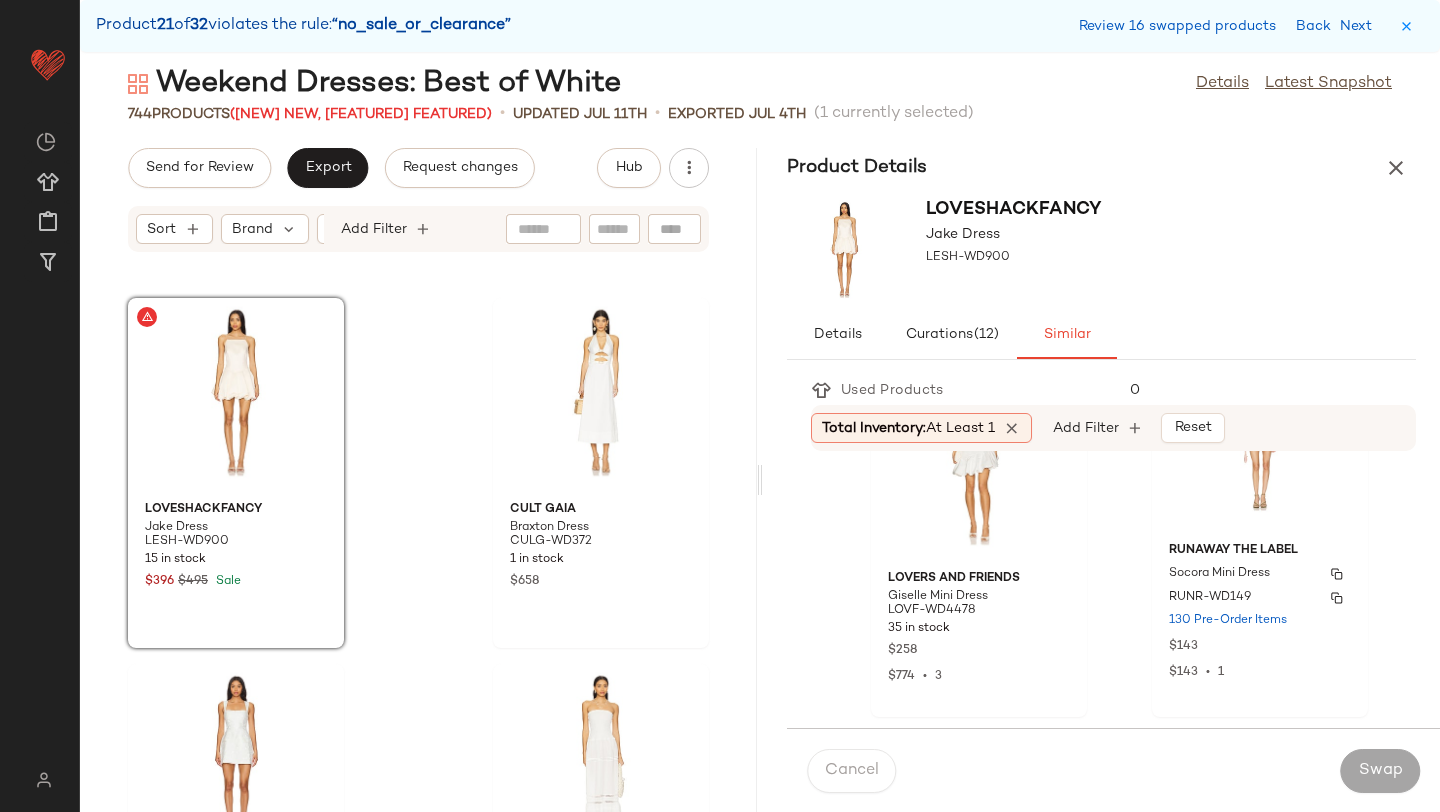 click on "130 Pre-Order Items" 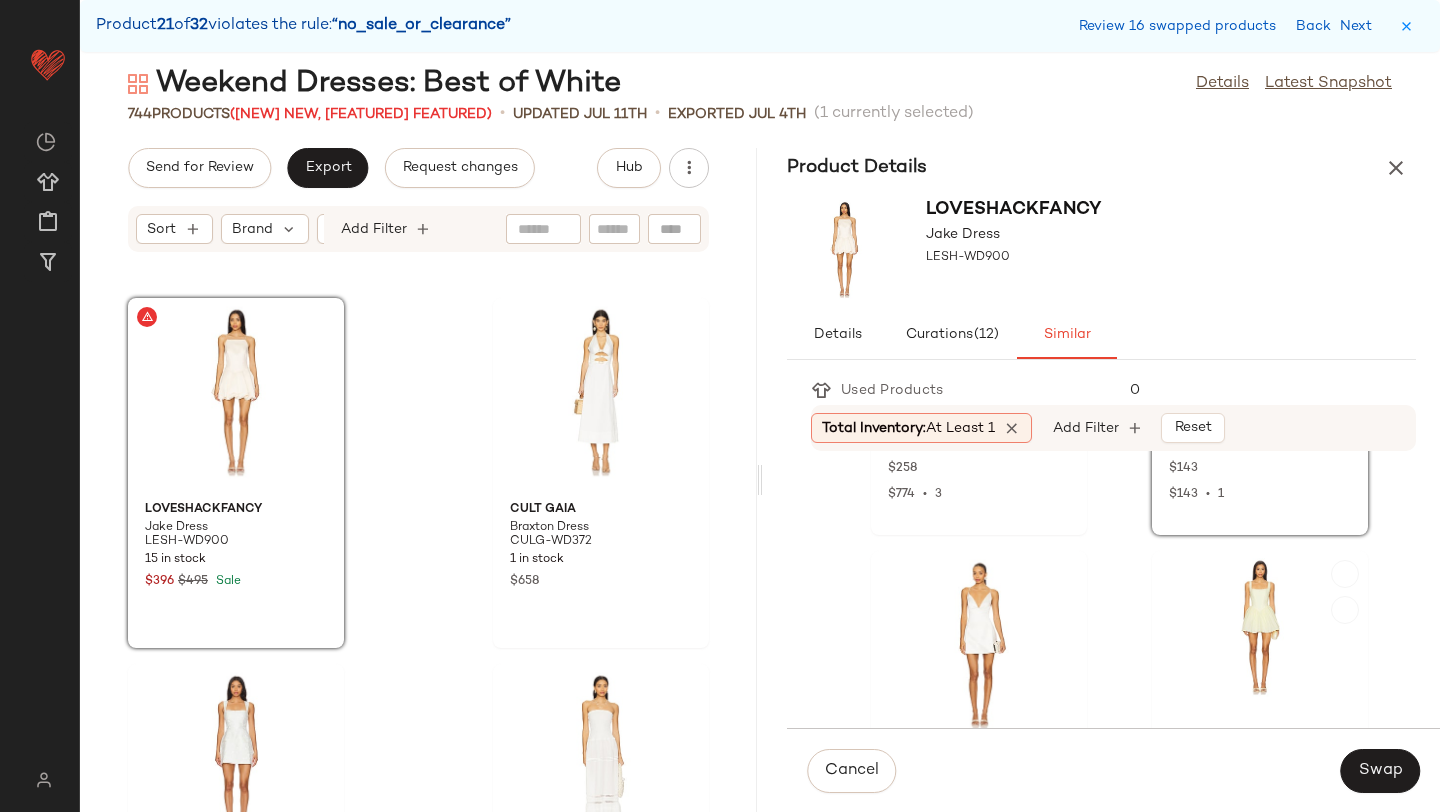 scroll, scrollTop: 719, scrollLeft: 0, axis: vertical 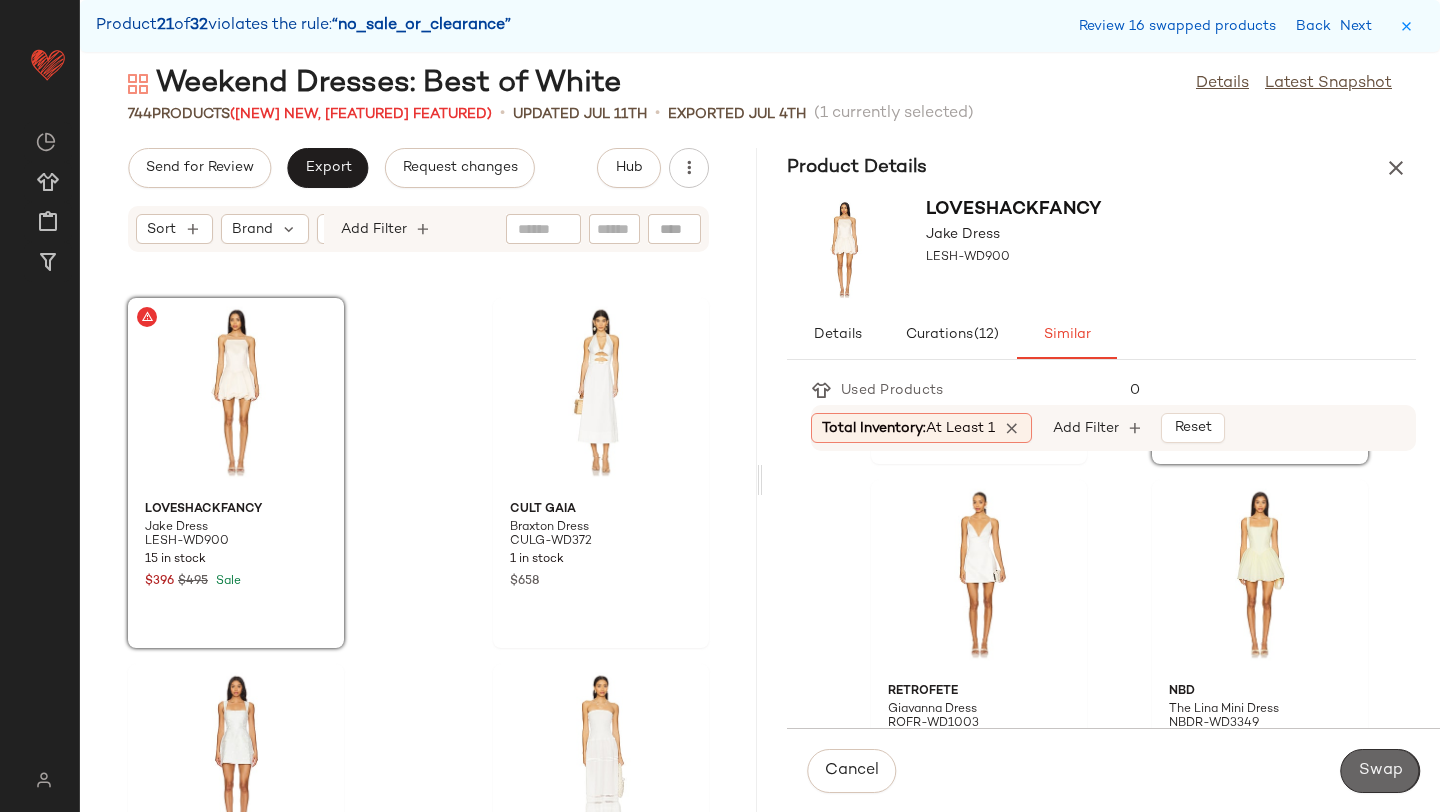 click on "Swap" 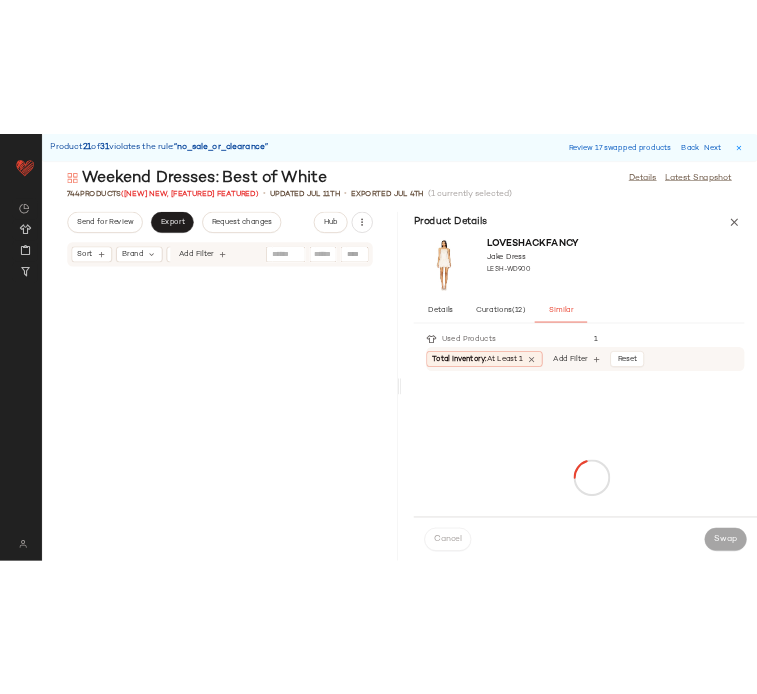 scroll, scrollTop: 120780, scrollLeft: 0, axis: vertical 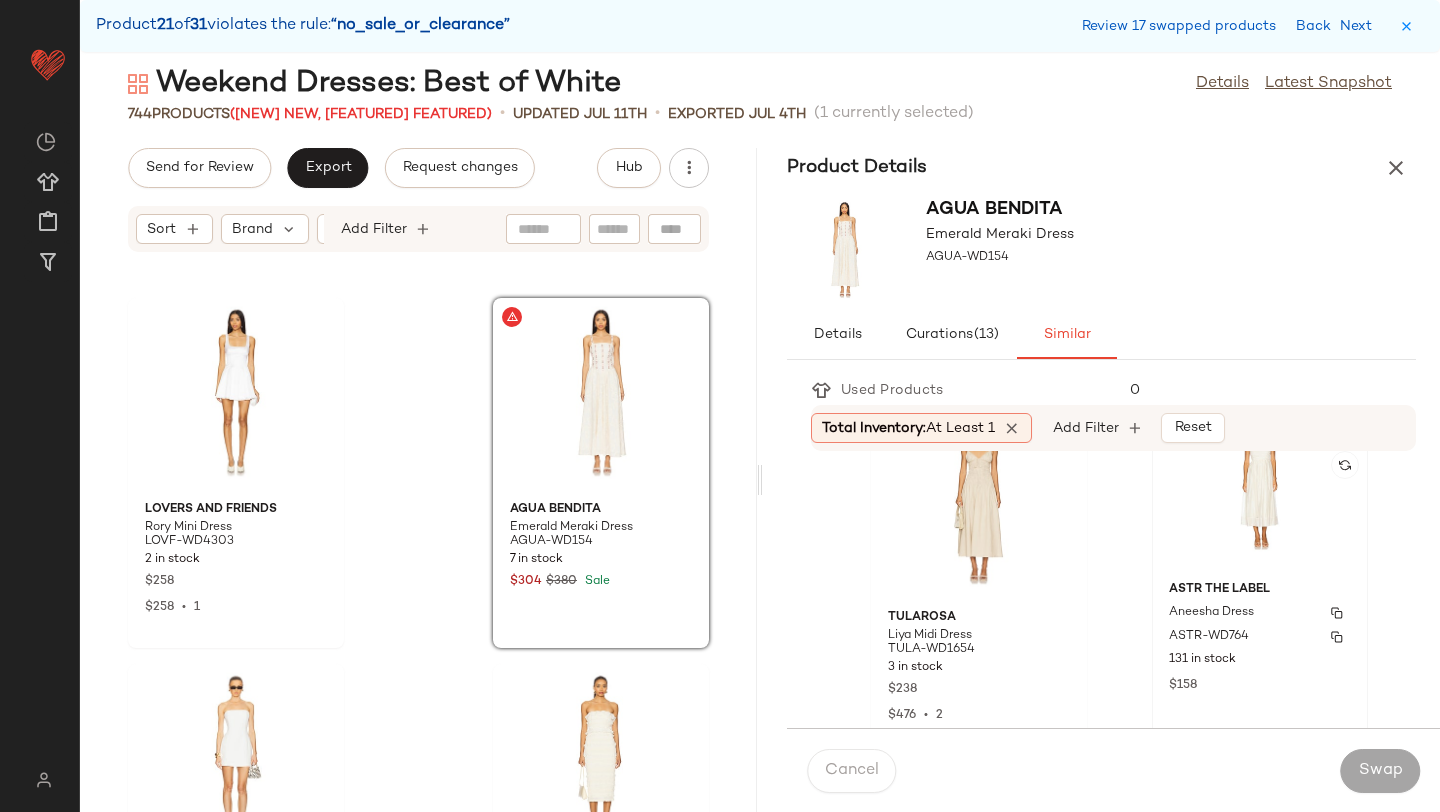 click on "Aneesha Dress" at bounding box center (1211, 613) 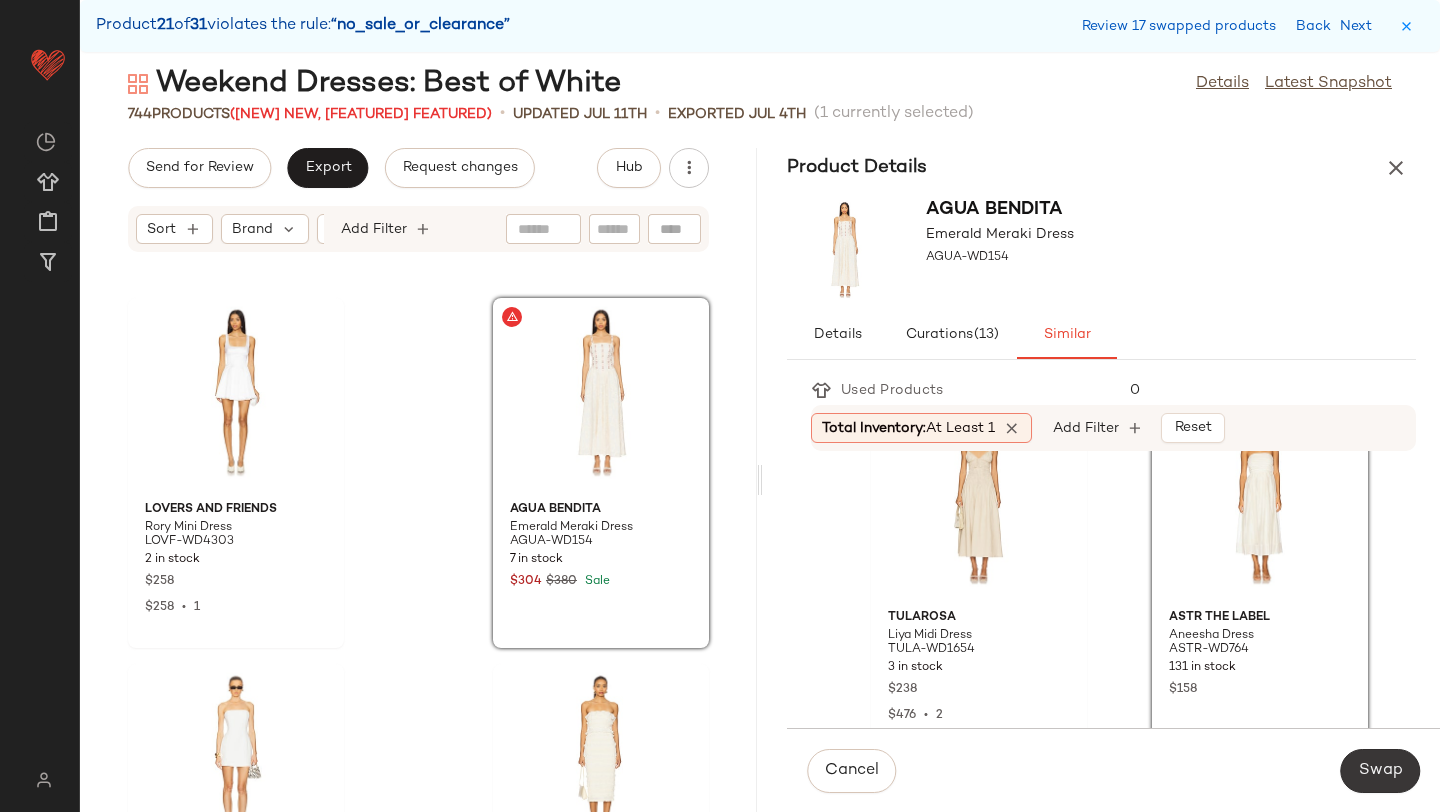 click on "Swap" 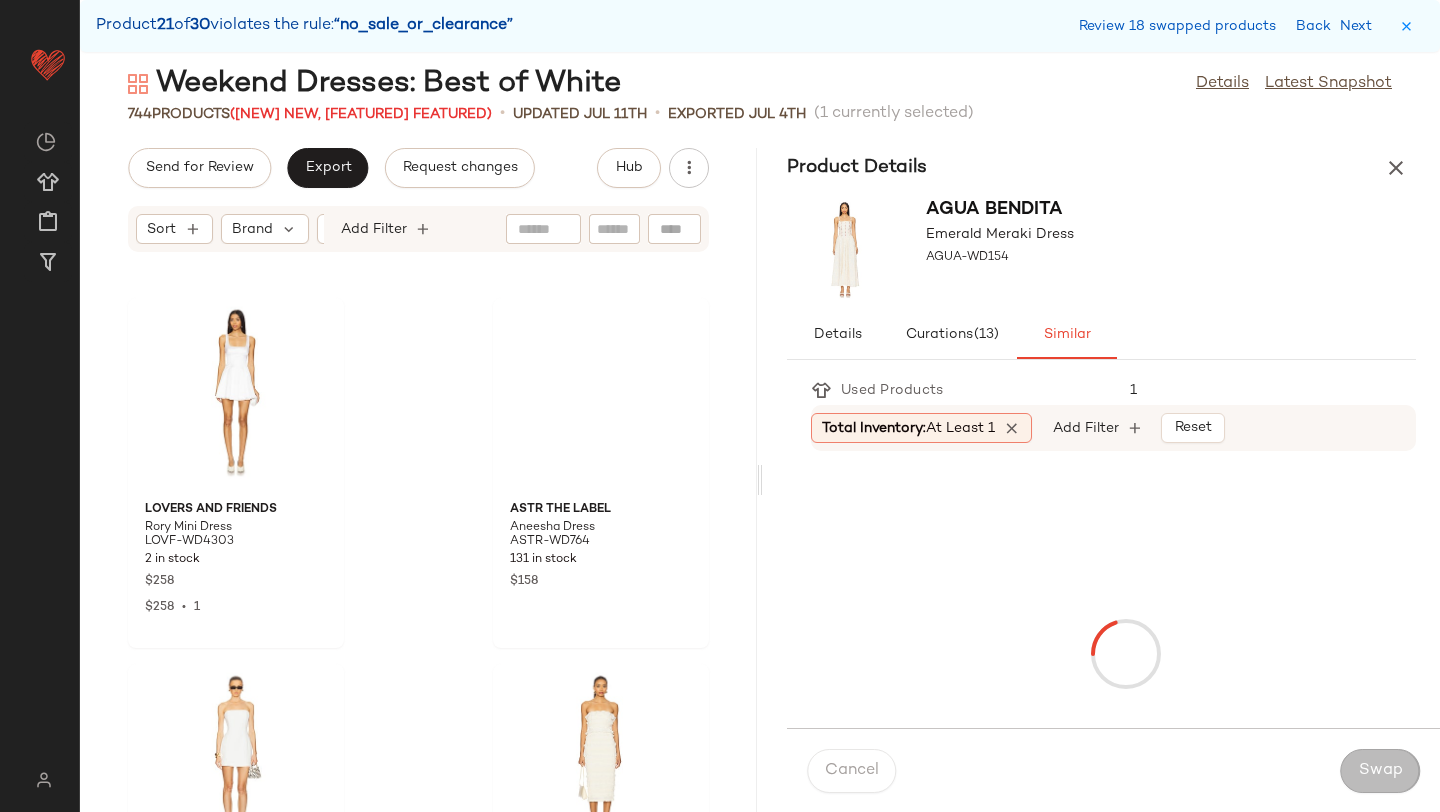 scroll, scrollTop: 121878, scrollLeft: 0, axis: vertical 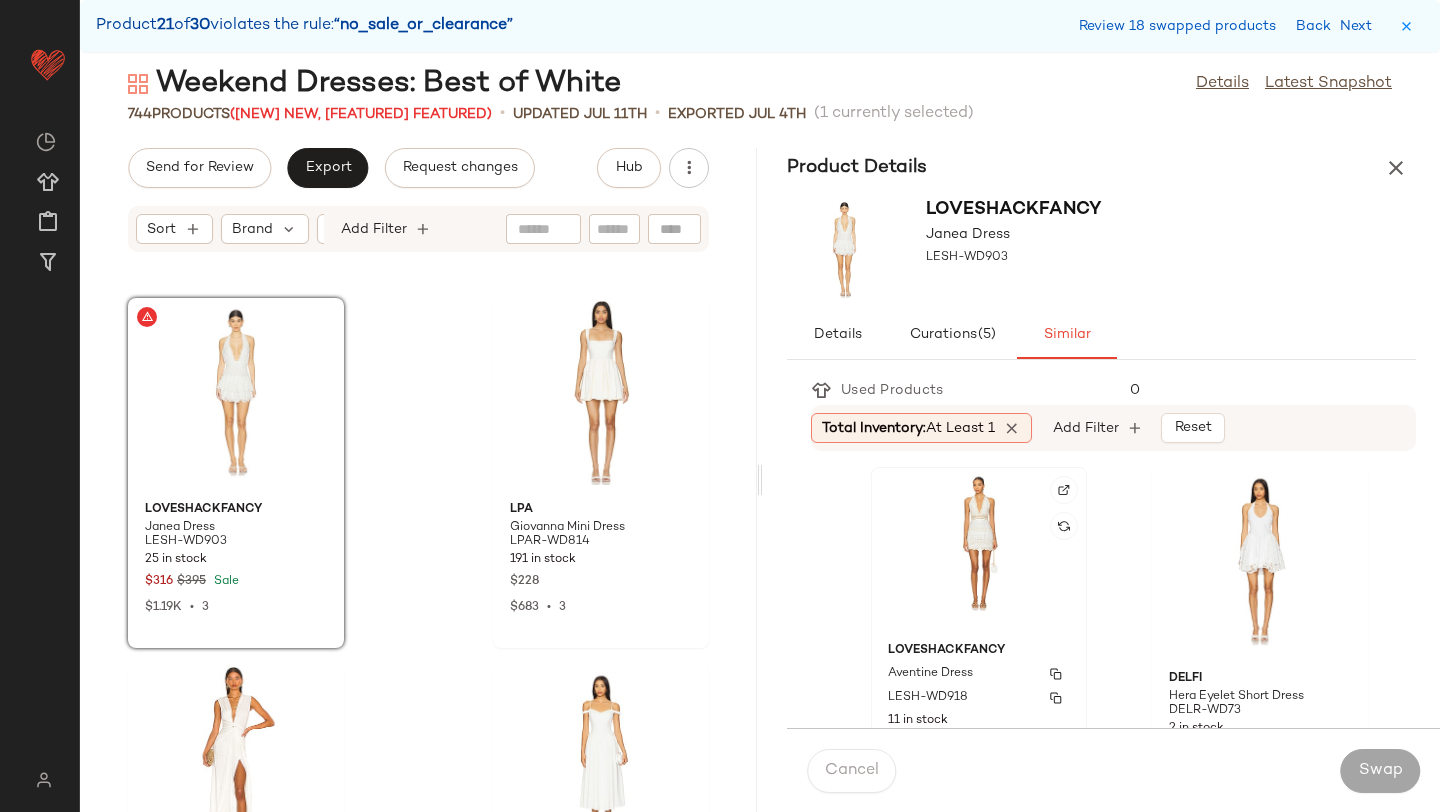 click on "LoveShackFancy Aventine Dress LESH-WD918 11 in stock $[PRICE]" 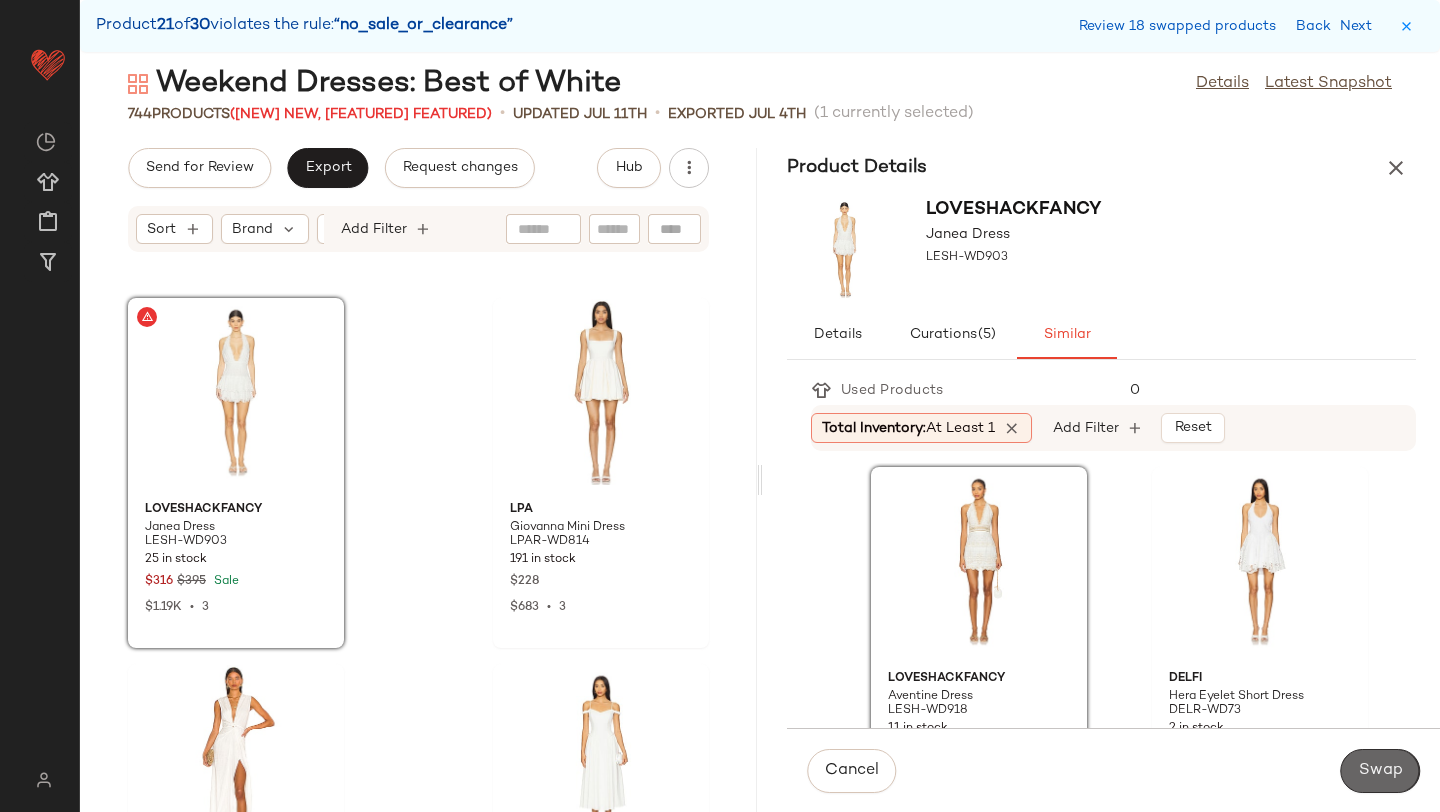 click on "Swap" at bounding box center [1380, 771] 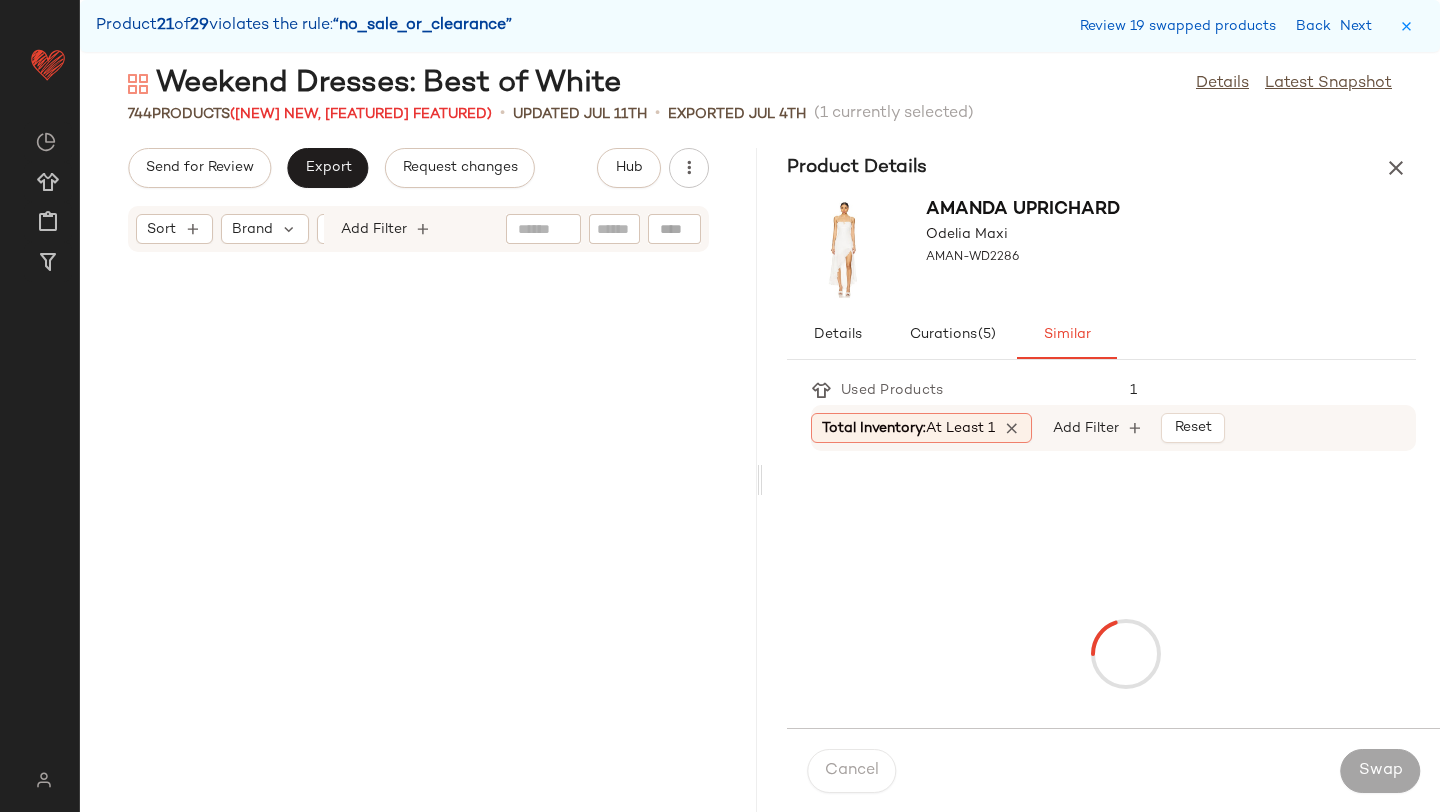 scroll, scrollTop: 122610, scrollLeft: 0, axis: vertical 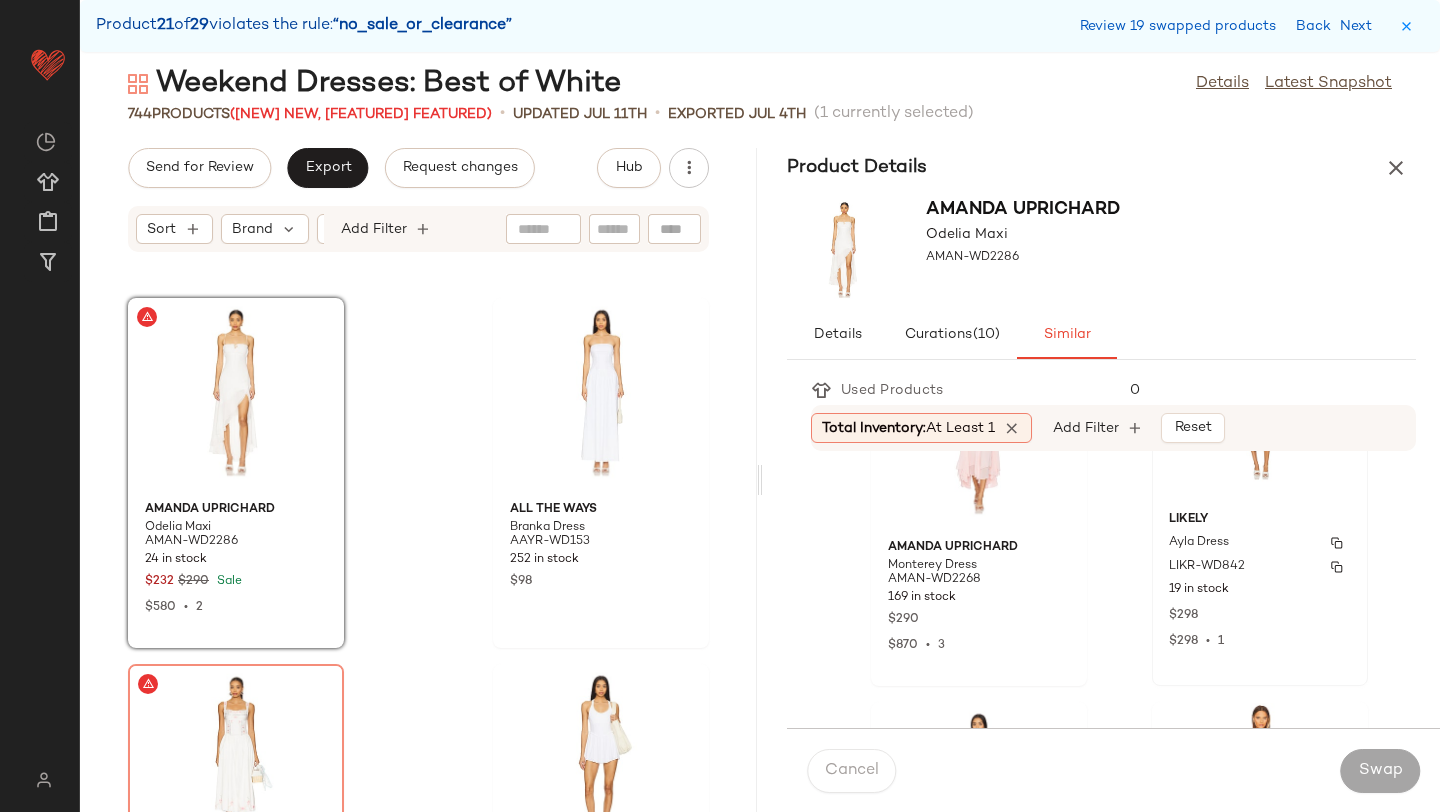 click on "19 in stock" at bounding box center (1260, 590) 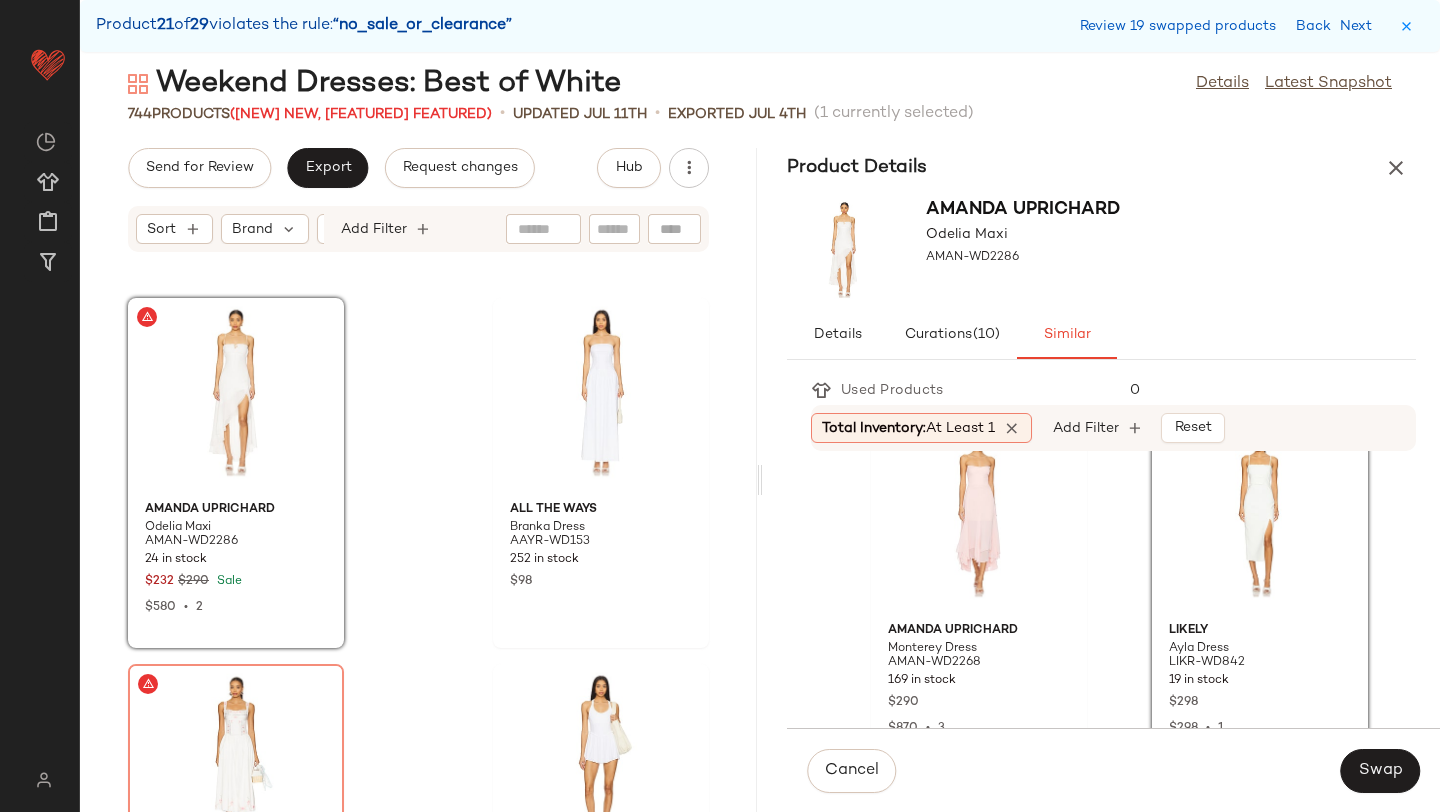 scroll, scrollTop: 1152, scrollLeft: 0, axis: vertical 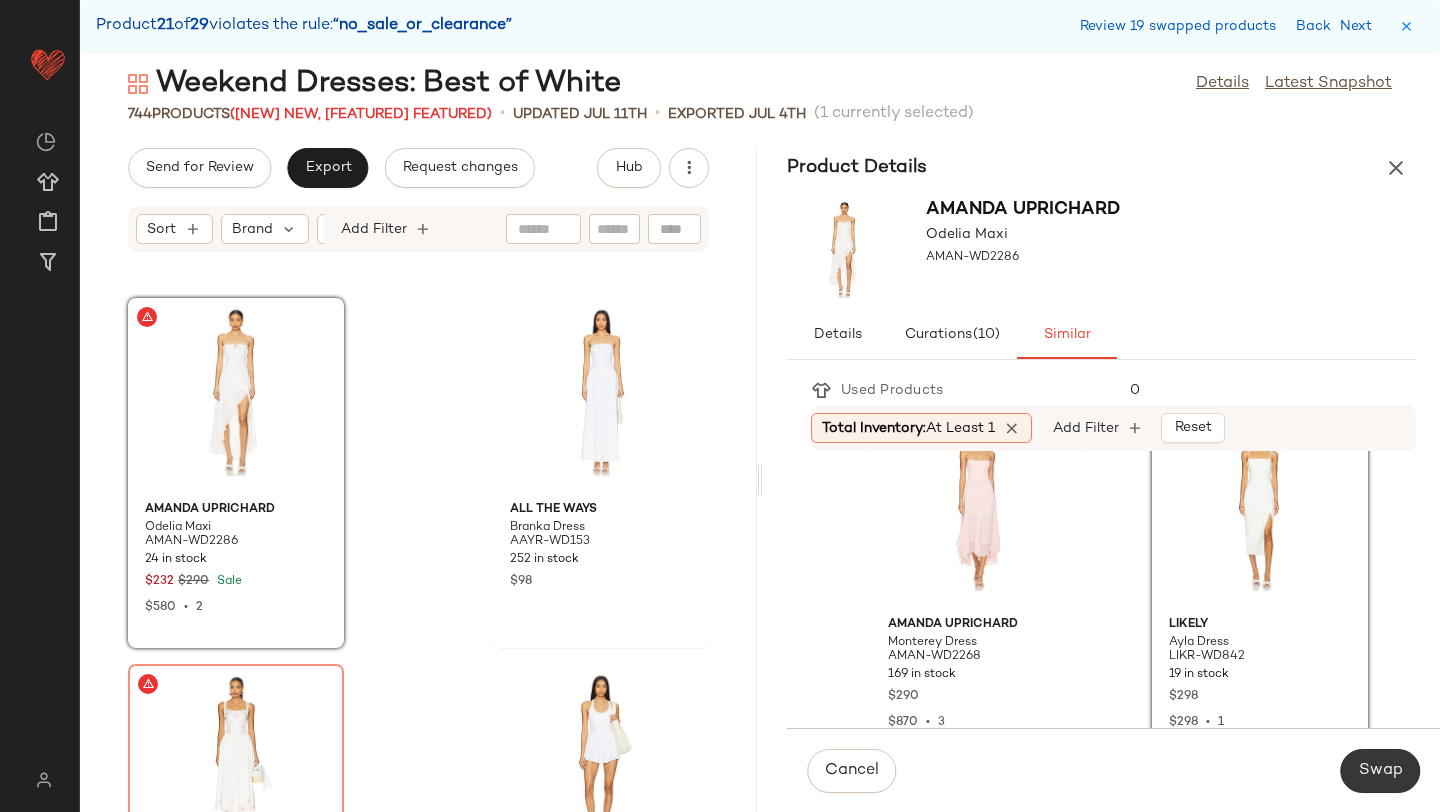 click on "Swap" 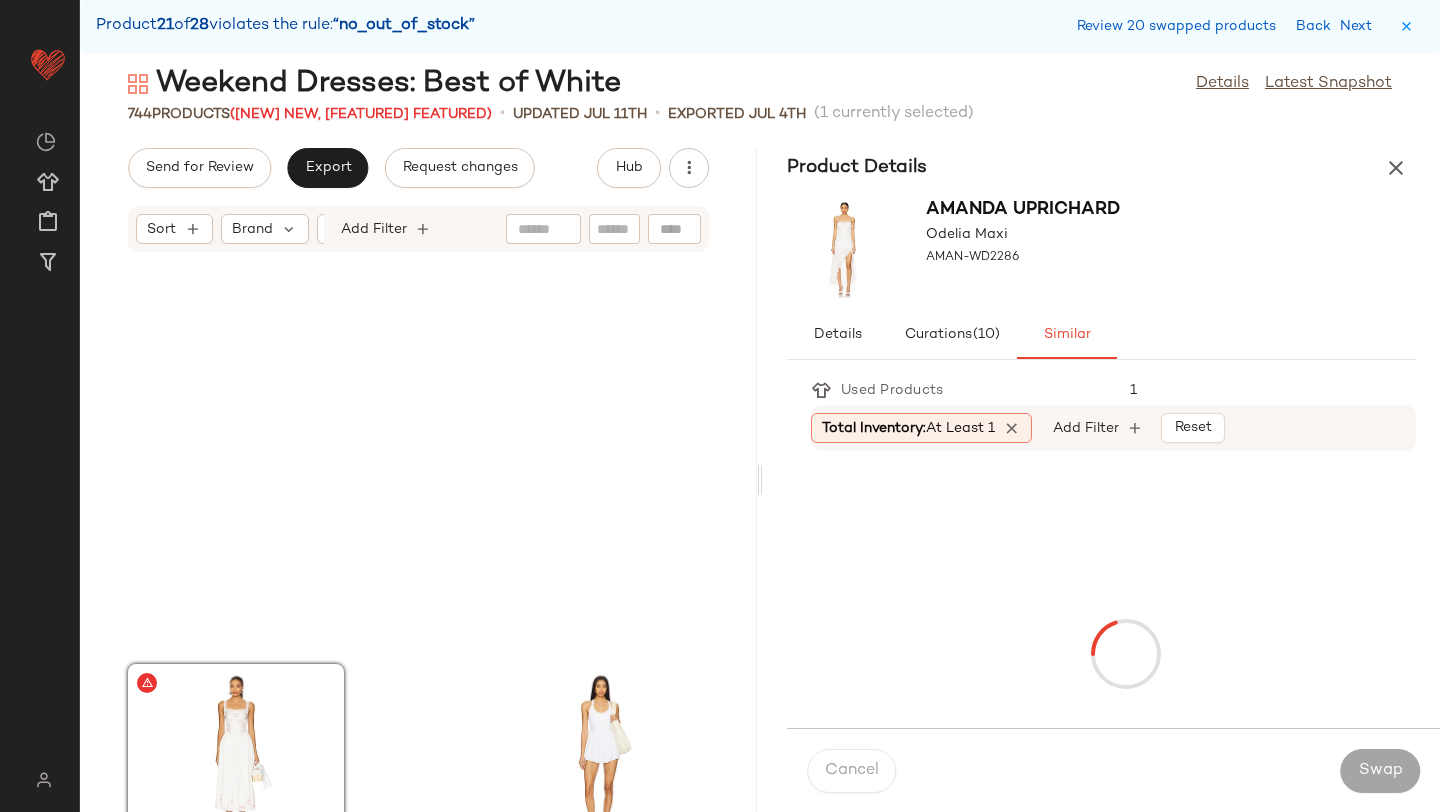 scroll, scrollTop: 122976, scrollLeft: 0, axis: vertical 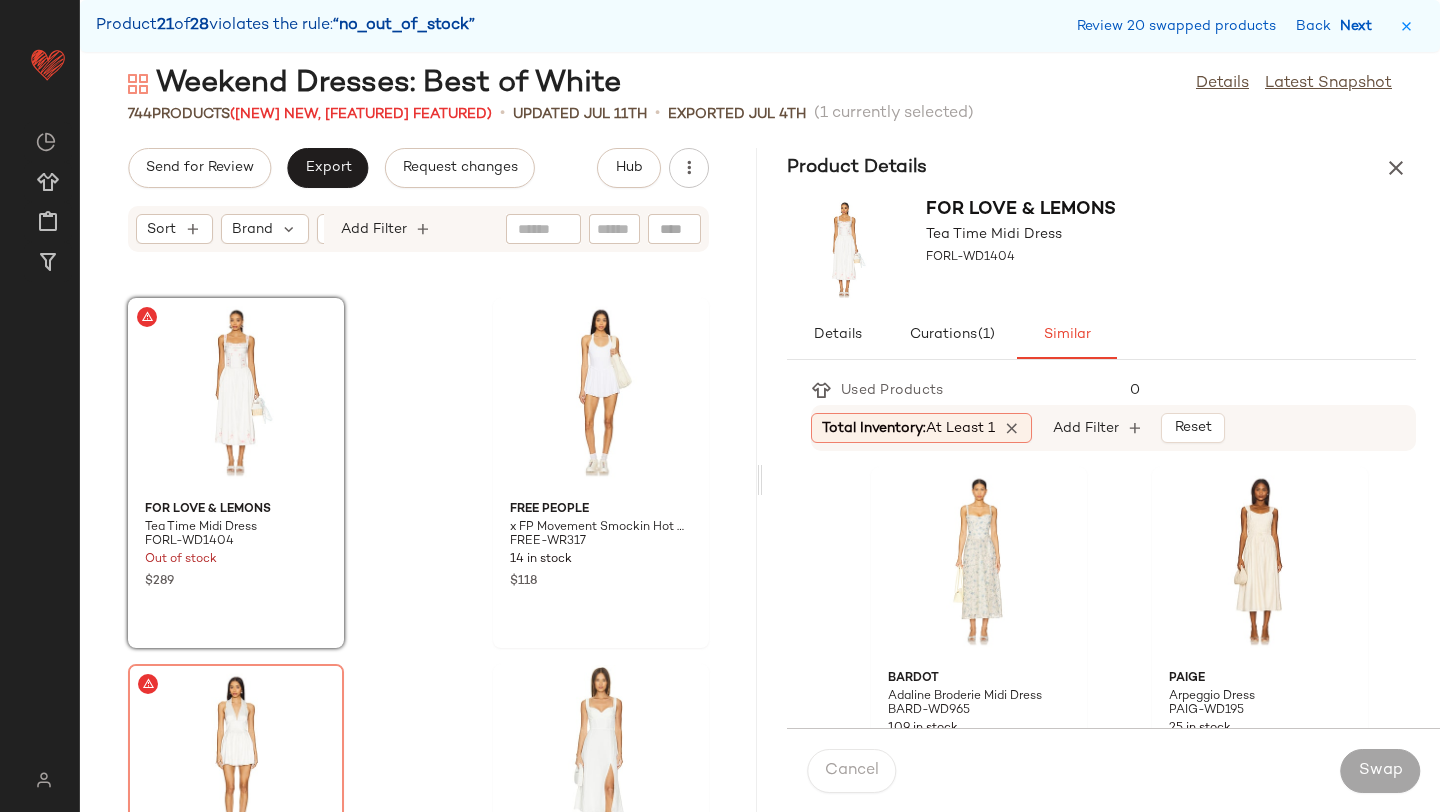 click on "Next" at bounding box center [1360, 26] 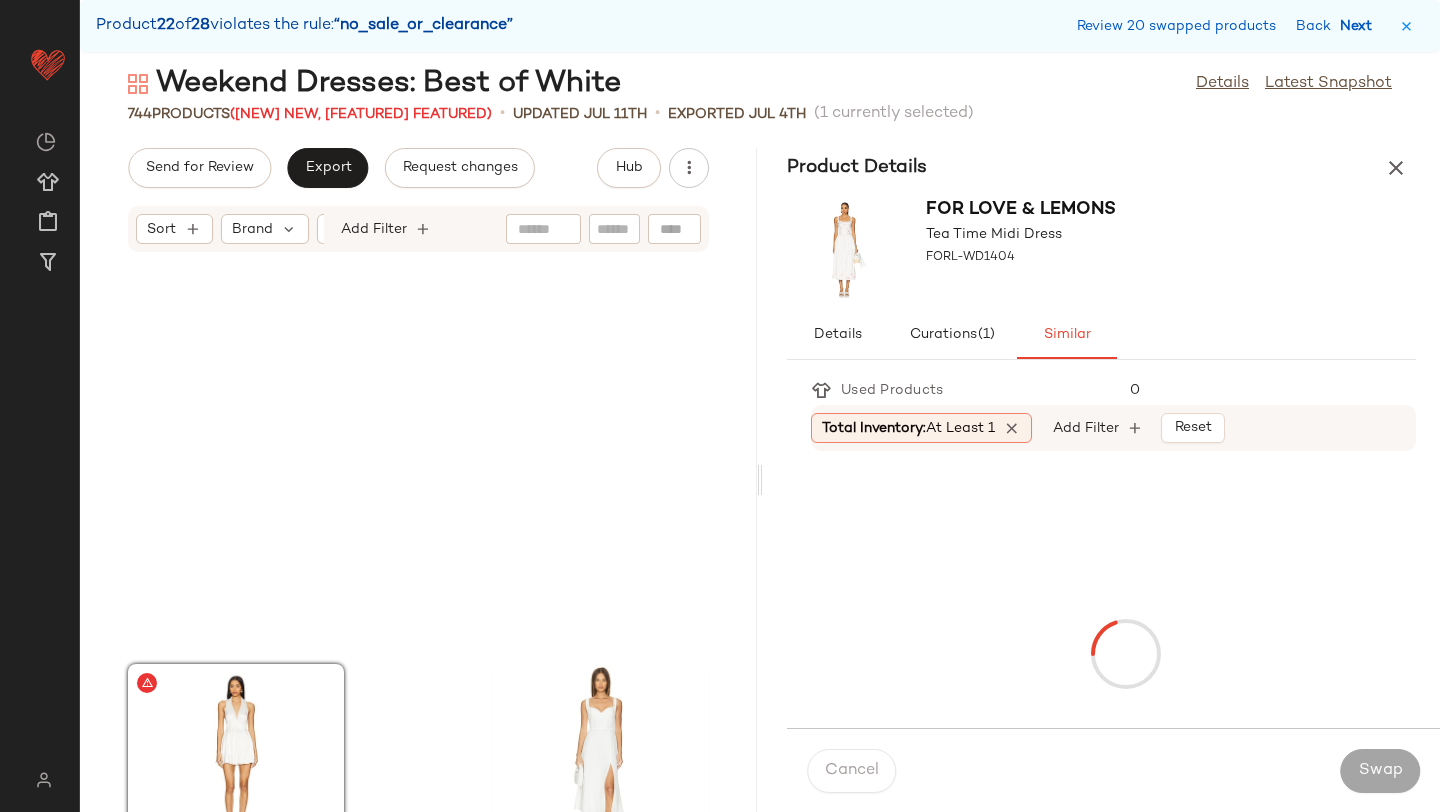 scroll, scrollTop: 123342, scrollLeft: 0, axis: vertical 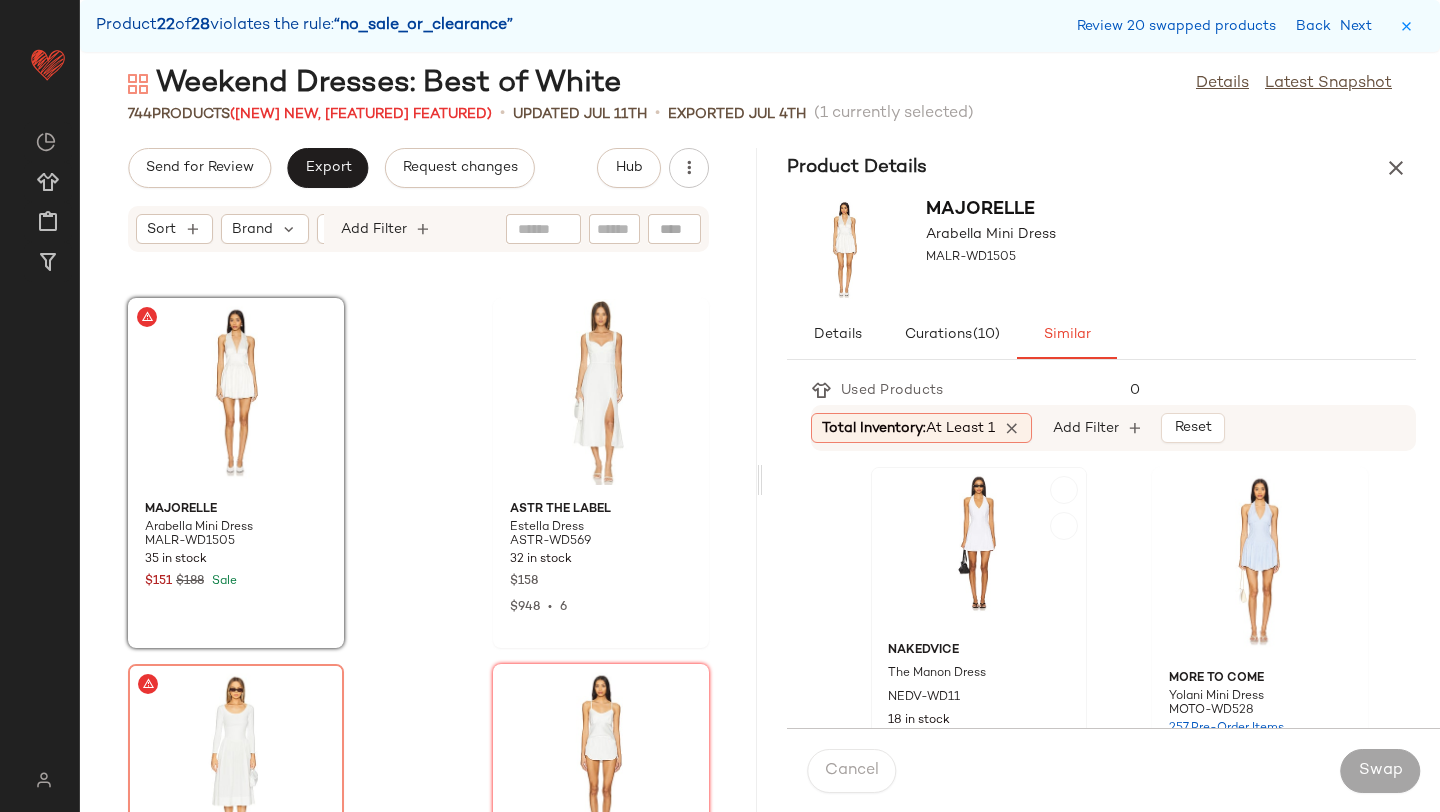 click on "Nakedvice The Manon Dress NEDV-WD11 18 in stock $[PRICE]" 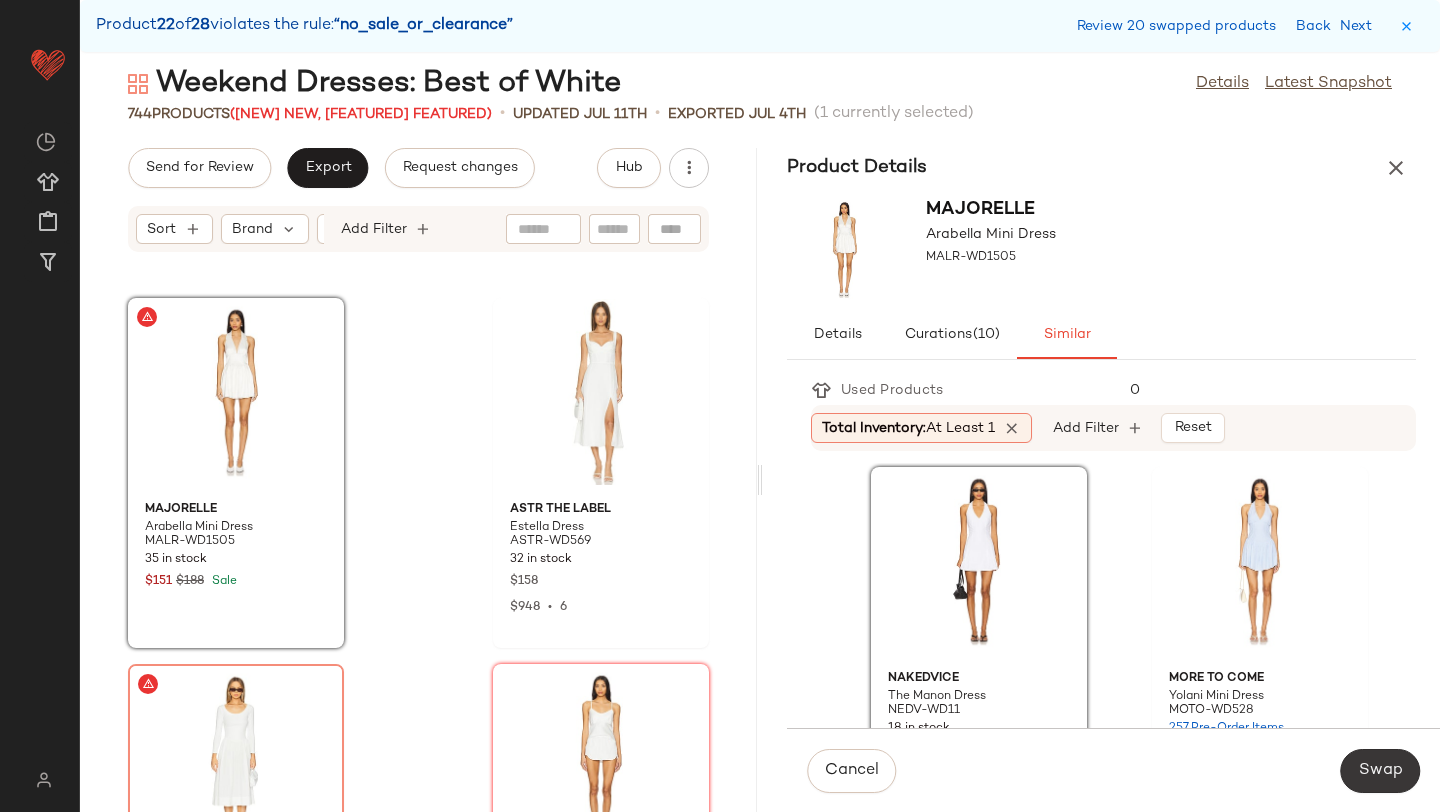 click on "Swap" 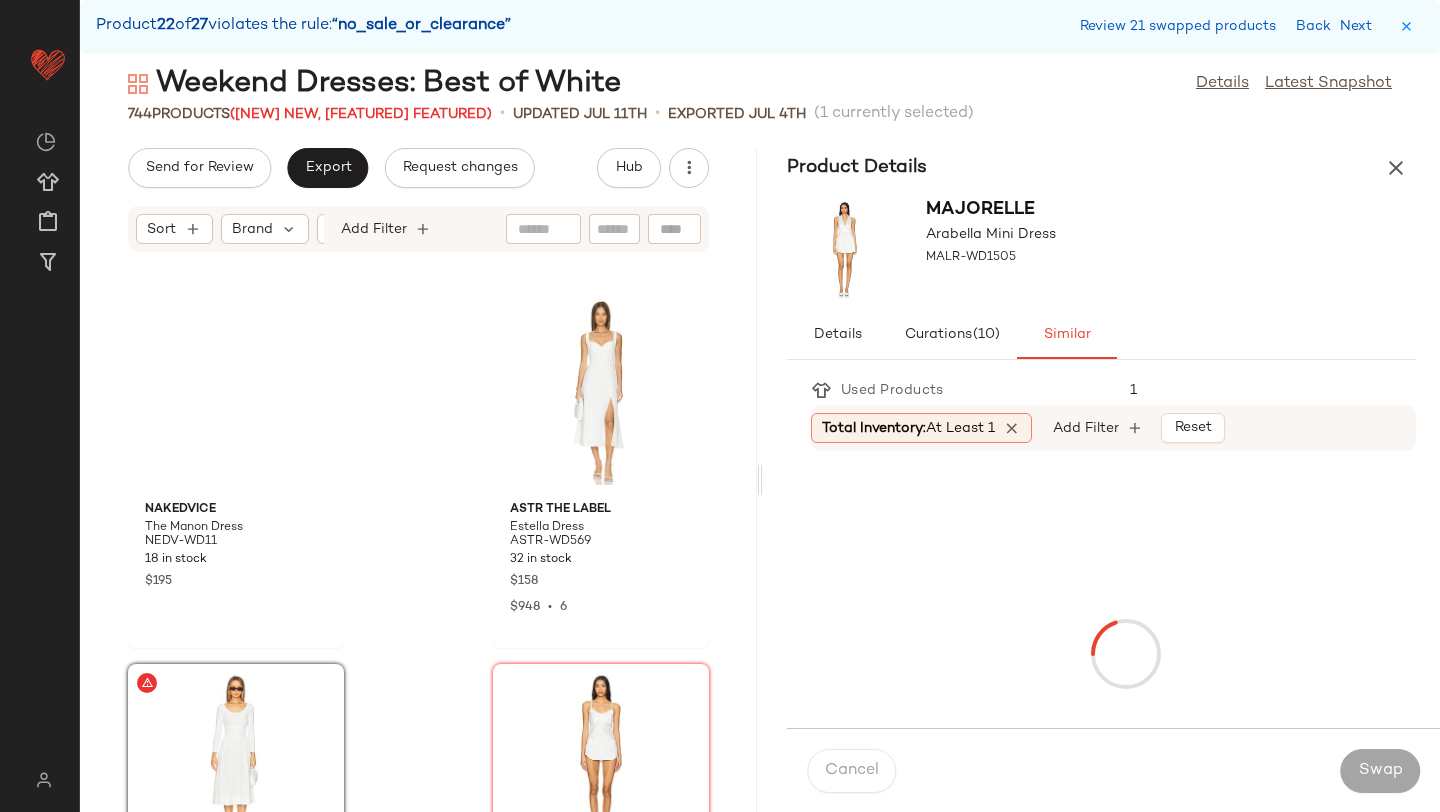 scroll, scrollTop: 123708, scrollLeft: 0, axis: vertical 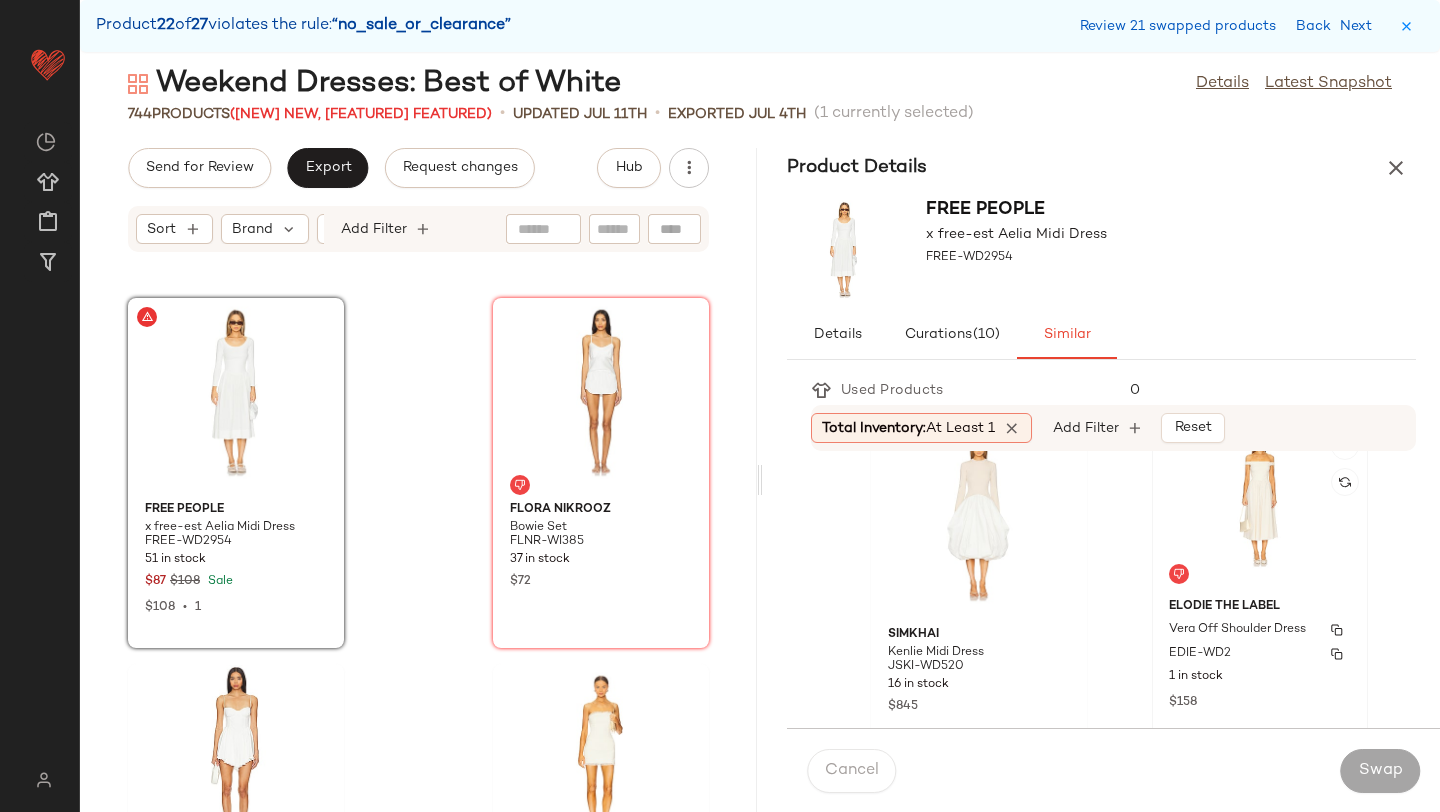click on "EDIE-WD2" at bounding box center (1260, 654) 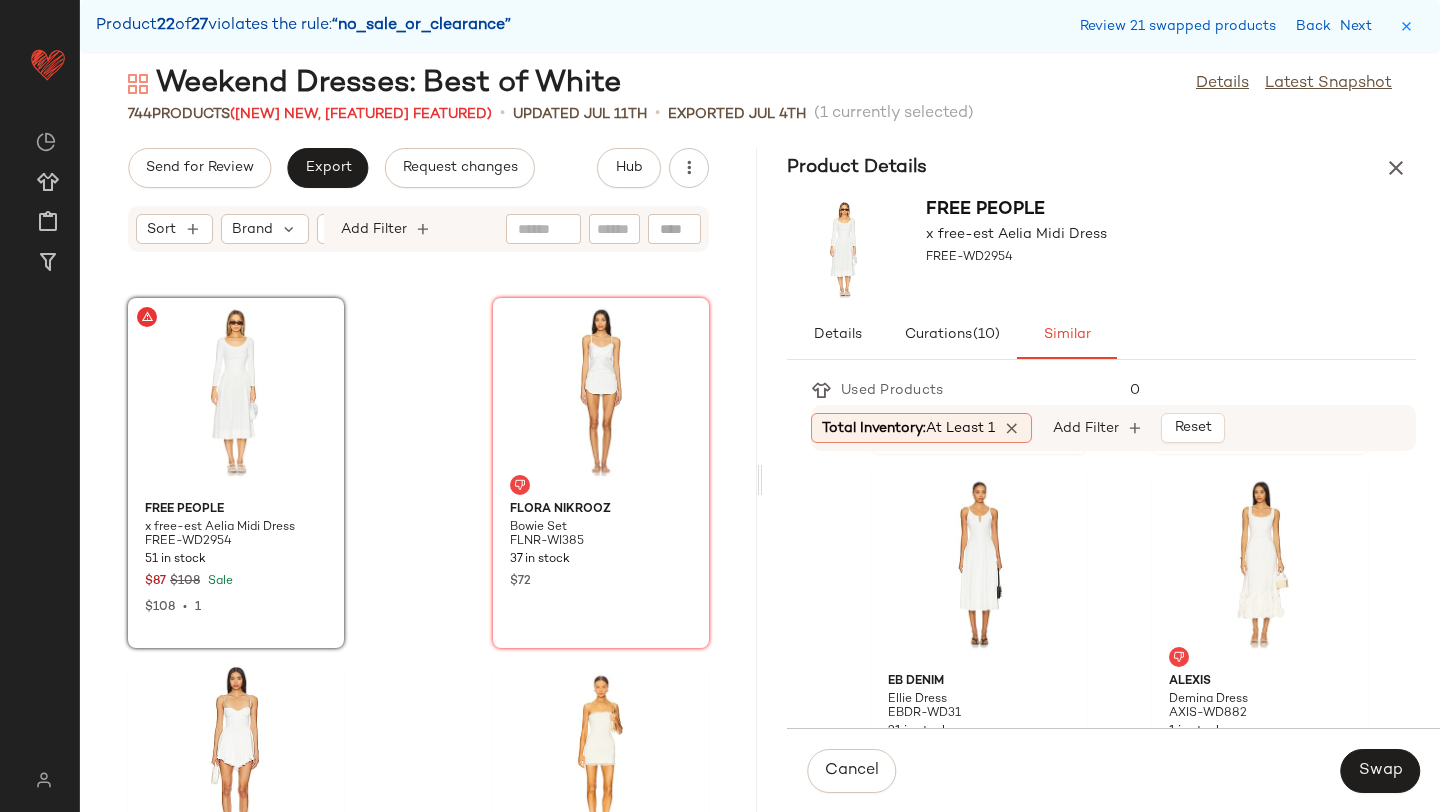 scroll, scrollTop: 2227, scrollLeft: 0, axis: vertical 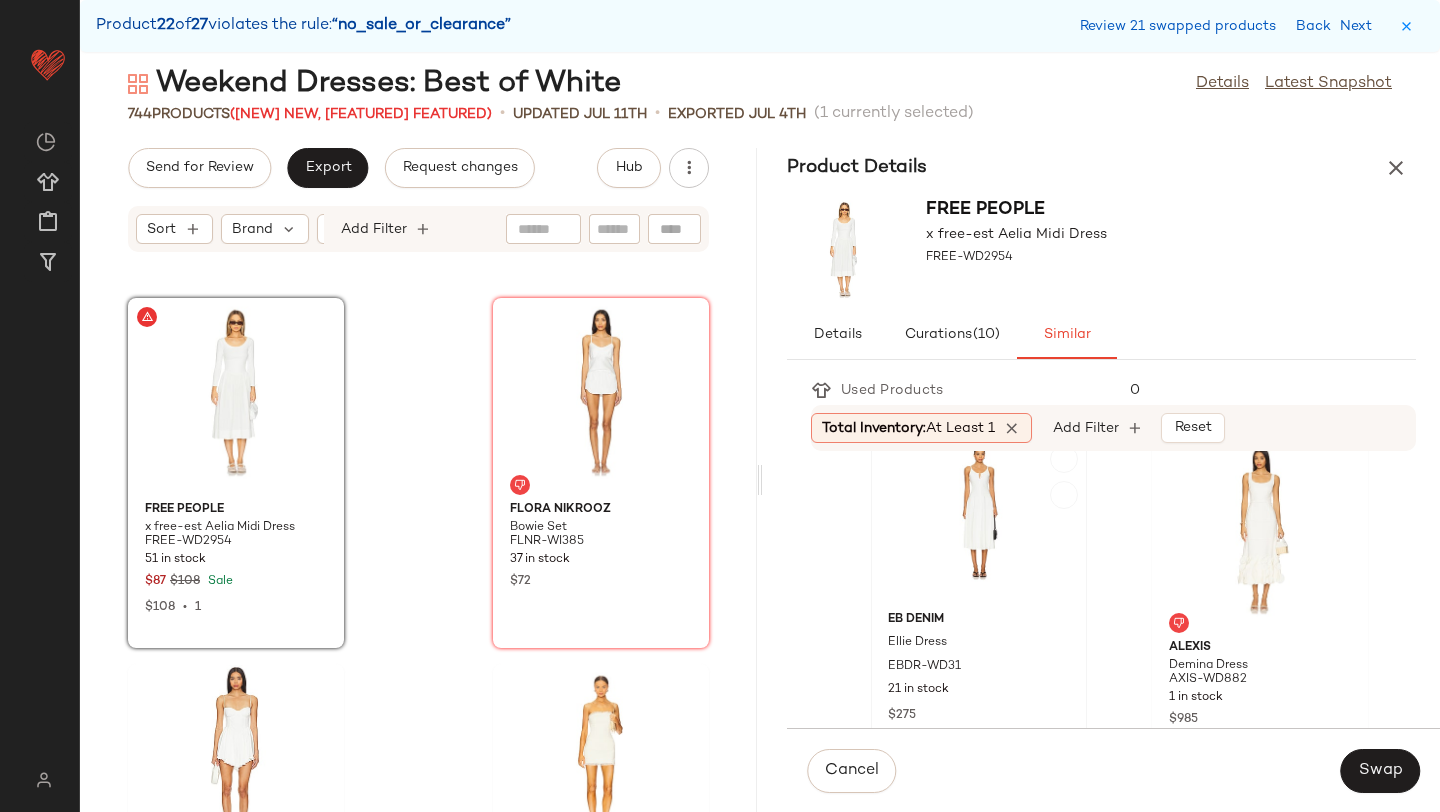 click on "EB Denim Ellie Dress EBDR-WD31 21 in stock $[PRICE]" 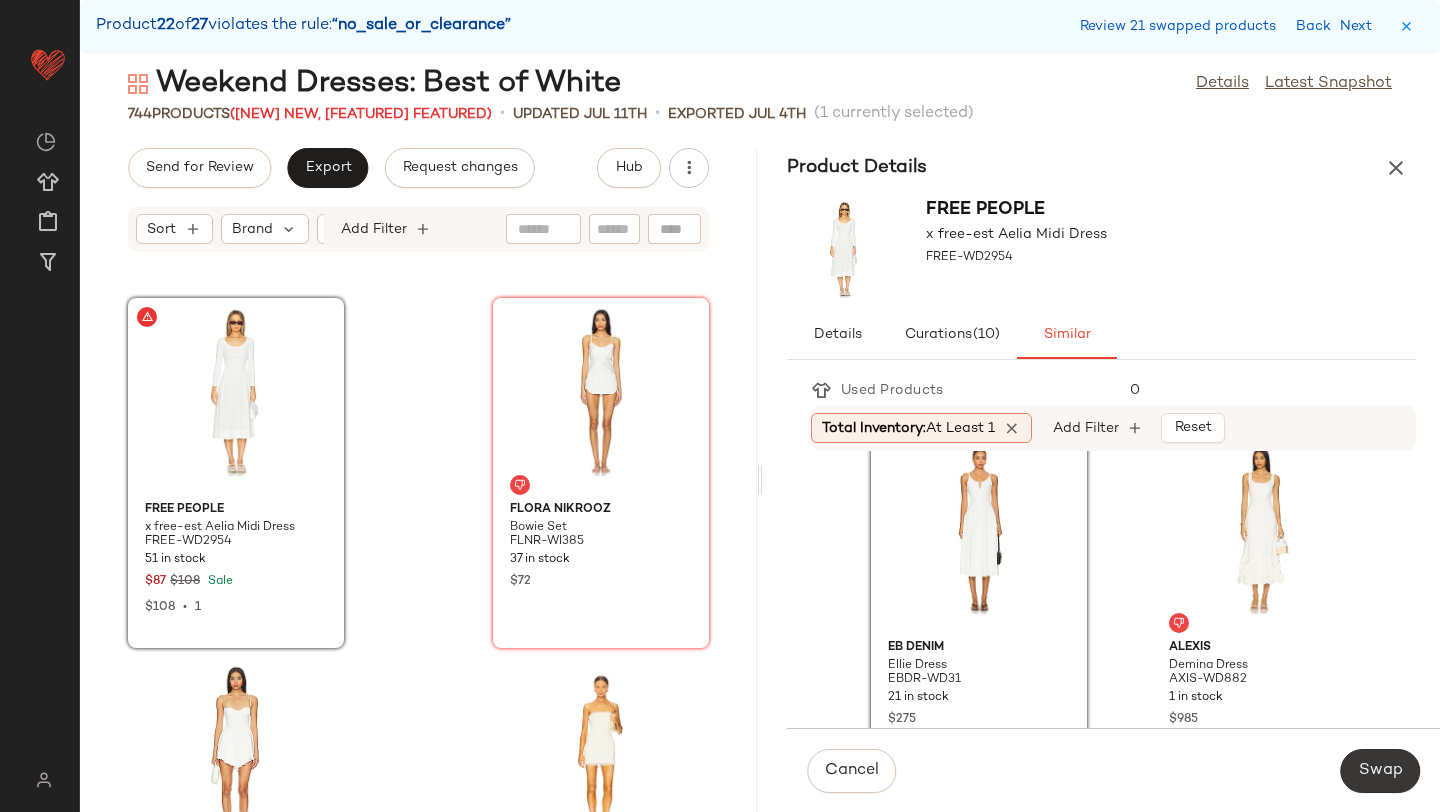 click on "Swap" 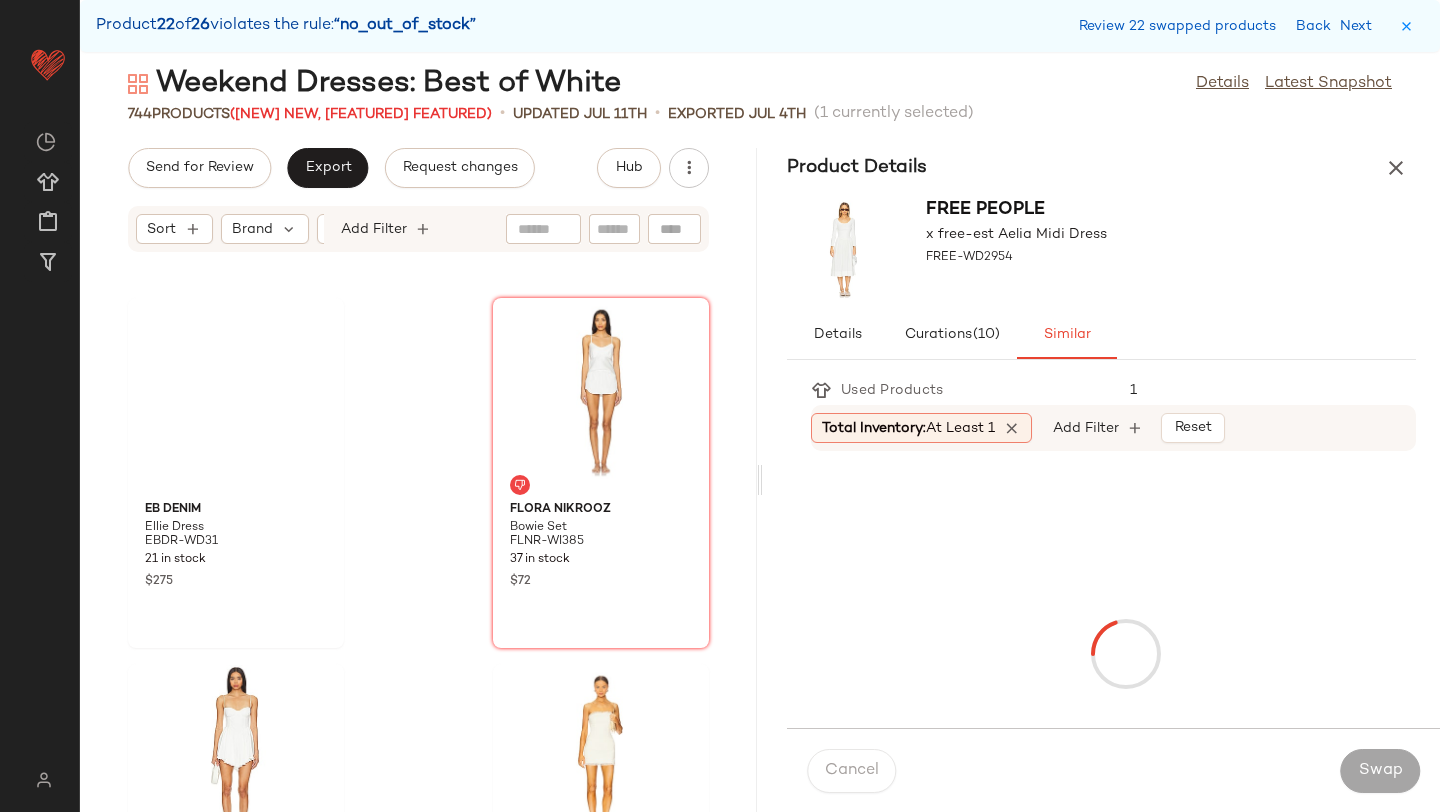 scroll, scrollTop: 127002, scrollLeft: 0, axis: vertical 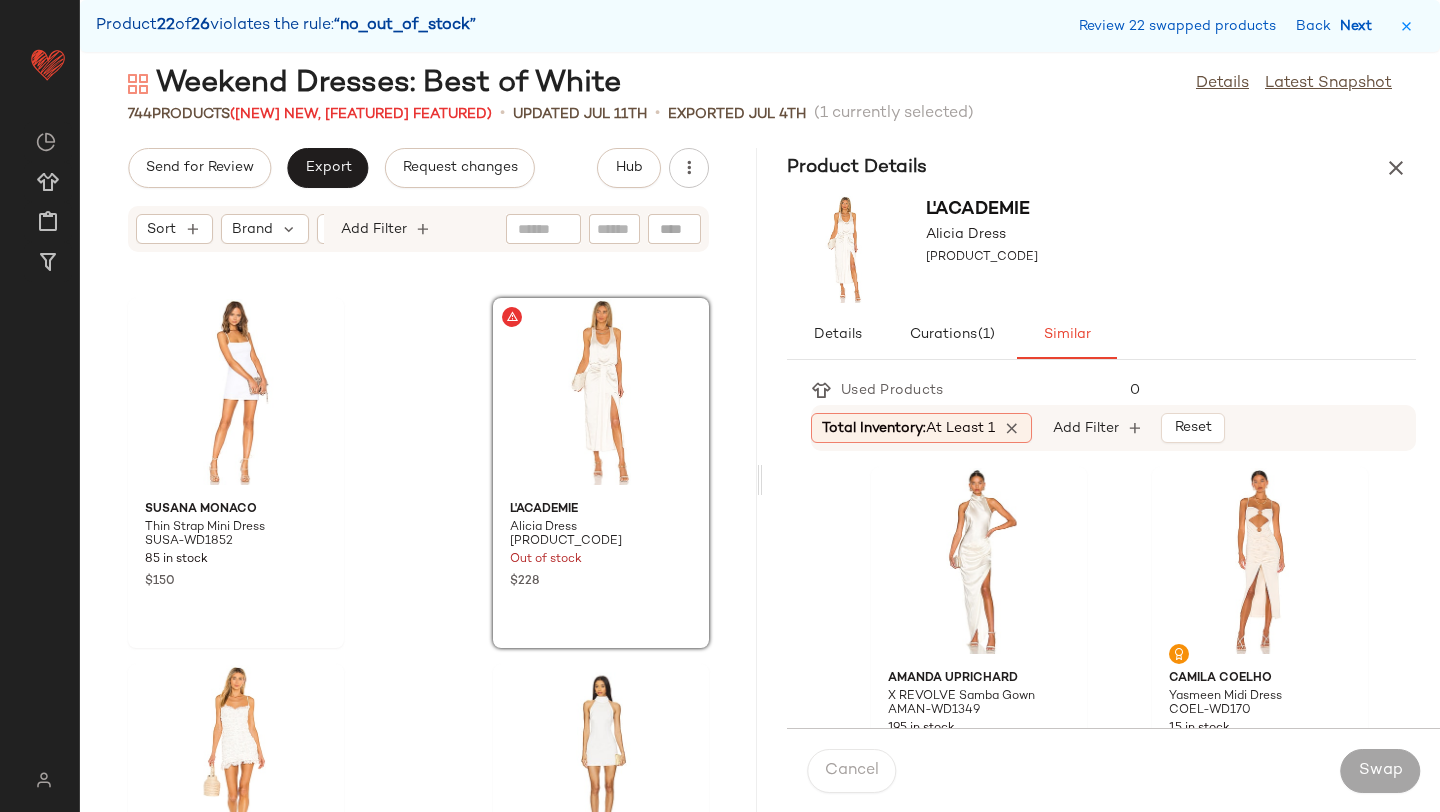 click on "Next" at bounding box center (1360, 26) 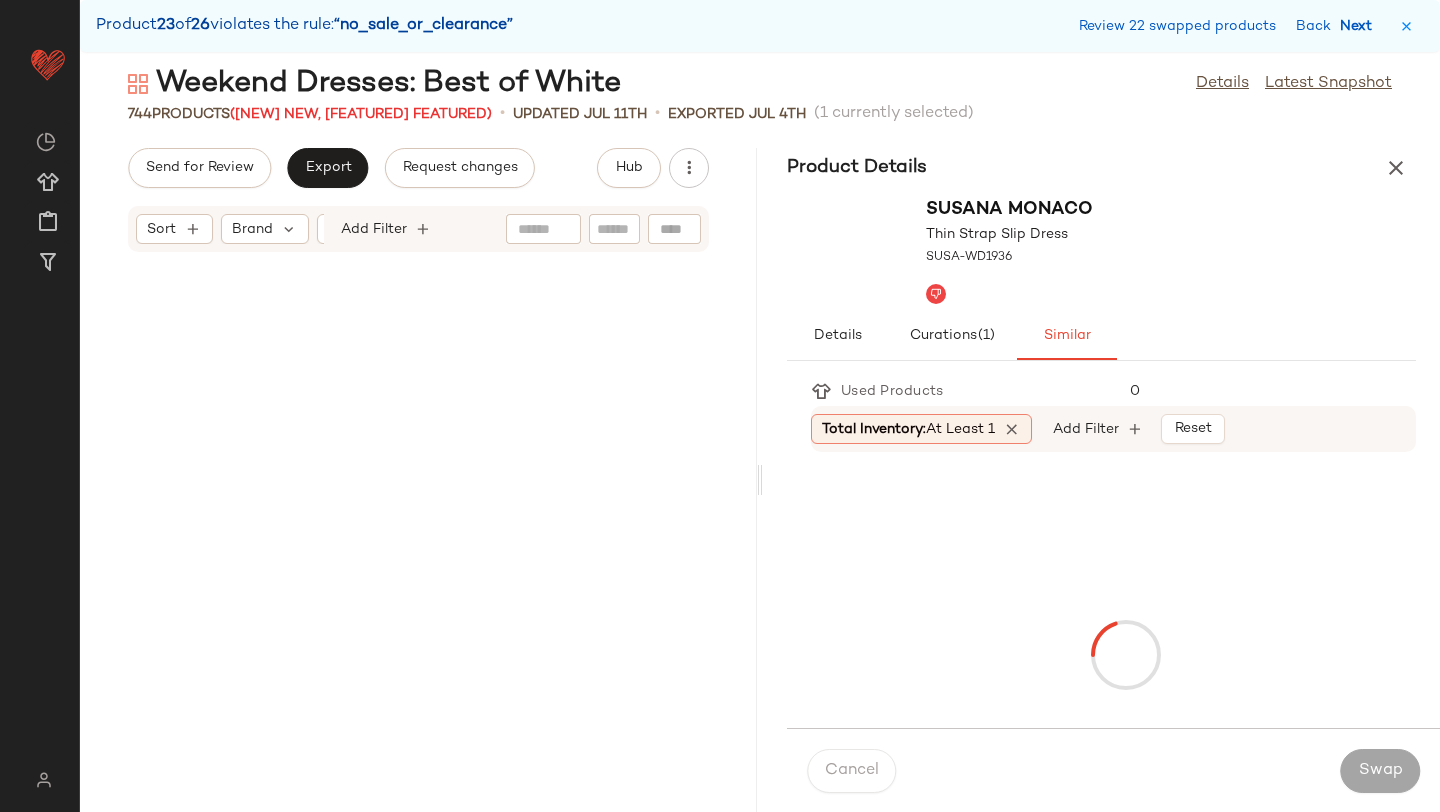 scroll, scrollTop: 128466, scrollLeft: 0, axis: vertical 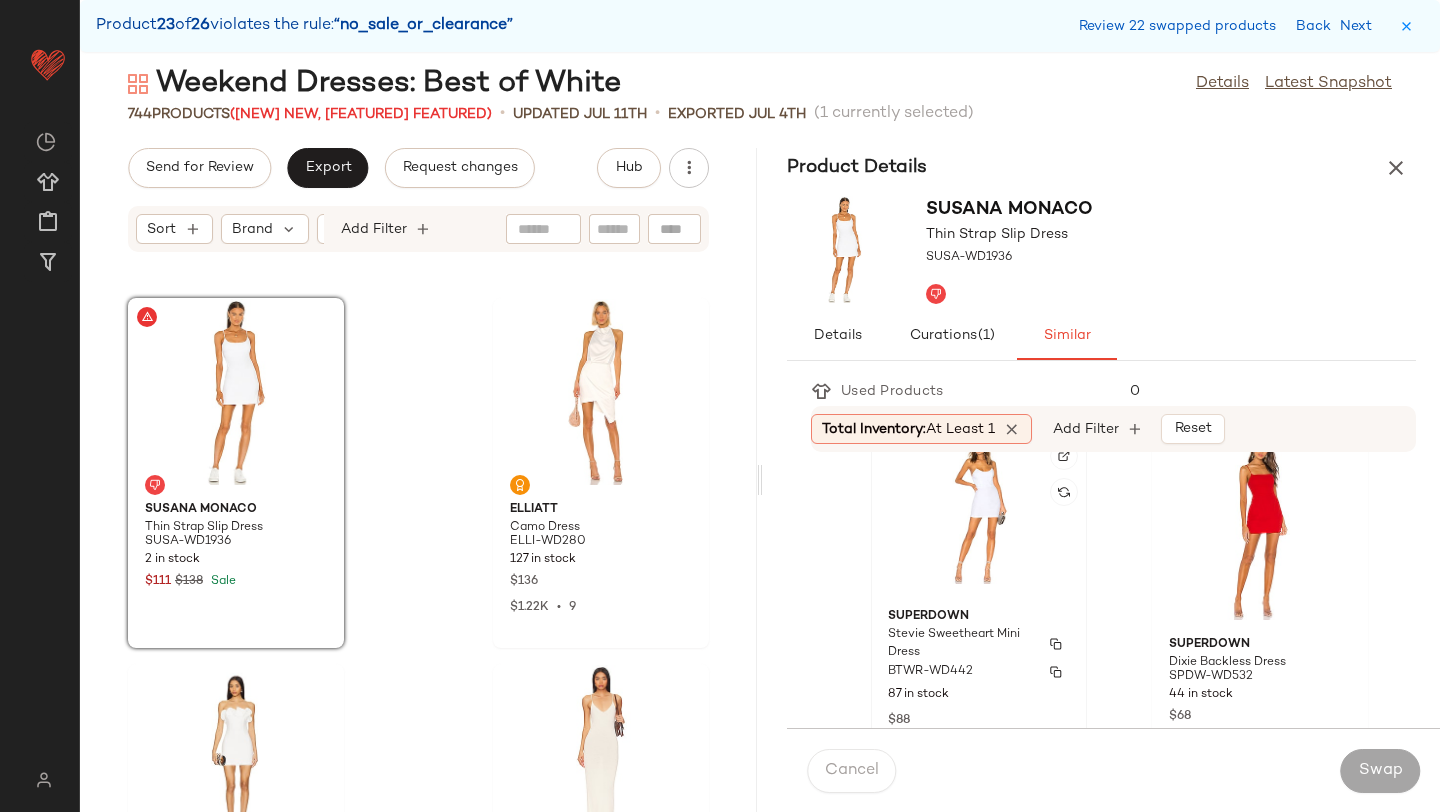 click on "superdown" at bounding box center [979, 617] 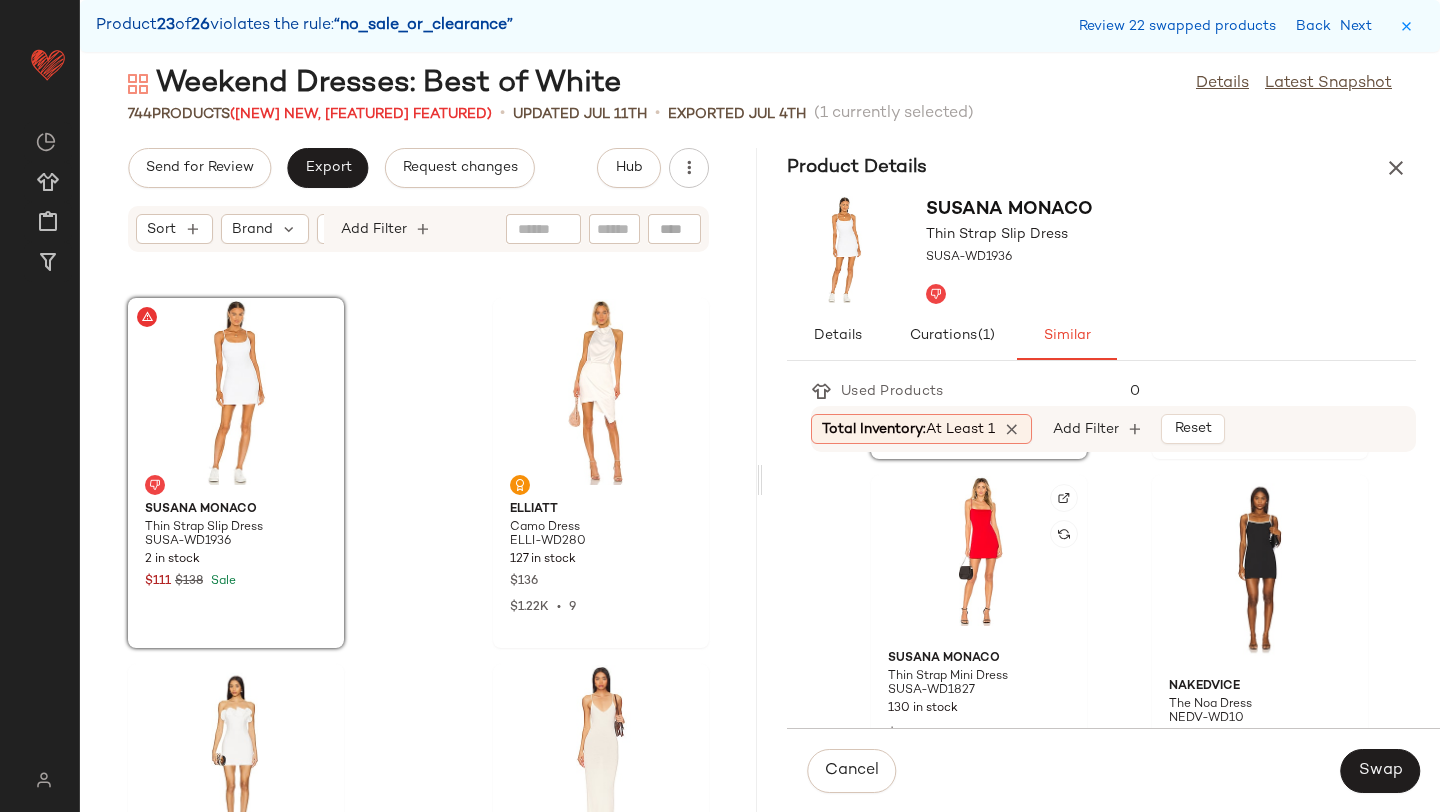 scroll, scrollTop: 1086, scrollLeft: 0, axis: vertical 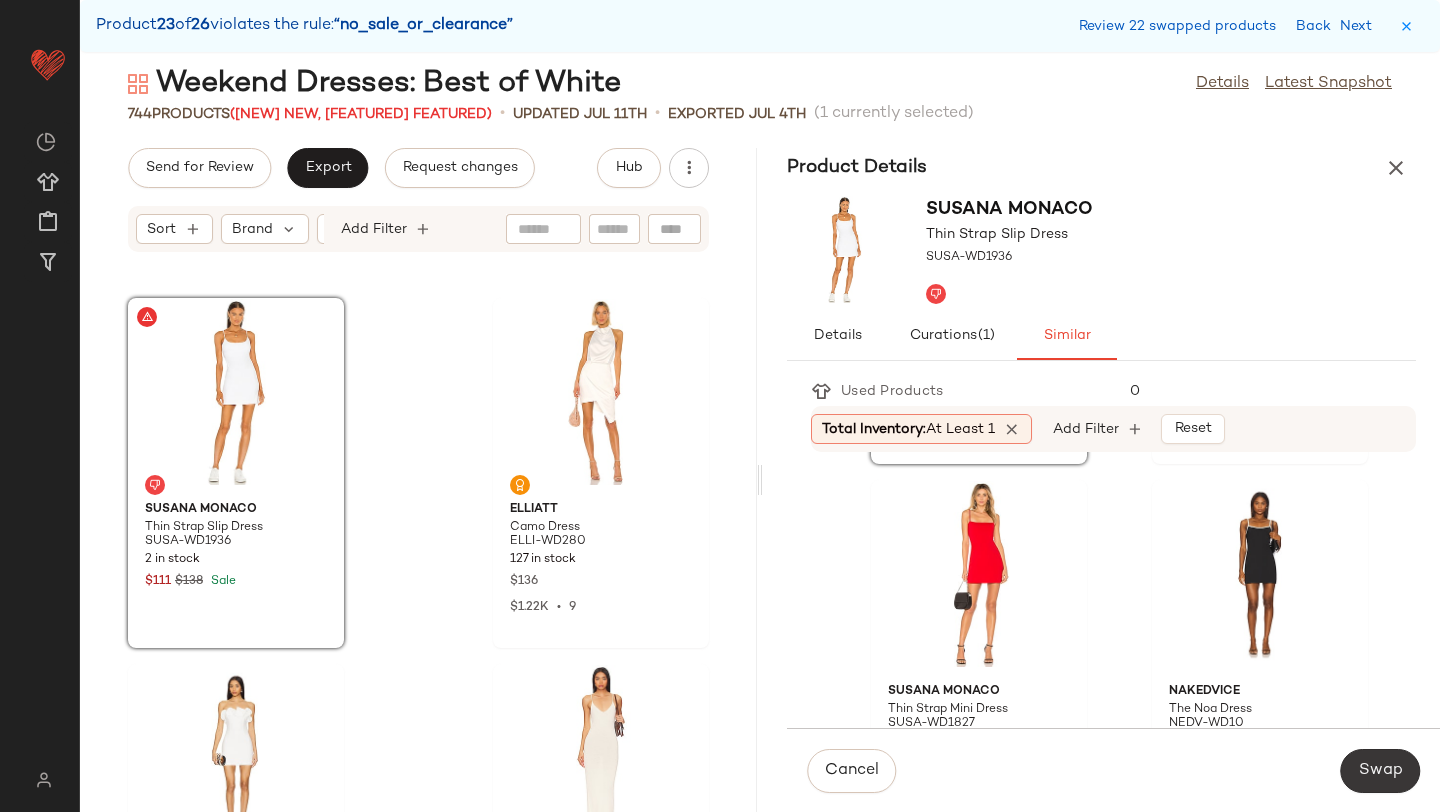 click on "Swap" at bounding box center (1380, 771) 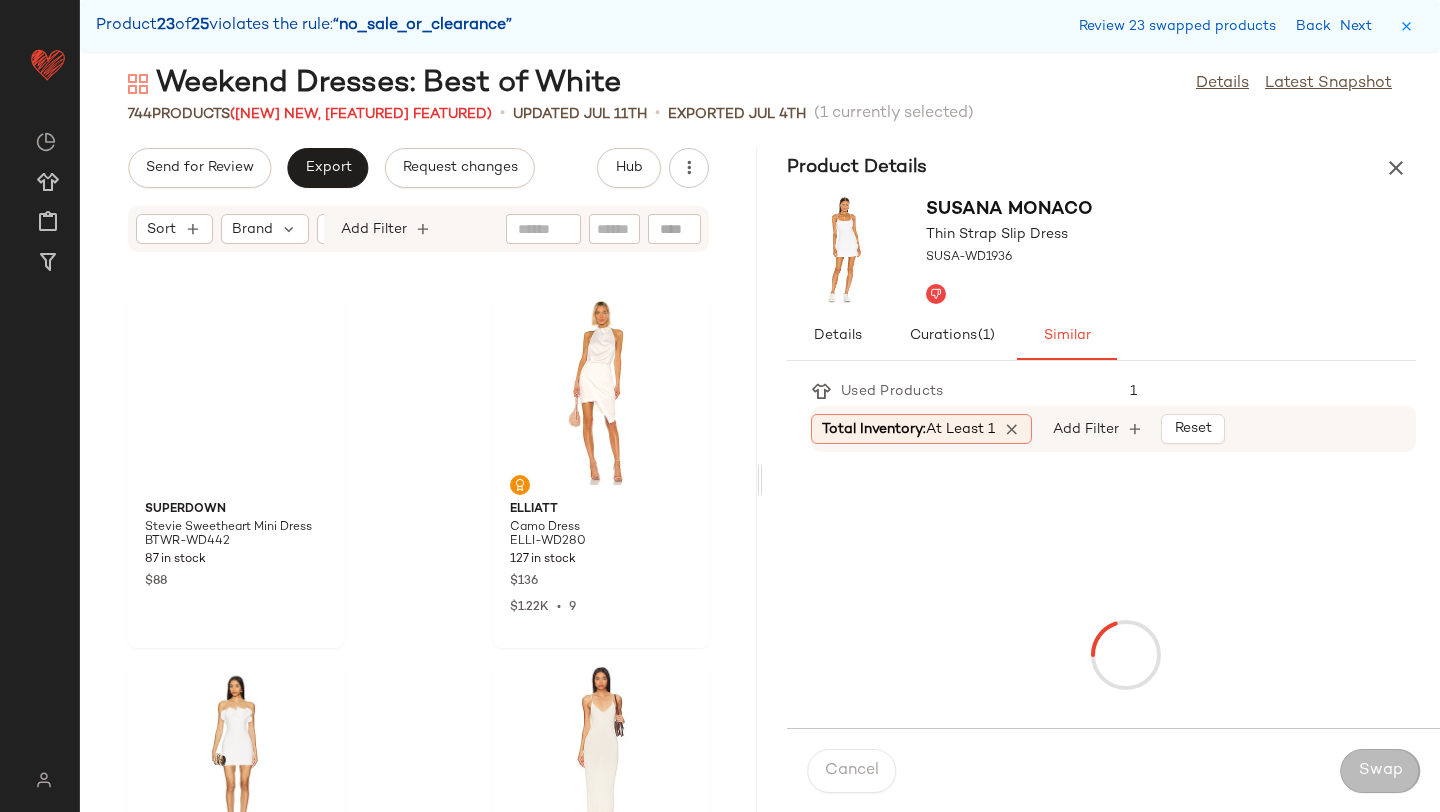 scroll, scrollTop: 130662, scrollLeft: 0, axis: vertical 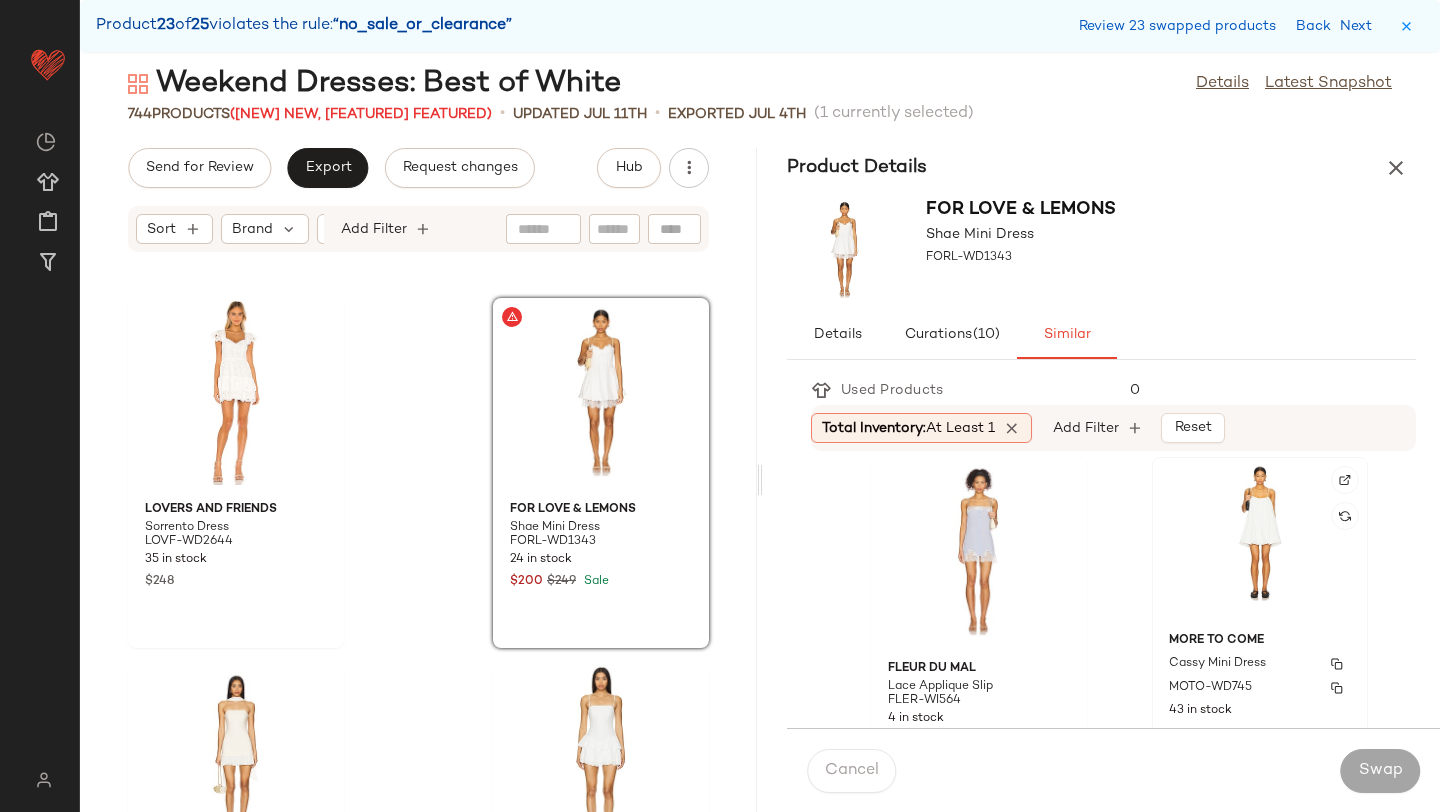 click on "MORE TO COME" at bounding box center (1260, 641) 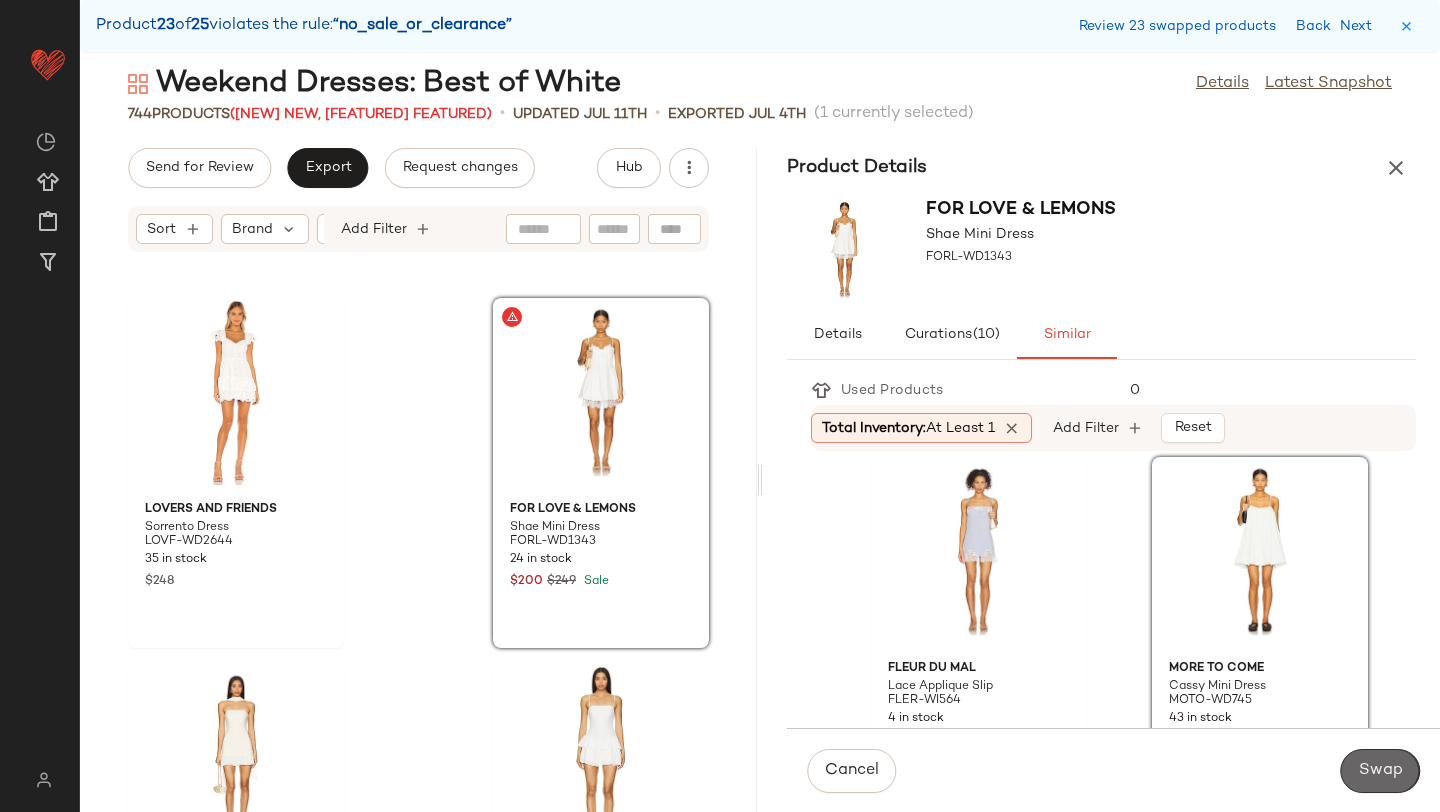 click on "Swap" at bounding box center [1380, 771] 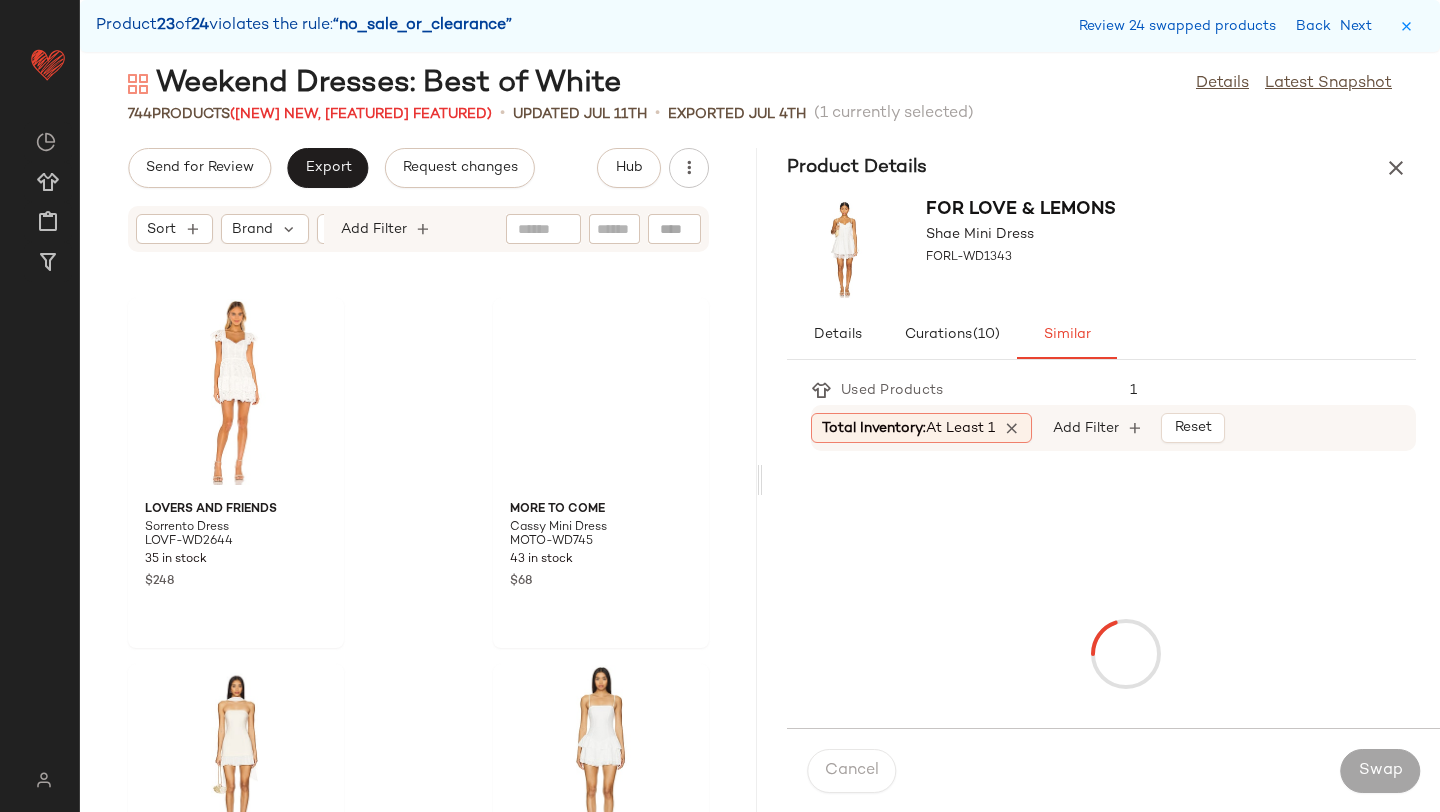 scroll, scrollTop: 133590, scrollLeft: 0, axis: vertical 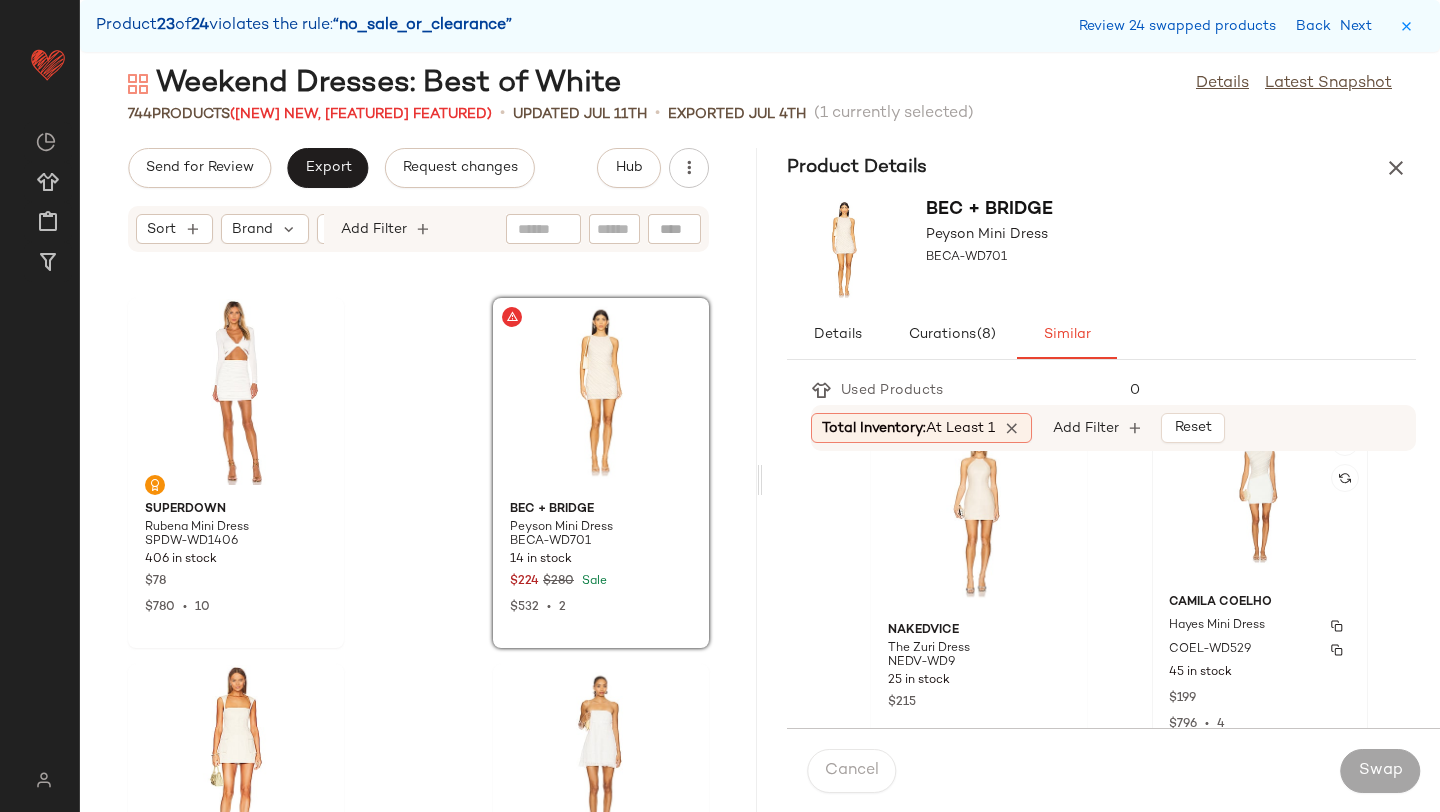 click on "Hayes Mini Dress" at bounding box center [1217, 626] 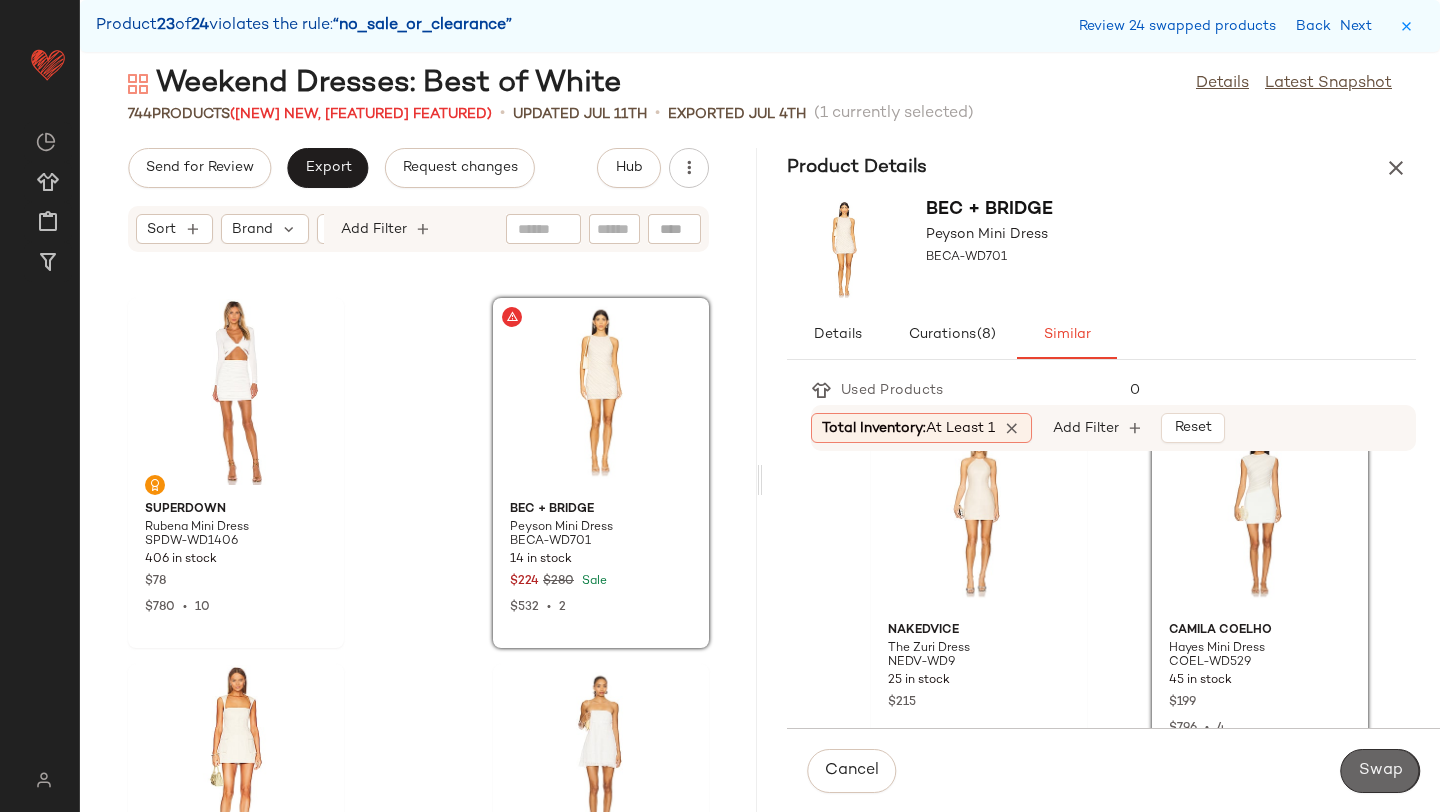click on "Swap" 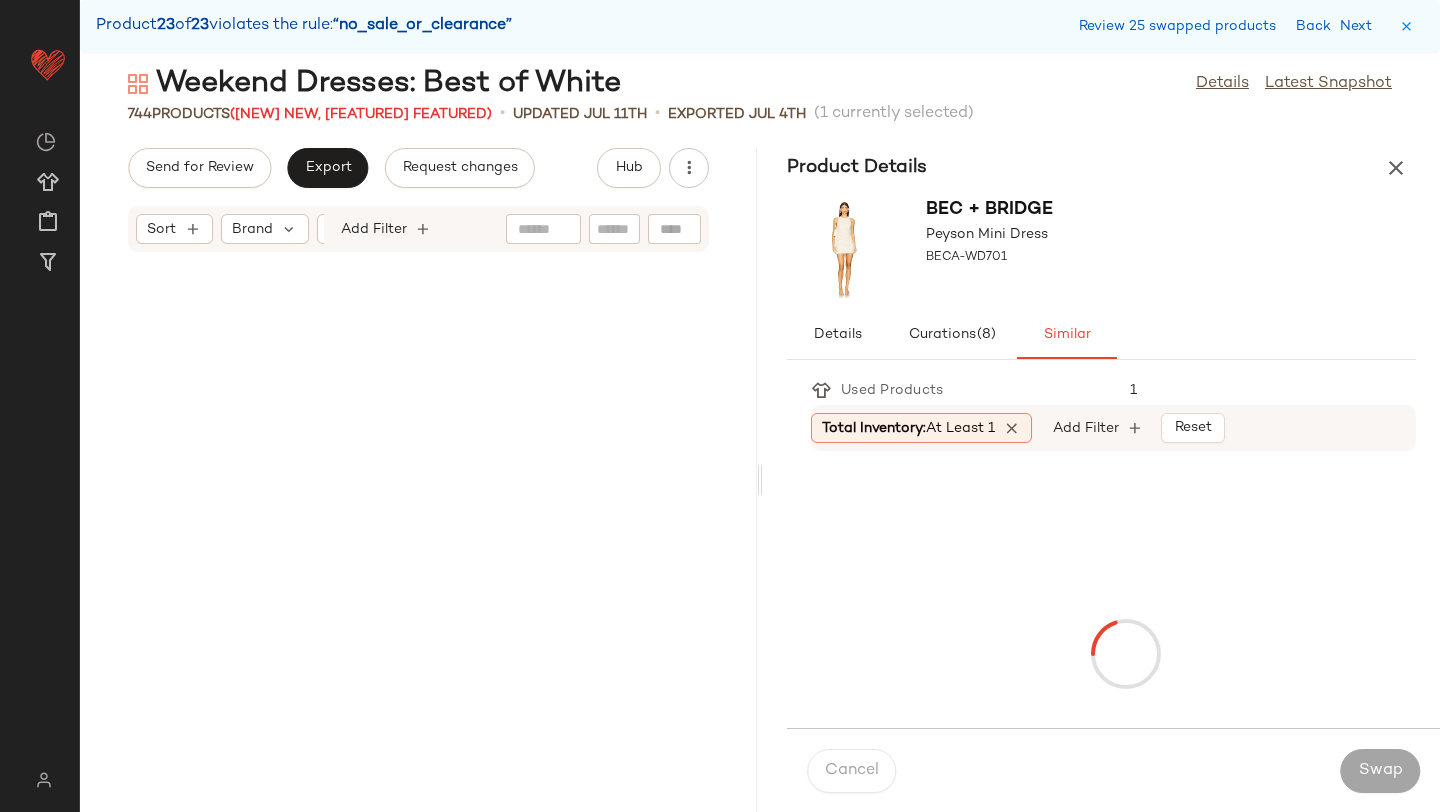 scroll, scrollTop: 135420, scrollLeft: 0, axis: vertical 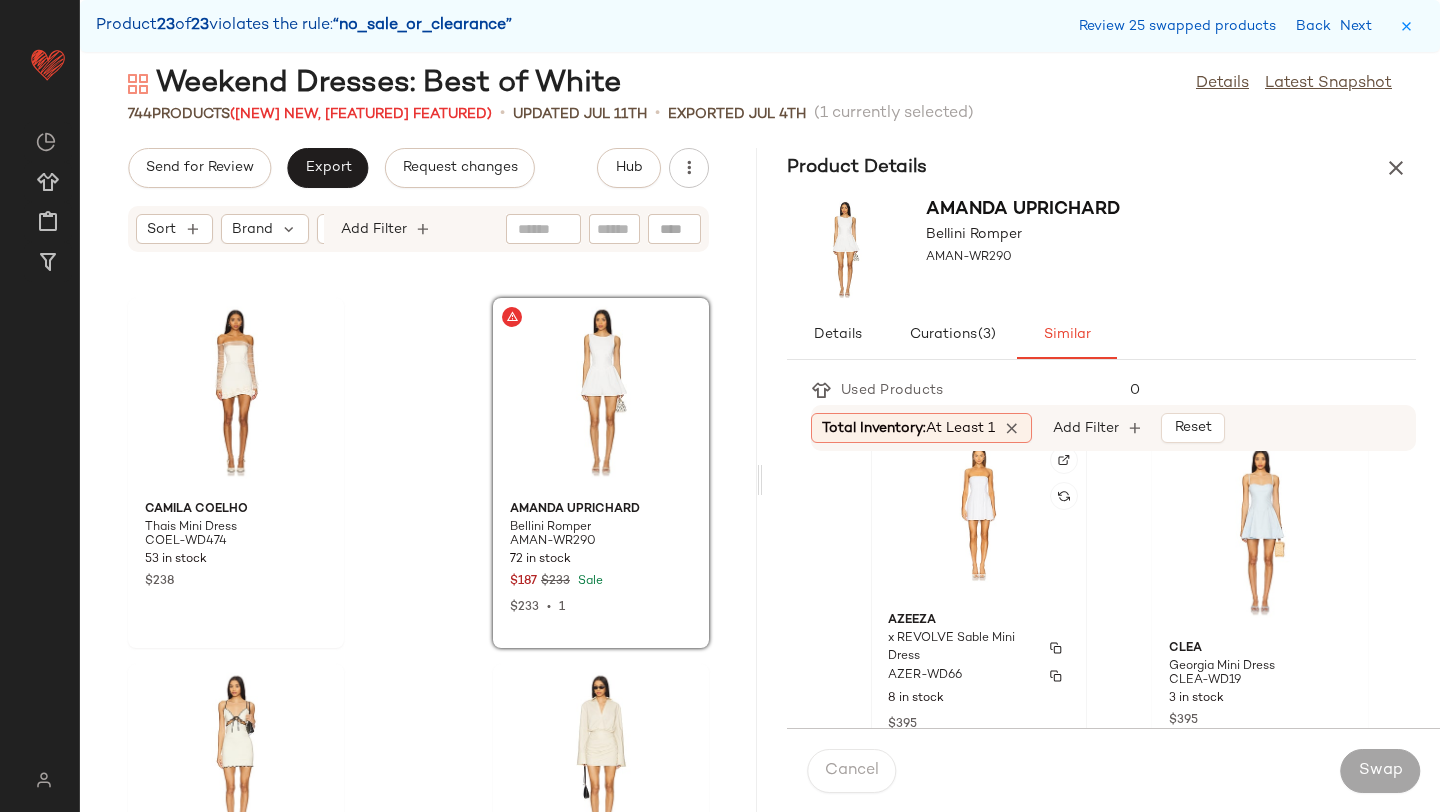 click on "Azeeza x REVOLVE Sable Mini Dress AZER-WD66 8 in stock $[PRICE]" 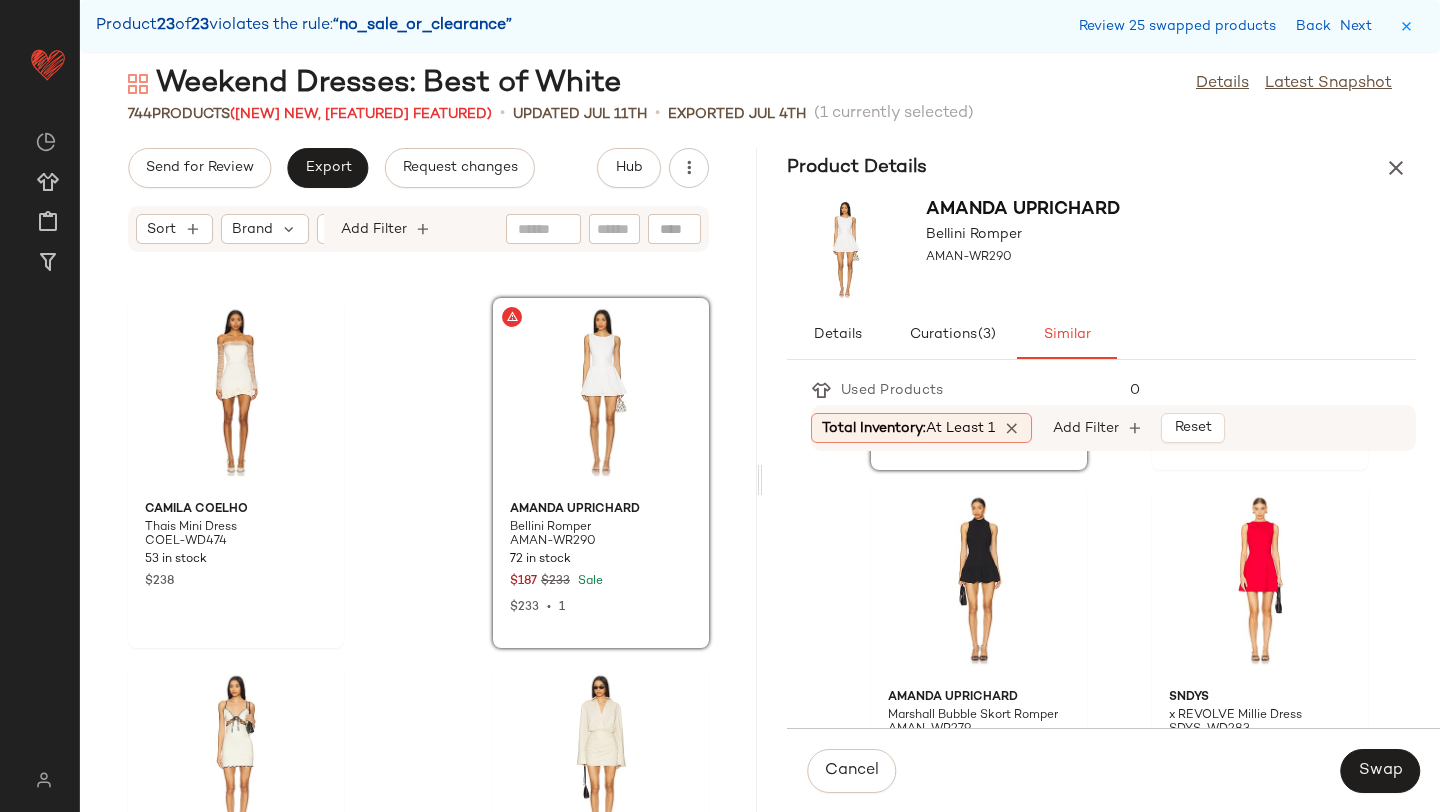 scroll, scrollTop: 1810, scrollLeft: 0, axis: vertical 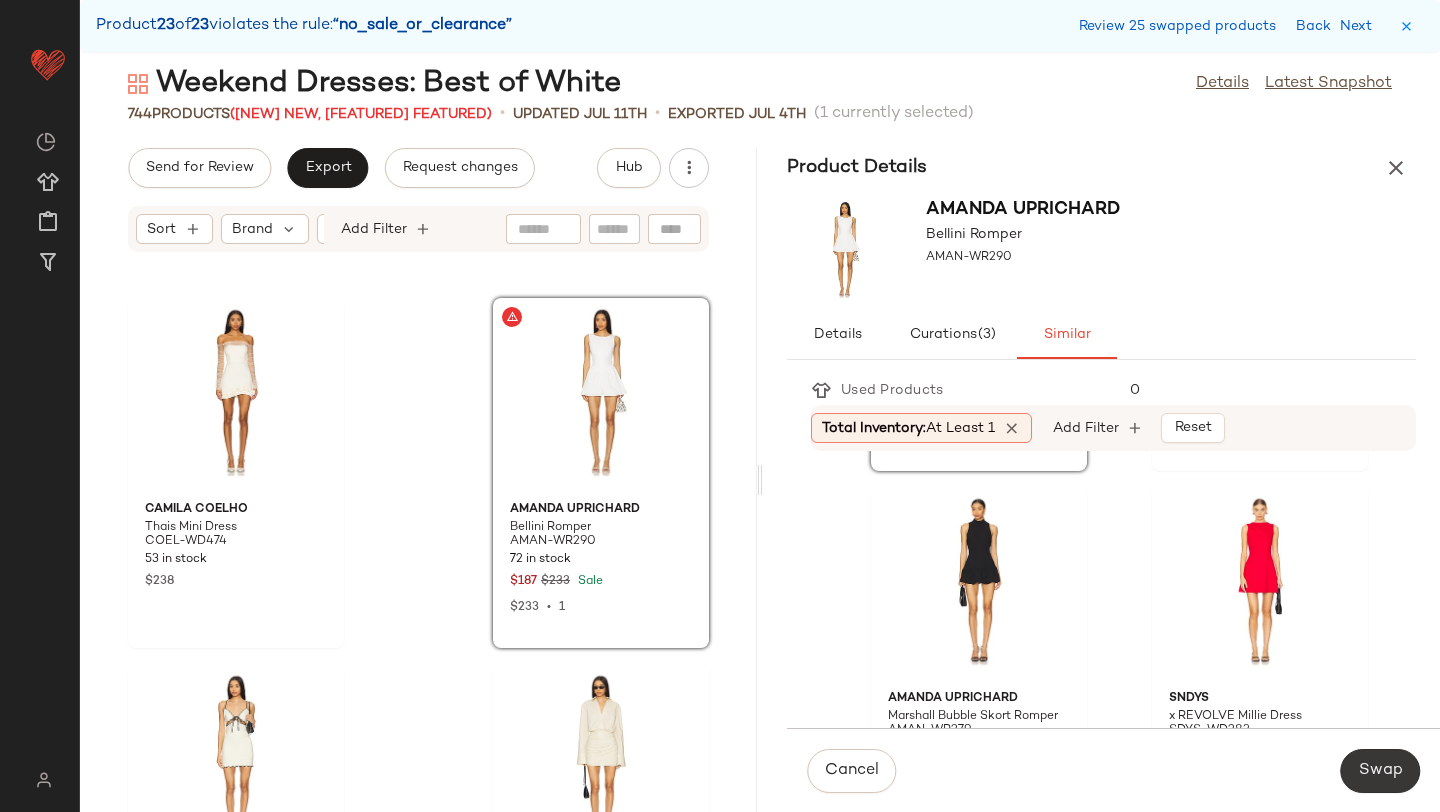 click on "Swap" 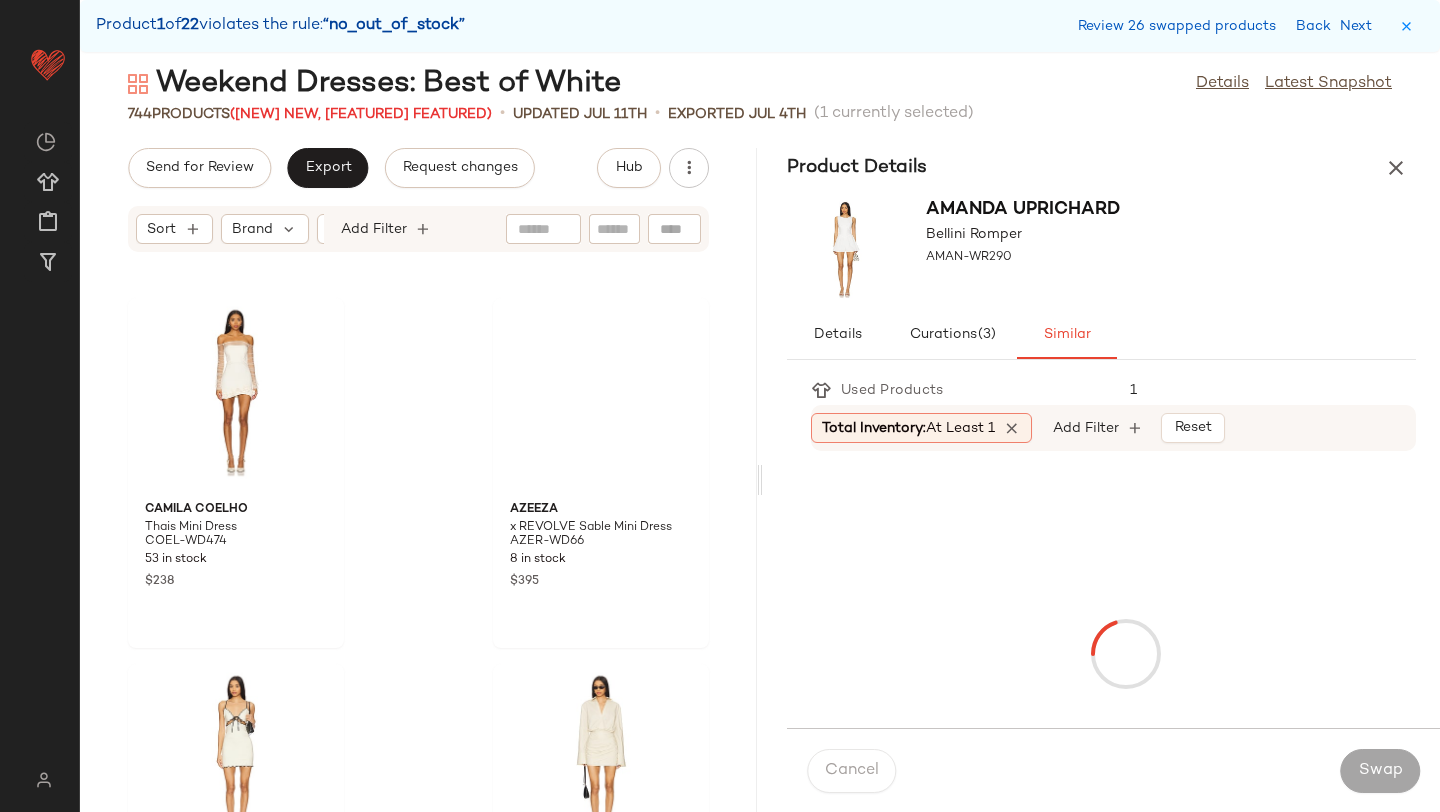 scroll, scrollTop: 6222, scrollLeft: 0, axis: vertical 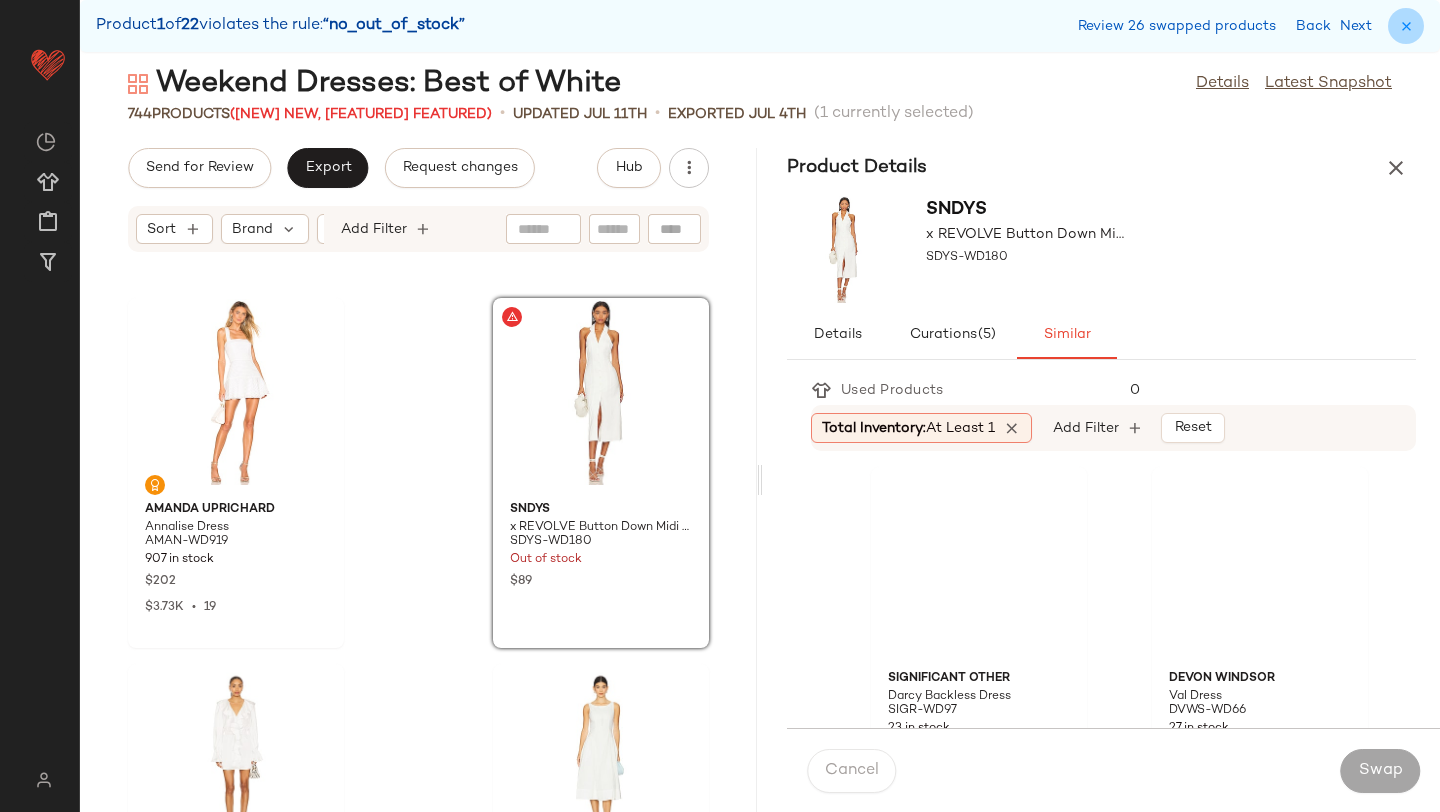 click at bounding box center [1406, 26] 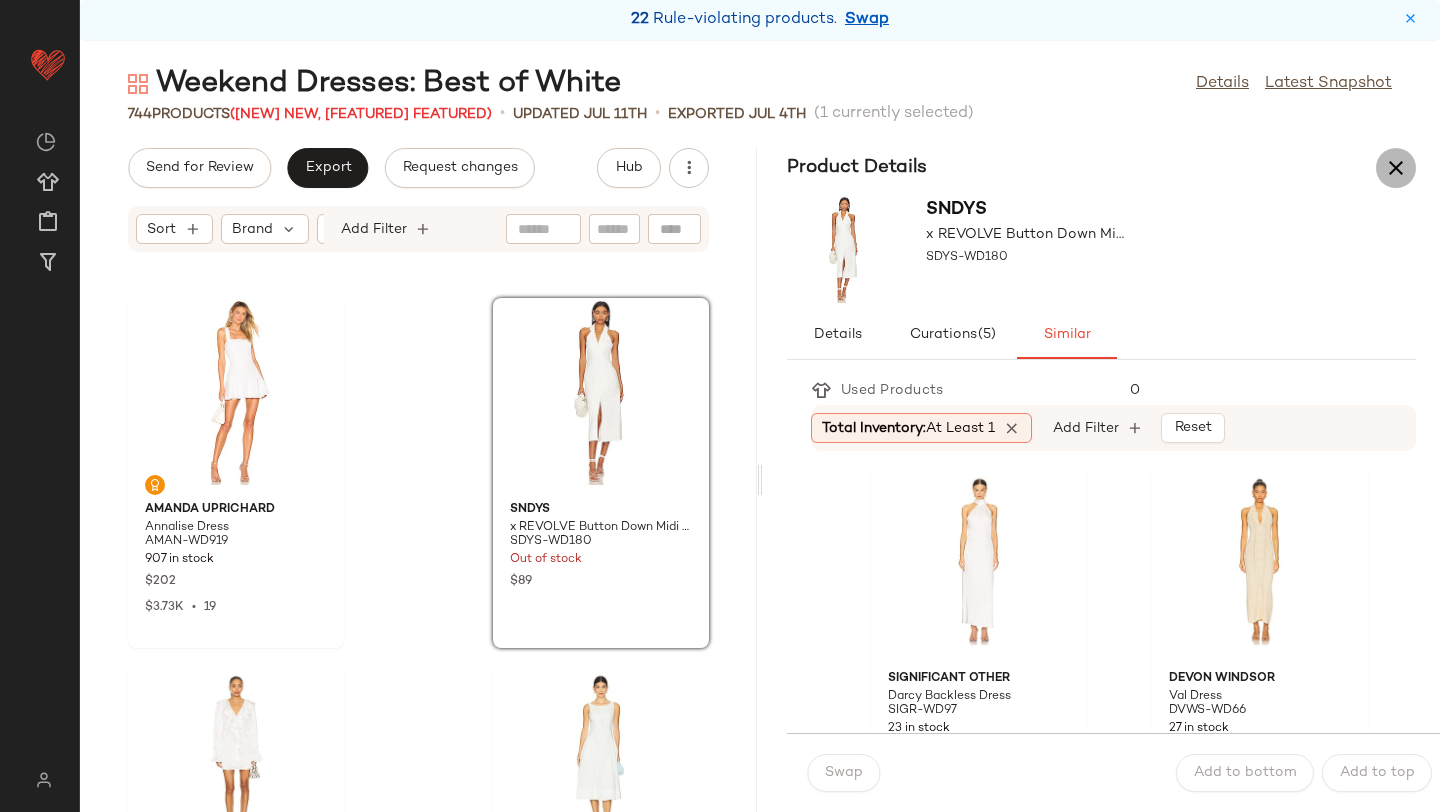 click at bounding box center (1396, 168) 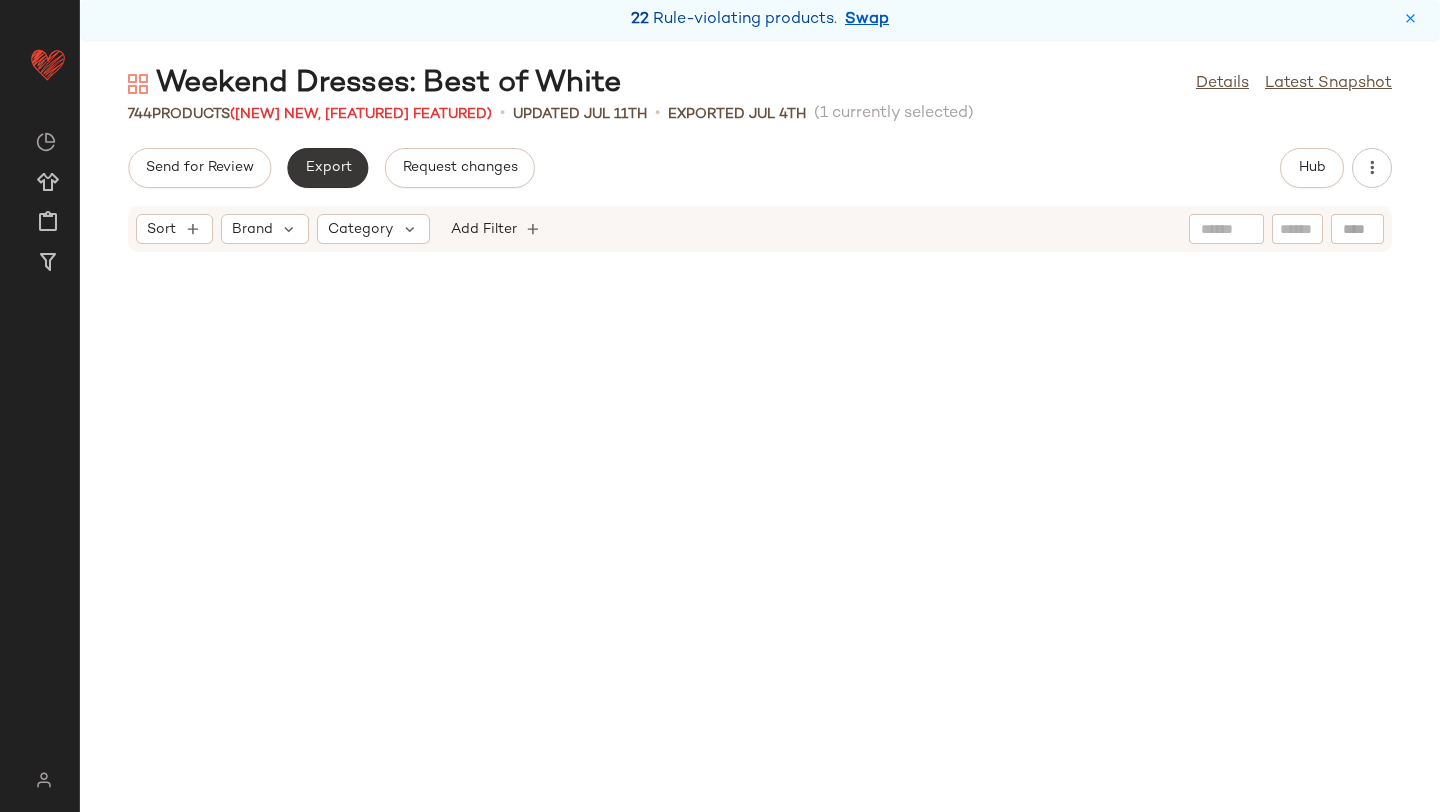 scroll, scrollTop: 2196, scrollLeft: 0, axis: vertical 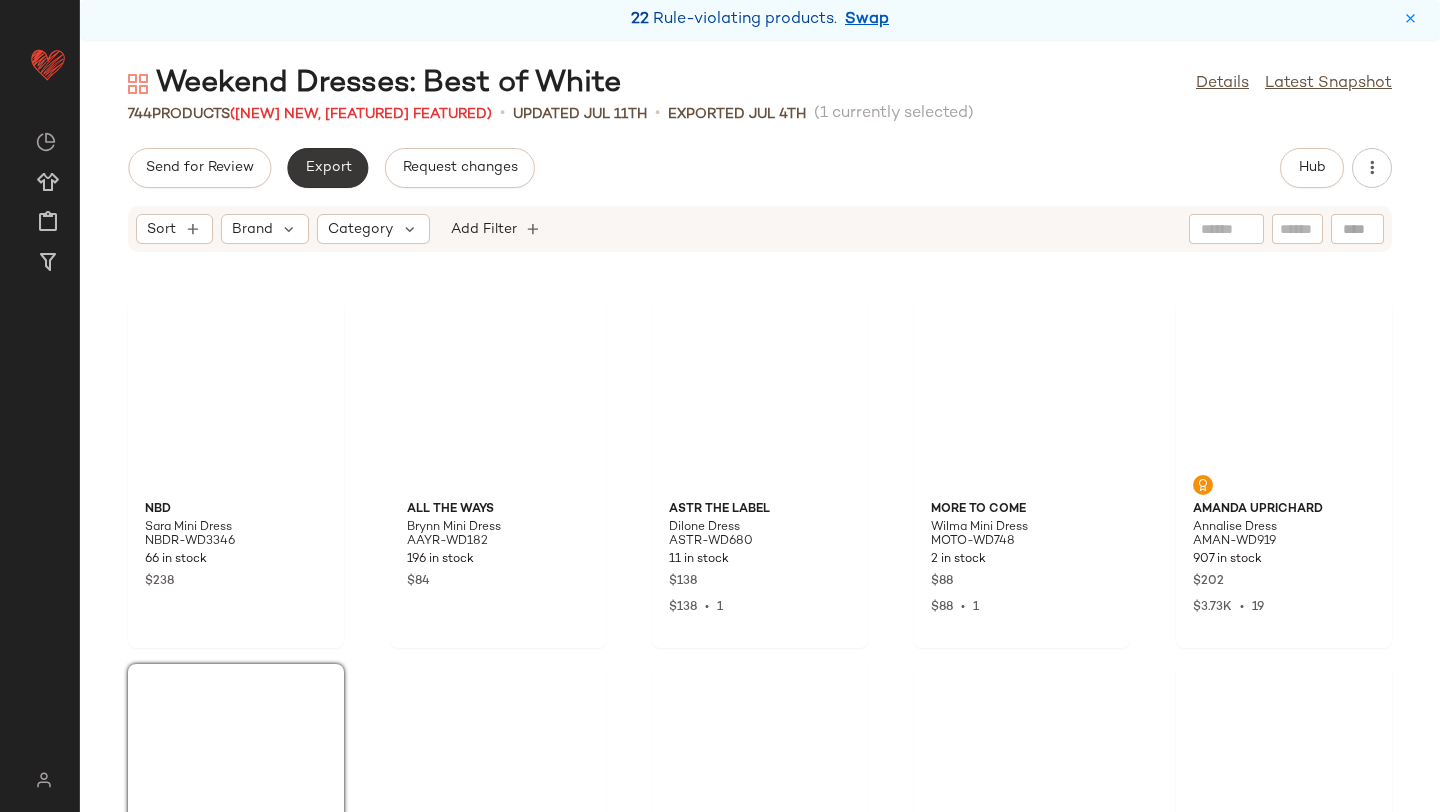 click on "Export" 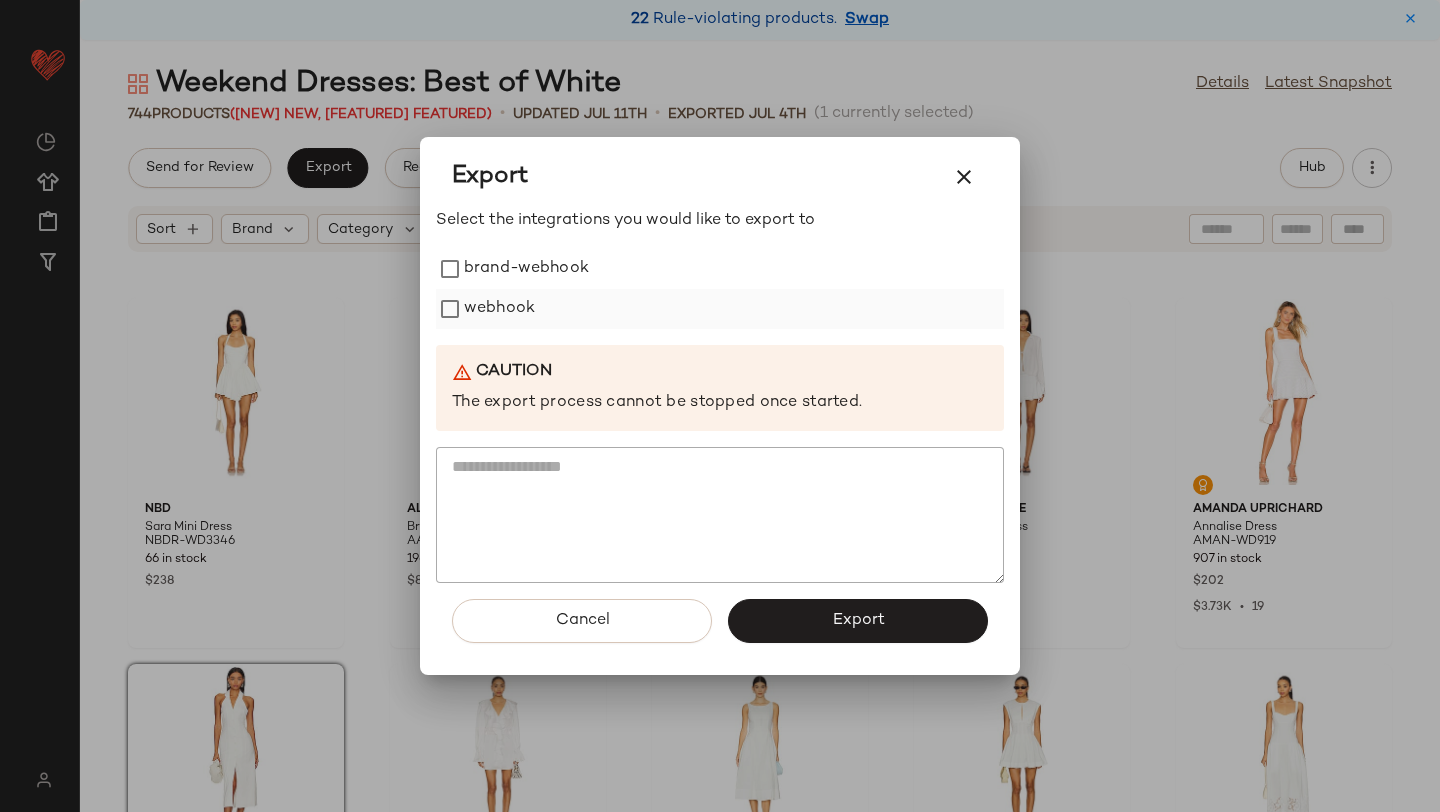 click on "webhook" at bounding box center [499, 309] 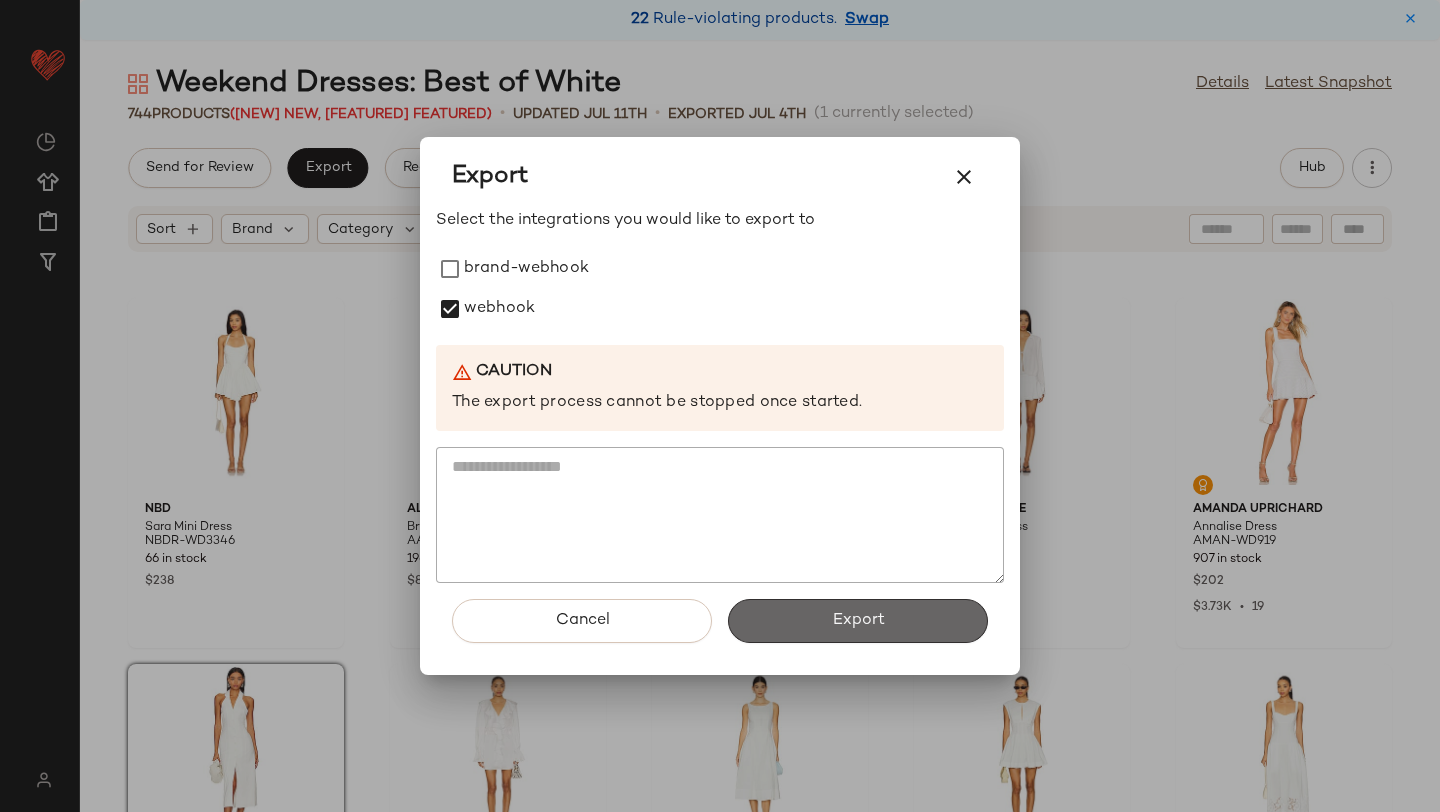 click on "Export" 